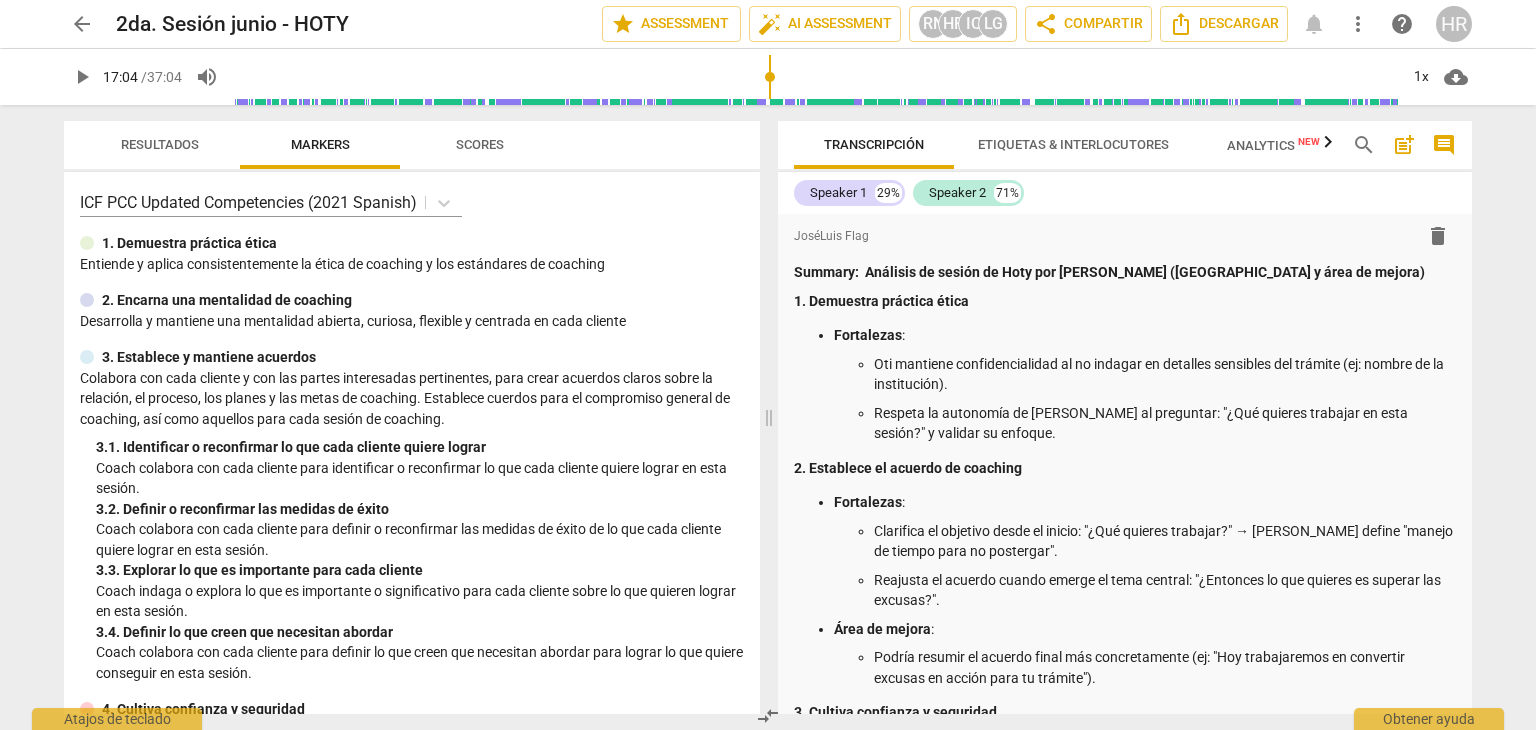 scroll, scrollTop: 0, scrollLeft: 0, axis: both 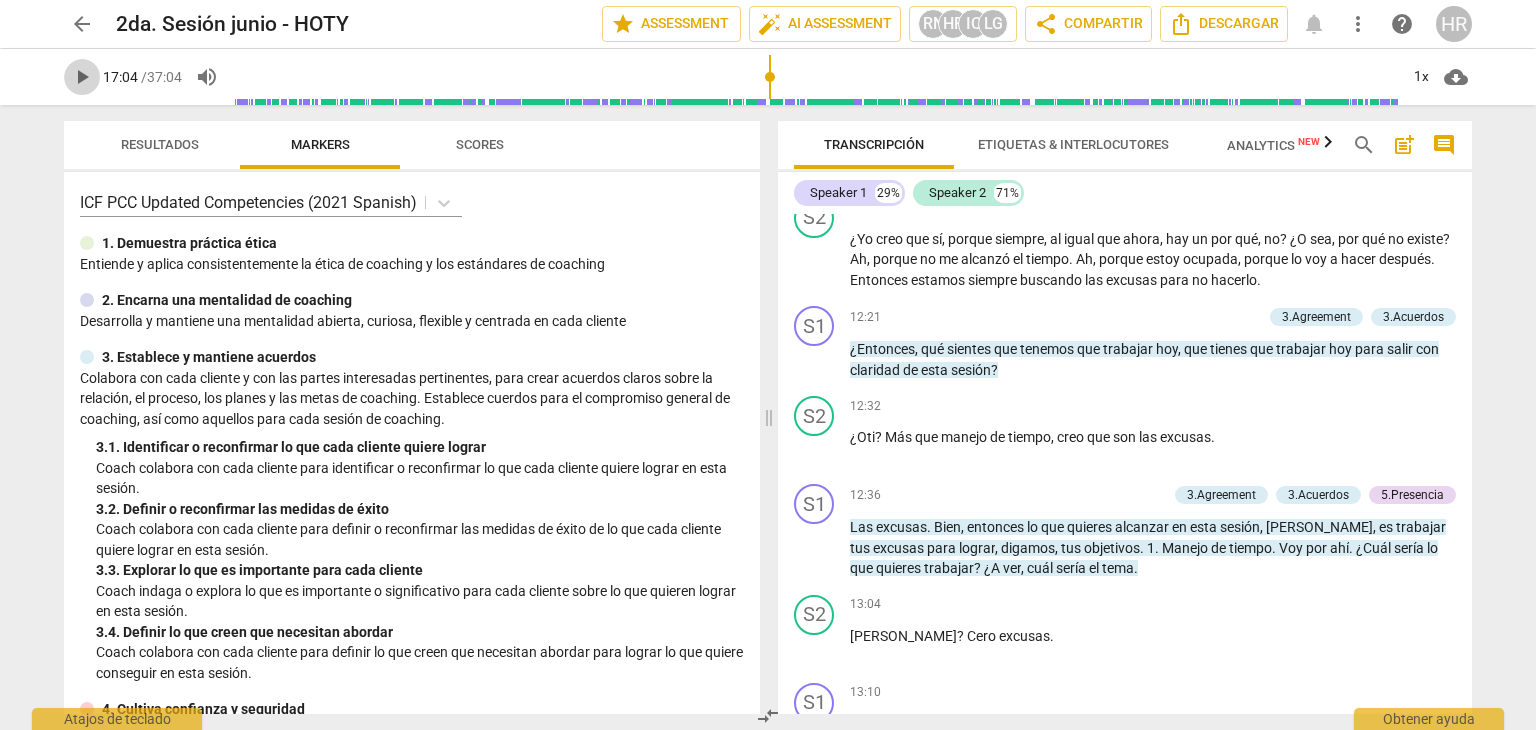 click on "play_arrow" at bounding box center [82, 77] 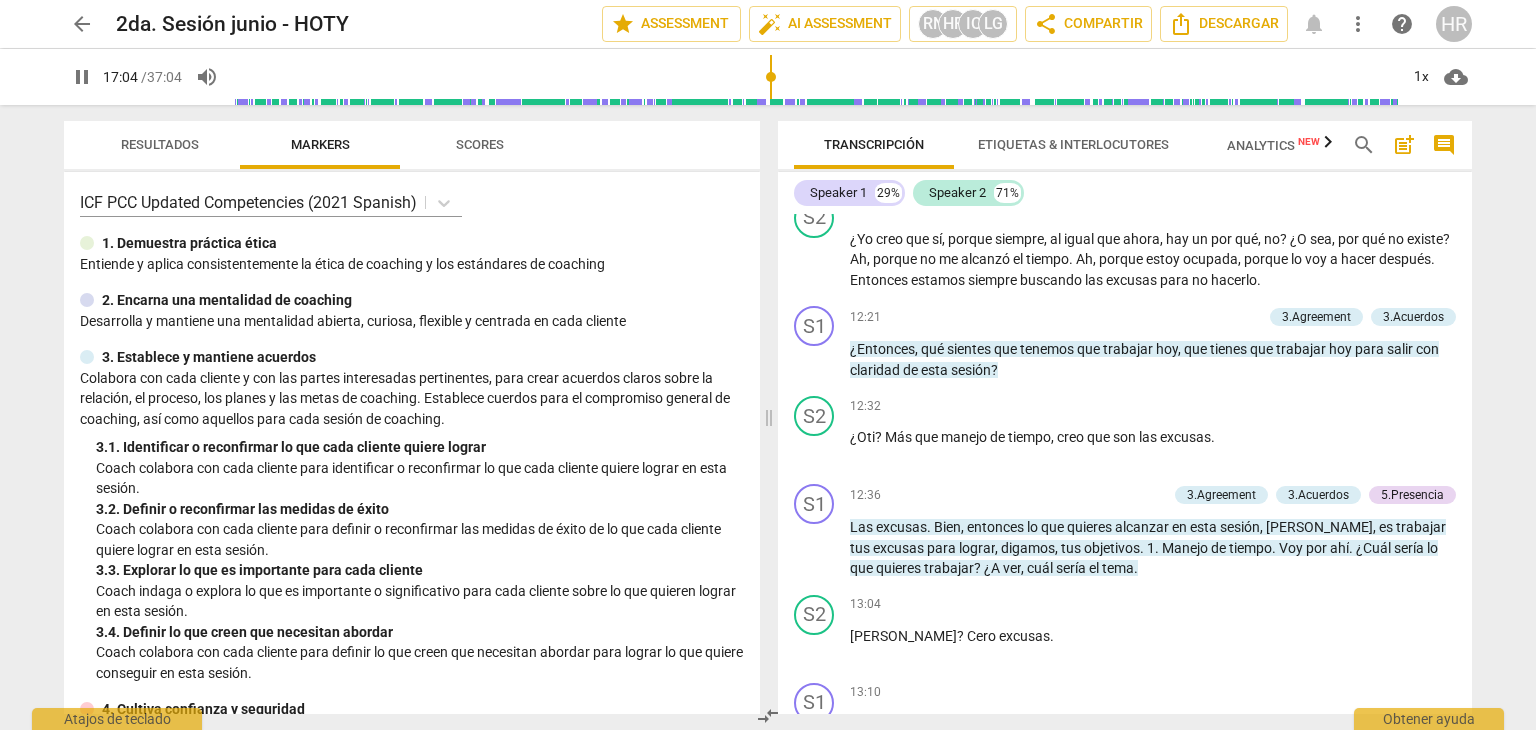 scroll, scrollTop: 8117, scrollLeft: 0, axis: vertical 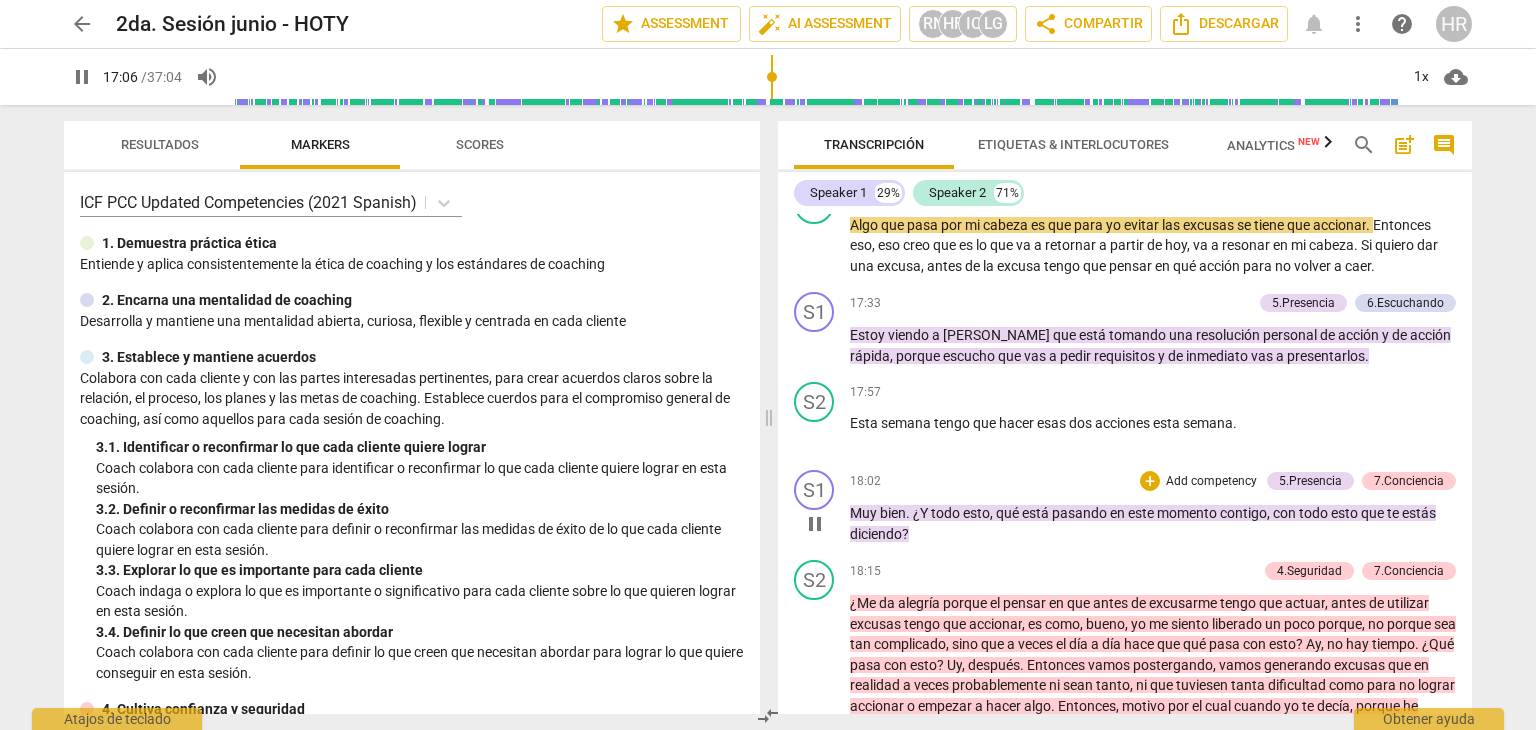 click on "S1 play_arrow pause 18:02 + Add competency 5.Presencia 7.Conciencia keyboard_arrow_right Muy   bien .   ¿Y   todo   esto ,   qué   está   pasando   en   este   momento   contigo ,   con   todo   esto   que   te   estás   diciendo ? 5.[PERSON_NAME] 22:26 [DATE] 3. Colaborar con cada cliente apoyando a cada cliente 7.Conciencia [PERSON_NAME] 20:55 [DATE] 4. [PERSON_NAME] preguntas que ayudan a explorar más hacia el resultado que desea 6. Hacer preguntas que le permita a cada cliente reflexionar" at bounding box center [1125, 507] 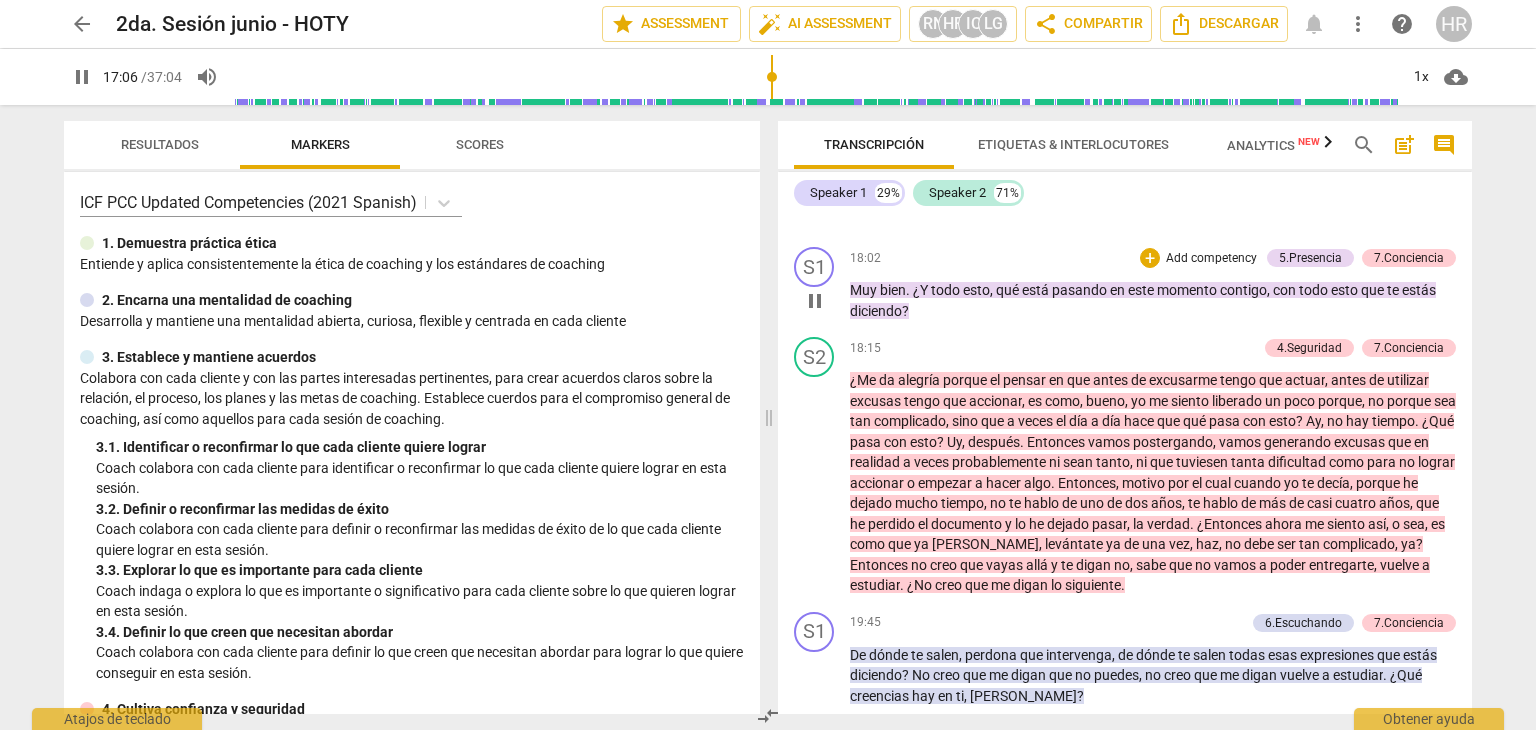 scroll, scrollTop: 8357, scrollLeft: 0, axis: vertical 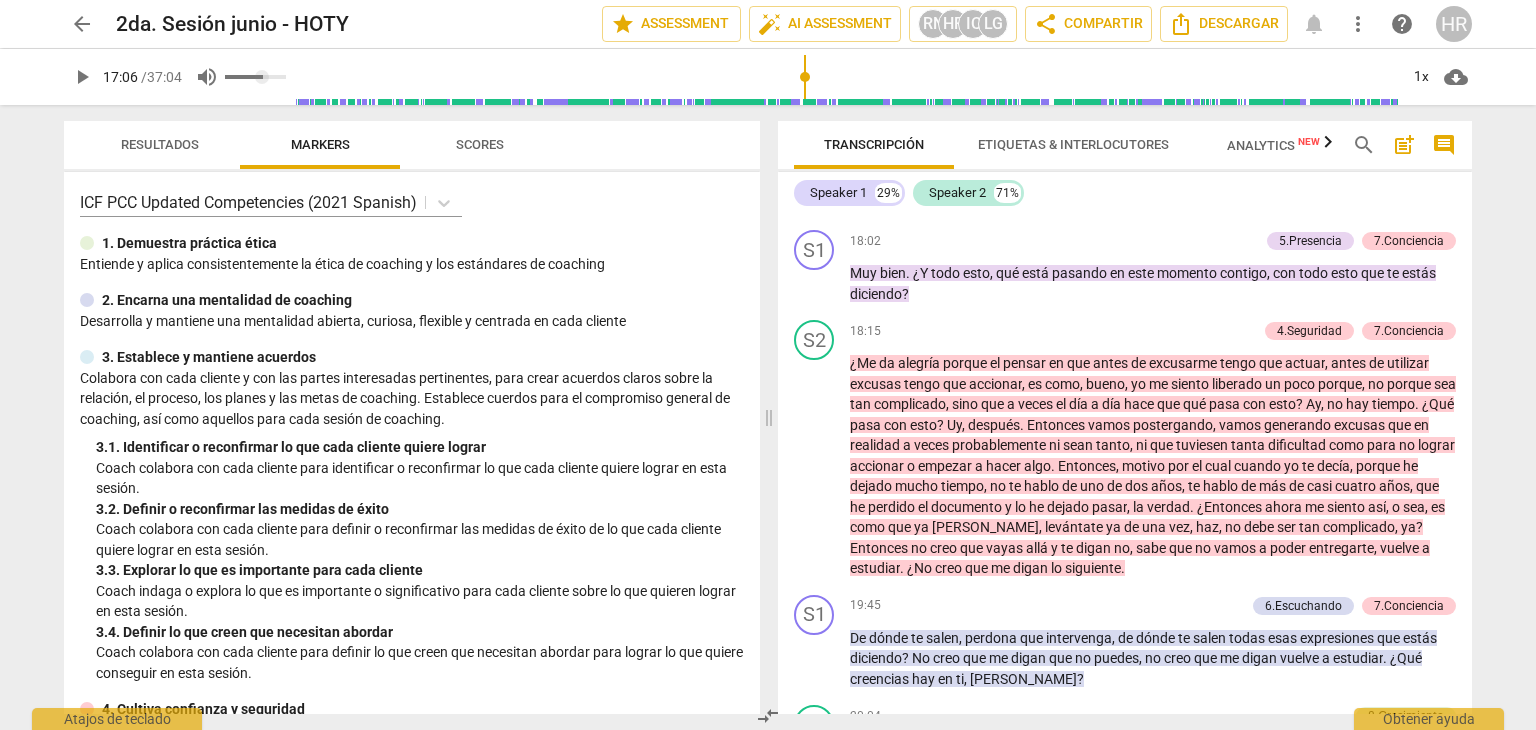 type on "1027" 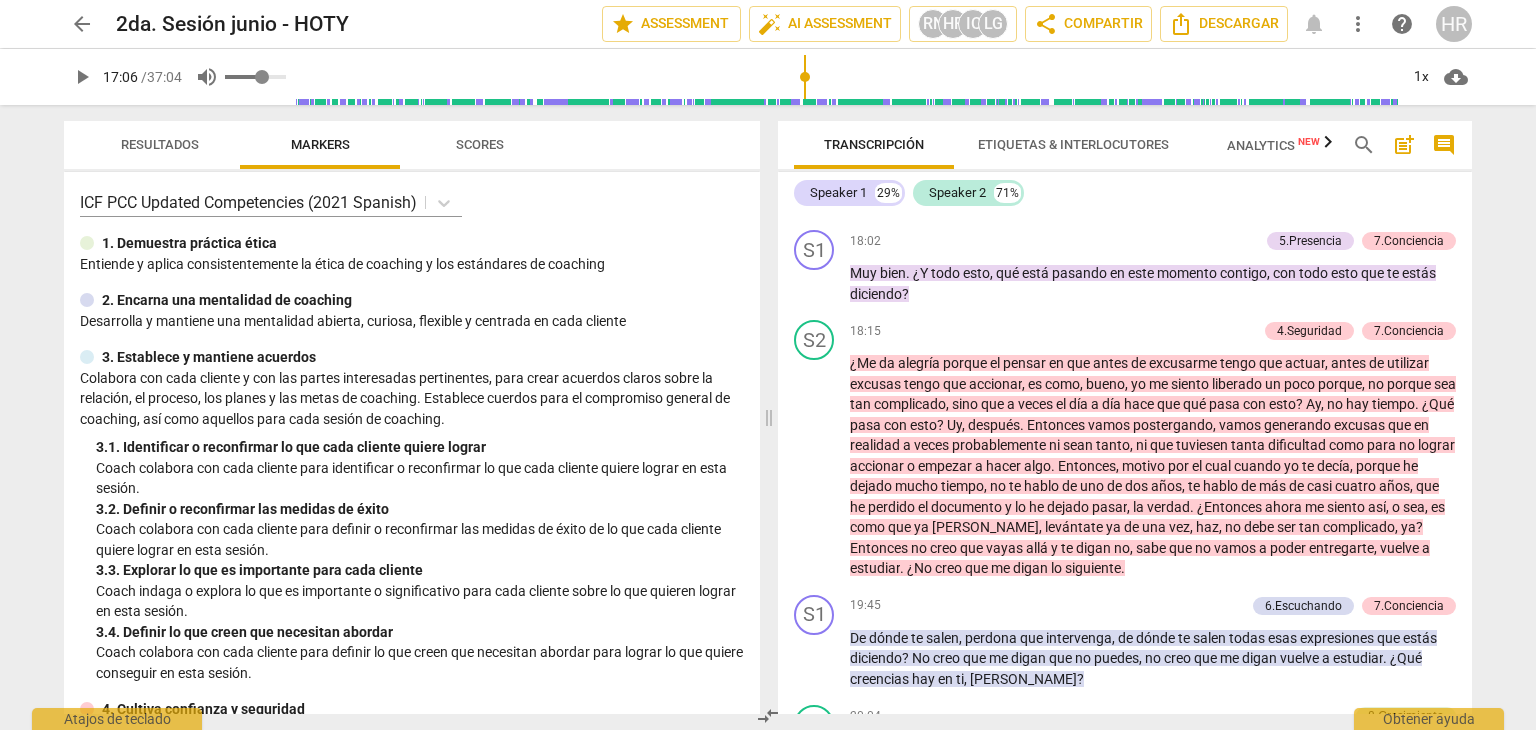 type on "1" 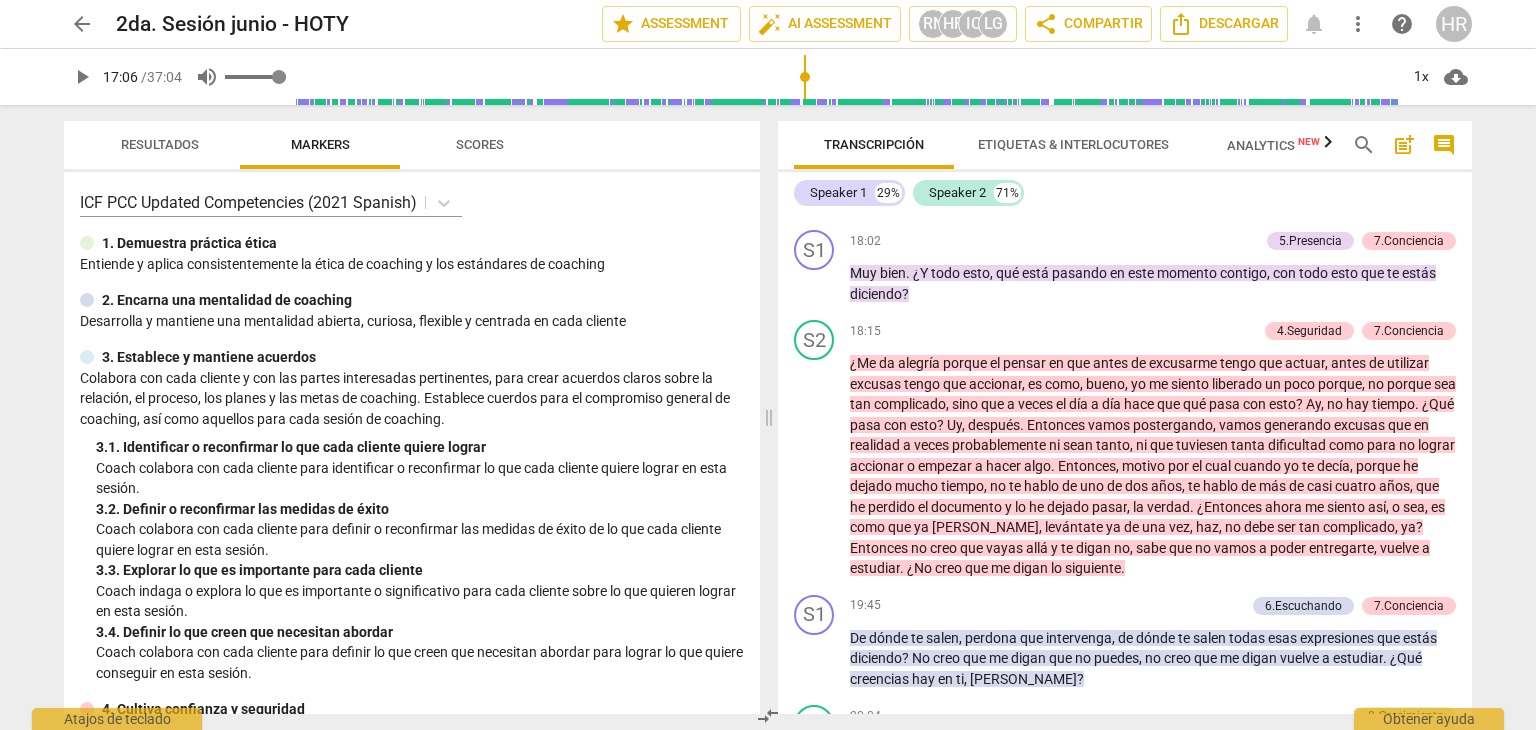 type on "1" 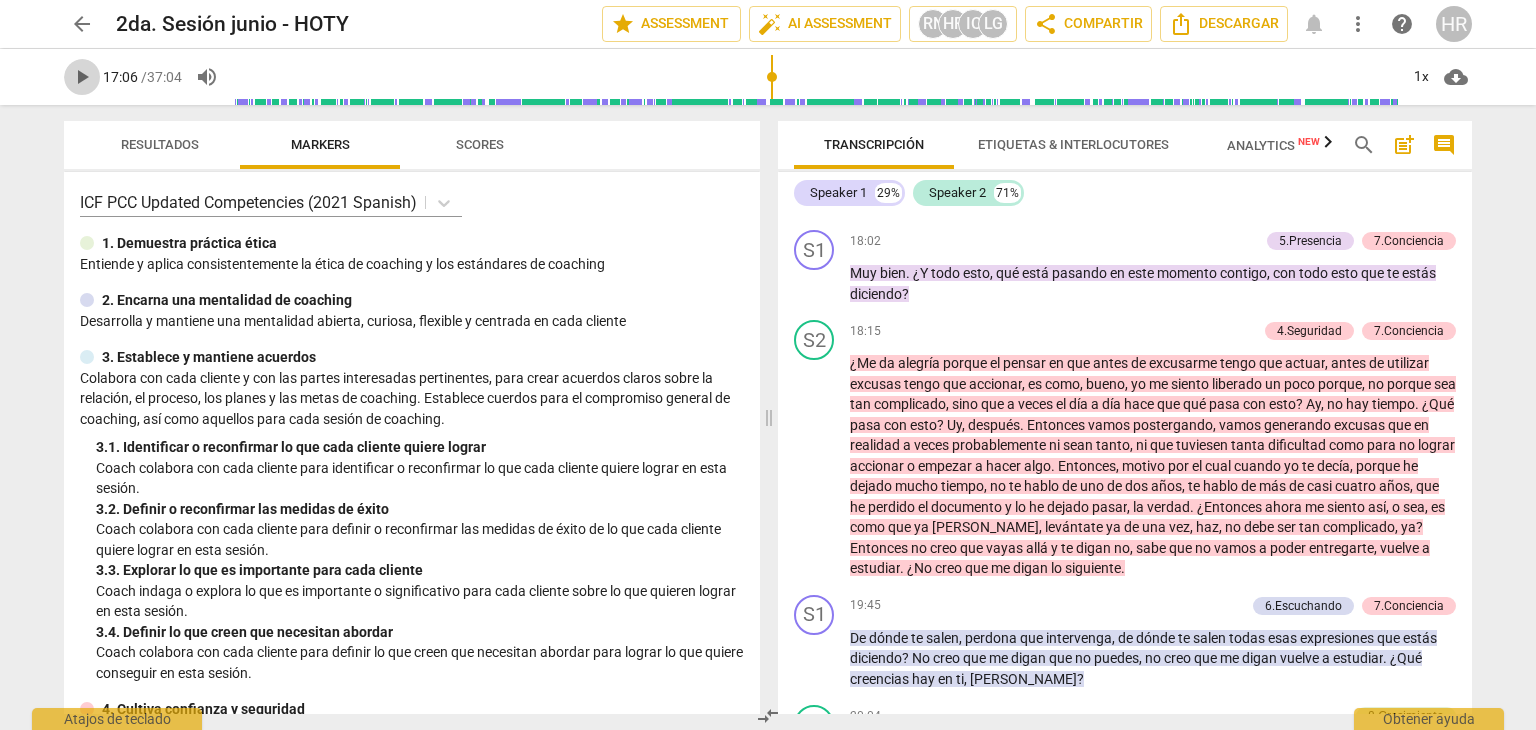 click on "play_arrow" at bounding box center (82, 77) 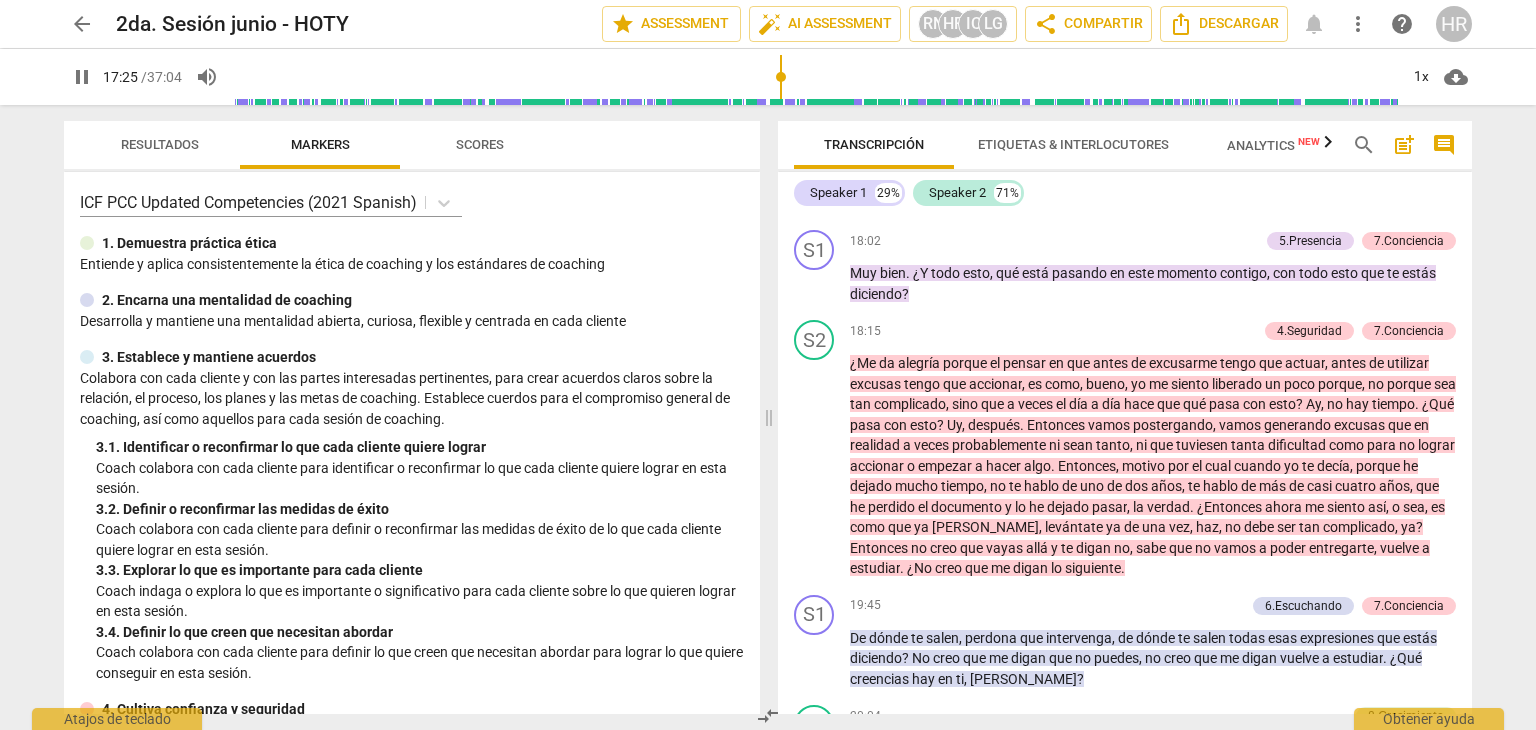 click at bounding box center [815, 77] 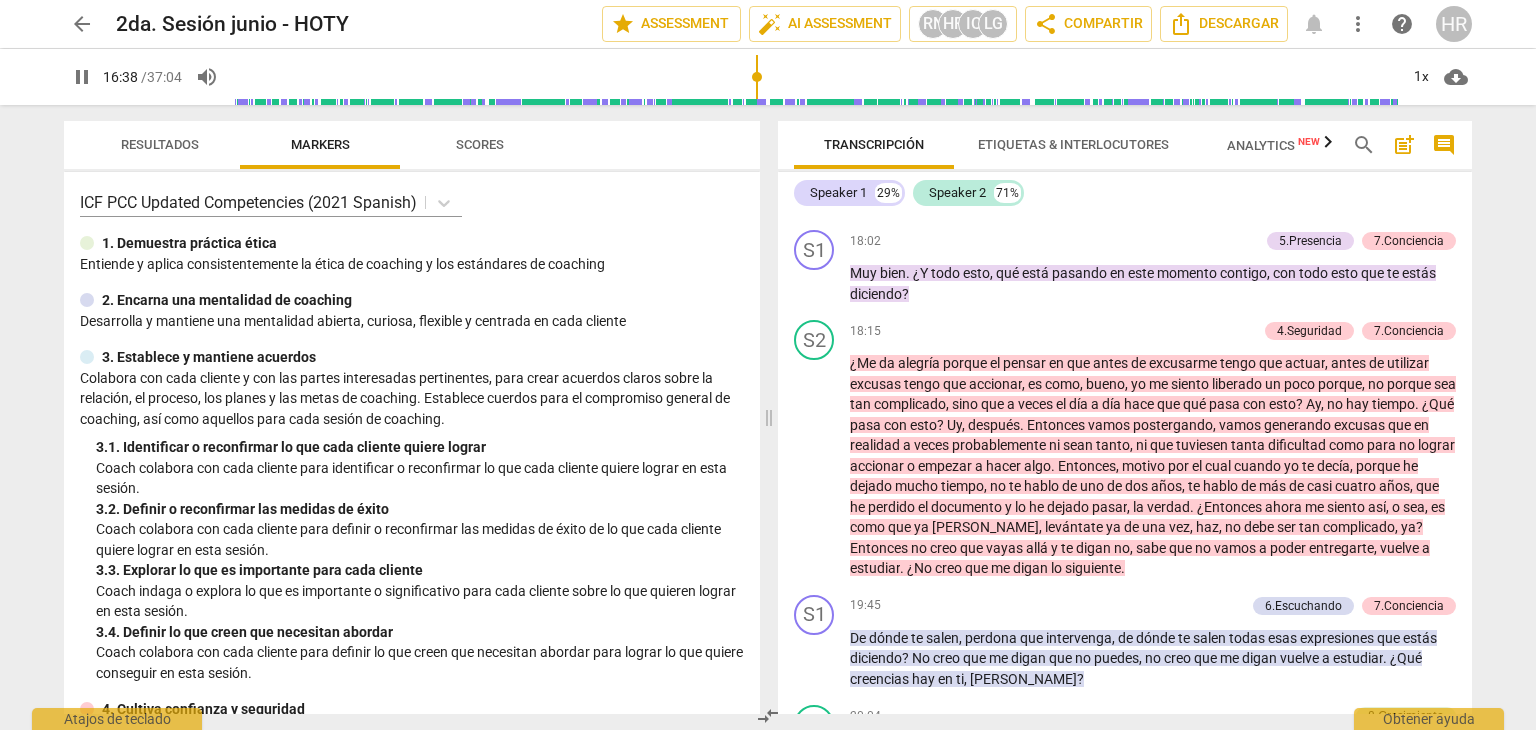 type on "998" 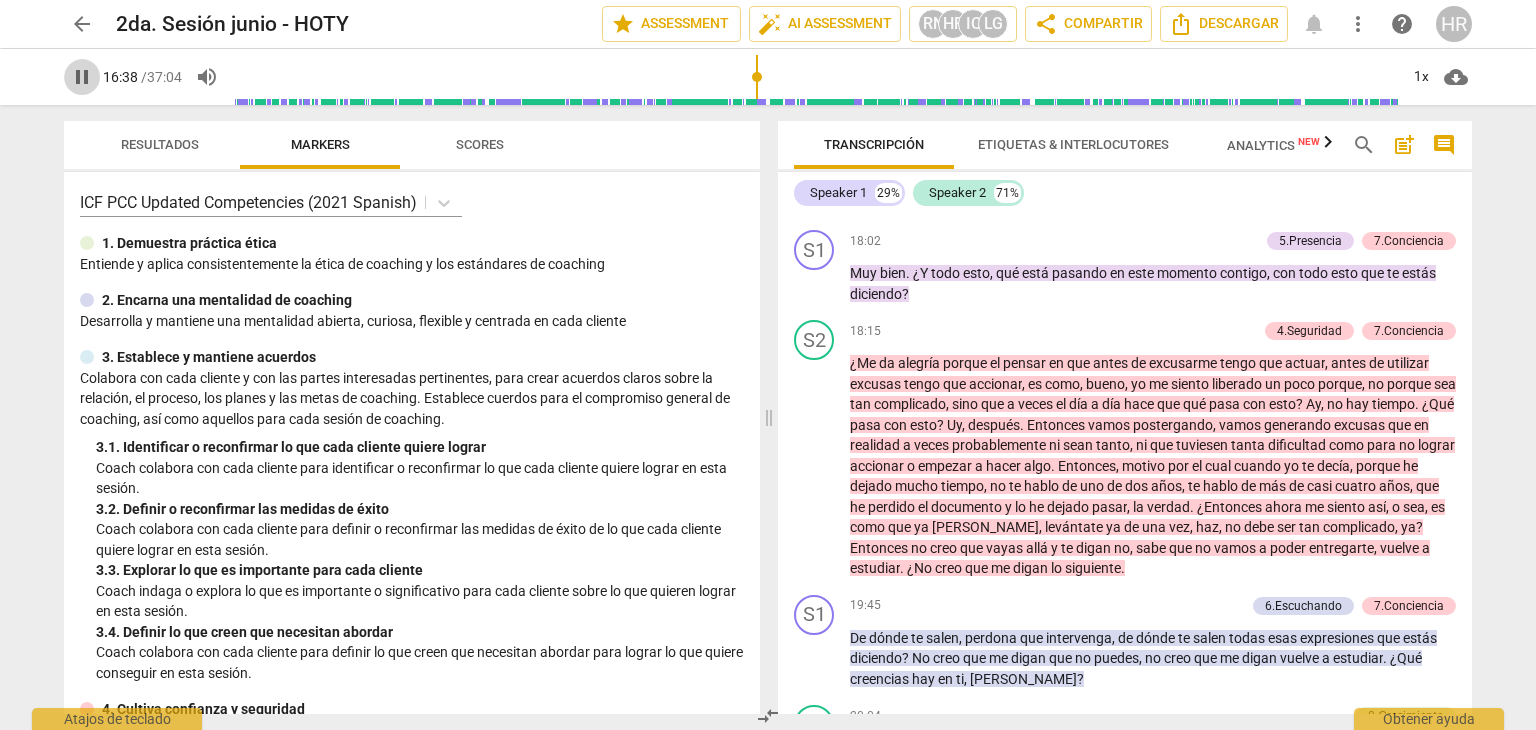 click on "pause" at bounding box center (82, 77) 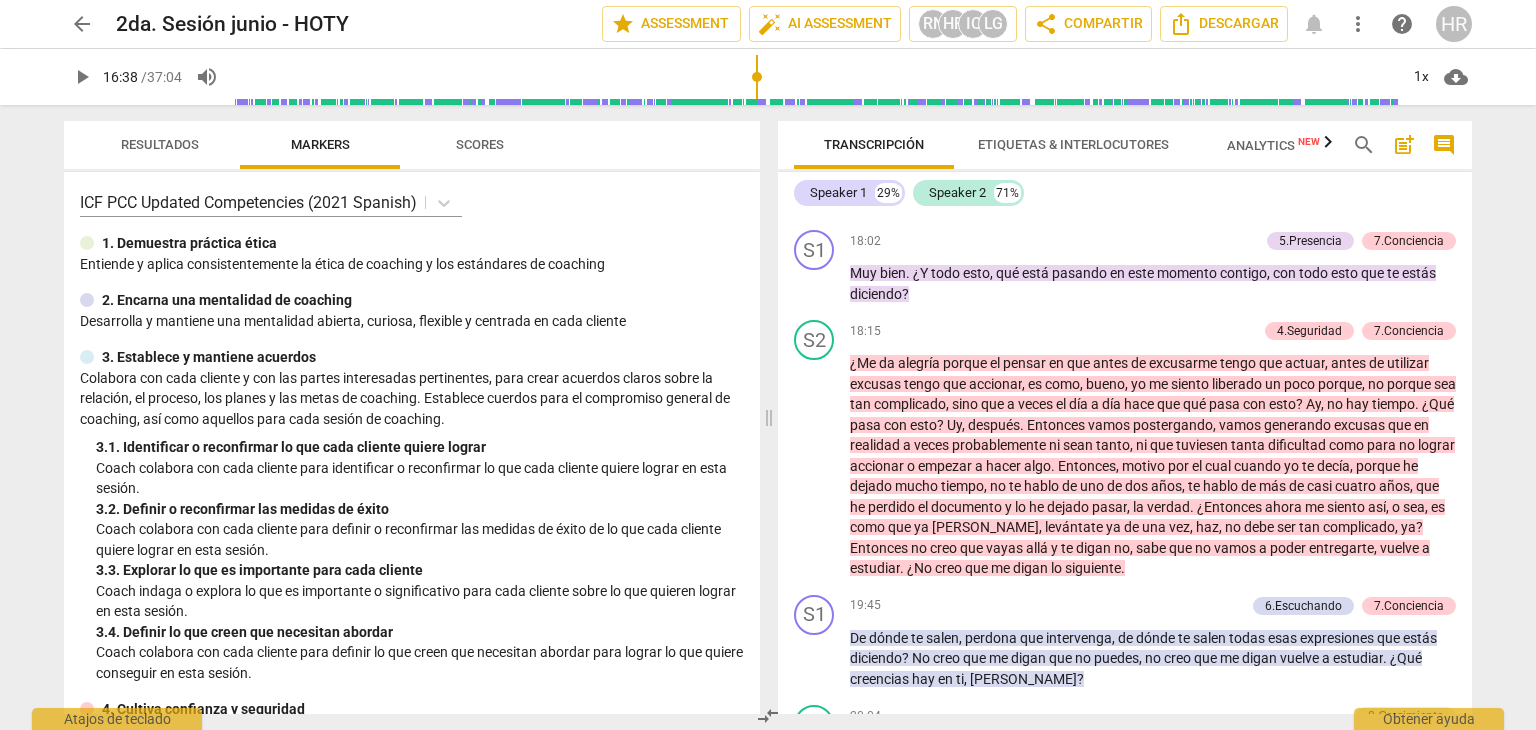 scroll, scrollTop: 7960, scrollLeft: 0, axis: vertical 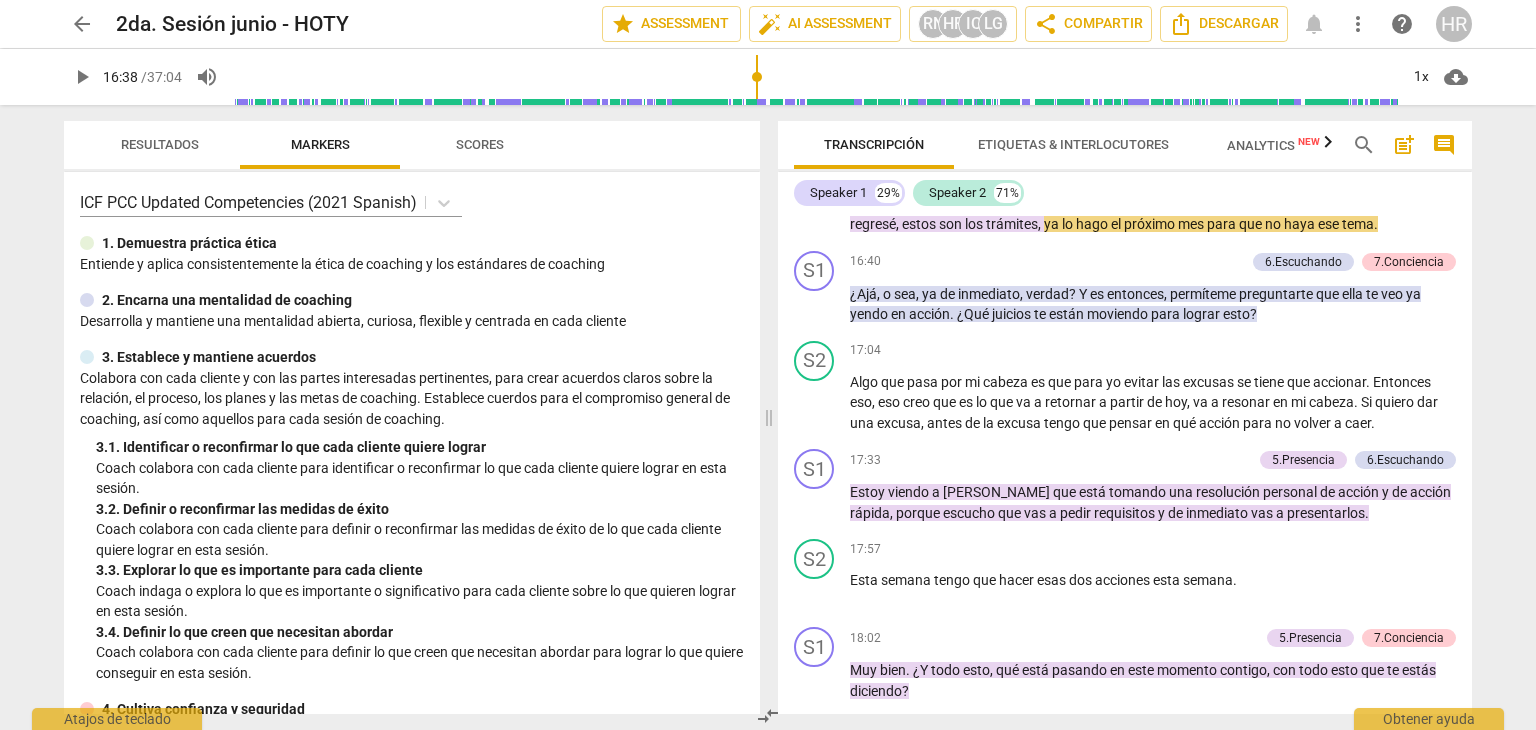 click on "arrow_back" at bounding box center (82, 24) 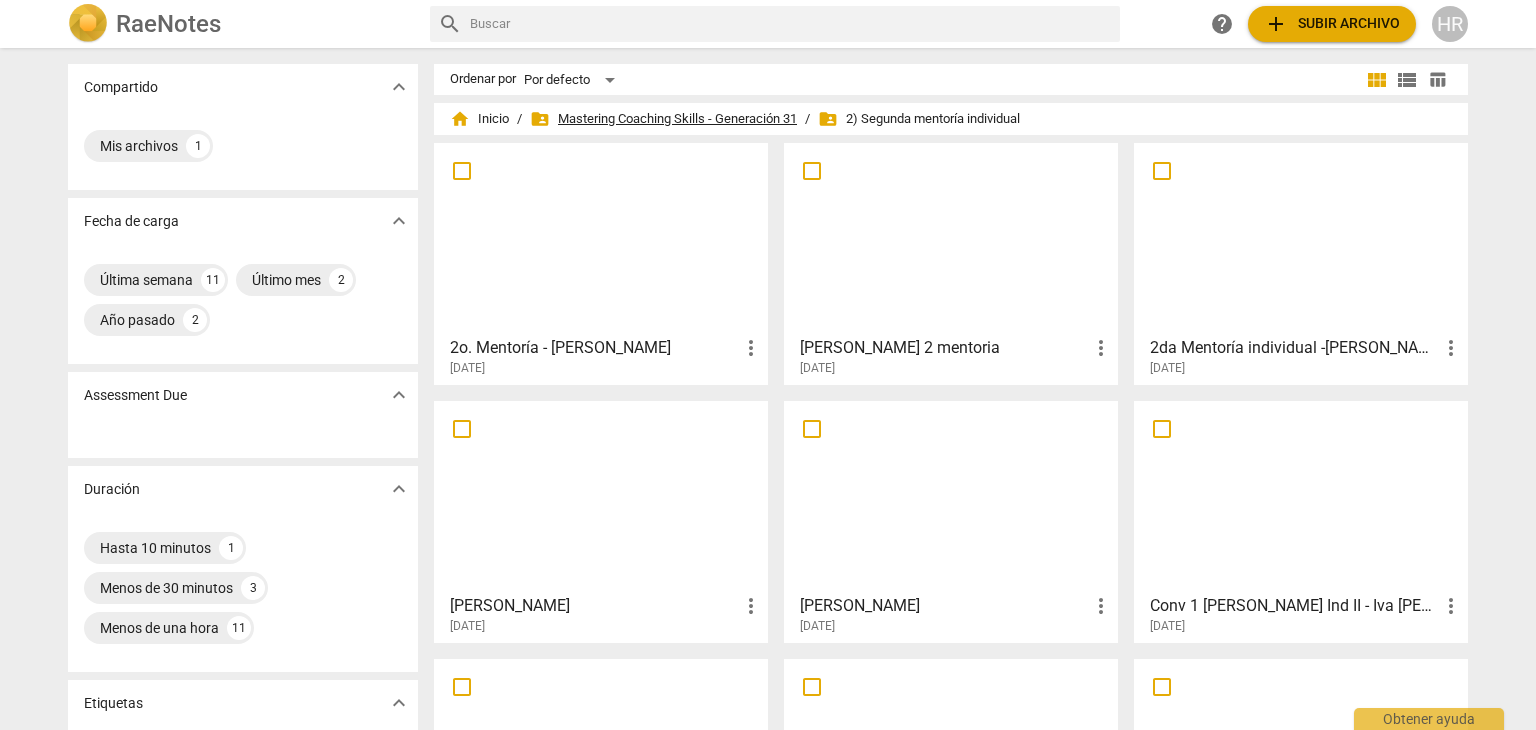 click on "folder_shared Mastering Coaching Skills - Generación 31" at bounding box center (663, 119) 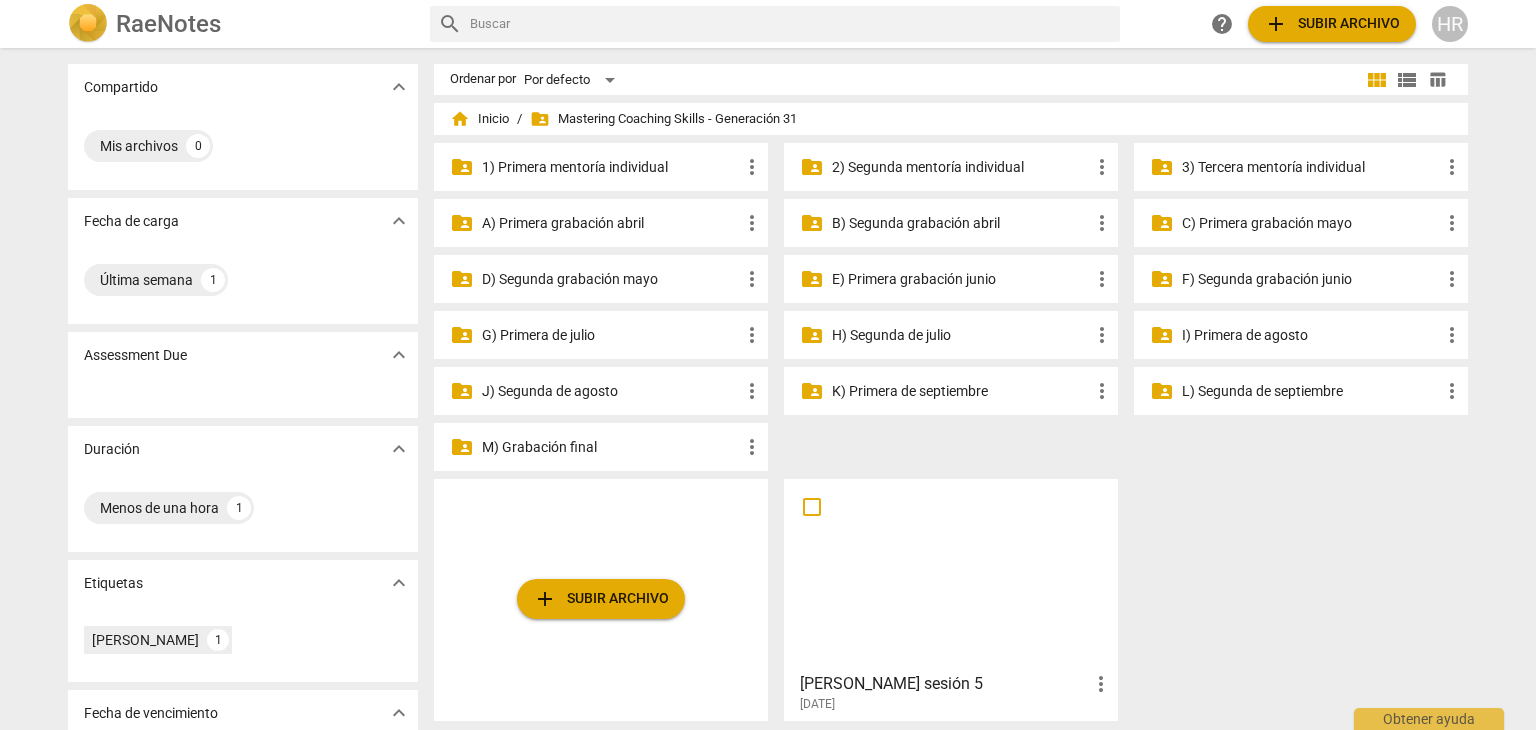 click on "2) Segunda mentoría individual" at bounding box center (961, 167) 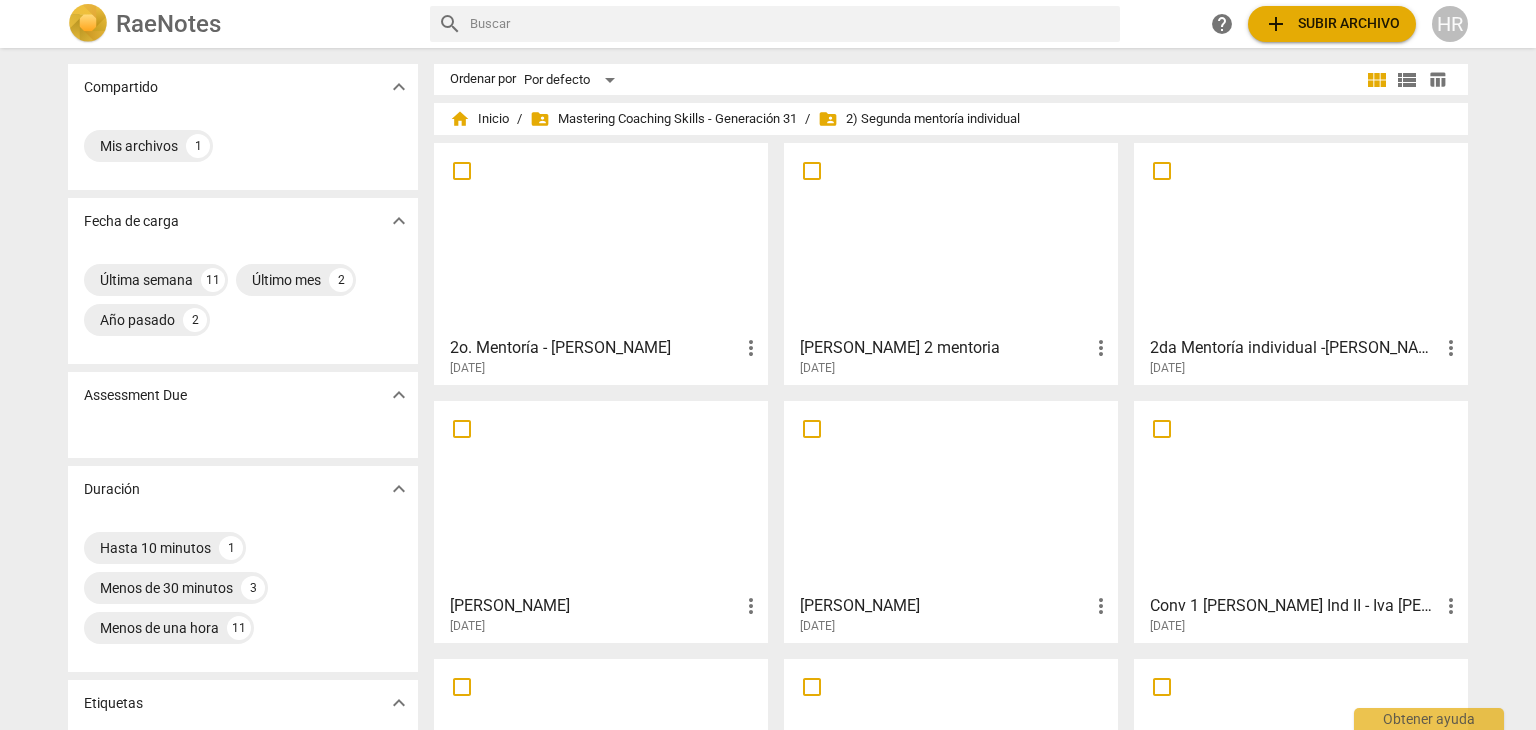 click at bounding box center [601, 238] 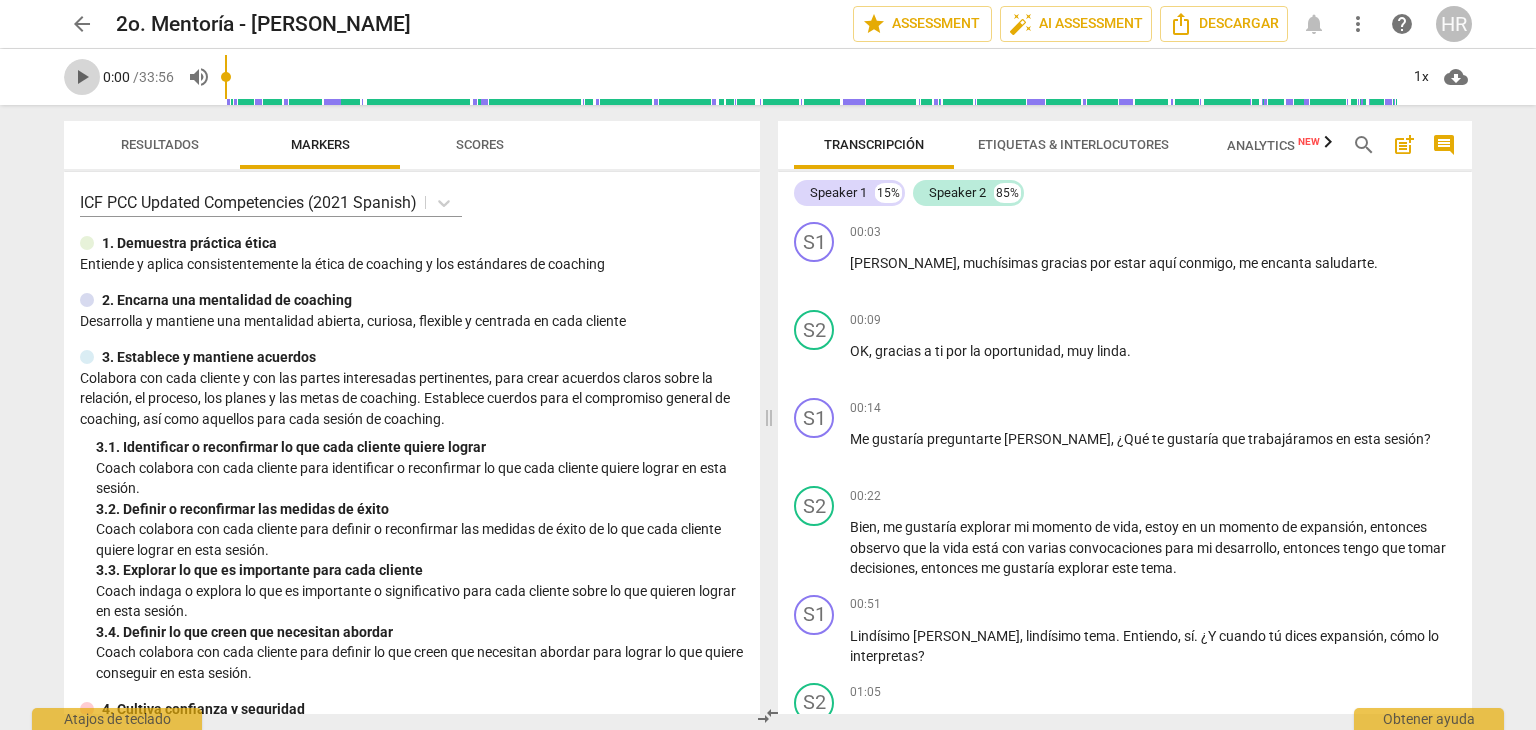 click on "play_arrow" at bounding box center [82, 77] 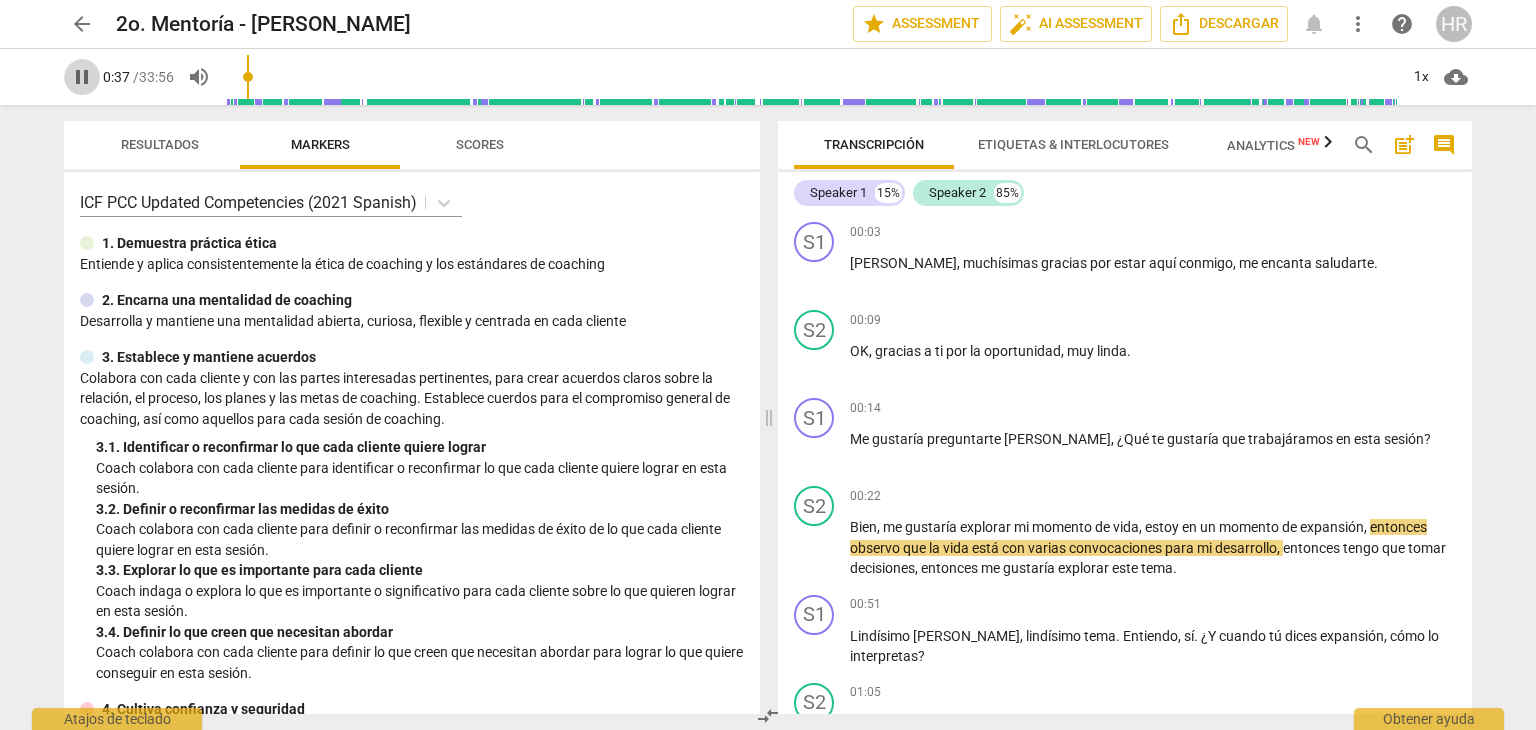 click on "pause" at bounding box center (82, 77) 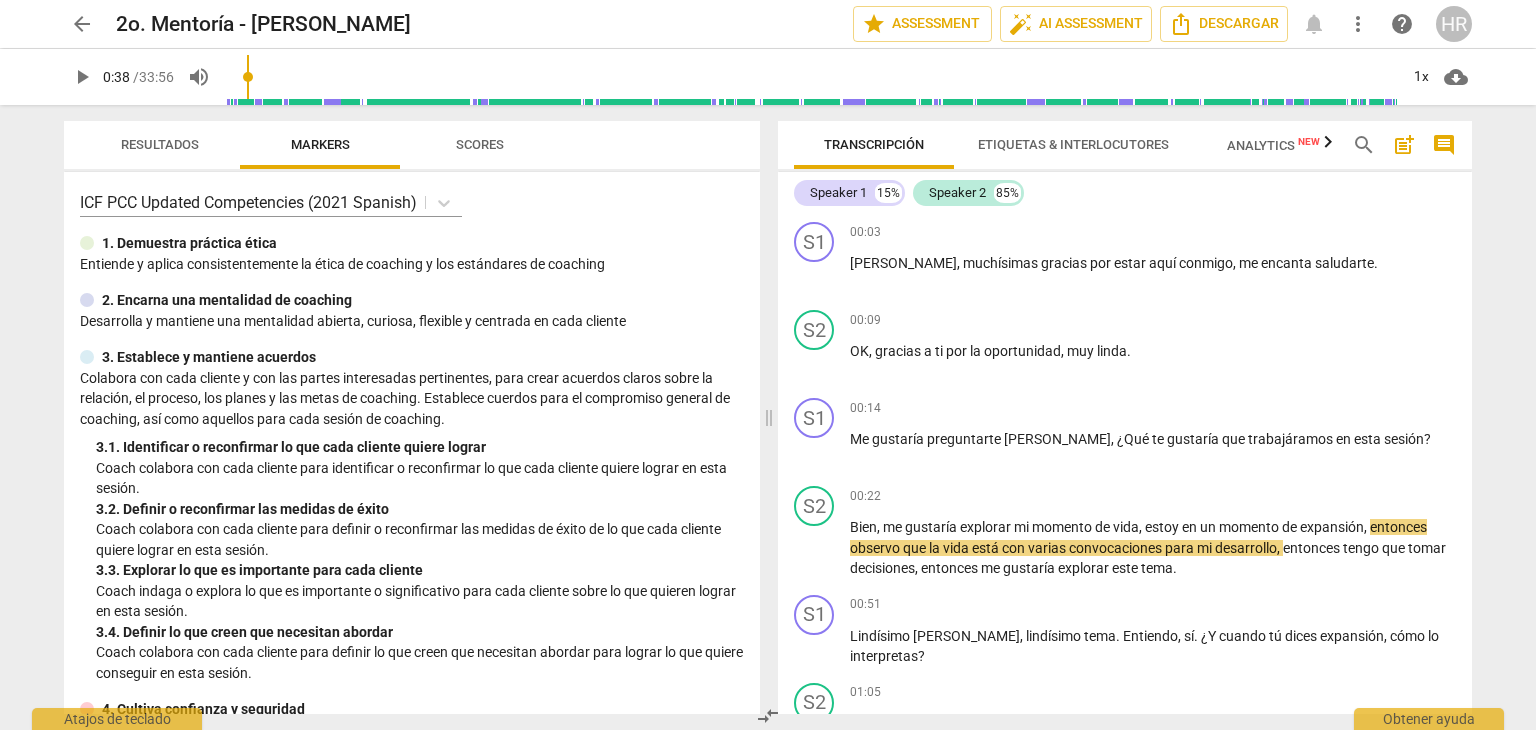 type on "38" 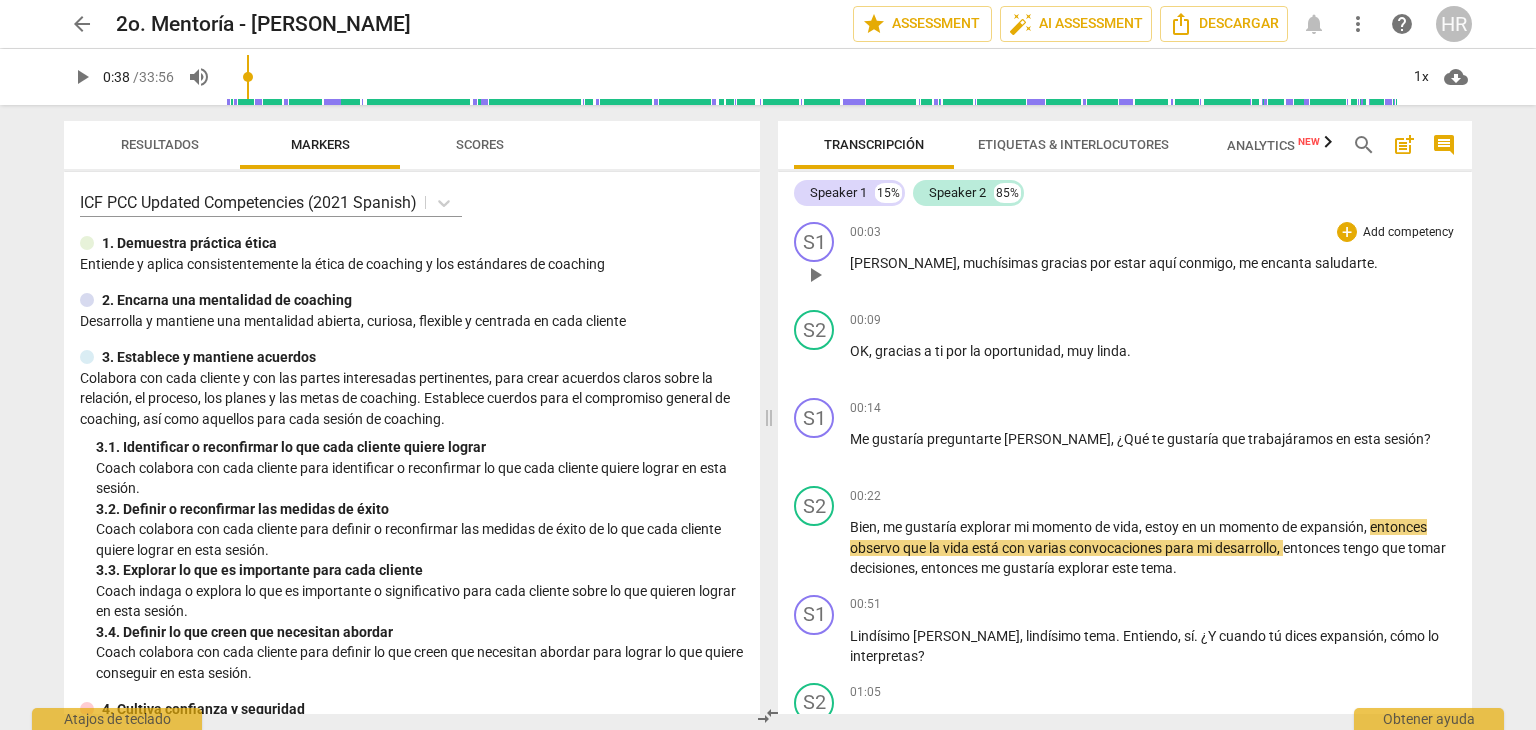 click on "Add competency" at bounding box center (1408, 233) 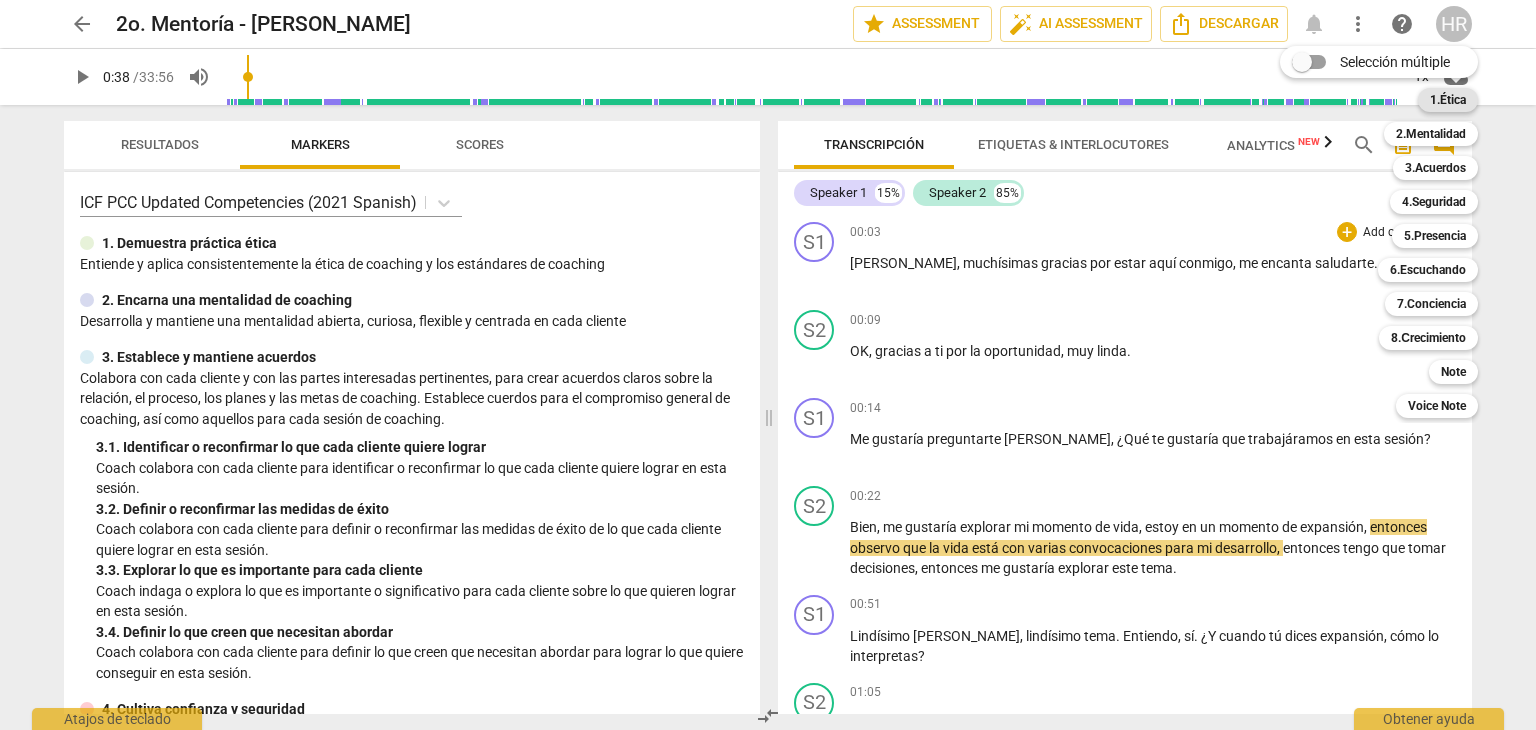 click on "1.Ética" at bounding box center [1448, 100] 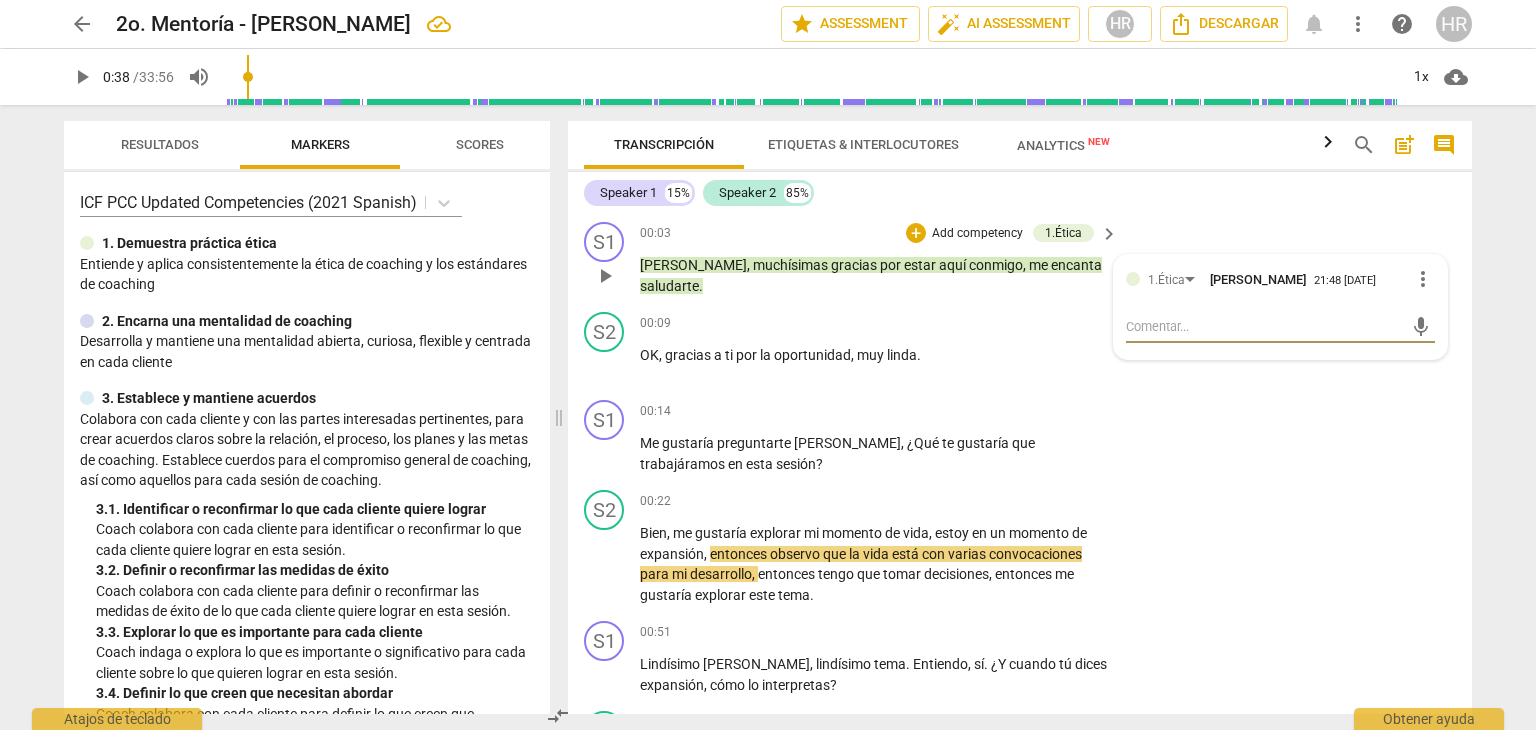 type on "D" 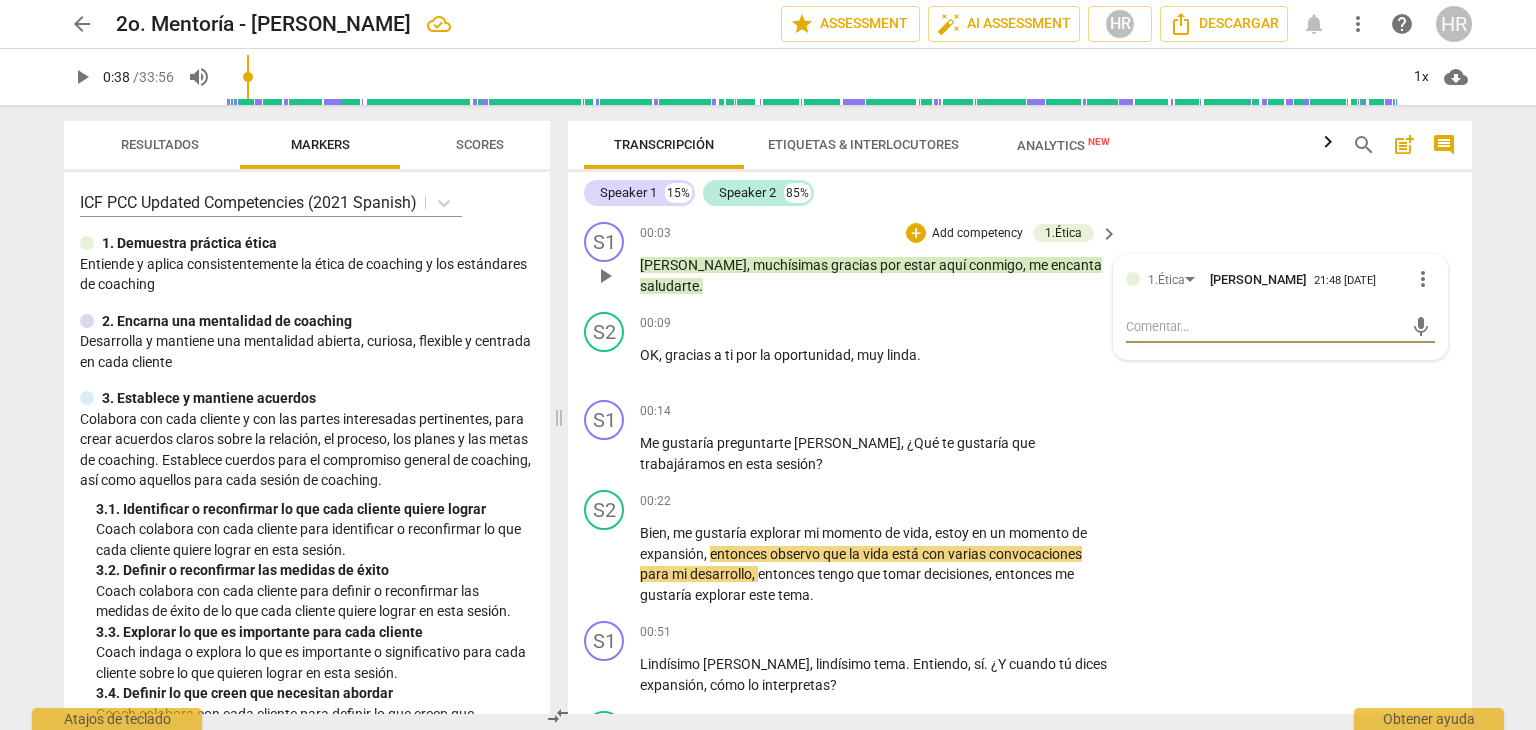 type on "D" 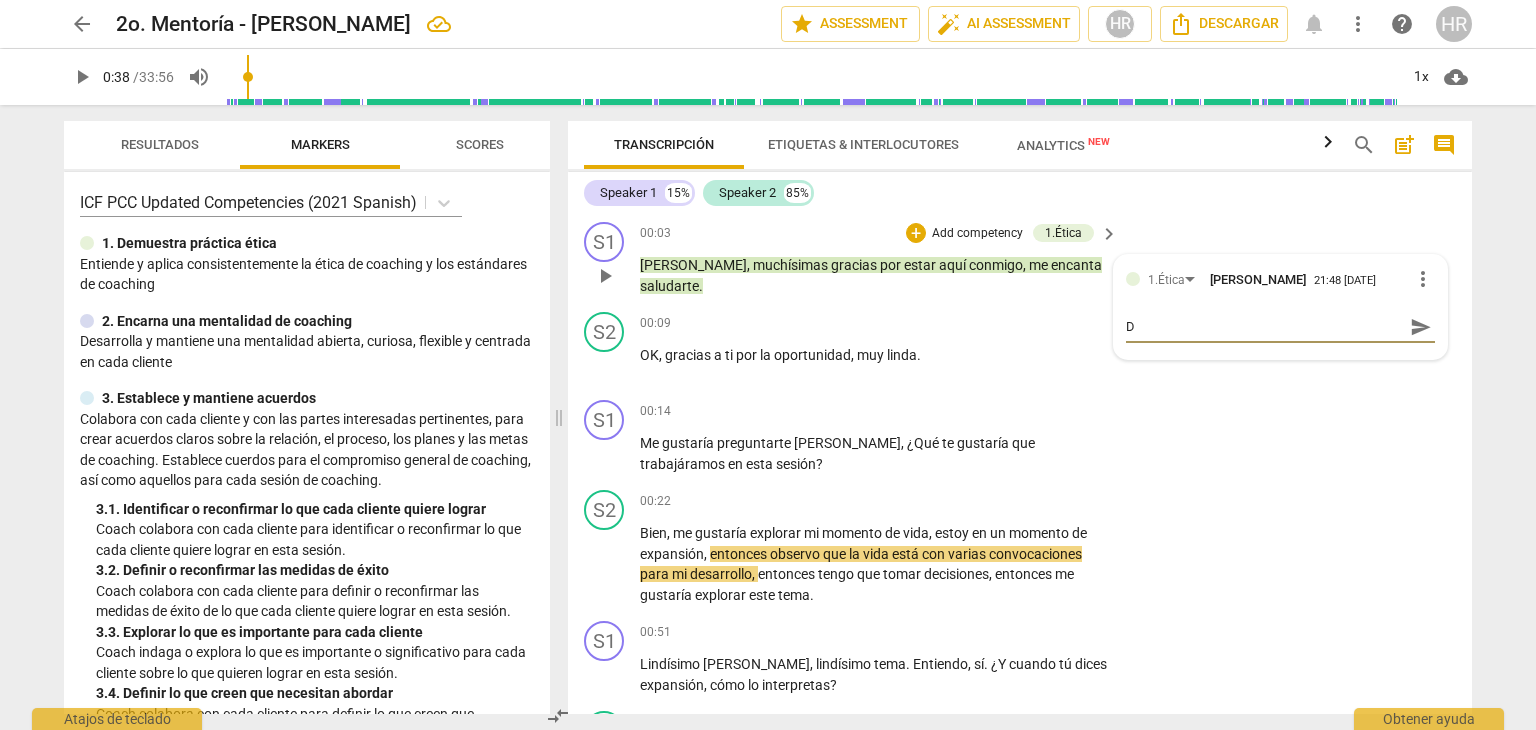 type on "De" 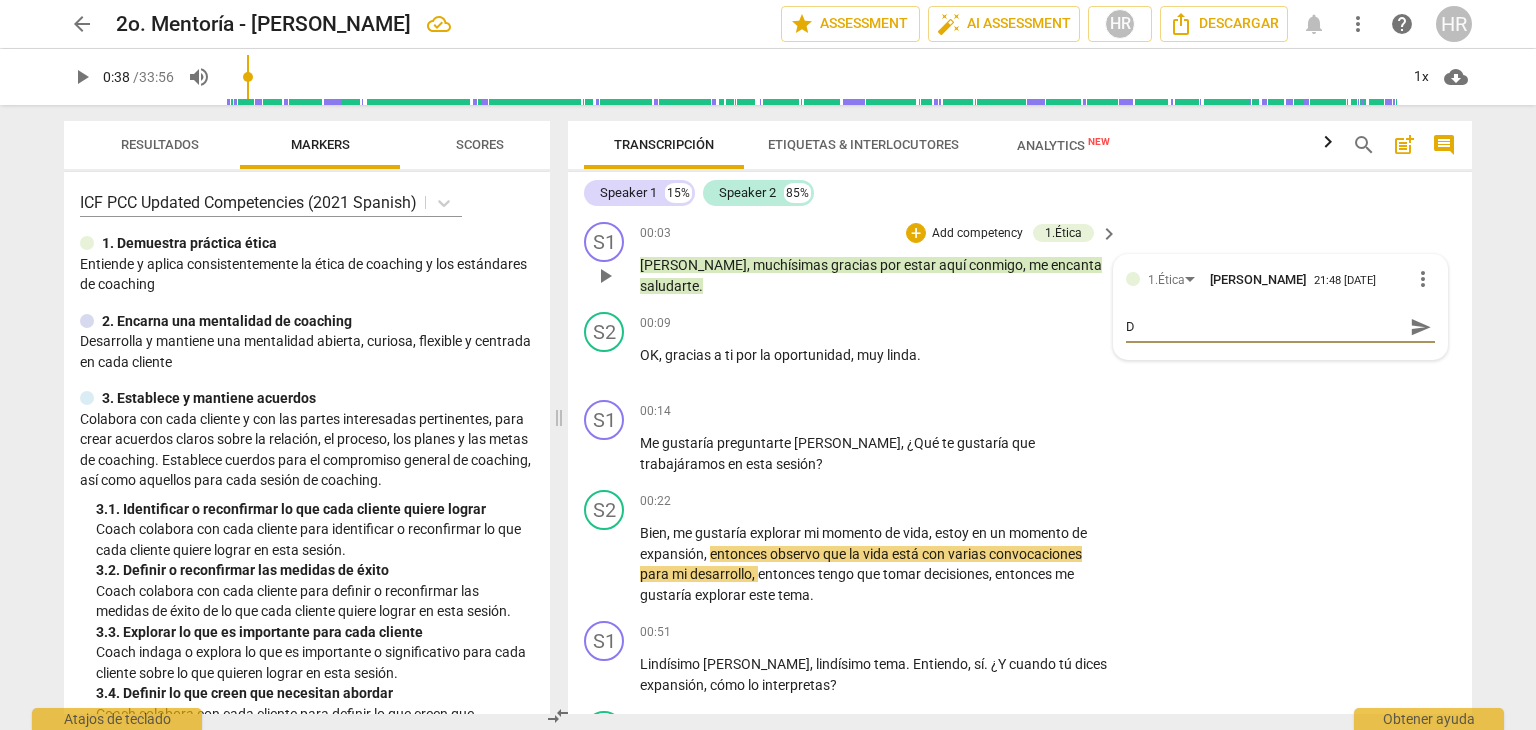 type on "De" 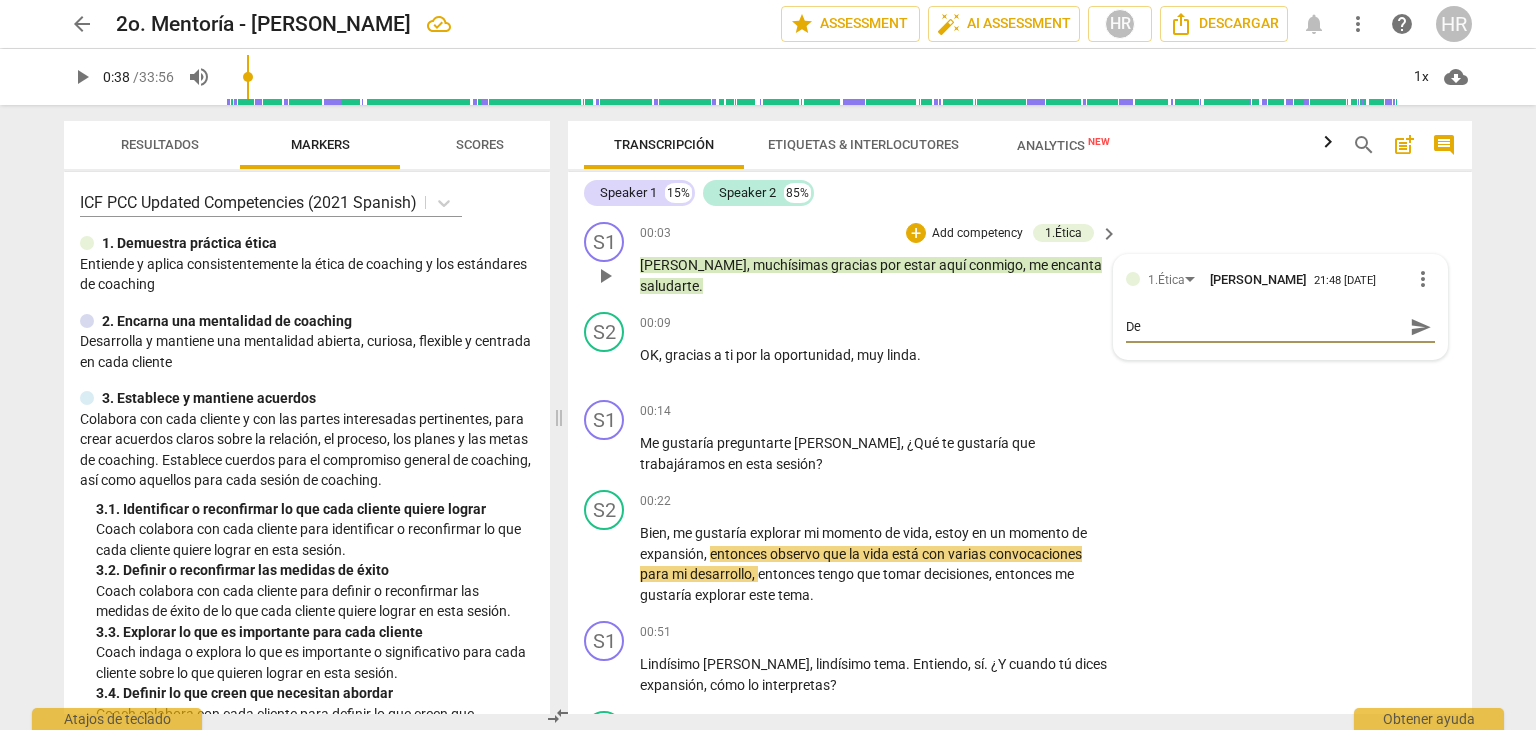 type on "Des" 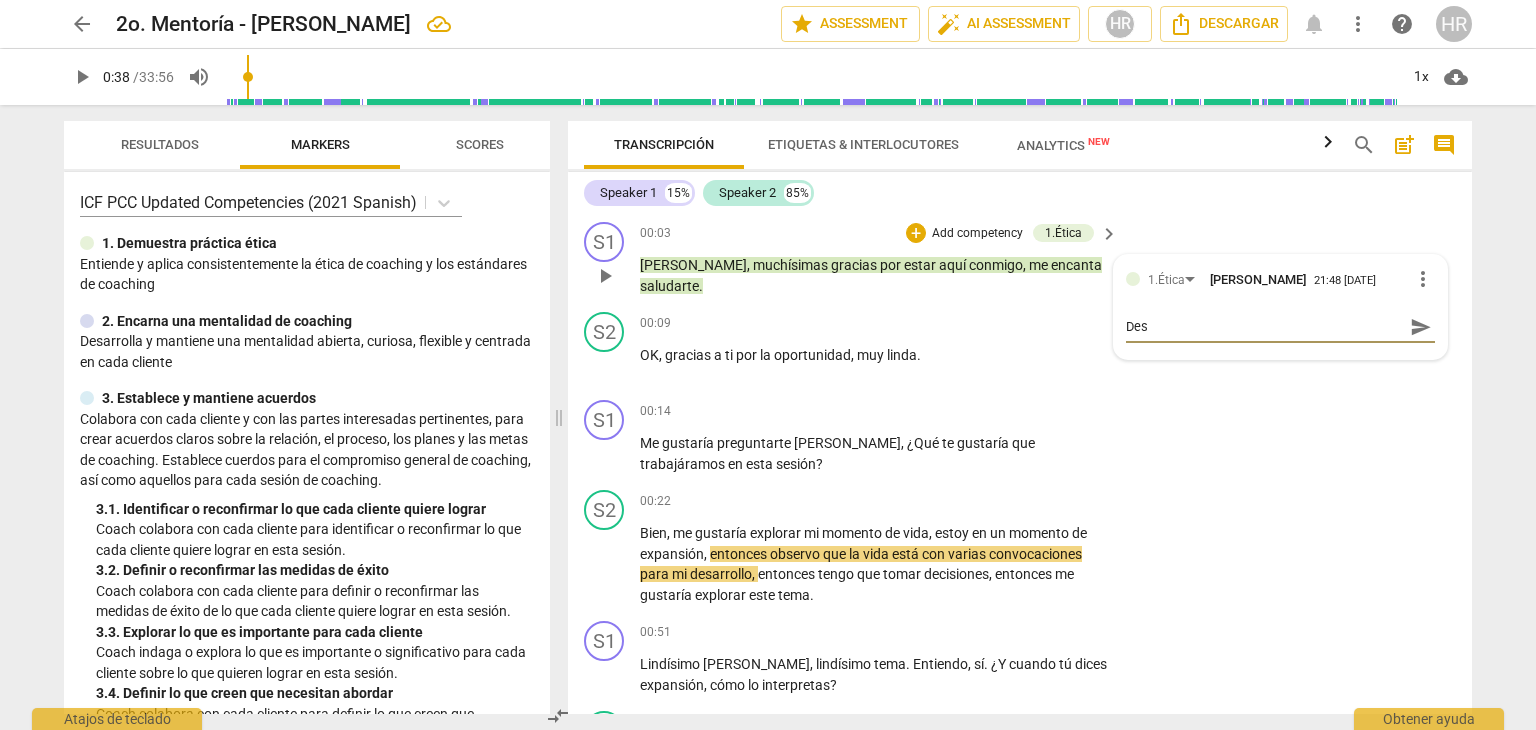 type on "Desd" 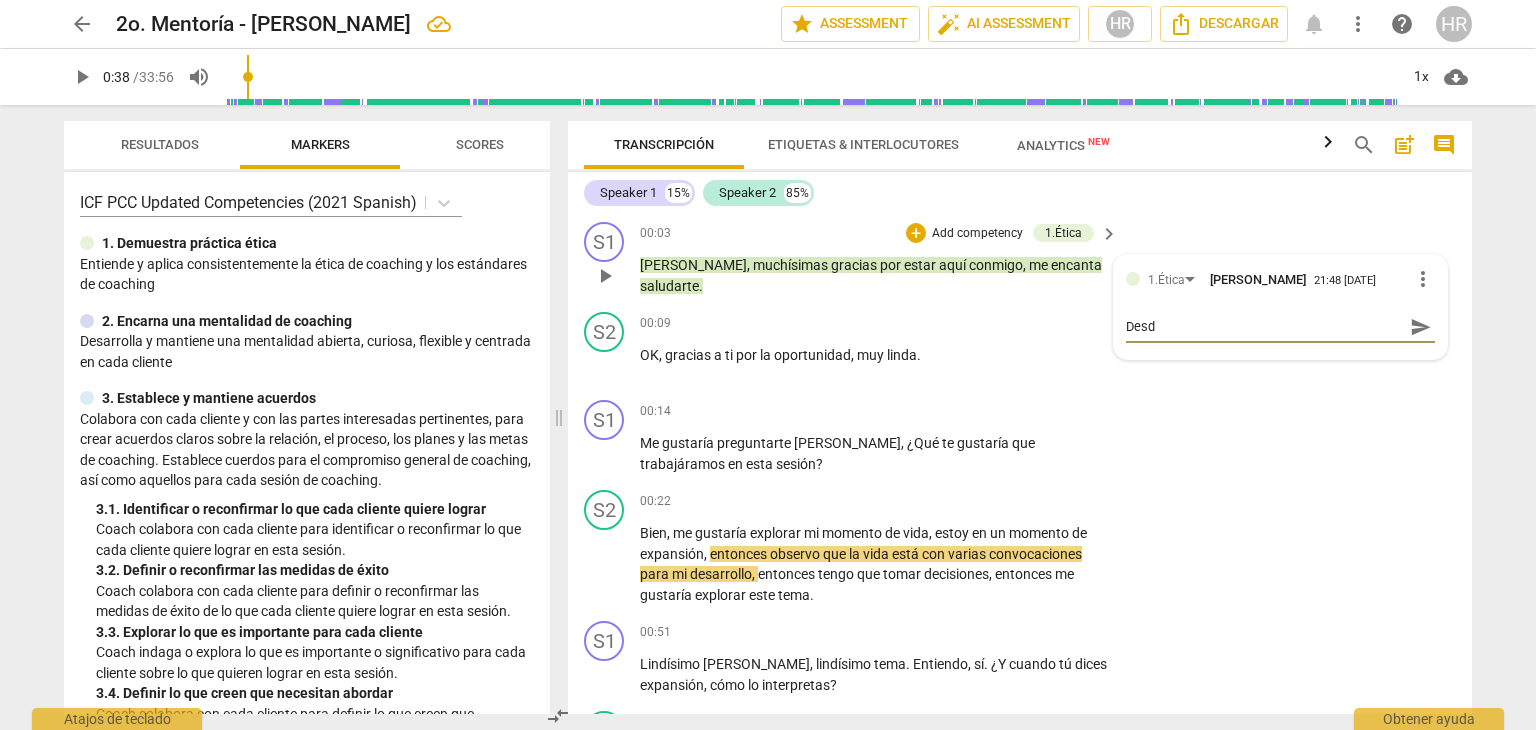 type on "Desde" 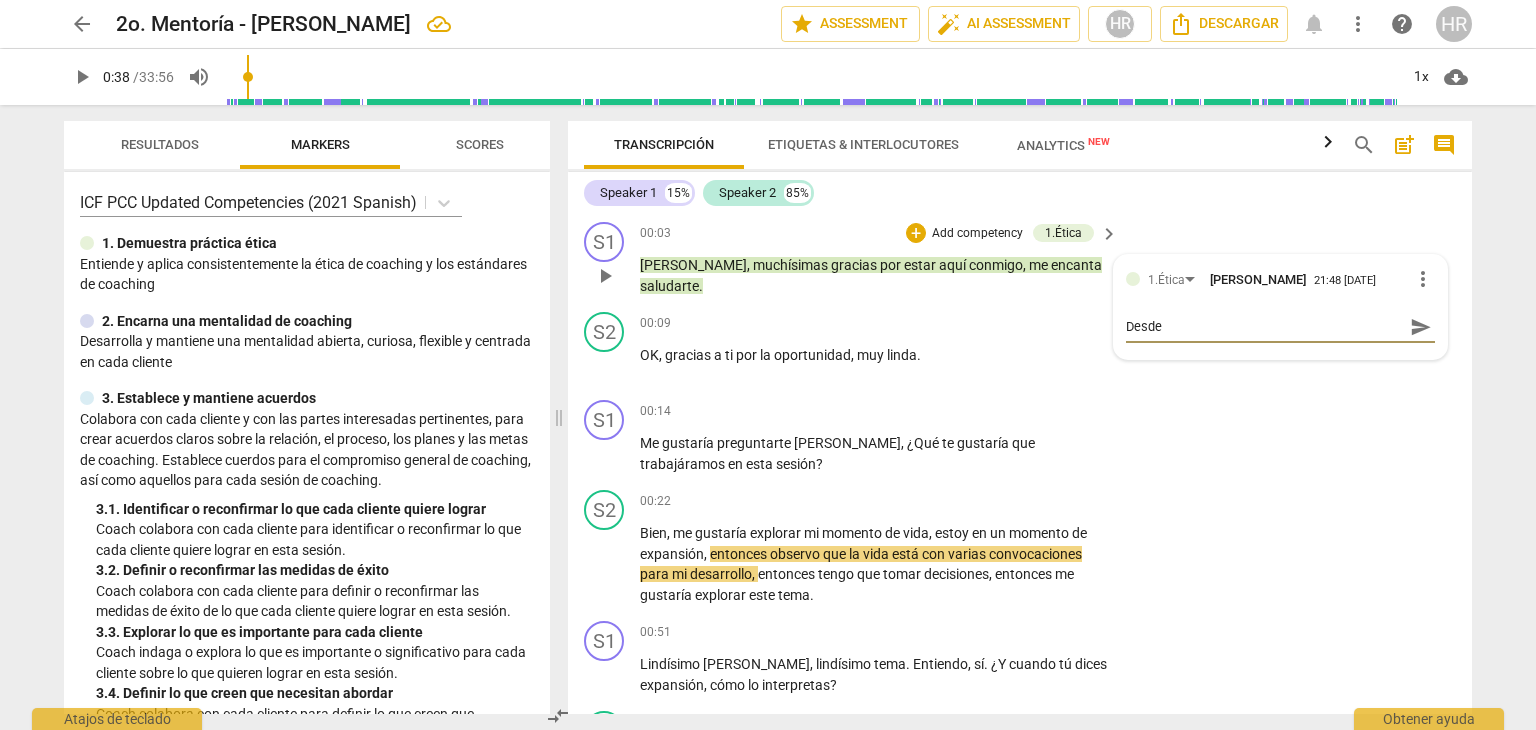 type on "Desde" 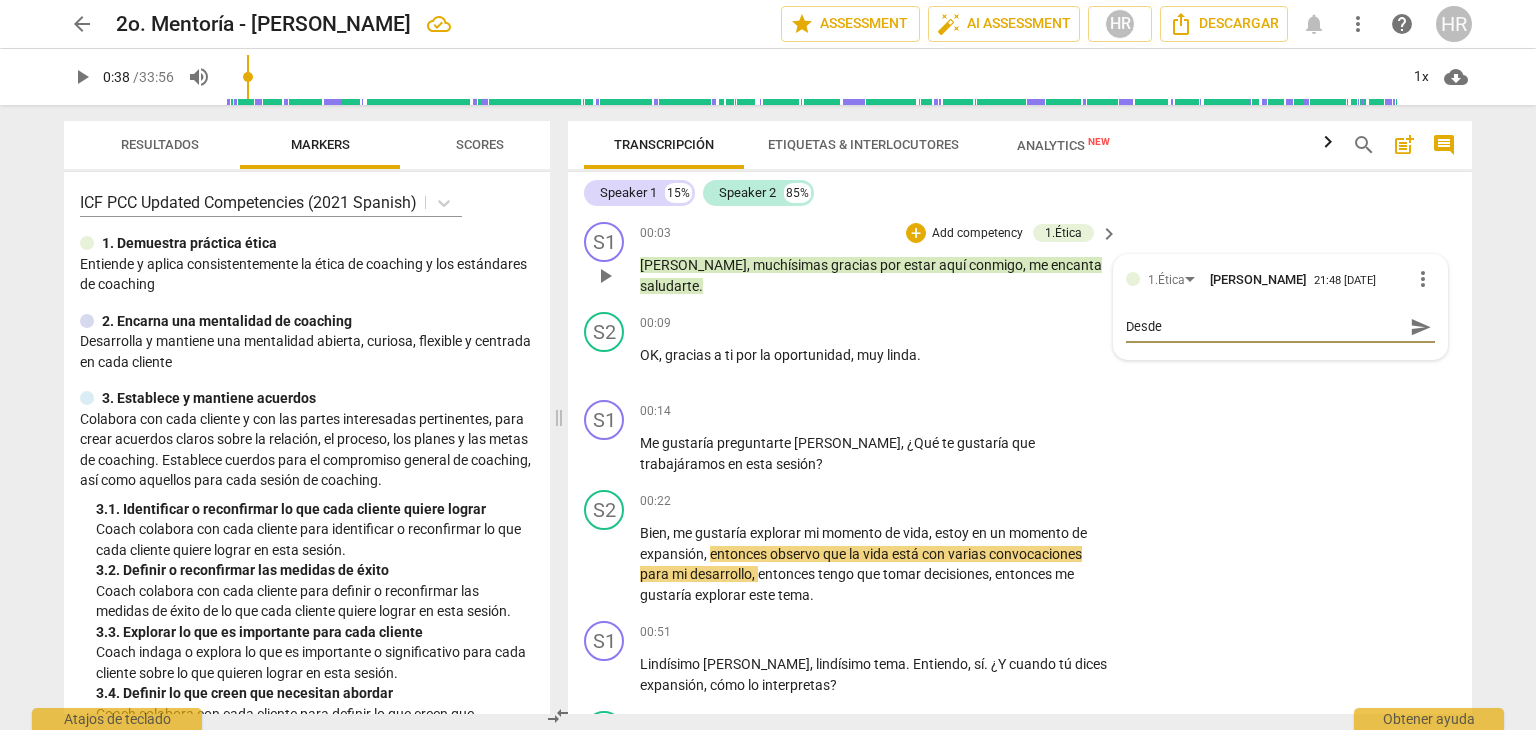 type on "Desde e" 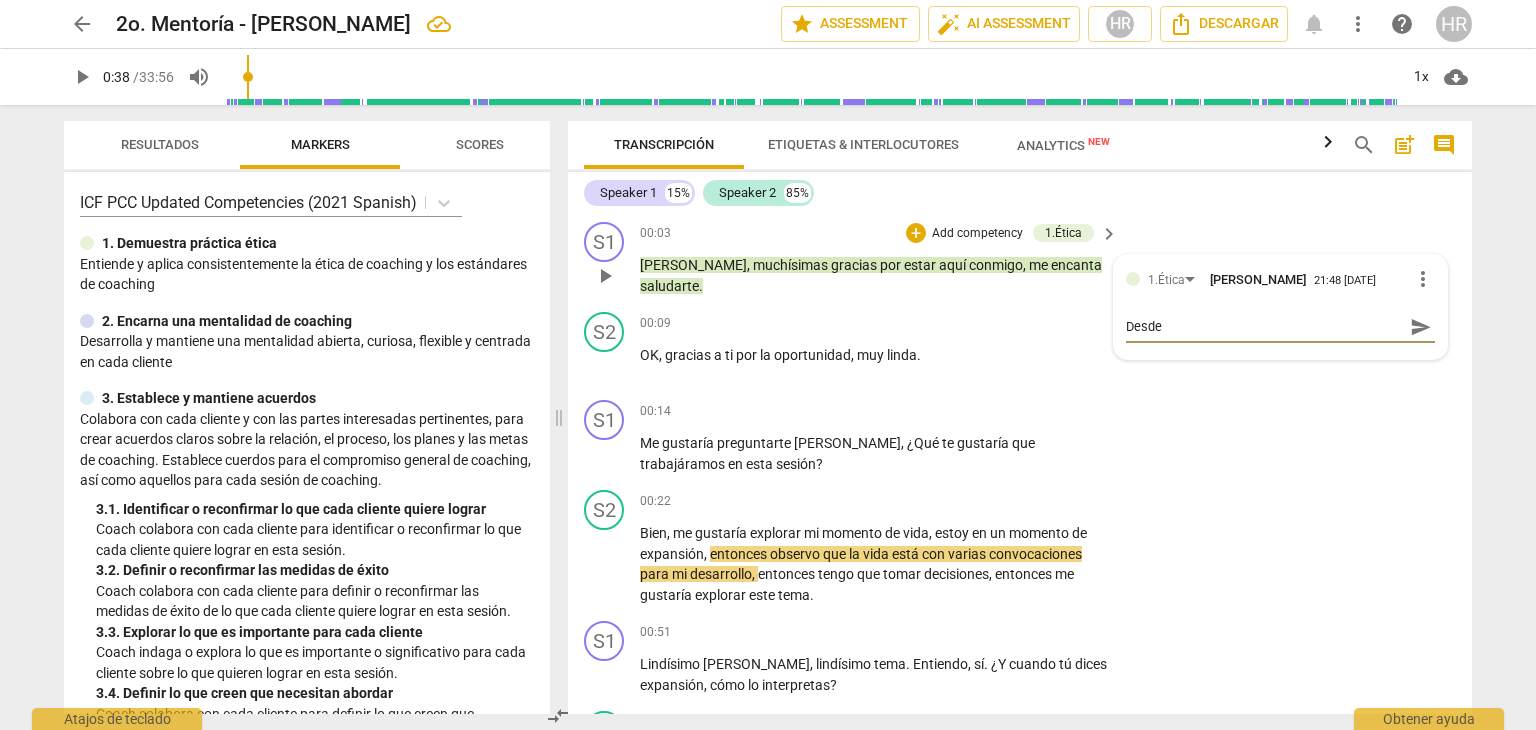 type on "Desde e" 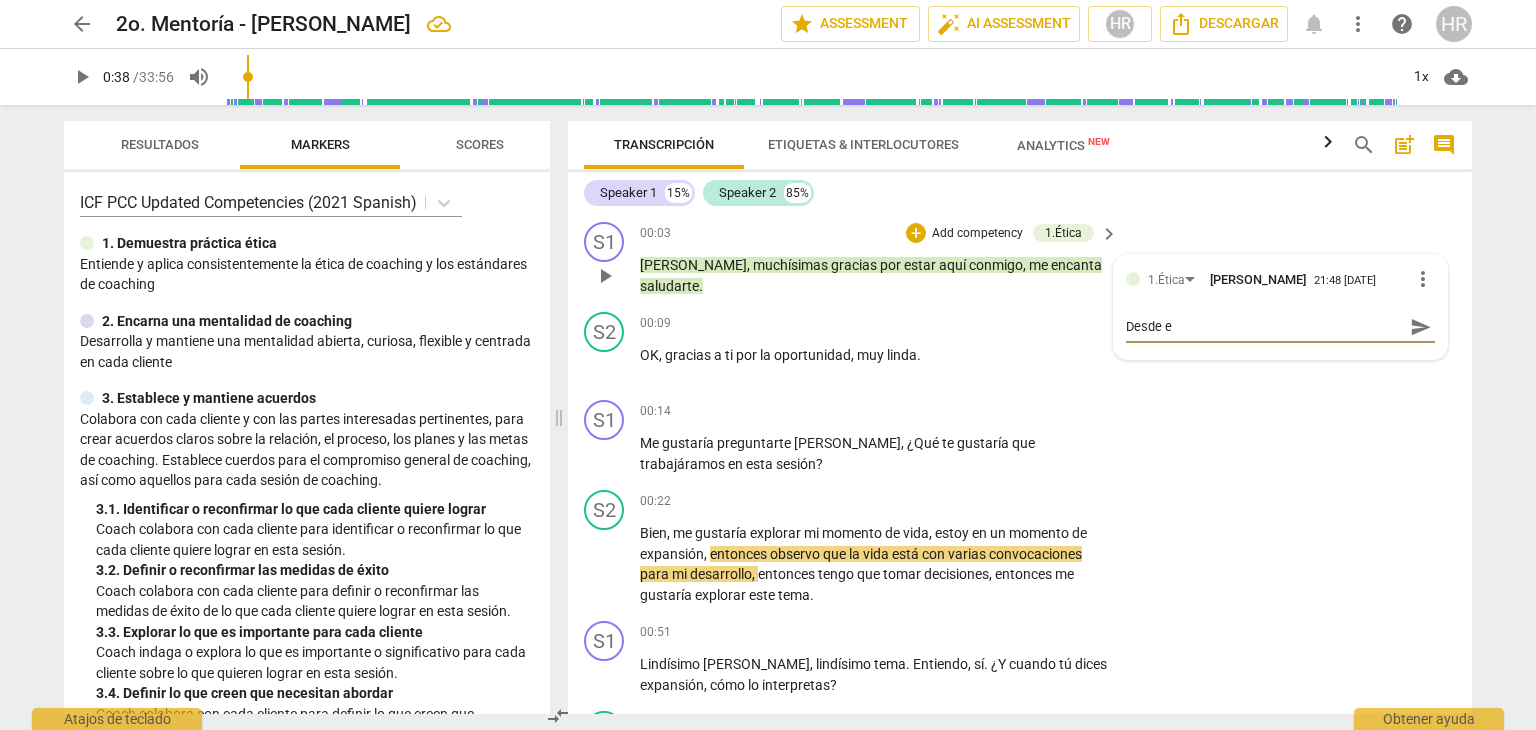 type on "Desde el" 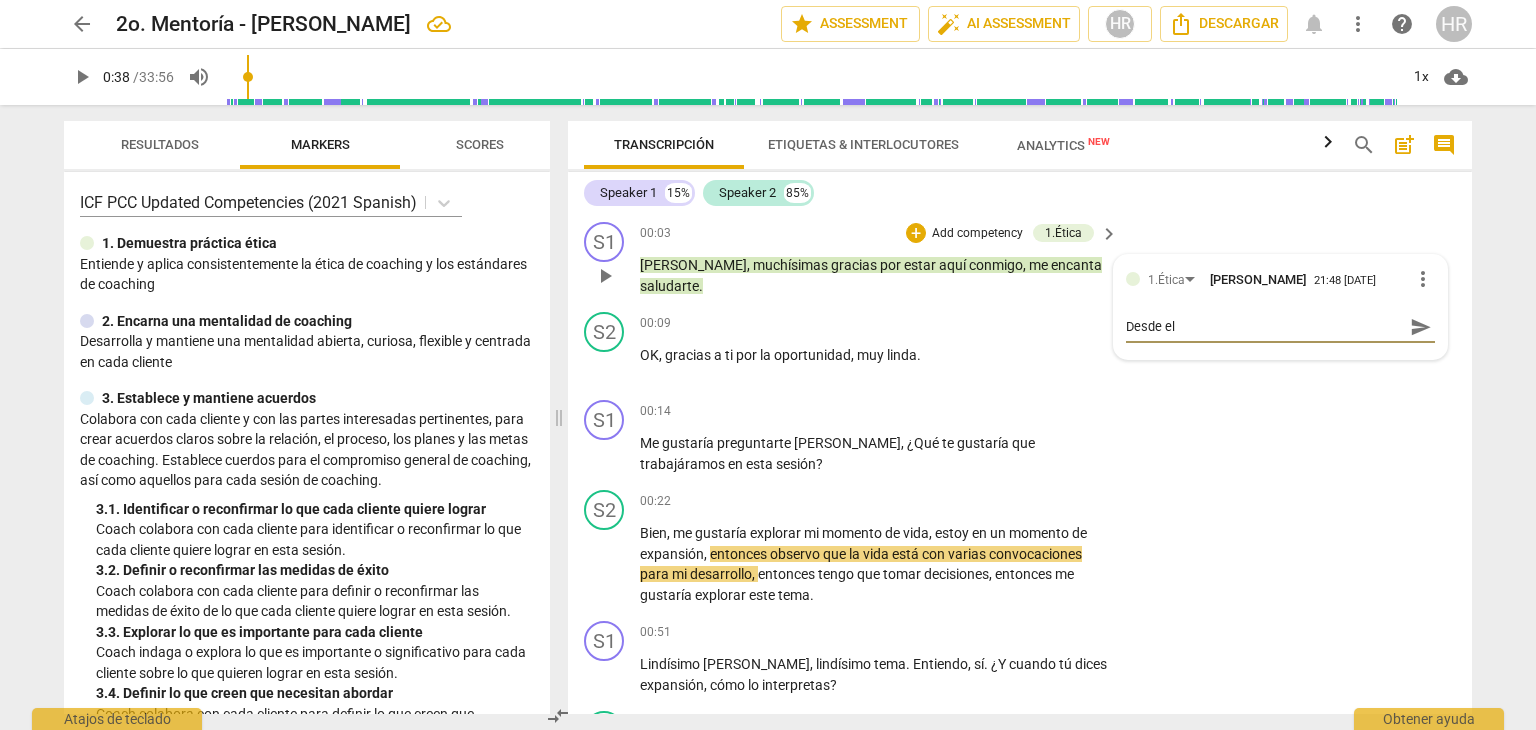 type on "Desde el" 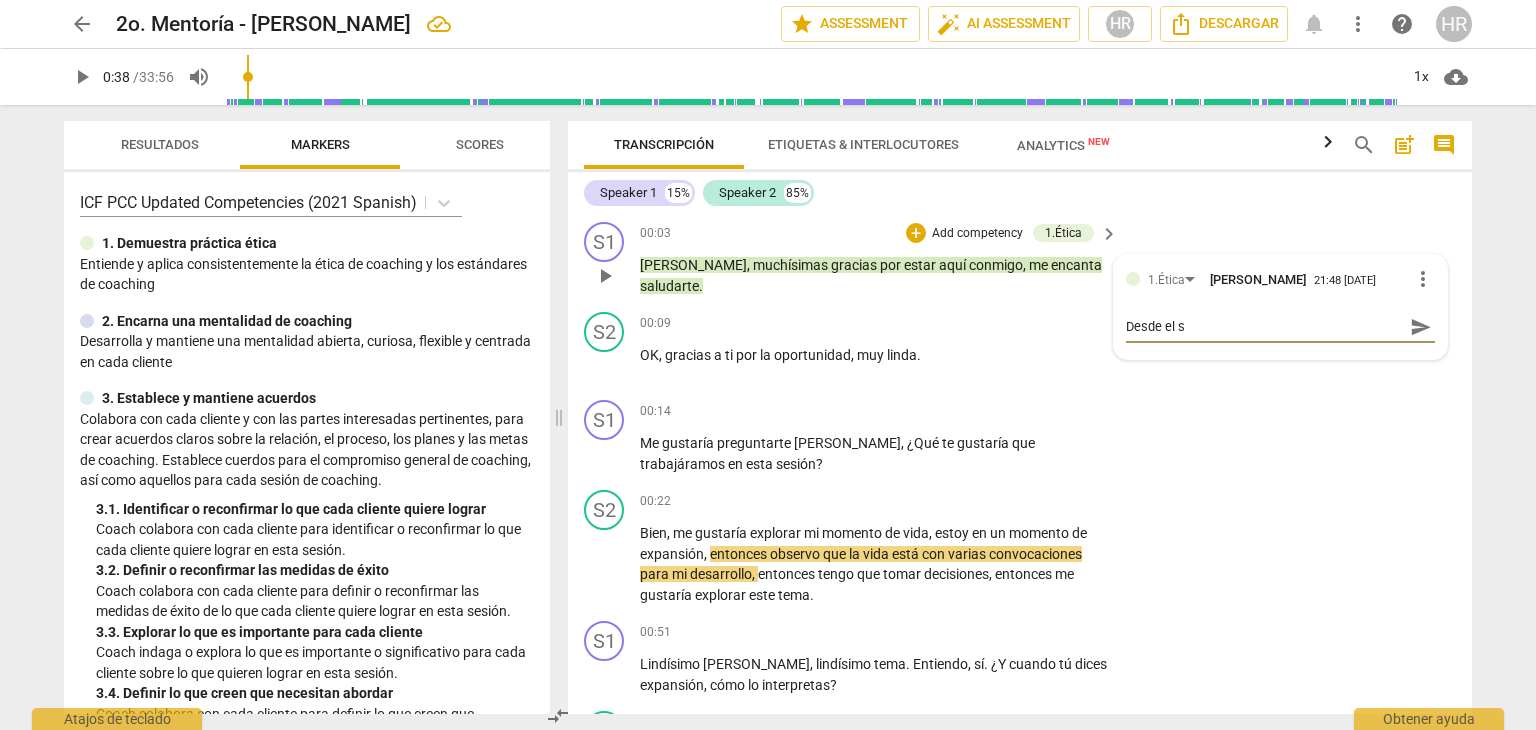 type on "Desde el sa" 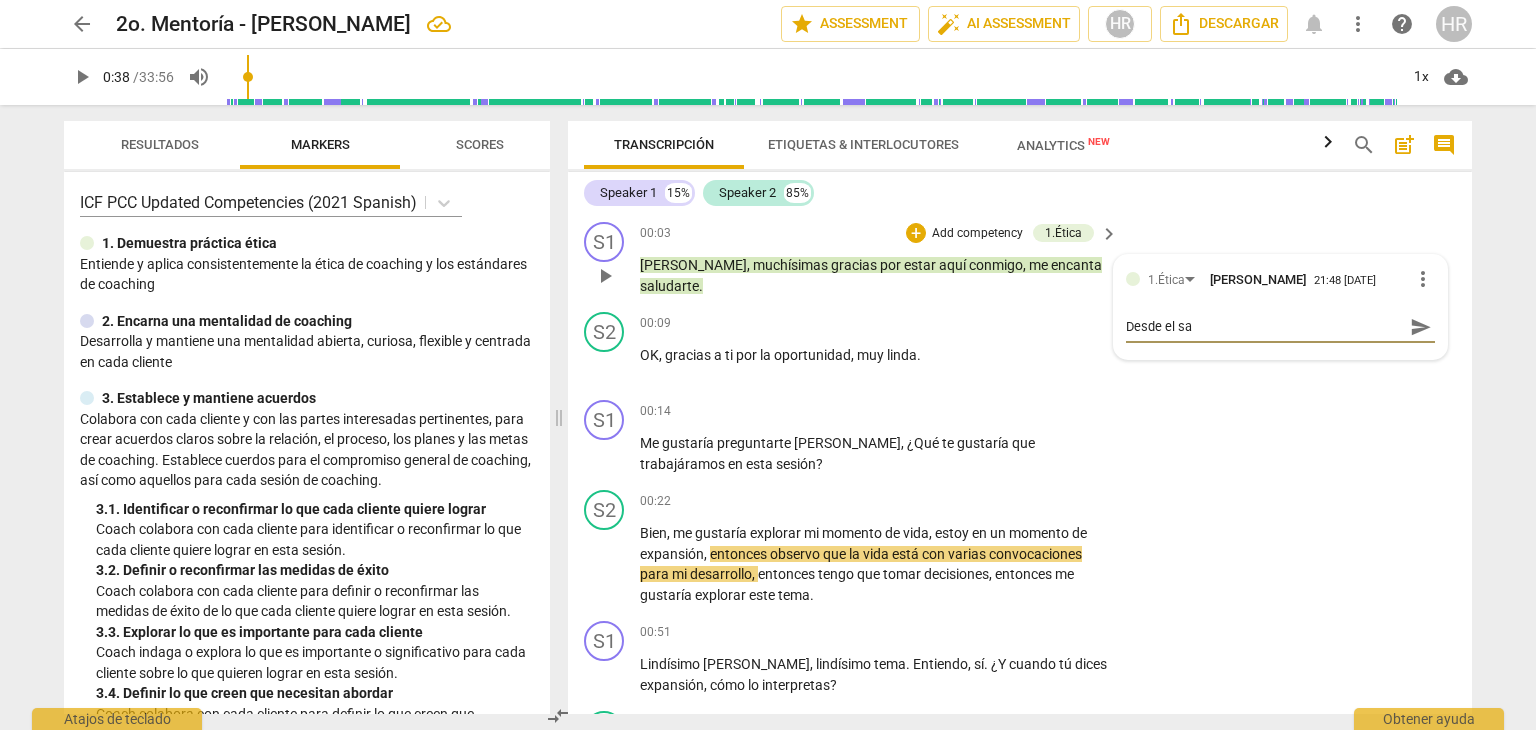 type on "Desde el sal" 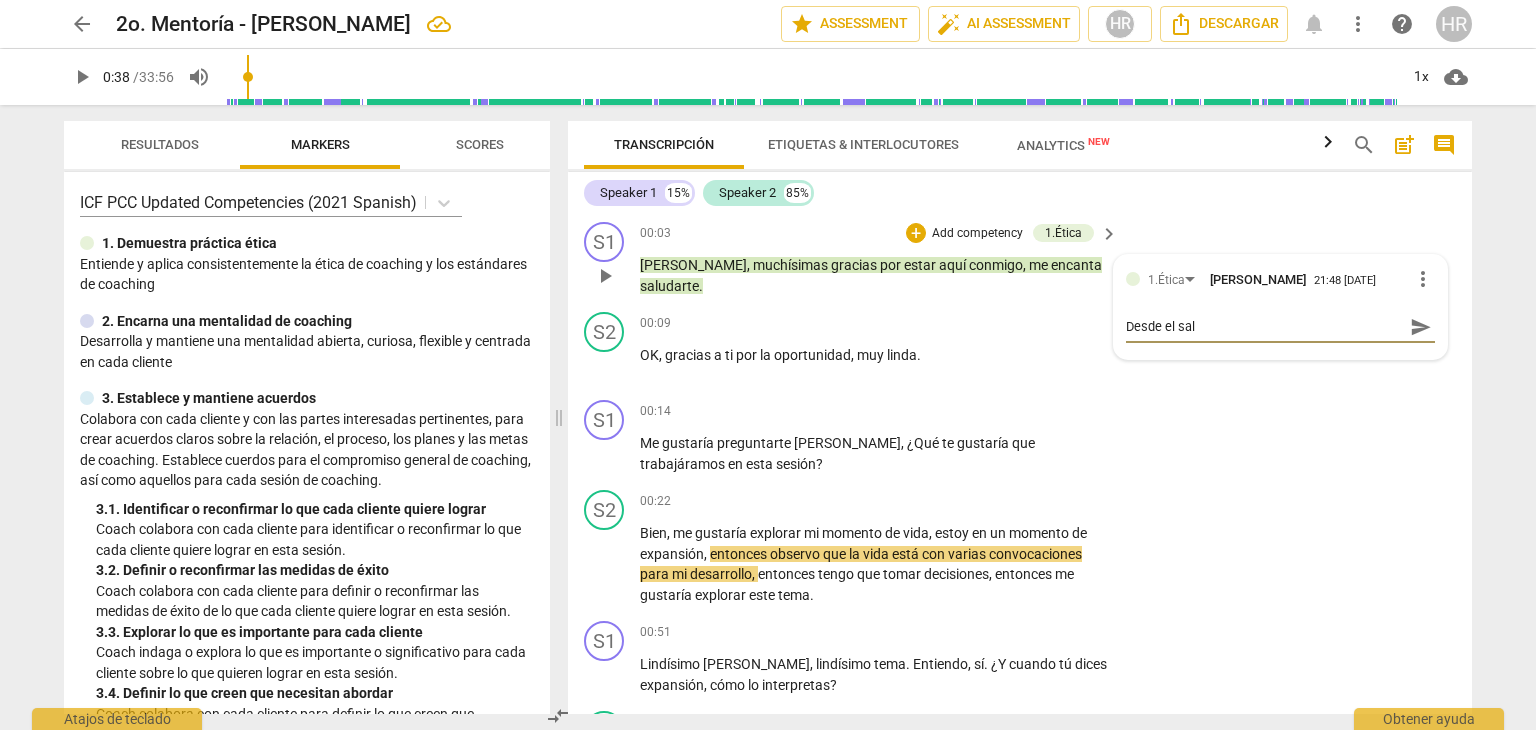 type on "Desde el salu" 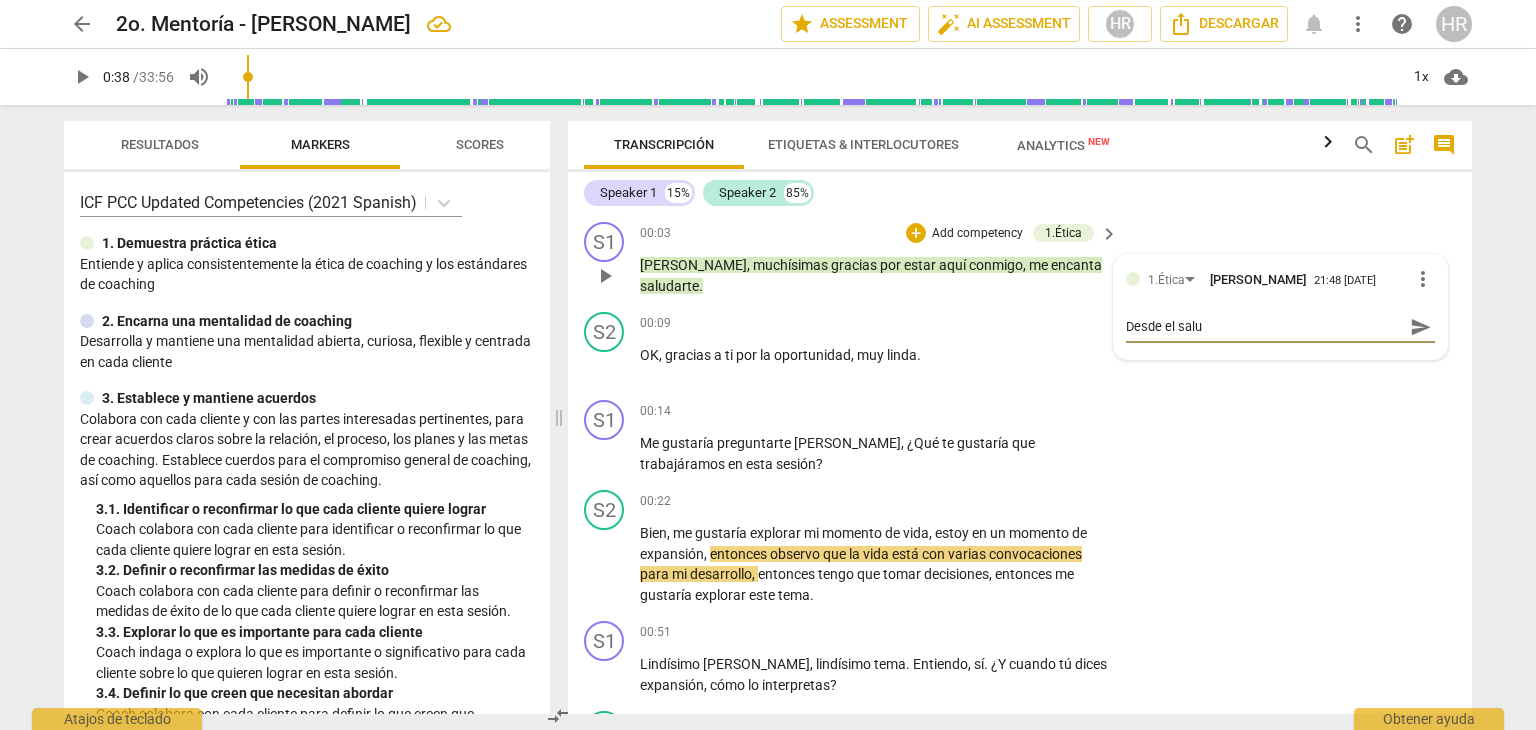 type on "Desde el salud" 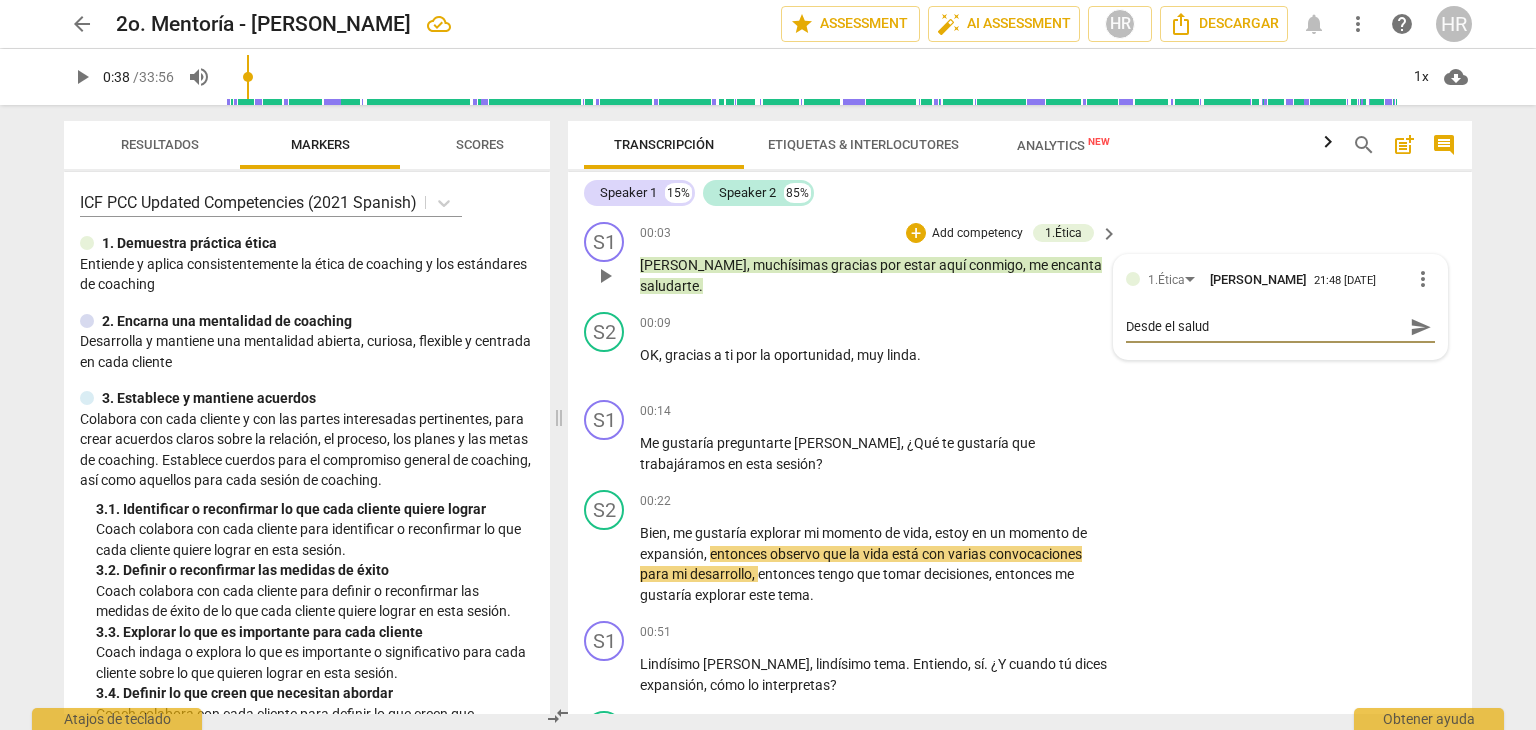 type on "Desde el saludo" 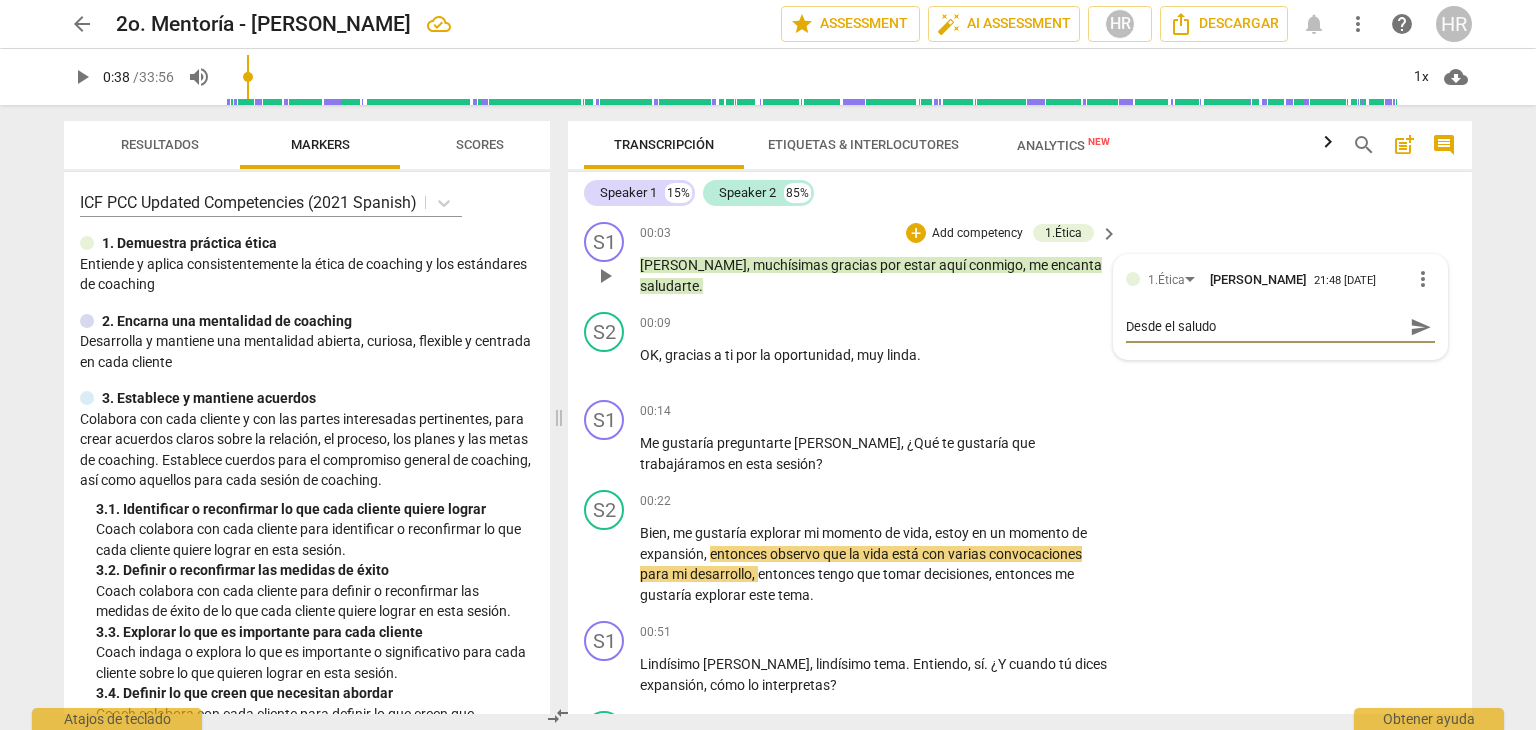 type on "Desde el saludo" 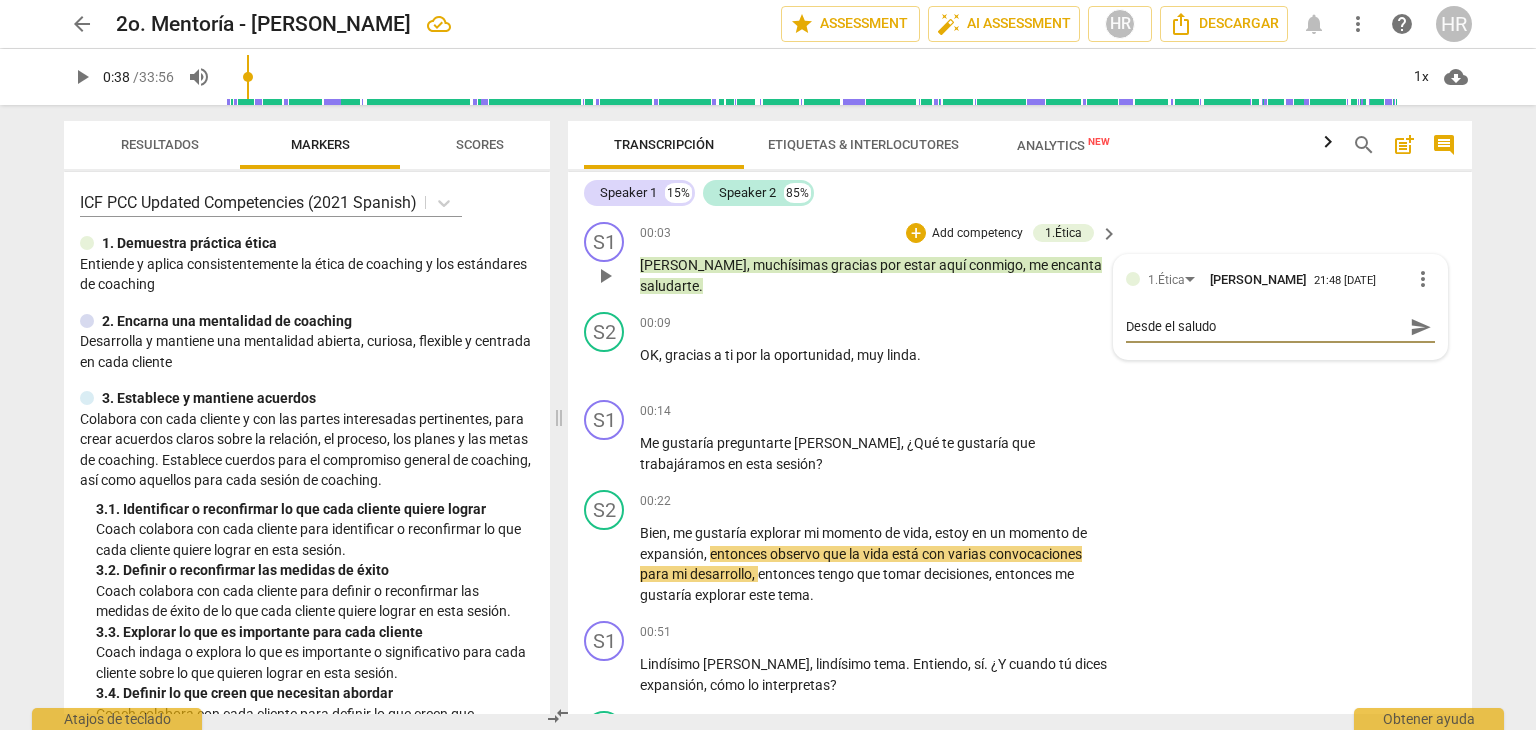 type on "Desde el saludo l" 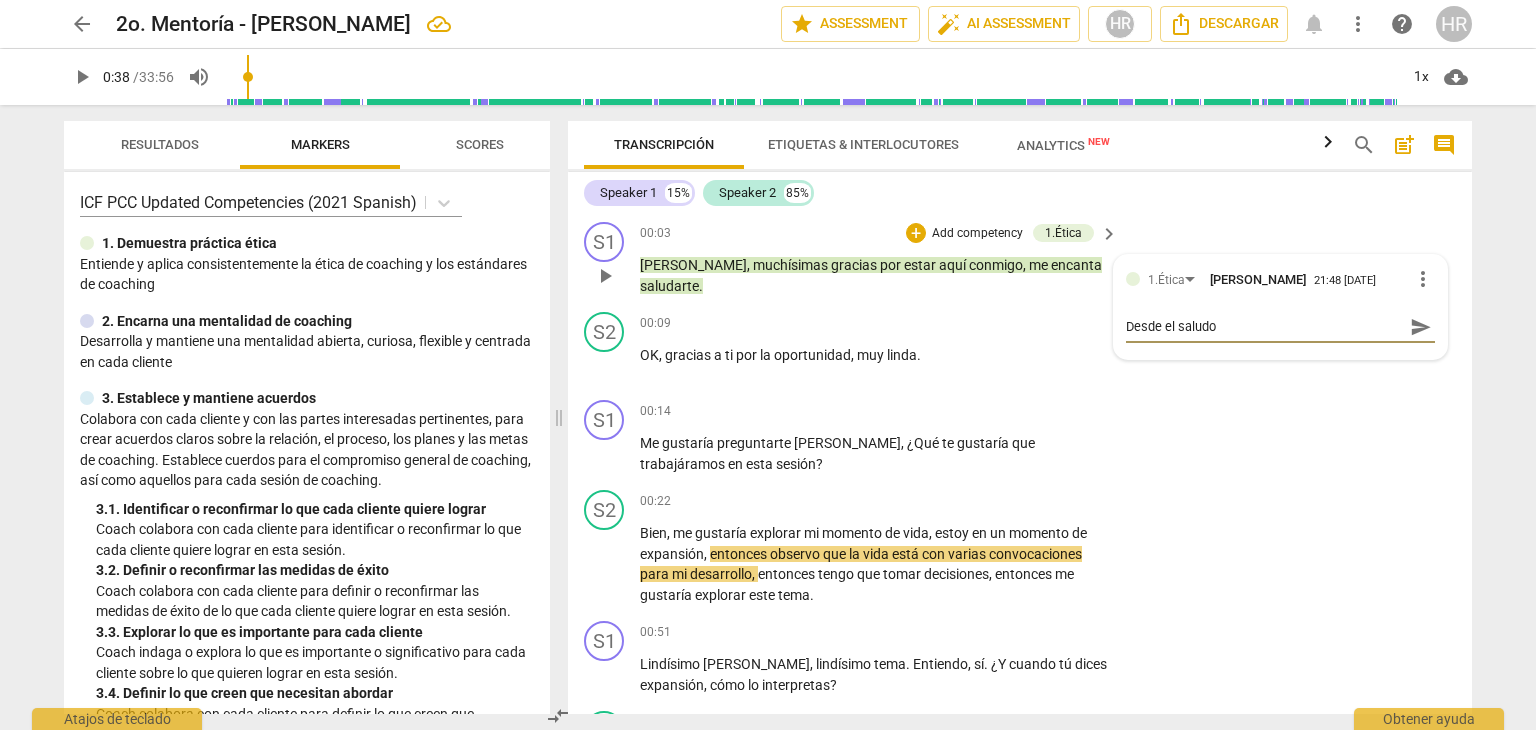 type on "Desde el saludo l" 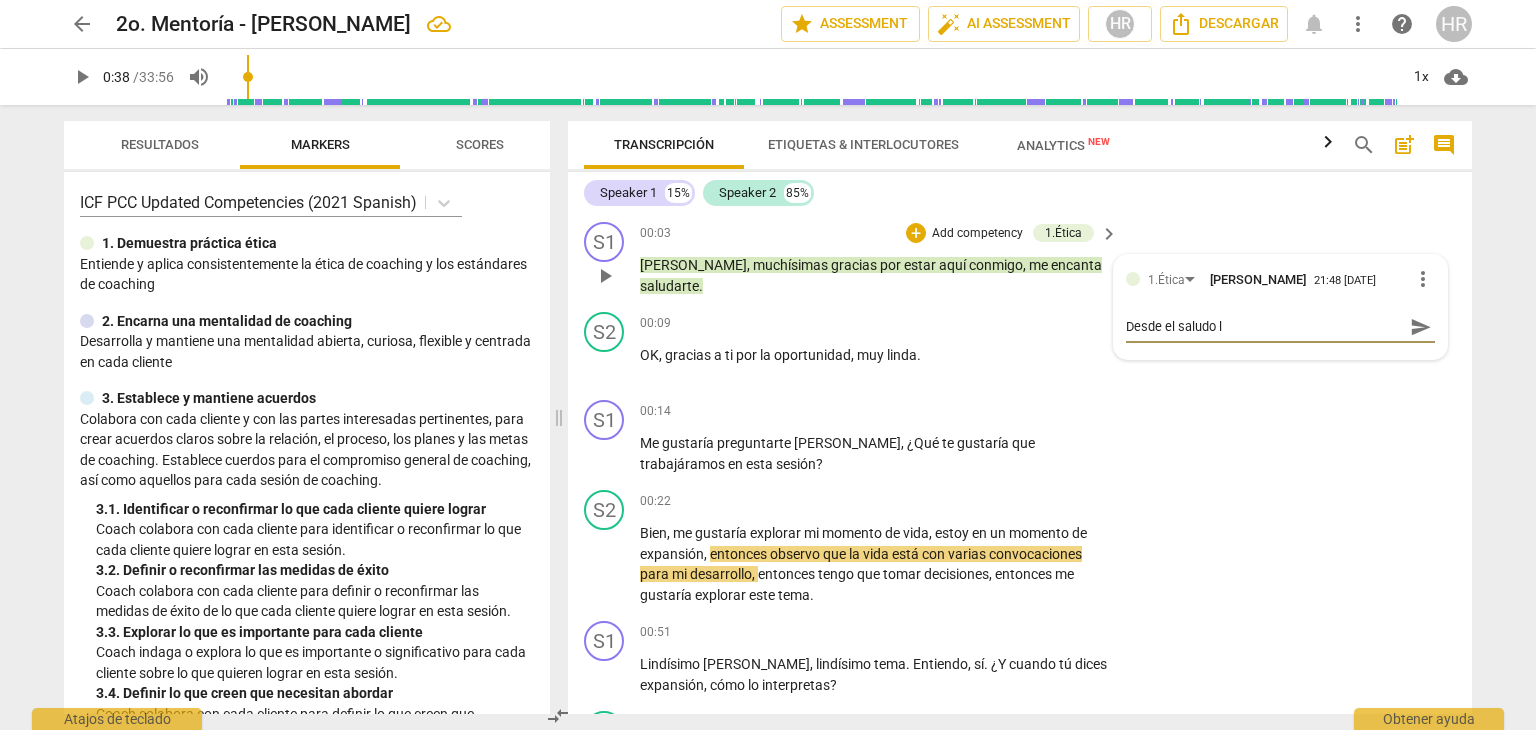 type on "Desde el saludo la" 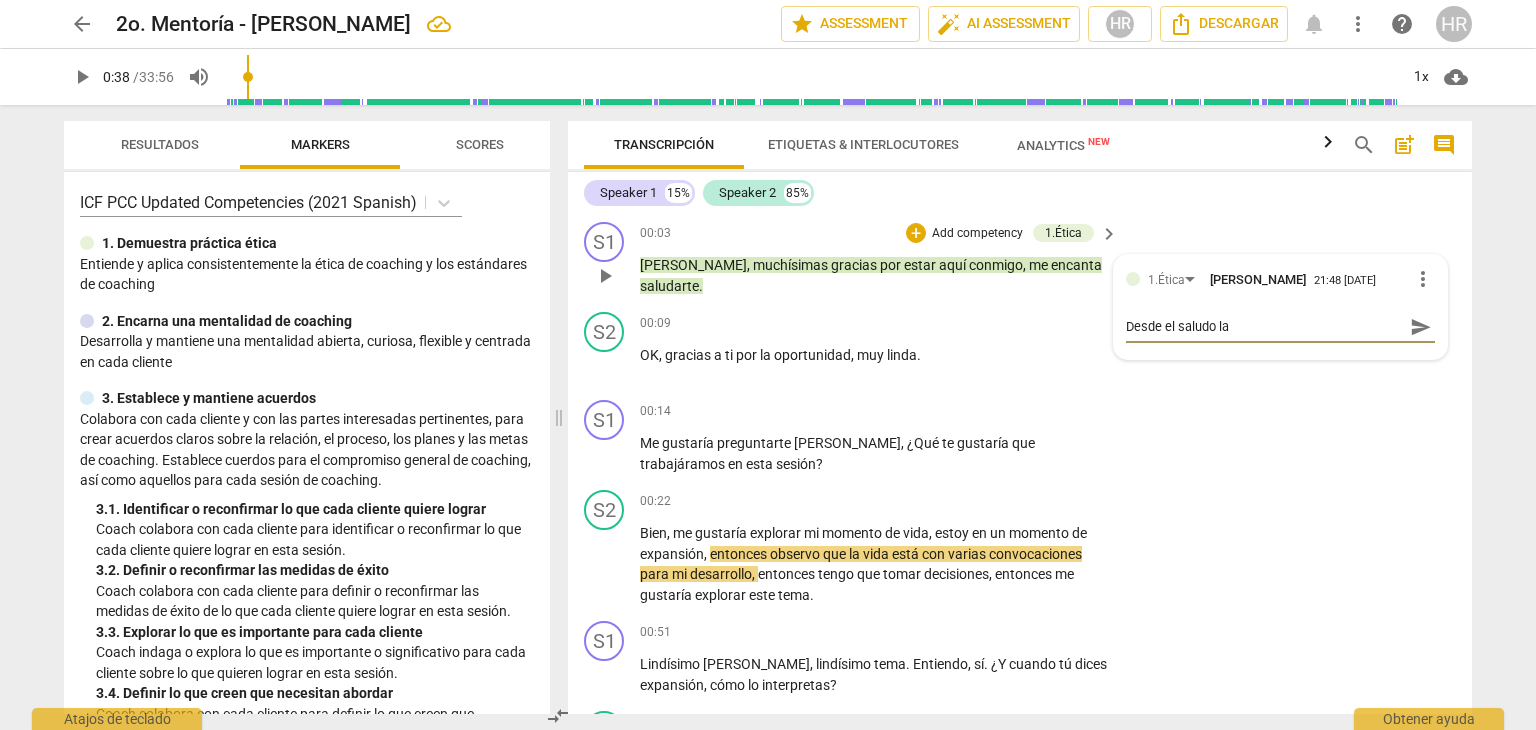 type on "Desde el saludo la" 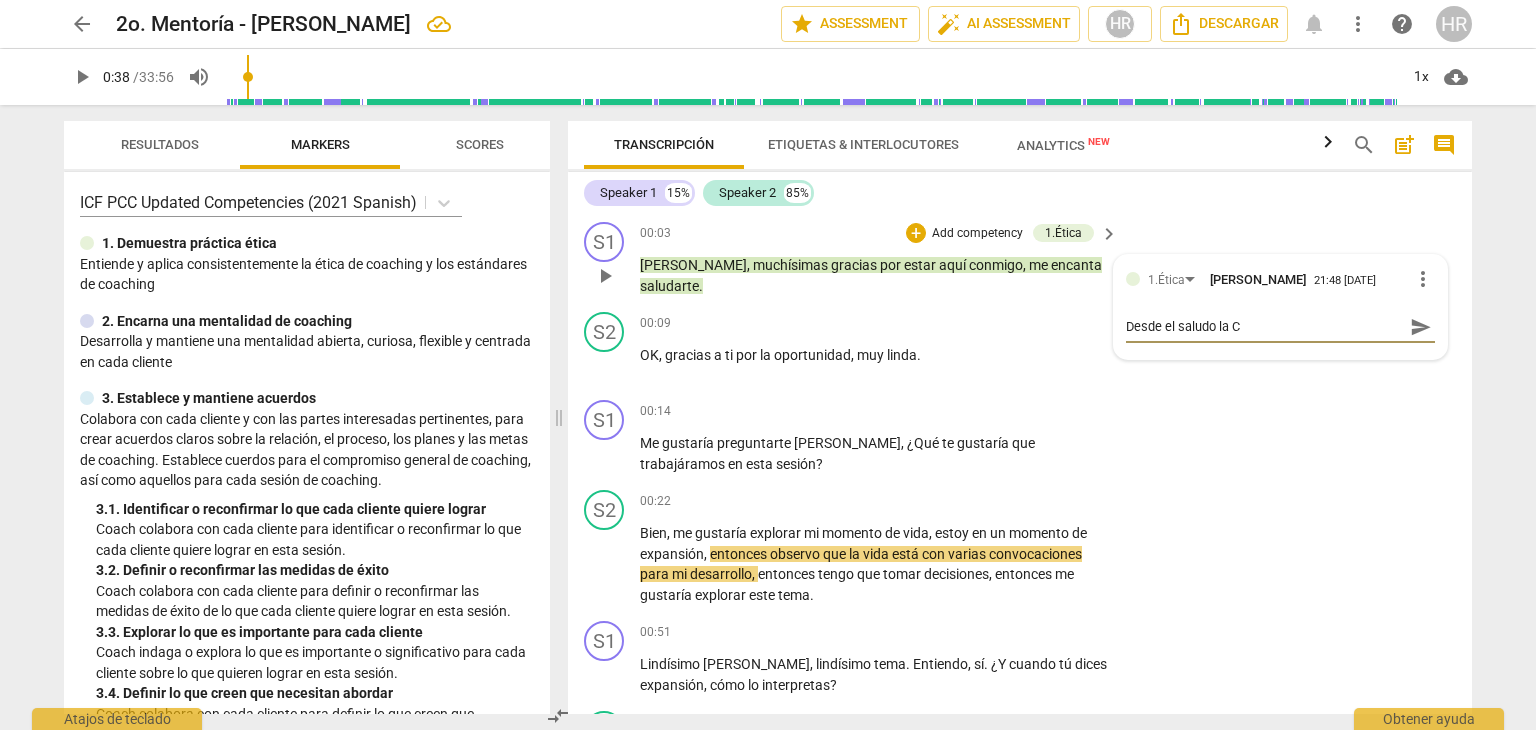 type on "Desde el saludo la Co" 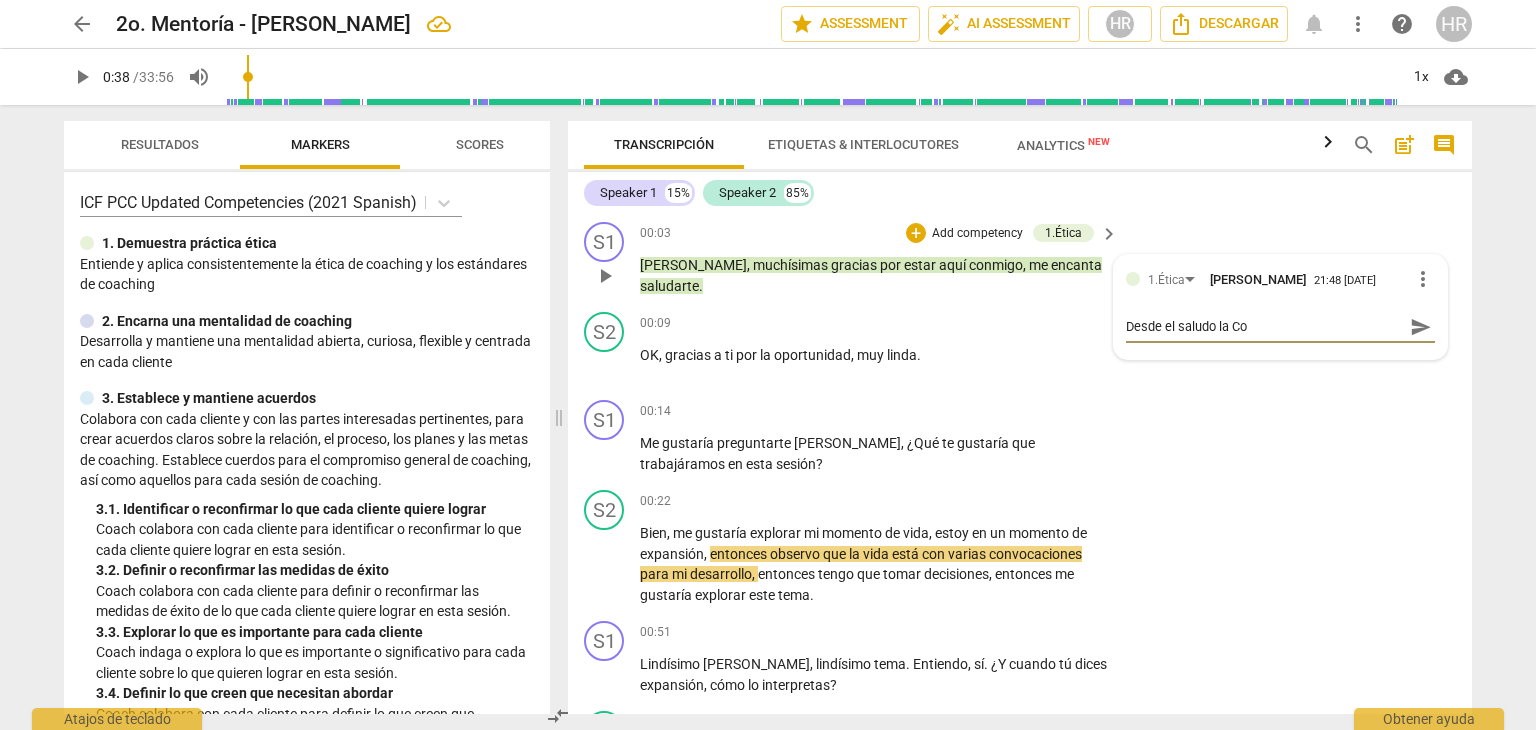 type on "Desde el saludo la Coa" 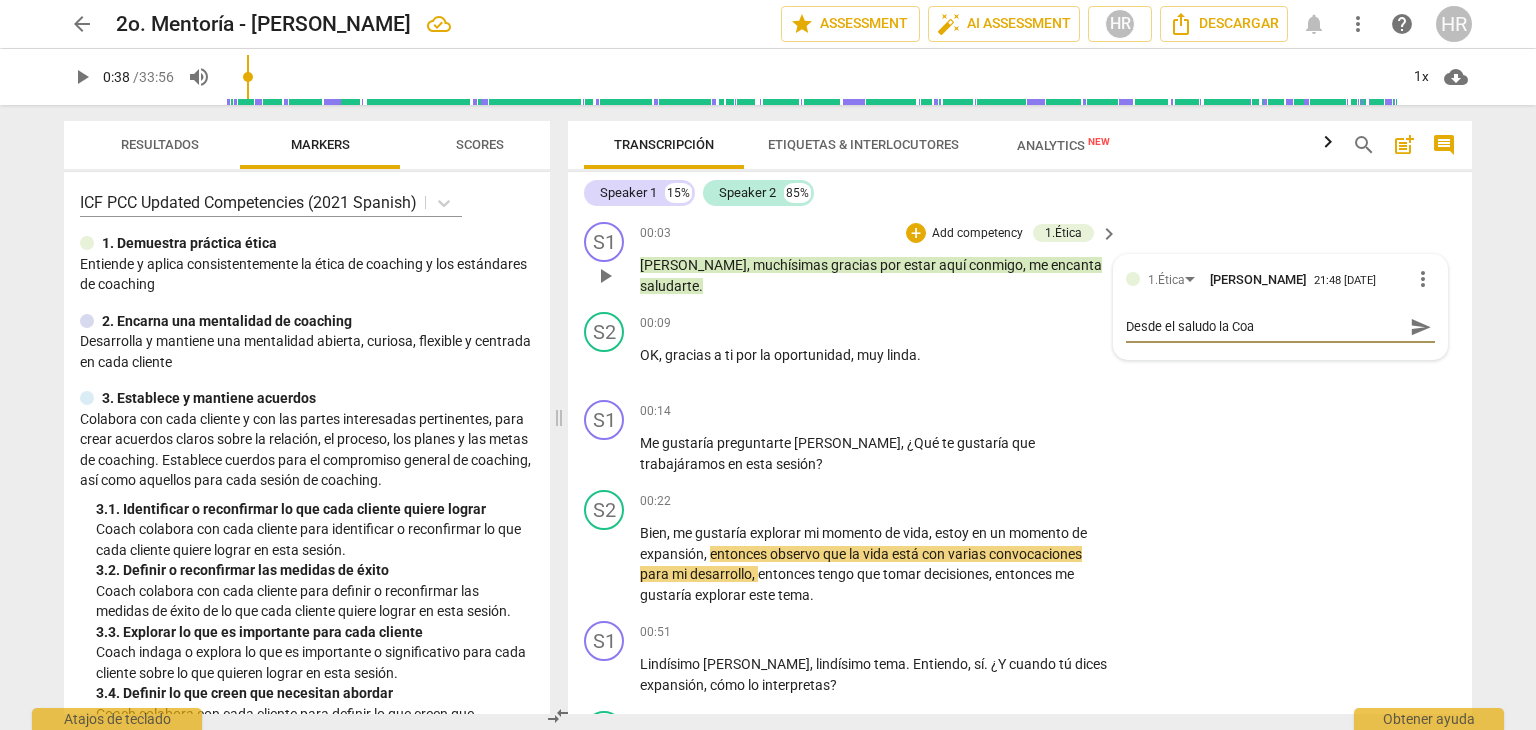 type on "Desde el saludo la Coac" 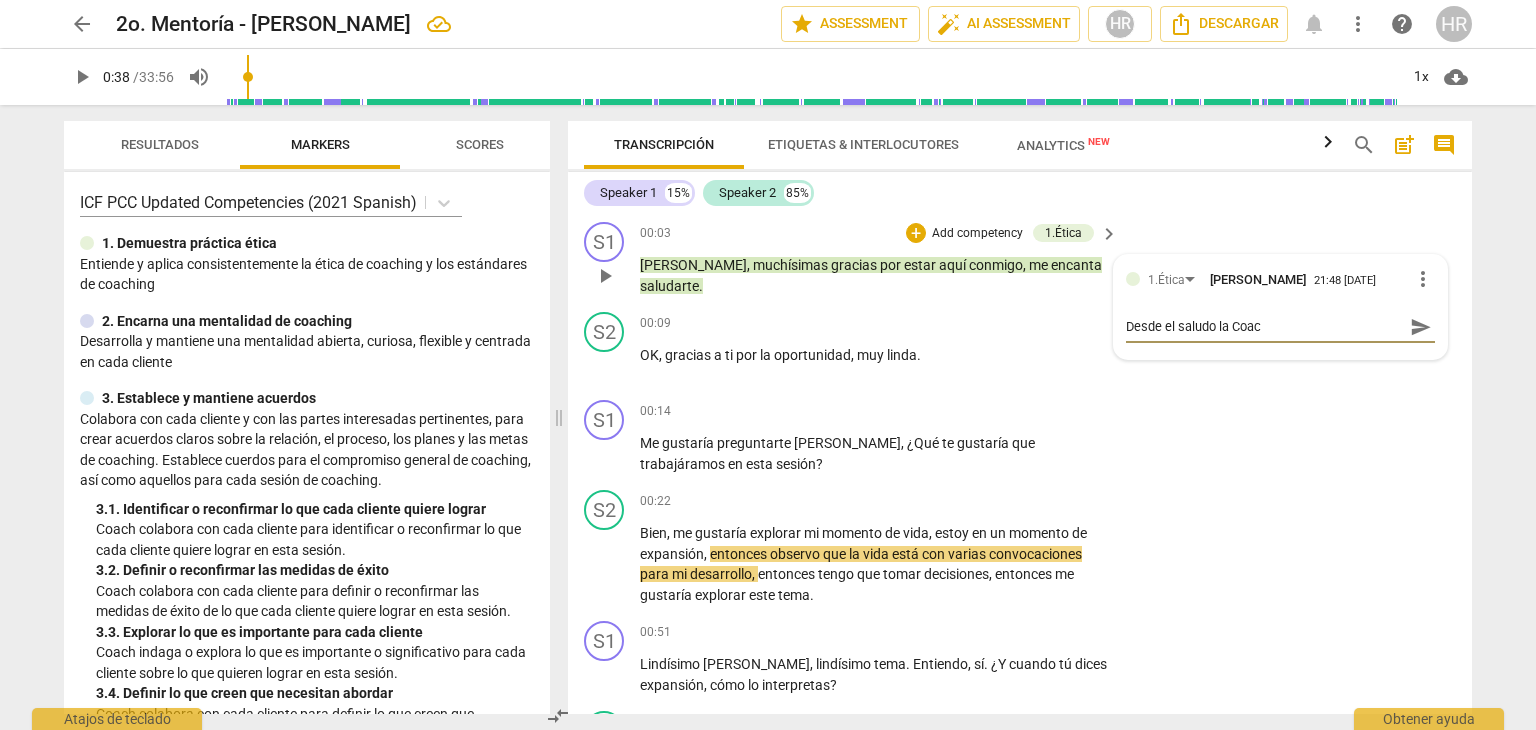 type on "Desde el saludo la Coach" 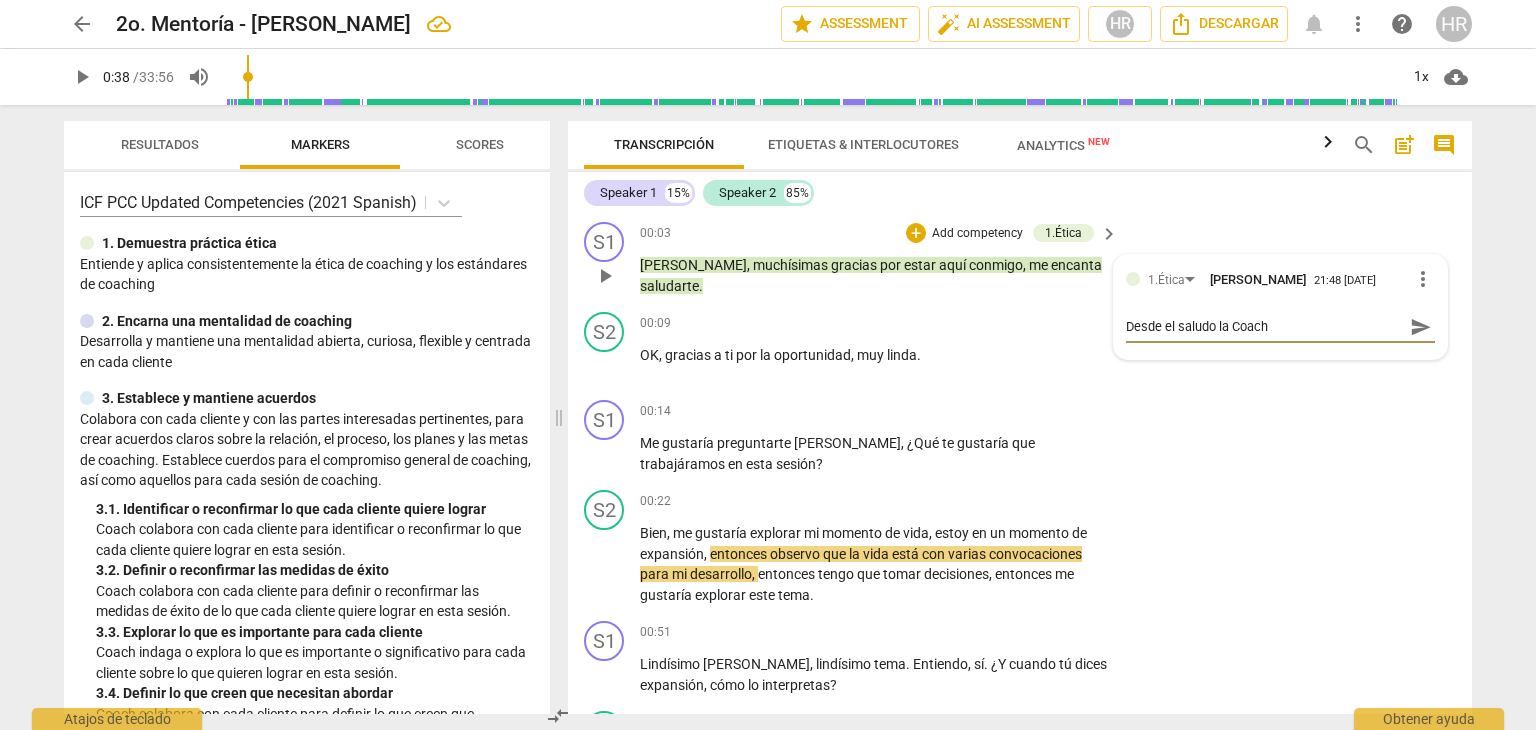 type on "Desde el saludo la Coach" 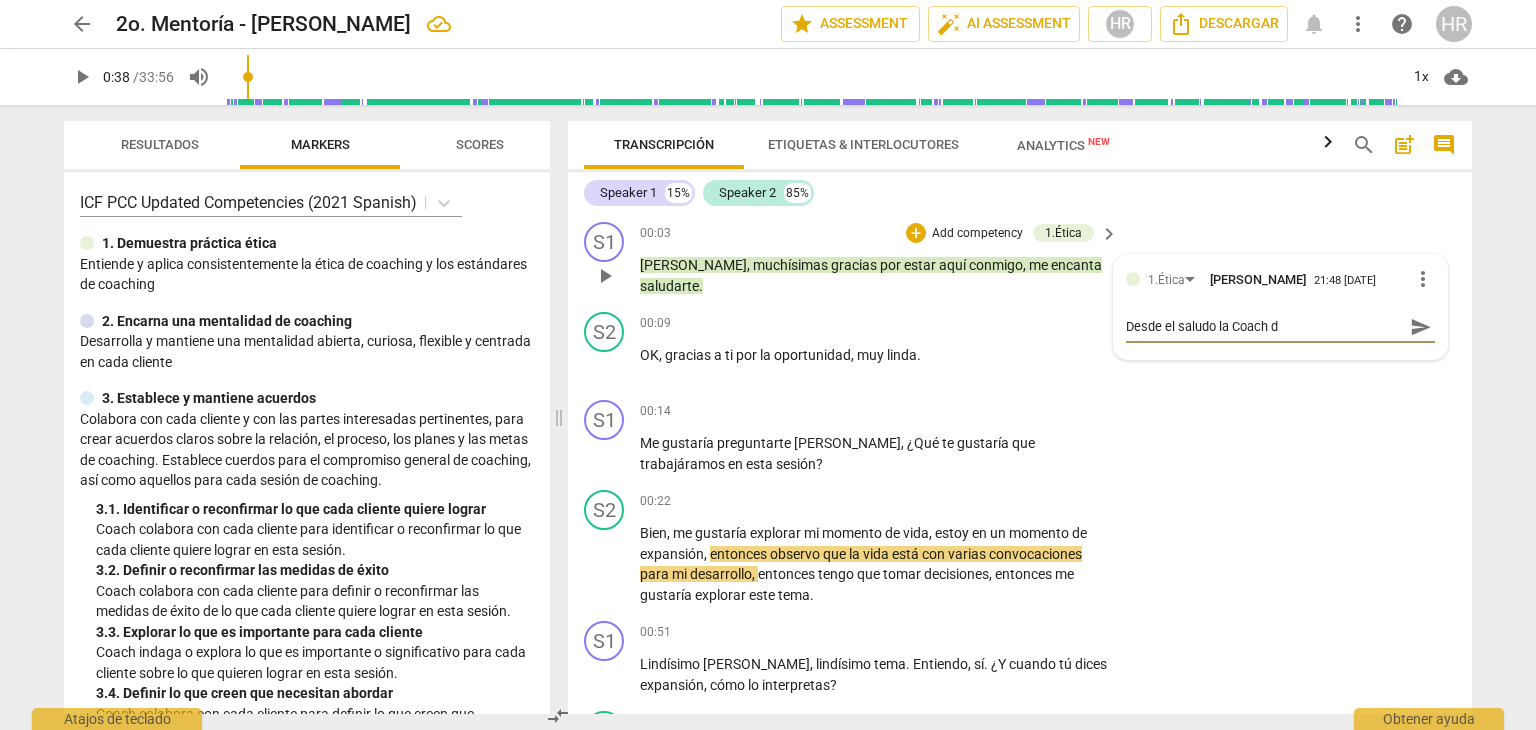 type on "Desde el saludo la Coach de" 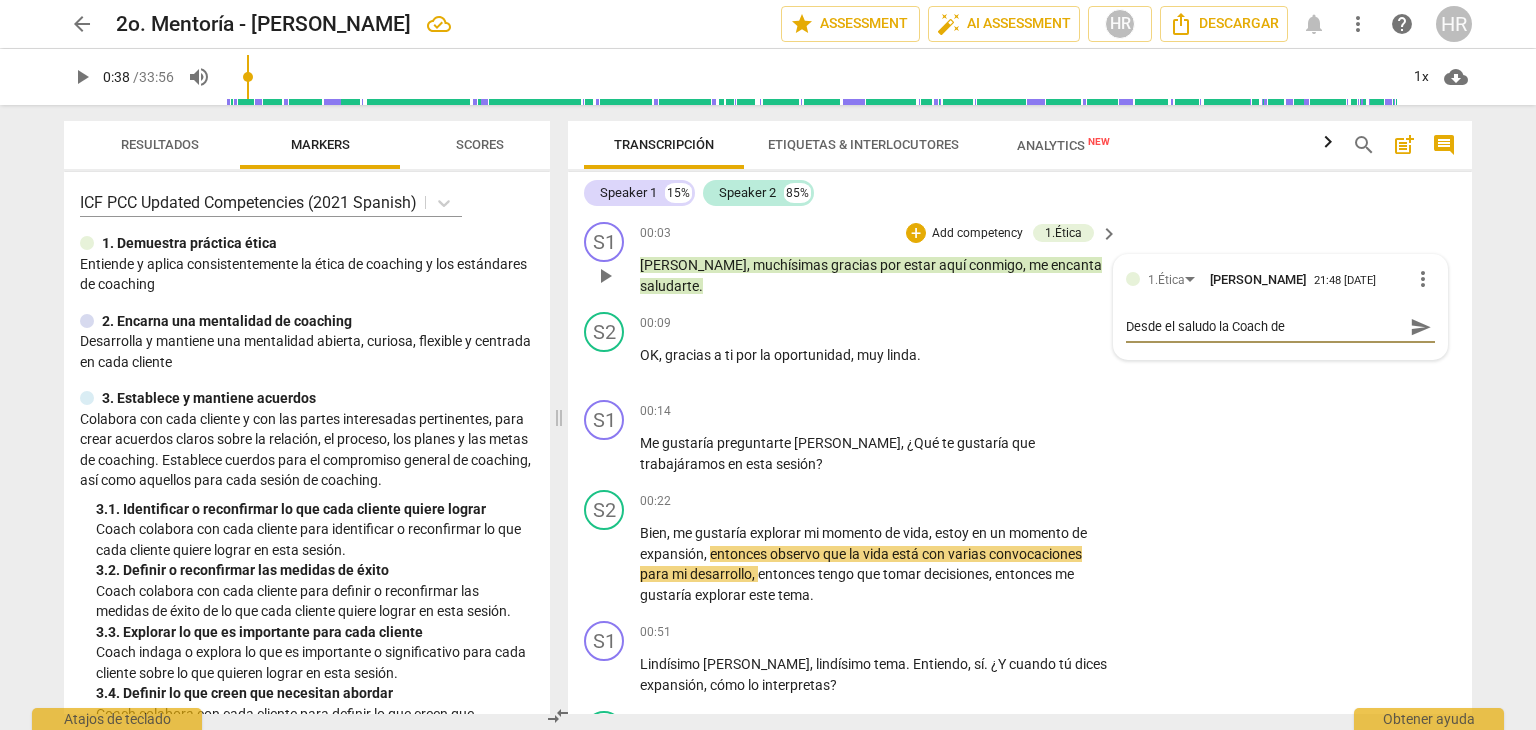 type on "Desde el saludo la Coach dem" 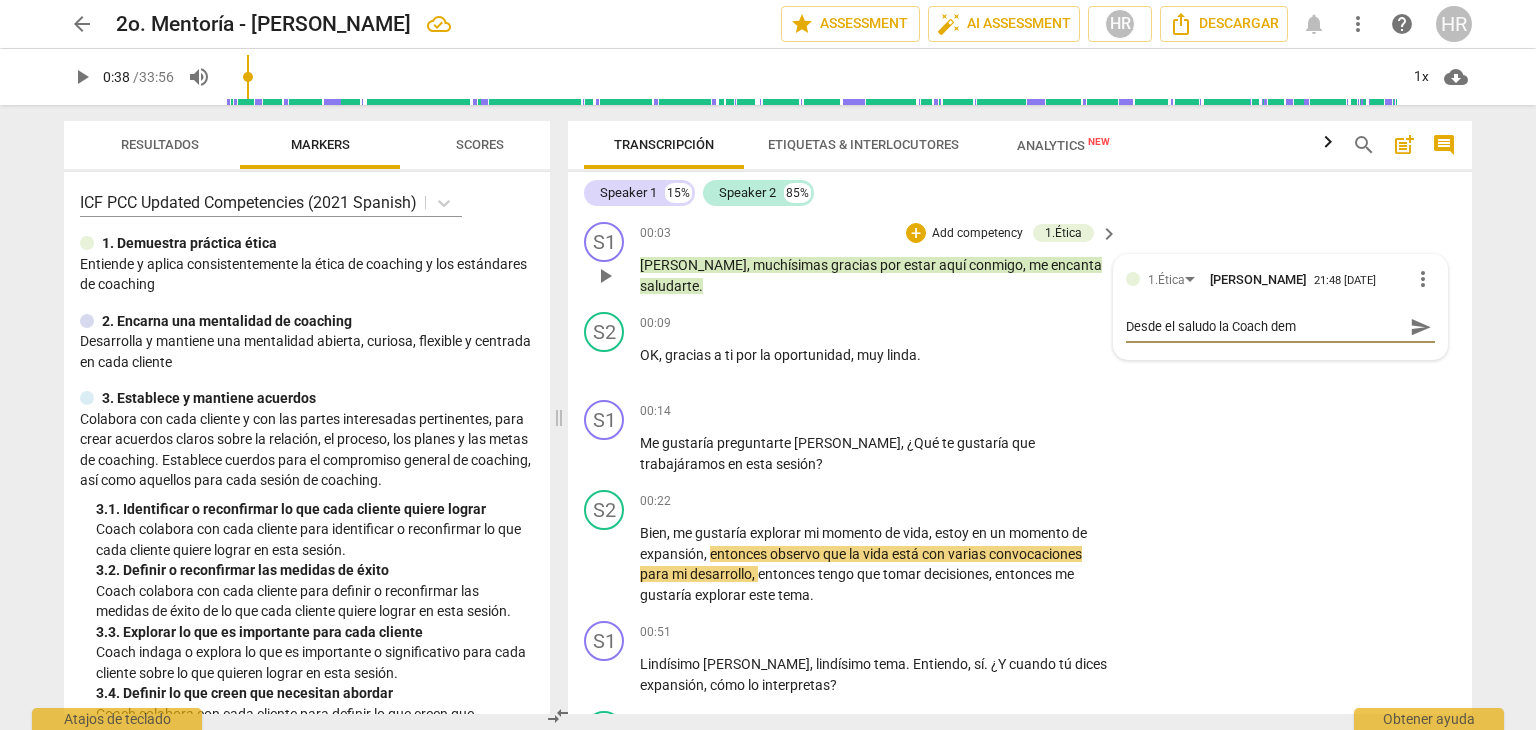 type on "Desde el saludo la Coach demu" 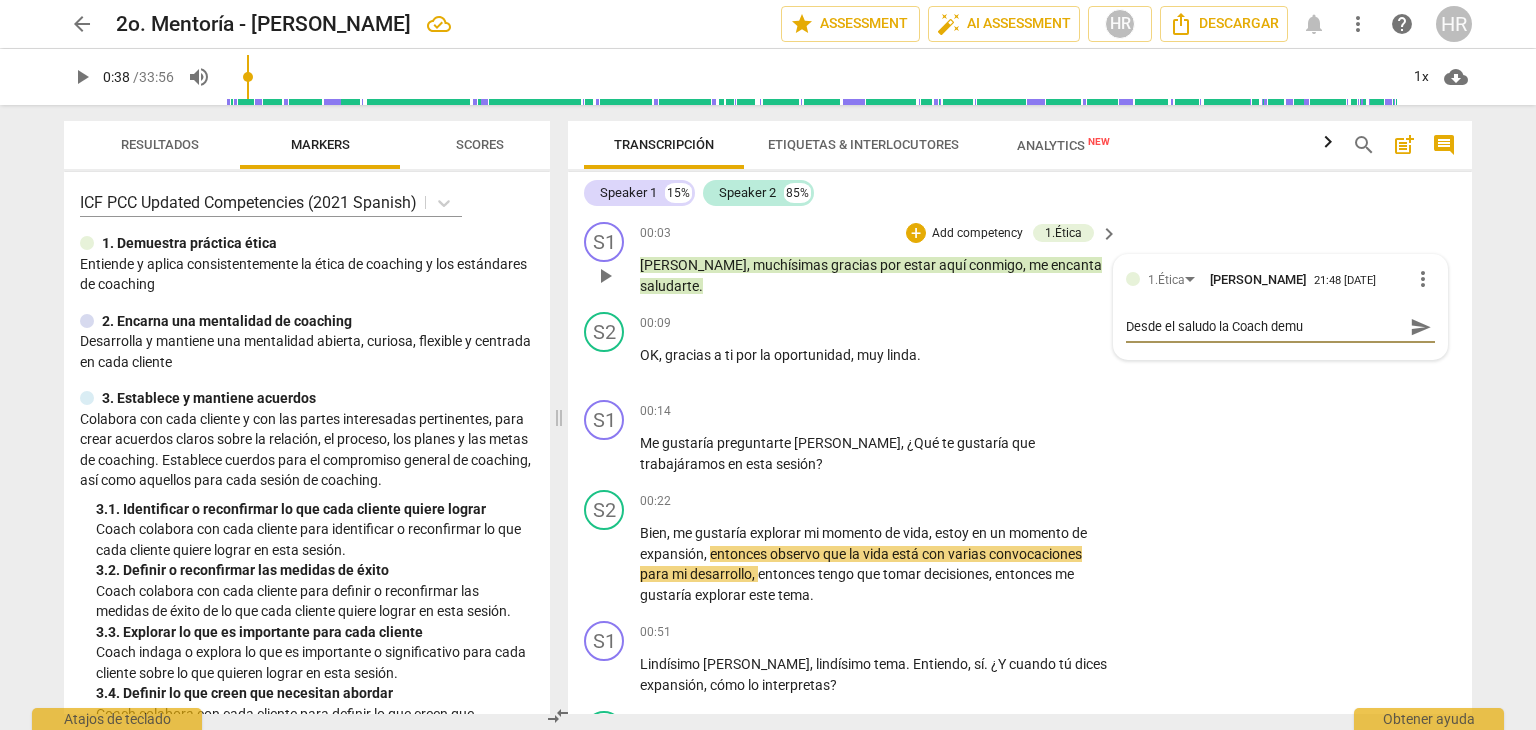 type on "Desde el saludo la Coach demue" 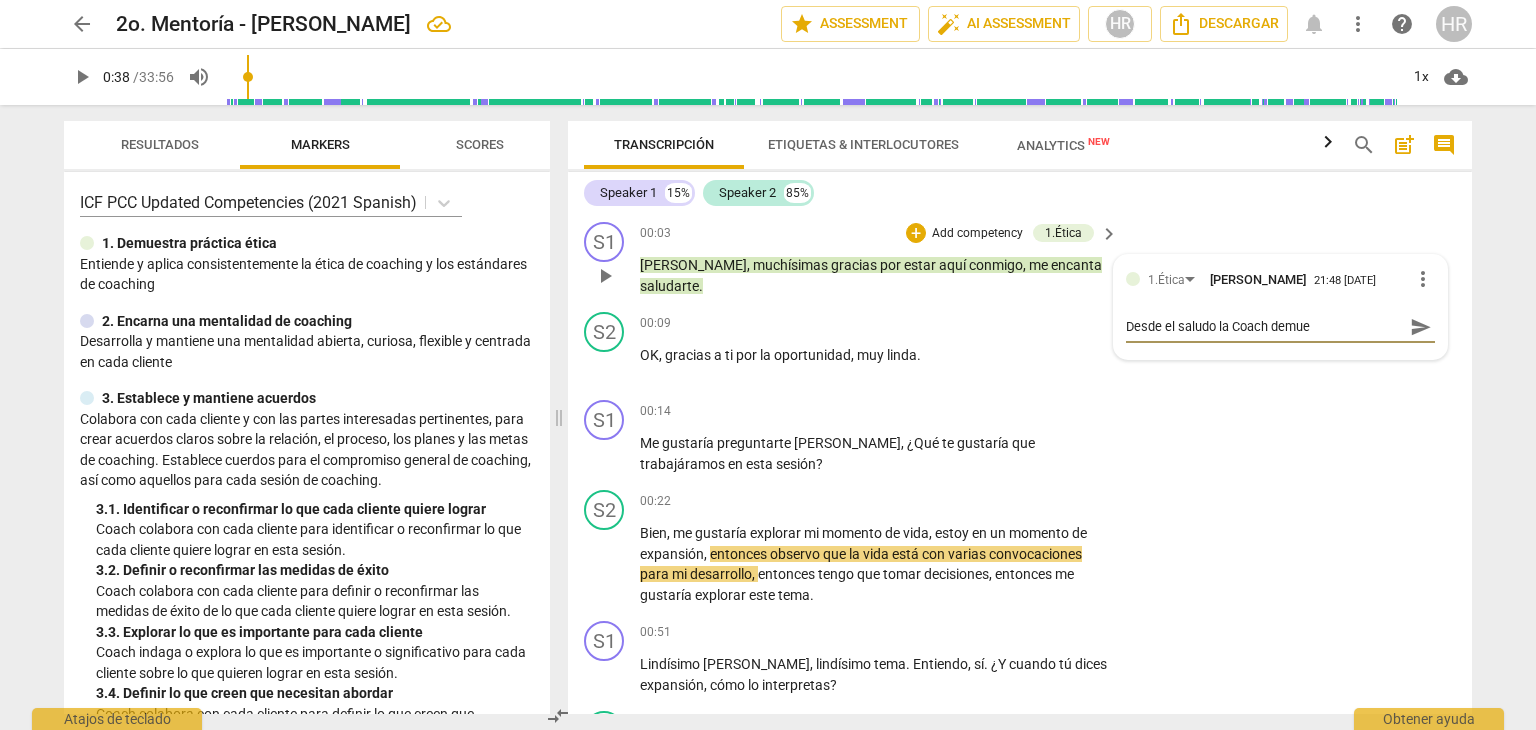 type on "Desde el saludo la Coach demues" 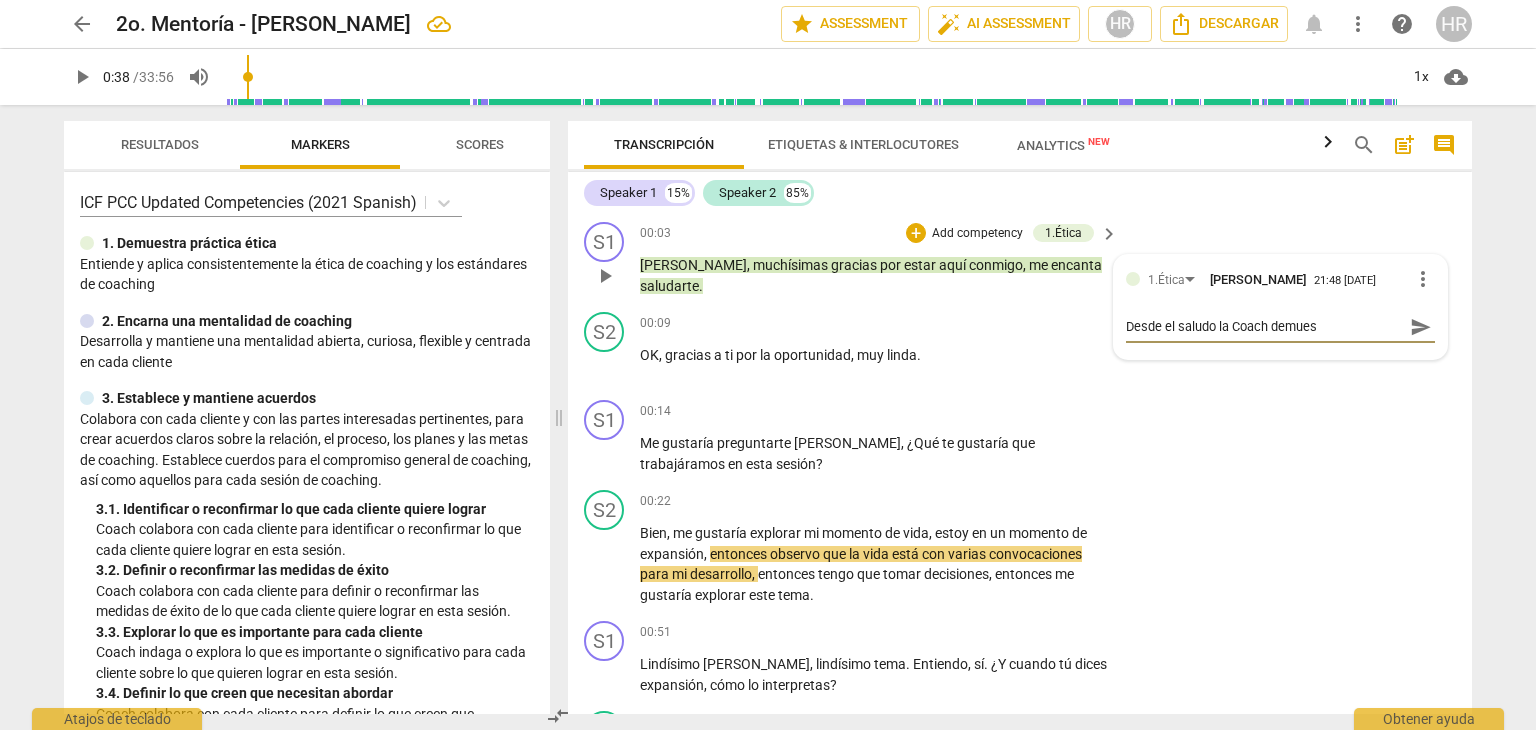 type on "Desde el saludo la Coach demuesy" 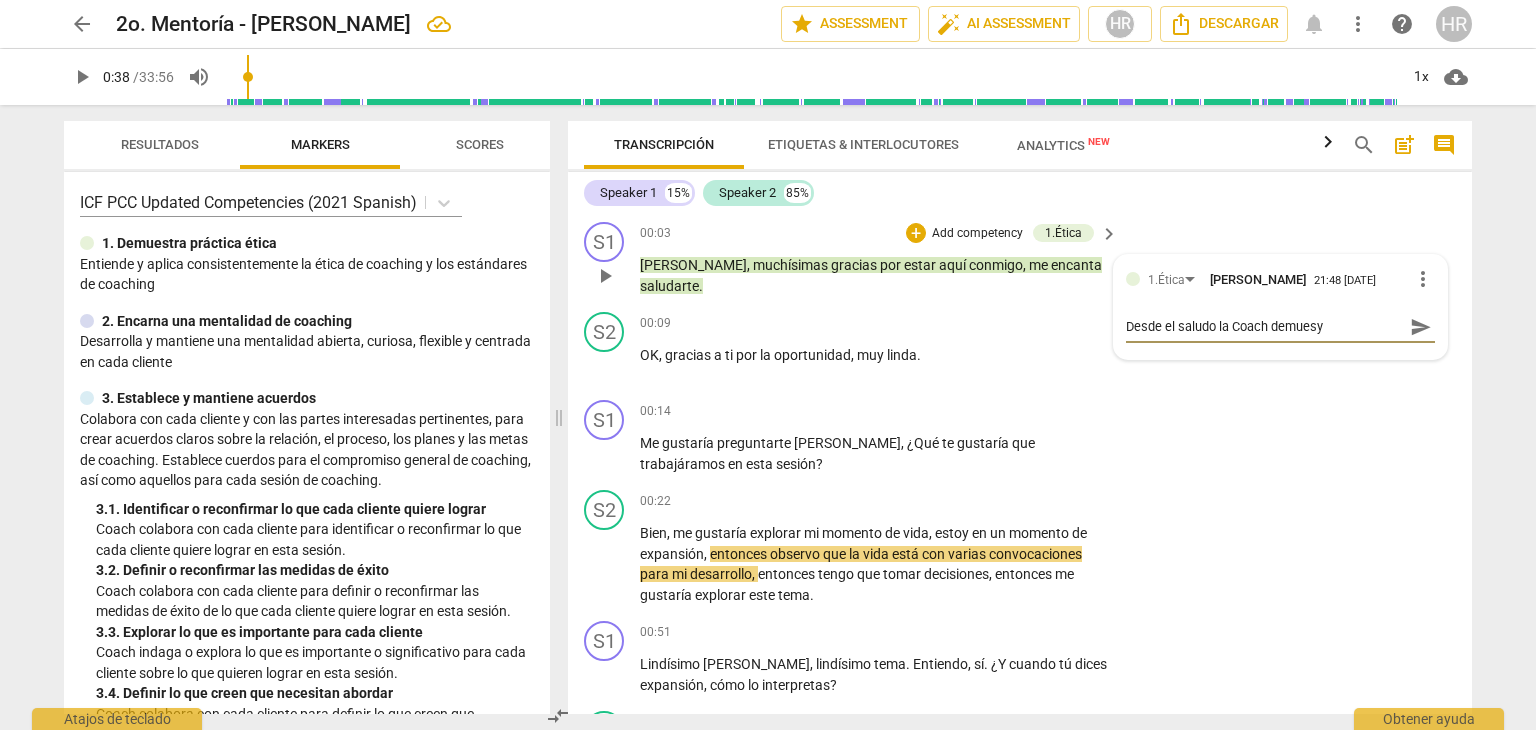 type on "Desde el saludo la Coach demuesyr" 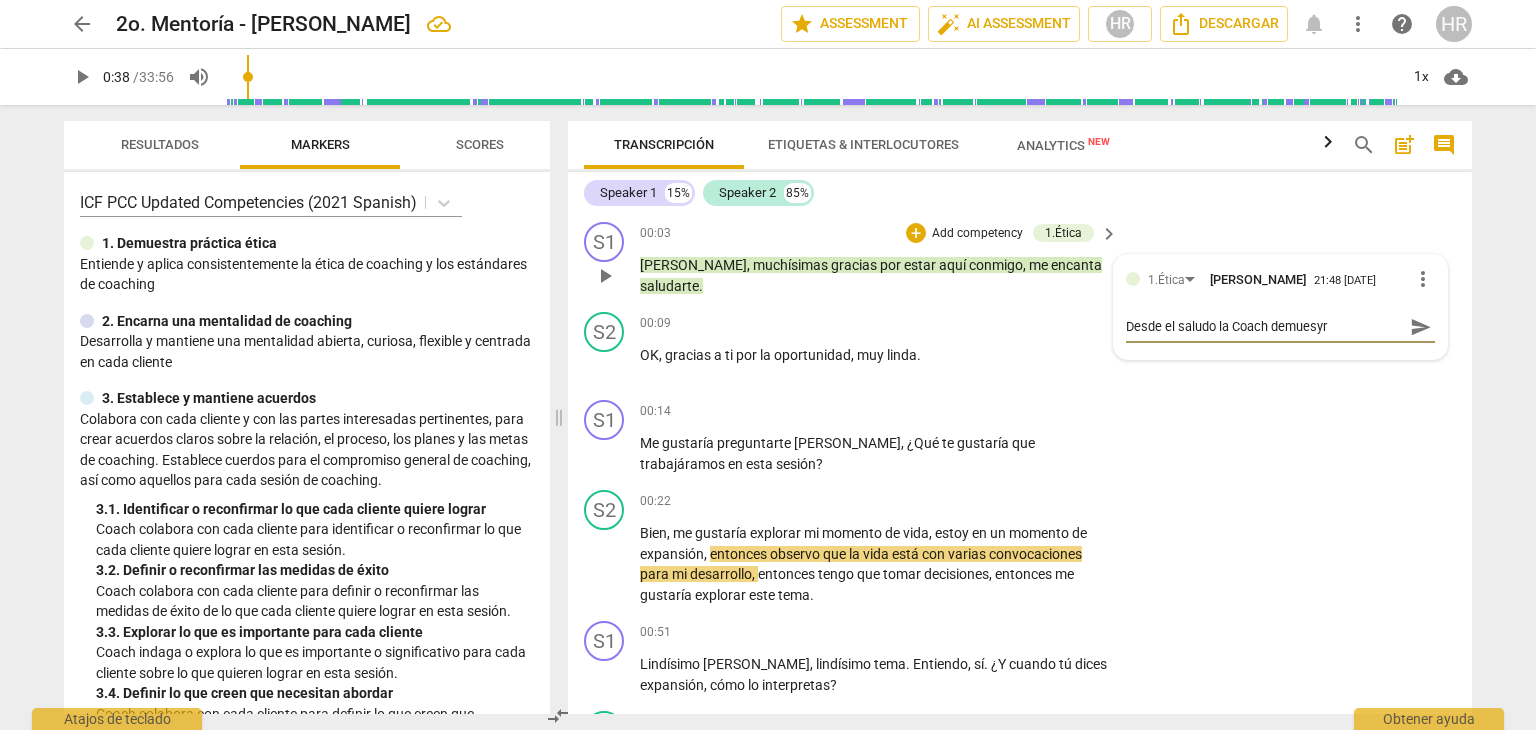 type on "Desde el saludo la Coach demuesyra" 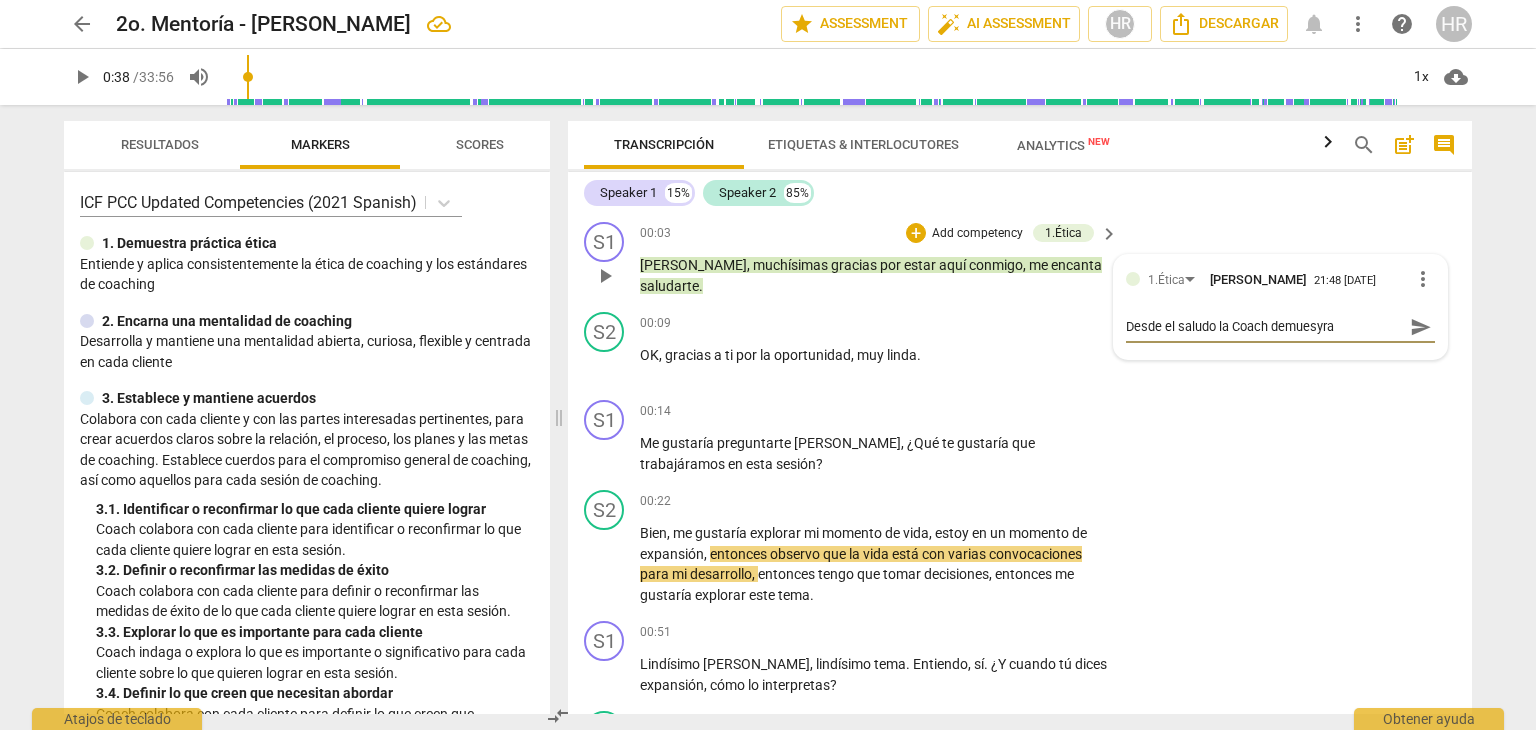 type on "Desde el saludo la Coach demuesyr" 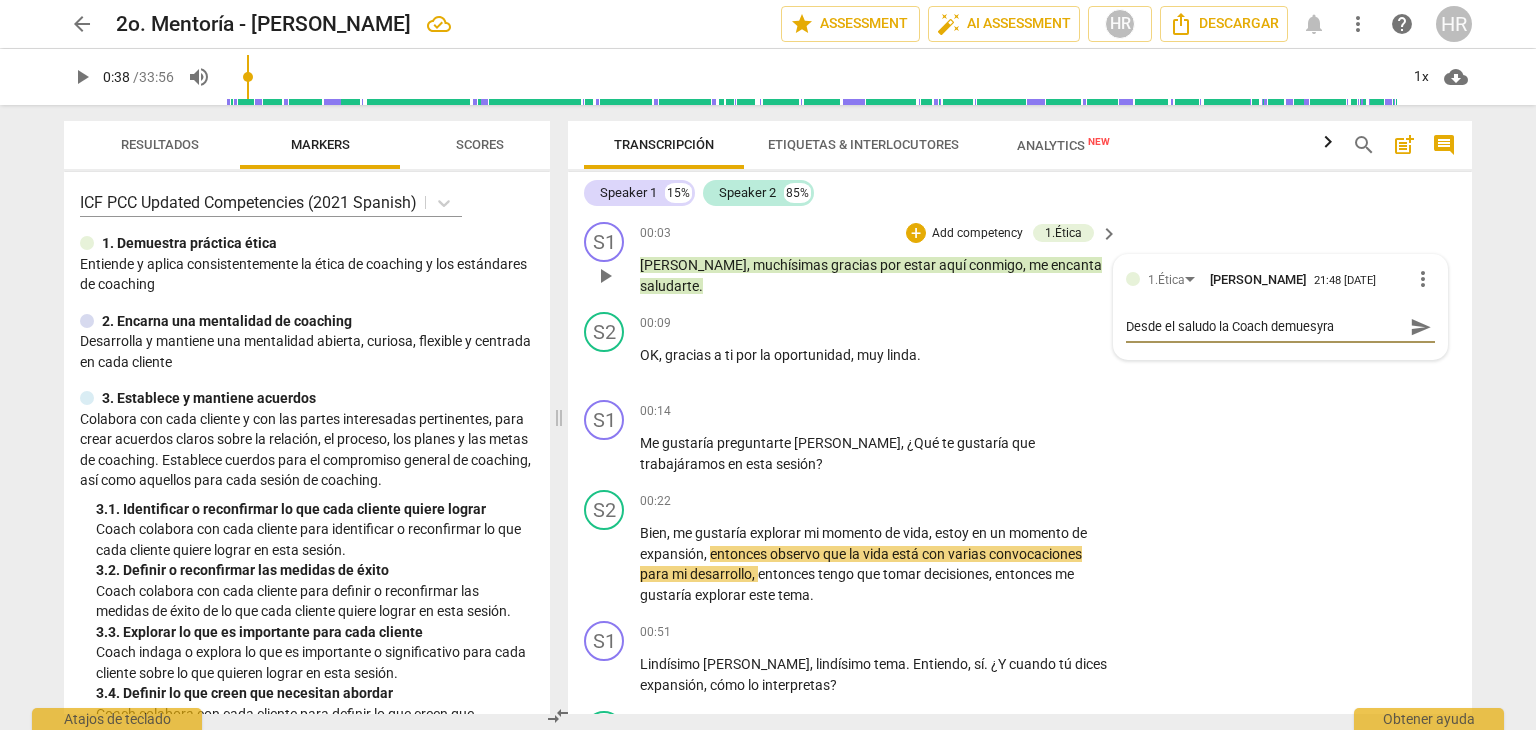 type on "Desde el saludo la Coach demuesyr" 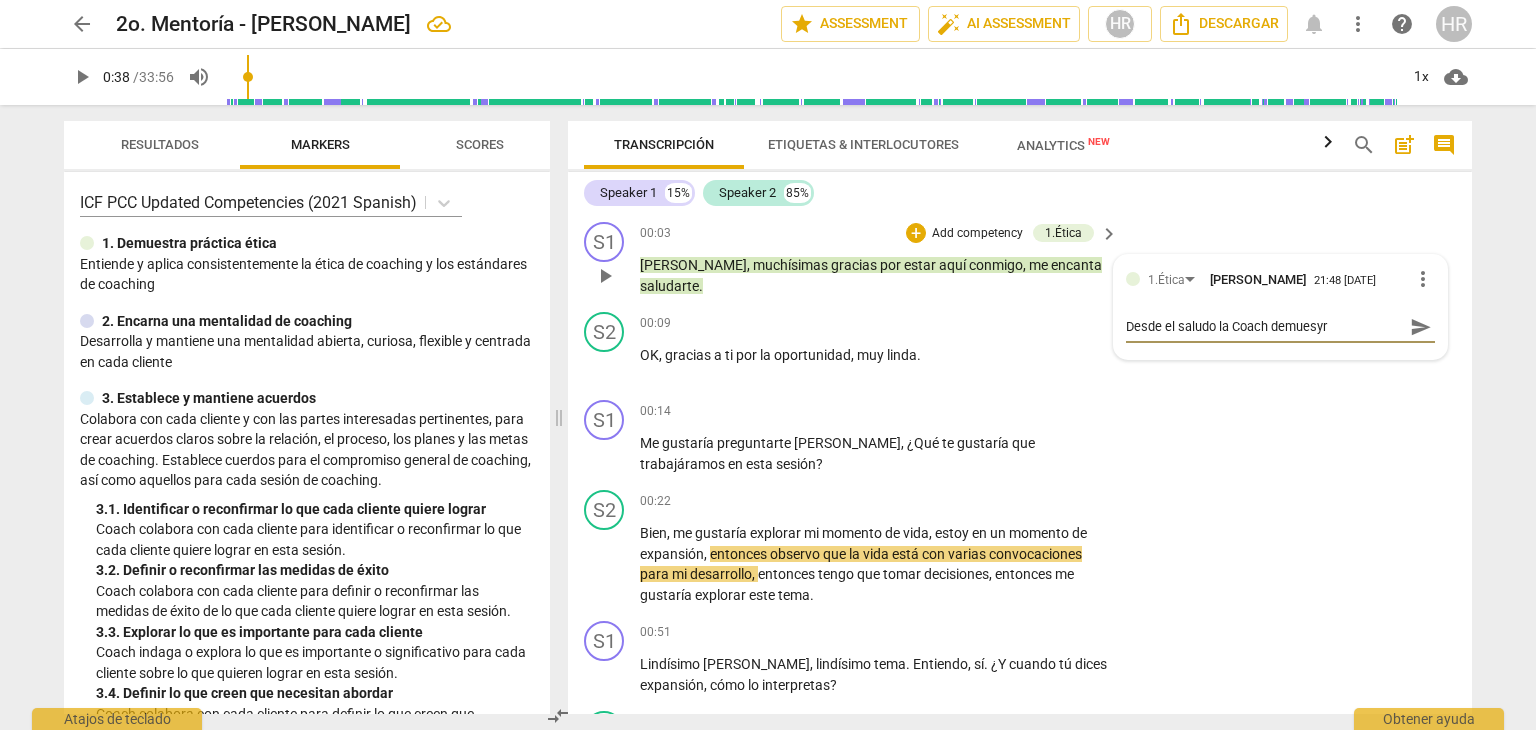 type on "Desde el saludo la Coach demuesy" 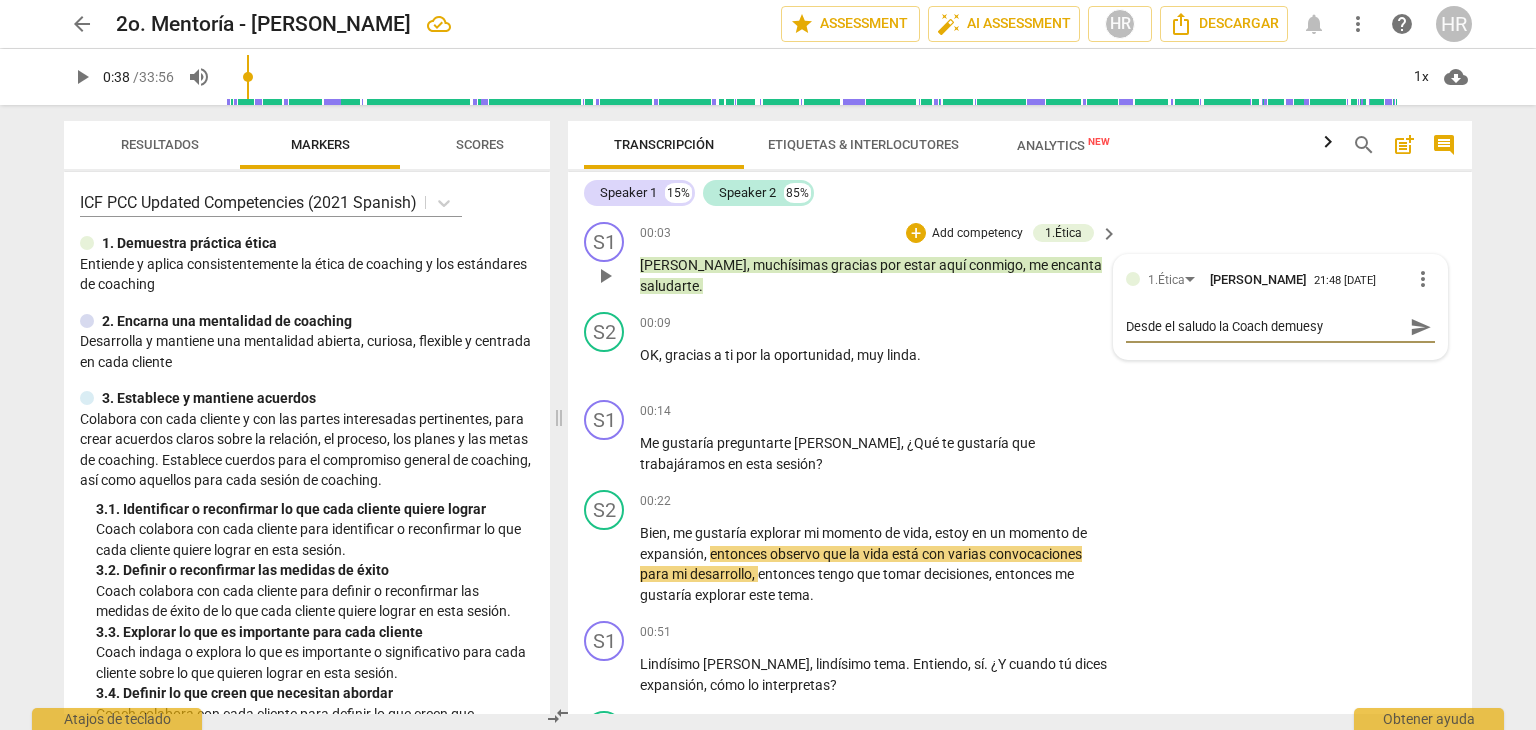 type on "Desde el saludo la Coach demues" 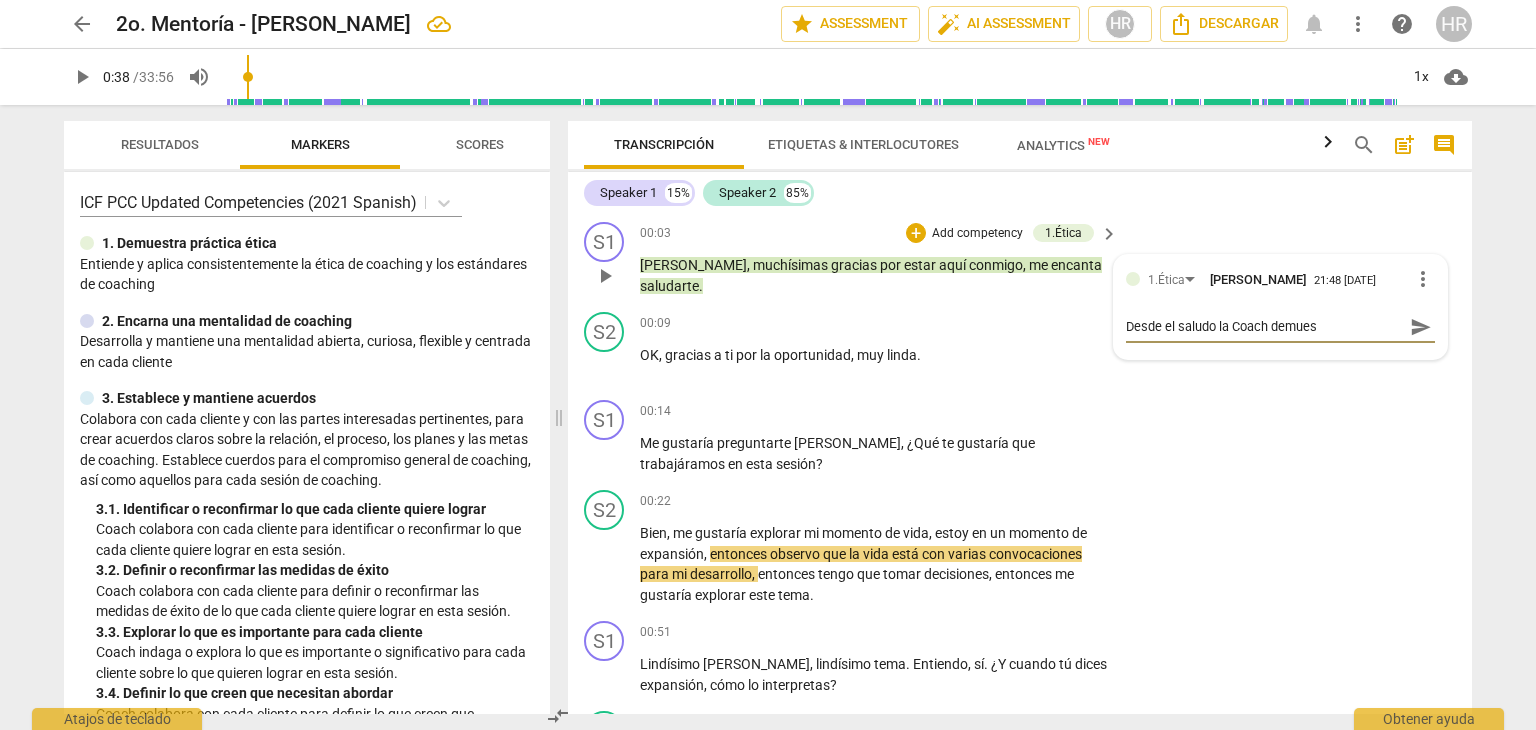 type on "Desde el saludo la Coach demue" 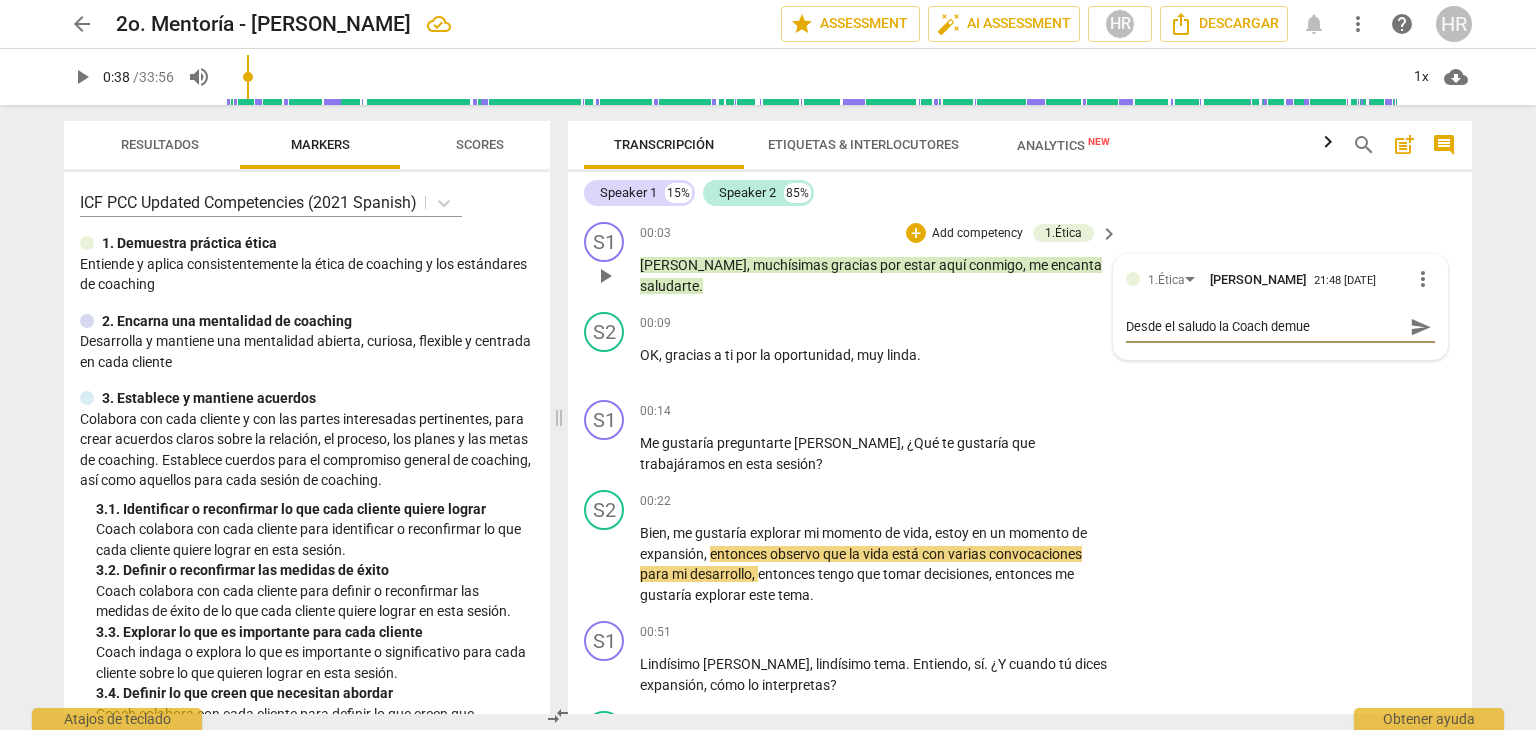type on "Desde el saludo la Coach demues" 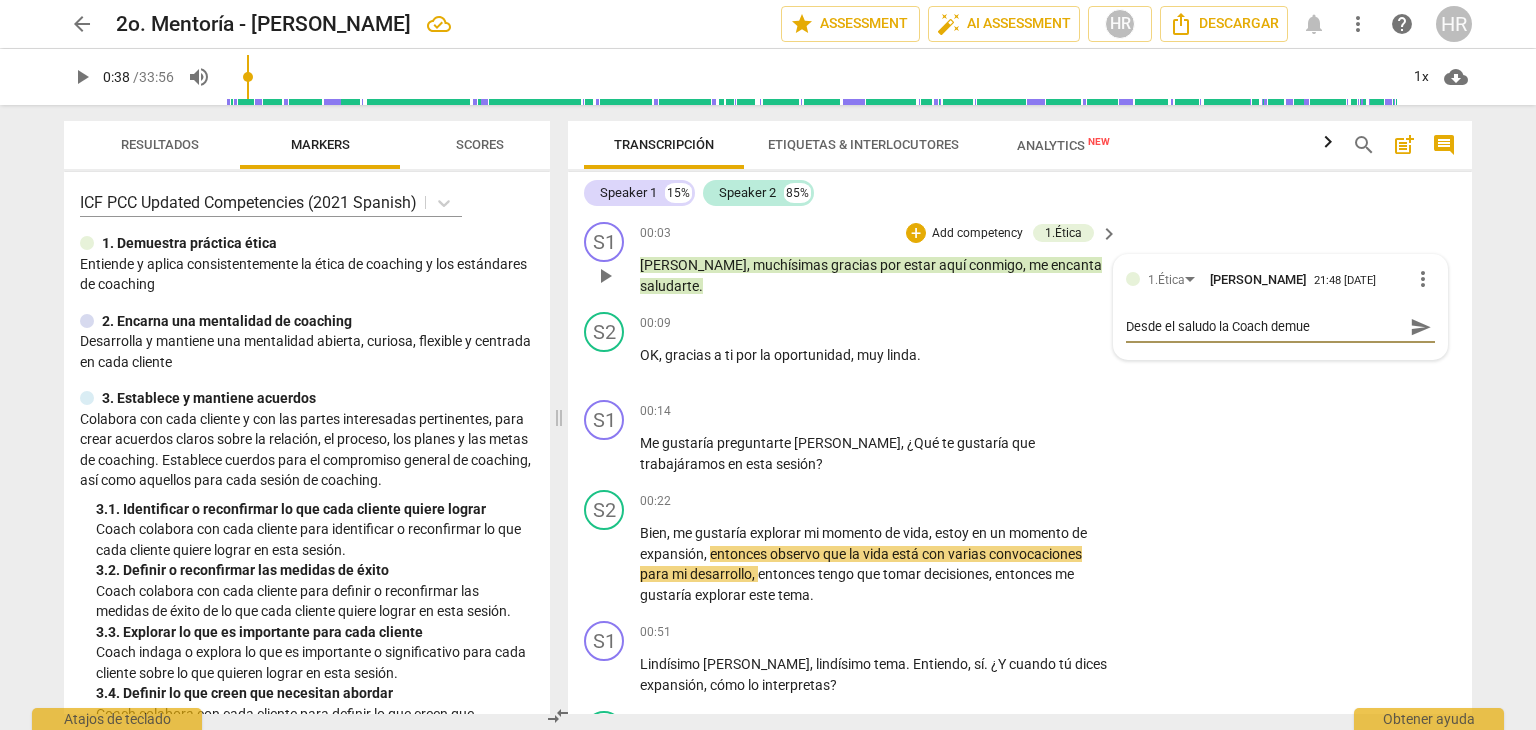 type on "Desde el saludo la Coach demues" 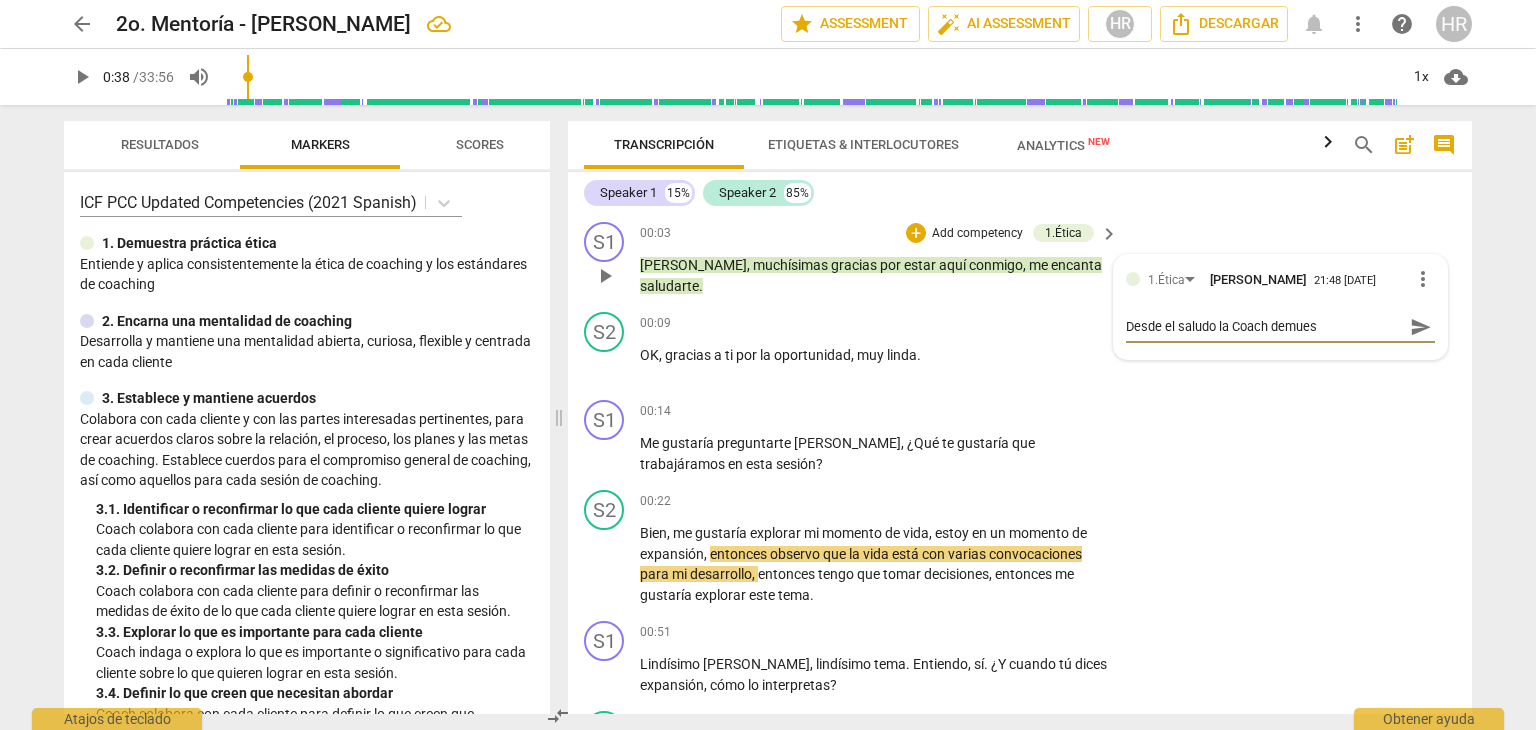 type on "Desde el saludo la Coach demuest" 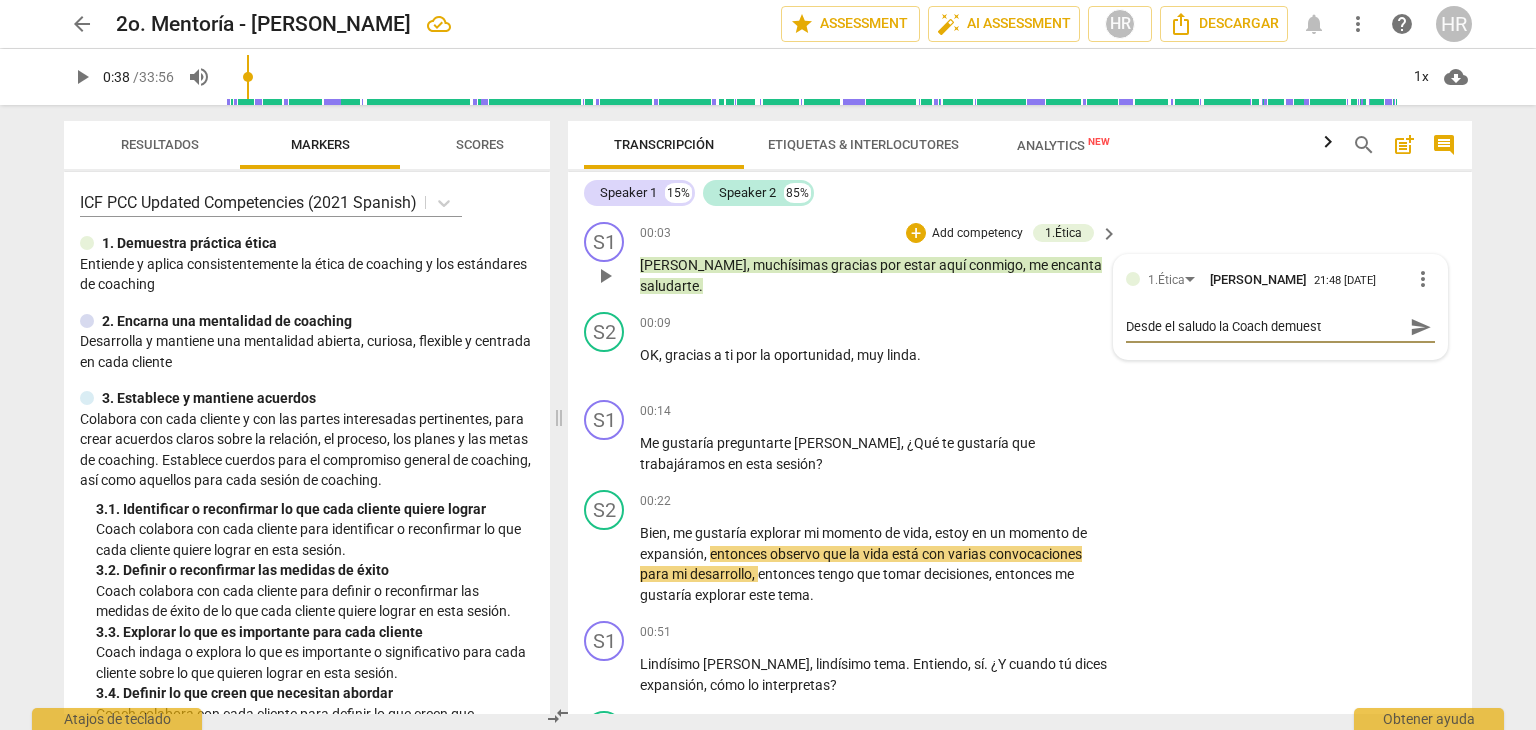 type on "Desde el saludo la Coach demuestr" 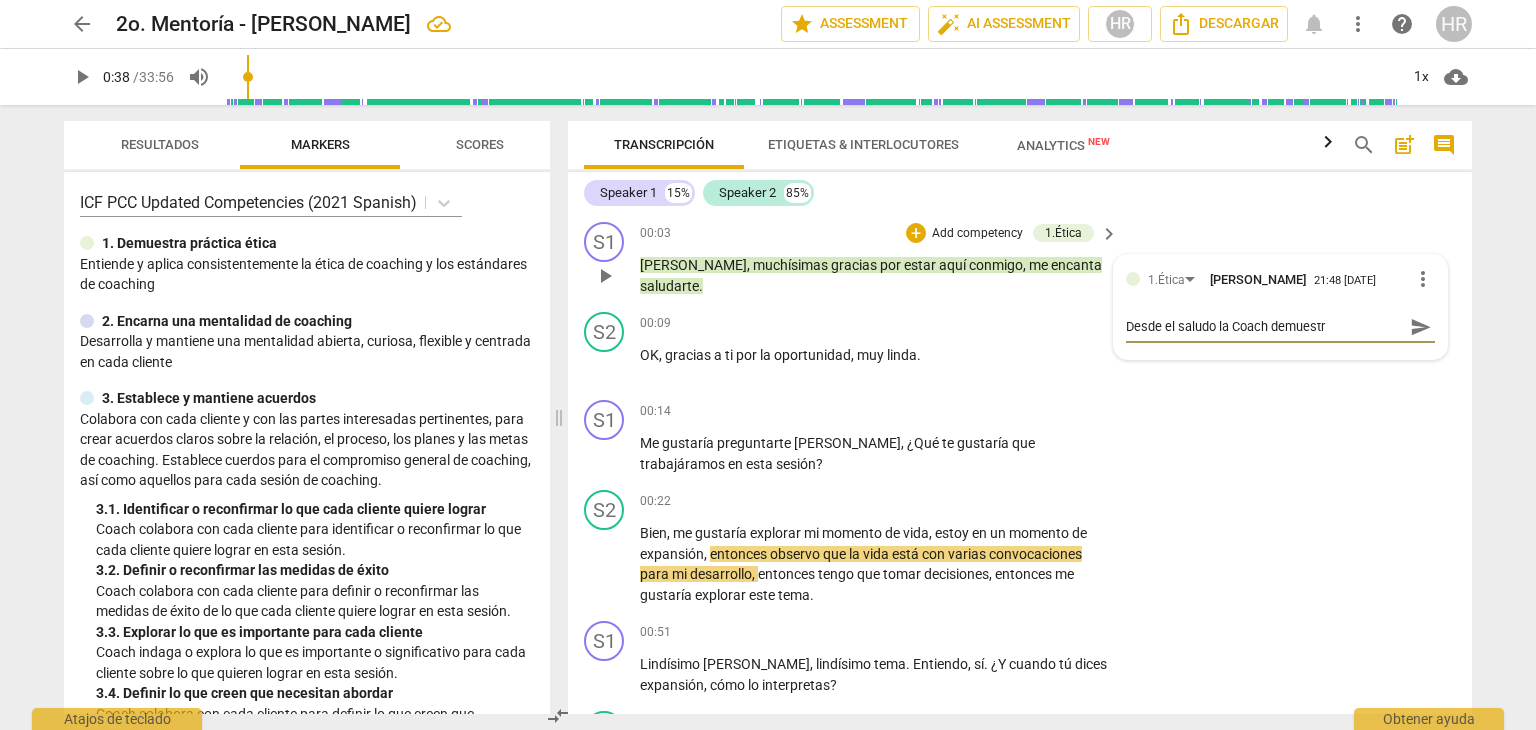 type on "Desde el saludo la Coach demuestra" 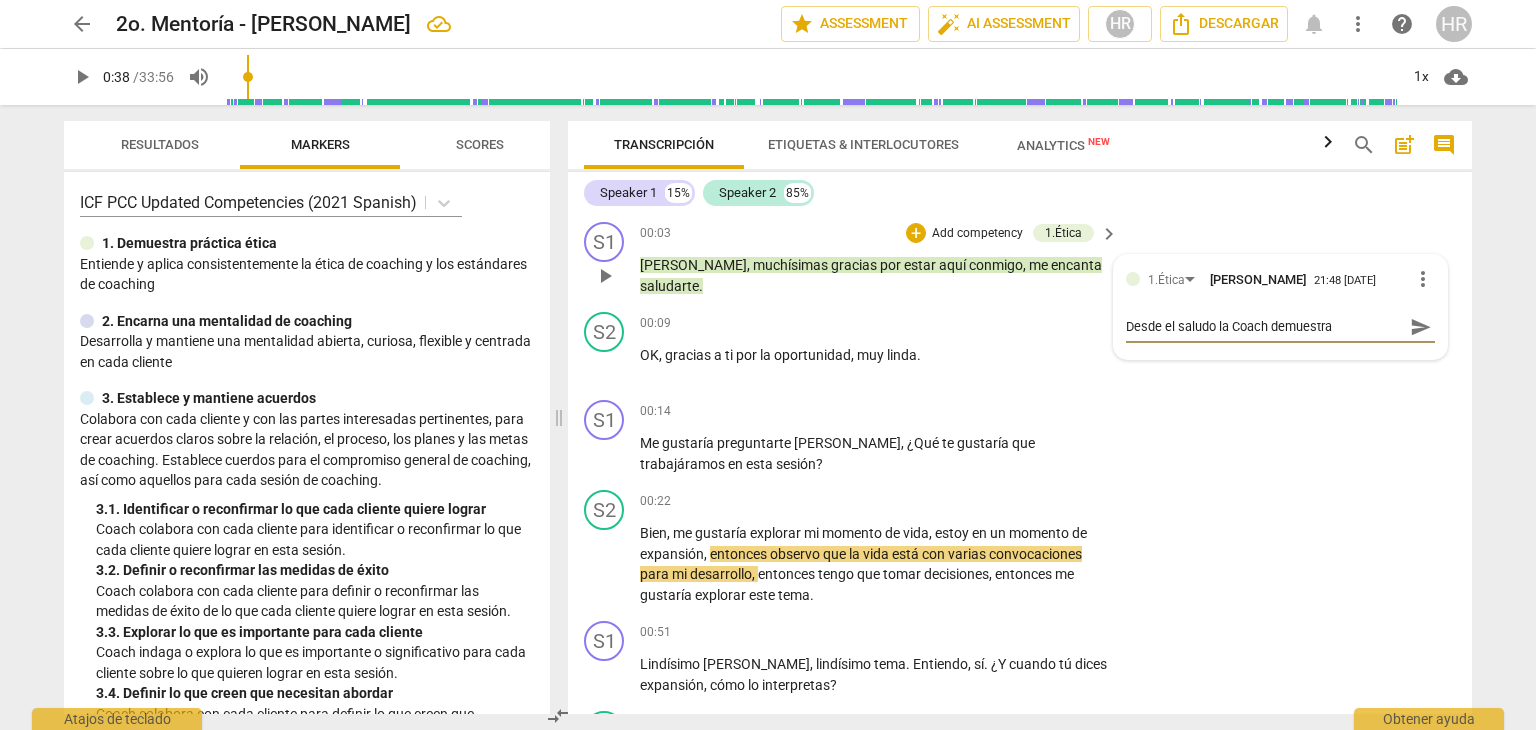 type on "Desde el saludo la Coach demuestra" 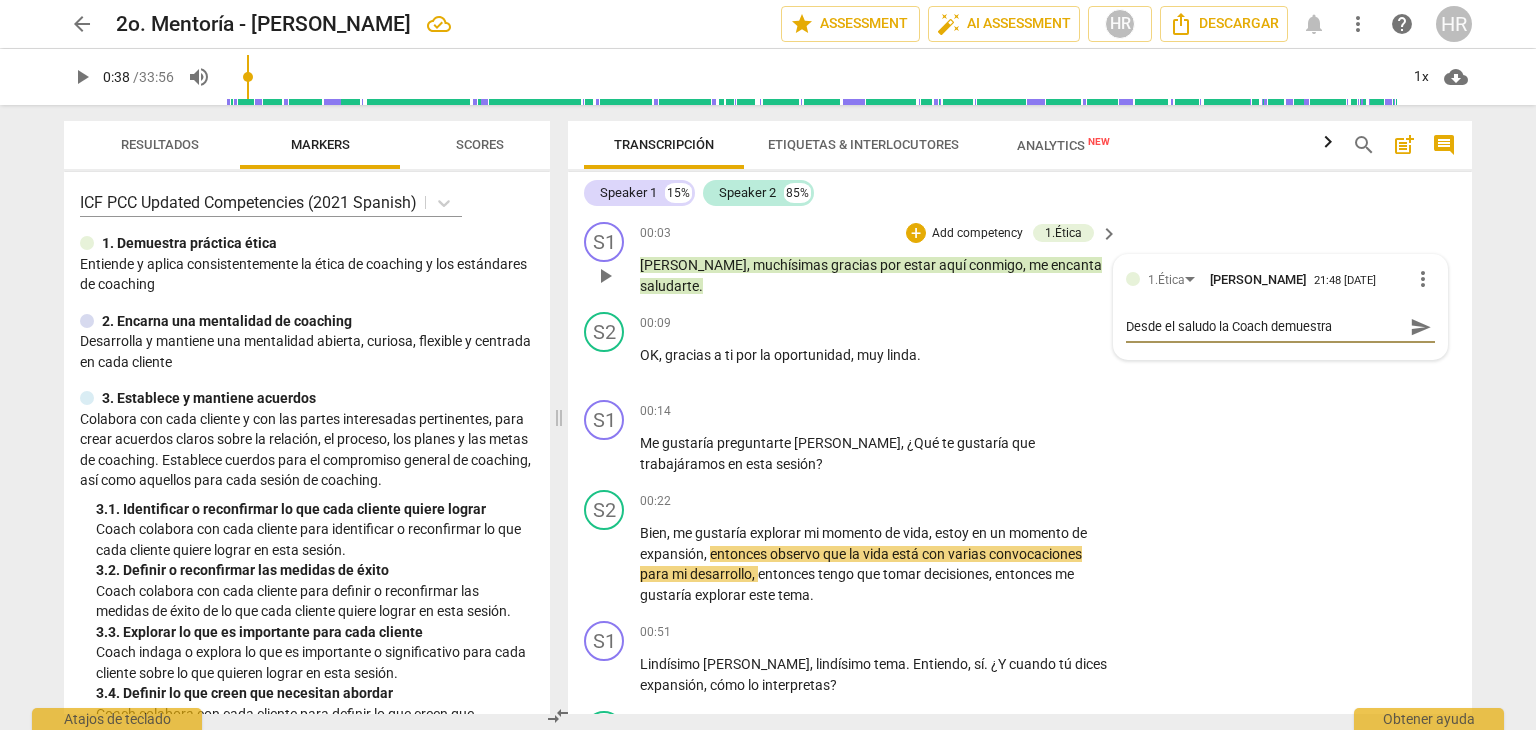 type on "Desde el saludo la Coach demuestra C" 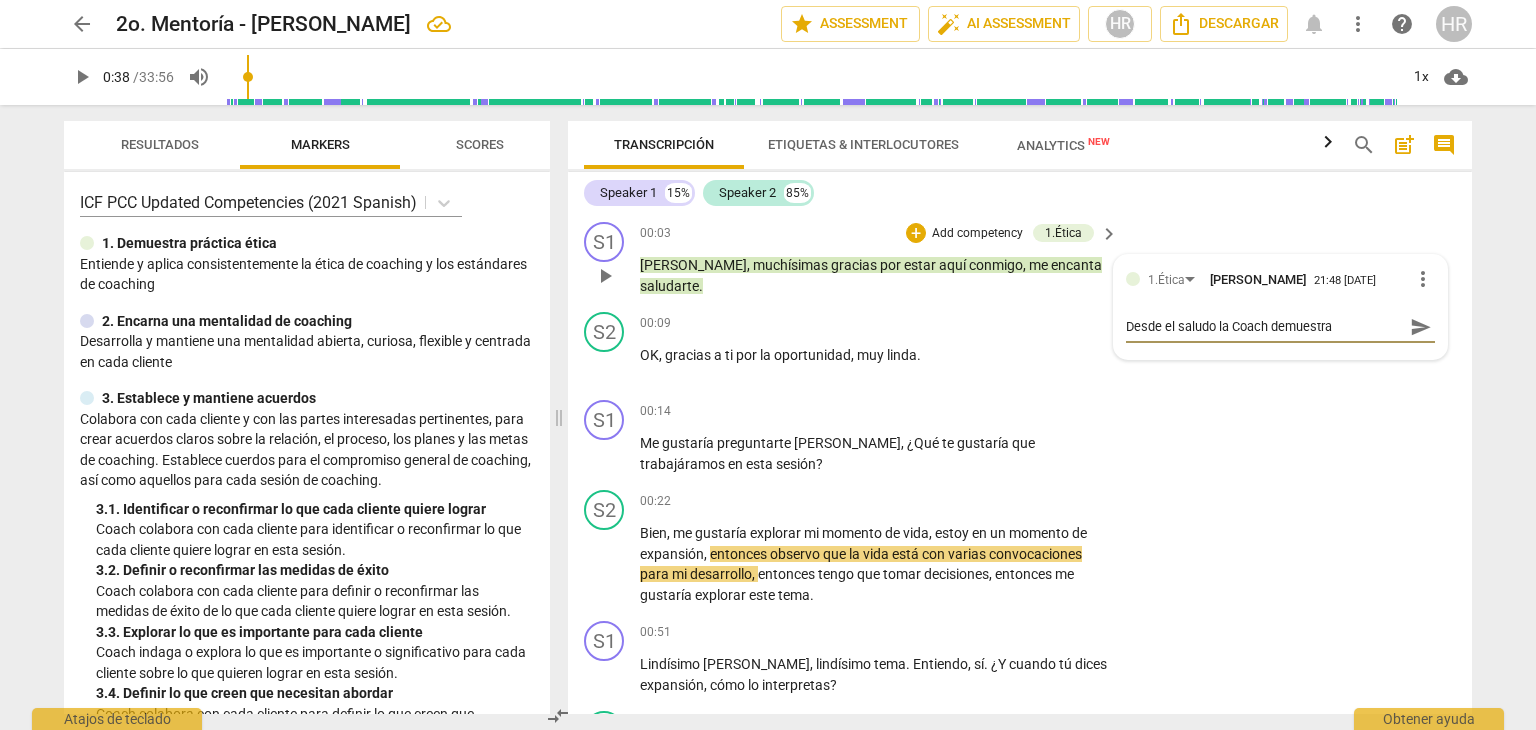 type on "Desde el saludo la Coach demuestra C" 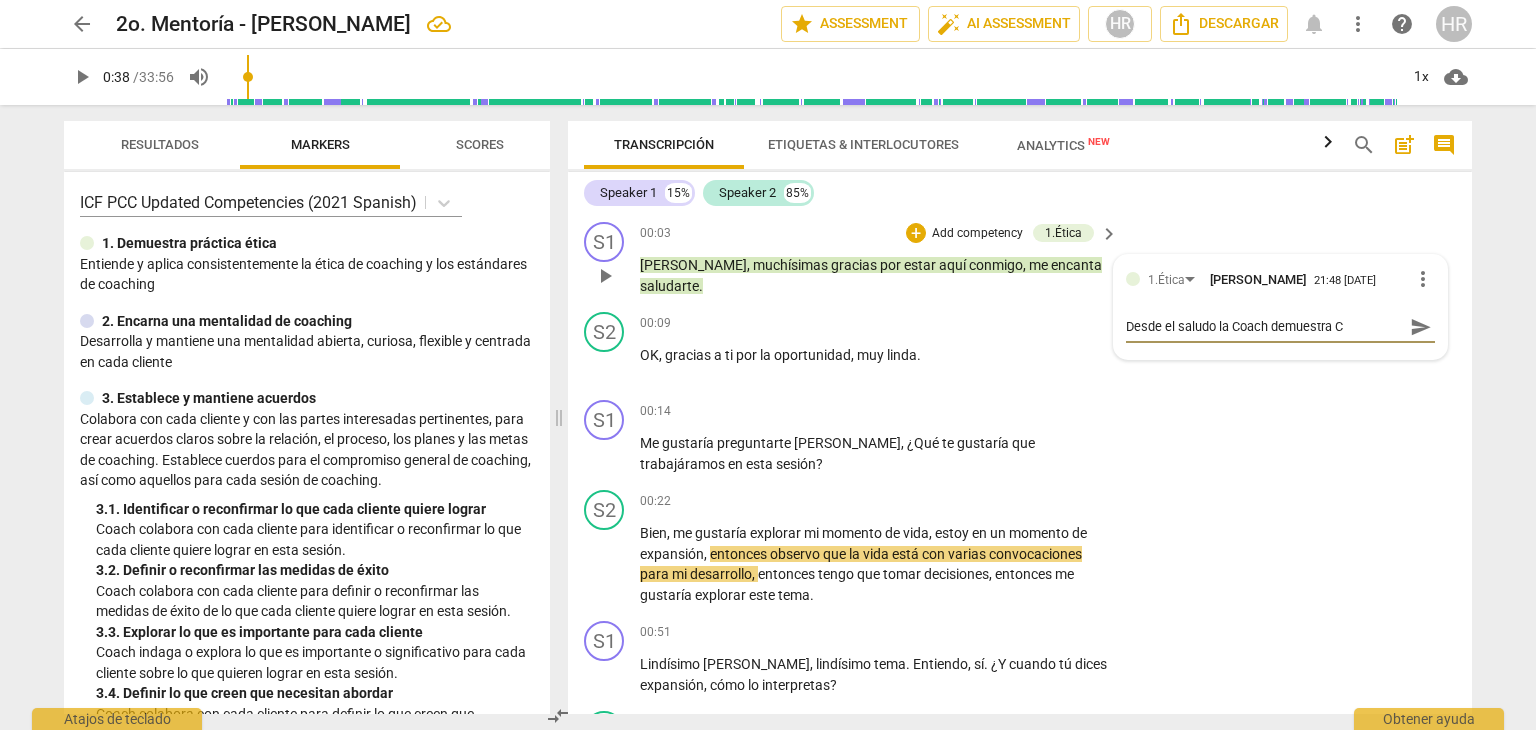 type on "Desde el saludo la Coach demuestra Co" 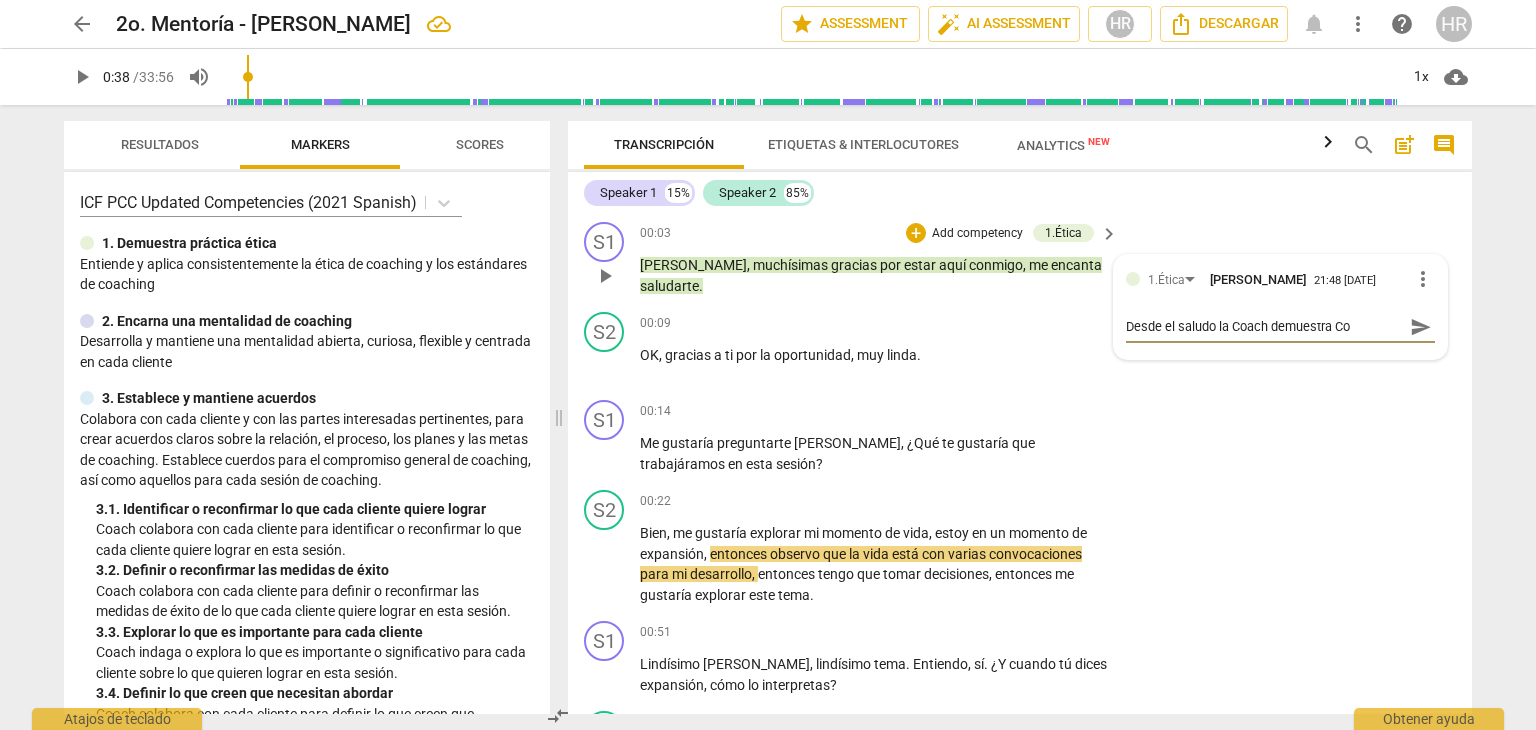 type on "Desde el saludo la Coach demuestra Com" 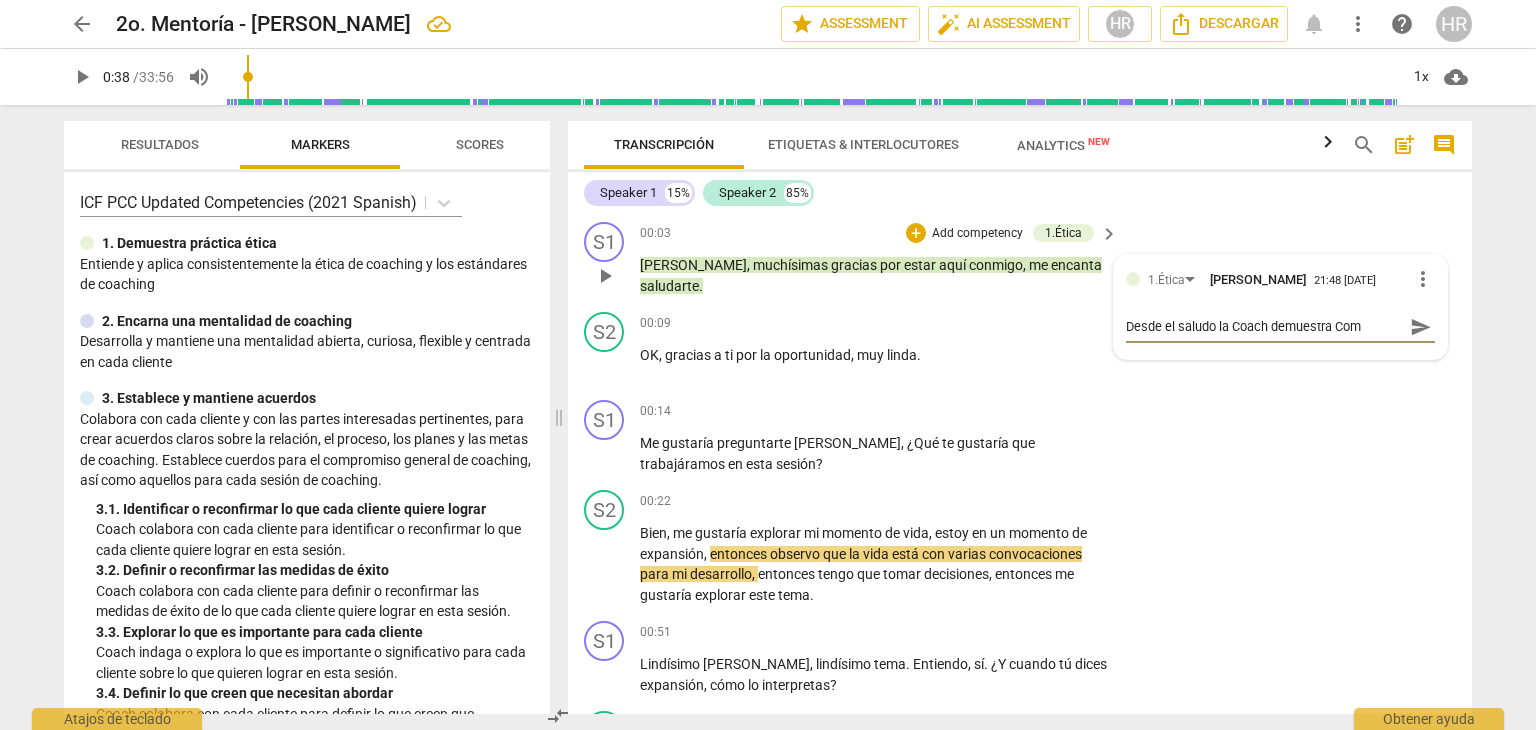 type on "Desde el saludo la Coach demuestra Comp" 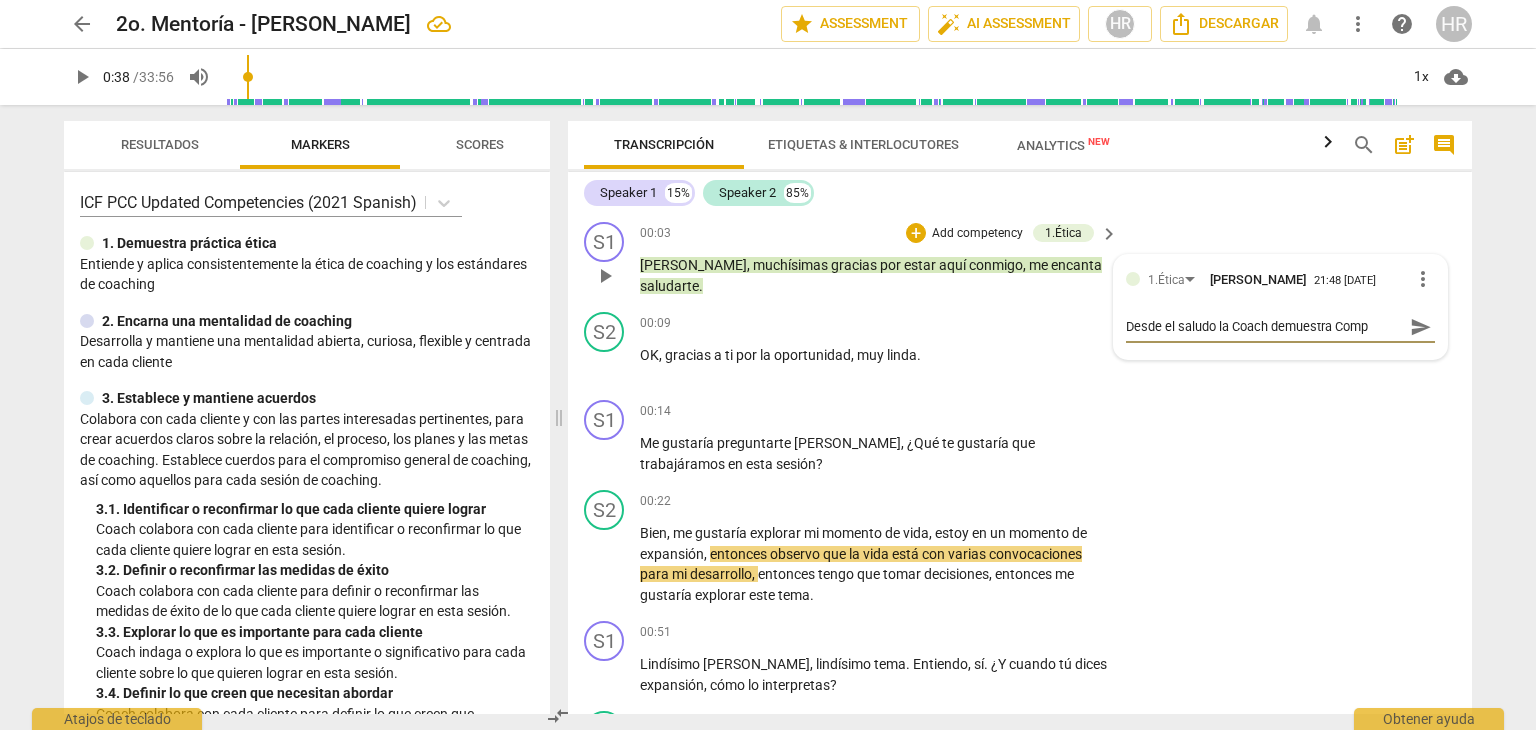 type on "Desde el saludo la Coach demuestra Compr" 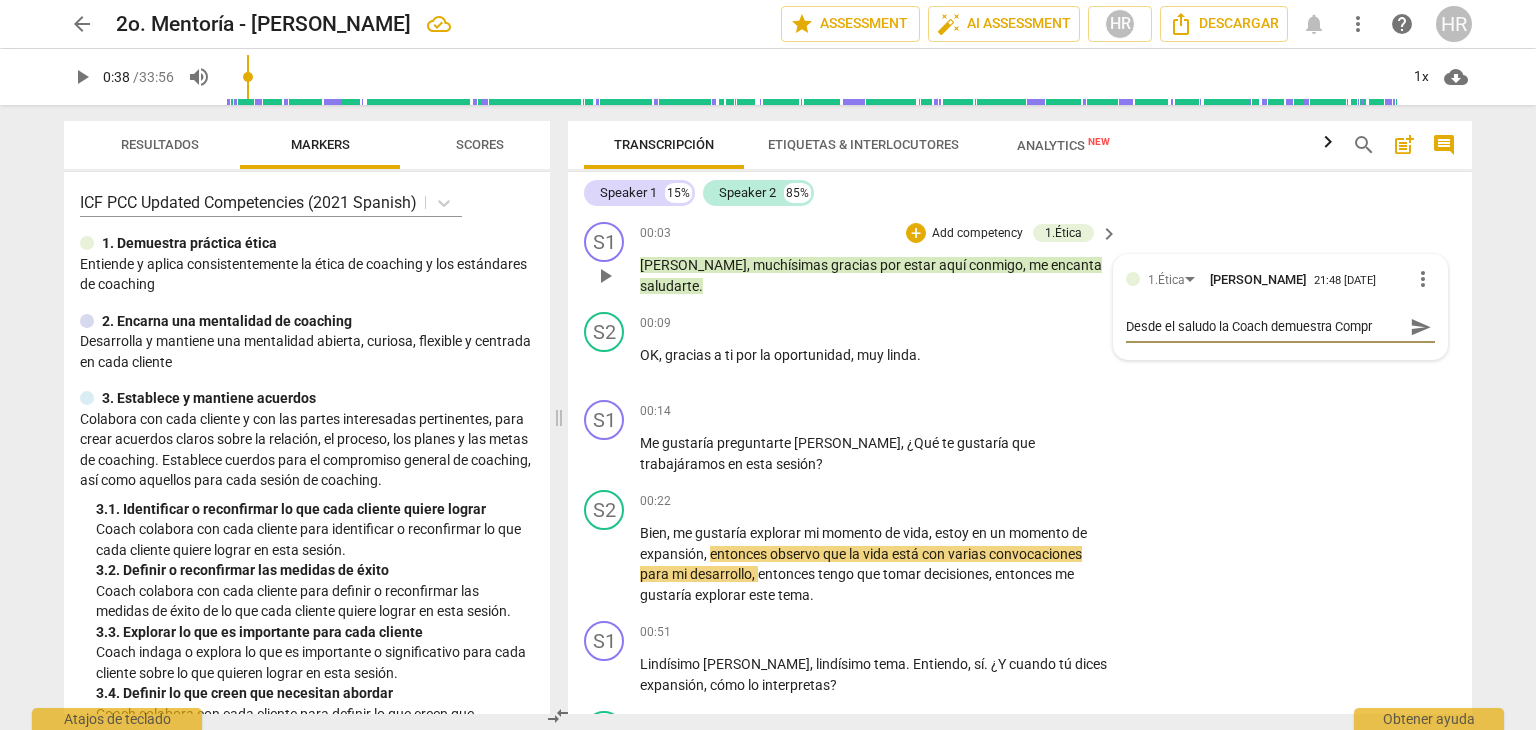 type on "Desde el saludo la Coach demuestra [MEDICAL_DATA]" 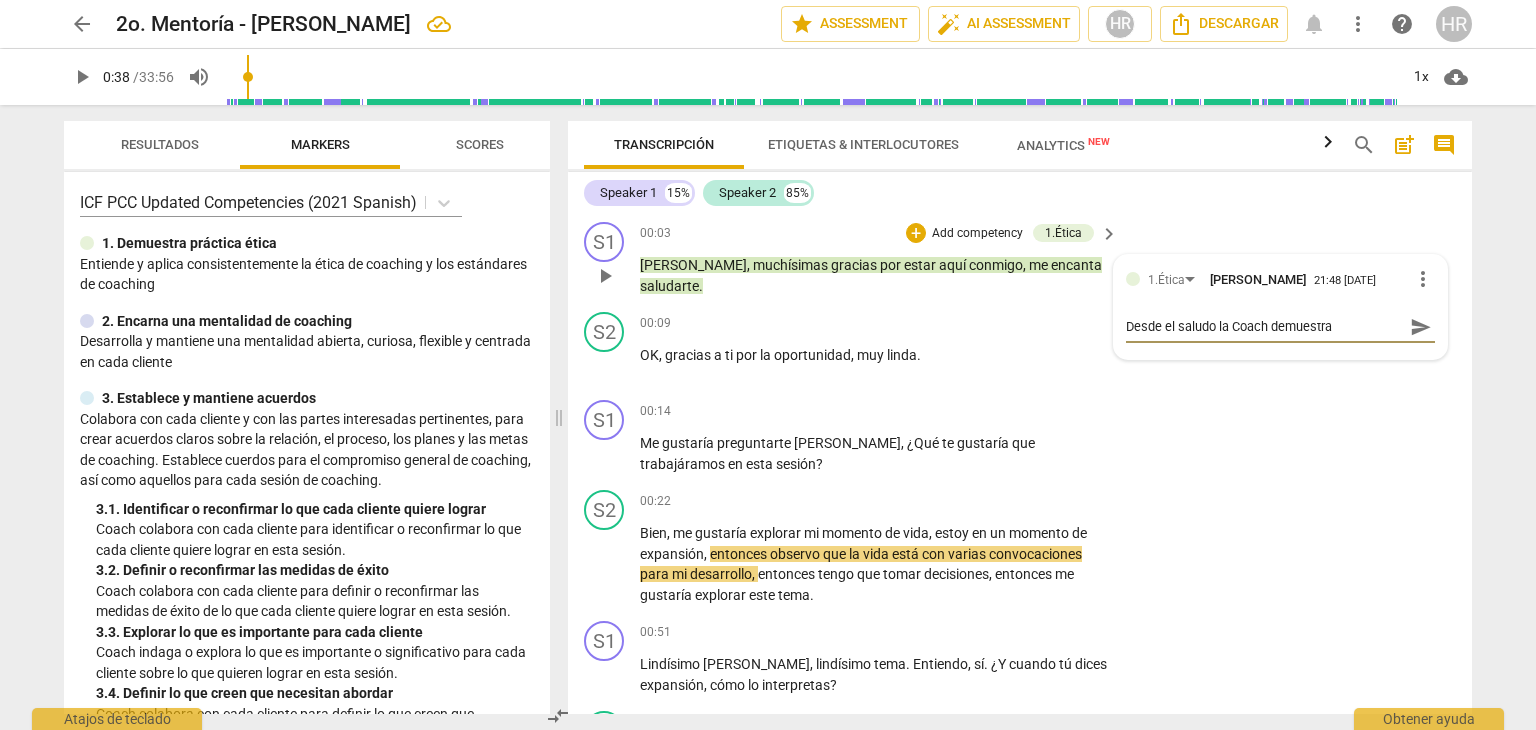 type on "Desde el saludo la Coach demuestra Comprom" 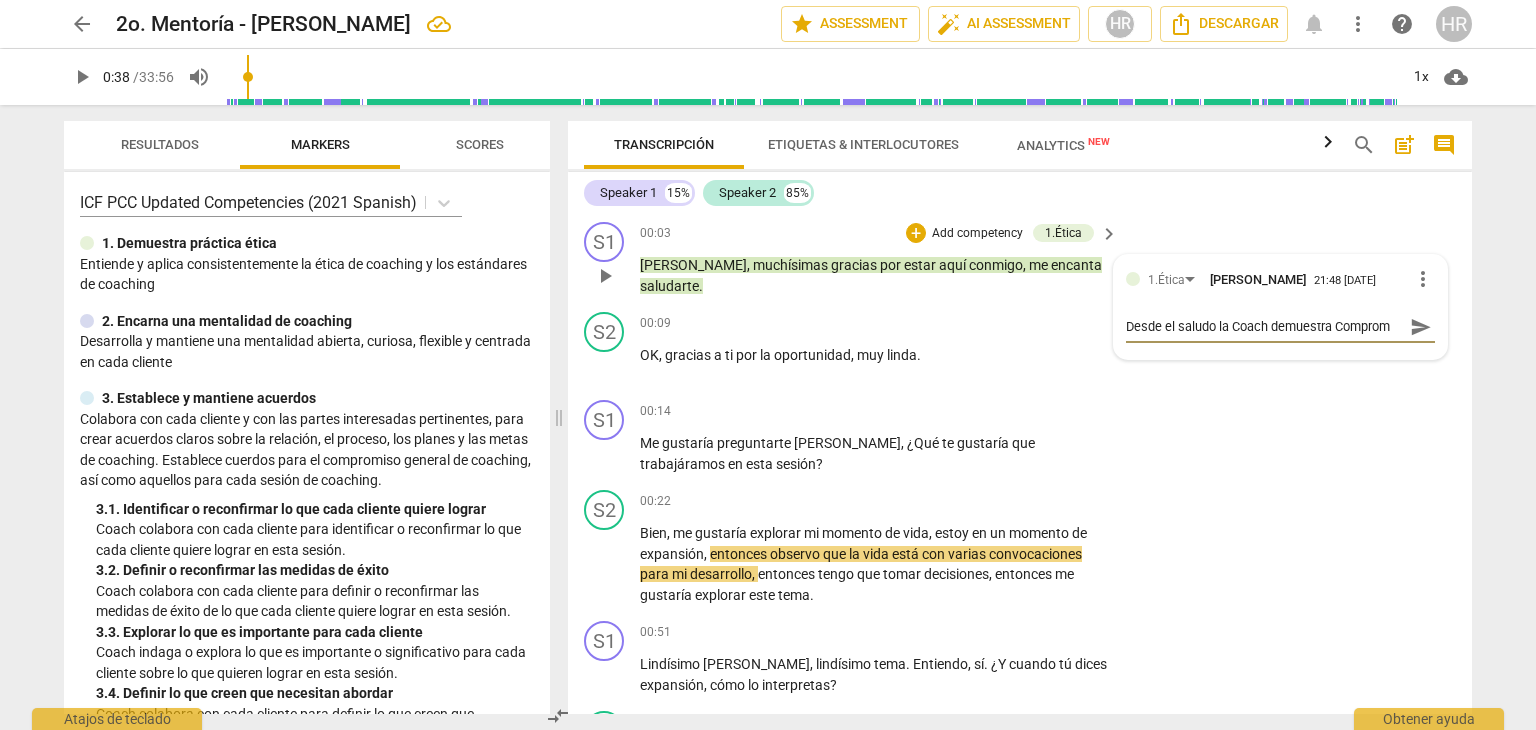 type on "Desde el saludo la Coach demuestra Compromi" 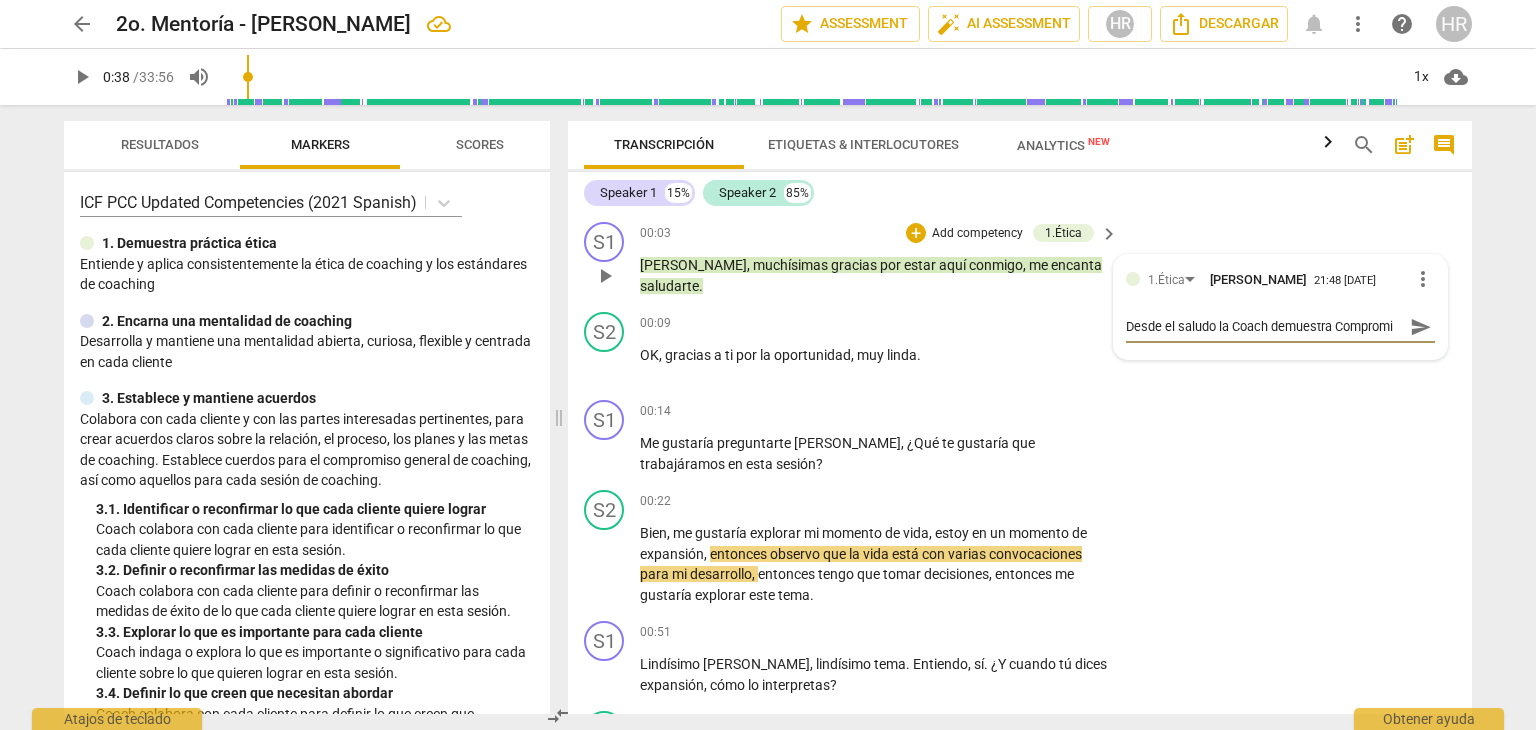 type on "Desde el saludo la Coach demuestra Compromis" 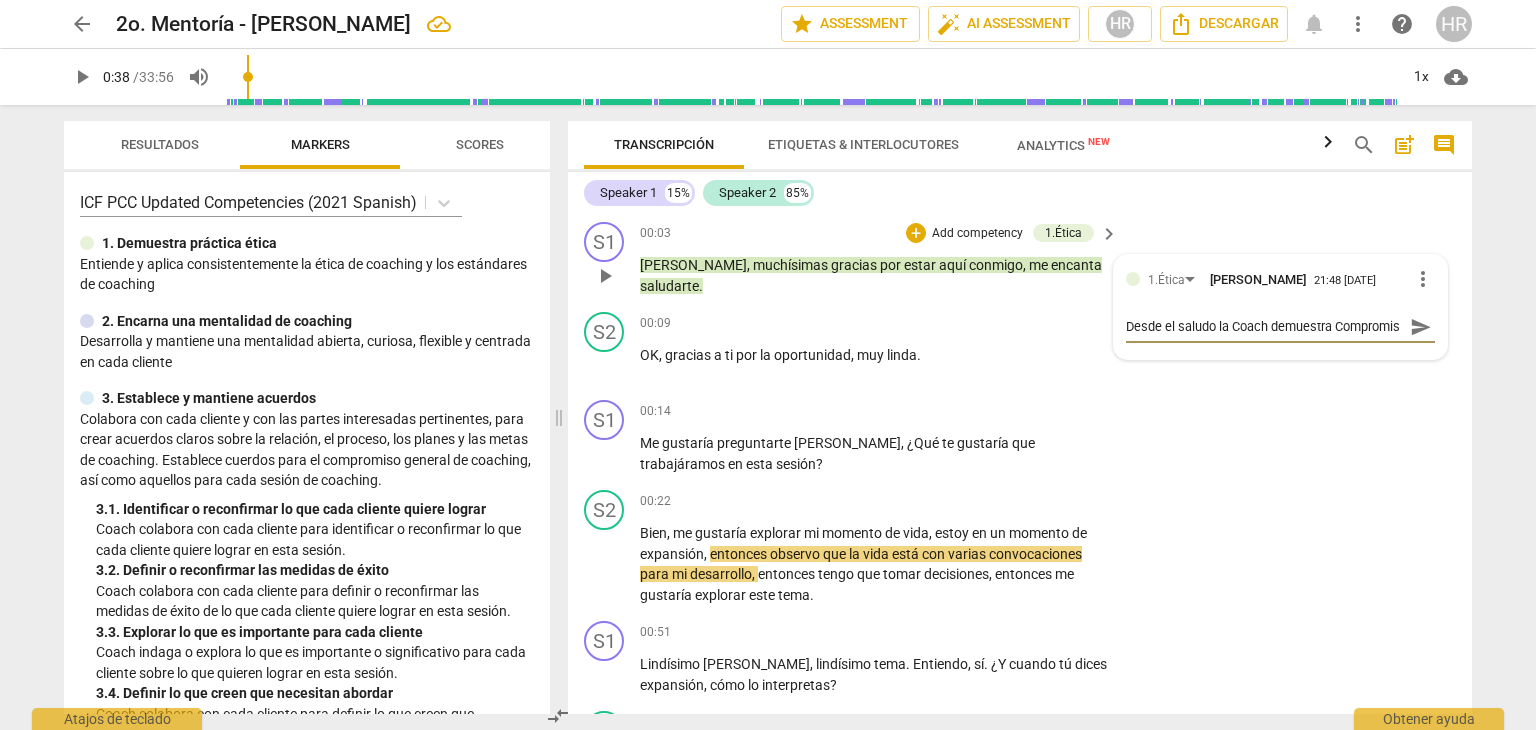 scroll, scrollTop: 16, scrollLeft: 0, axis: vertical 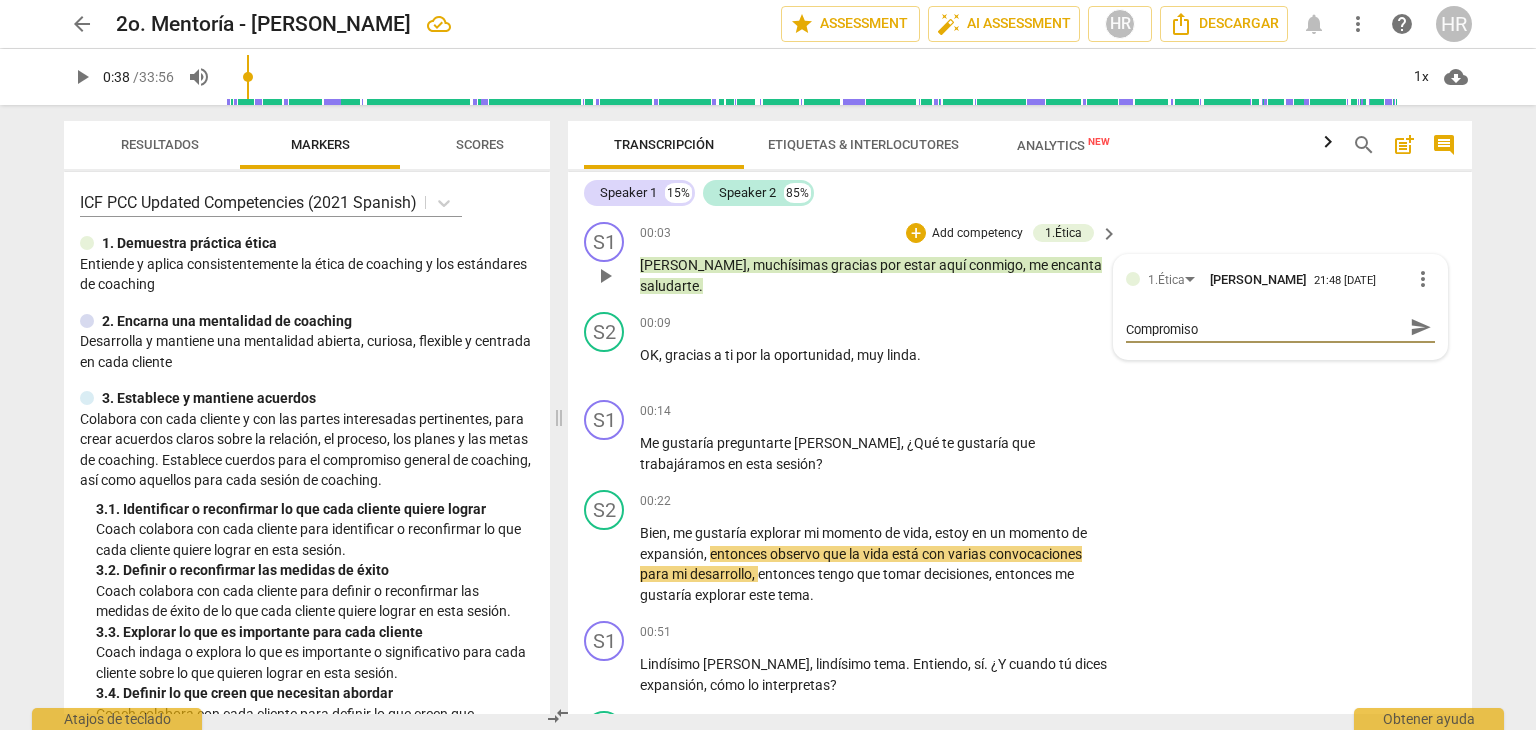 type on "Desde el saludo la Coach demuestra Compromis" 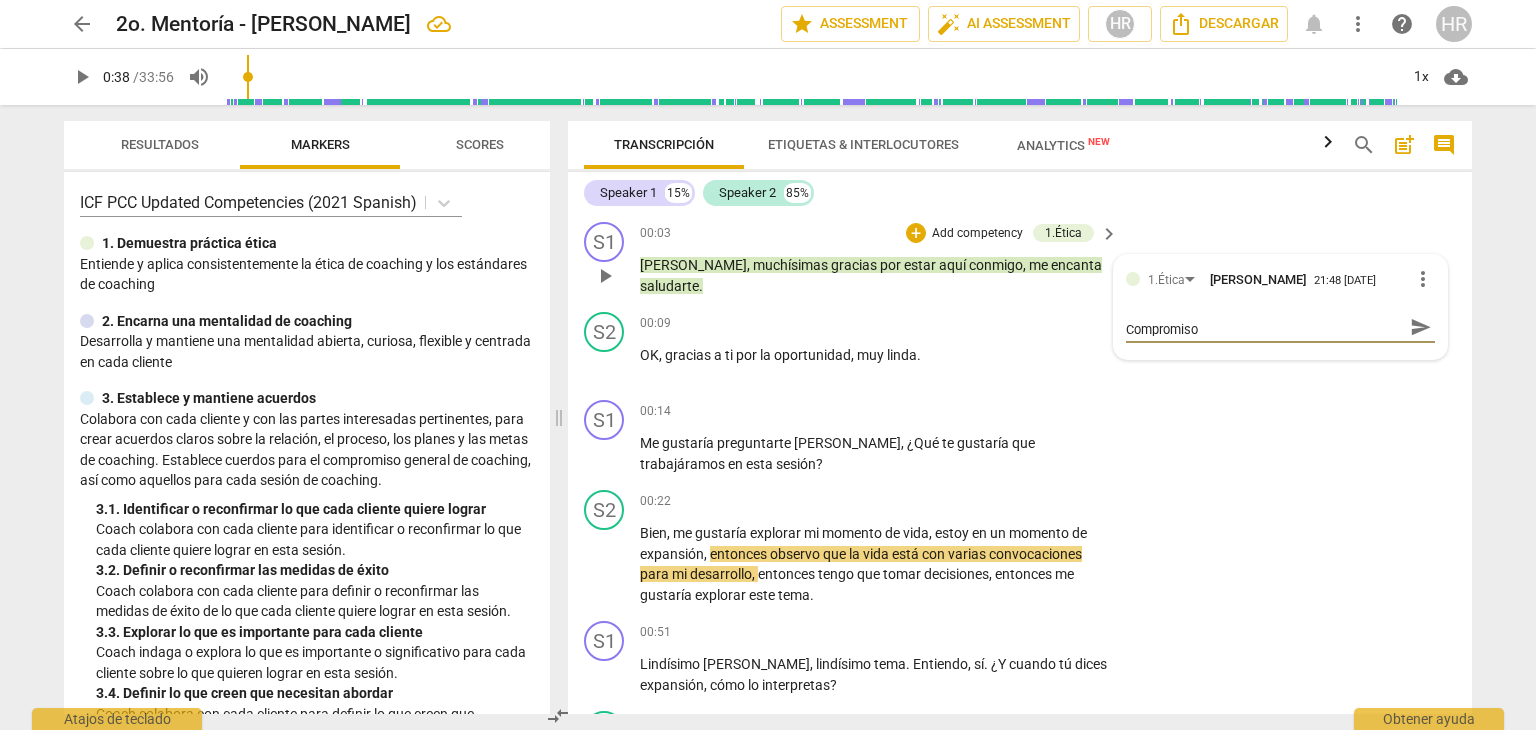 type on "Desde el saludo la Coach demuestra Compromis" 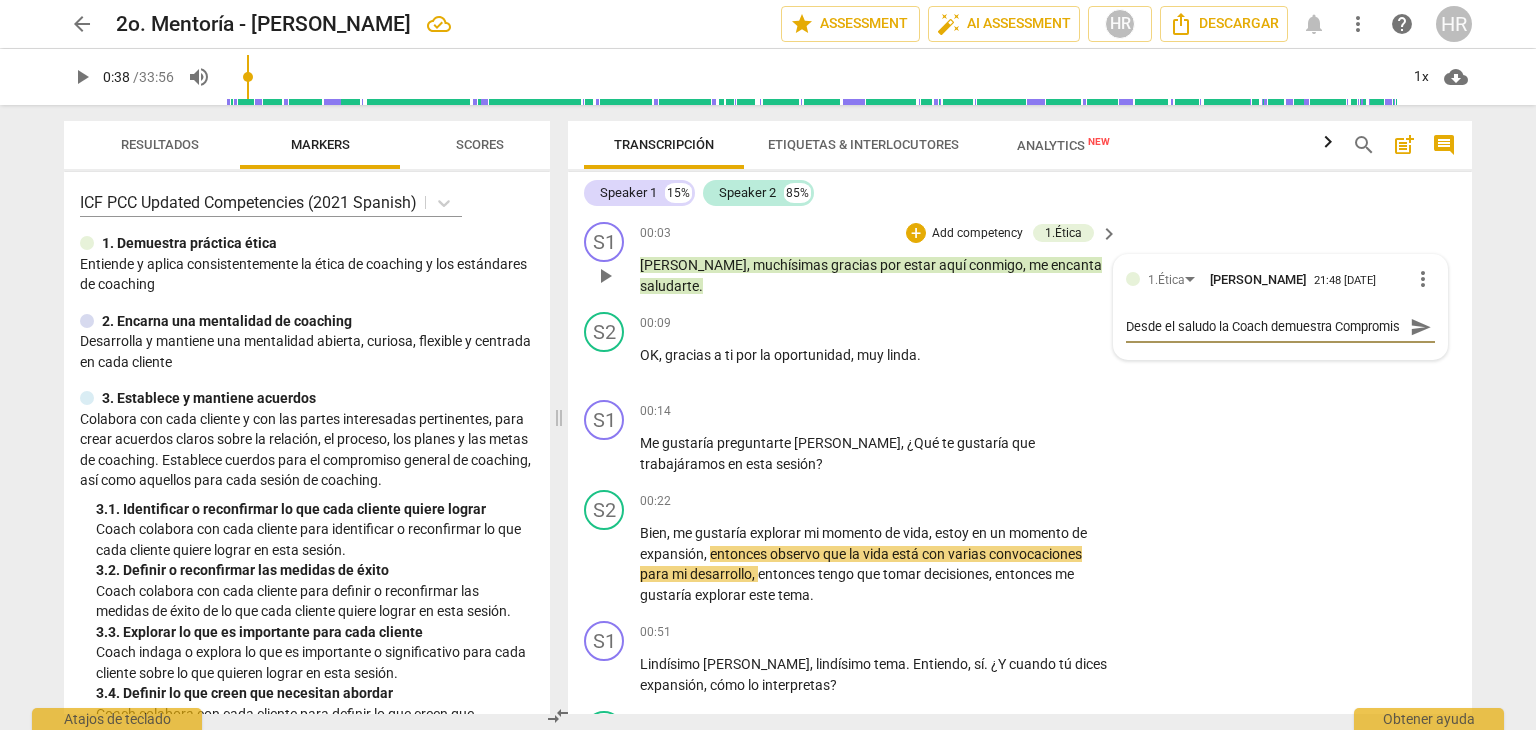 type on "Desde el saludo la Coach demuestra Compromi" 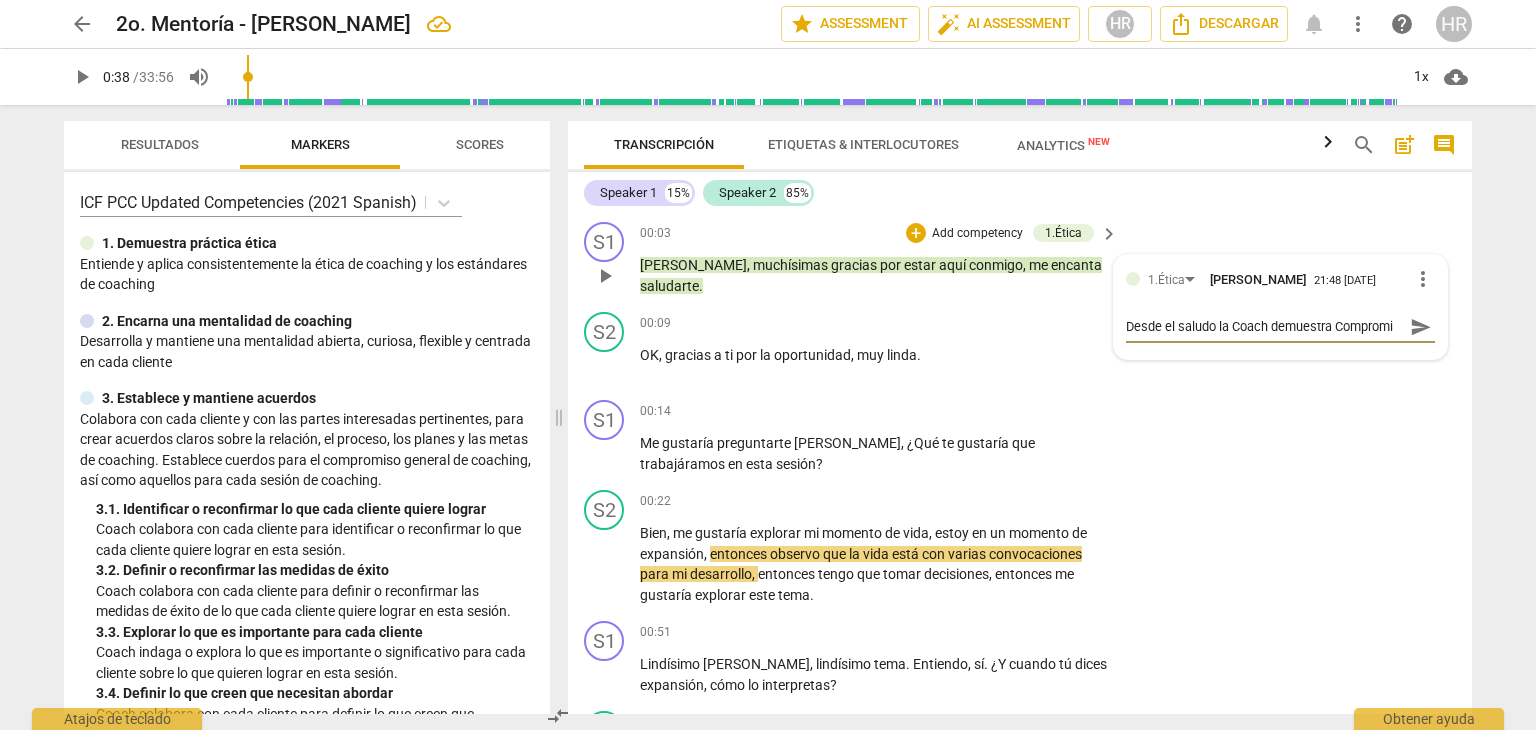 type on "Desde el saludo la Coach demuestra Comprom" 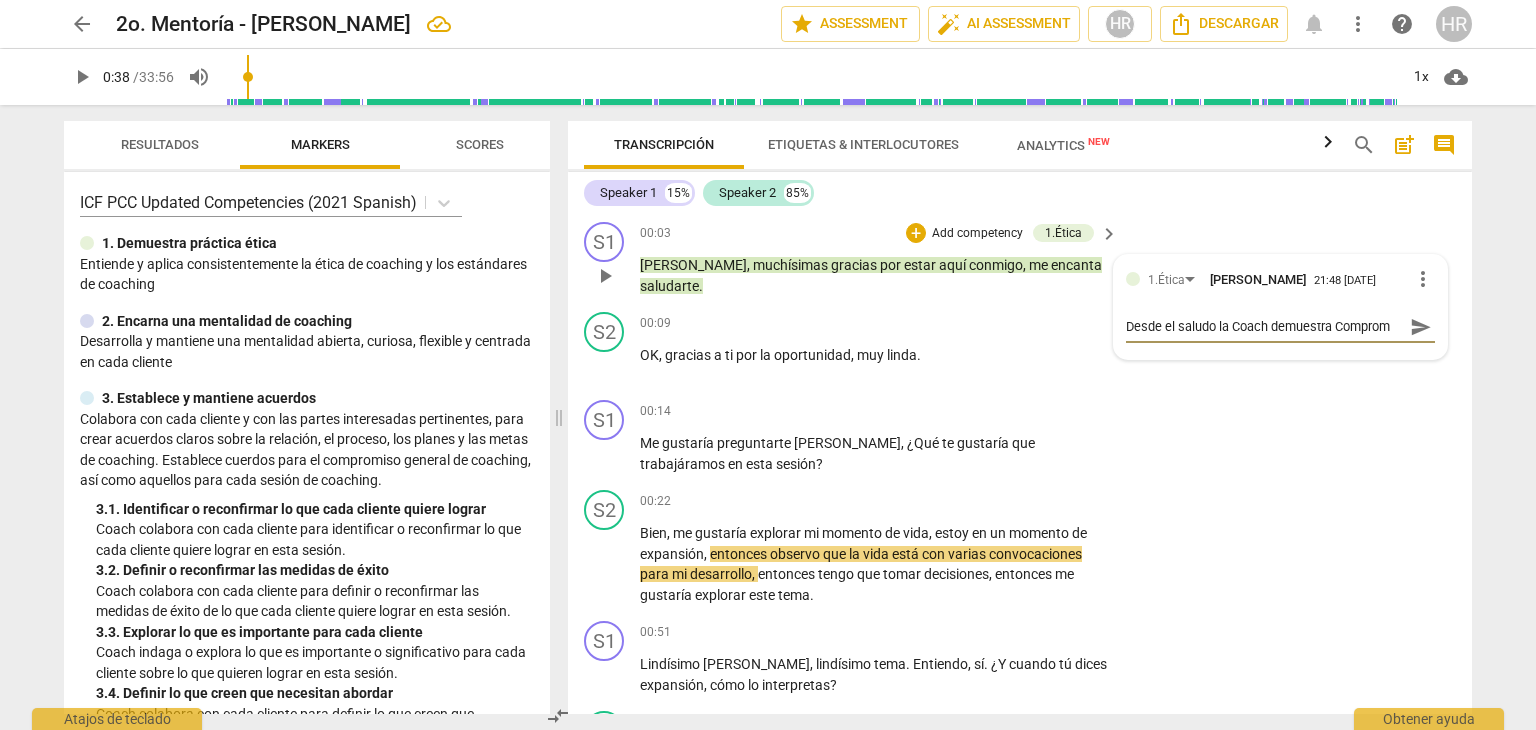 type on "Desde el saludo la Coach demuestra [MEDICAL_DATA]" 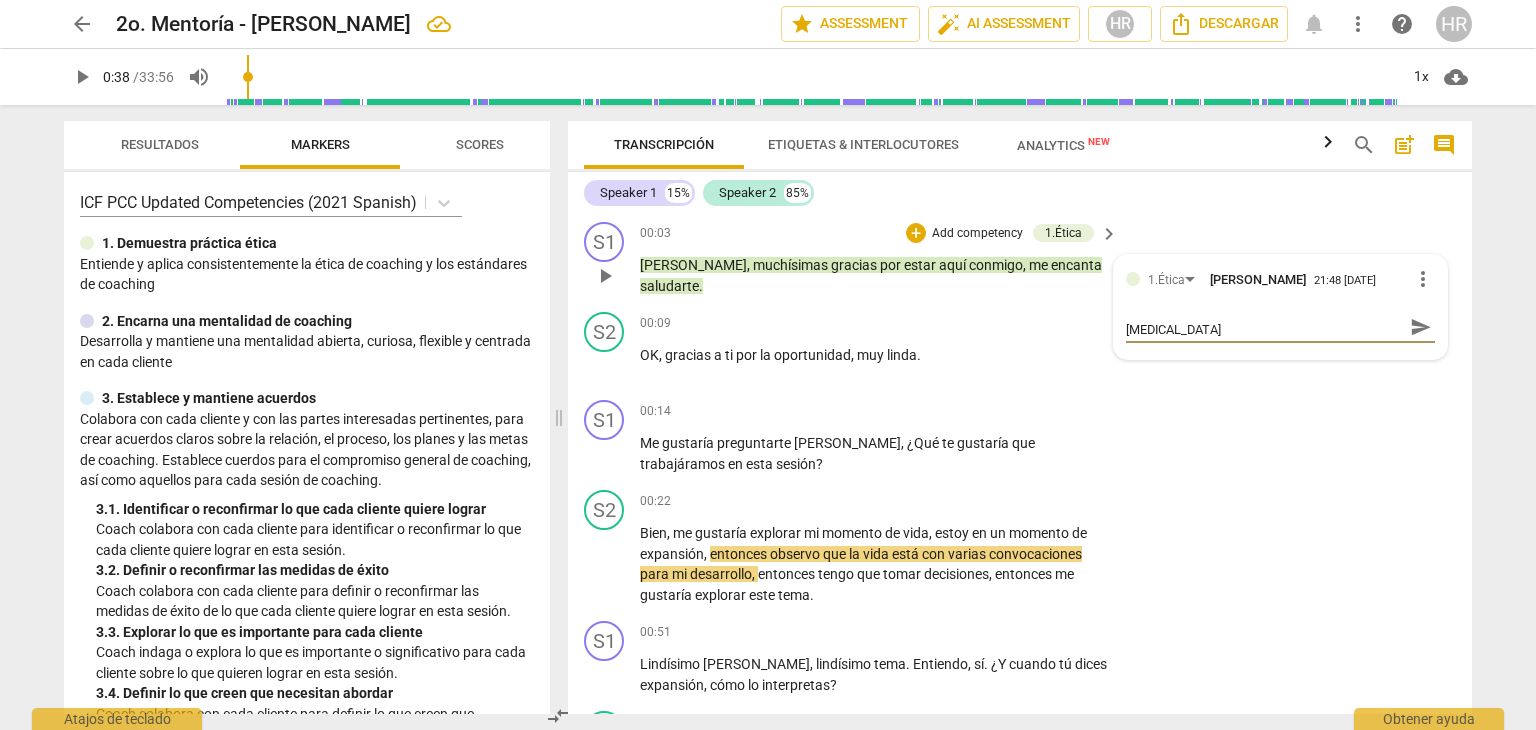 type on "Desde el saludo la Coach demuestra Compr" 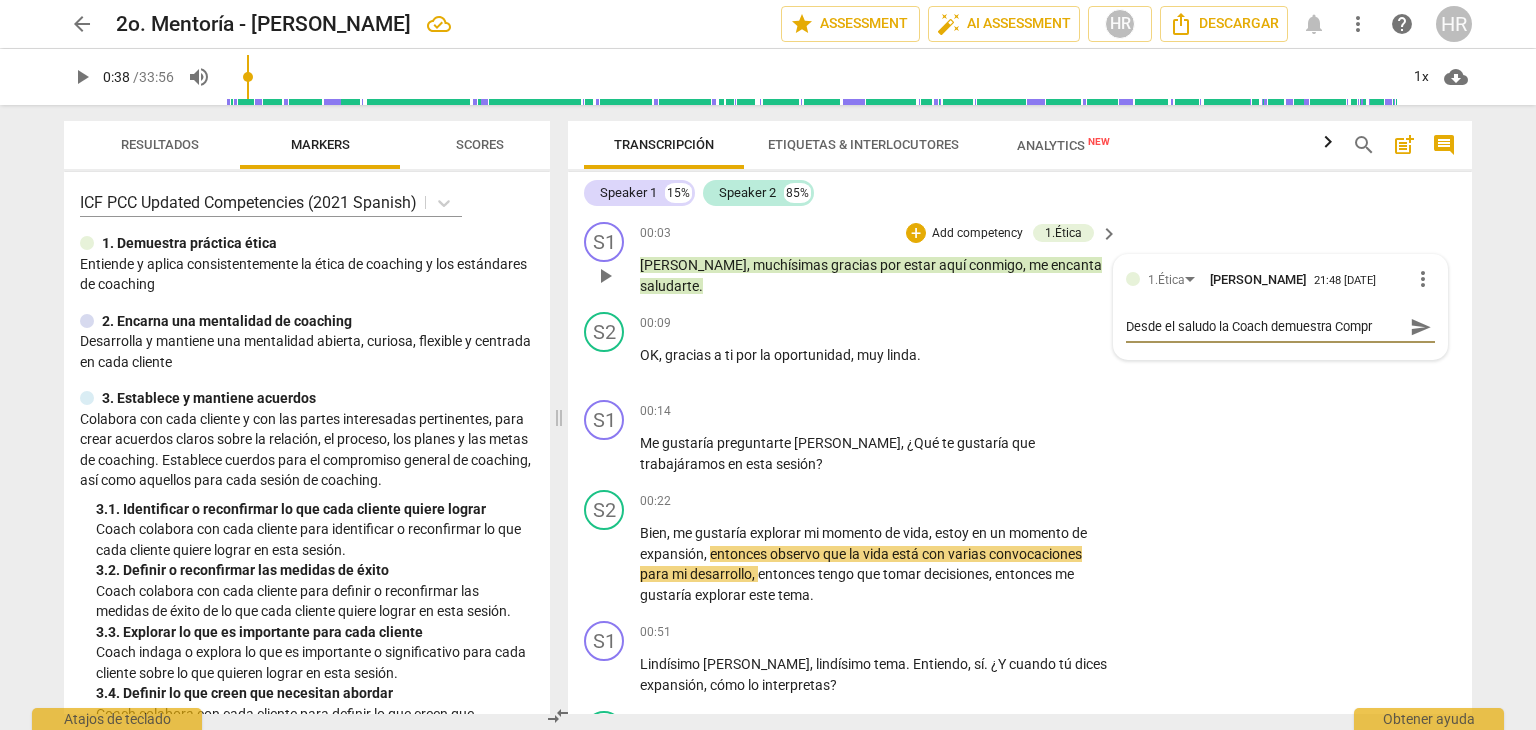 scroll, scrollTop: 0, scrollLeft: 0, axis: both 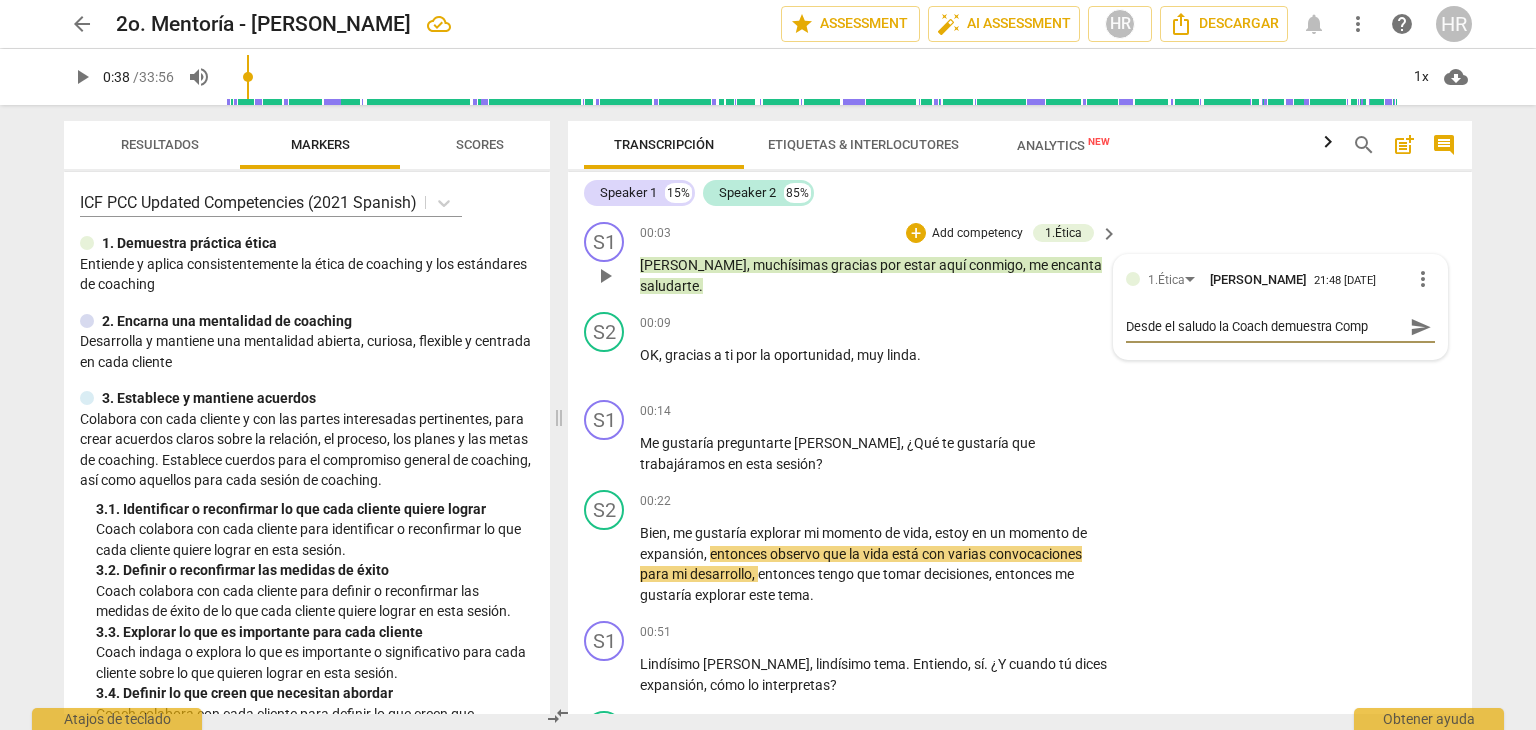 type on "Desde el saludo la Coach demuestra Com" 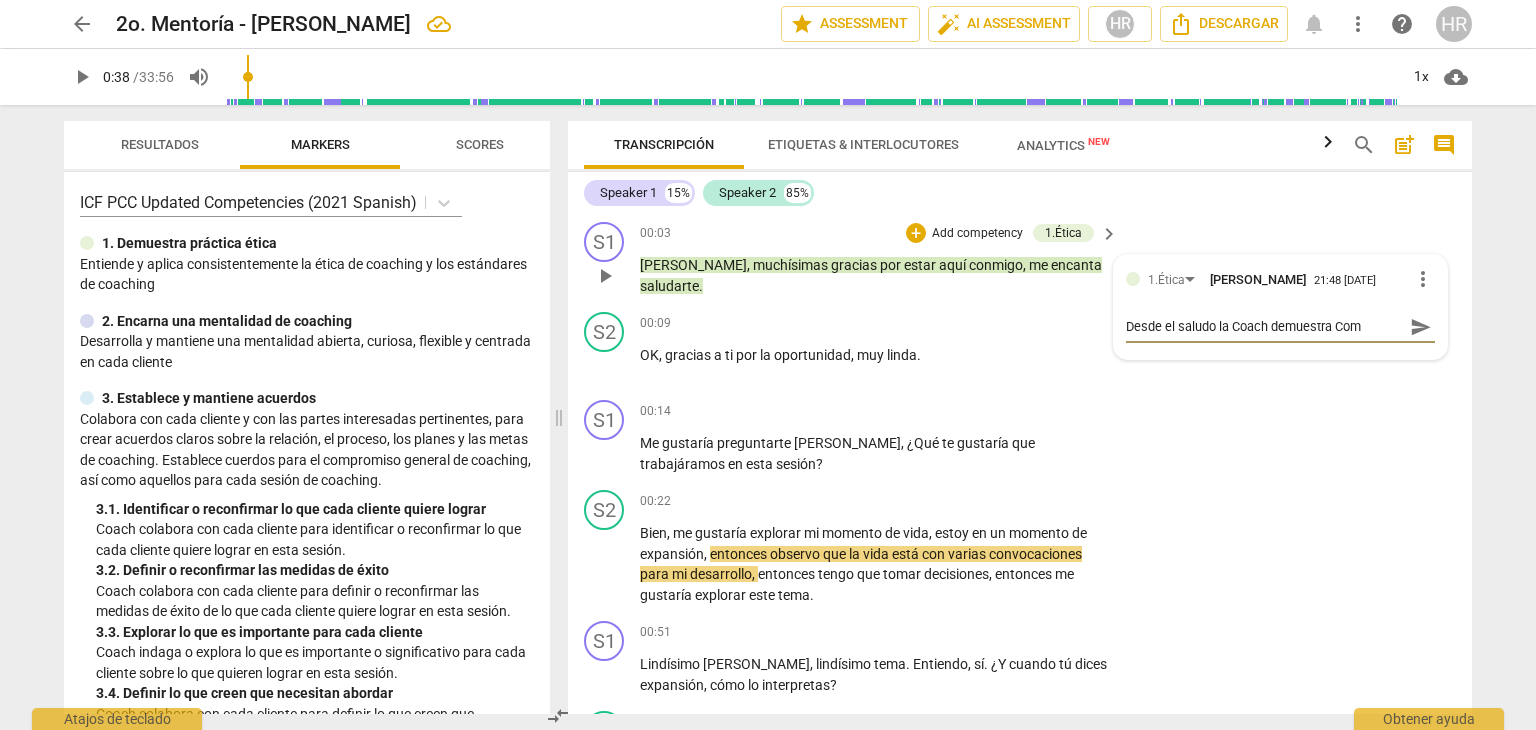 type on "Desde el saludo la Coach demuestra Co" 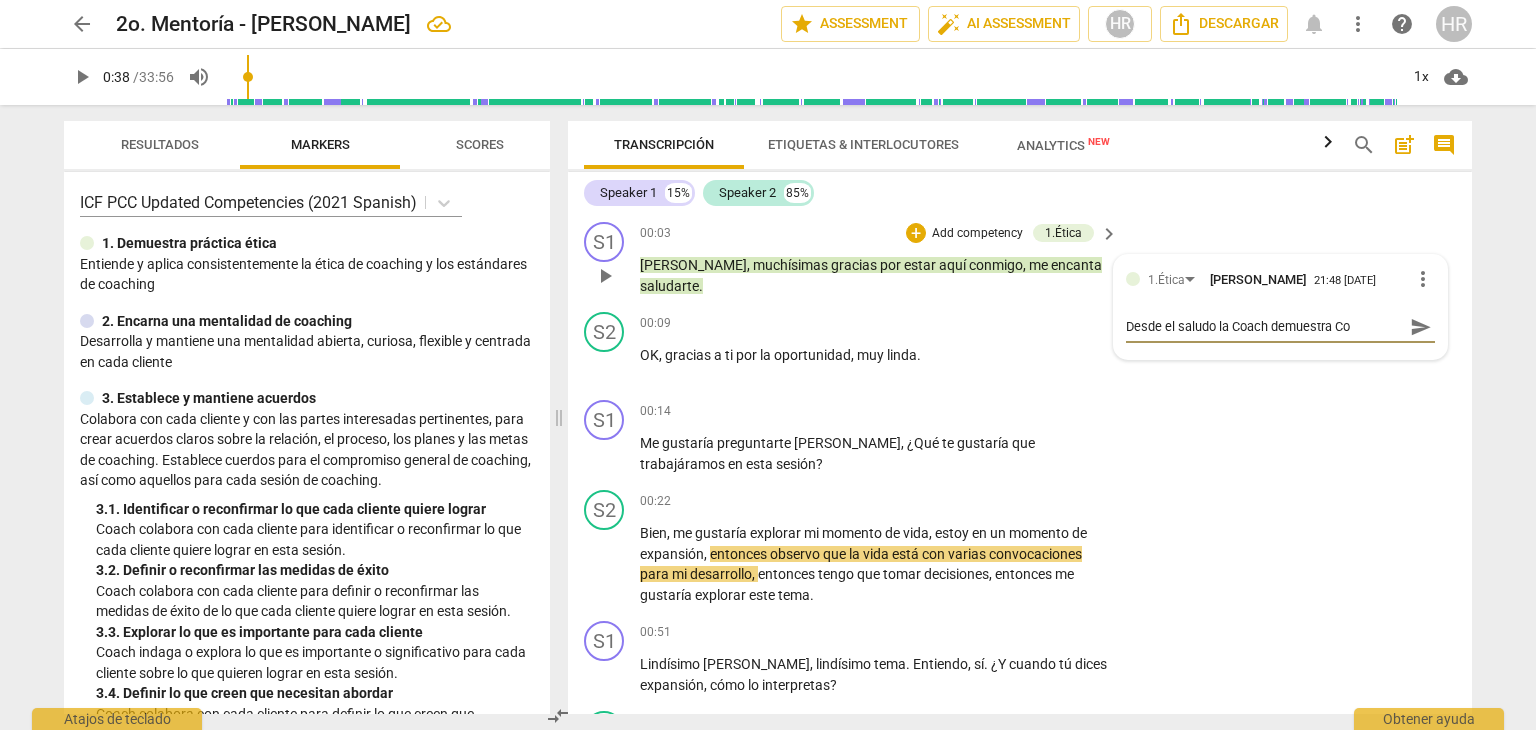 type on "Desde el saludo la Coach demuestra C" 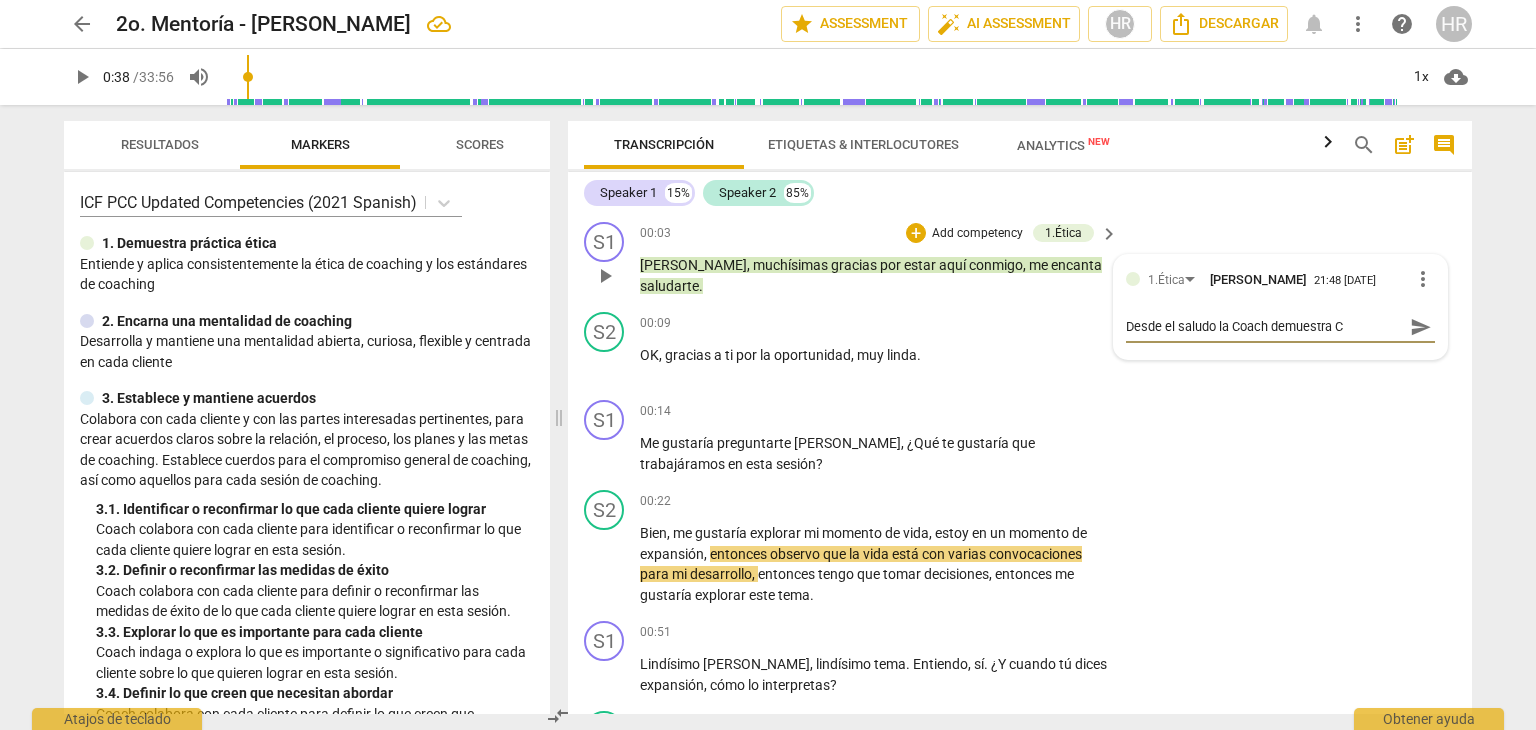 type on "Desde el saludo la Coach demuestra" 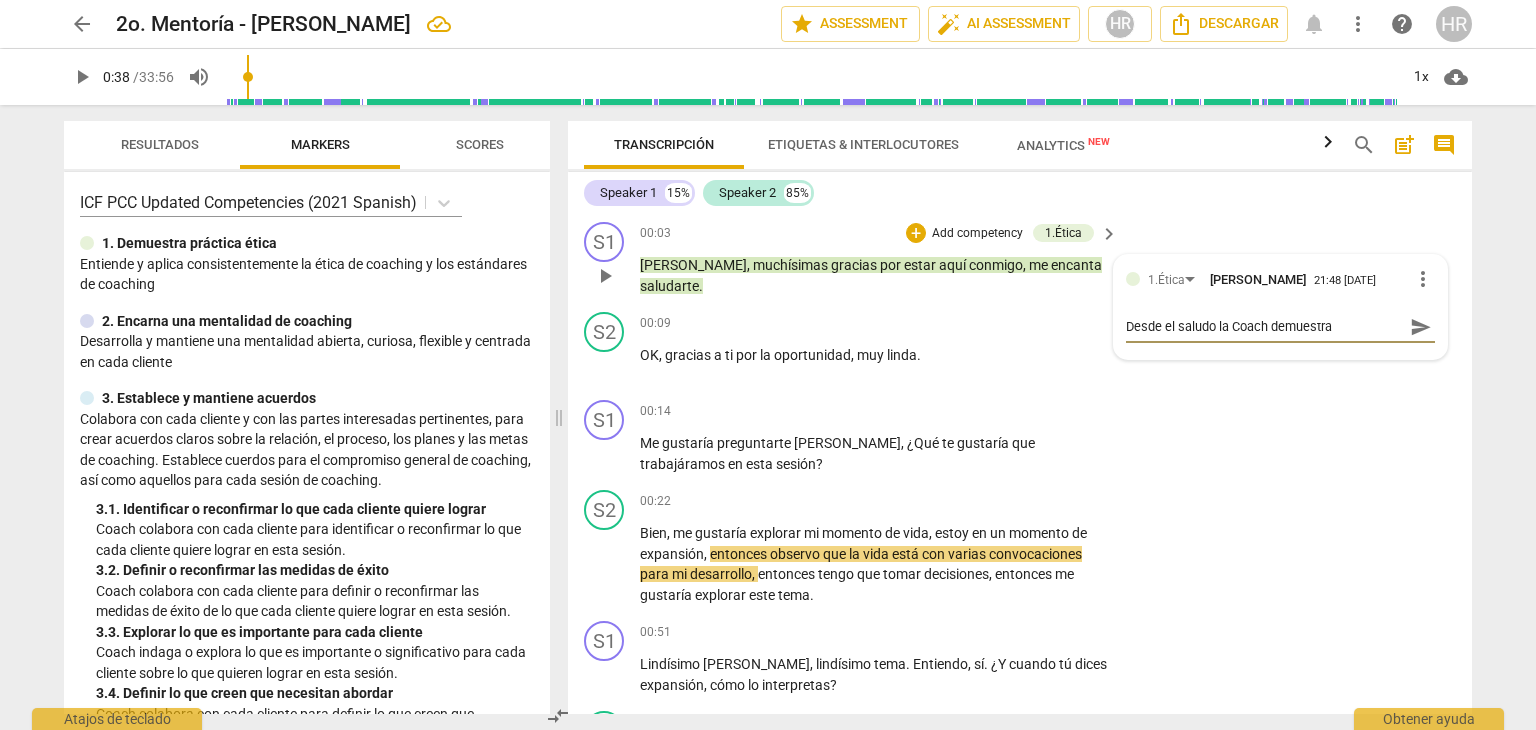 type on "Desde el saludo la Coach demuestra" 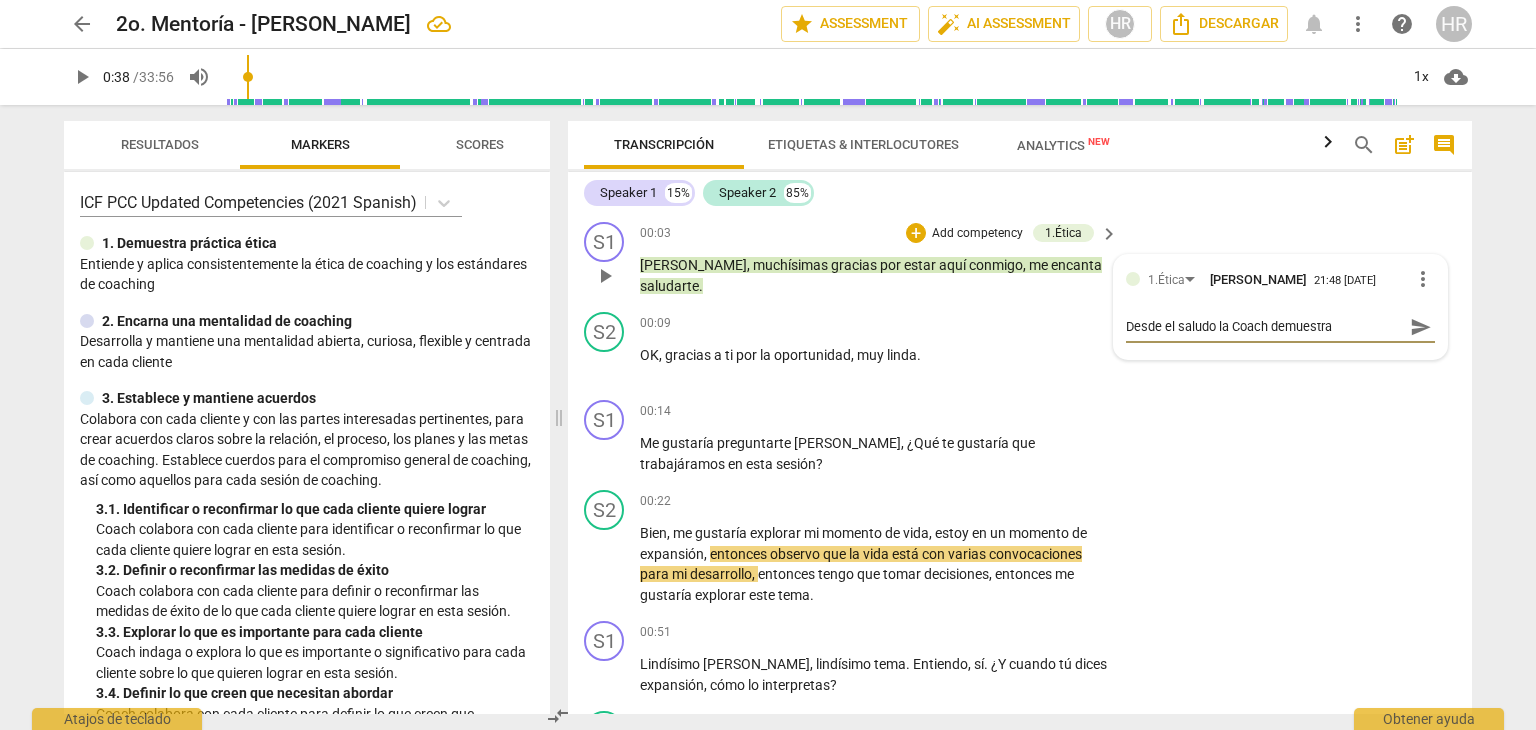 type on "Desde el saludo la Coach demuestra" 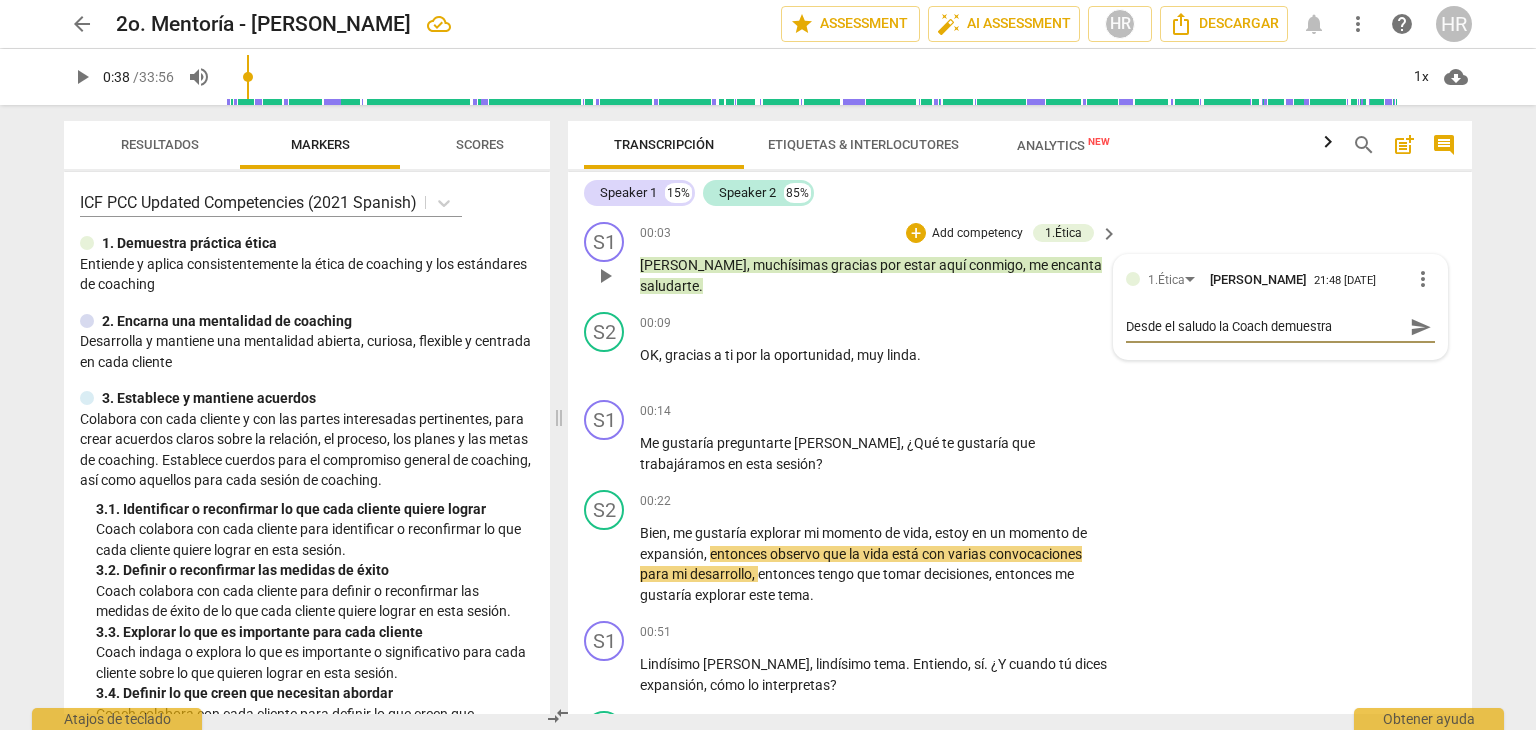 type on "Desde el saludo la Coach demuestra" 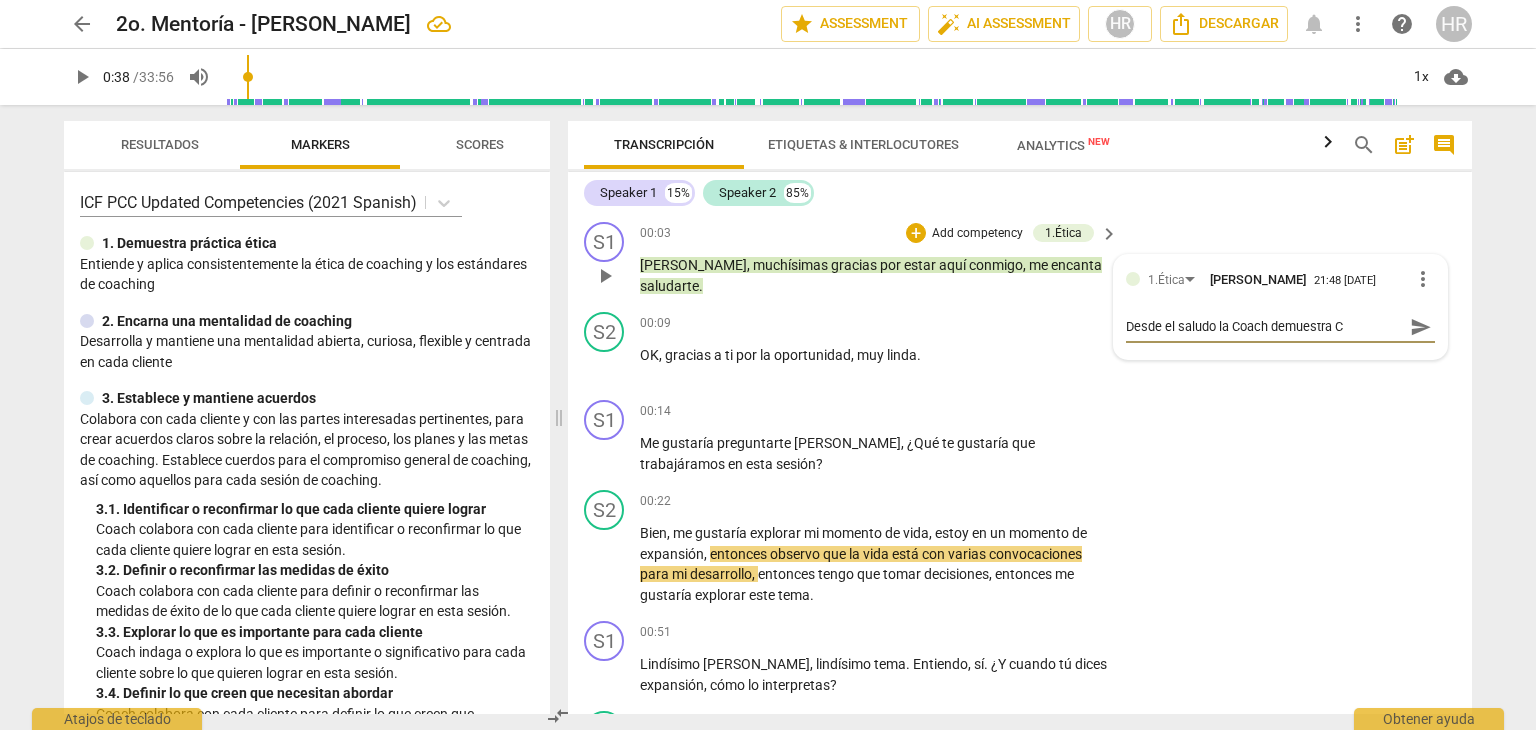 type on "Desde el saludo la Coach demuestra Co" 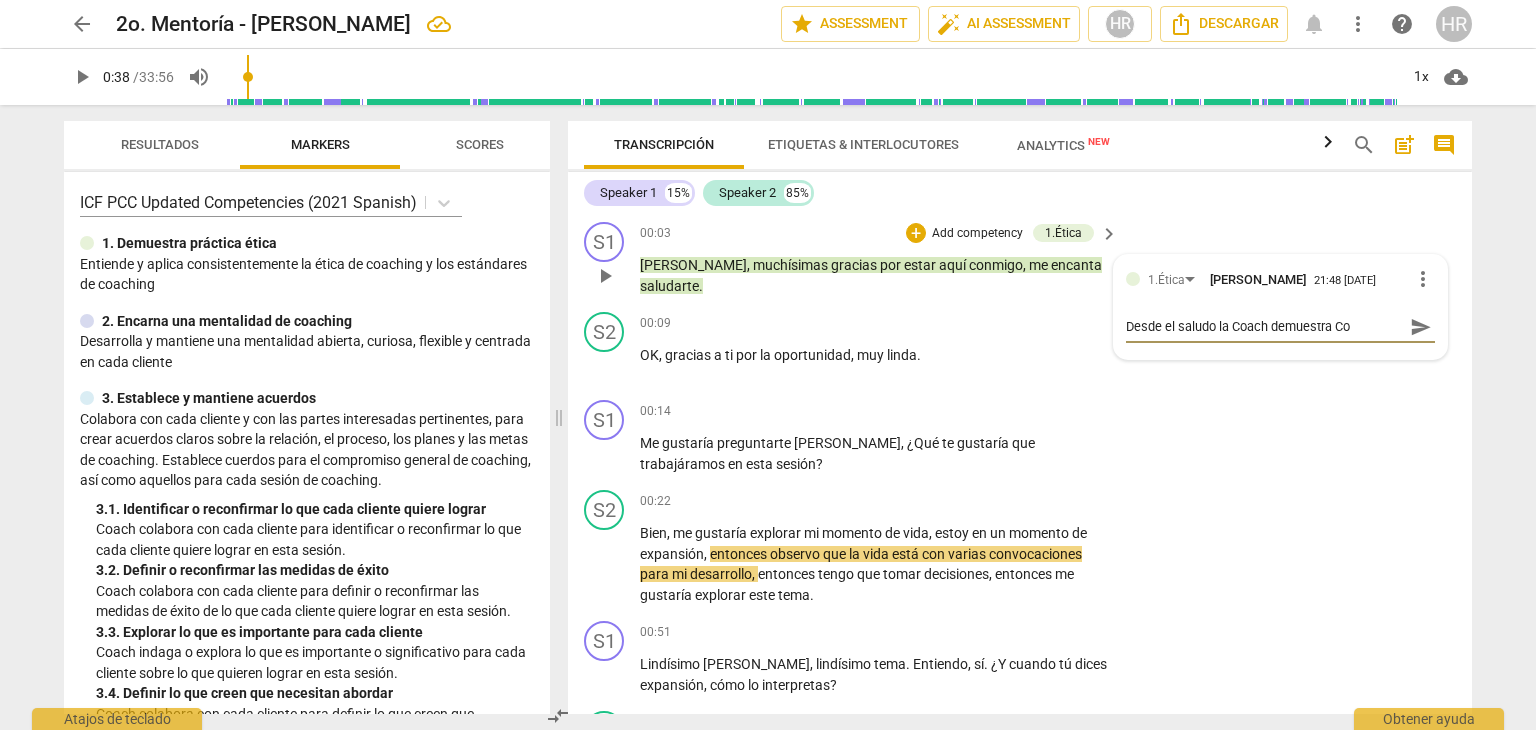 type on "Desde el saludo la Coach demuestra Com" 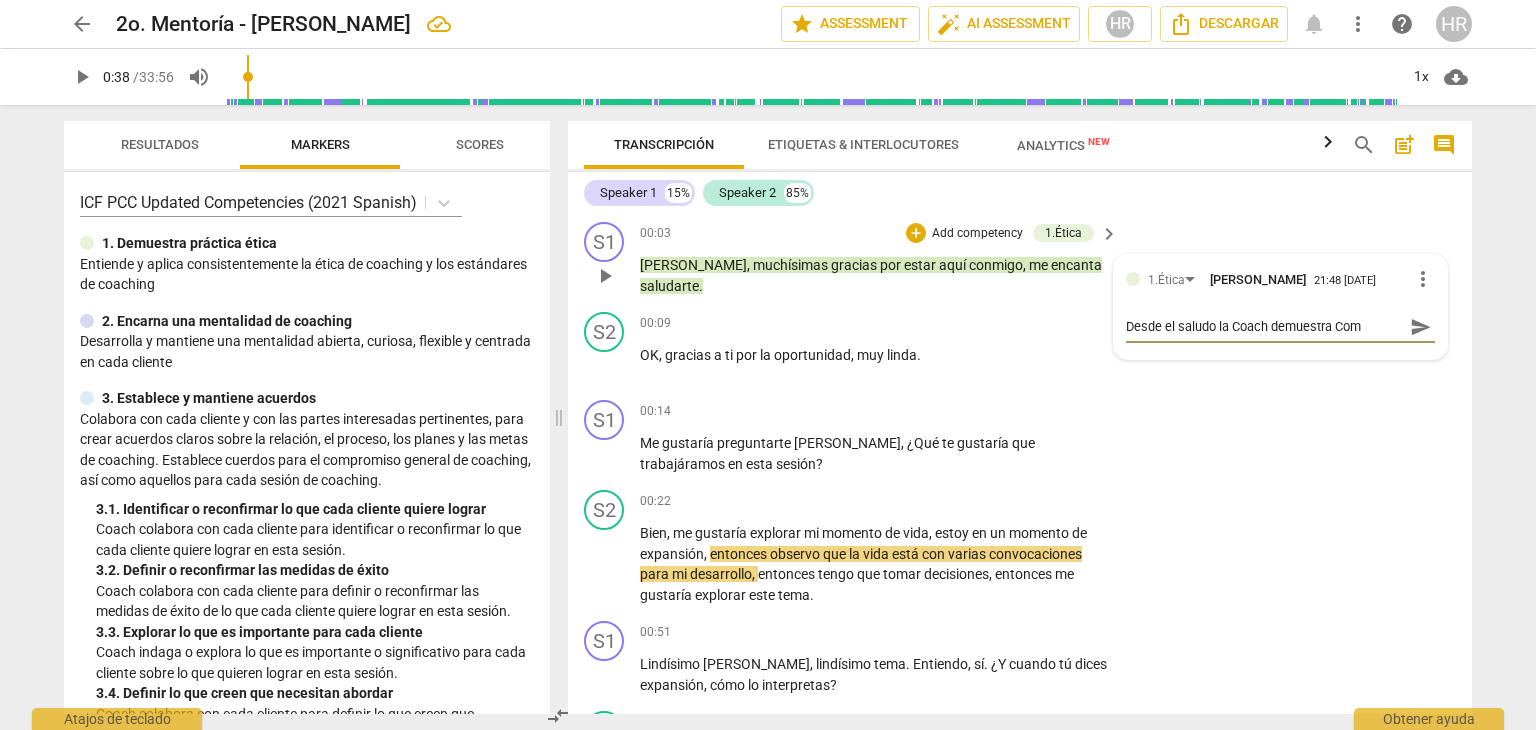 type on "Desde el saludo la Coach demuestra Comp" 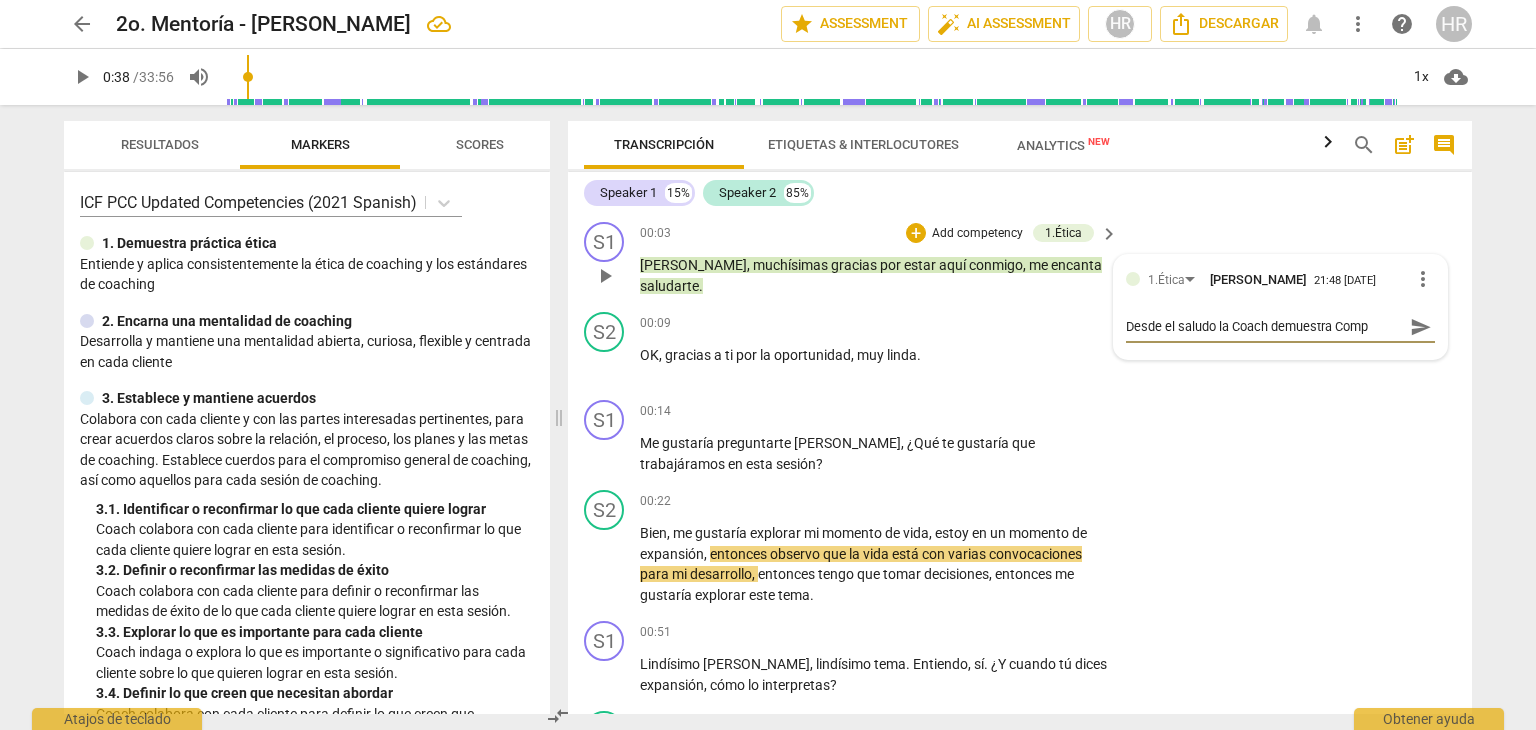 type on "Desde el saludo la Coach demuestra Compr" 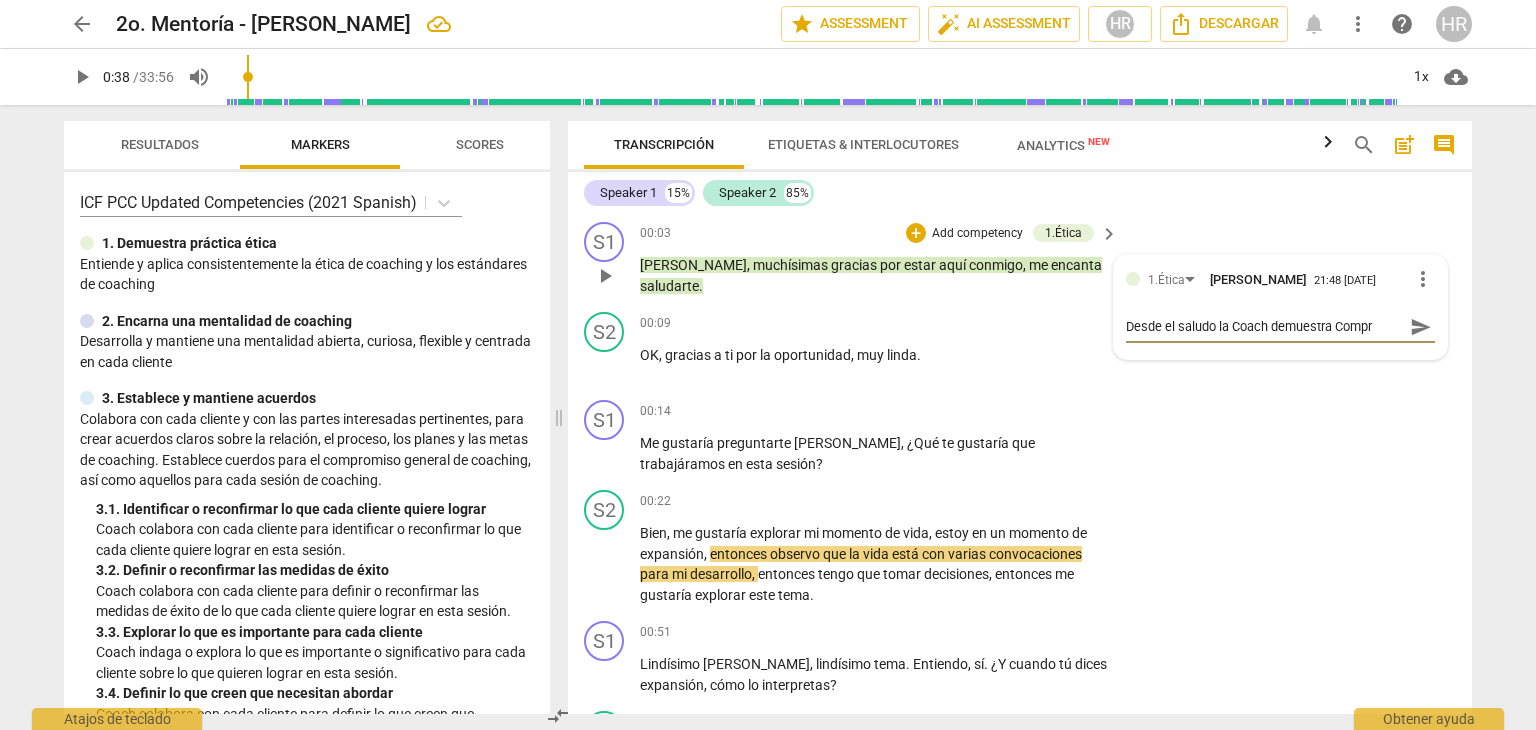 type on "Desde el saludo la Coach demuestra [MEDICAL_DATA]" 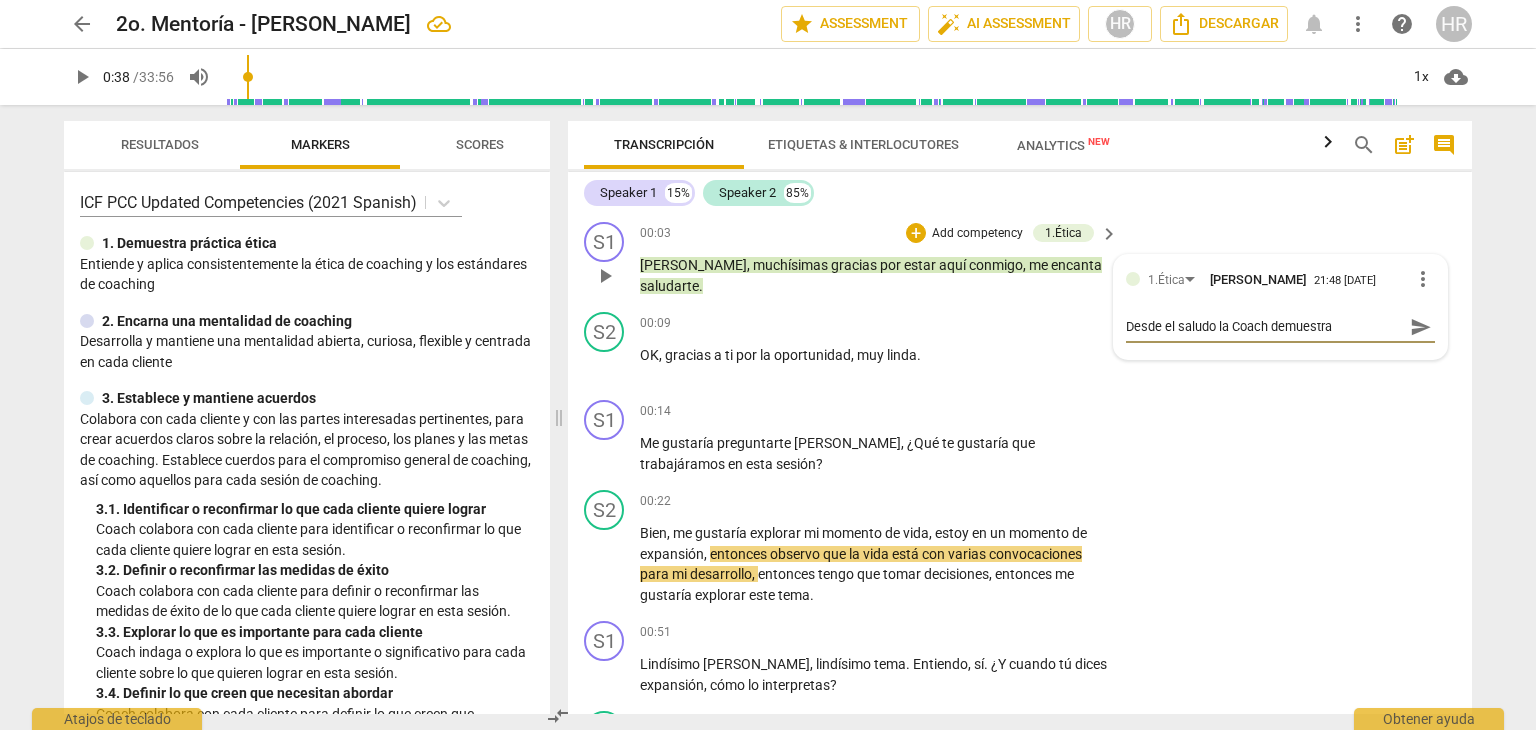 type on "Desde el saludo la Coach demuestra Comprom" 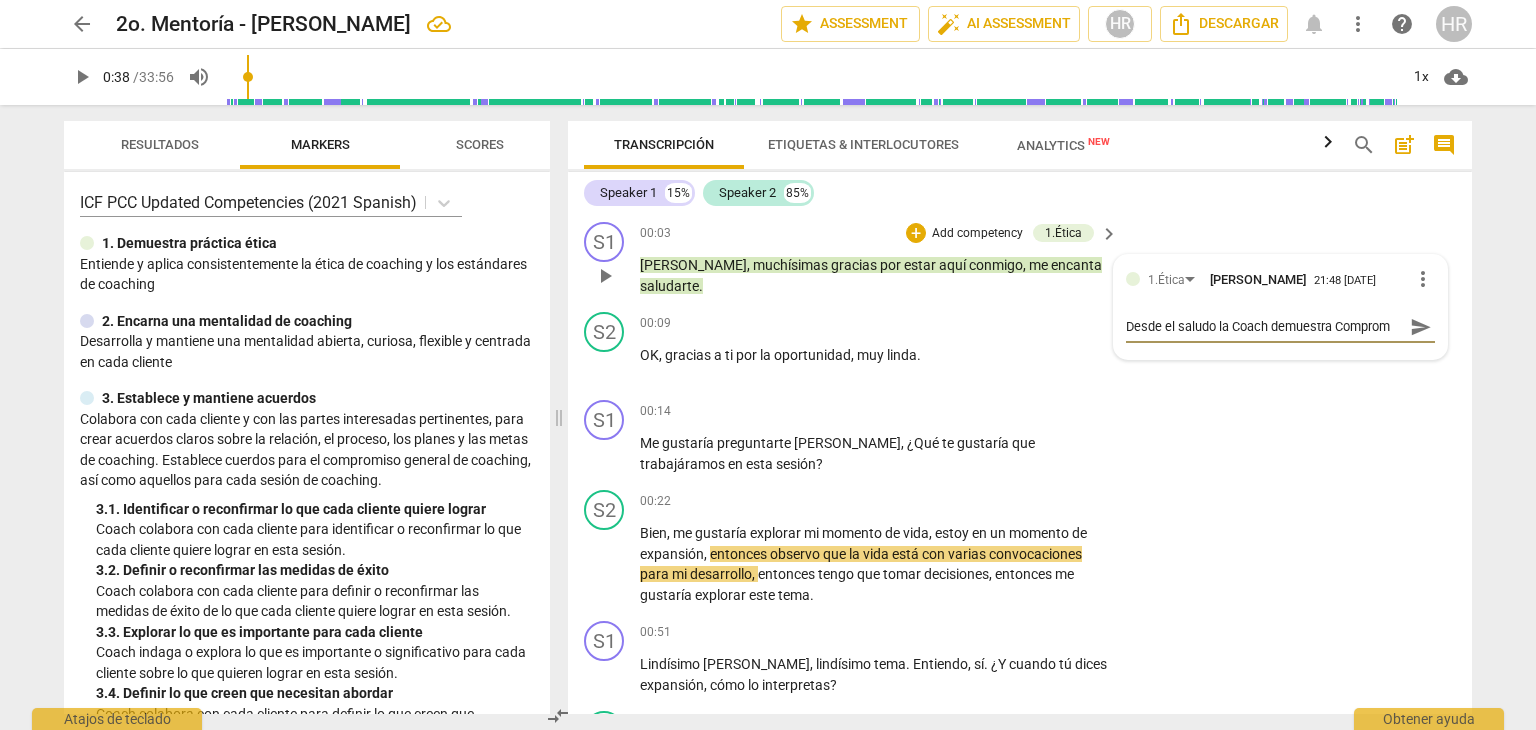 type on "Desde el saludo la Coach demuestra Compromi" 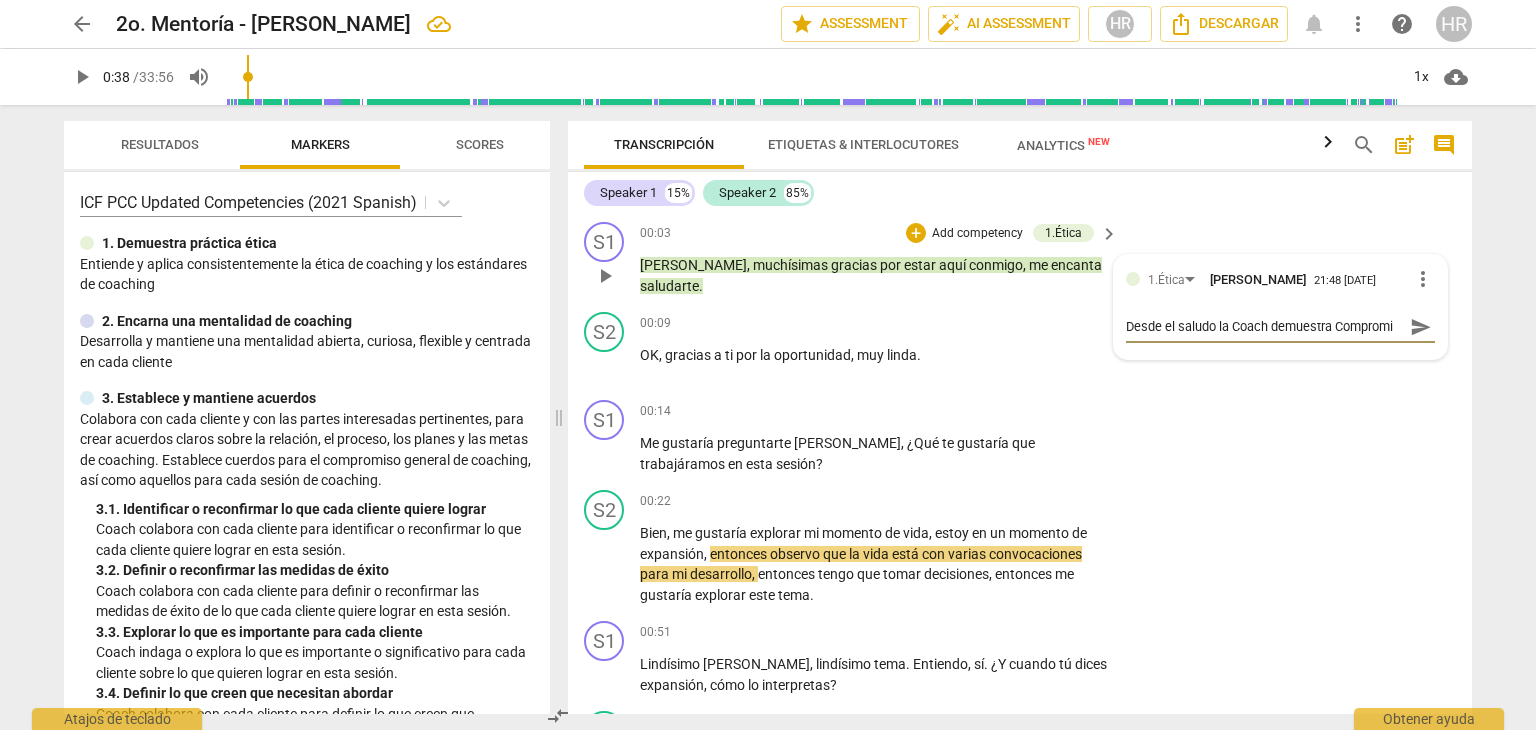 type on "Desde el saludo la Coach demuestra Compromis" 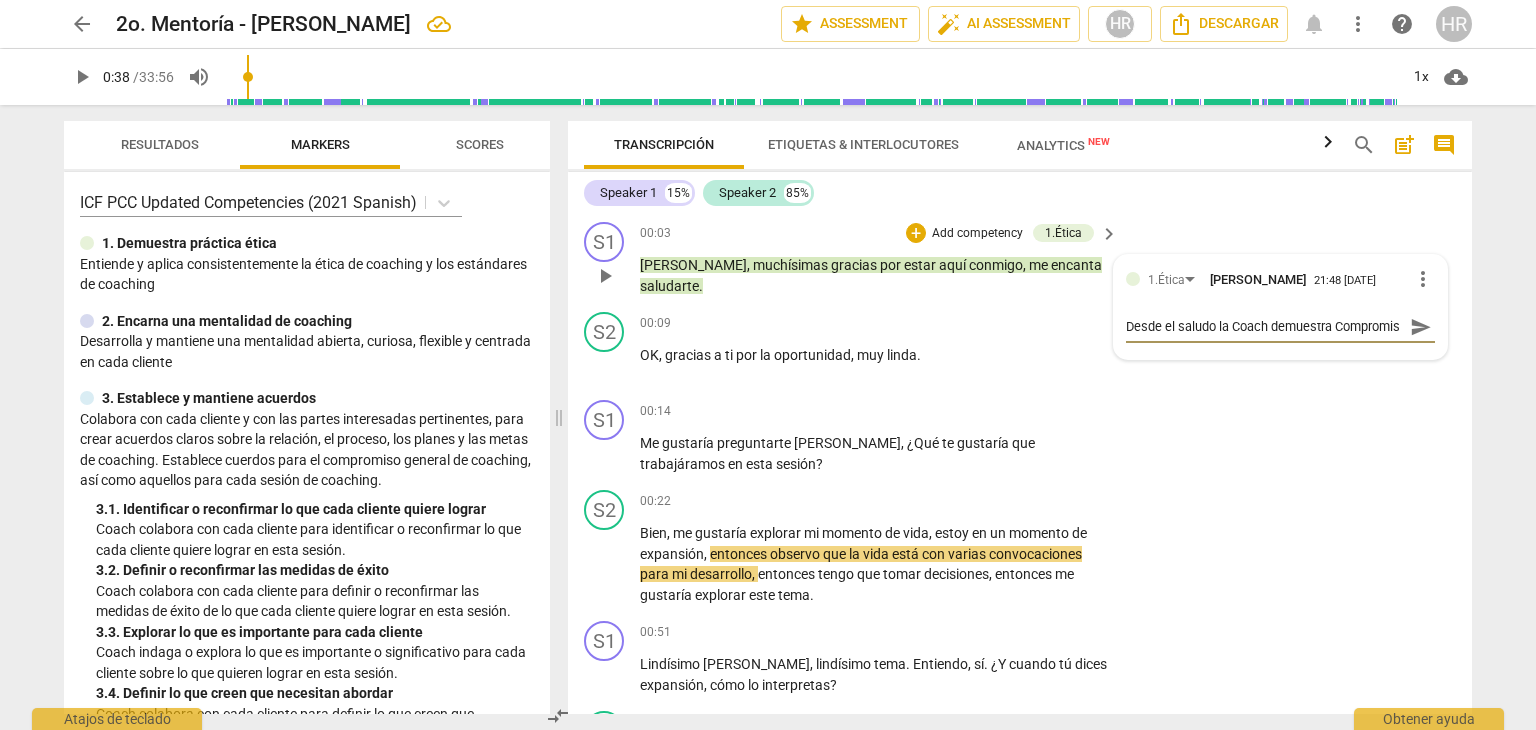 type on "Desde el saludo la Coach demuestra Compromiso" 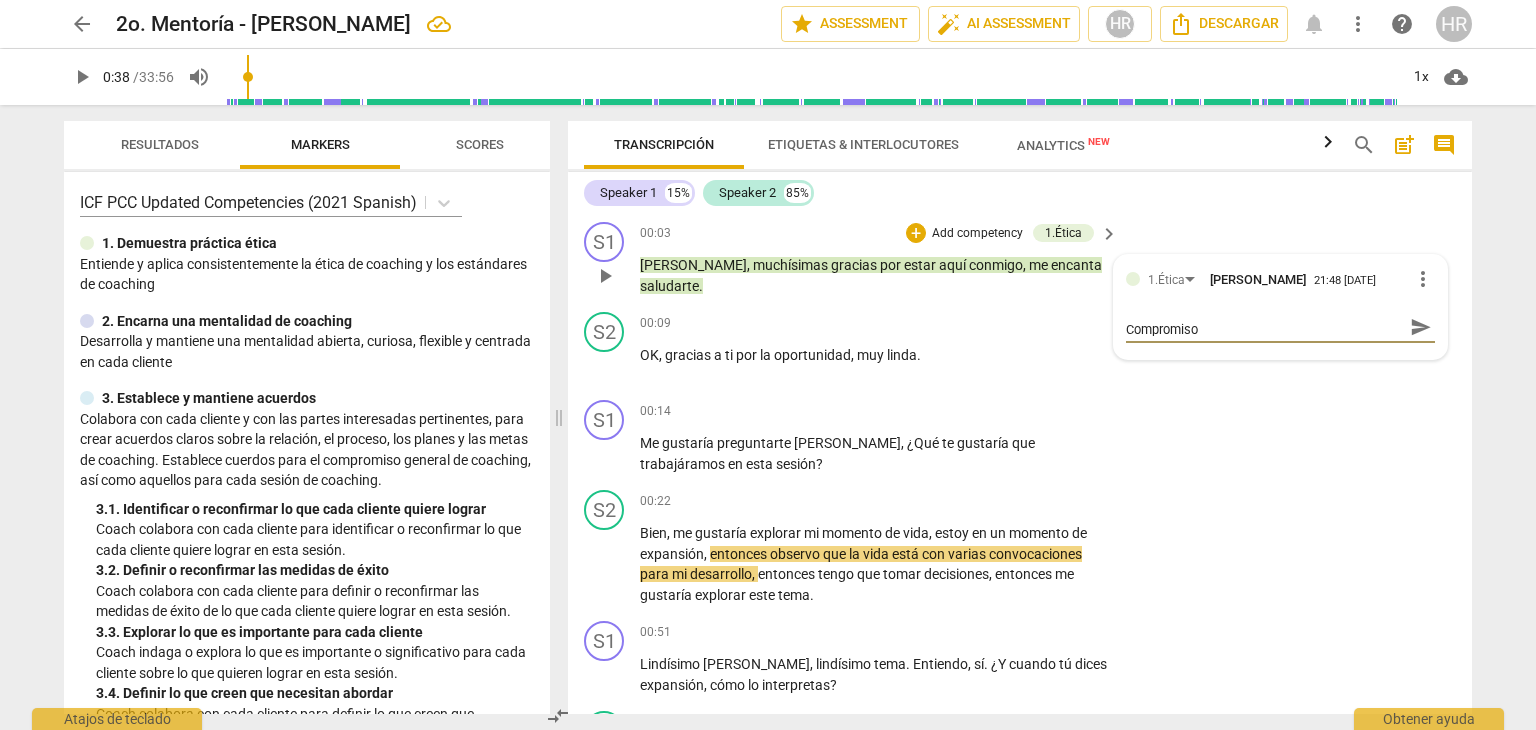 type on "Desde el saludo la Coach demuestra Compromiso" 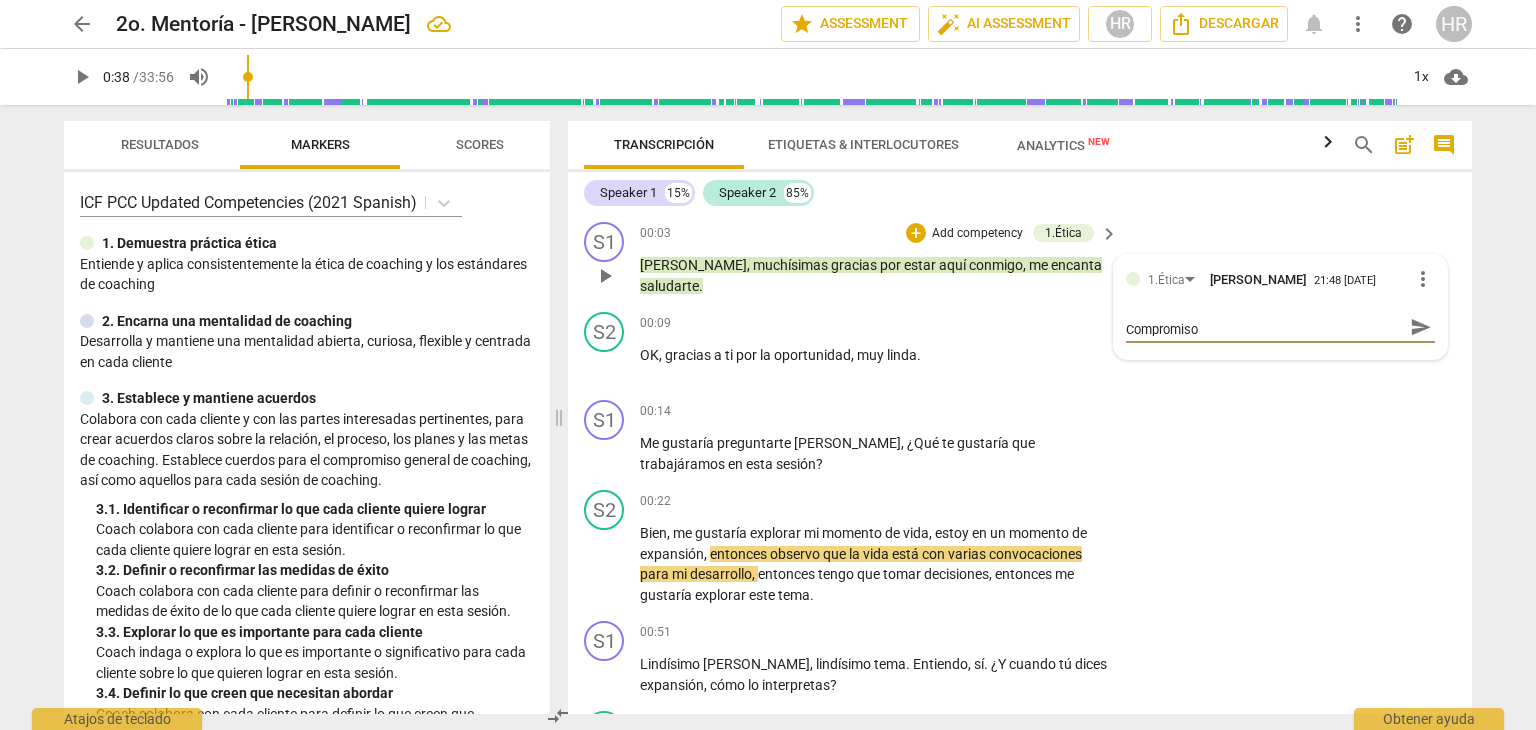 type on "Desde el saludo la Coach demuestra Compromiso" 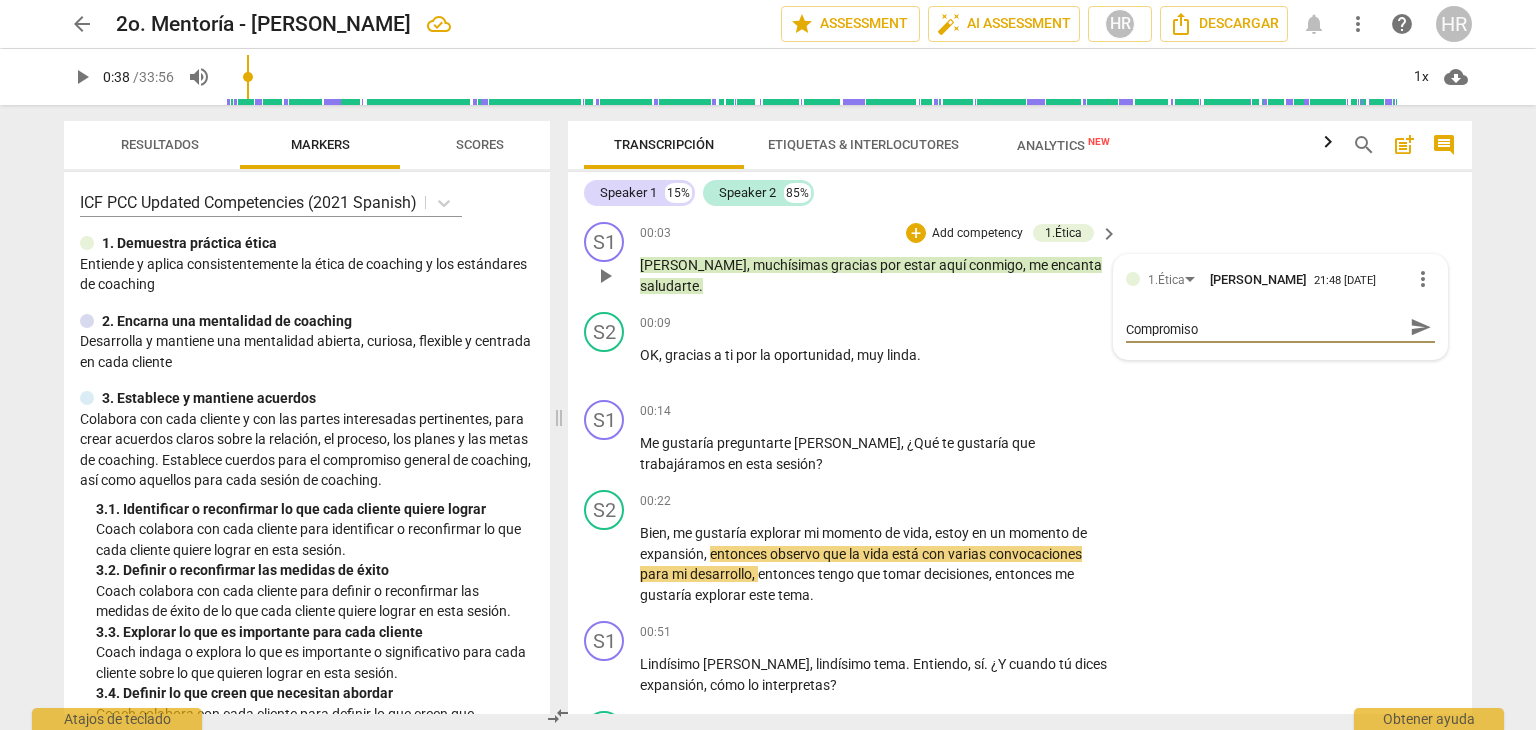 type on "Desde el saludo la Coach demuestra Compromiso y" 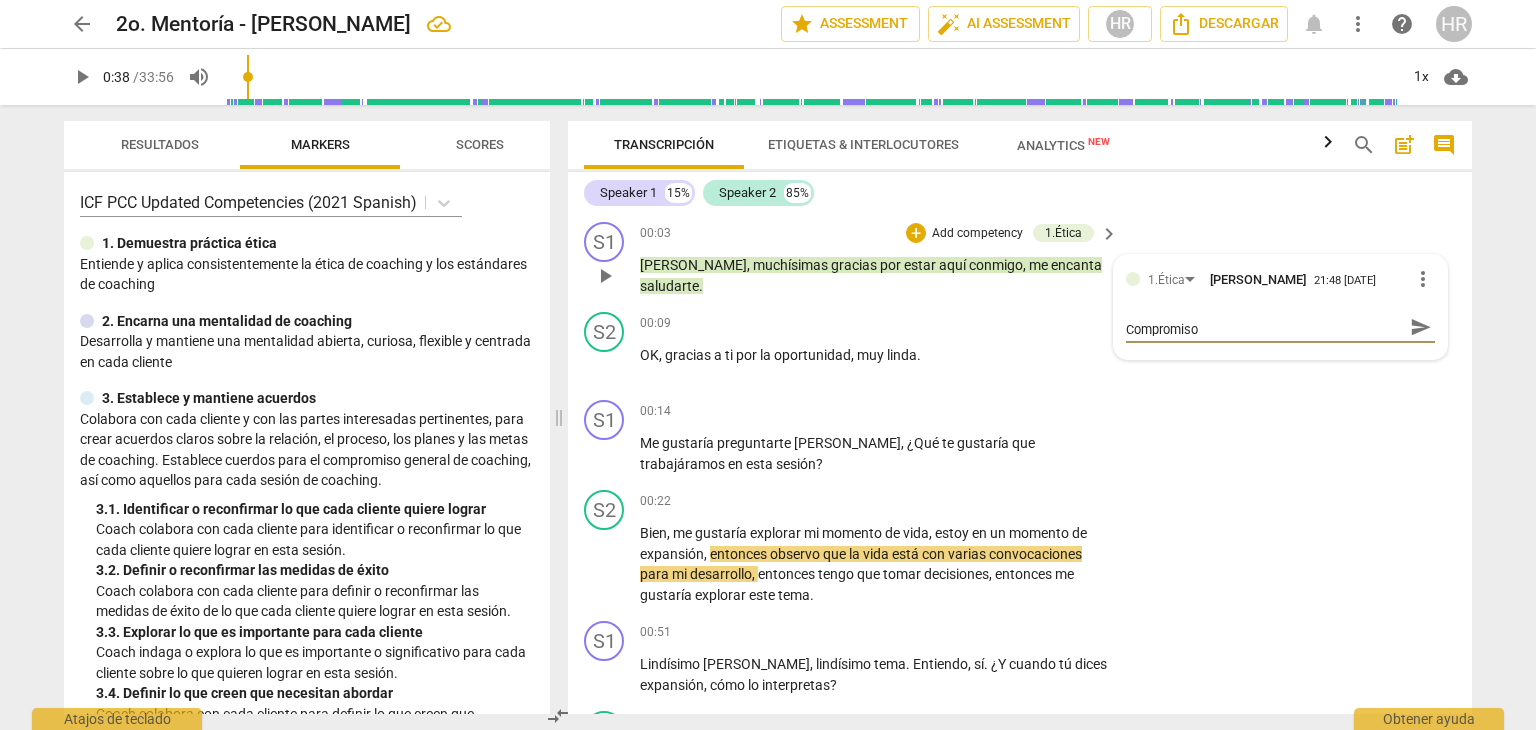 type on "Desde el saludo la Coach demuestra Compromiso y" 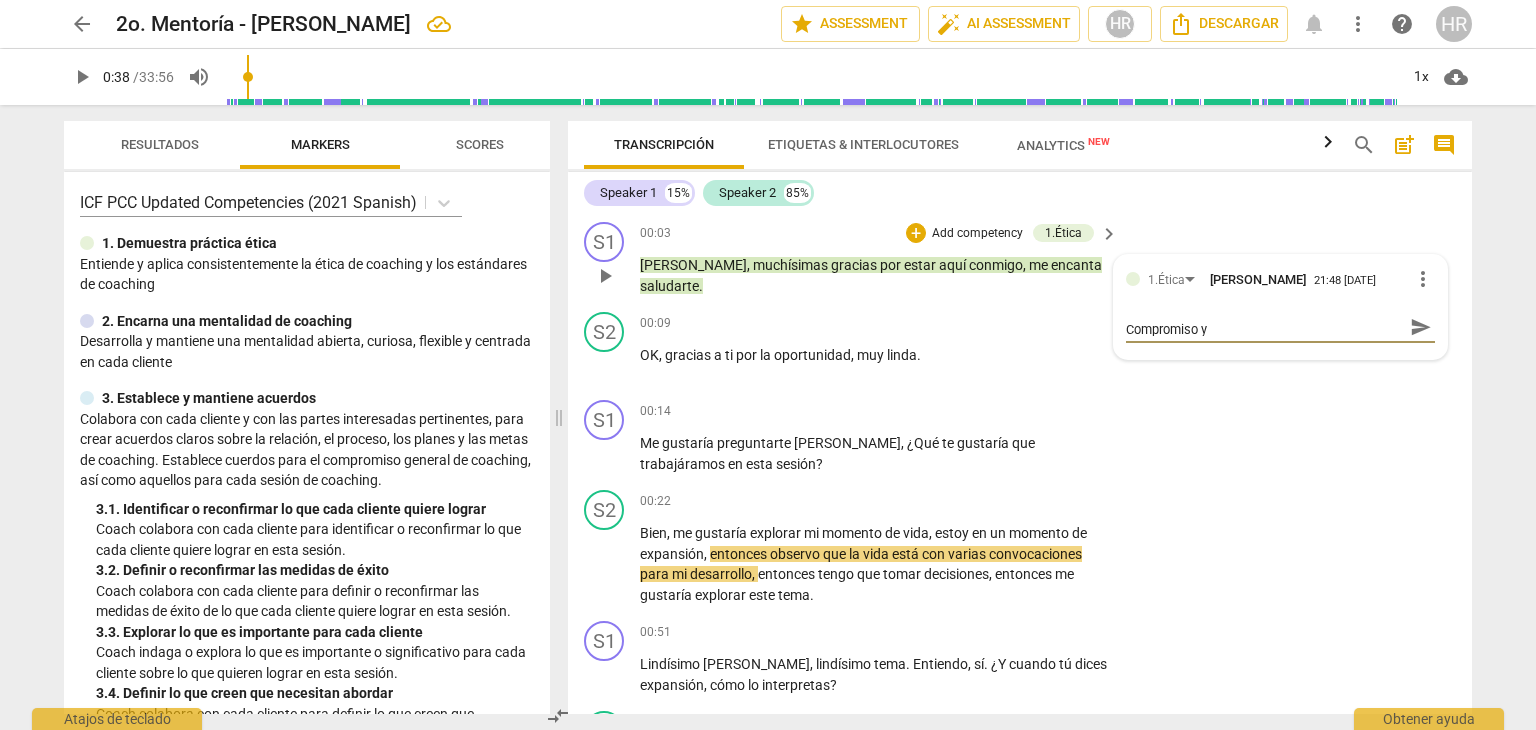 type on "Desde el saludo la Coach demuestra Compromiso y" 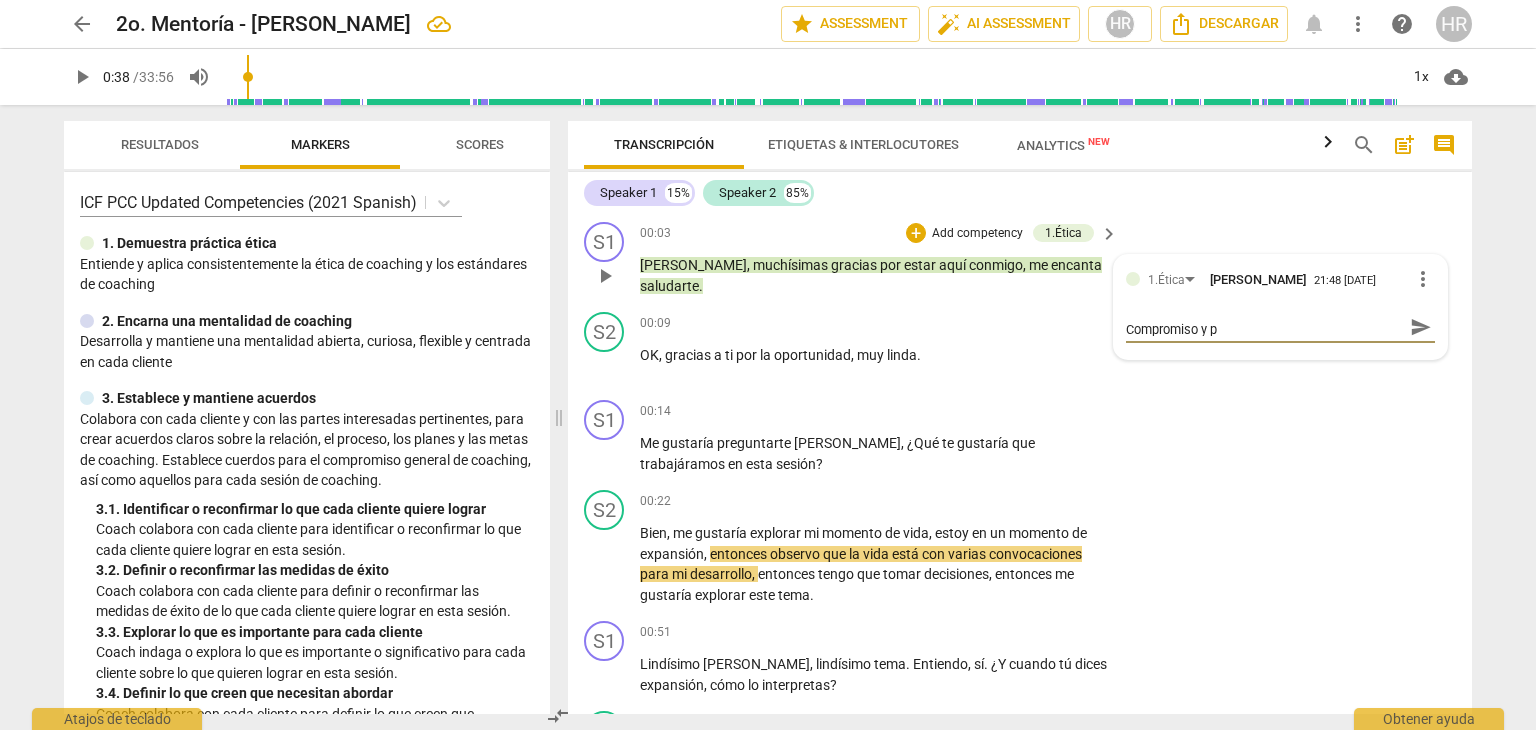 type on "Desde el saludo la Coach demuestra Compromiso y pr" 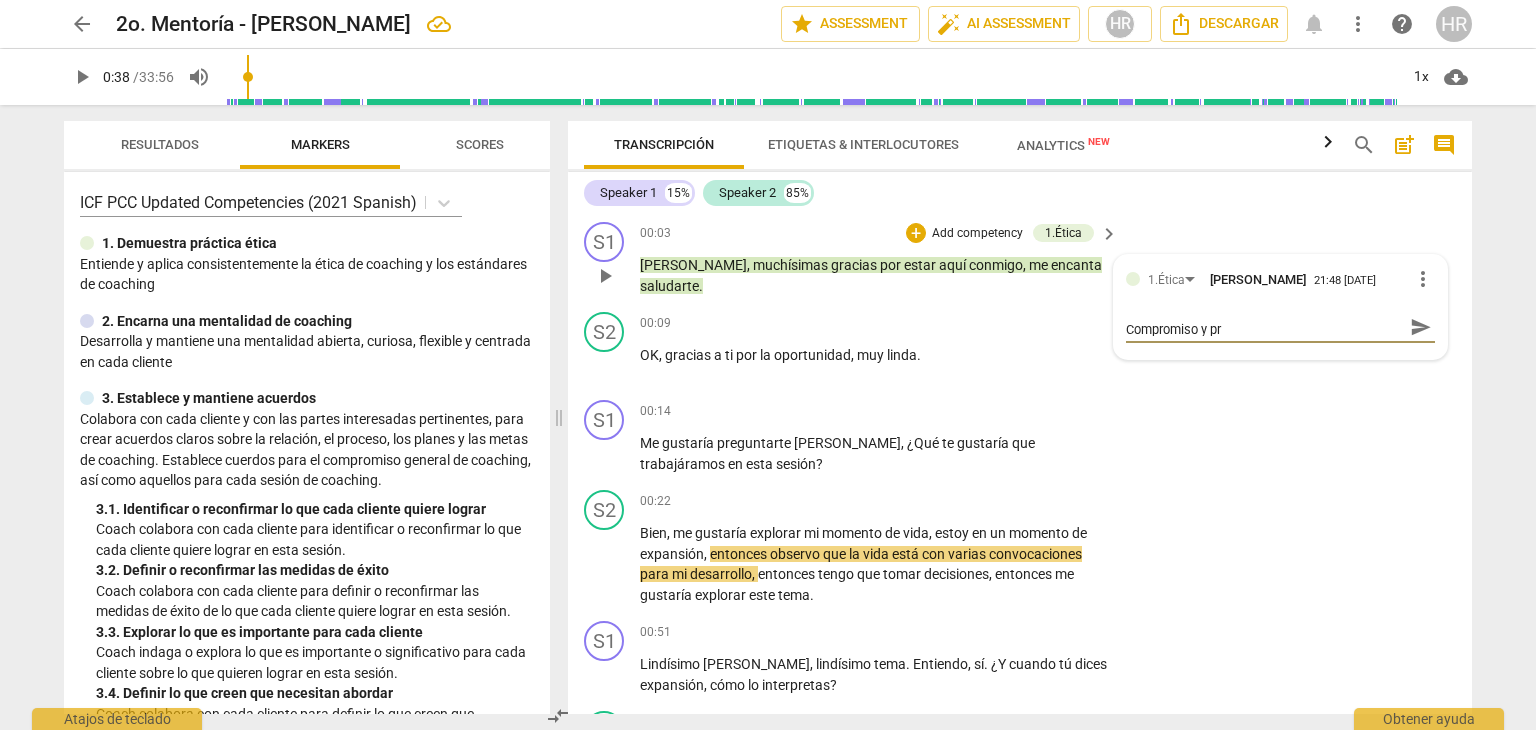 scroll, scrollTop: 0, scrollLeft: 0, axis: both 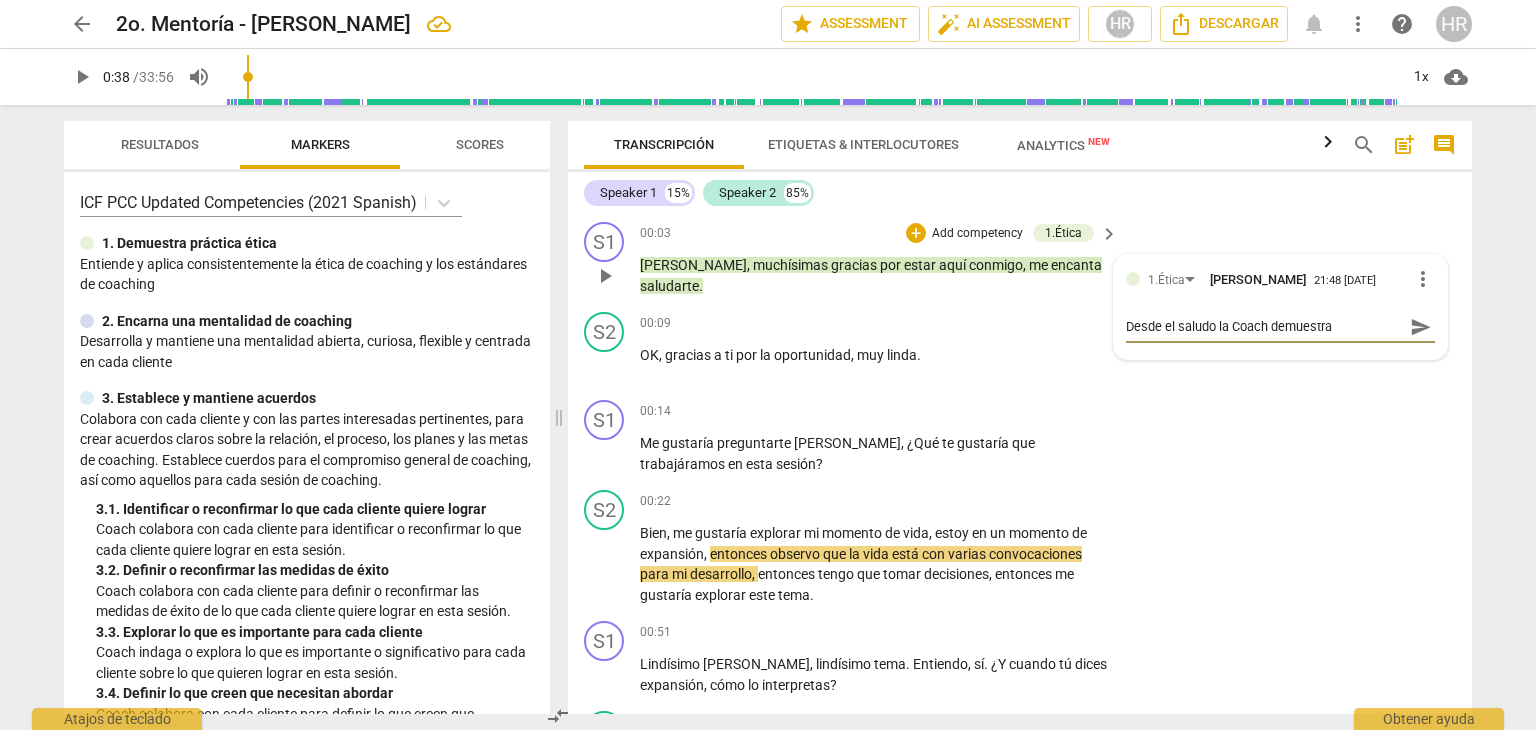 type on "Desde el saludo la Coach demuestra Compromiso y pro" 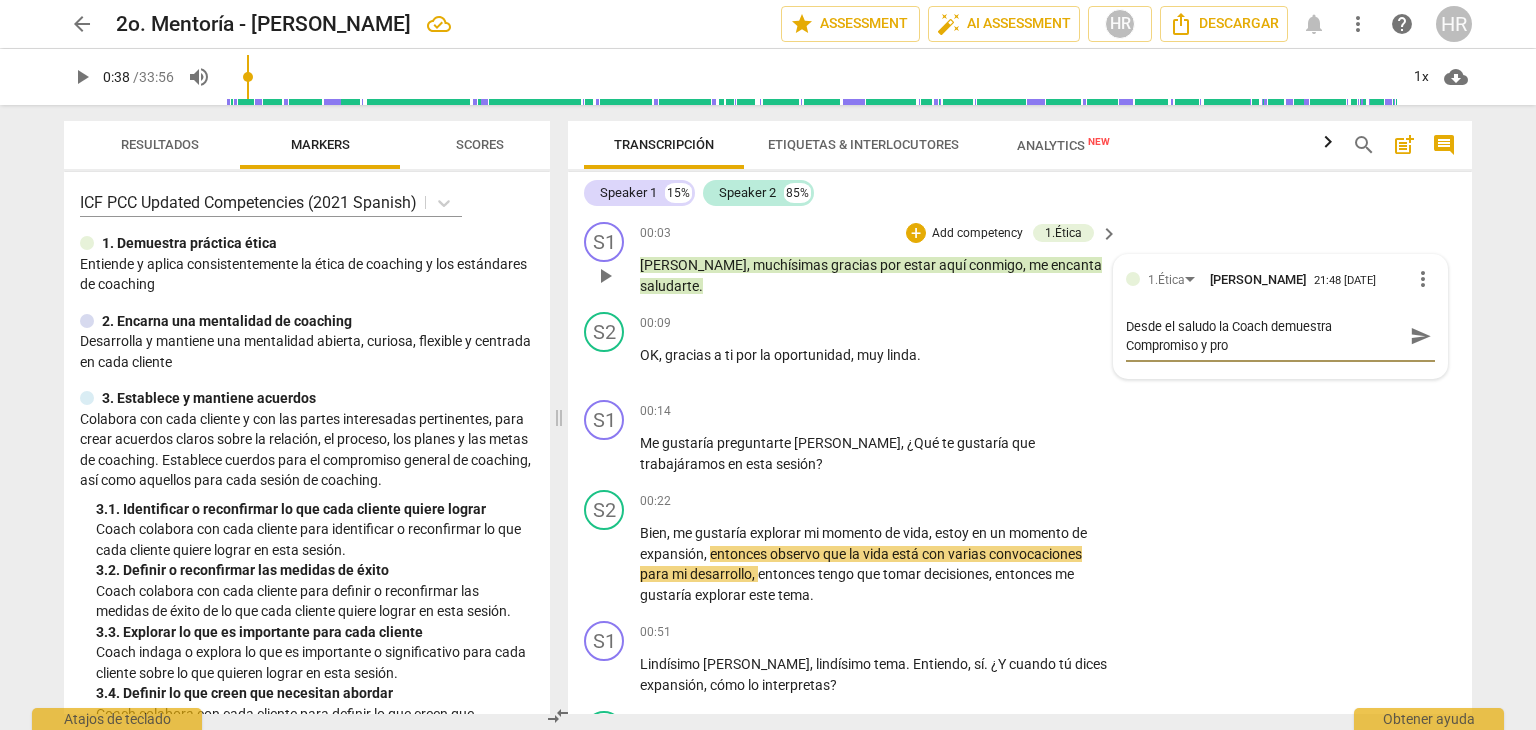 type on "Desde el saludo la Coach demuestra Compromiso y prof" 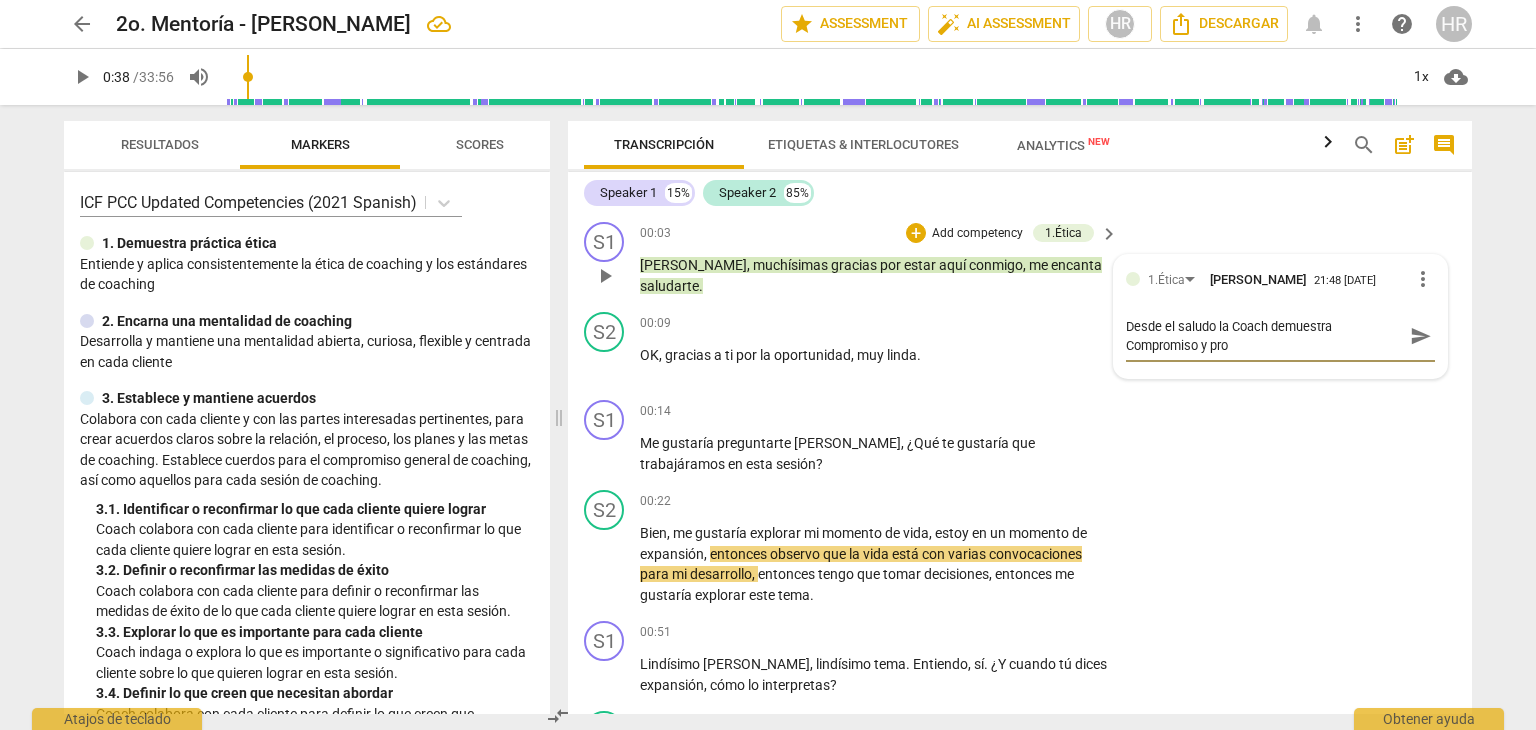 type on "Desde el saludo la Coach demuestra Compromiso y prof" 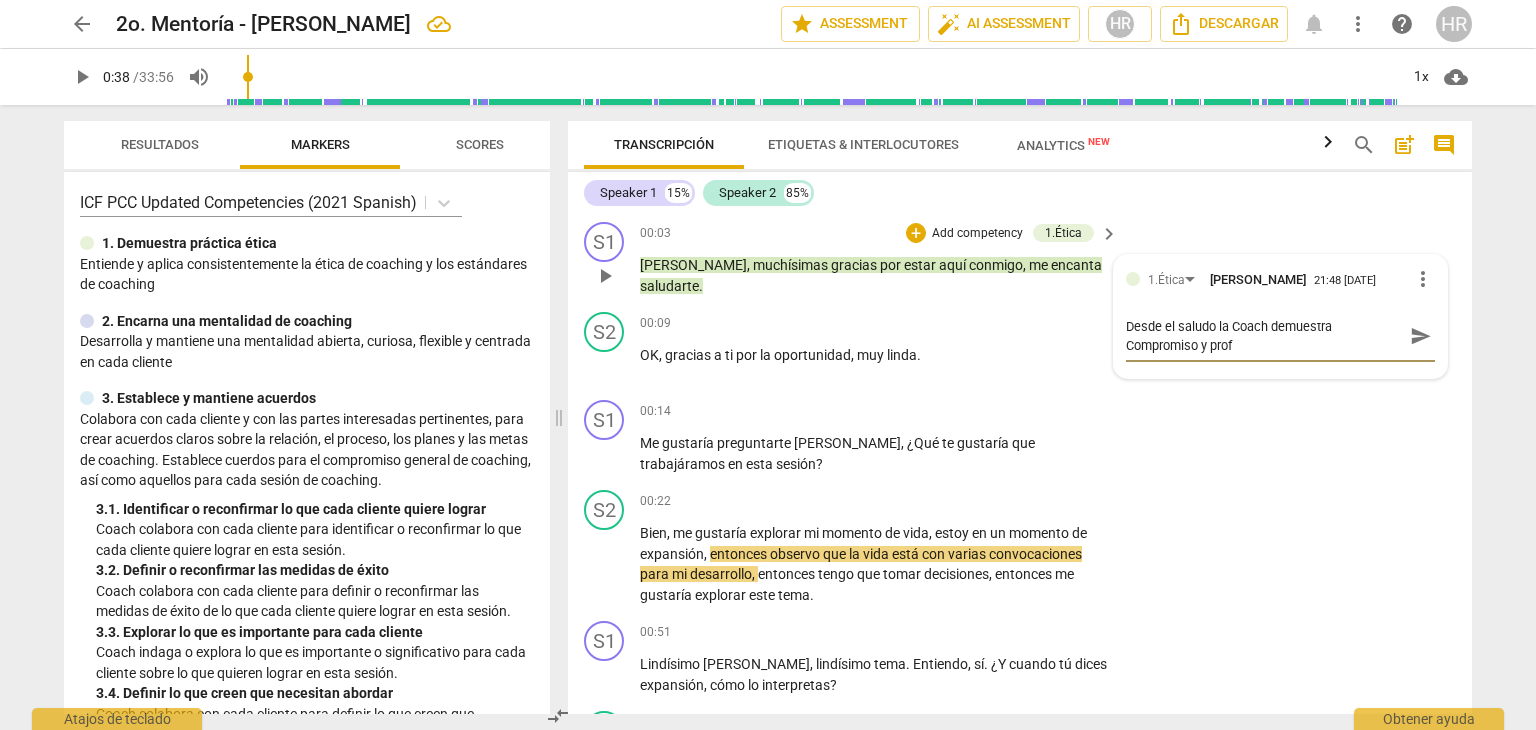 type on "Desde el saludo la Coach demuestra Compromiso y profe" 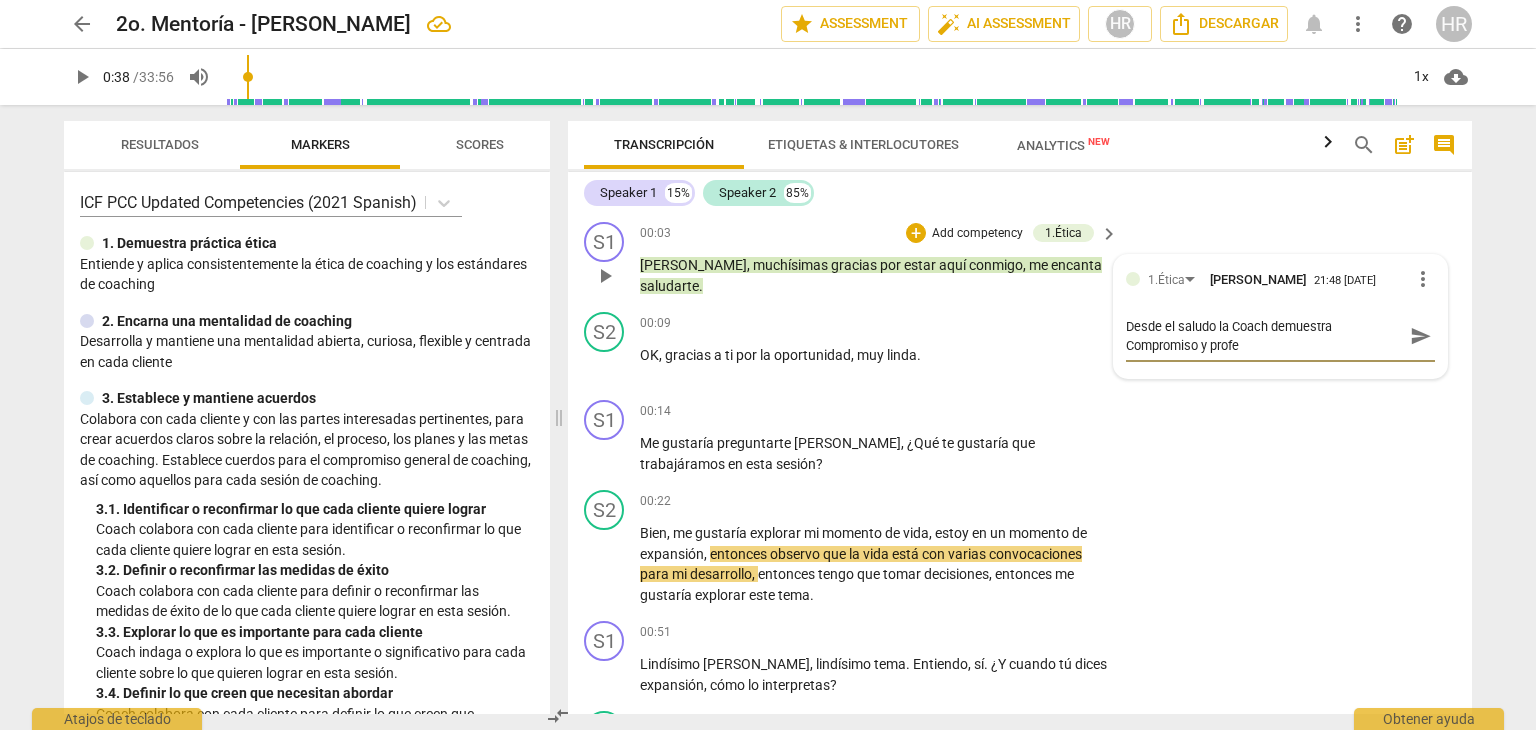 type on "Desde el saludo la Coach demuestra Compromiso y profes" 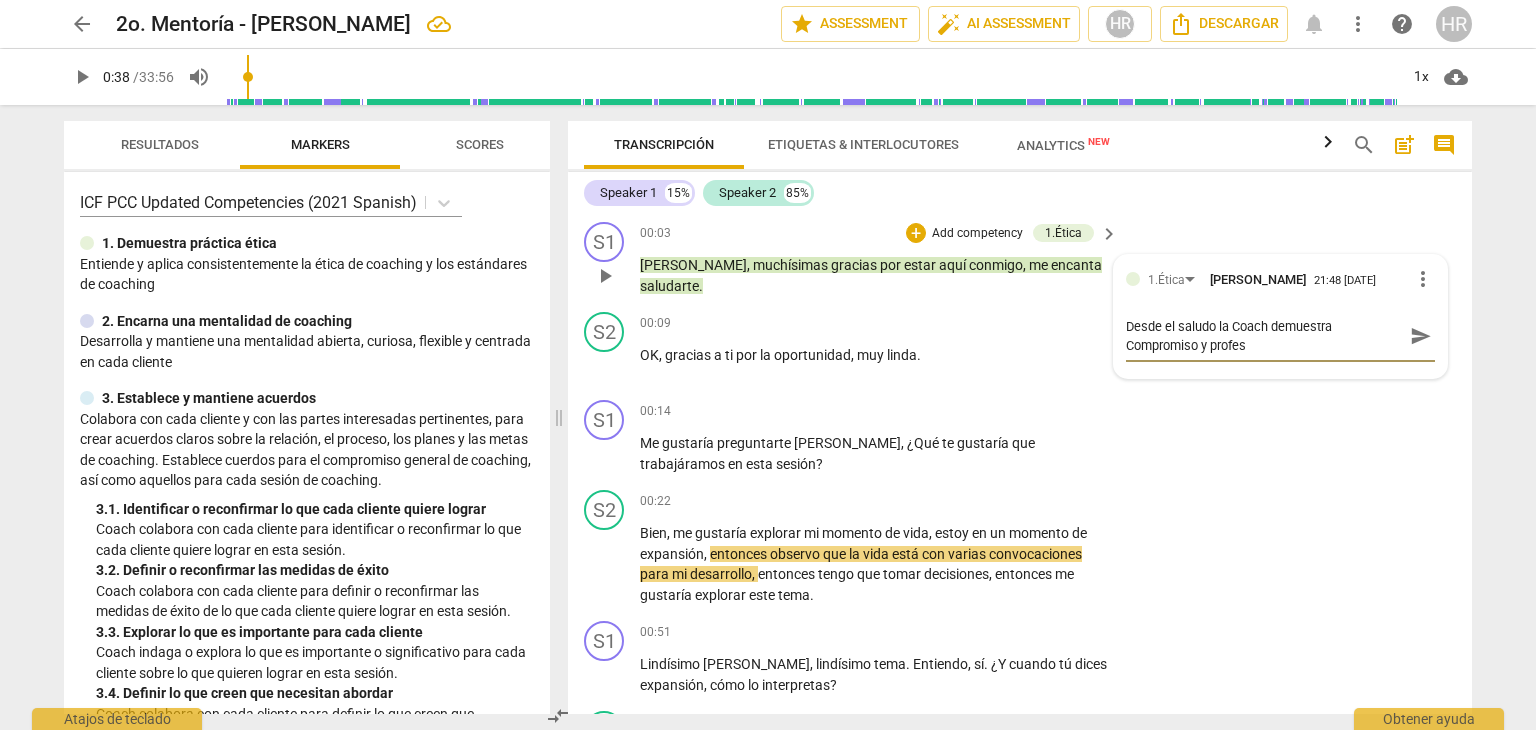 type on "Desde el saludo la Coach demuestra Compromiso y profesi" 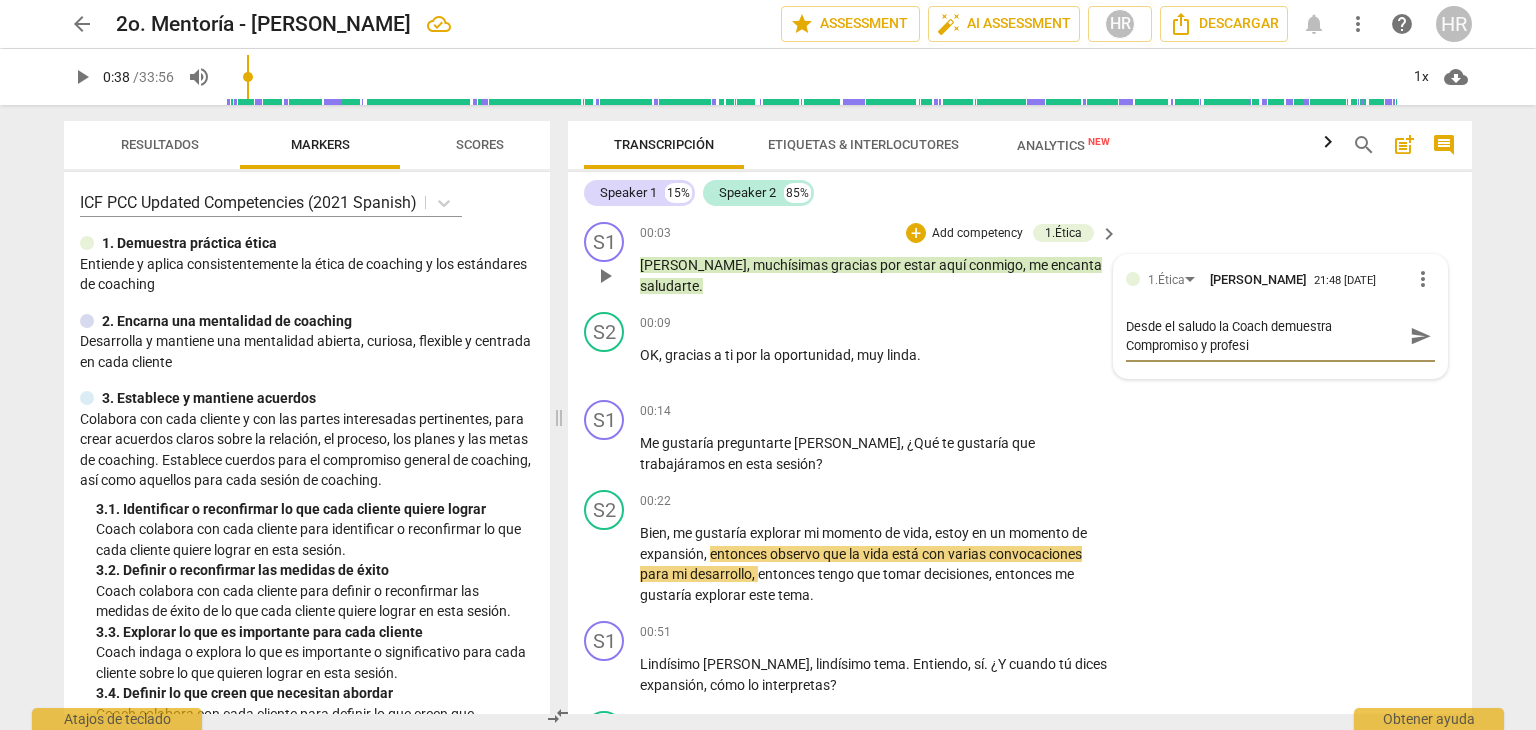 type on "Desde el saludo la Coach demuestra Compromiso y profesio" 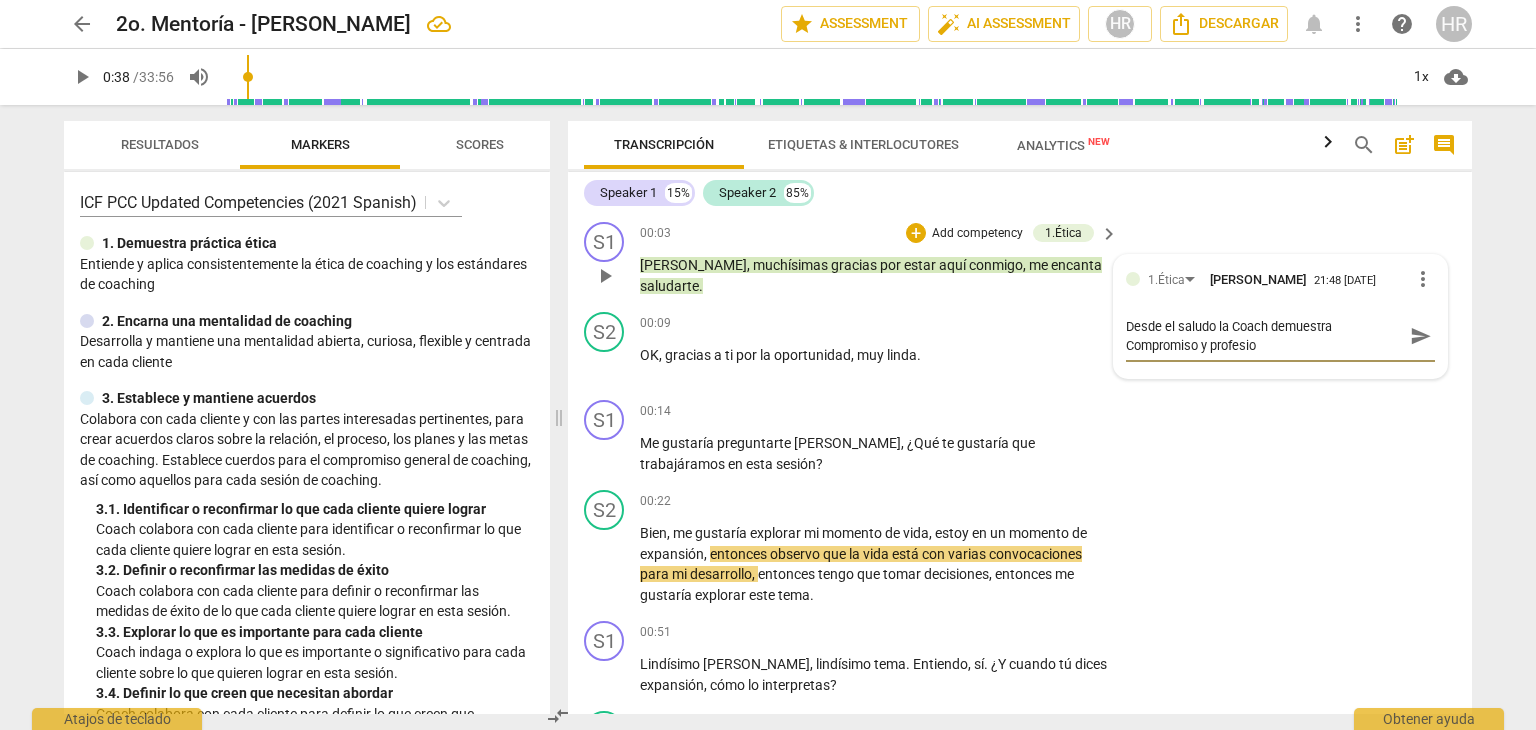 type on "Desde el saludo la Coach demuestra Compromiso y profesion" 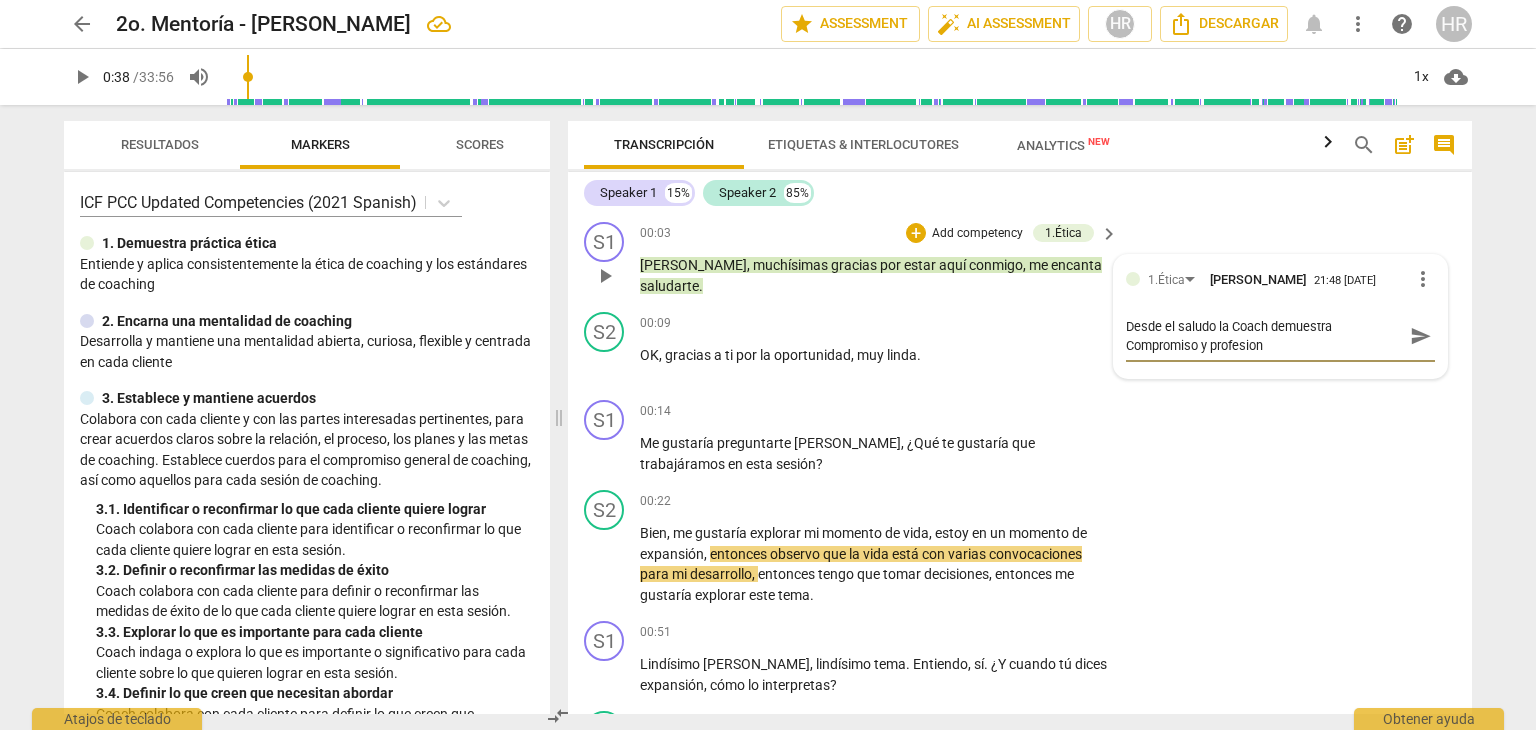 type on "Desde el saludo la Coach demuestra Compromiso y profesiona" 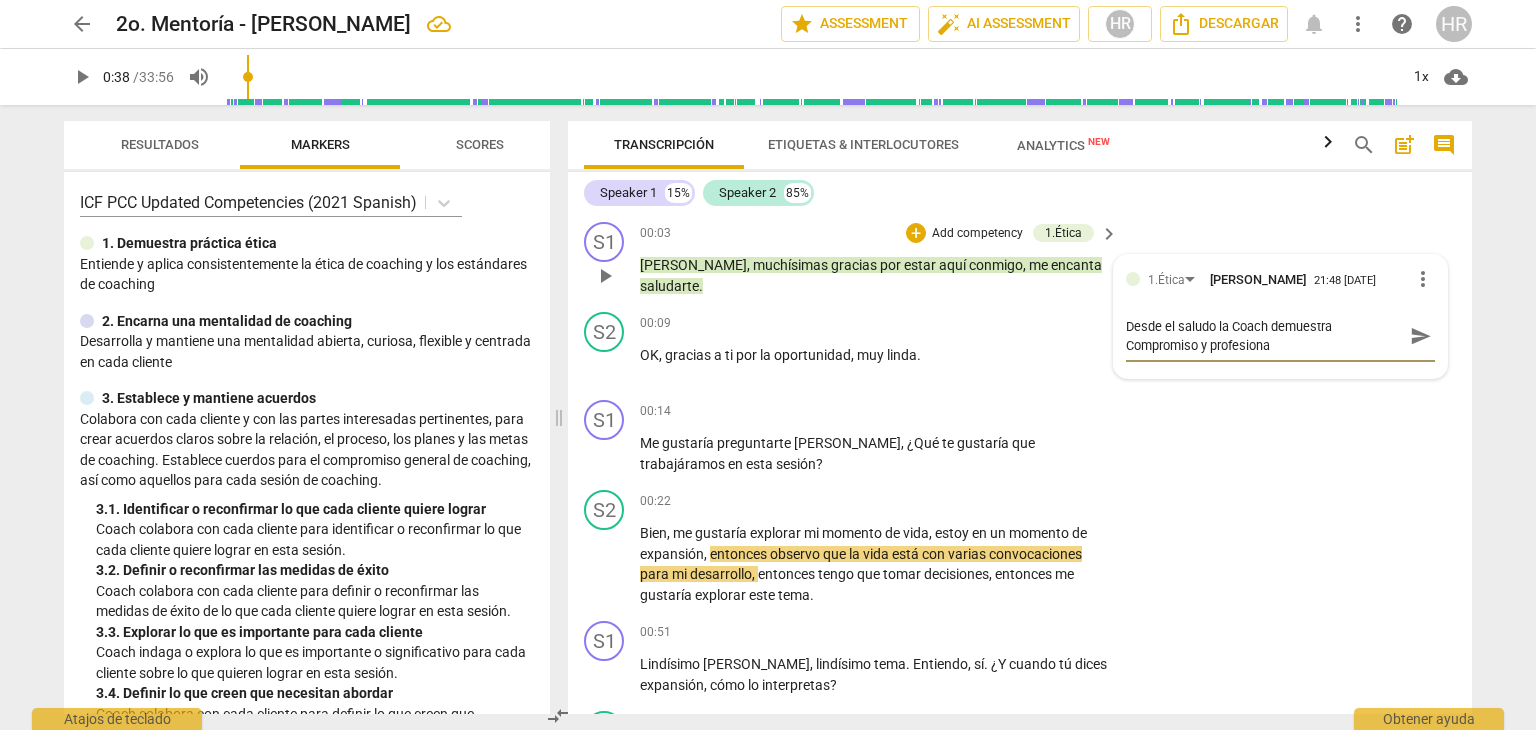 type on "Desde el saludo la Coach demuestra Compromiso y profesional" 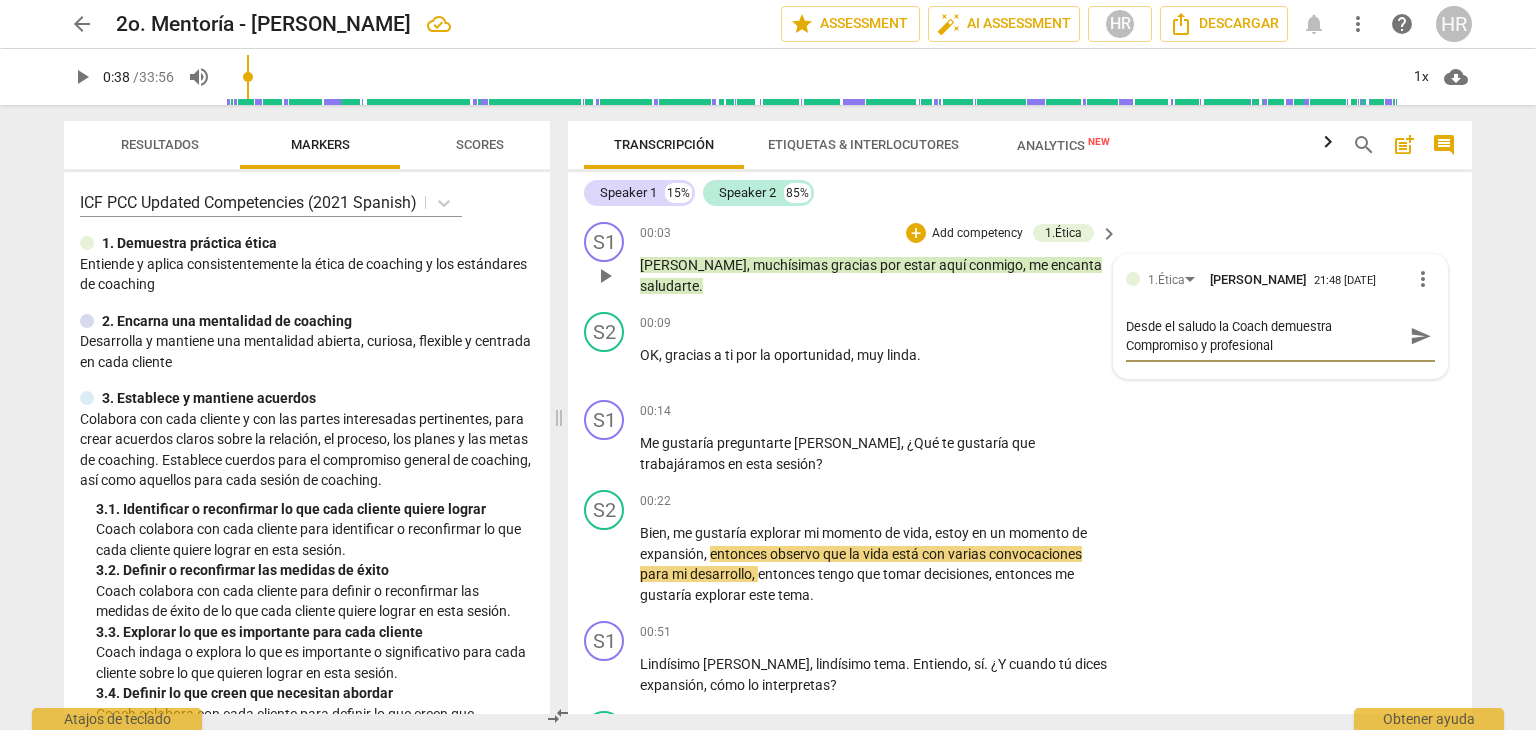 type on "Desde el saludo la Coach demuestra Compromiso y profesionali" 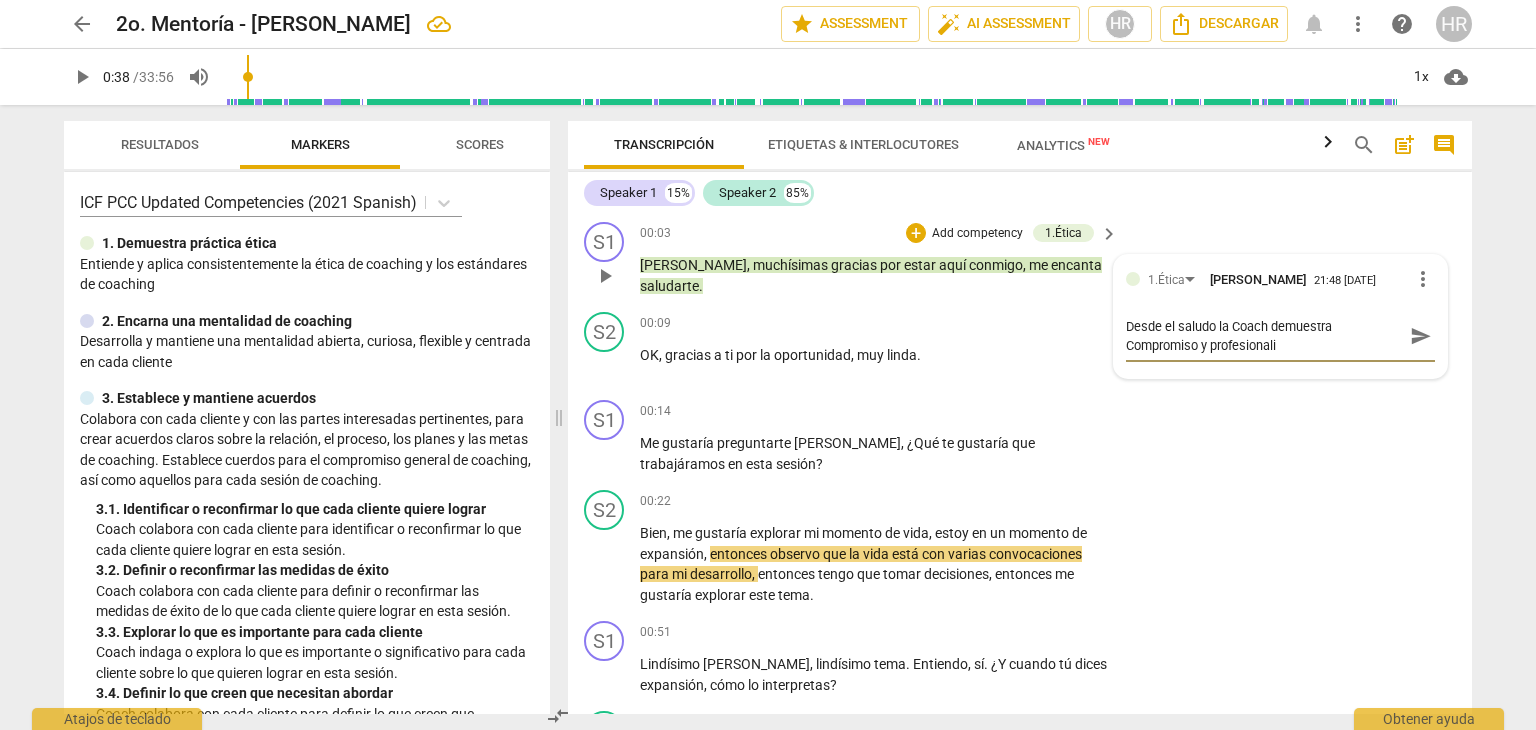 type on "Desde el saludo la Coach demuestra Compromiso y profesionalis" 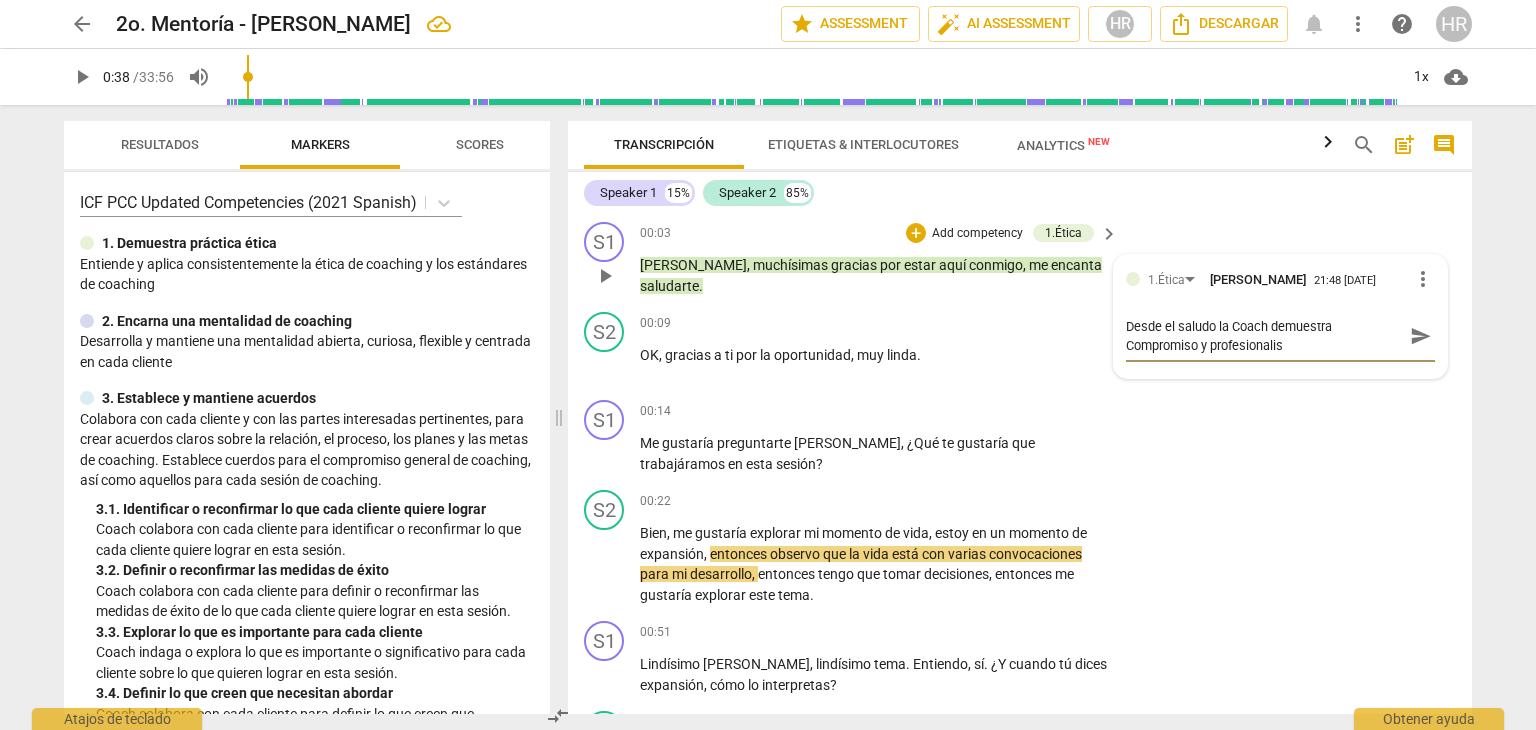 type on "Desde el saludo la Coach demuestra Compromiso y profesionalism" 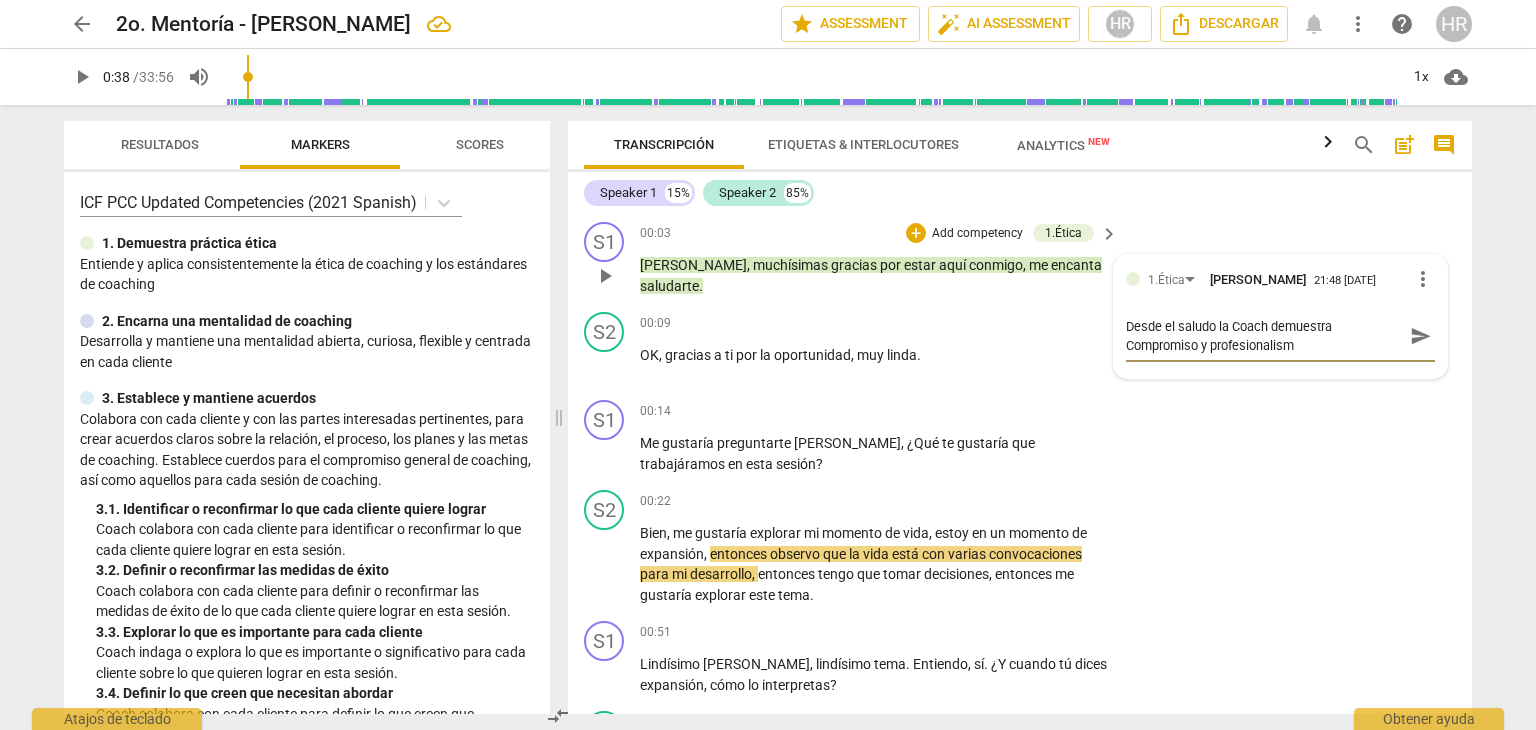 type on "Desde el saludo la Coach demuestra Compromiso y profesionalismo" 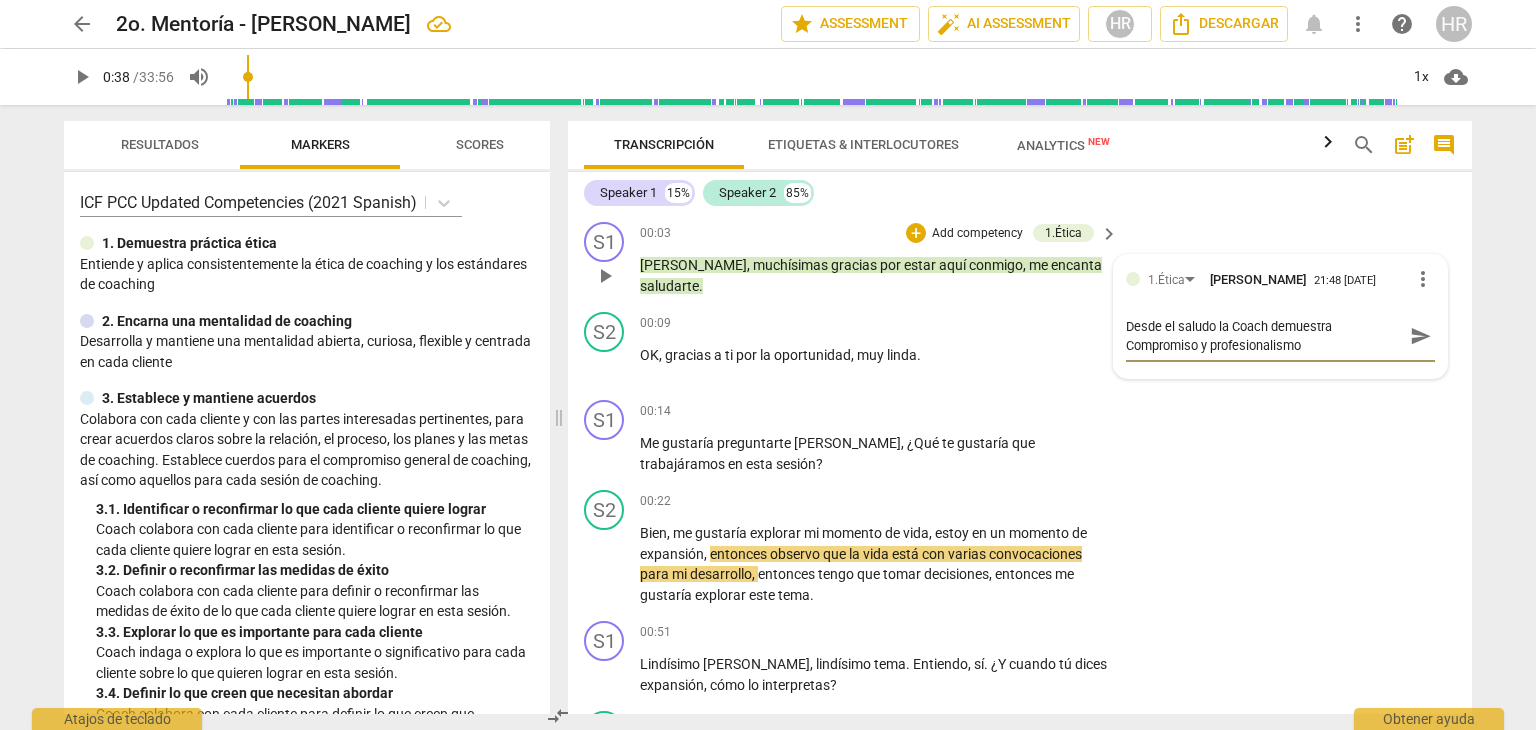 type on "Desde el saludo la Coach demuestra Compromiso y profesionalismo." 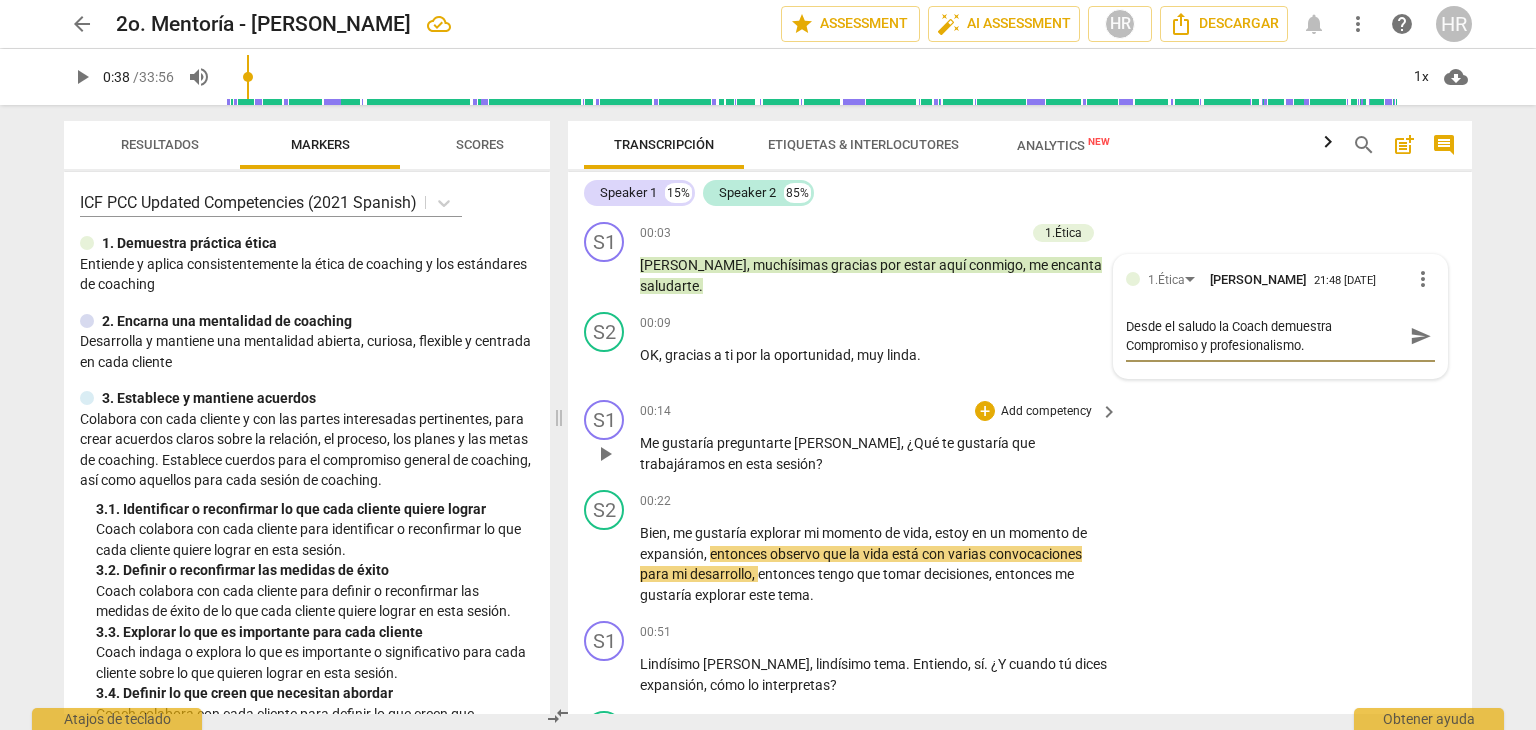 type on "Desde el saludo la Coach demuestra Compromiso y profesionalismo." 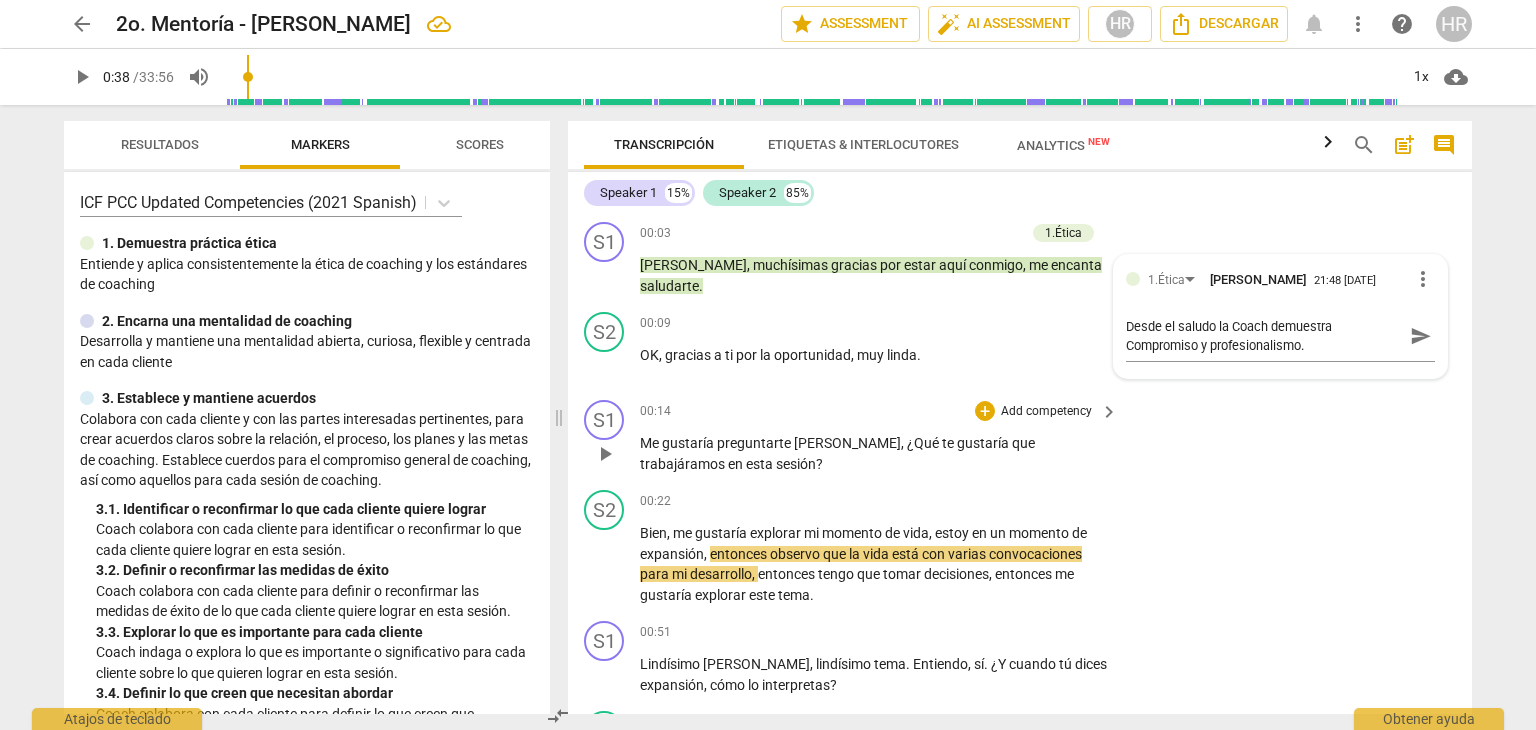 click on "Add competency" at bounding box center (1046, 412) 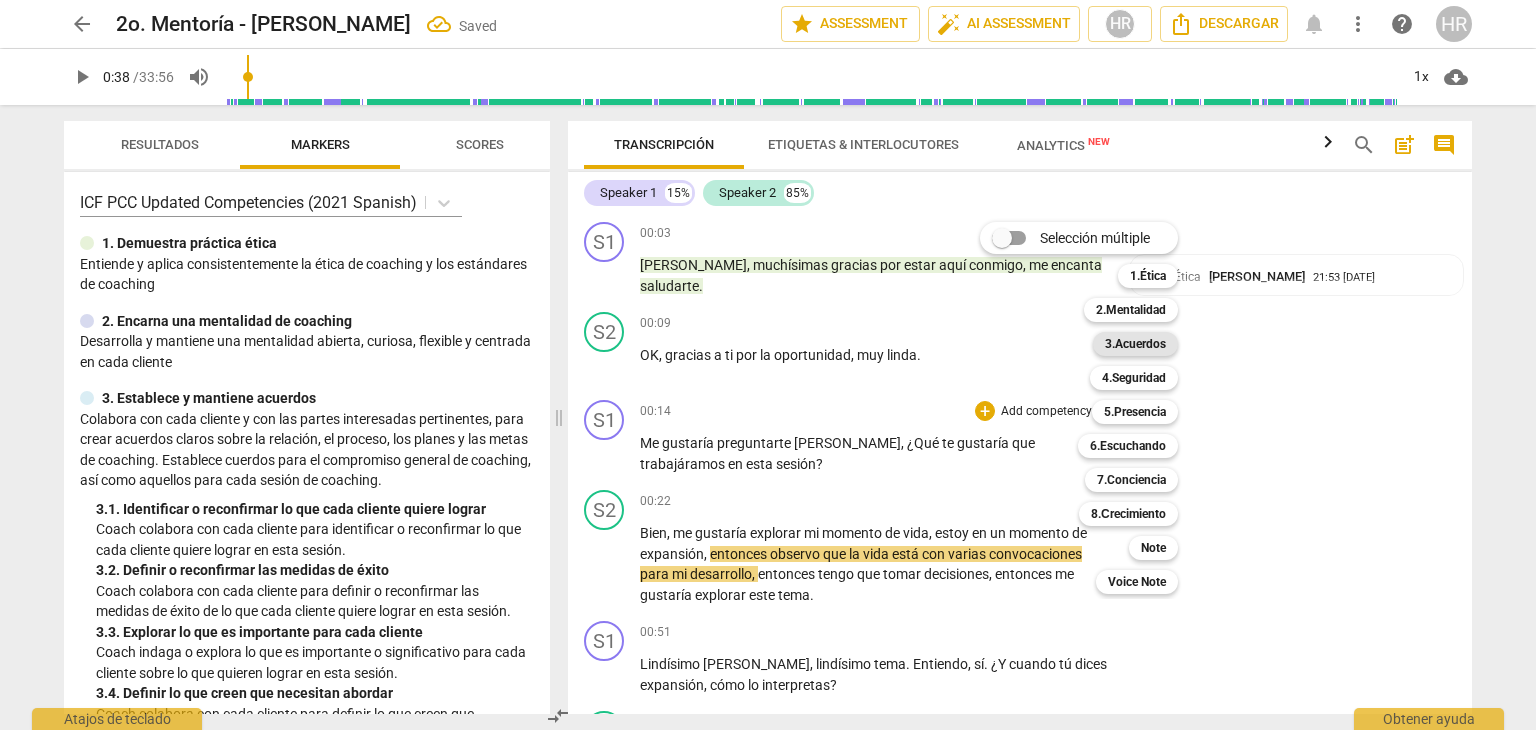 click on "3.Acuerdos" at bounding box center (1135, 344) 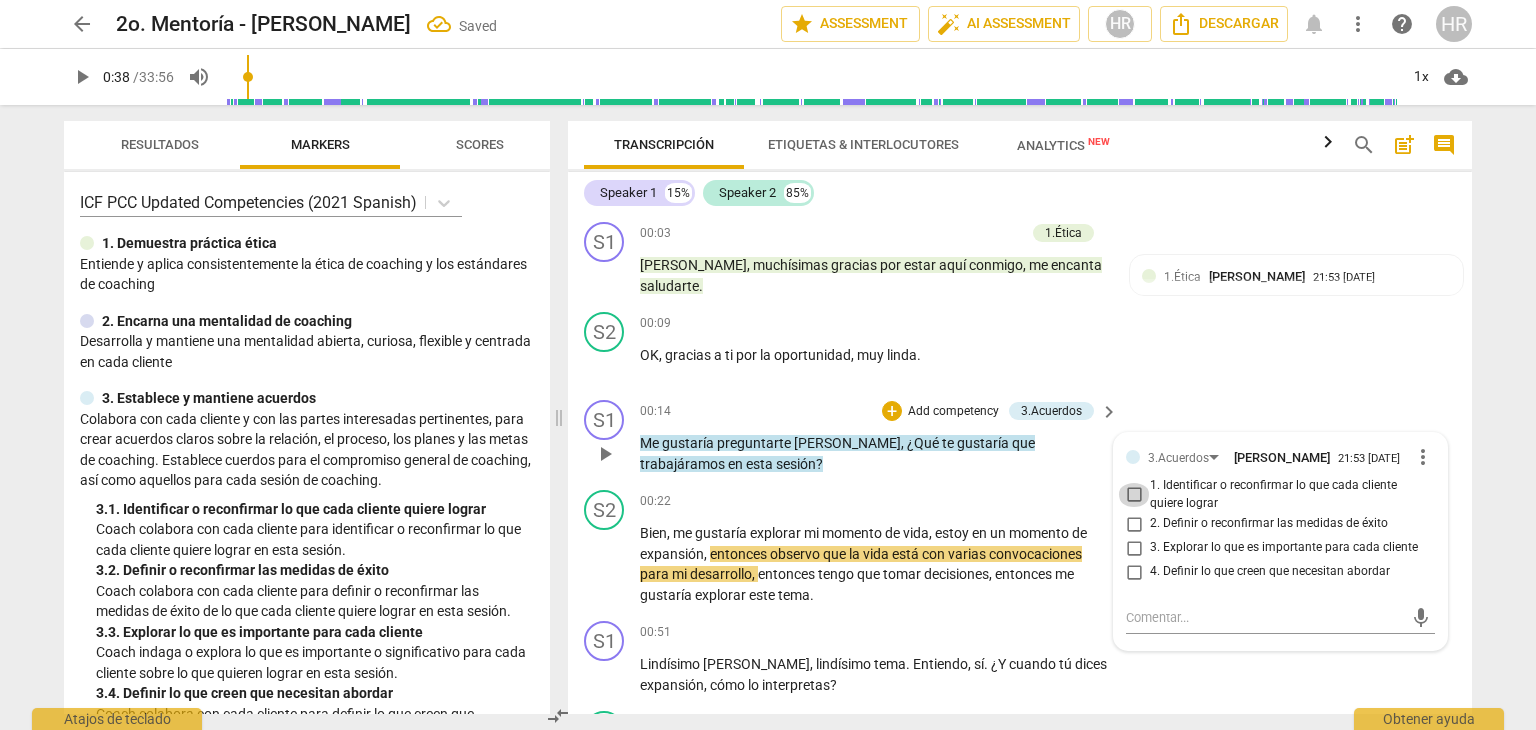 click on "1. Identificar o reconfirmar lo que cada cliente quiere lograr" at bounding box center [1134, 495] 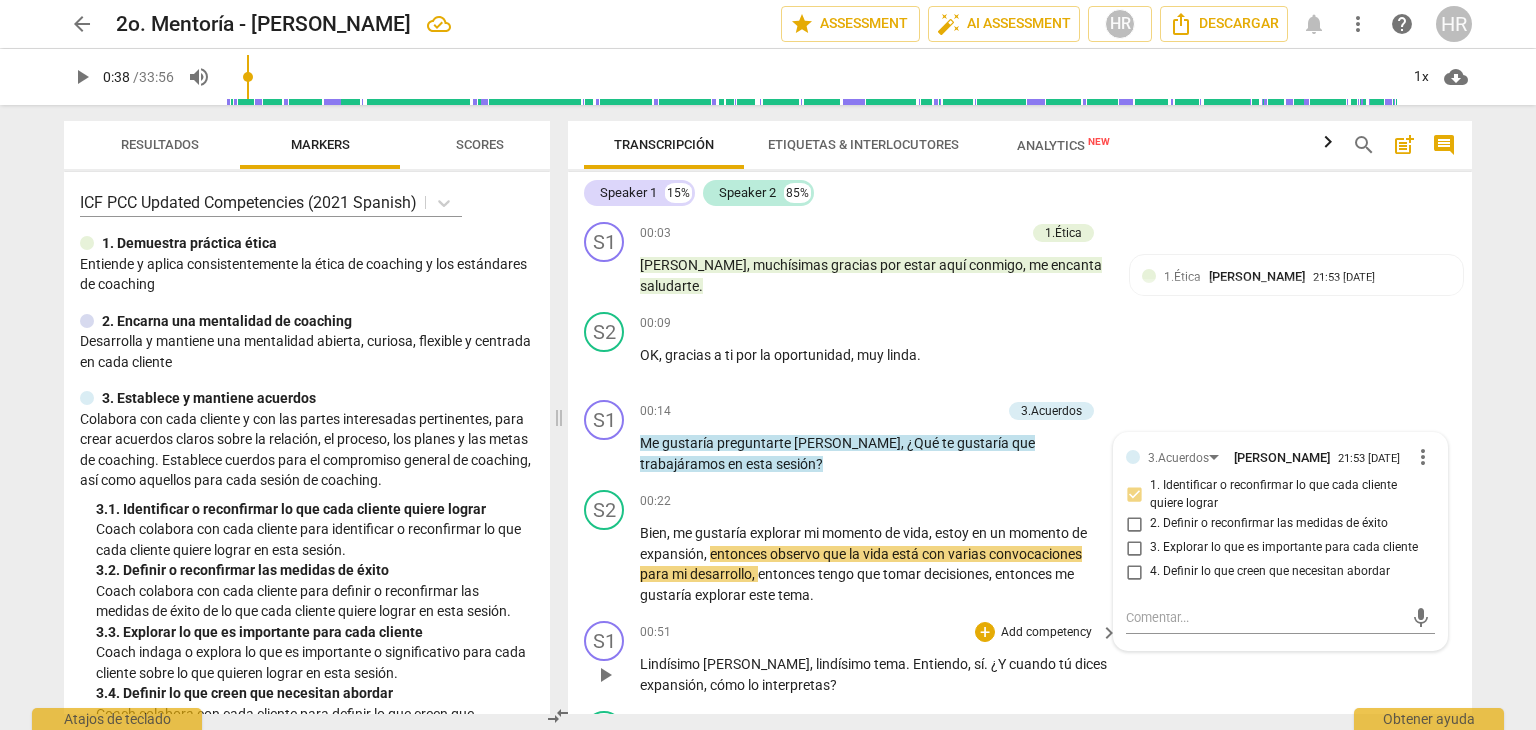 click on "S1 play_arrow pause 00:51 + Add competency keyboard_arrow_right [PERSON_NAME] ,   lindísimo   tema .   Entiendo ,   sí .   ¿Y   cuando   tú   dices   expansión ,   cómo   lo   interpretas ?" at bounding box center (1020, 658) 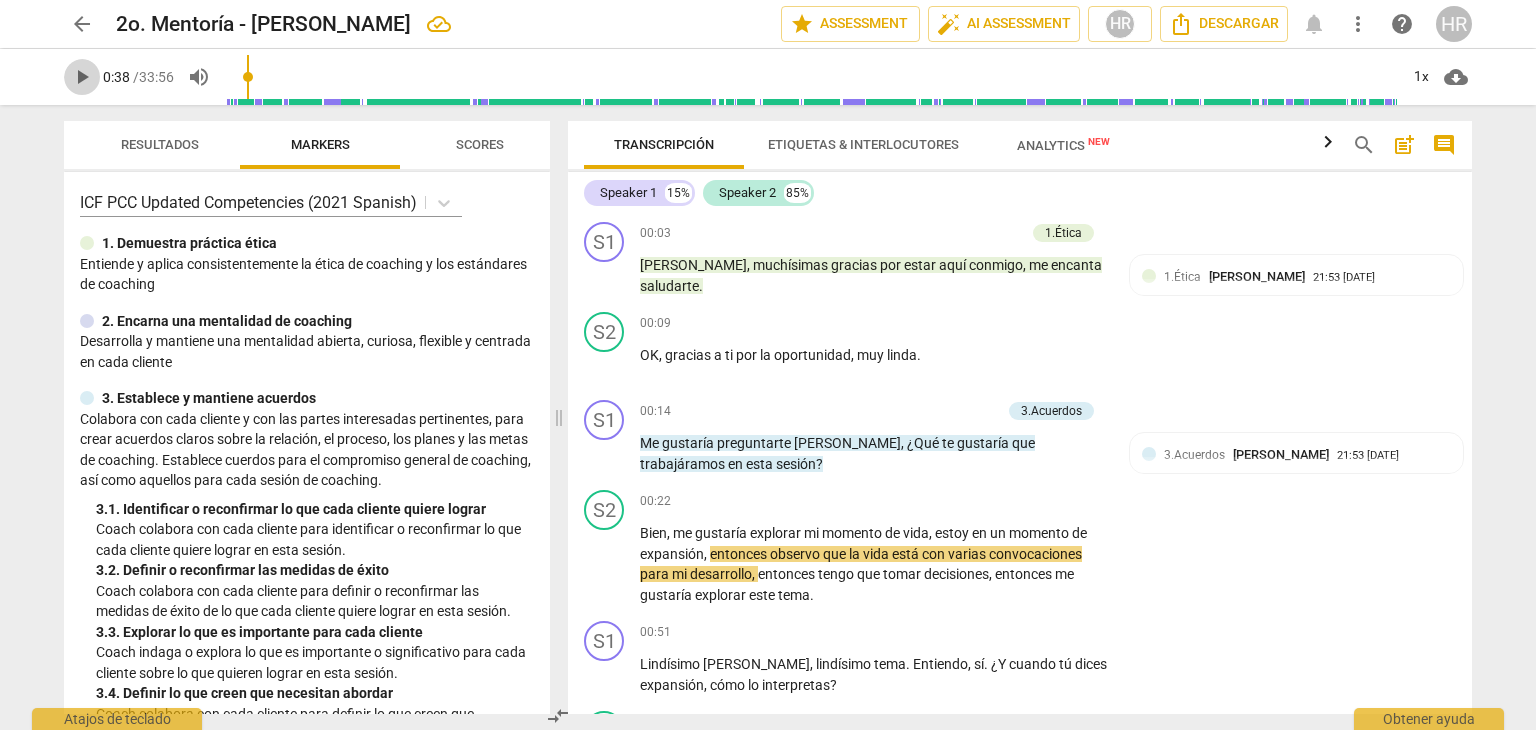click on "play_arrow" at bounding box center [82, 77] 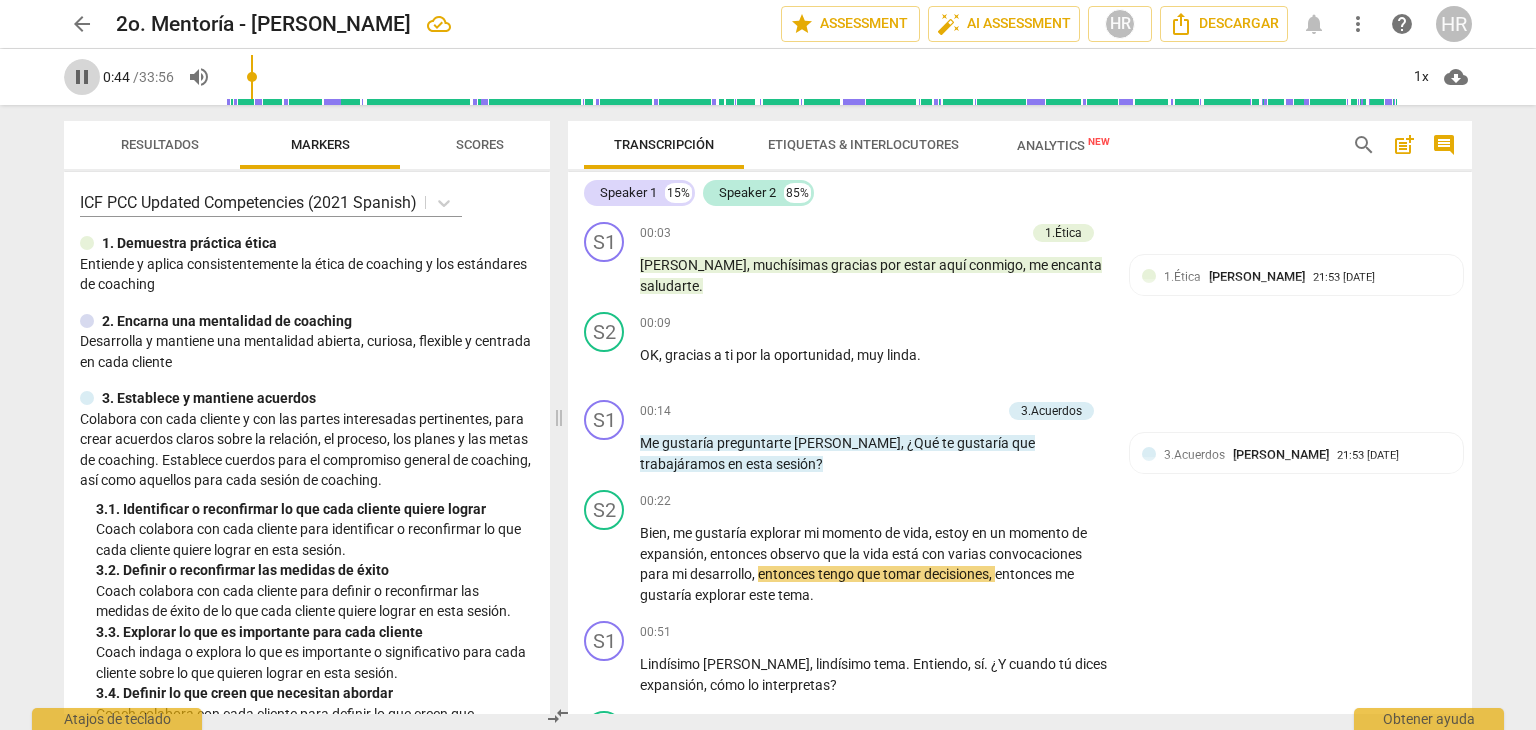 click on "pause" at bounding box center (82, 77) 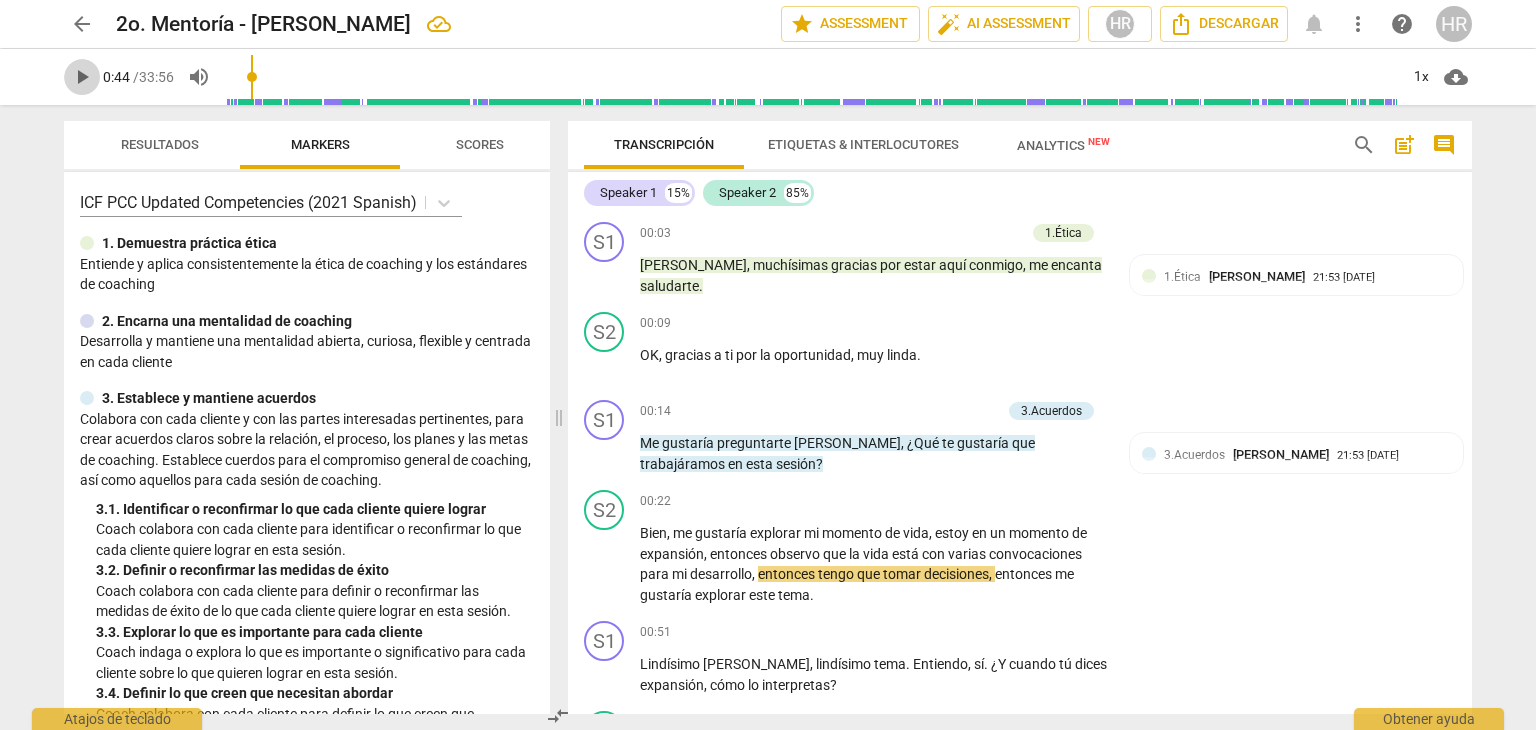 click on "play_arrow" at bounding box center [82, 77] 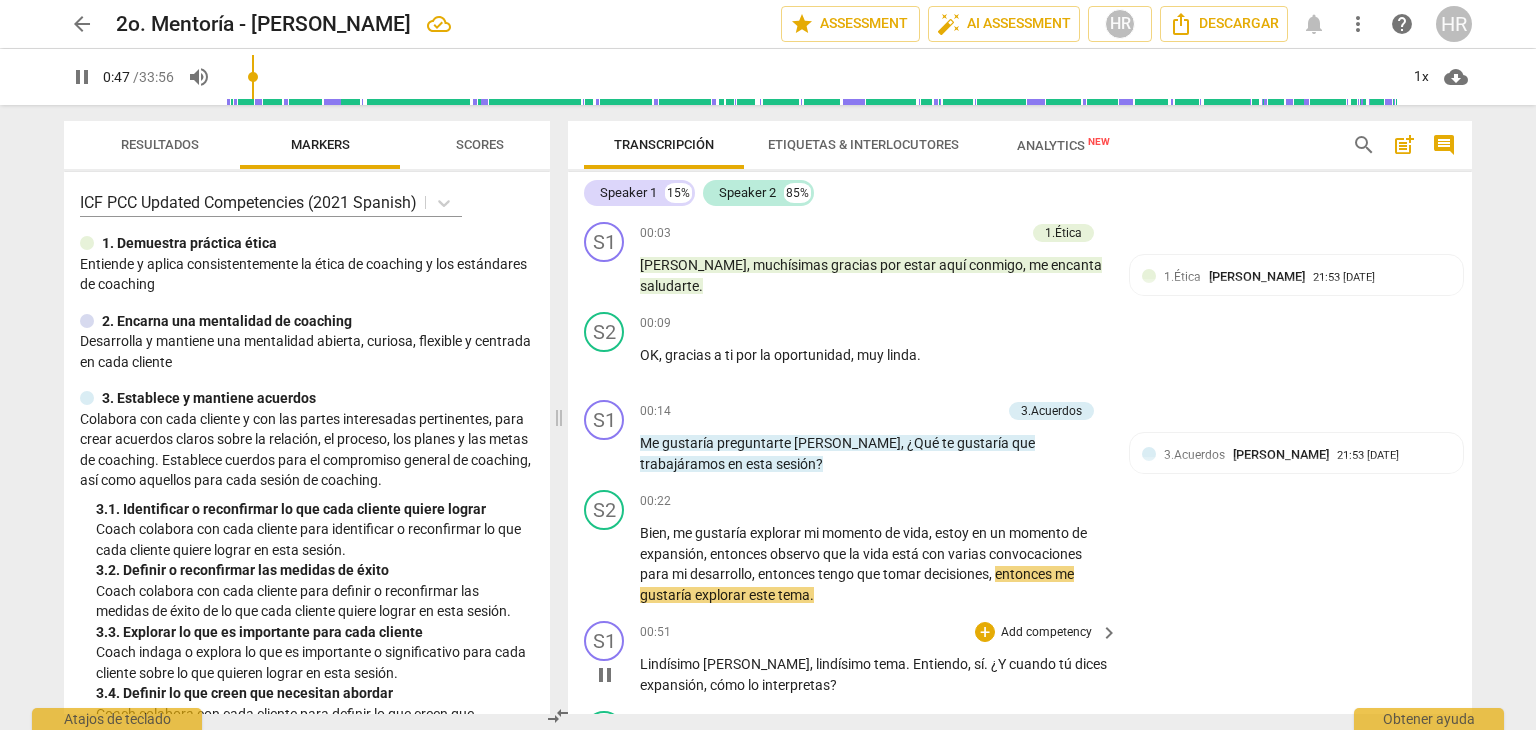 click on "S1 play_arrow pause 00:51 + Add competency keyboard_arrow_right [PERSON_NAME] ,   lindísimo   tema .   Entiendo ,   sí .   ¿Y   cuando   tú   dices   expansión ,   cómo   lo   interpretas ?" at bounding box center (1020, 658) 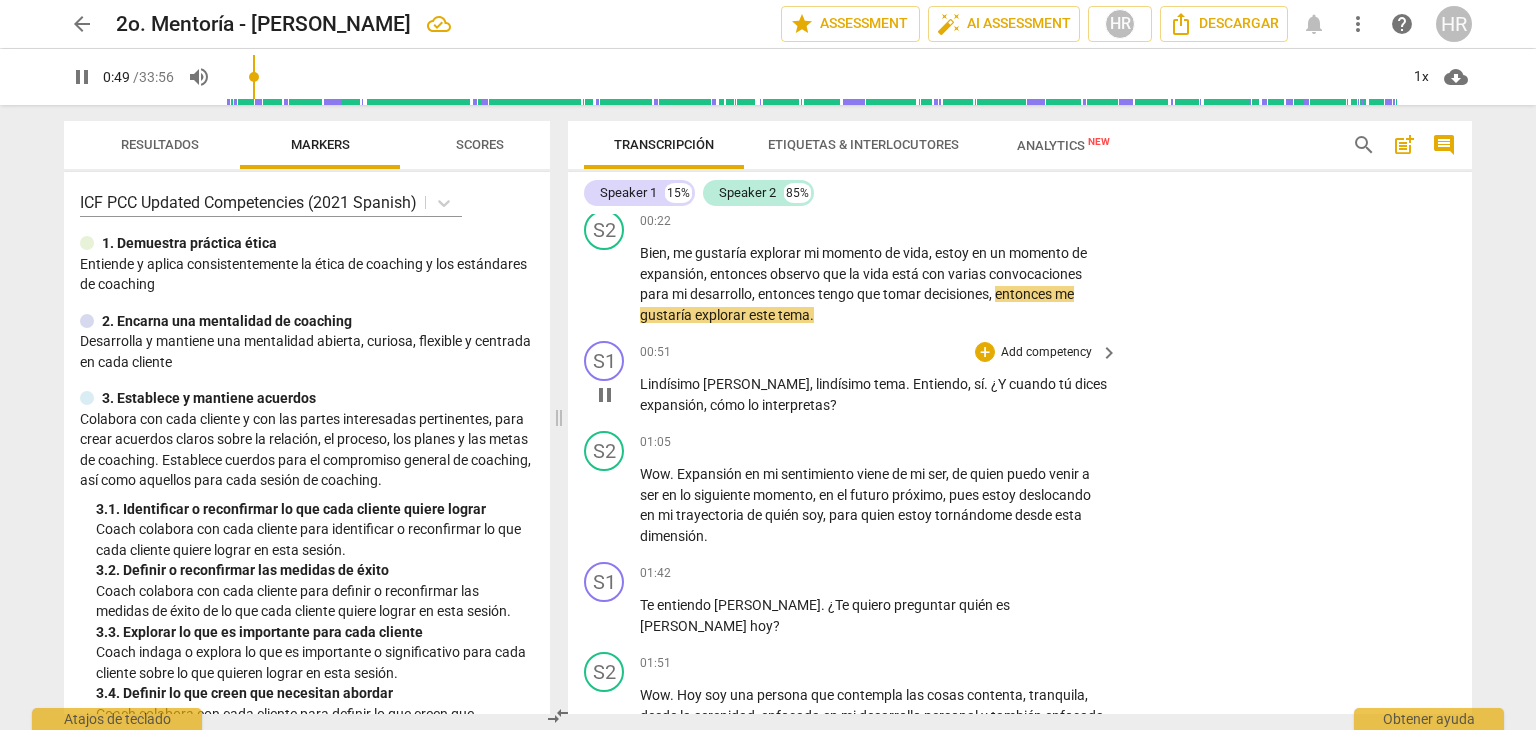 scroll, scrollTop: 320, scrollLeft: 0, axis: vertical 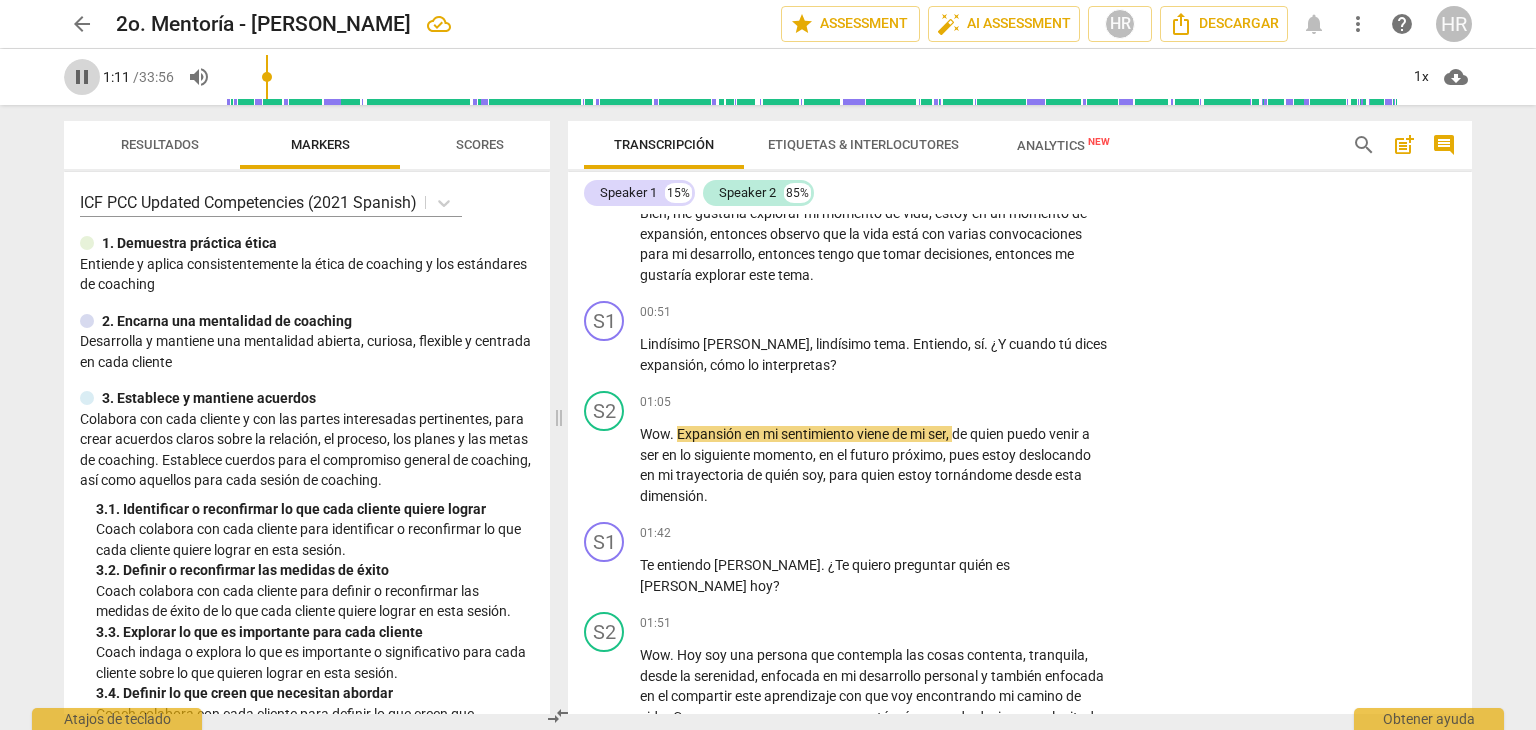 click on "pause" at bounding box center (82, 77) 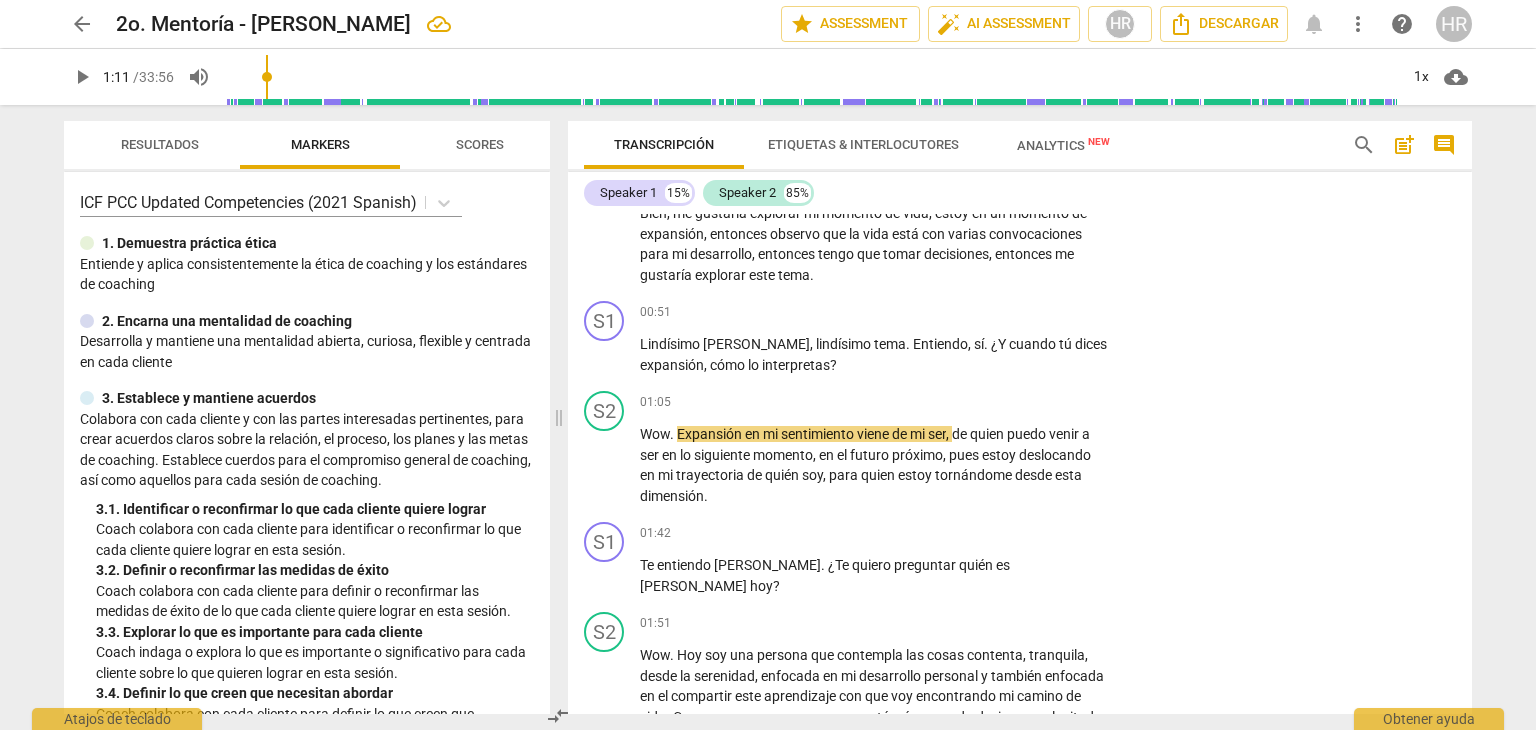 type on "72" 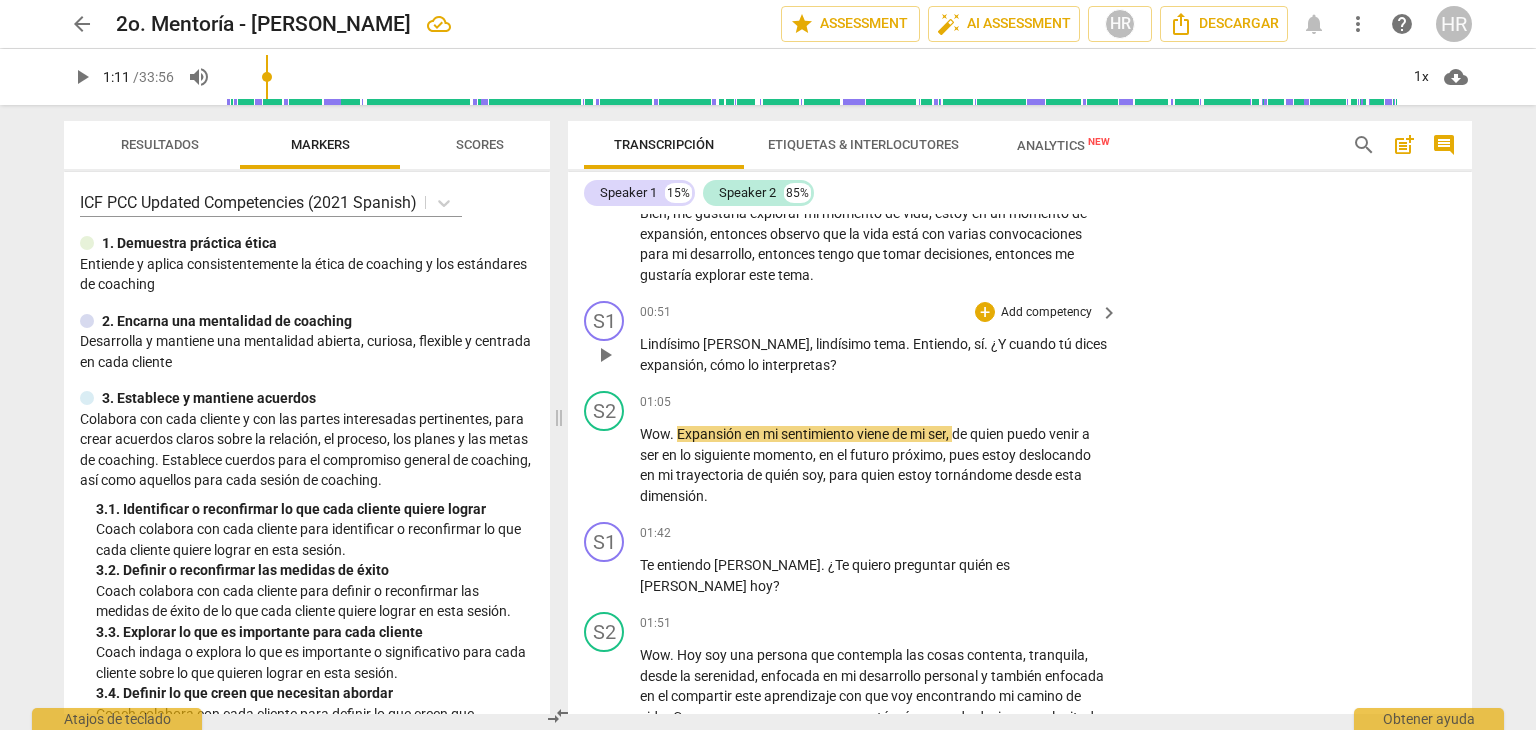 click on "Add competency" at bounding box center (1046, 313) 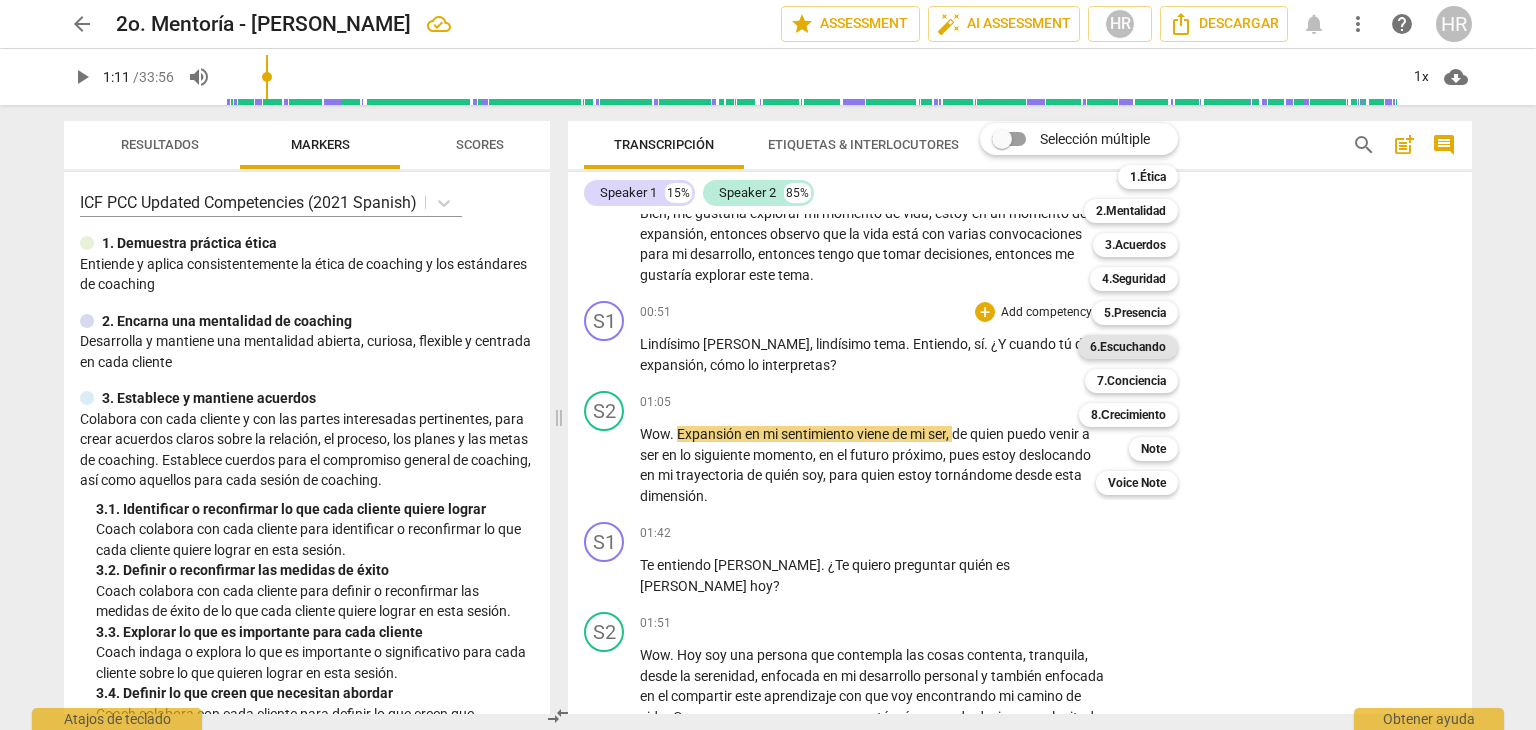 click on "6.Escuchando" at bounding box center [1128, 347] 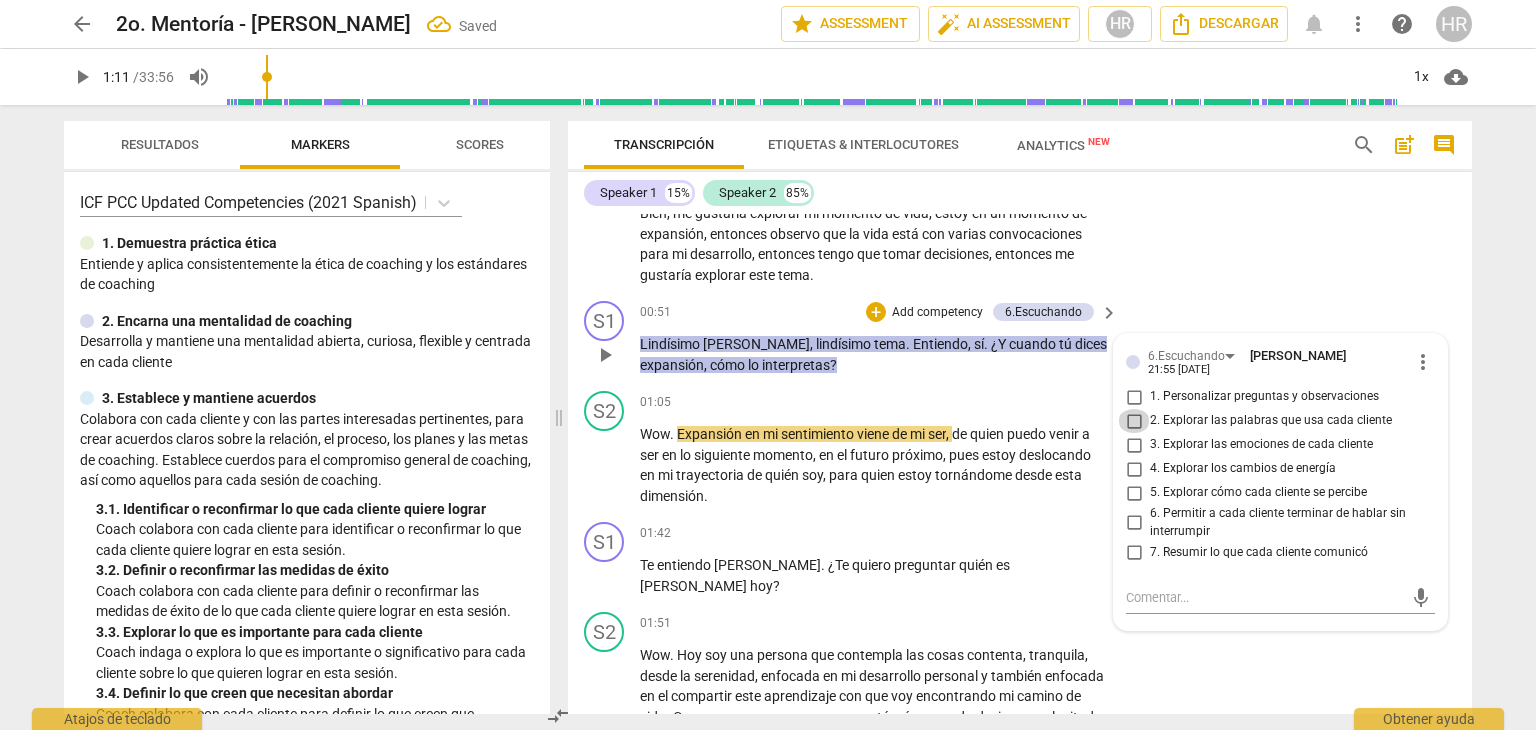 click on "2. Explorar las palabras que usa cada cliente" at bounding box center [1134, 421] 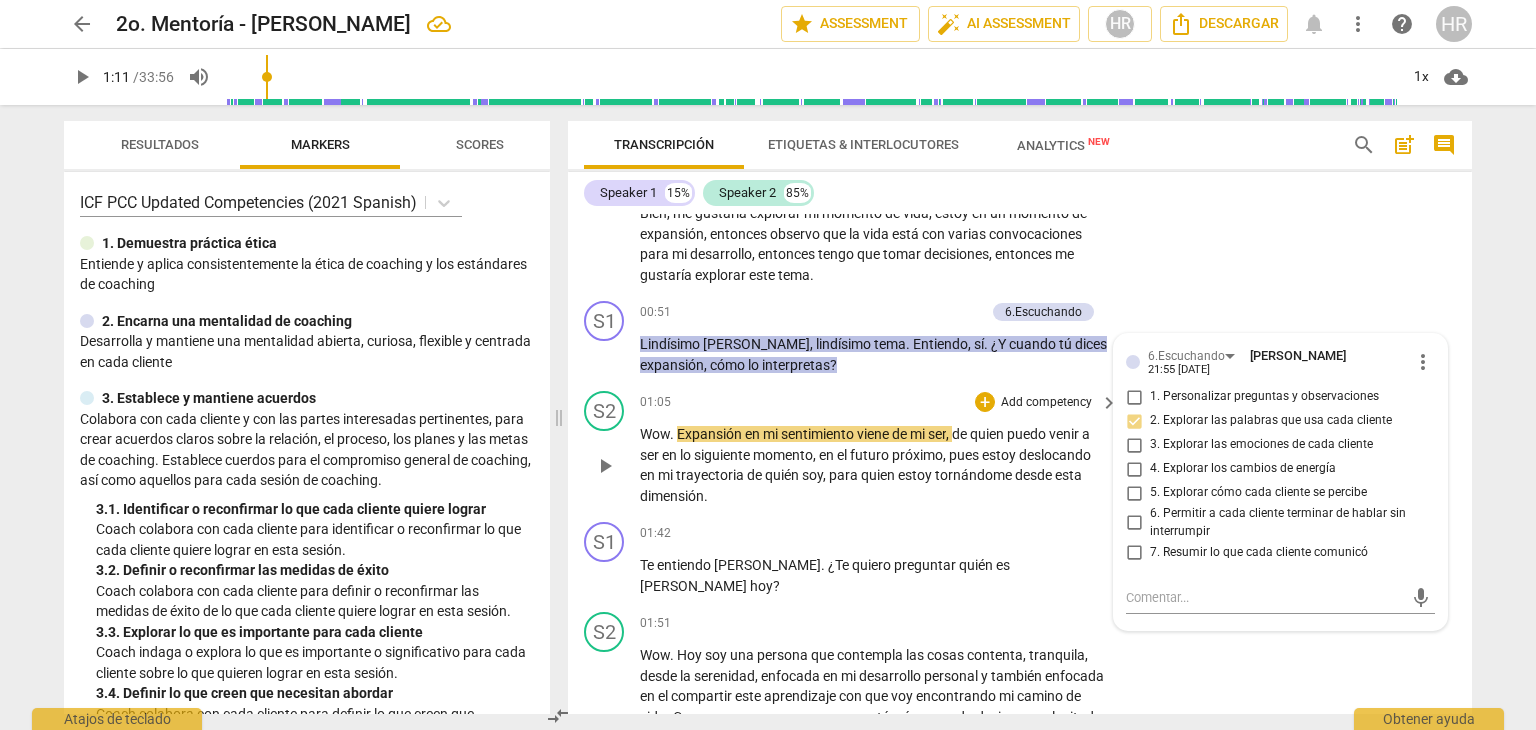 click on "S2 play_arrow pause 01:05 + Add competency keyboard_arrow_right Wow .   Expansión   en   mi   sentimiento   viene   de   mi   ser ,   de   quien   puedo   venir   a   ser   en   lo   siguiente   momento ,   en   el   futuro   próximo ,   pues   estoy   deslocando   en   mi   trayectoria   de   quién   soy ,   para   quien   estoy   tornándome   desde   esta   dimensión ." at bounding box center (1020, 448) 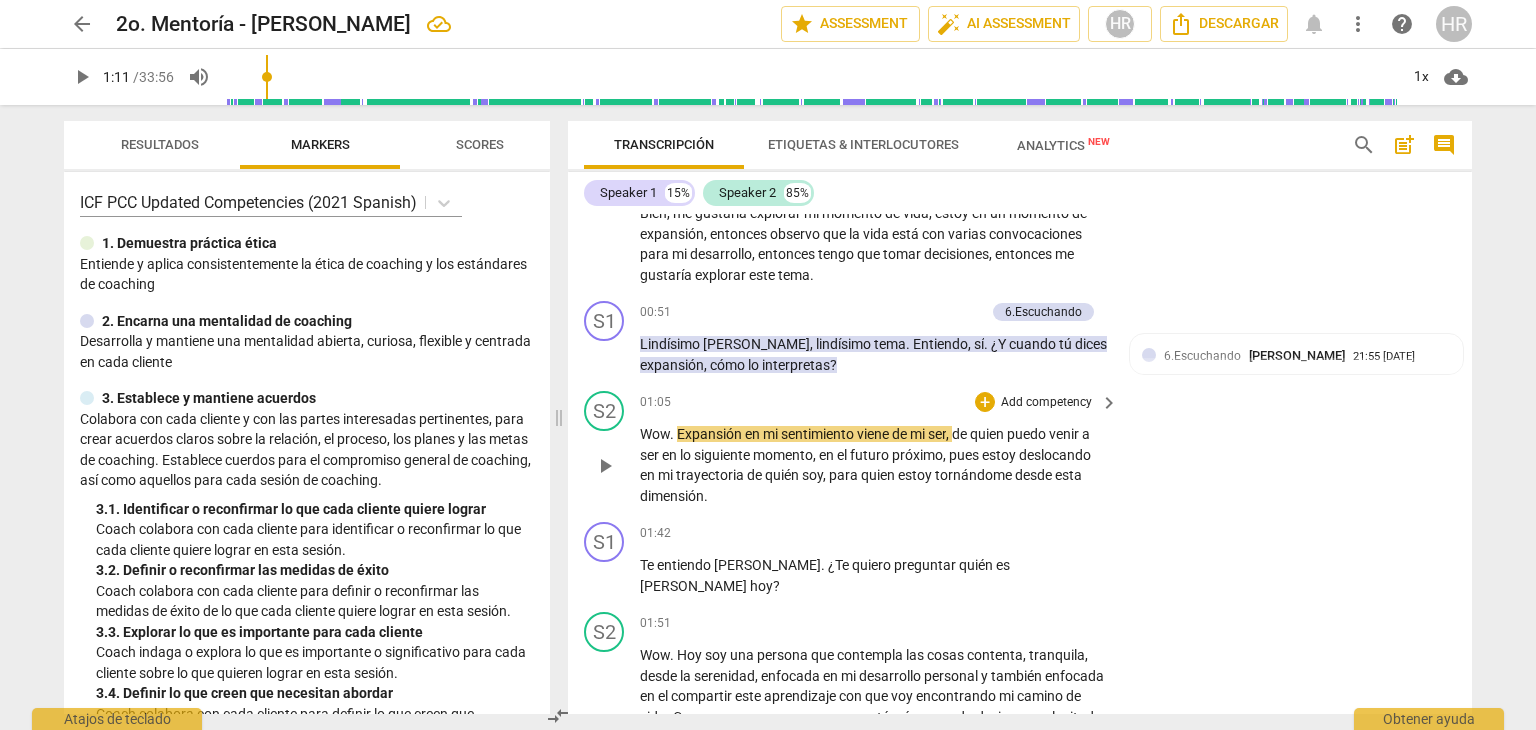 click on "S2 play_arrow pause 01:05 + Add competency keyboard_arrow_right Wow .   Expansión   en   mi   sentimiento   viene   de   mi   ser ,   de   quien   puedo   venir   a   ser   en   lo   siguiente   momento ,   en   el   futuro   próximo ,   pues   estoy   deslocando   en   mi   trayectoria   de   quién   soy ,   para   quien   estoy   tornándome   desde   esta   dimensión ." at bounding box center [1020, 448] 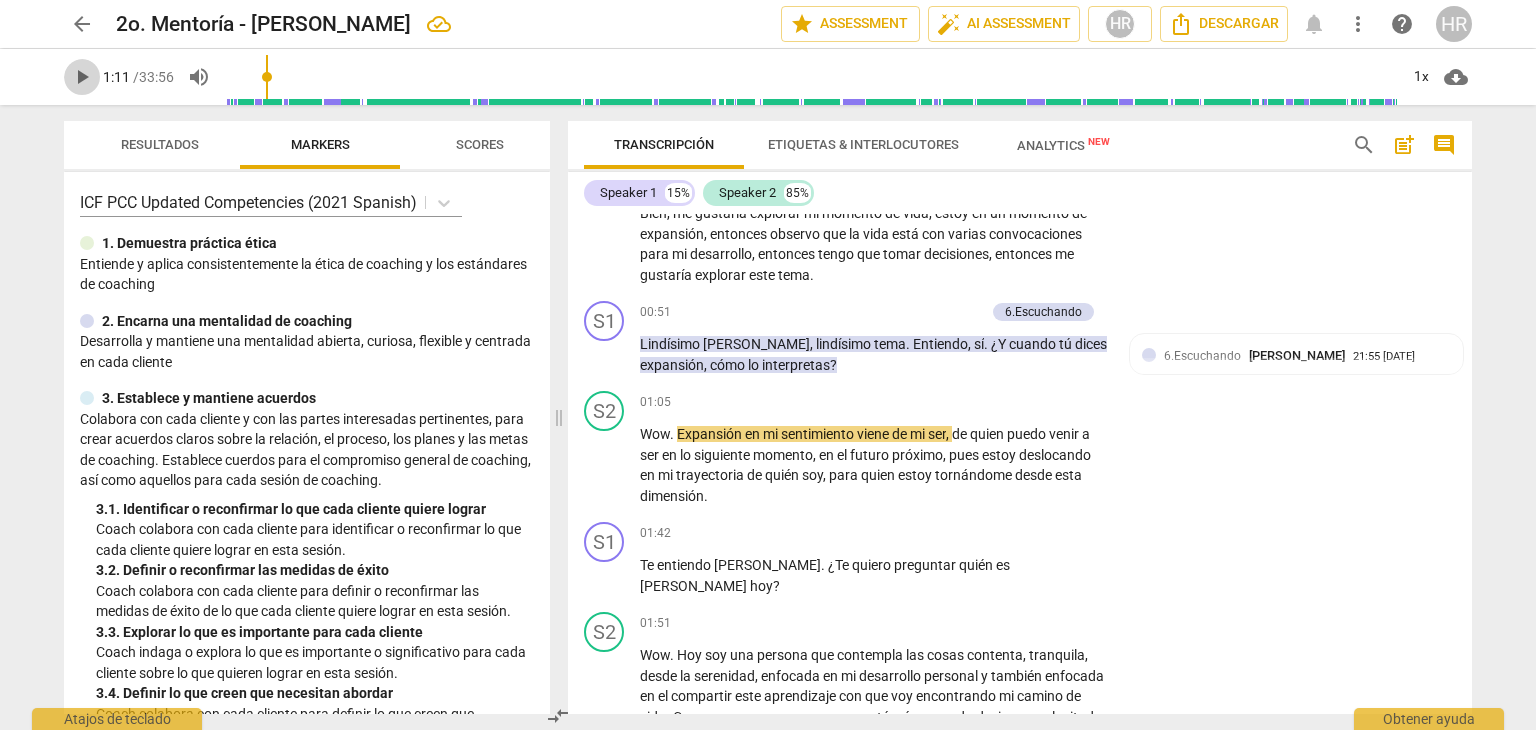 click on "play_arrow" at bounding box center [82, 77] 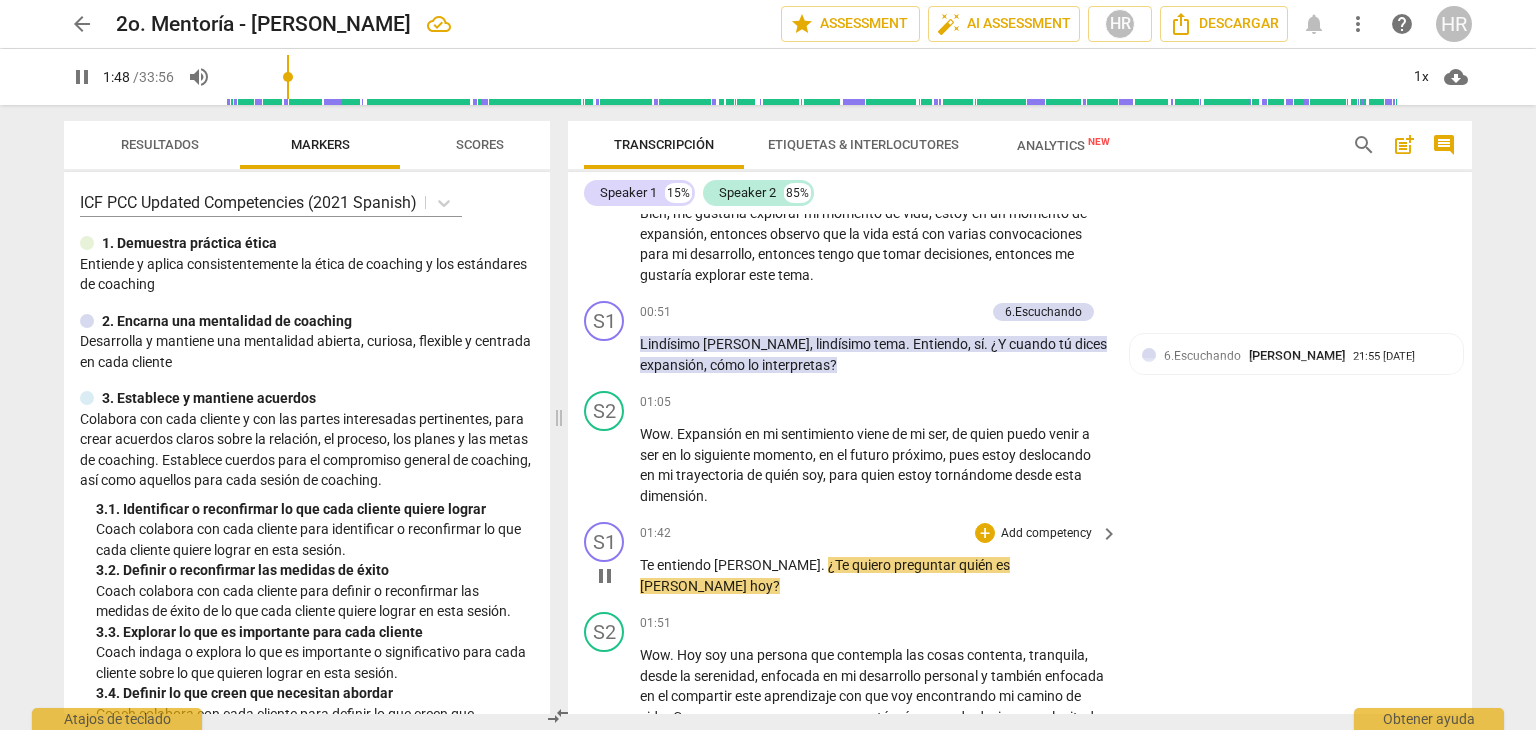 click on "Add competency" at bounding box center [1046, 534] 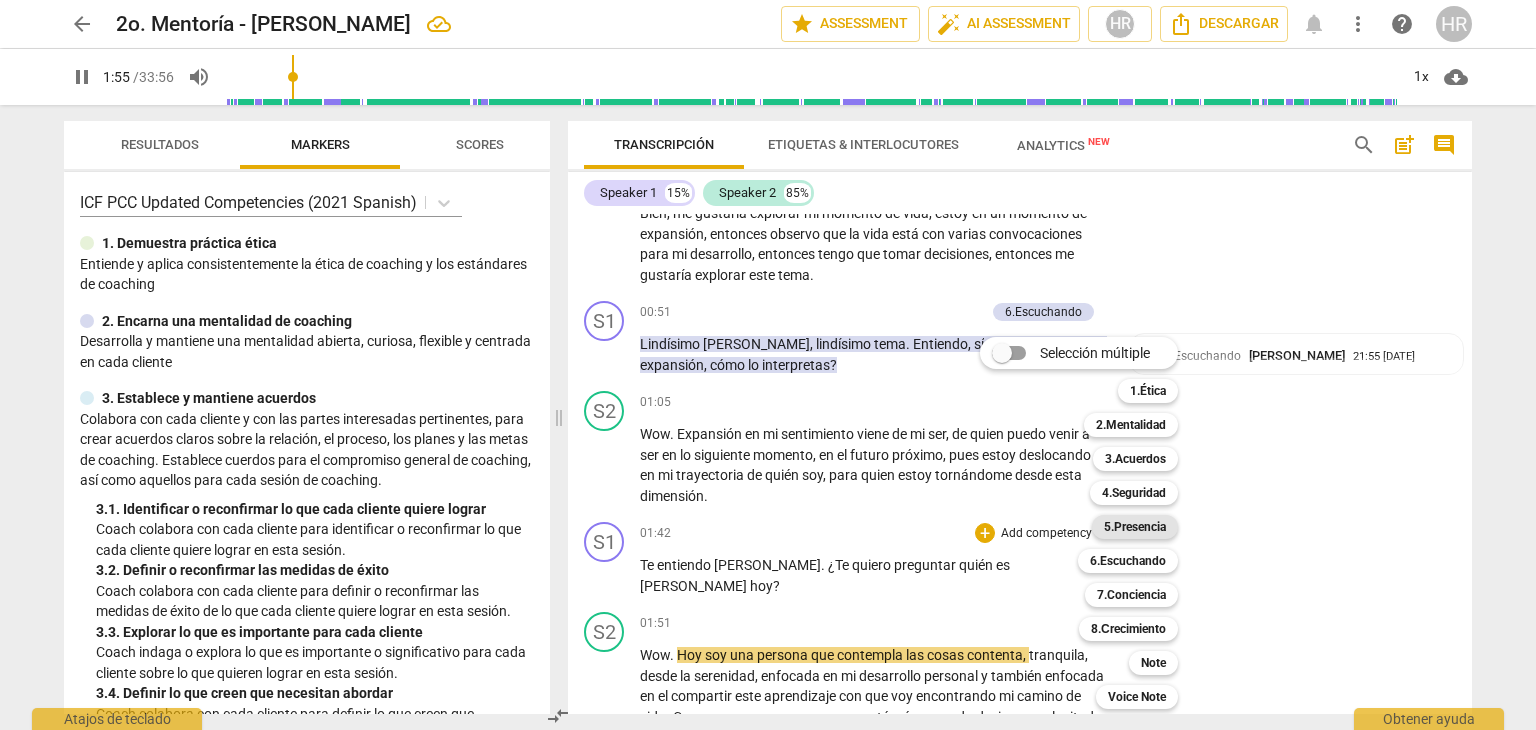 click on "5.Presencia" at bounding box center [1135, 527] 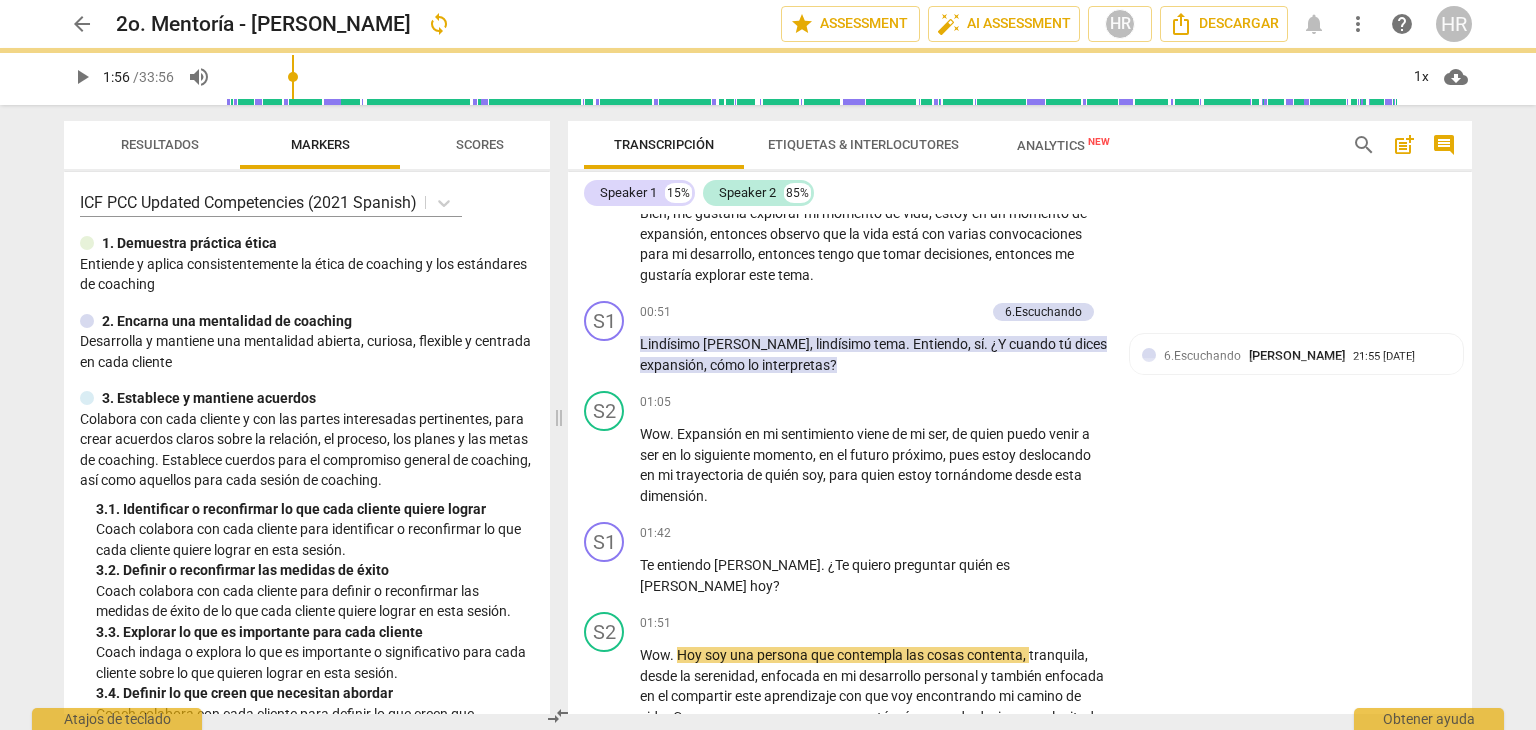 type on "116" 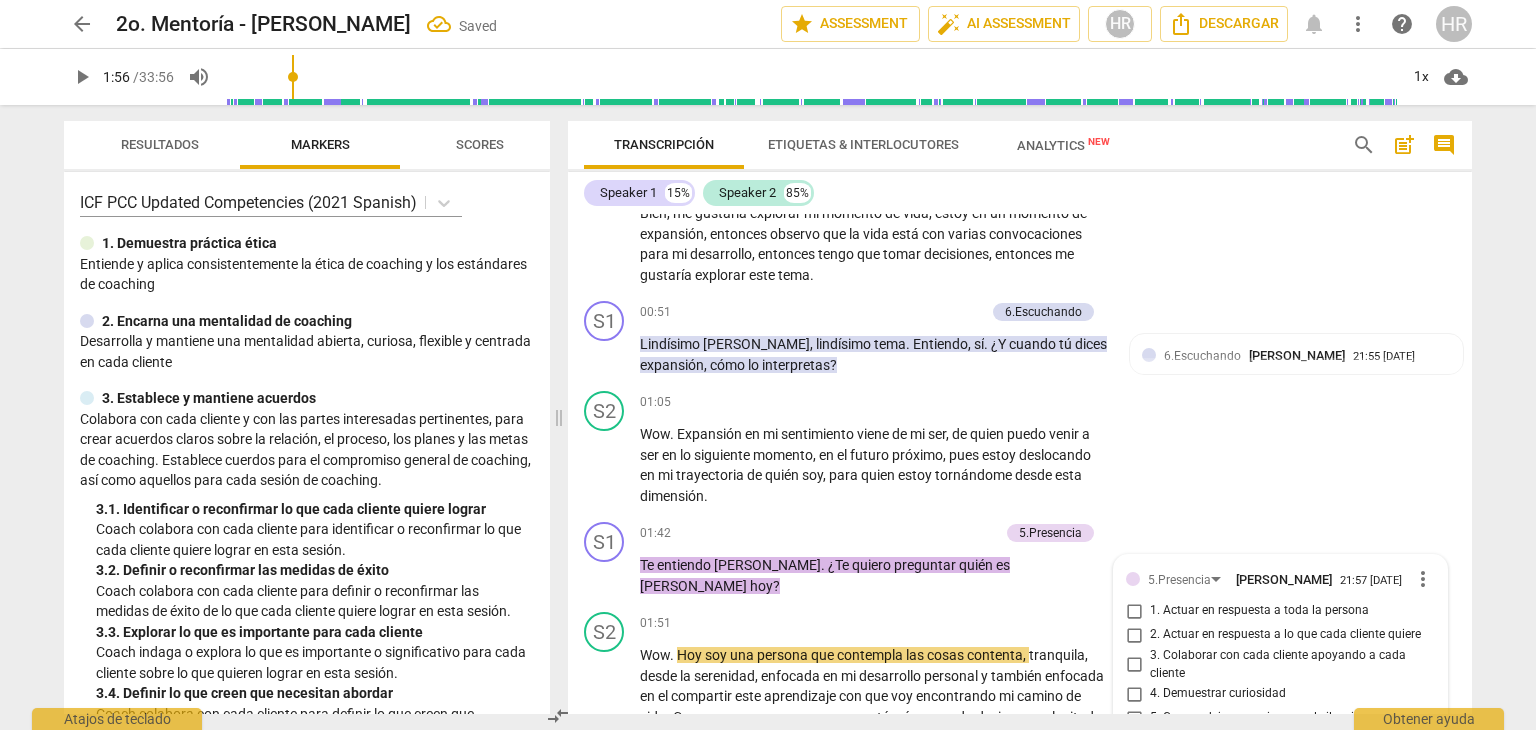 scroll, scrollTop: 624, scrollLeft: 0, axis: vertical 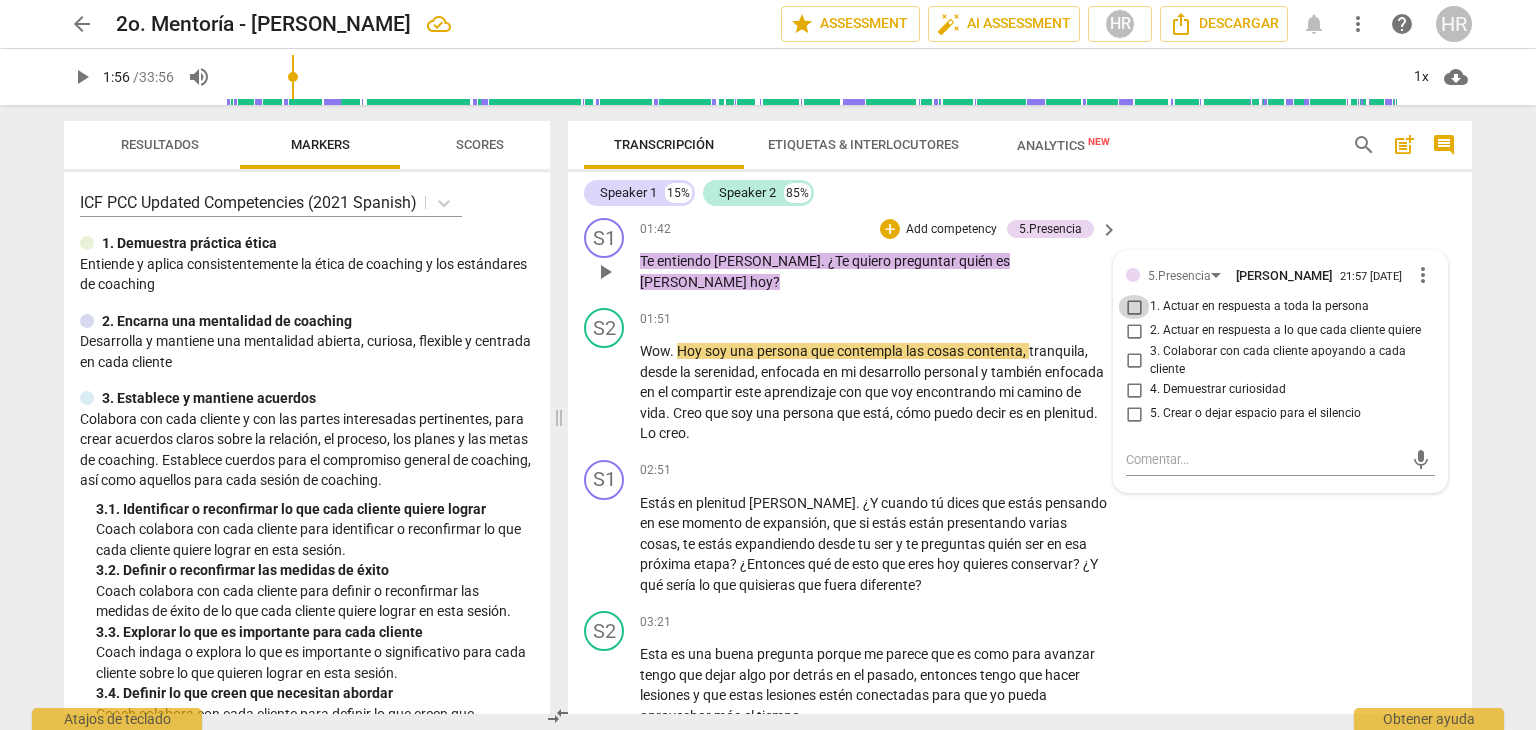 click on "1. Actuar en respuesta a toda la persona" at bounding box center [1134, 307] 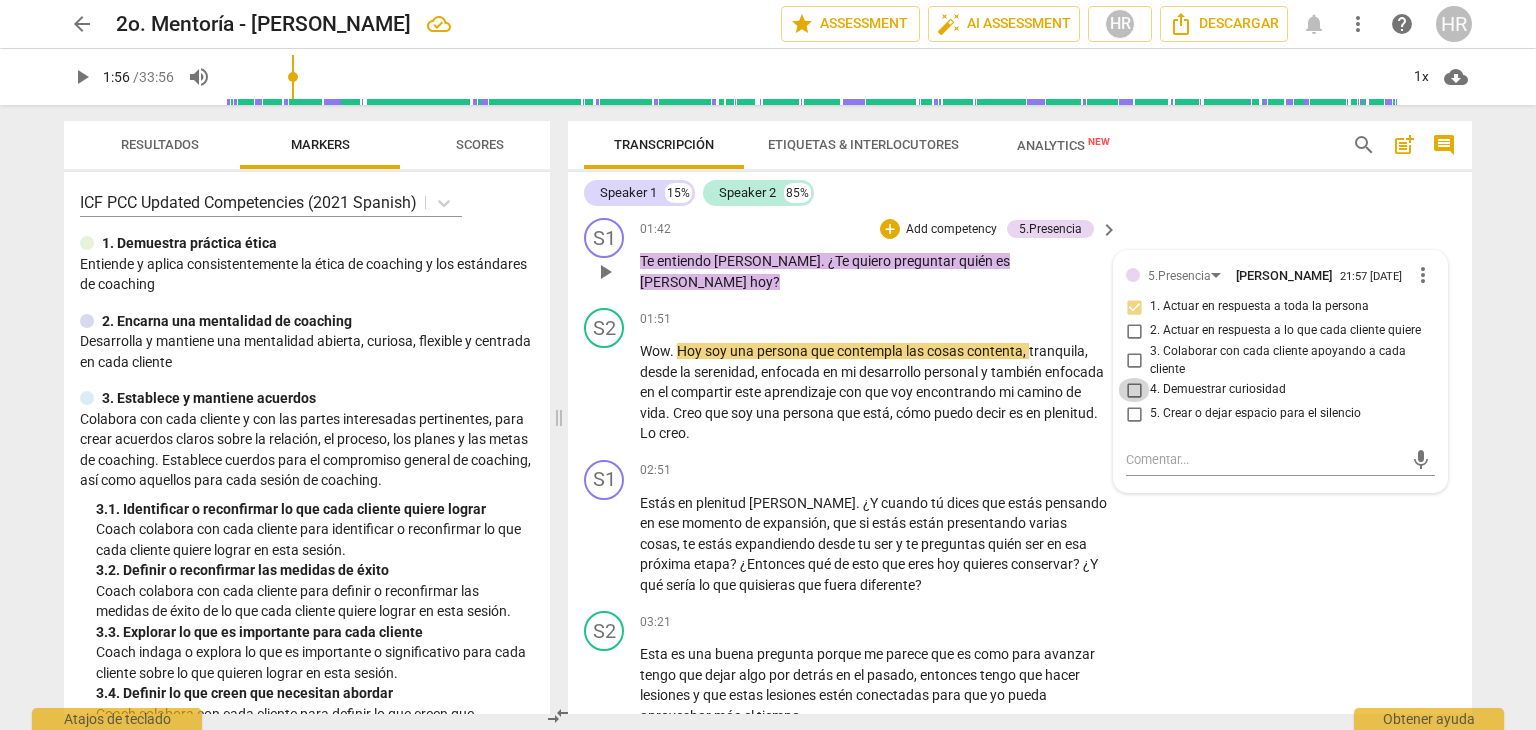 click on "4. Demuestrar curiosidad" at bounding box center (1134, 390) 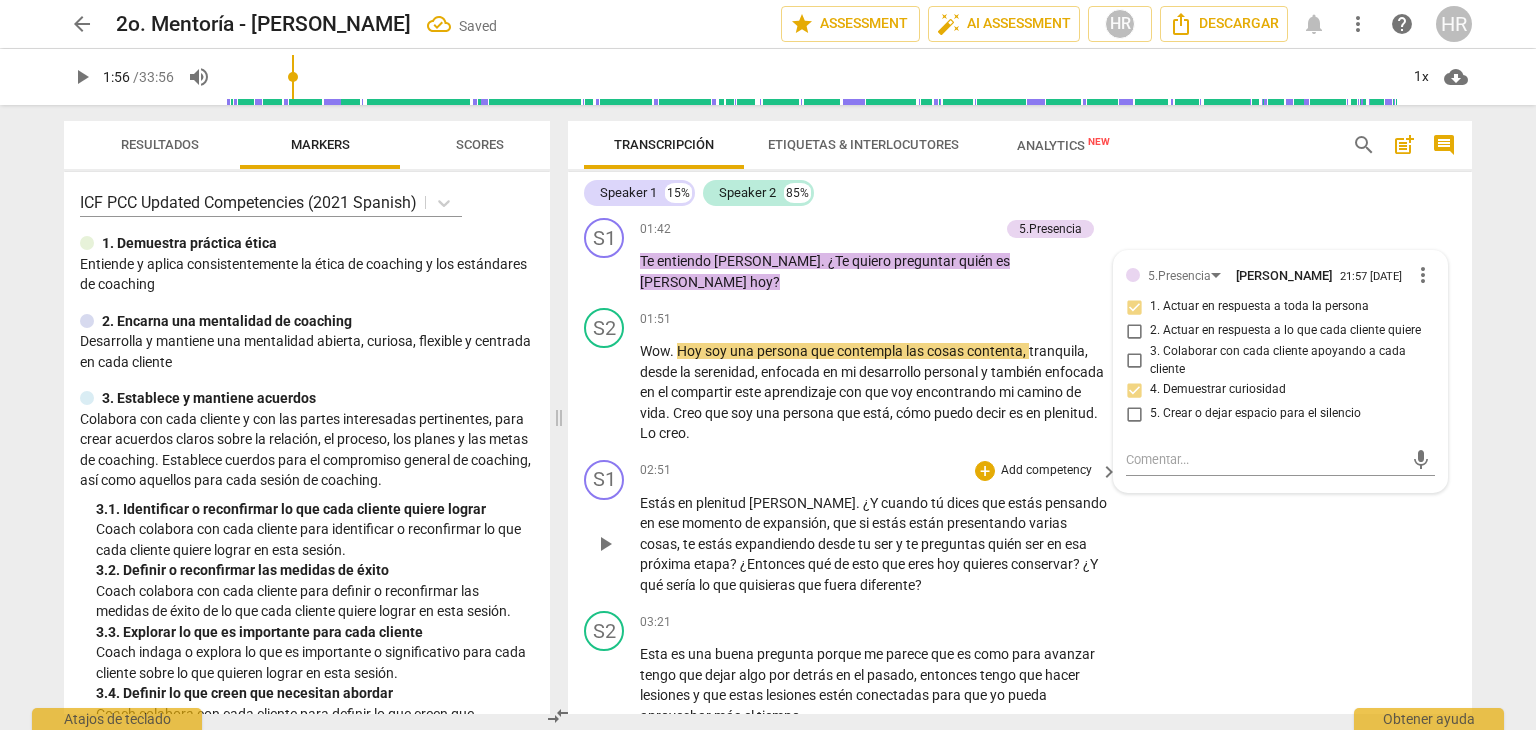 click on "S1 play_arrow pause 02:51 + Add competency keyboard_arrow_right Estás   en   plenitud   [PERSON_NAME] .   ¿Y   cuando   tú   dices   que   estás   pensando   en   ese   momento   de   expansión ,   que   si   estás   están   presentando   varias   cosas ,   te   estás   expandiendo   desde   tu   ser   y   te   preguntas   quién   ser   en   esa   próxima   etapa ?   ¿Entonces   qué   de   esto   que   eres   [DATE]   quieres   conservar ?   ¿Y   qué   sería   lo   que   quisieras   que   fuera   diferente ?" at bounding box center (1020, 528) 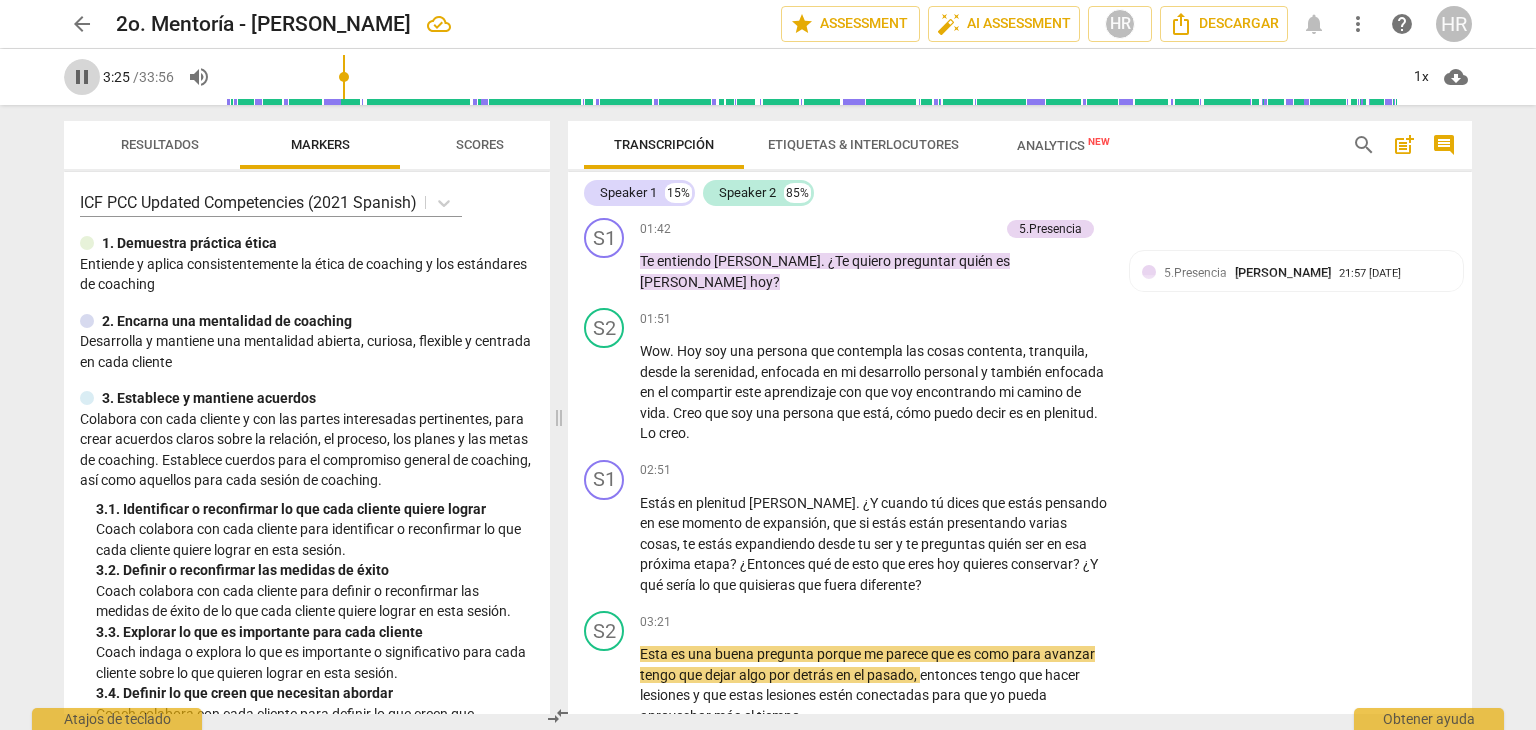 click on "pause" at bounding box center [82, 77] 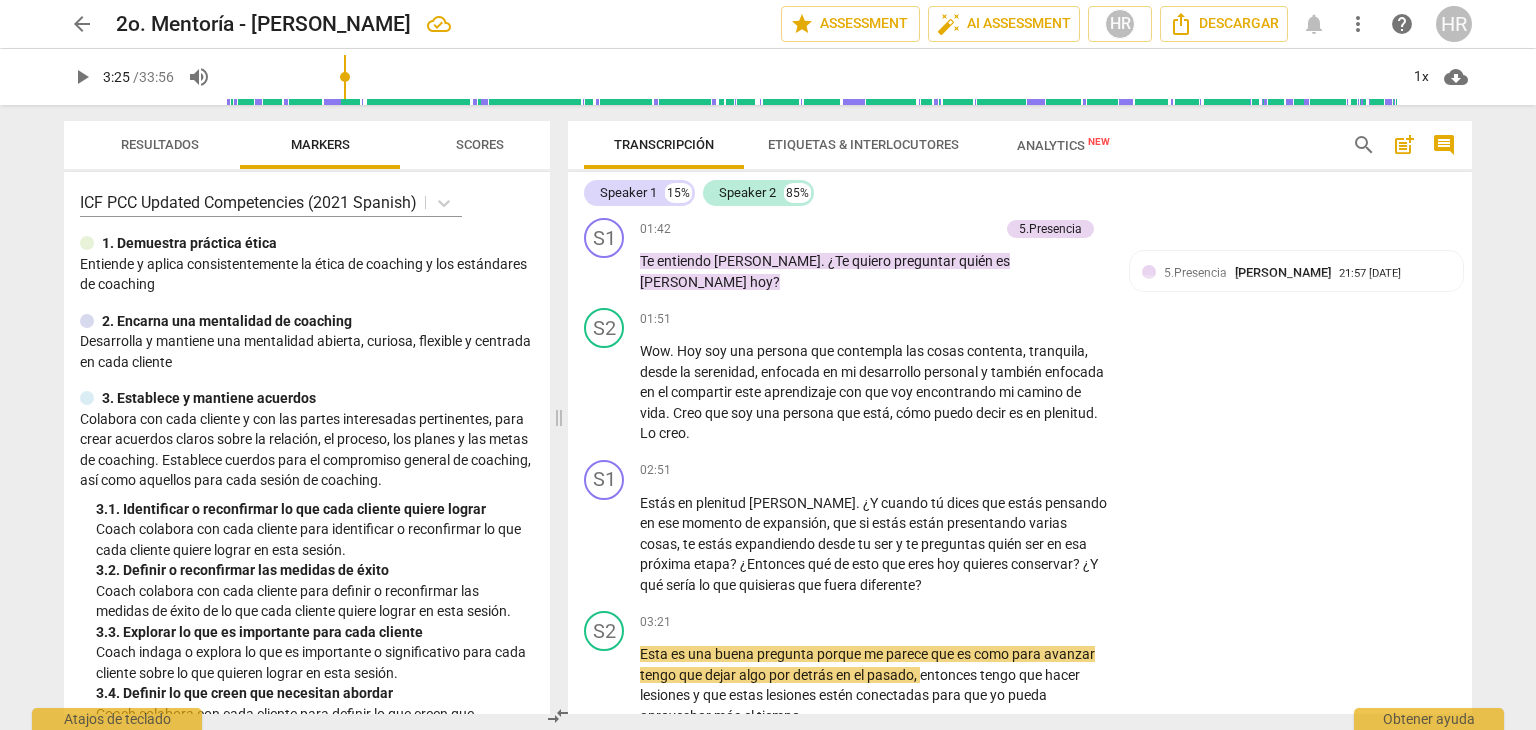 type on "206" 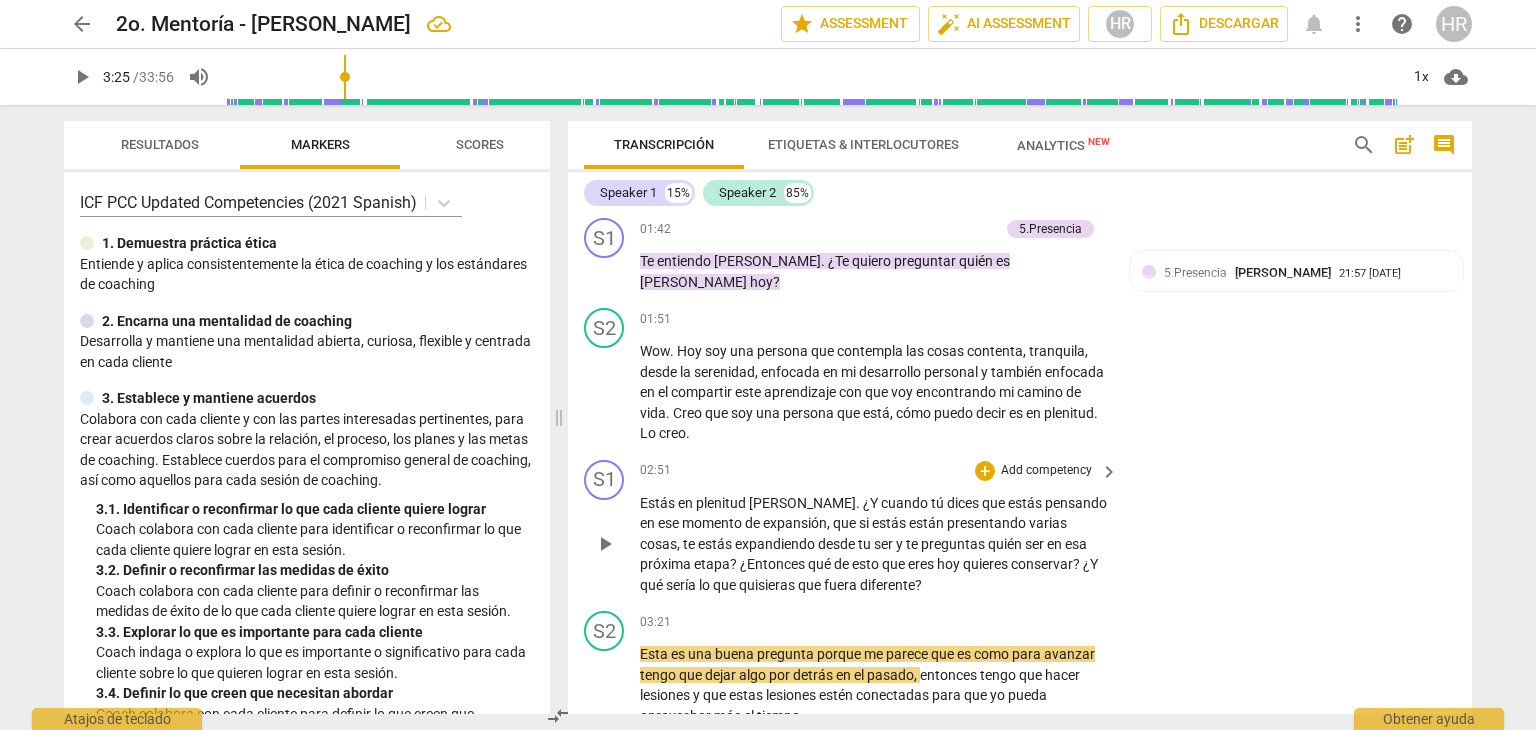 click on "Add competency" at bounding box center [1046, 471] 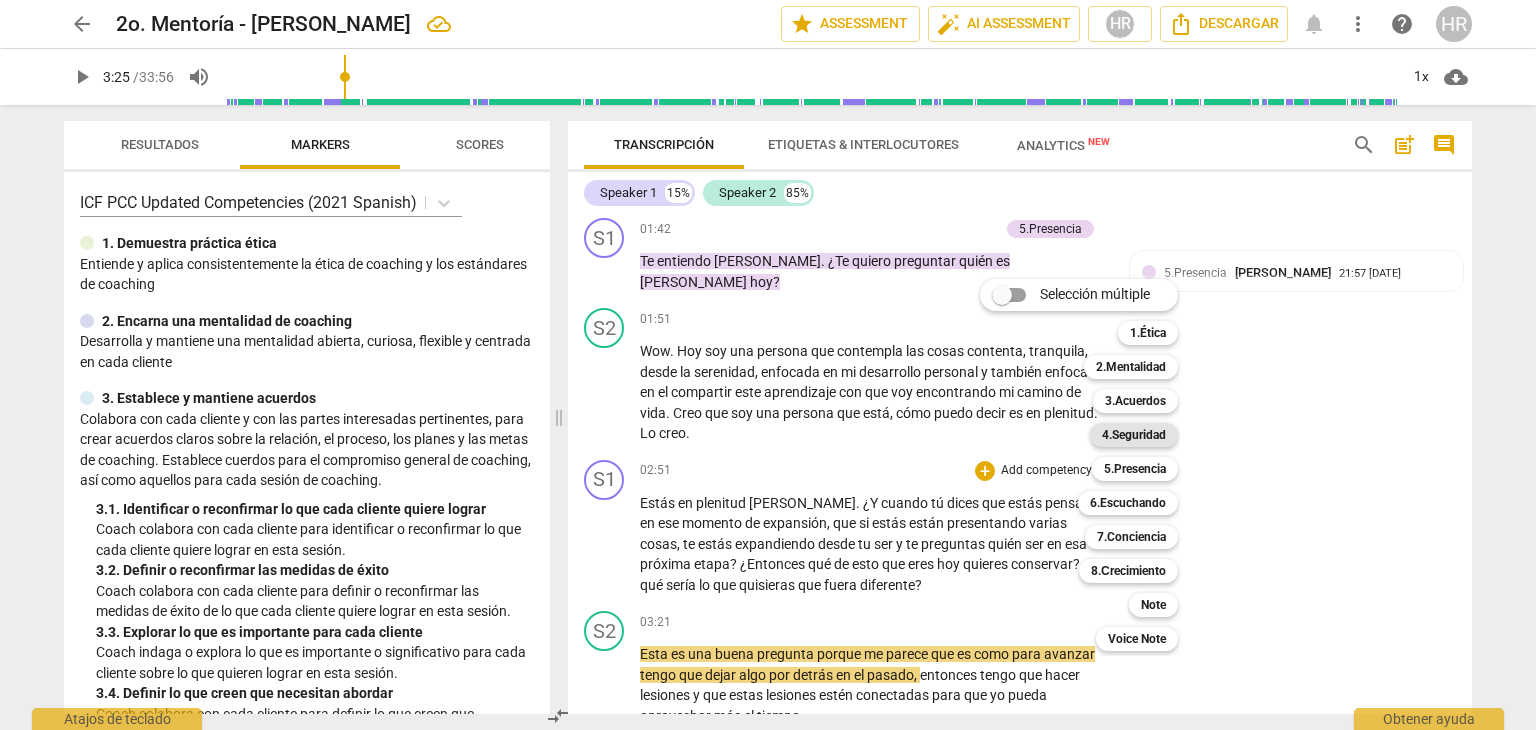 click on "4.Seguridad" at bounding box center [1134, 435] 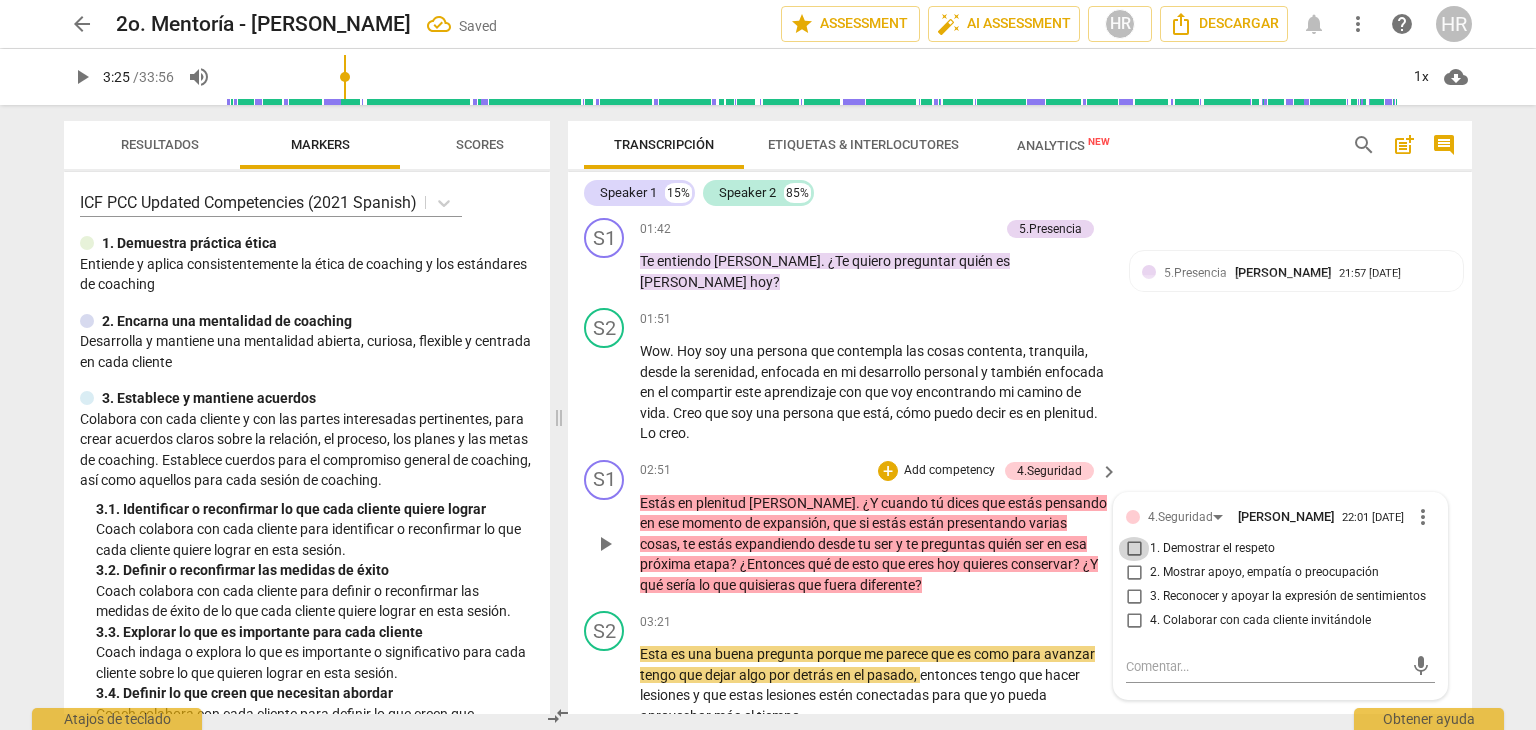 click on "1. Demostrar el respeto" at bounding box center [1134, 549] 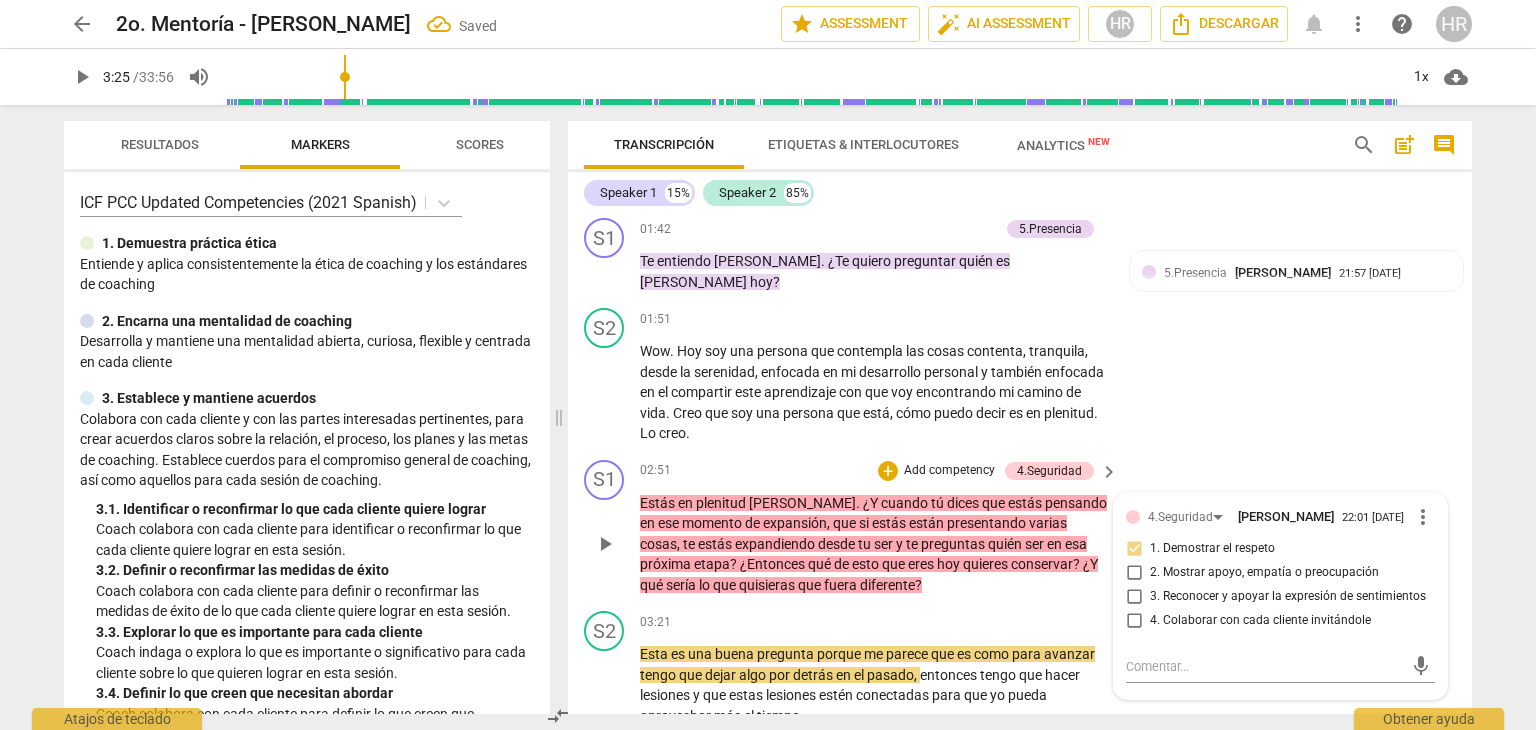 click on "Estás   en   plenitud   [PERSON_NAME] .   ¿Y   cuando   tú   dices   que   estás   pensando   en   ese   momento   de   expansión ,   que   si   estás   están   presentando   varias   cosas ,   te   estás   expandiendo   desde   tu   ser   y   te   preguntas   quién   ser   en   esa   próxima   etapa ?   ¿Entonces   qué   de   esto   que   eres   [DATE]   quieres   conservar ?   ¿Y   qué   sería   lo   que   quisieras   que   fuera   diferente ?" at bounding box center (874, 544) 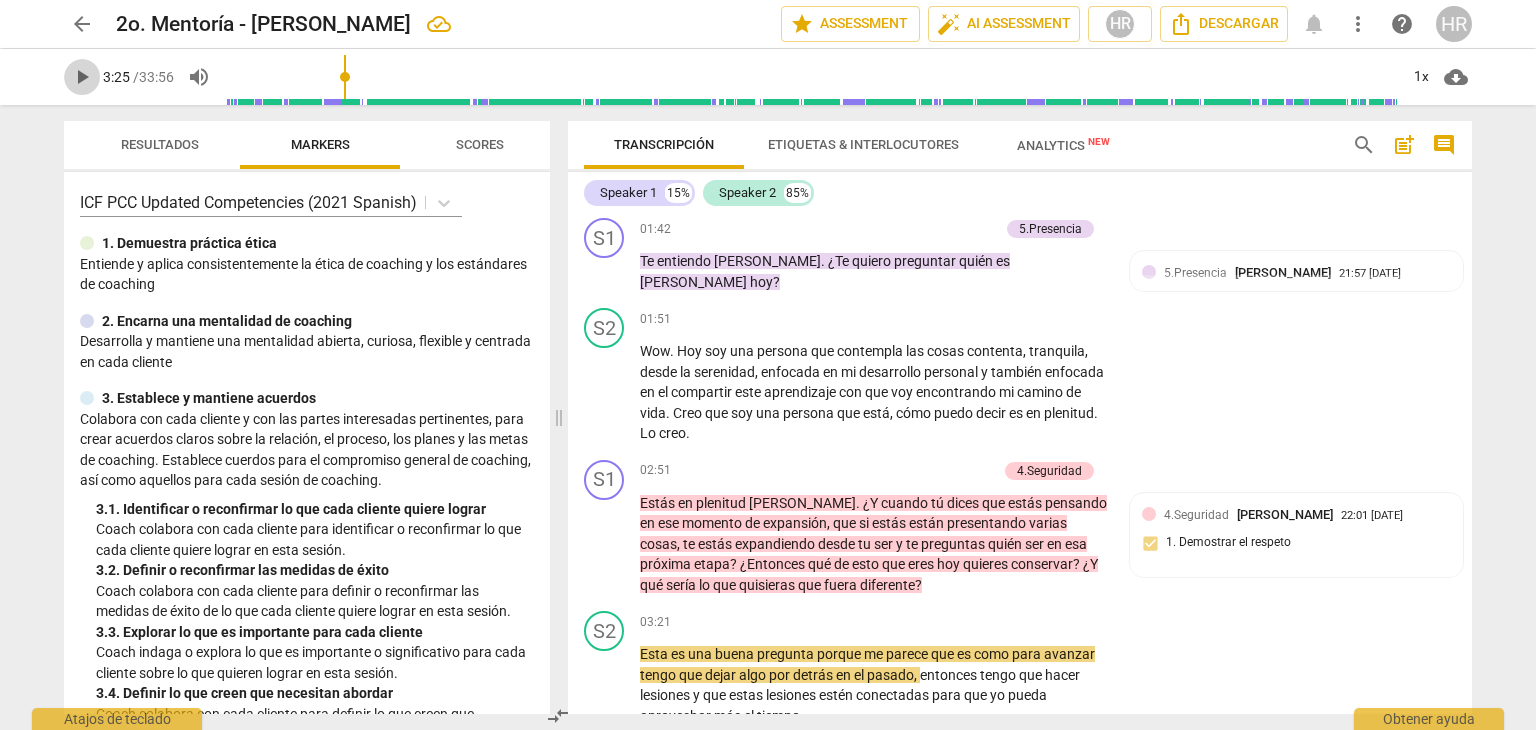 click on "play_arrow" at bounding box center [82, 77] 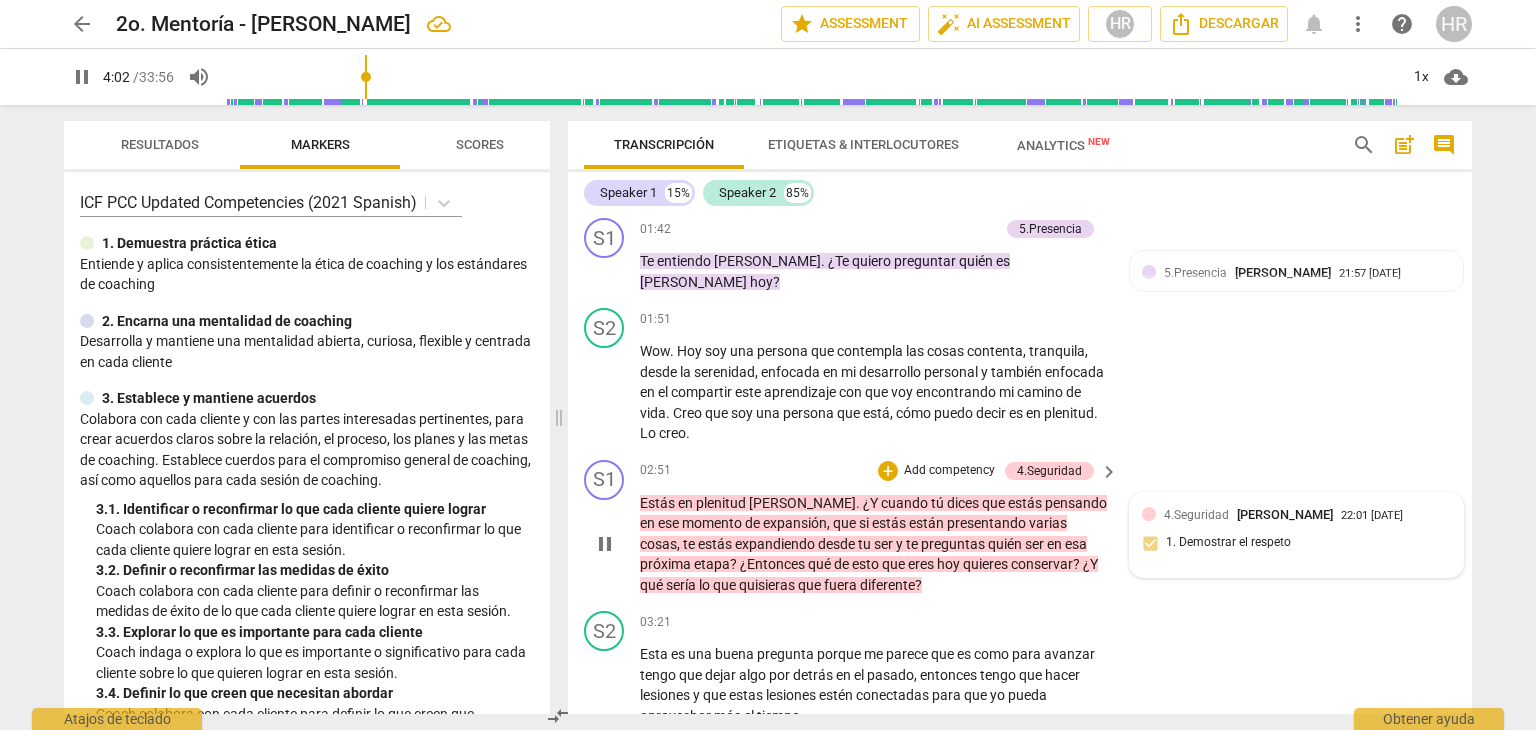 click on "4.Seguridad [PERSON_NAME]" at bounding box center (1252, 514) 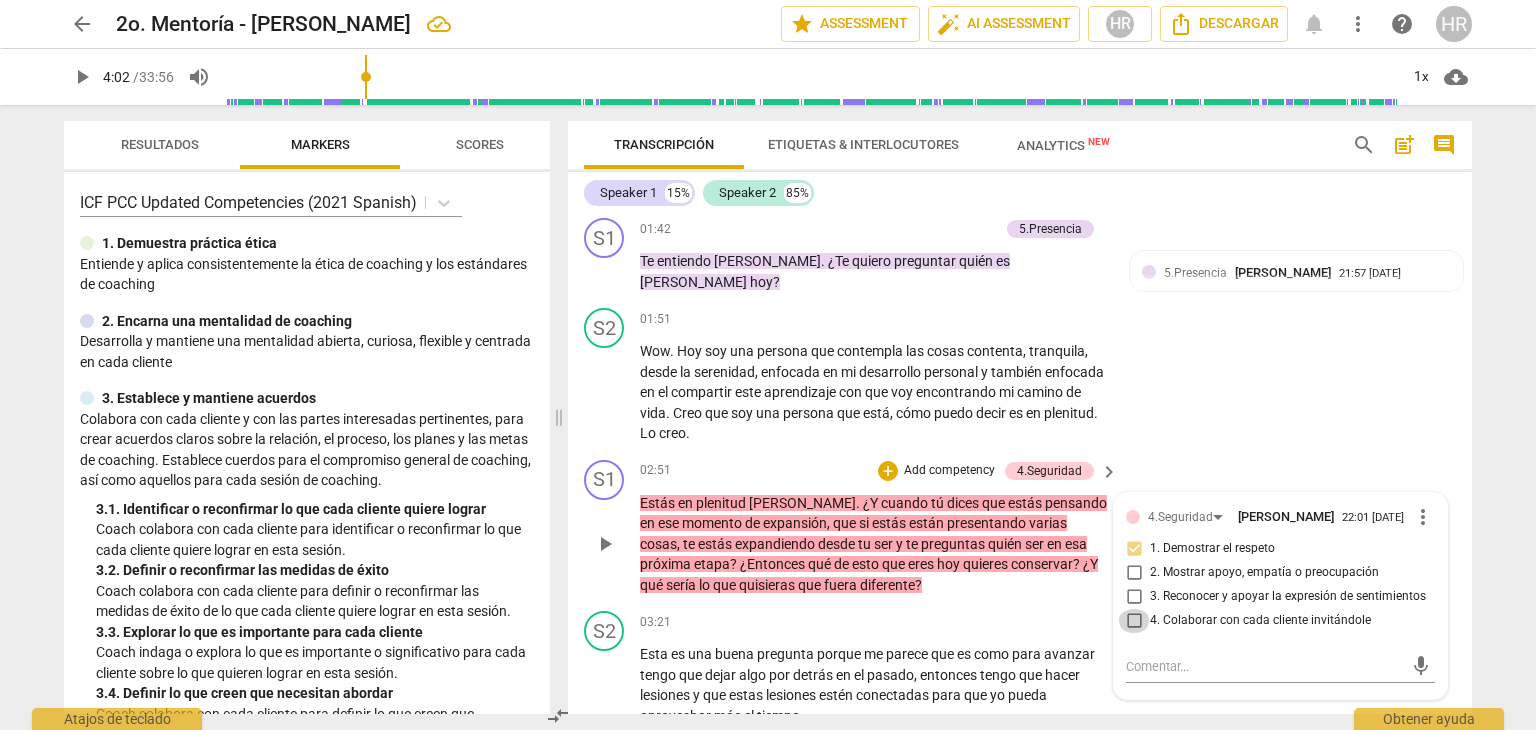 click on "4. Colaborar con cada cliente invitándole" at bounding box center (1134, 621) 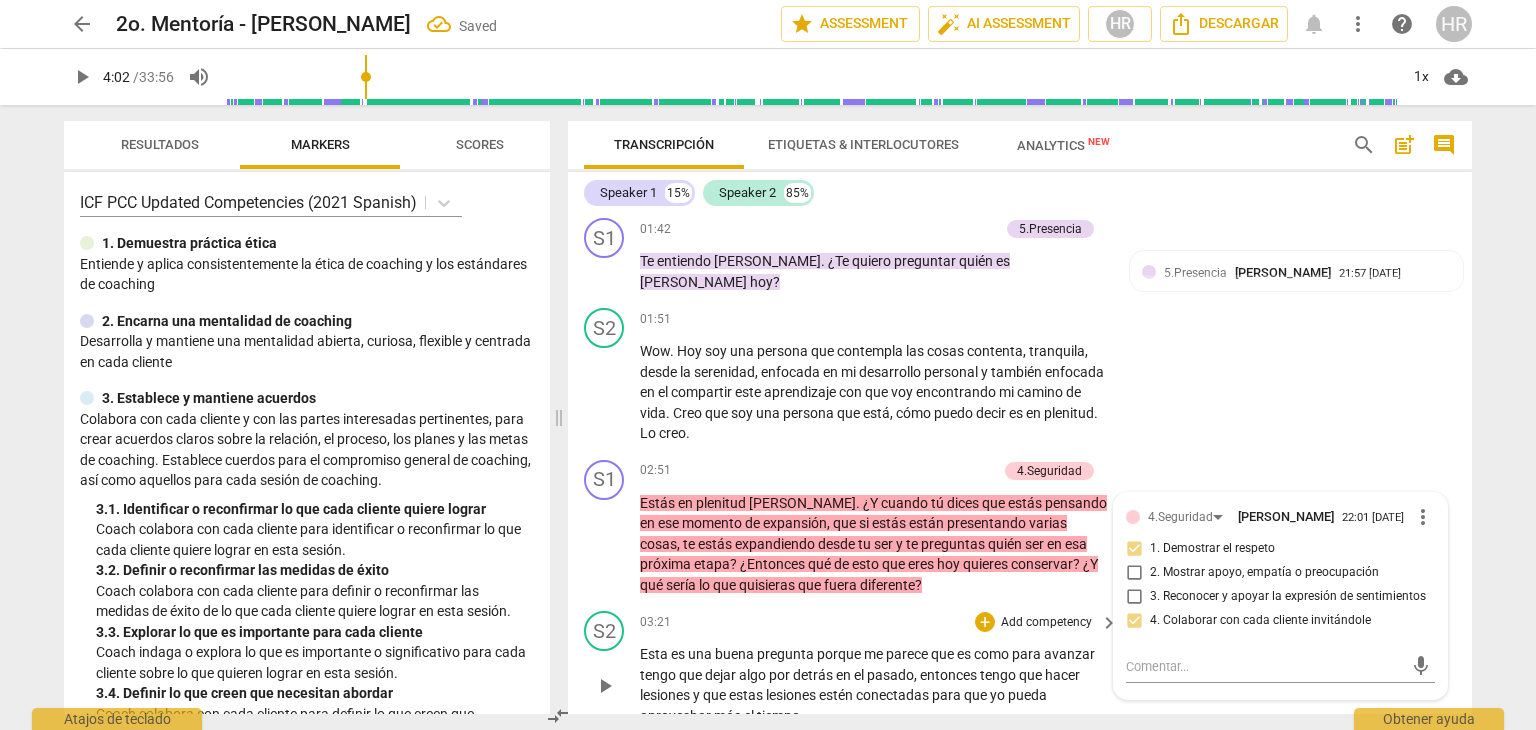 click on "S2 play_arrow pause 03:21 + Add competency keyboard_arrow_right Esta   es   una   buena   pregunta   porque   me   parece   que   es   como   para   avanzar   tengo   que   dejar   algo   por   detrás   en   el   pasado ,   entonces   tengo   que   hacer   lesiones   y   que   estas   lesiones   estén   conectadas   para   que   yo   pueda   aprovechar   más   el   tiempo ." at bounding box center [1020, 668] 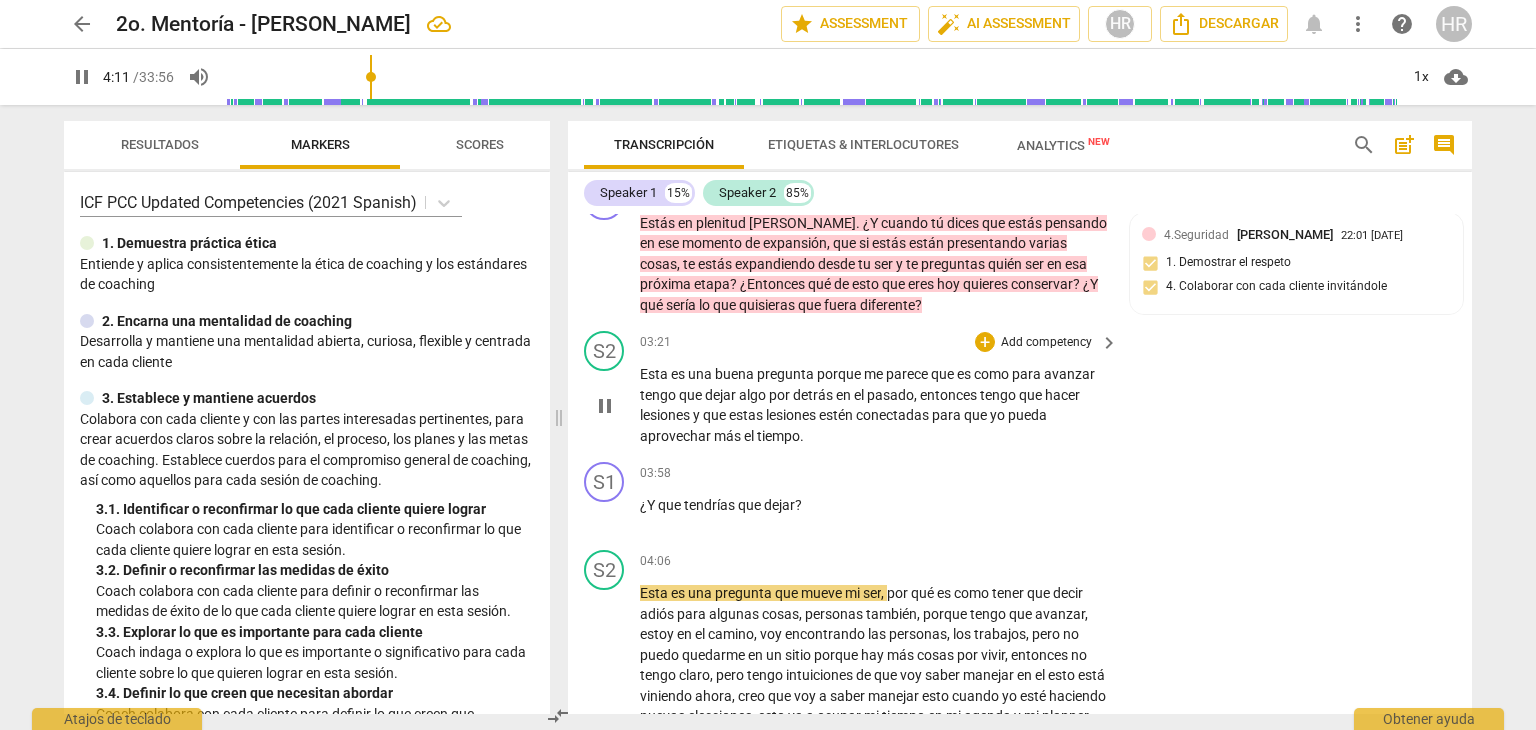 scroll, scrollTop: 944, scrollLeft: 0, axis: vertical 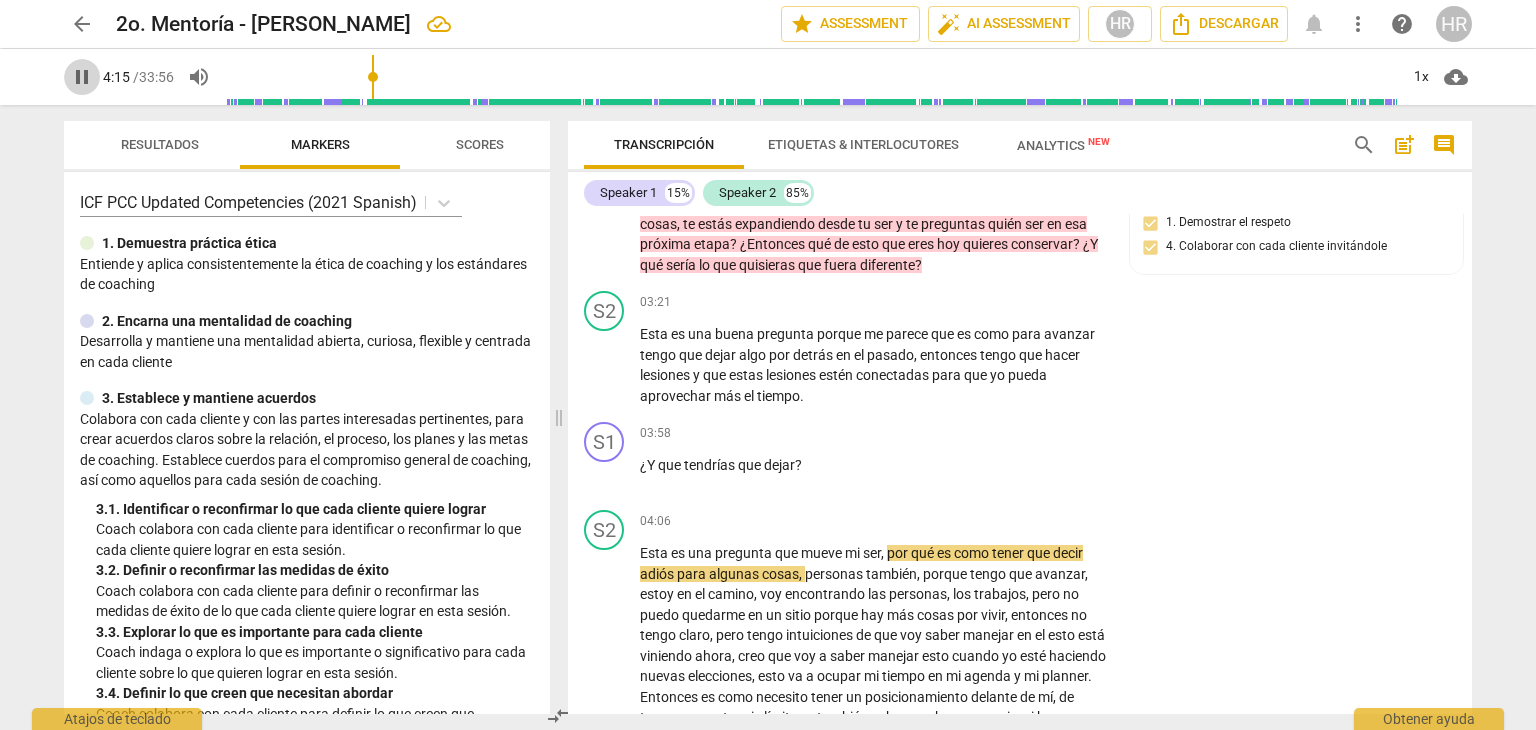click on "pause" at bounding box center (82, 77) 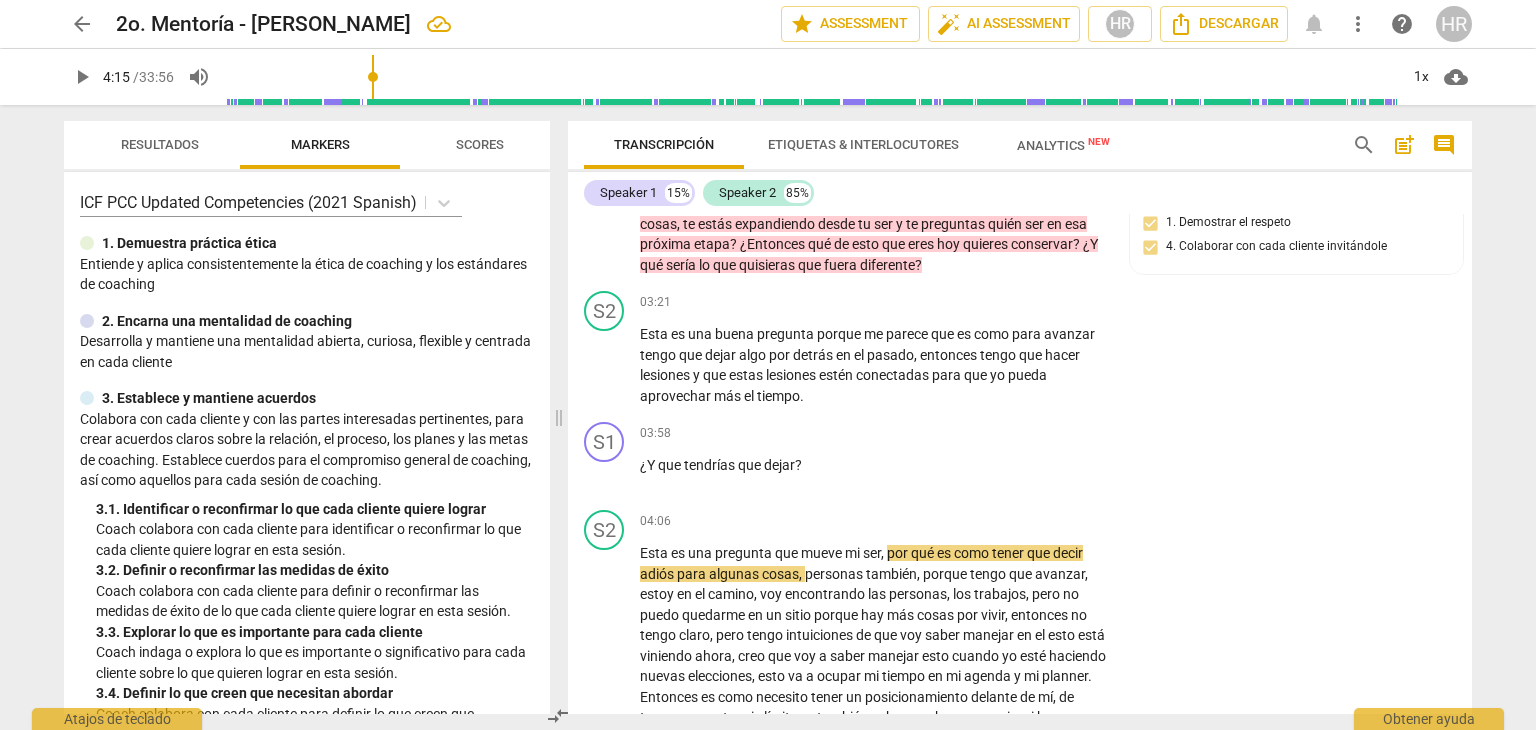 type 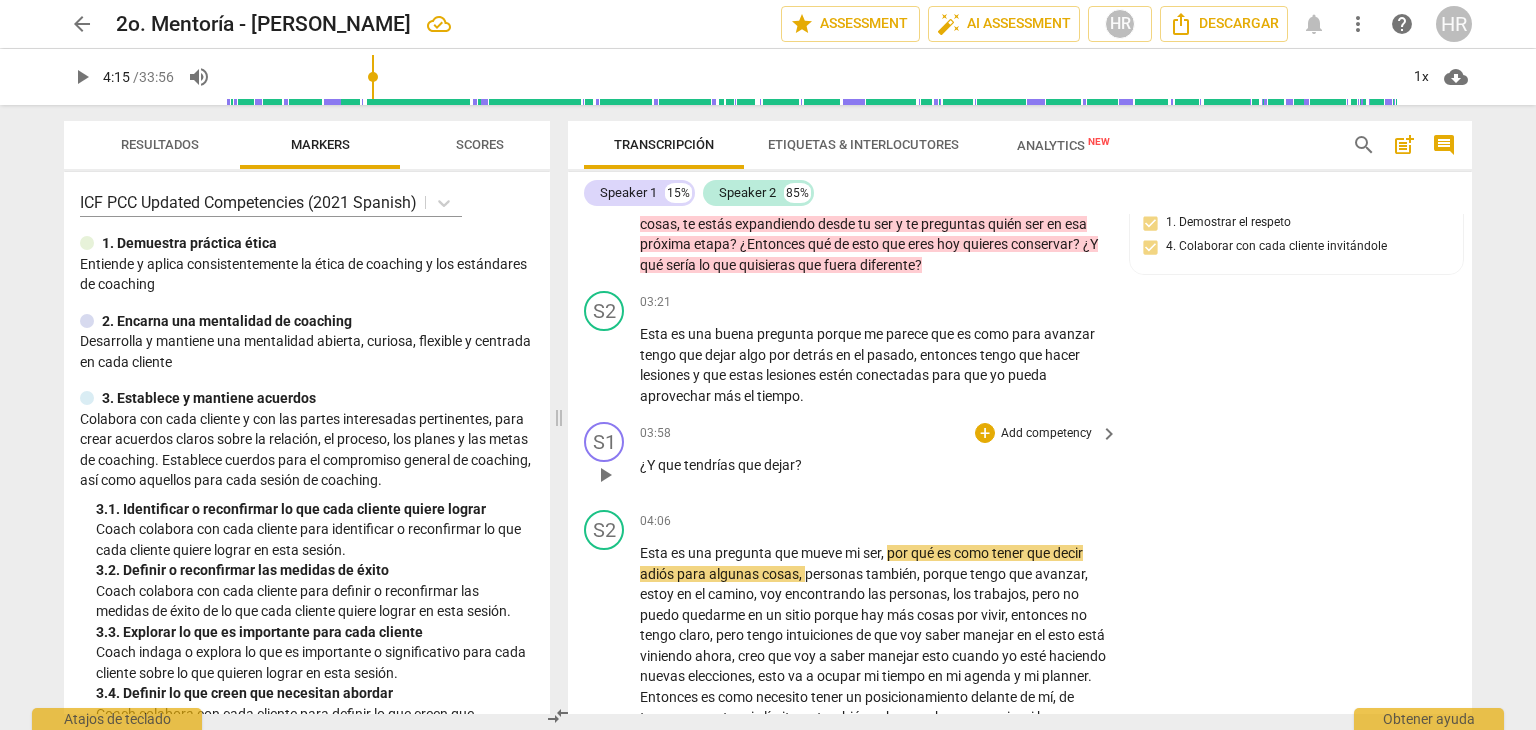 click on "Add competency" at bounding box center (1046, 434) 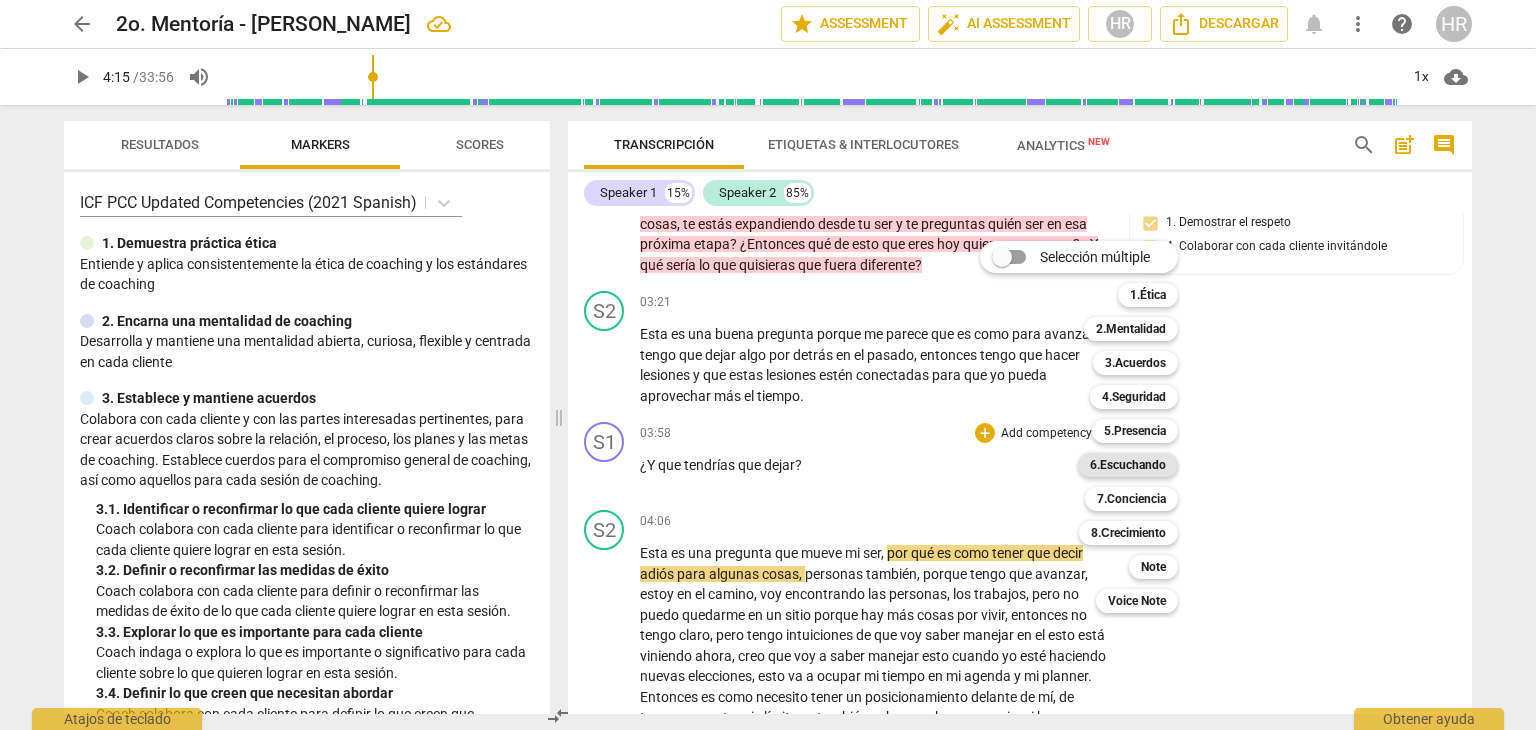 click on "6.Escuchando" at bounding box center (1128, 465) 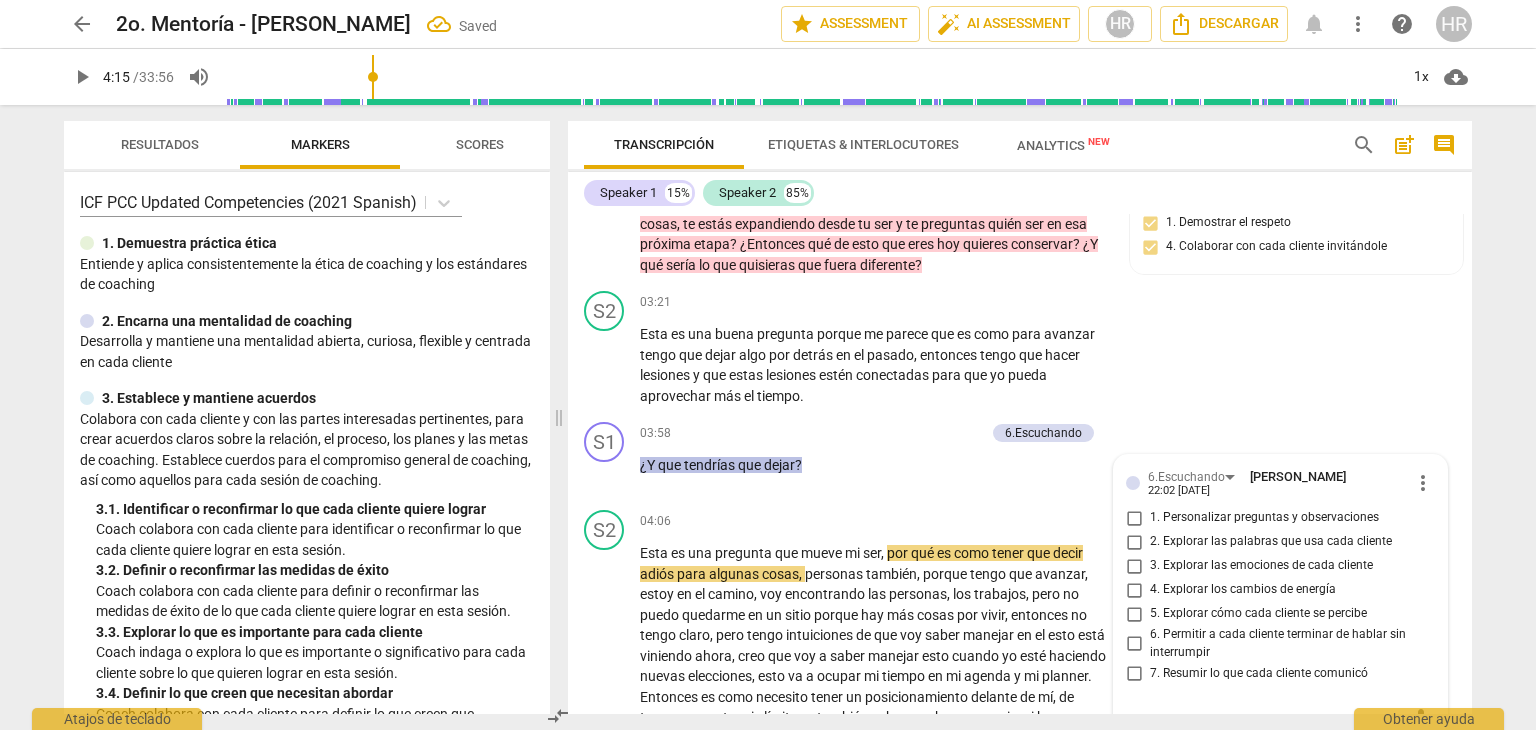 scroll, scrollTop: 951, scrollLeft: 0, axis: vertical 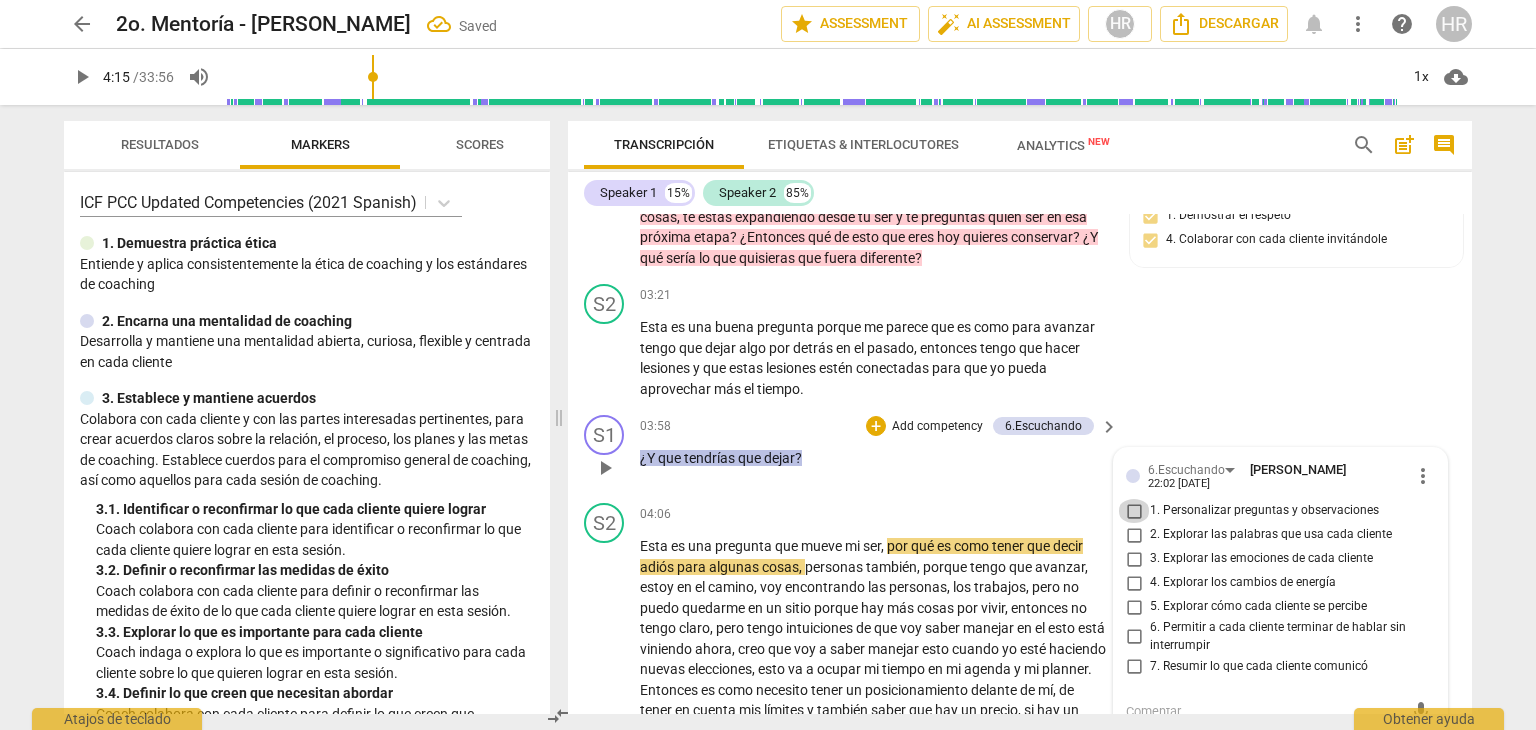 click on "1. Personalizar preguntas y observaciones" at bounding box center [1134, 511] 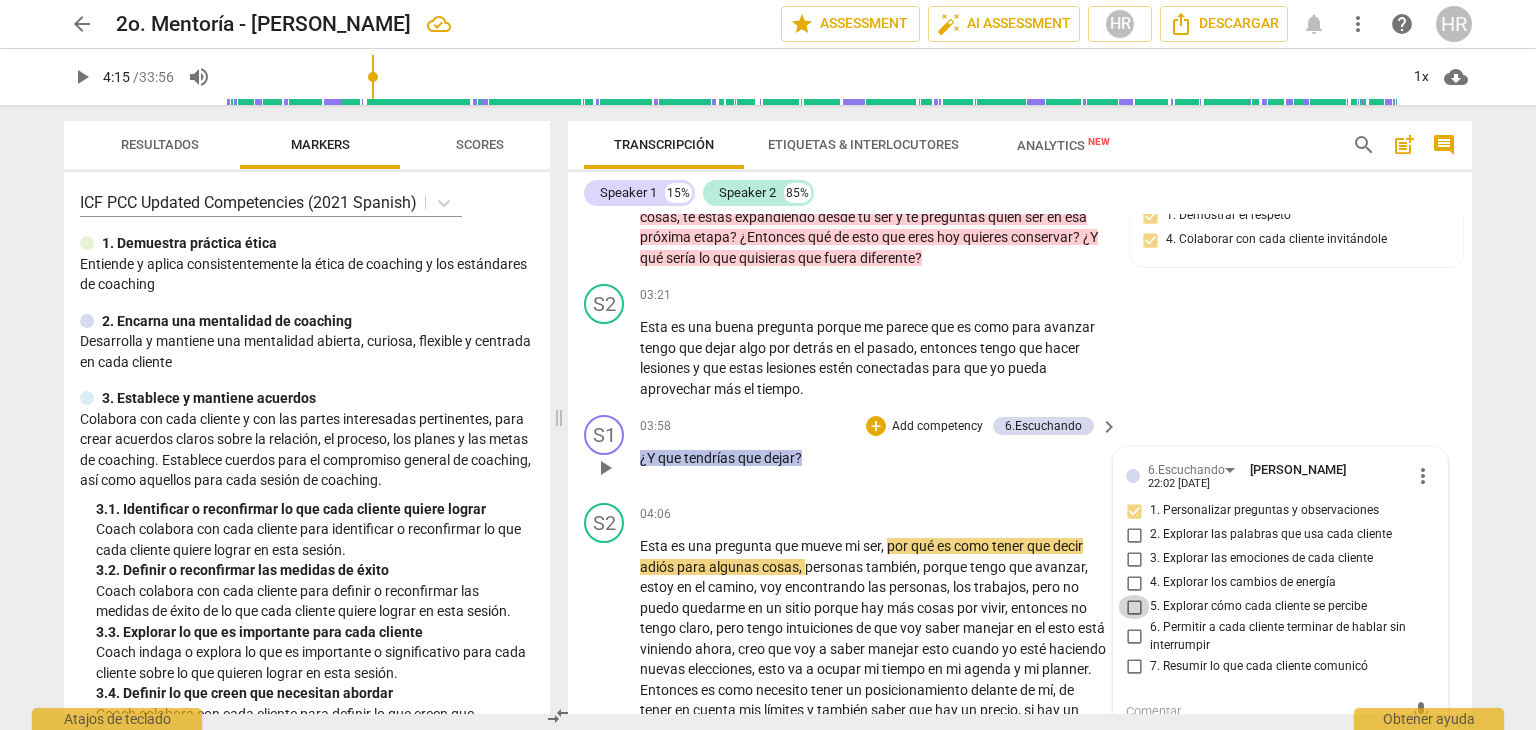 click on "5. Explorar cómo cada cliente se percibe" at bounding box center [1134, 607] 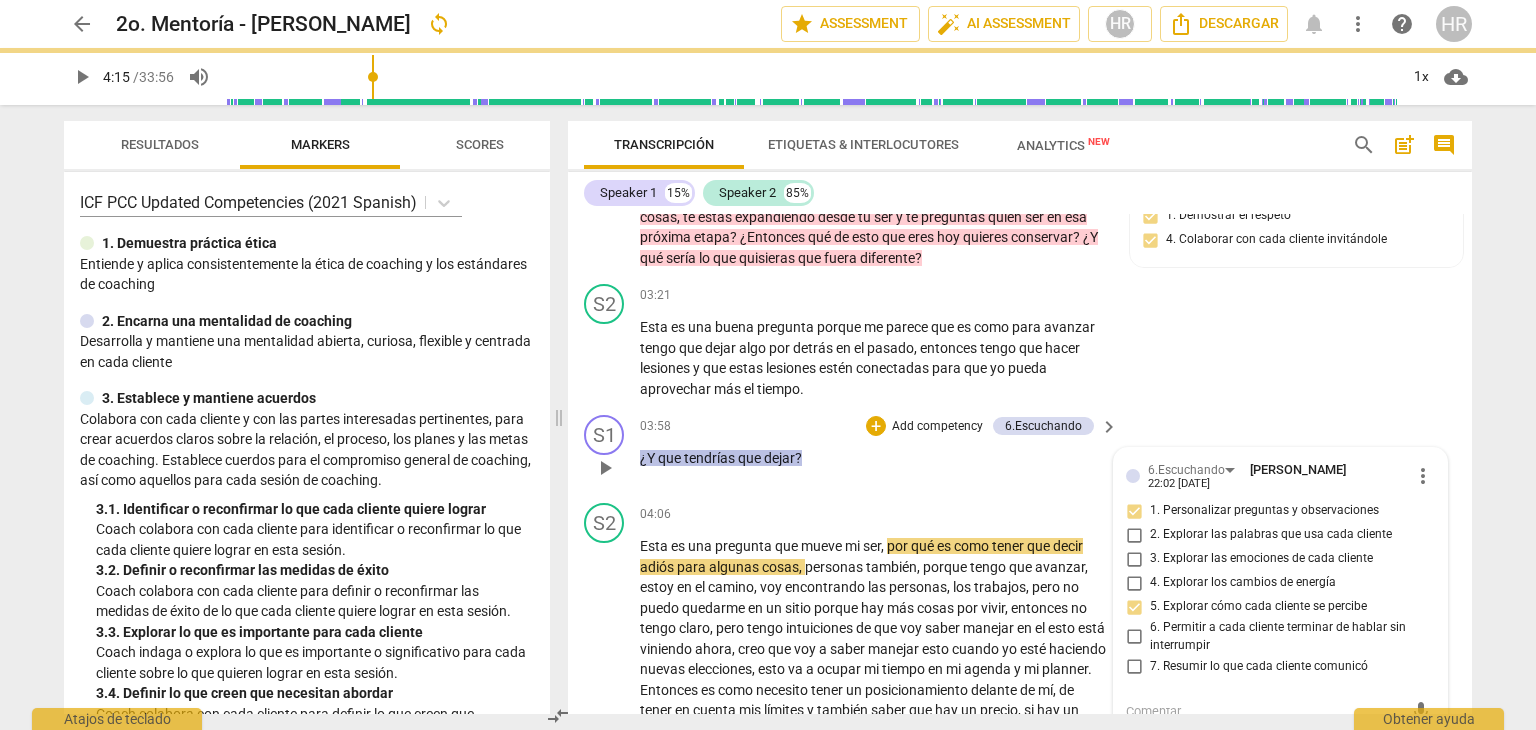 click on "03:58 + Add competency 6.Escuchando keyboard_arrow_right ¿Y   que   tendrías   que   dejar ?" at bounding box center [880, 451] 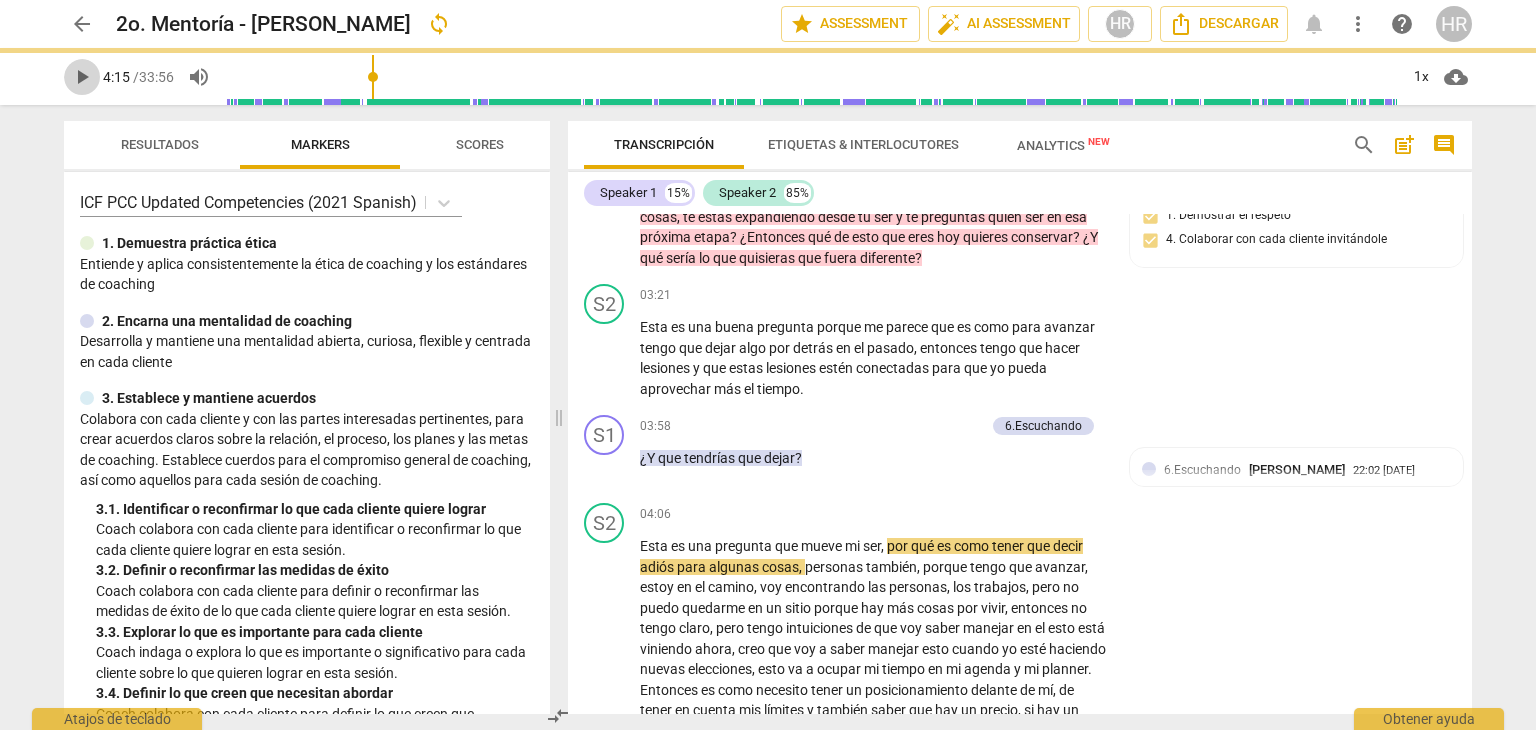 click on "play_arrow" at bounding box center [82, 77] 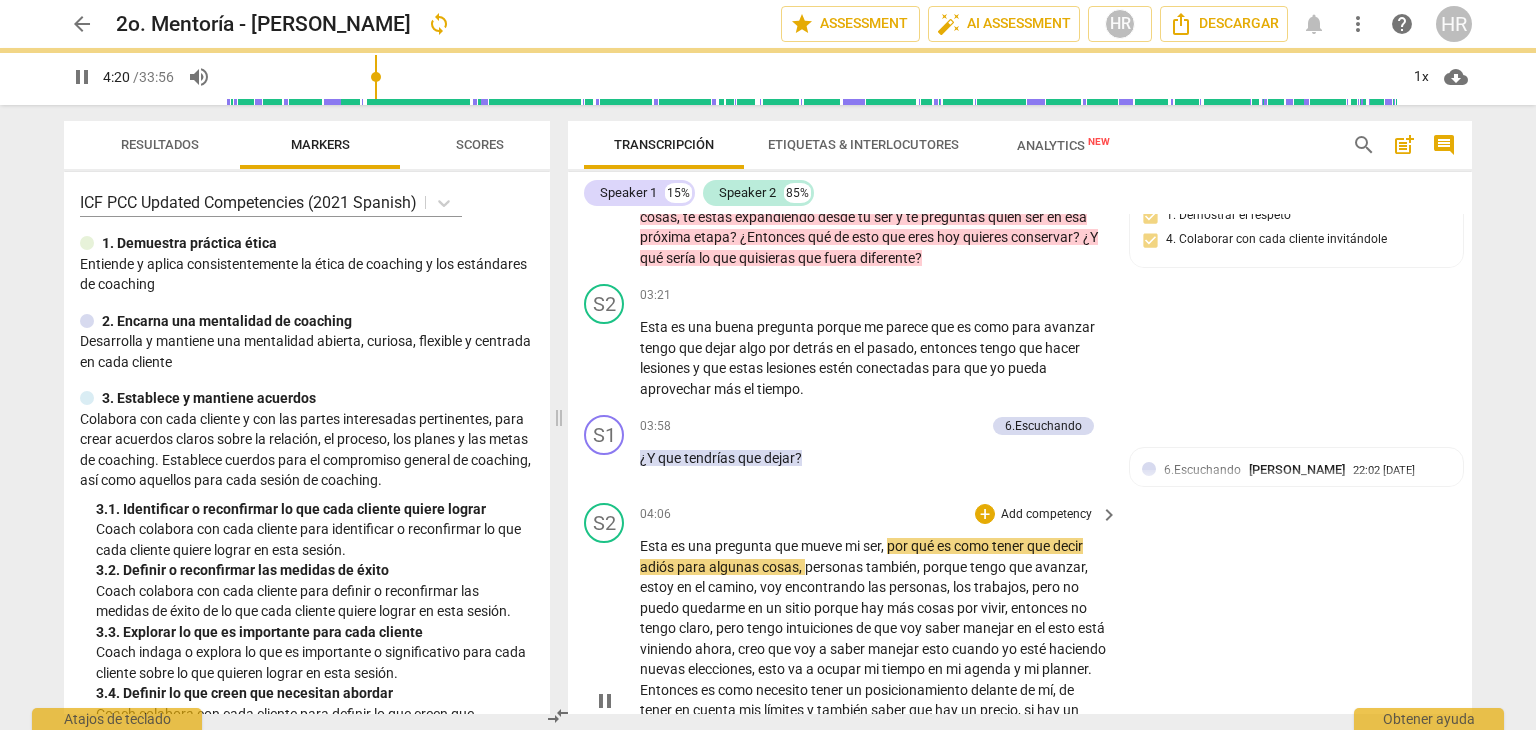 click on "S2 play_arrow pause 04:06 + Add competency keyboard_arrow_right Esta   es   una   pregunta   que   mueve   mi   ser ,   por   qué   es   como   tener   que   decir   adiós   para   algunas   cosas ,   personas   también ,   porque   tengo   que   avanzar ,   estoy   en   el   camino ,   voy   encontrando   las   personas ,   los   trabajos ,   pero   no   puedo   quedarme   en   un   sitio   porque   hay   más   cosas   por   vivir ,   entonces   no   tengo   claro ,   pero   tengo   intuiciones   de   que   voy   saber   manejar   en   el   esto   está   viniendo   ahora ,   creo   que   voy   a   saber   manejar   esto   cuando   yo   esté   haciendo   nuevas   elecciones ,   esto   va   a   ocupar   mi   tiempo   en   mi   agenda   y   mi   planner .   Entonces   es   como   necesito   tener   un   posicionamiento   delante   de   mí ,   de   tener   en   cuenta   mis   límites   y   también   saber   que   hay   un   precio ,   si   hay   un   precio ,   hacer   pago   cuando   necesitamos     en" at bounding box center (1020, 683) 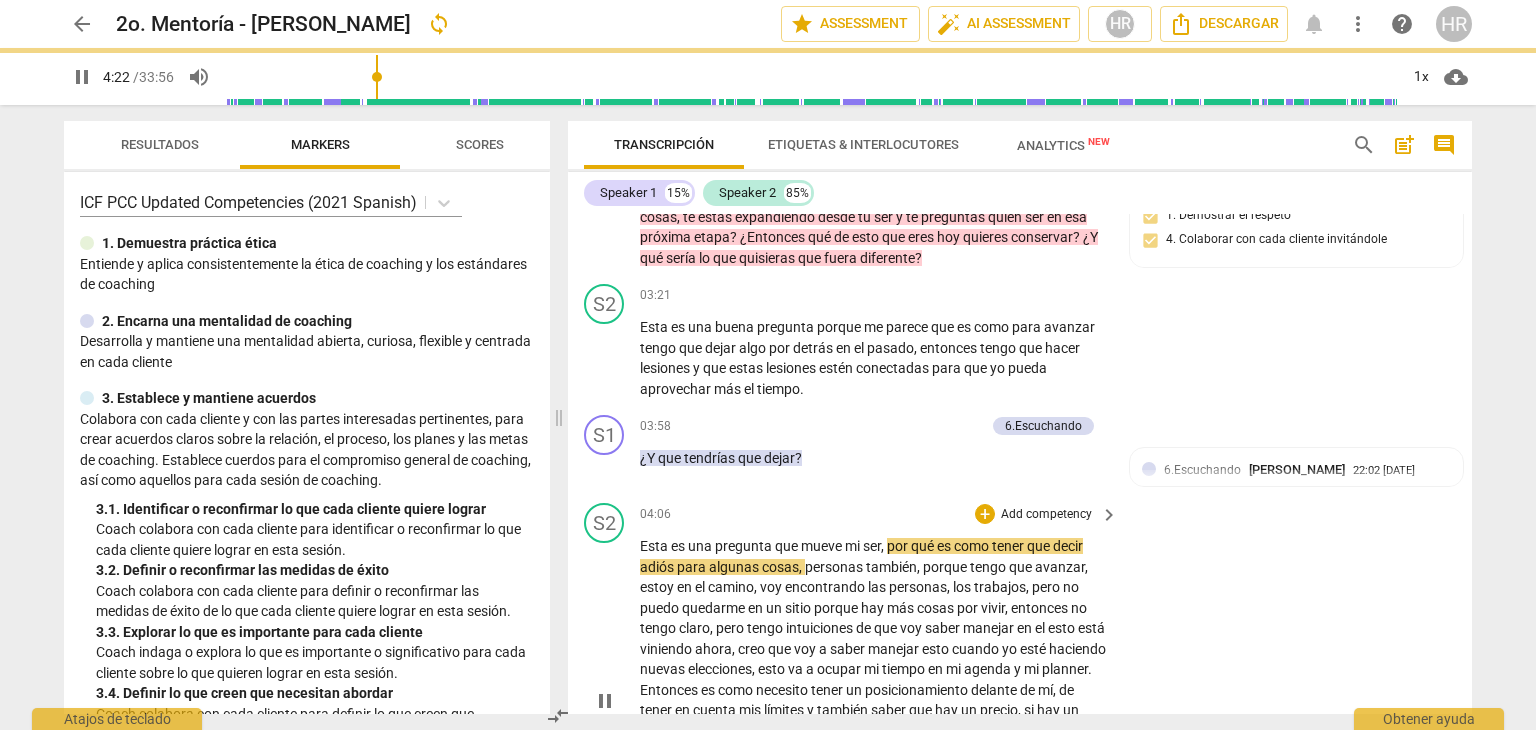 click on "S2 play_arrow pause 04:06 + Add competency keyboard_arrow_right Esta   es   una   pregunta   que   mueve   mi   ser ,   por   qué   es   como   tener   que   decir   adiós   para   algunas   cosas ,   personas   también ,   porque   tengo   que   avanzar ,   estoy   en   el   camino ,   voy   encontrando   las   personas ,   los   trabajos ,   pero   no   puedo   quedarme   en   un   sitio   porque   hay   más   cosas   por   vivir ,   entonces   no   tengo   claro ,   pero   tengo   intuiciones   de   que   voy   saber   manejar   en   el   esto   está   viniendo   ahora ,   creo   que   voy   a   saber   manejar   esto   cuando   yo   esté   haciendo   nuevas   elecciones ,   esto   va   a   ocupar   mi   tiempo   en   mi   agenda   y   mi   planner .   Entonces   es   como   necesito   tener   un   posicionamiento   delante   de   mí ,   de   tener   en   cuenta   mis   límites   y   también   saber   que   hay   un   precio ,   si   hay   un   precio ,   hacer   pago   cuando   necesitamos     en" at bounding box center (1020, 683) 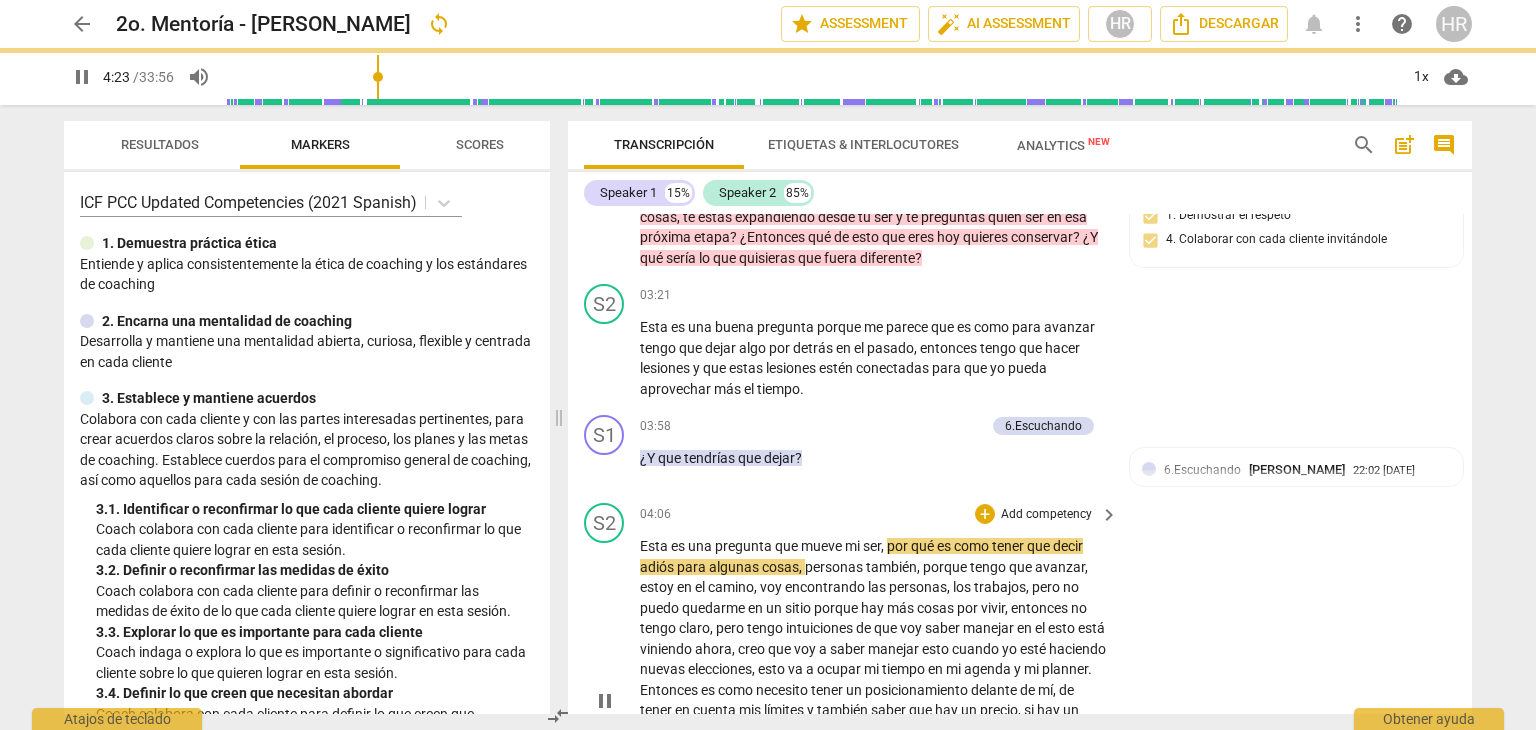 click on "S2 play_arrow pause 04:06 + Add competency keyboard_arrow_right Esta   es   una   pregunta   que   mueve   mi   ser ,   por   qué   es   como   tener   que   decir   adiós   para   algunas   cosas ,   personas   también ,   porque   tengo   que   avanzar ,   estoy   en   el   camino ,   voy   encontrando   las   personas ,   los   trabajos ,   pero   no   puedo   quedarme   en   un   sitio   porque   hay   más   cosas   por   vivir ,   entonces   no   tengo   claro ,   pero   tengo   intuiciones   de   que   voy   saber   manejar   en   el   esto   está   viniendo   ahora ,   creo   que   voy   a   saber   manejar   esto   cuando   yo   esté   haciendo   nuevas   elecciones ,   esto   va   a   ocupar   mi   tiempo   en   mi   agenda   y   mi   planner .   Entonces   es   como   necesito   tener   un   posicionamiento   delante   de   mí ,   de   tener   en   cuenta   mis   límites   y   también   saber   que   hay   un   precio ,   si   hay   un   precio ,   hacer   pago   cuando   necesitamos     en" at bounding box center [1020, 683] 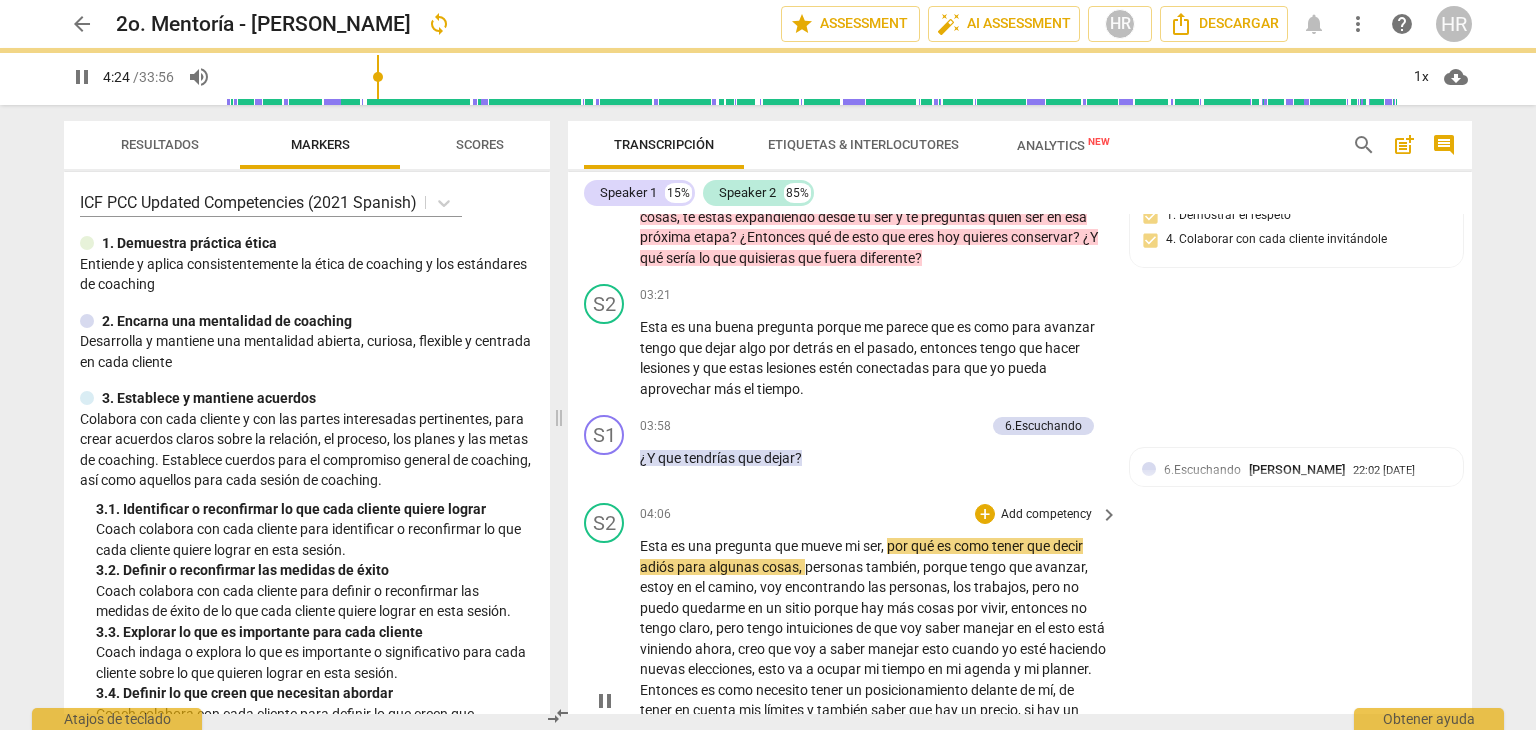click on "Esta   es   una   pregunta   que   mueve   mi   ser ,   por   qué   es   como   tener   que   decir   adiós   para   algunas   cosas ,   personas   también ,   porque   tengo   que   avanzar ,   estoy   en   el   camino ,   voy   encontrando   las   personas ,   los   trabajos ,   pero   no   puedo   quedarme   en   un   sitio   porque   hay   más   cosas   por   vivir ,   entonces   no   tengo   claro ,   pero   tengo   intuiciones   de   que   voy   saber   manejar   en   el   esto   está   viniendo   ahora ,   creo   que   voy   a   saber   manejar   esto   cuando   yo   esté   haciendo   nuevas   elecciones ,   esto   va   a   ocupar   mi   tiempo   en   mi   agenda   y   mi   planner .   Entonces   es   como   necesito   tener   un   posicionamiento   delante   de   mí ,   de   tener   en   cuenta   mis   límites   y   también   saber   que   hay   un   precio ,   si   hay   un   precio ,   hacer   pago   cuando   necesitamos   avanzar   en   el   aprendizaje   el   camino .   Entonces   creo" at bounding box center [880, 700] 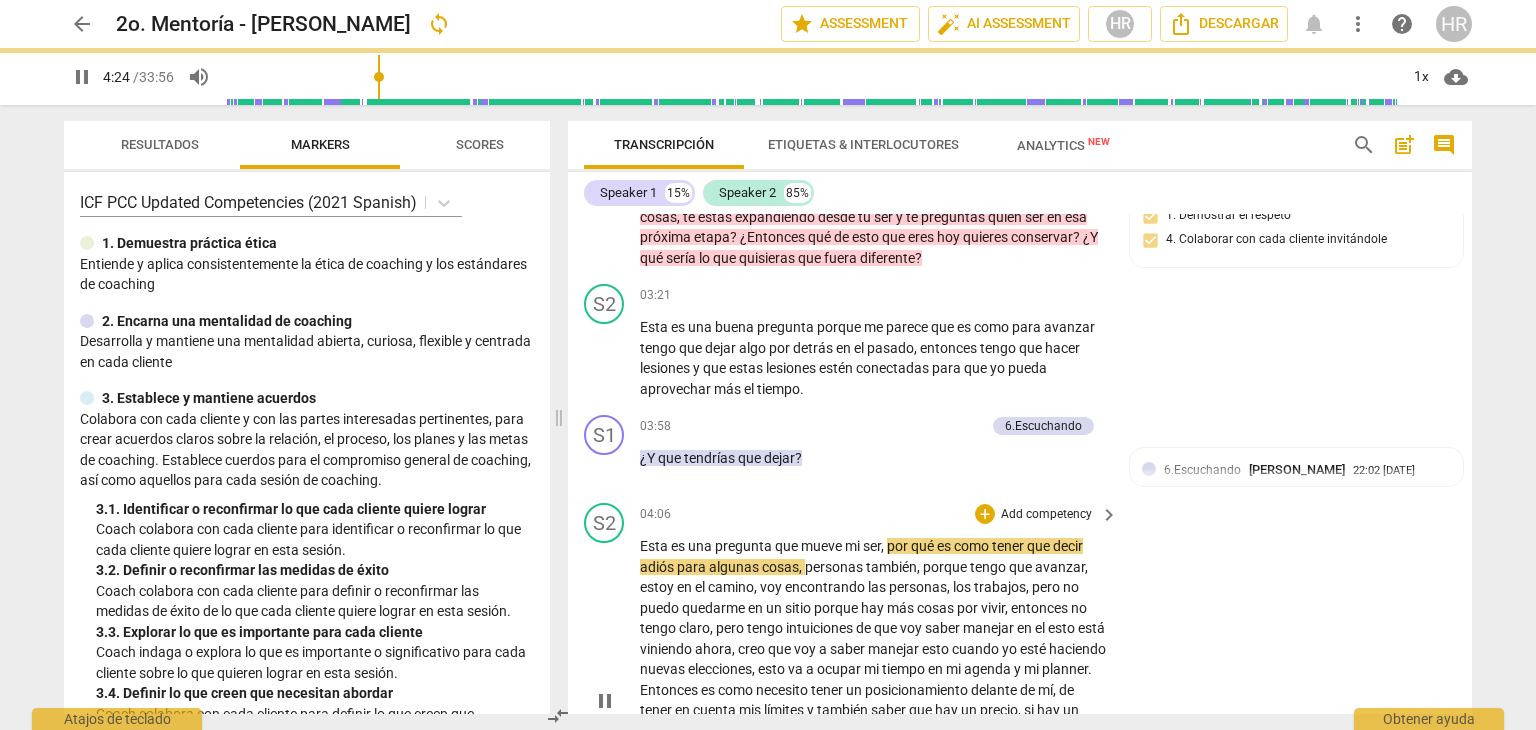 click on "Esta   es   una   pregunta   que   mueve   mi   ser ,   por   qué   es   como   tener   que   decir   adiós   para   algunas   cosas ,   personas   también ,   porque   tengo   que   avanzar ,   estoy   en   el   camino ,   voy   encontrando   las   personas ,   los   trabajos ,   pero   no   puedo   quedarme   en   un   sitio   porque   hay   más   cosas   por   vivir ,   entonces   no   tengo   claro ,   pero   tengo   intuiciones   de   que   voy   saber   manejar   en   el   esto   está   viniendo   ahora ,   creo   que   voy   a   saber   manejar   esto   cuando   yo   esté   haciendo   nuevas   elecciones ,   esto   va   a   ocupar   mi   tiempo   en   mi   agenda   y   mi   planner .   Entonces   es   como   necesito   tener   un   posicionamiento   delante   de   mí ,   de   tener   en   cuenta   mis   límites   y   también   saber   que   hay   un   precio ,   si   hay   un   precio ,   hacer   pago   cuando   necesitamos   avanzar   en   el   aprendizaje   el   camino .   Entonces   creo" at bounding box center (880, 700) 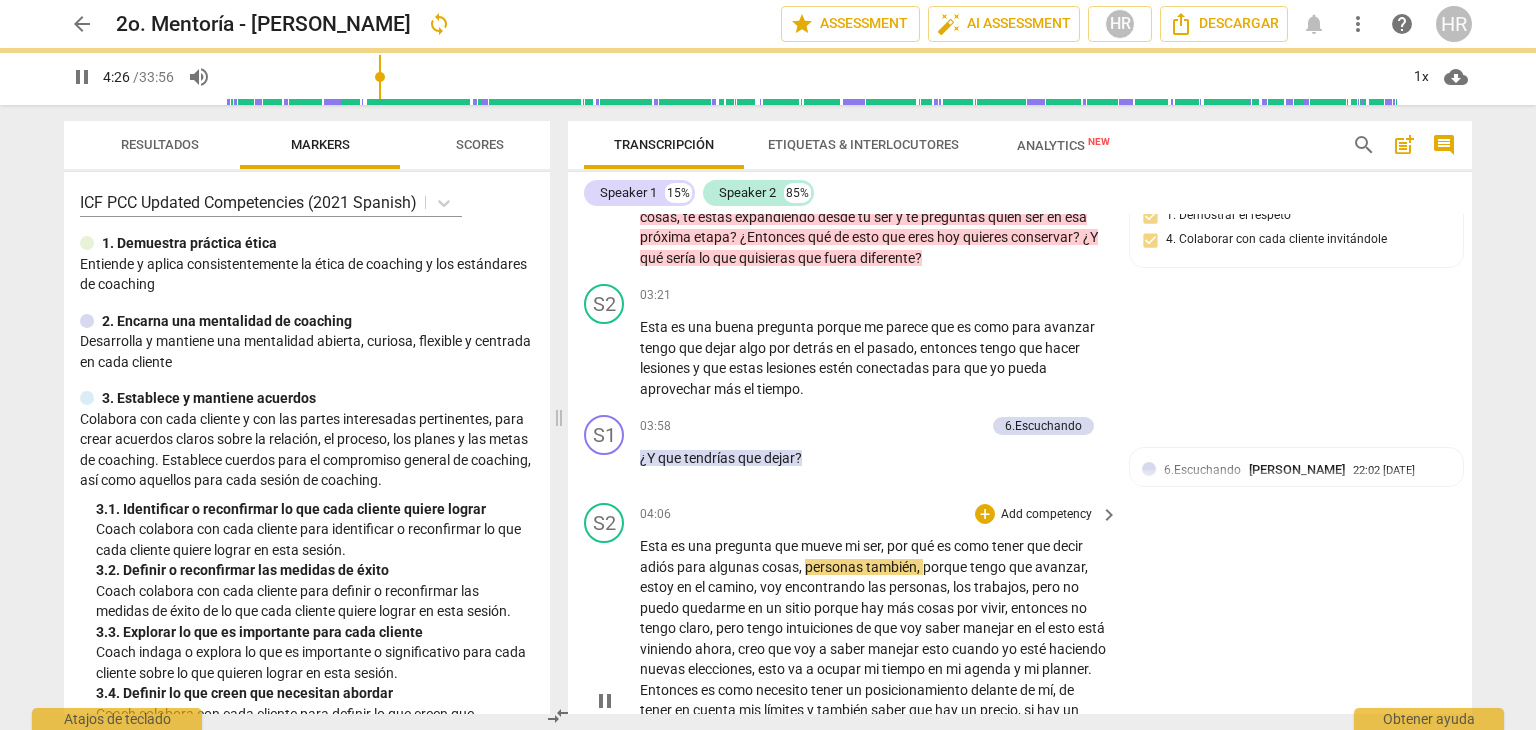click on "S2 play_arrow pause 04:06 + Add competency keyboard_arrow_right Esta   es   una   pregunta   que   mueve   mi   ser ,   por   qué   es   como   tener   que   decir   adiós   para   algunas   cosas ,   personas   también ,   porque   tengo   que   avanzar ,   estoy   en   el   camino ,   voy   encontrando   las   personas ,   los   trabajos ,   pero   no   puedo   quedarme   en   un   sitio   porque   hay   más   cosas   por   vivir ,   entonces   no   tengo   claro ,   pero   tengo   intuiciones   de   que   voy   saber   manejar   en   el   esto   está   viniendo   ahora ,   creo   que   voy   a   saber   manejar   esto   cuando   yo   esté   haciendo   nuevas   elecciones ,   esto   va   a   ocupar   mi   tiempo   en   mi   agenda   y   mi   planner .   Entonces   es   como   necesito   tener   un   posicionamiento   delante   de   mí ,   de   tener   en   cuenta   mis   límites   y   también   saber   que   hay   un   precio ,   si   hay   un   precio ,   hacer   pago   cuando   necesitamos     en" at bounding box center [1020, 683] 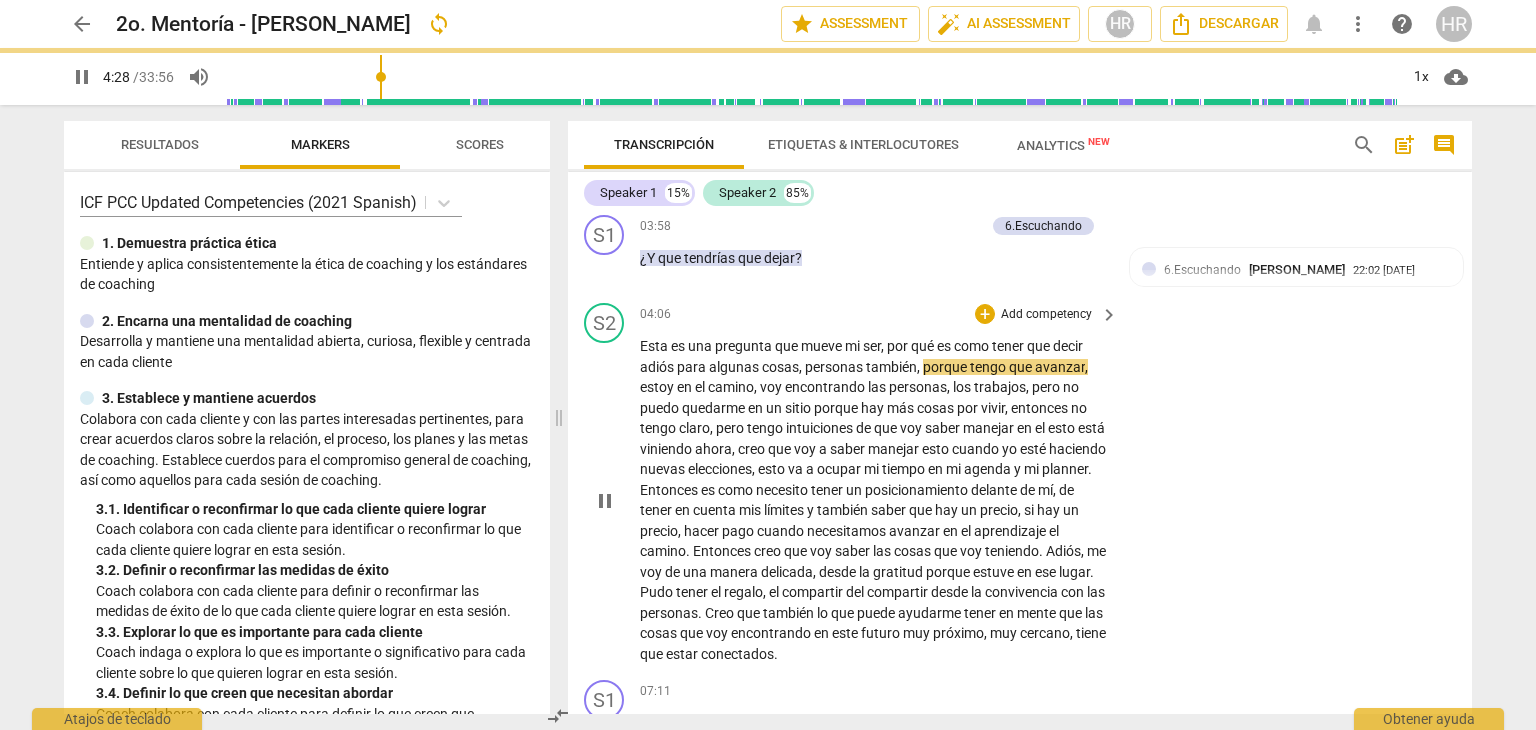 scroll, scrollTop: 1191, scrollLeft: 0, axis: vertical 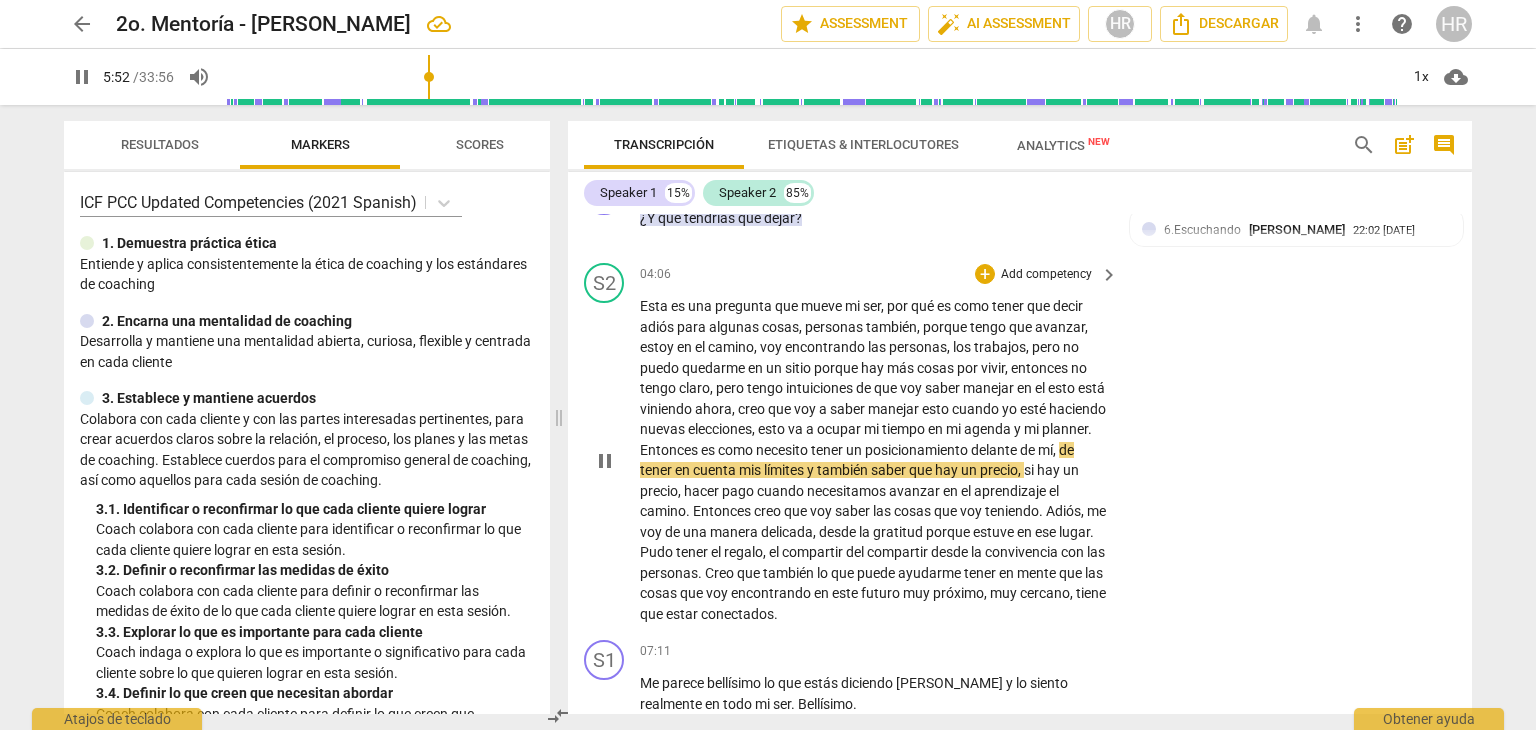 click on "Esta   es   una   pregunta   que   mueve   mi   ser ,   por   qué   es   como   tener   que   decir   adiós   para   algunas   cosas ,   personas   también ,   porque   tengo   que   avanzar ,   estoy   en   el   camino ,   voy   encontrando   las   personas ,   los   trabajos ,   pero   no   puedo   quedarme   en   un   sitio   porque   hay   más   cosas   por   vivir ,   entonces   no   tengo   claro ,   pero   tengo   intuiciones   de   que   voy   saber   manejar   en   el   esto   está   viniendo   ahora ,   creo   que   voy   a   saber   manejar   esto   cuando   yo   esté   haciendo   nuevas   elecciones ,   esto   va   a   ocupar   mi   tiempo   en   mi   agenda   y   mi   planner .   Entonces   es   como   necesito   tener   un   posicionamiento   delante   de   mí ,   de   tener   en   cuenta   mis   límites   y   también   saber   que   hay   un   precio ,   si   hay   un   precio ,   hacer   pago   cuando   necesitamos   avanzar   en   el   aprendizaje   el   camino .   Entonces   creo" at bounding box center [874, 460] 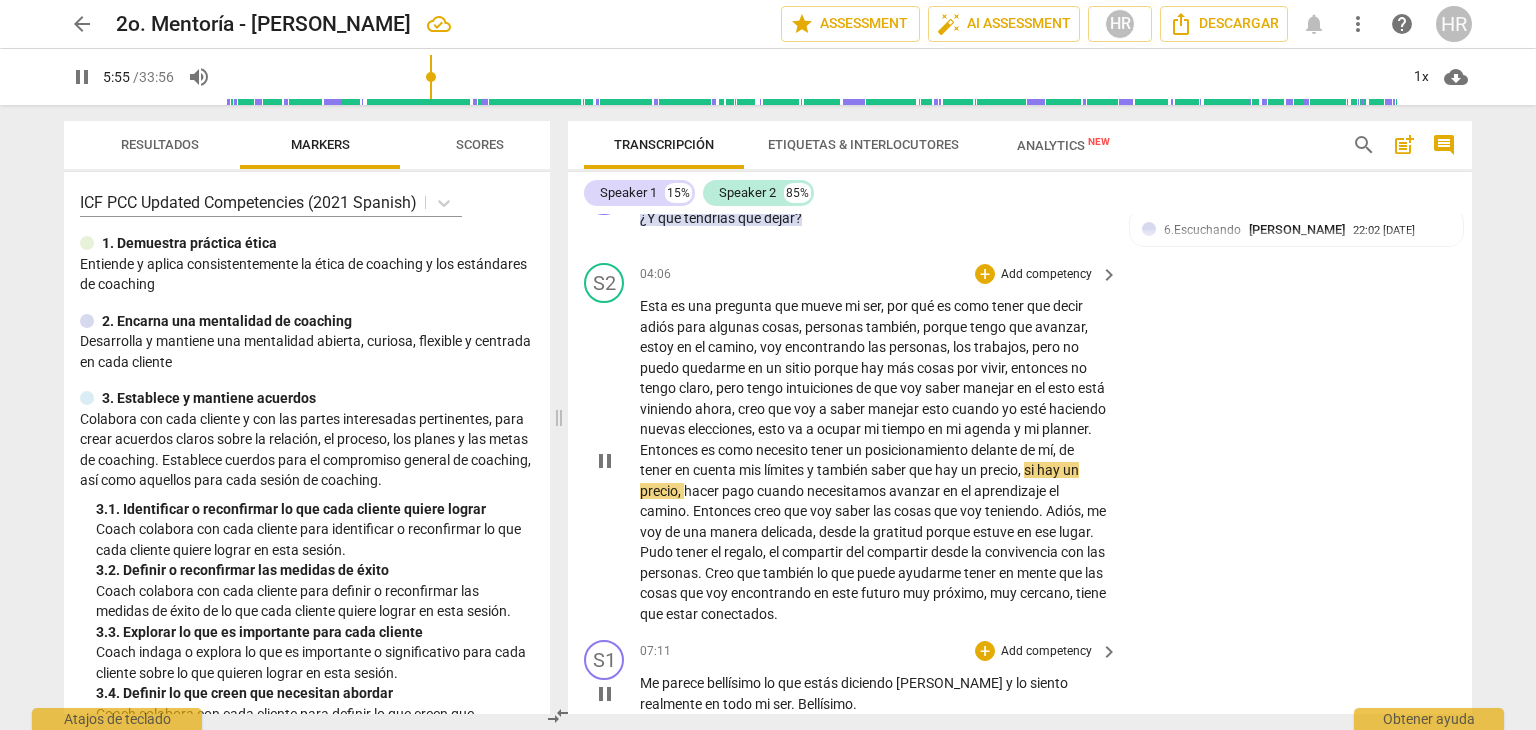 click on "S1 play_arrow pause 07:11 + Add competency keyboard_arrow_right Me   parece   bellísimo   lo   que   estás   diciendo   [PERSON_NAME]   y   lo   siento   realmente   en   todo   mi   ser .   Bellísimo ." at bounding box center (1020, 677) 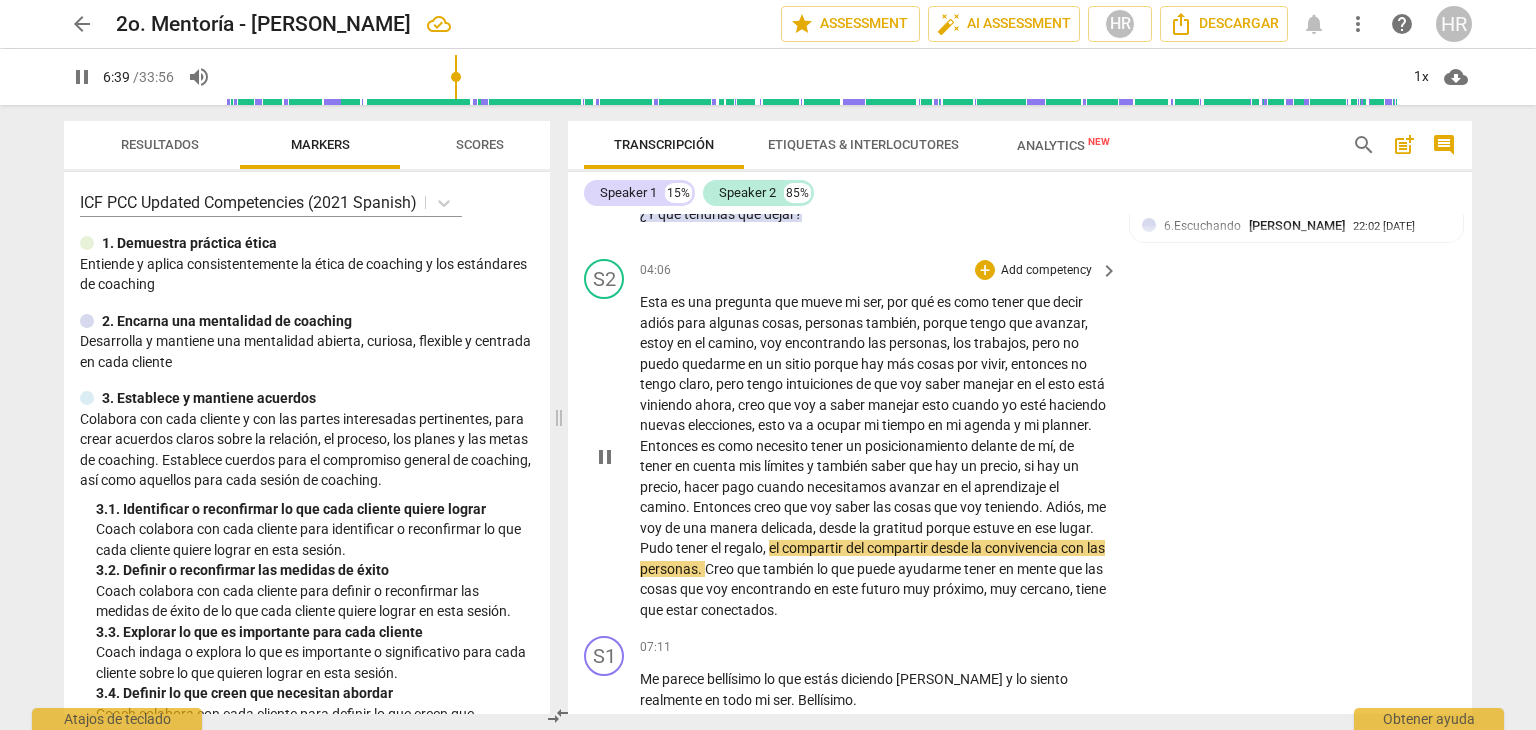 scroll, scrollTop: 1191, scrollLeft: 0, axis: vertical 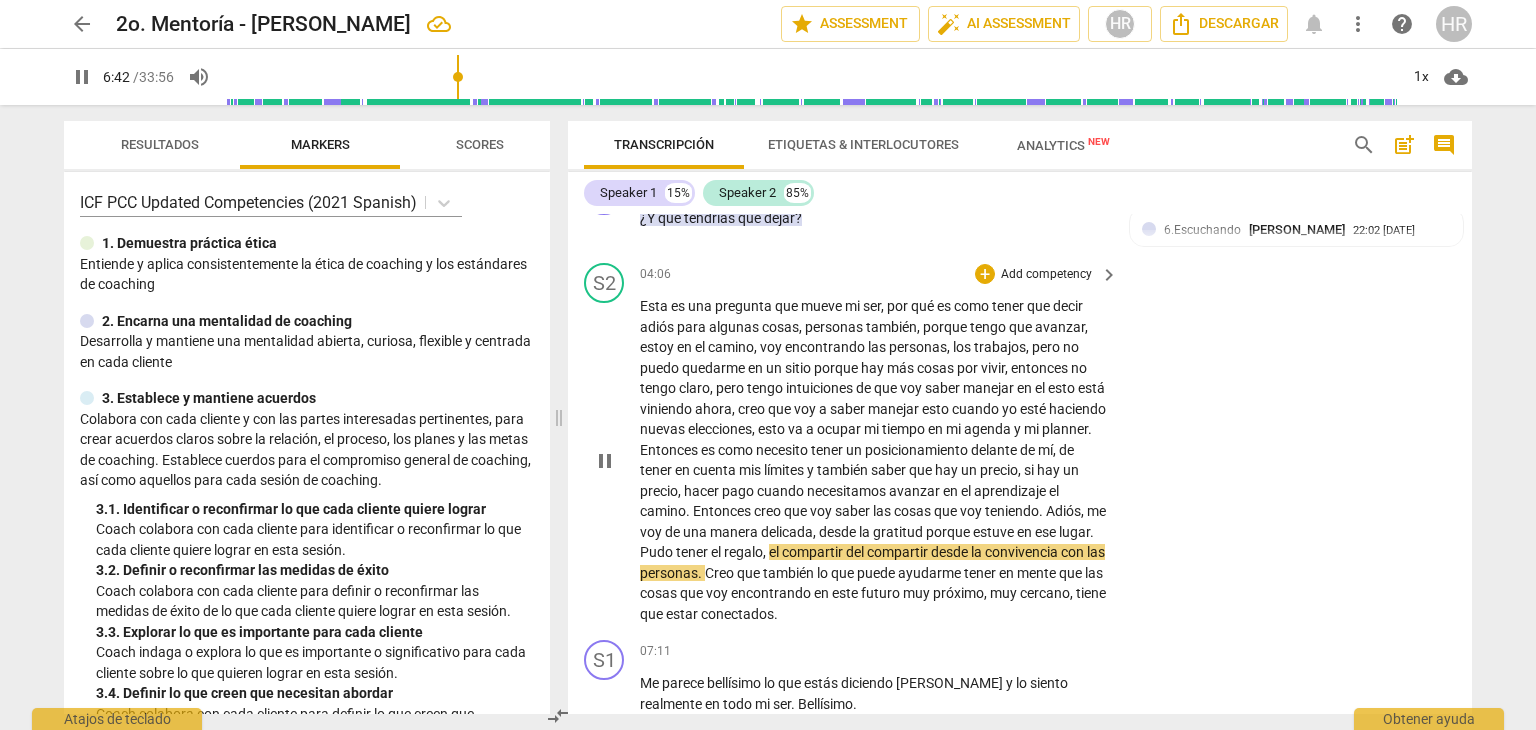 click on "Add competency" at bounding box center (1046, 275) 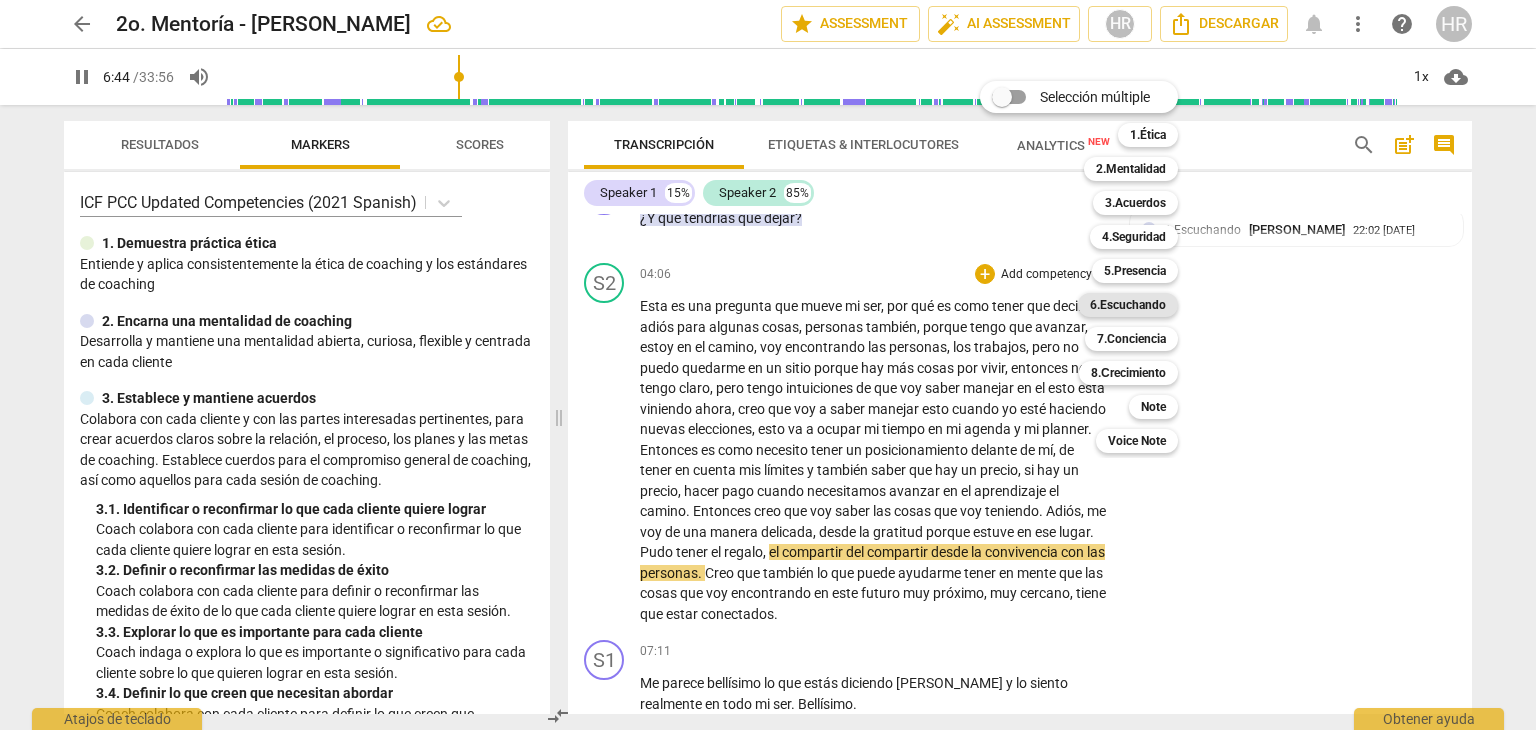click on "6.Escuchando" at bounding box center [1128, 305] 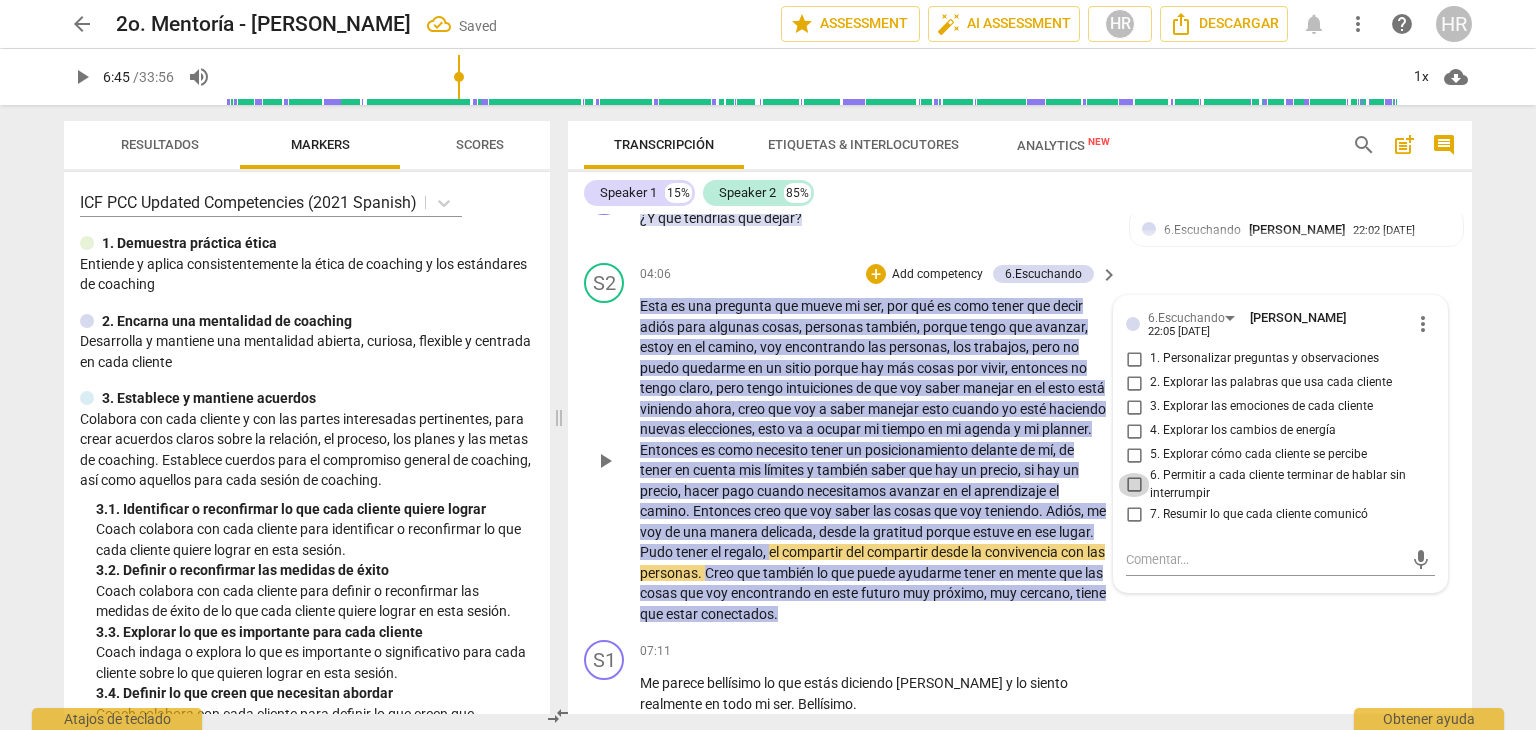 click on "6. Permitir a cada cliente terminar de hablar sin interrumpir" at bounding box center [1134, 485] 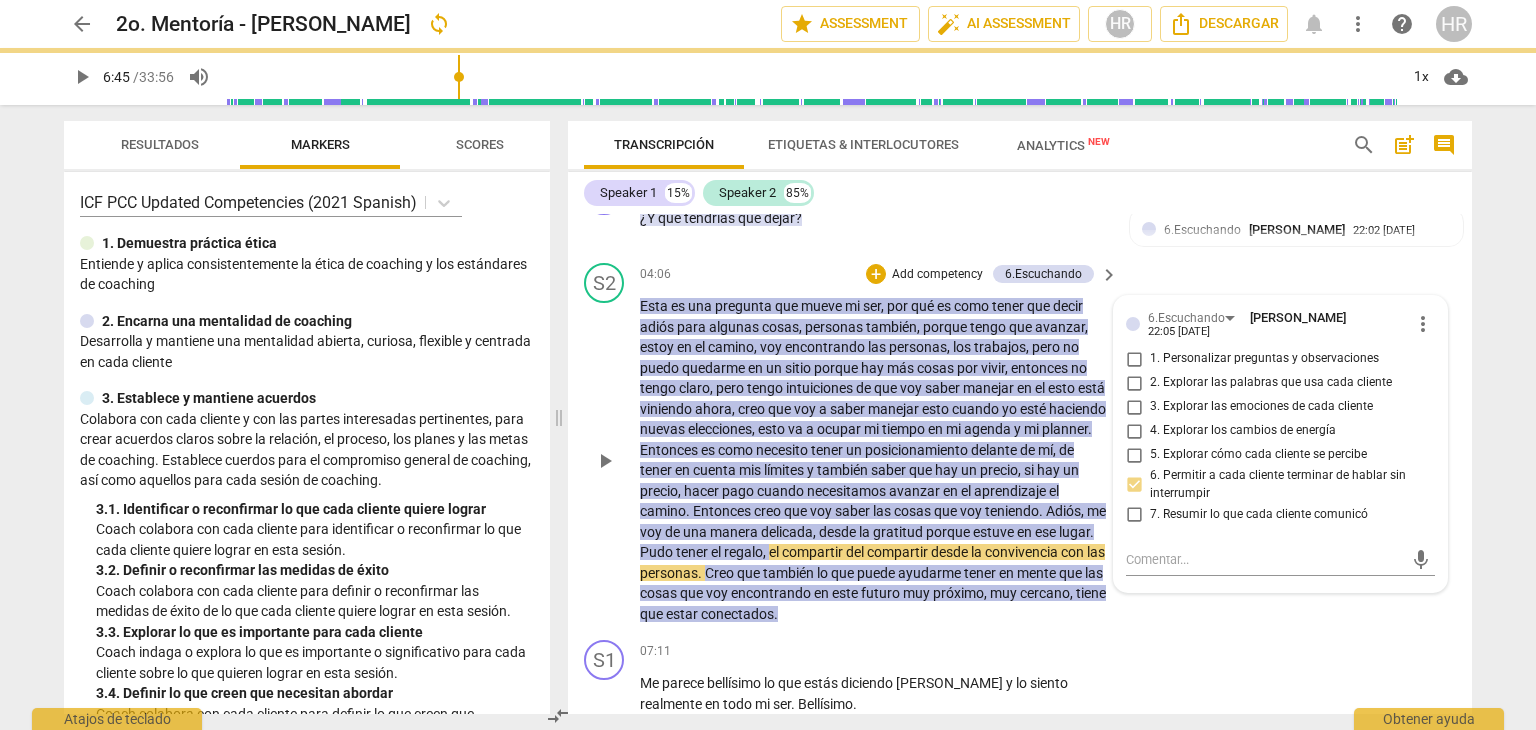 click on "S2 play_arrow pause 04:06 + Add competency 6.Escuchando keyboard_arrow_right Esta   es   una   pregunta   que   mueve   mi   ser ,   por   qué   es   como   tener   que   decir   adiós   para   algunas   cosas ,   personas   también ,   porque   tengo   que   avanzar ,   estoy   en   el   camino ,   voy   encontrando   las   personas ,   los   trabajos ,   pero   no   puedo   quedarme   en   un   sitio   porque   hay   más   cosas   por   vivir ,   entonces   no   tengo   claro ,   pero   tengo   intuiciones   de   que   voy   saber   manejar   en   el   esto   está   viniendo   ahora ,   creo   que   voy   a   saber   manejar   esto   cuando   yo   esté   haciendo   nuevas   elecciones ,   esto   va   a   ocupar   mi   tiempo   en   mi   agenda   y   mi   planner .   Entonces   es   como   necesito   tener   un   posicionamiento   delante   de   mí ,   de   tener   en   cuenta   mis   límites   y   también   saber   que   hay   un   precio ,   si   hay   un   precio ,   hacer   pago   cuando" at bounding box center (1020, 443) 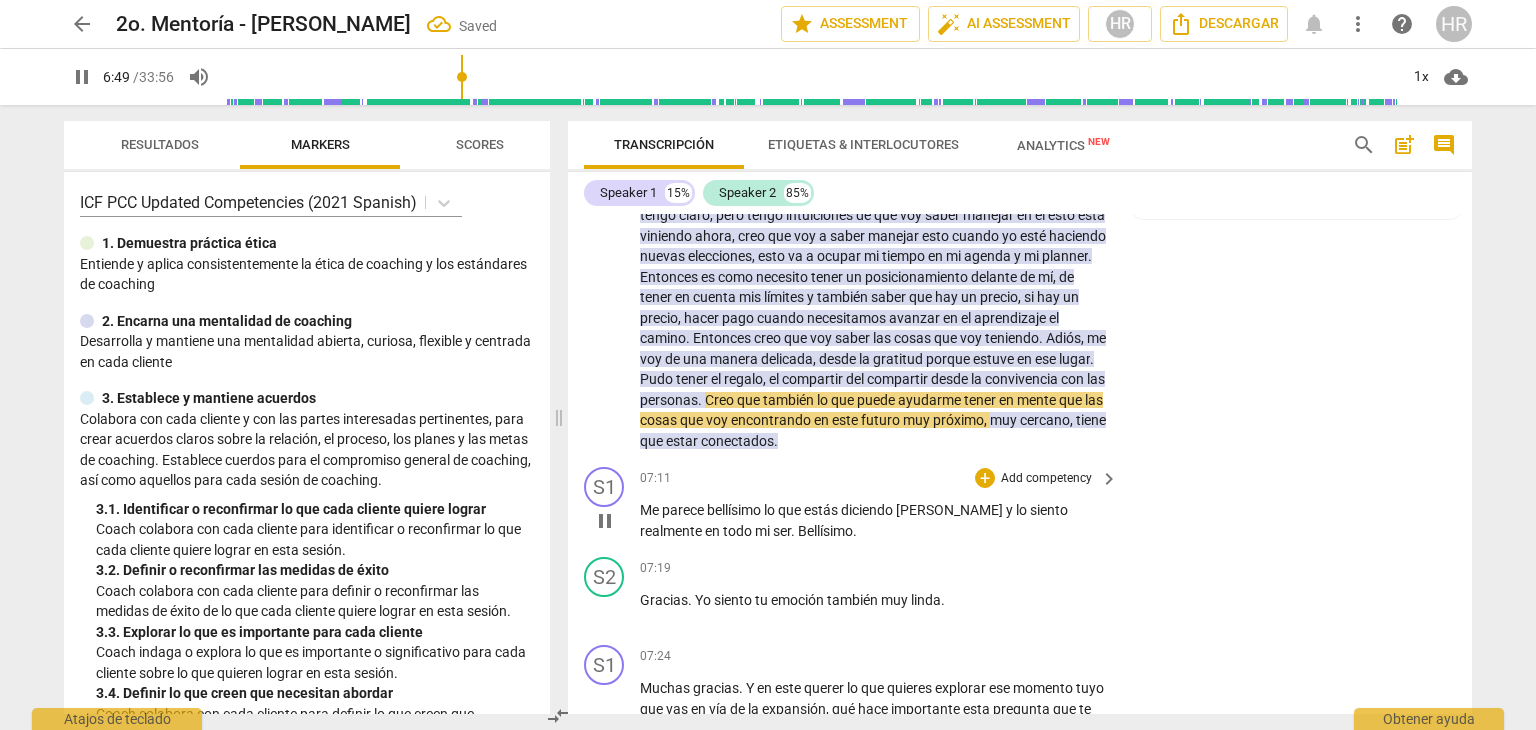 scroll, scrollTop: 1391, scrollLeft: 0, axis: vertical 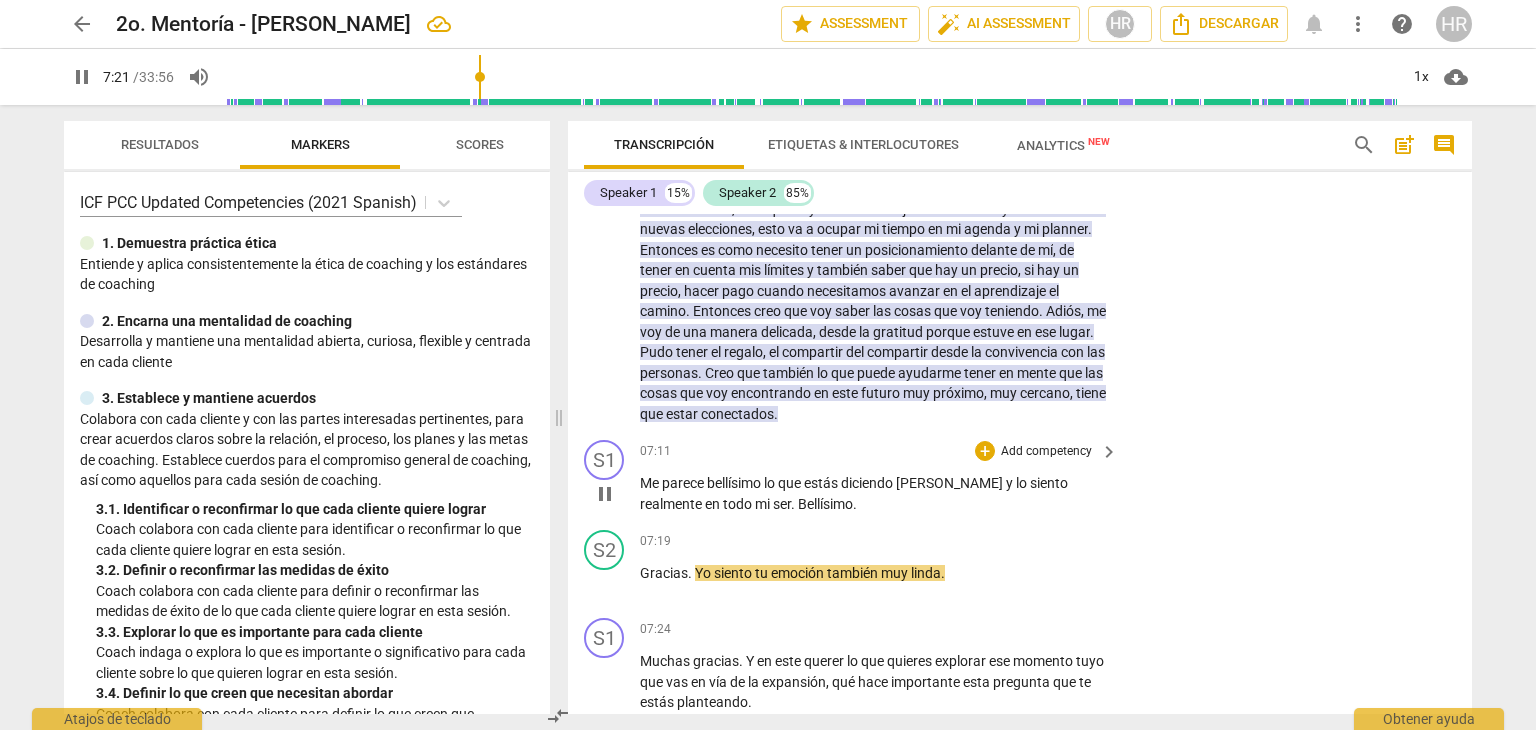 click on "Add competency" at bounding box center [1046, 452] 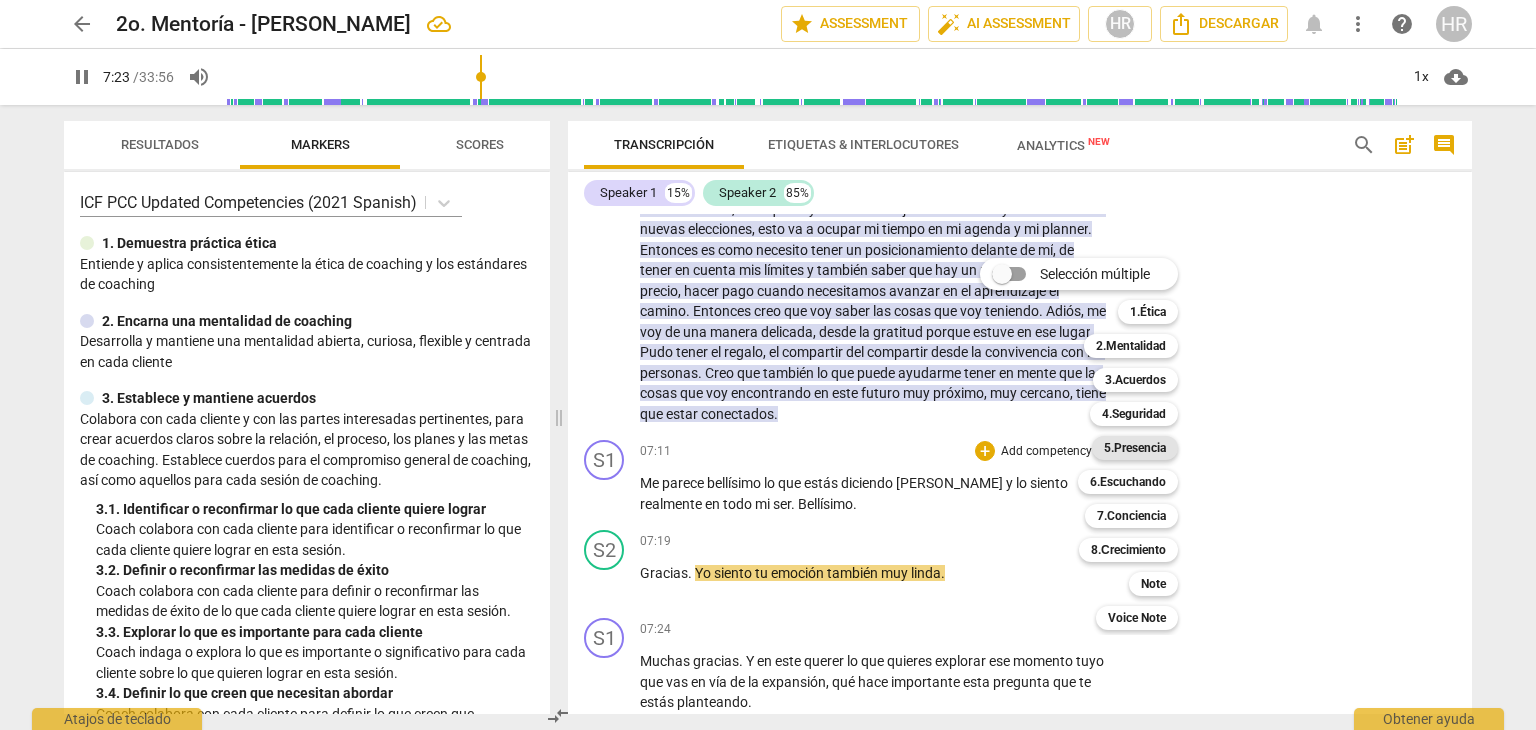 click on "5.Presencia" at bounding box center [1135, 448] 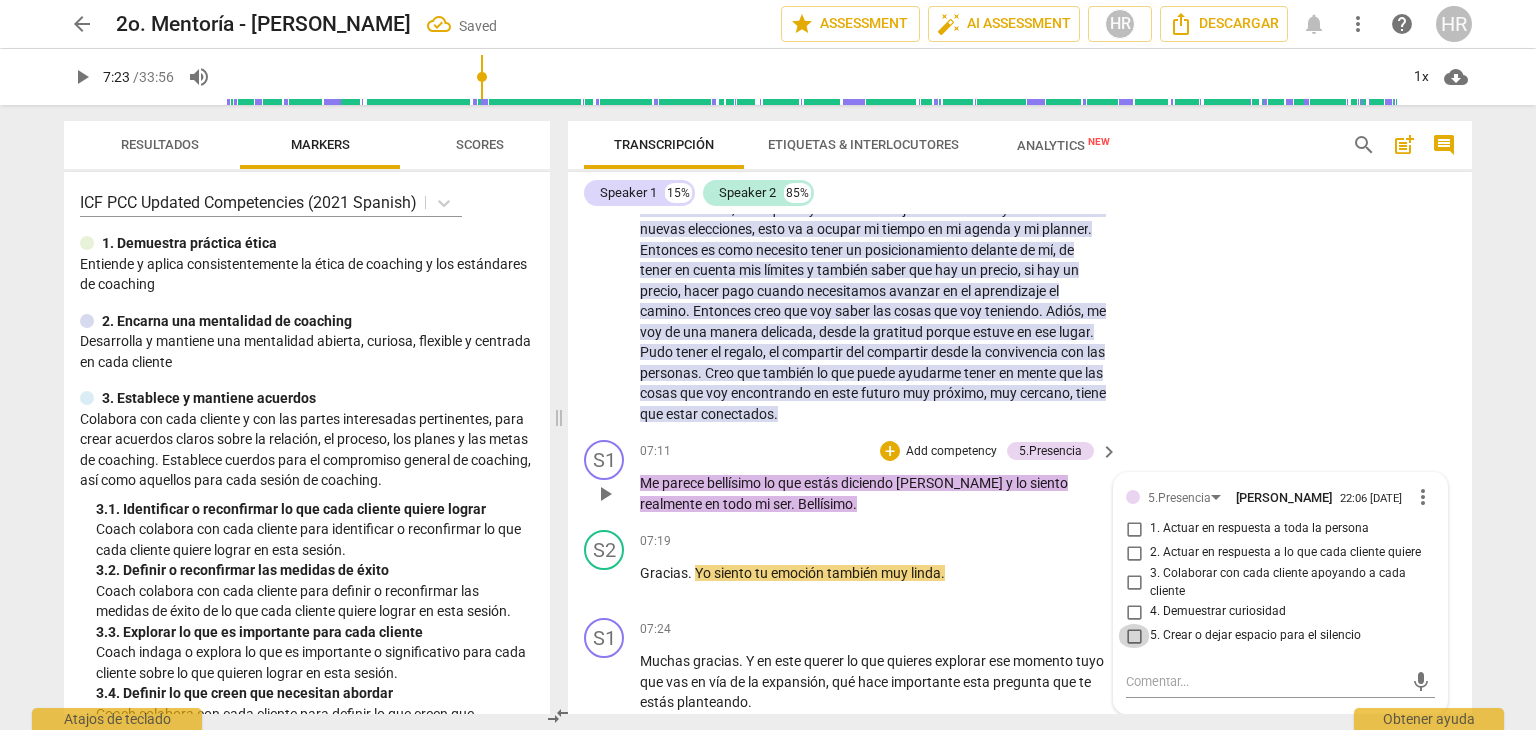 click on "5. Crear o dejar espacio para el silencio" at bounding box center (1134, 636) 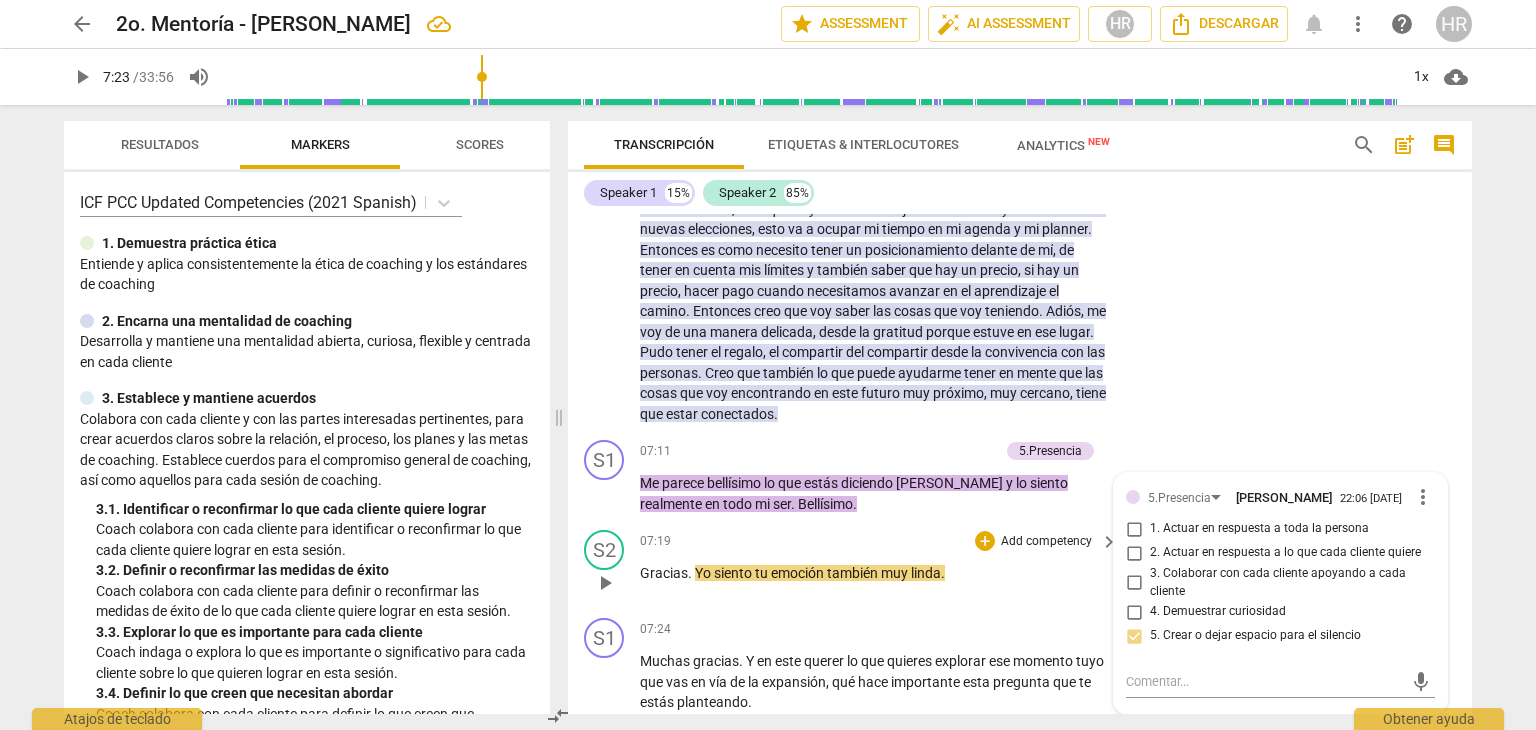 click on "S1 play_arrow pause 07:24 + Add competency keyboard_arrow_right Muchas   gracias .   Y   en   este   querer   lo   que   quieres   explorar   ese   momento   tuyo   que   vas   en   vía   de   la   expansión ,   qué   hace   importante   esta   pregunta   que   te   estás   planteando ." at bounding box center (1020, 665) 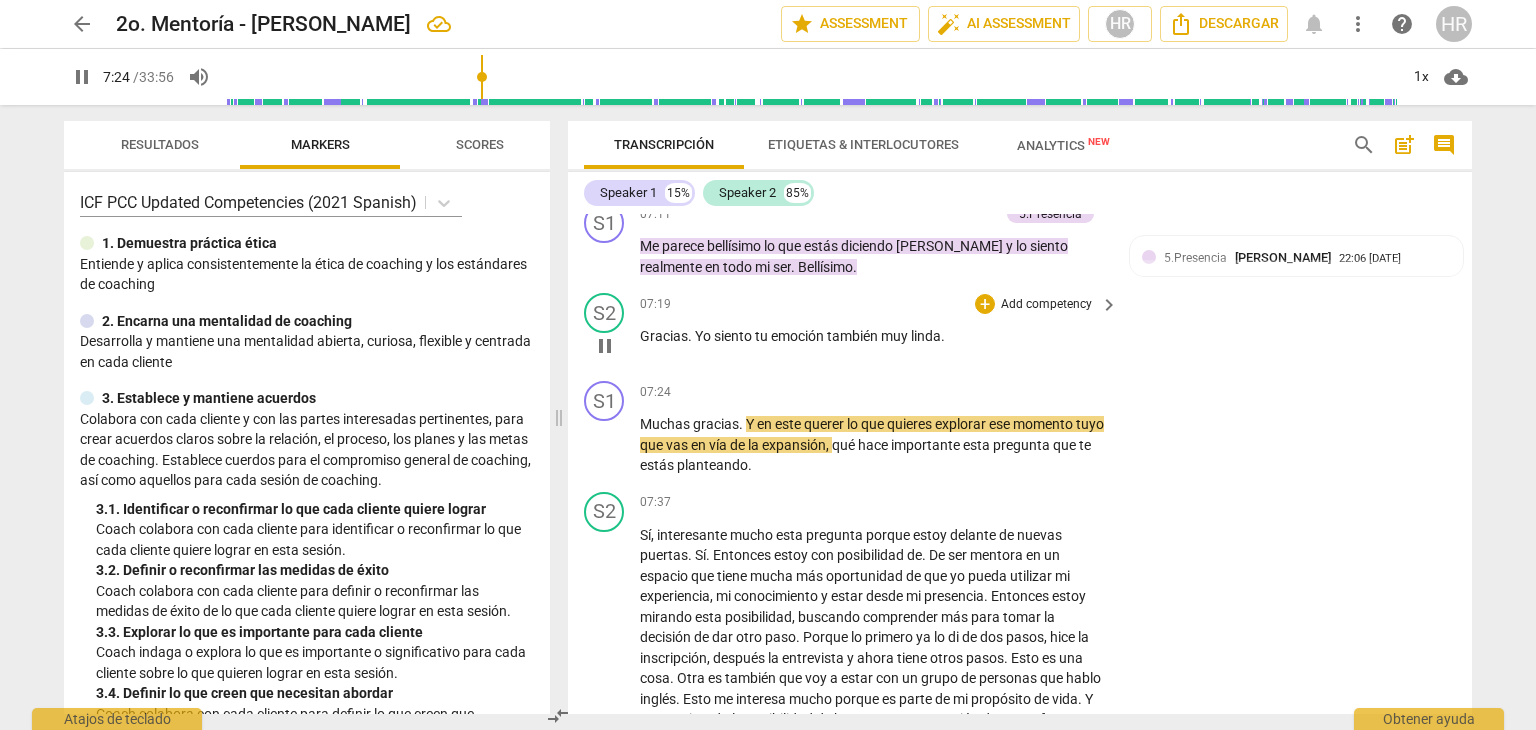 scroll, scrollTop: 1631, scrollLeft: 0, axis: vertical 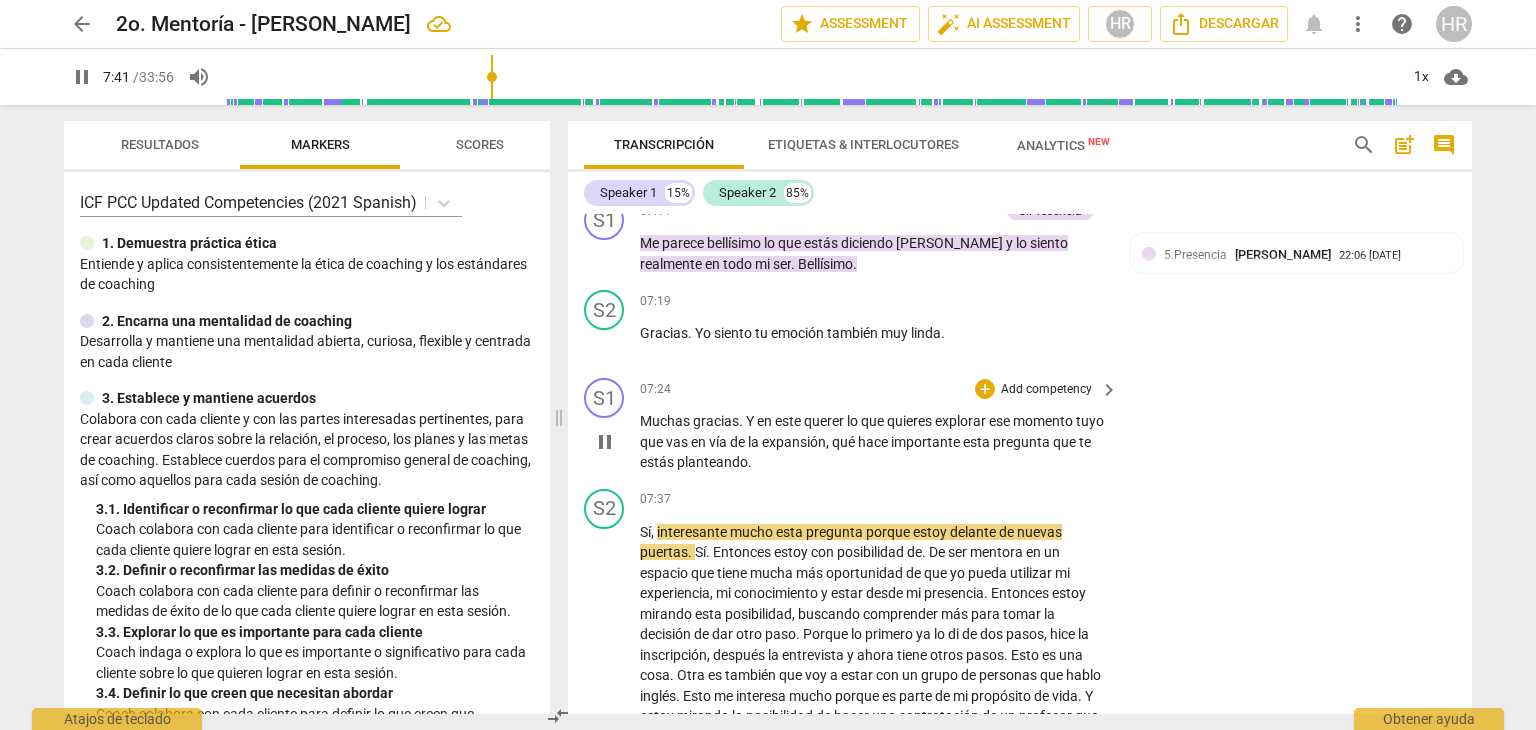 click on "Add competency" at bounding box center (1046, 390) 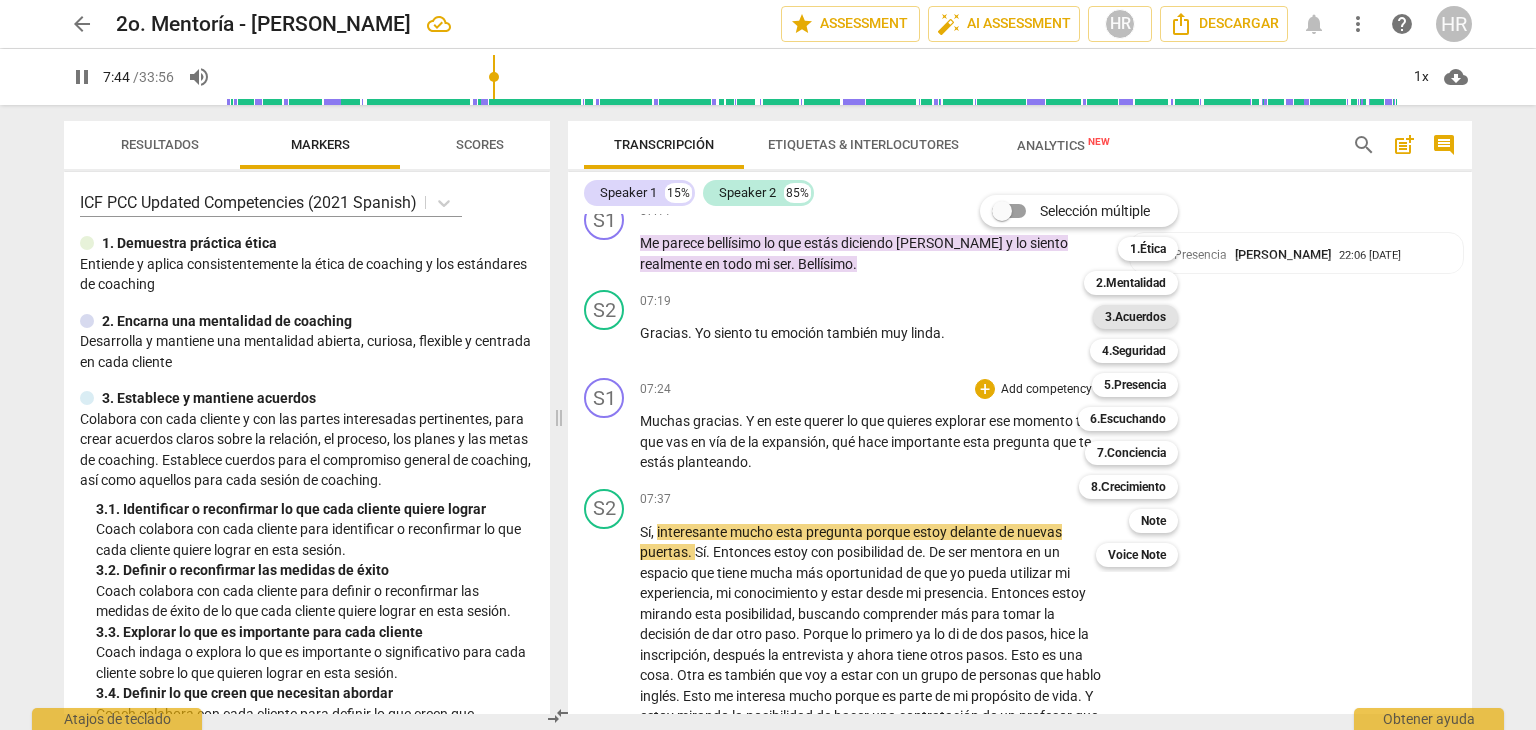 click on "3.Acuerdos" at bounding box center (1135, 317) 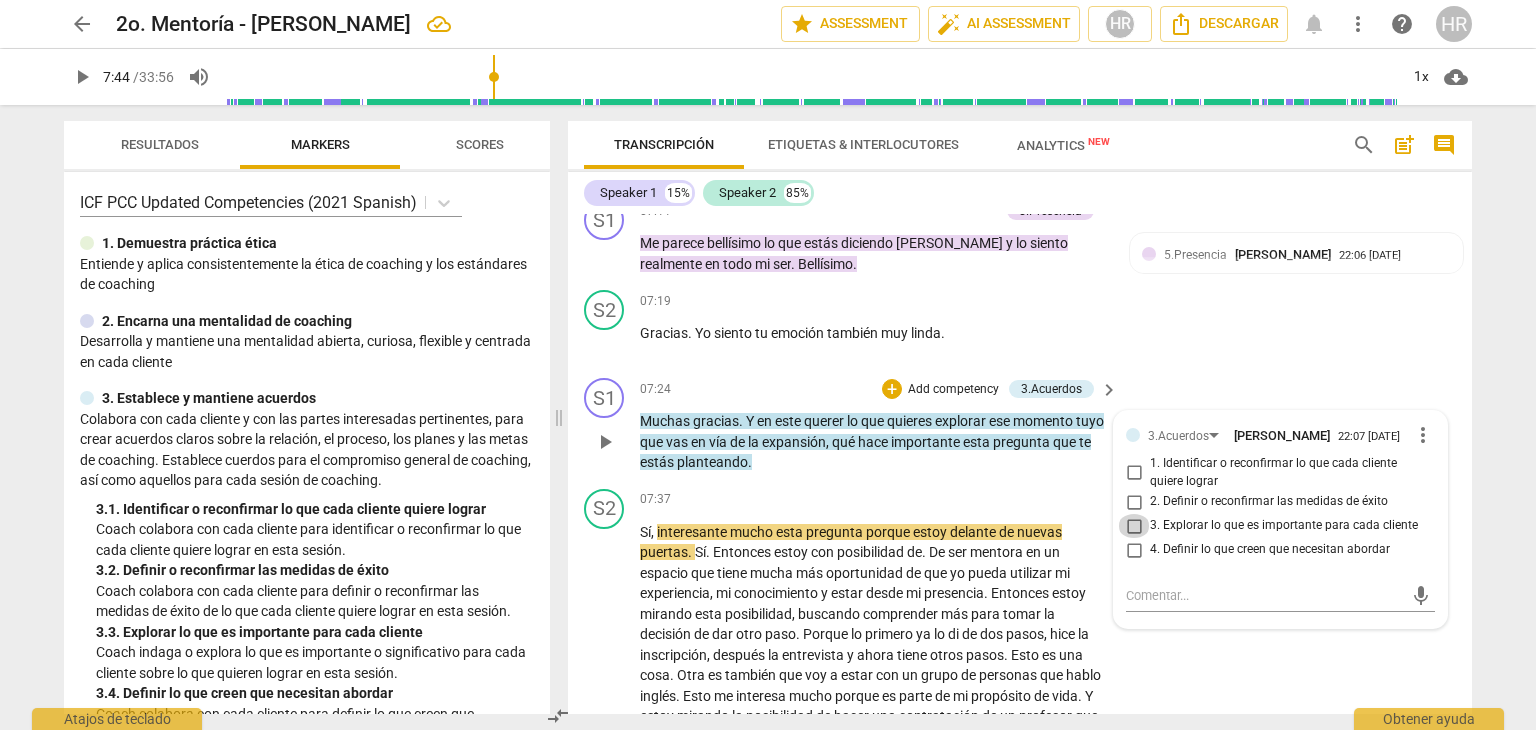 click on "3. Explorar lo que es importante para cada cliente" at bounding box center [1134, 526] 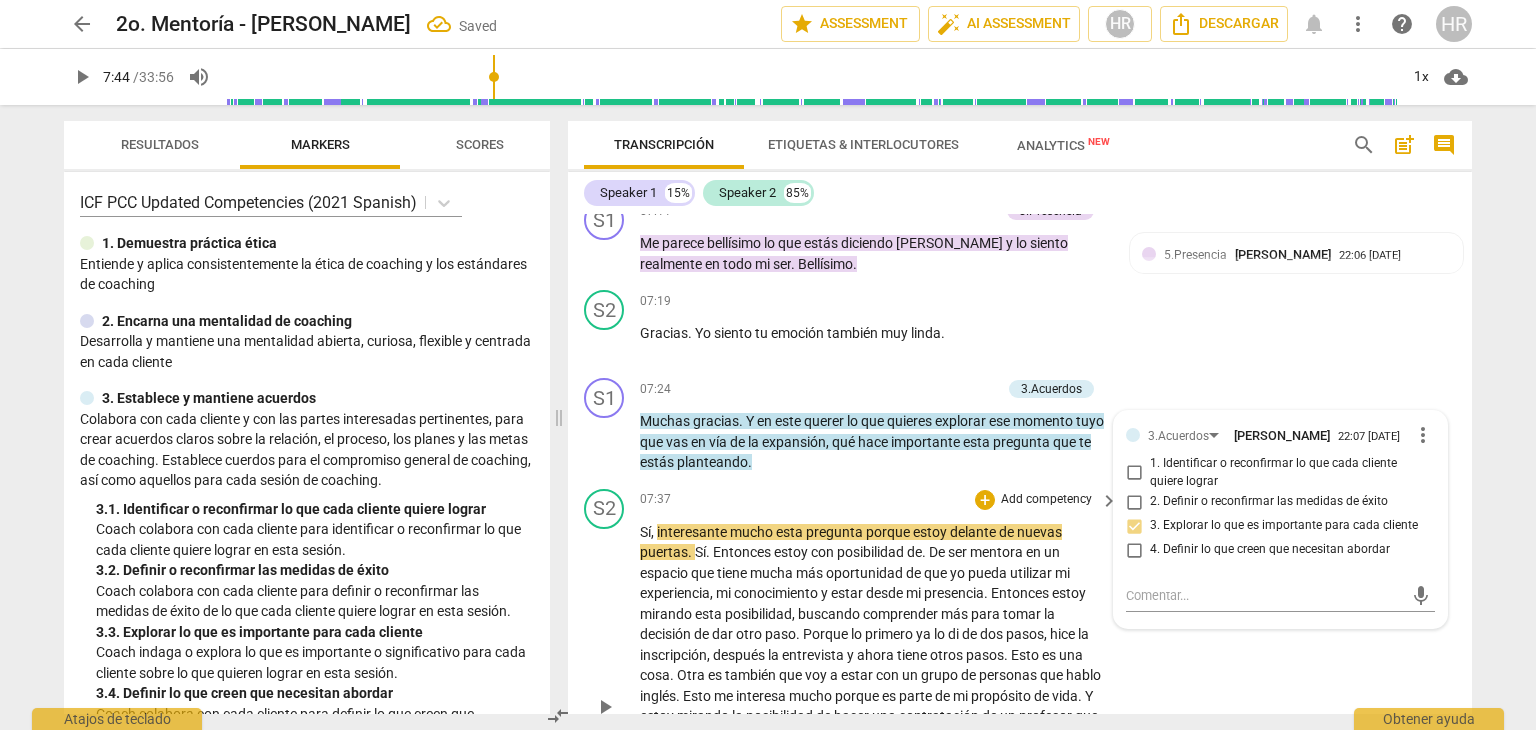 click on "07:37 + Add competency keyboard_arrow_right" at bounding box center [880, 500] 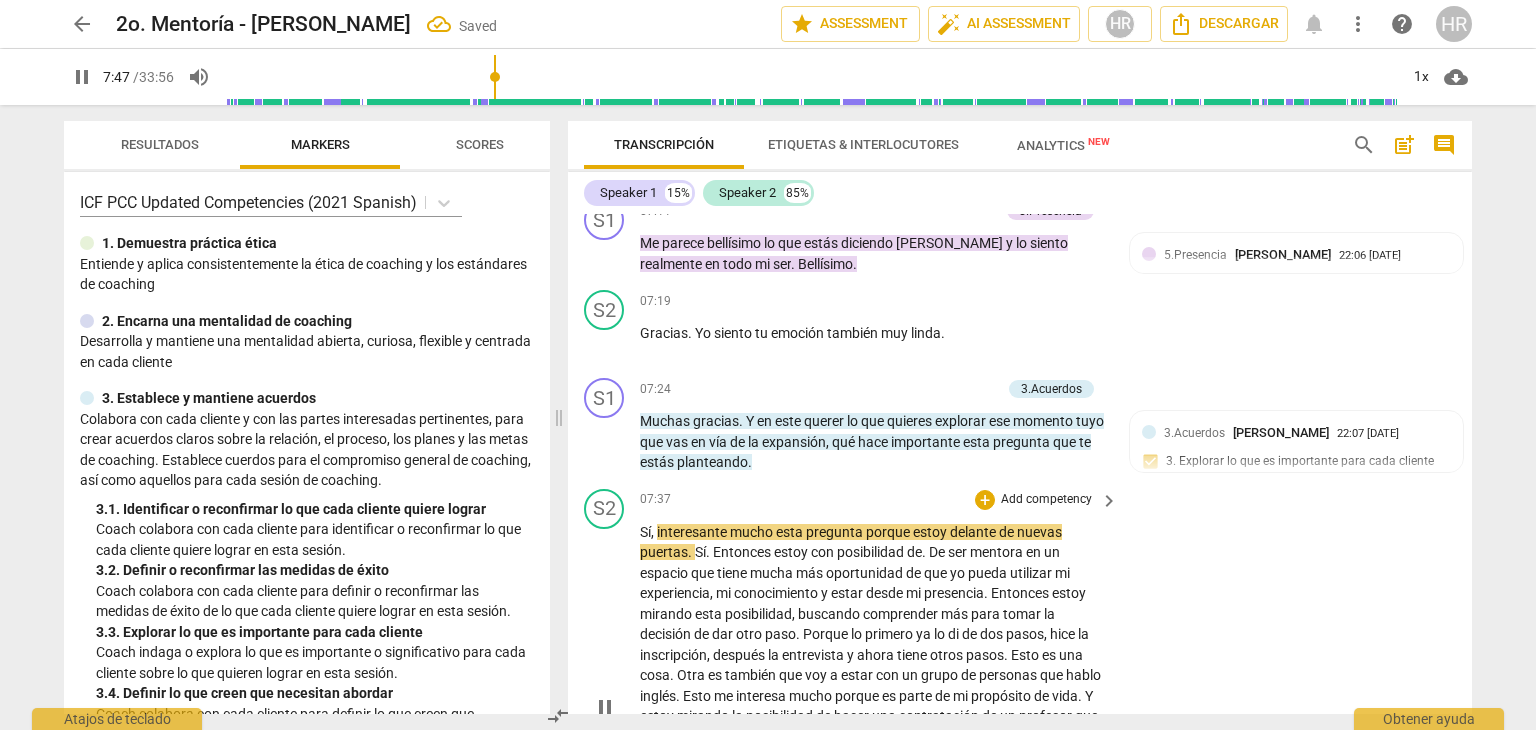 click on "S2 play_arrow pause 07:37 + Add competency keyboard_arrow_right Sí ,   interesante   mucho   esta   pregunta   porque   estoy   delante   de   nuevas   puertas .   Sí .   Entonces   estoy   con   posibilidad   de .   De   ser   mentora   en   un   espacio   que   tiene   mucha   más   oportunidad   de   que   yo   pueda   utilizar   mi   experiencia ,   mi   conocimiento   y   estar   desde   mi   presencia .   Entonces   estoy   mirando   esta   posibilidad ,   buscando   comprender   más   para   tomar   la   decisión   de   dar   otro   paso .   Porque   lo   primero   ya   lo   di   de   dos   pasos ,   hice   la   inscripción ,   después   la   entrevista   y   ahora   tiene   otros   pasos .   Esto   es   una   cosa .   Otra   es   también   que   voy   a   estar   con   un   grupo   de   personas   que   hablo   inglés .   Esto   me   interesa   mucho   porque   es   parte   de   mi   propósito   de   vida .   Y   estoy   mirando   la   posibilidad   de   hacer   una   contratación   de   un" at bounding box center (1020, 690) 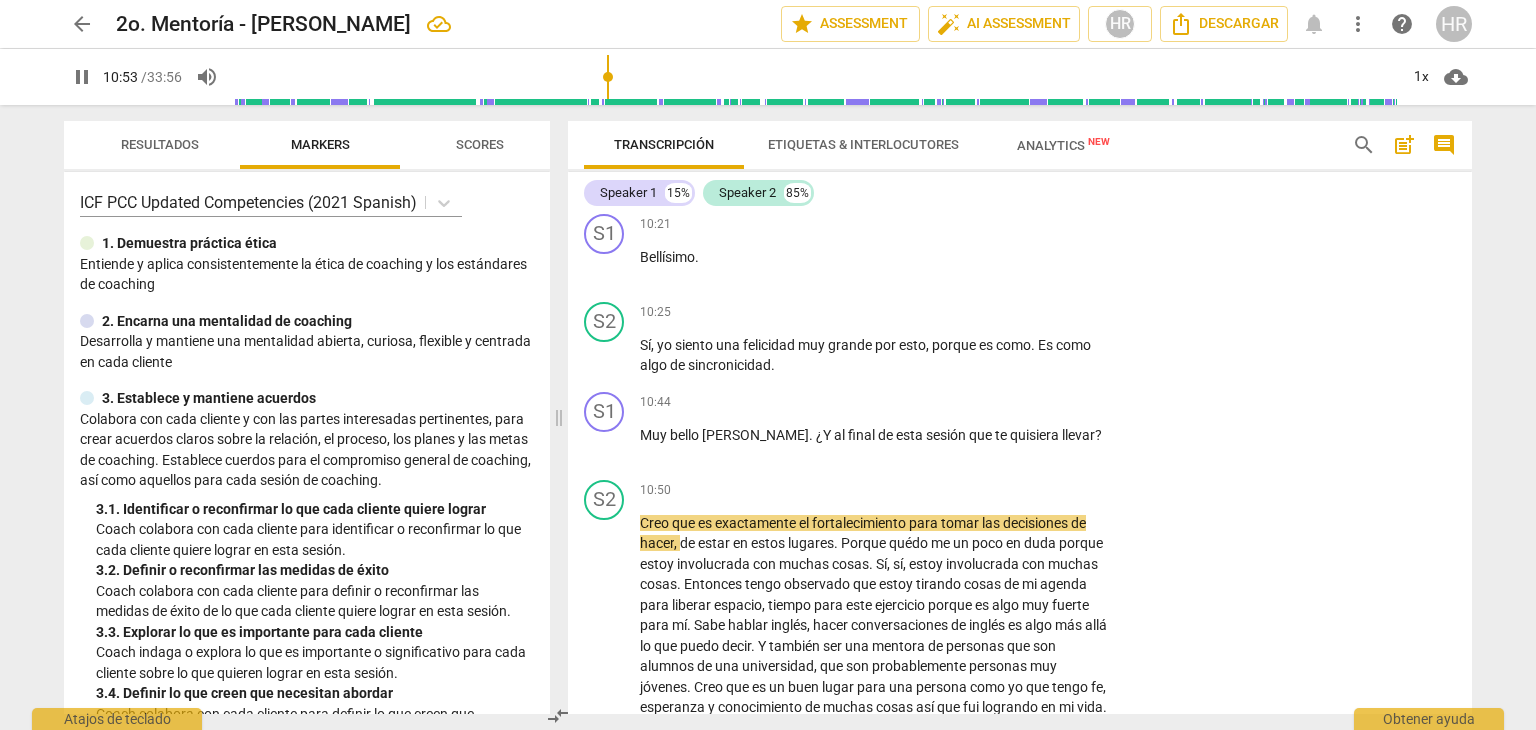 scroll, scrollTop: 2351, scrollLeft: 0, axis: vertical 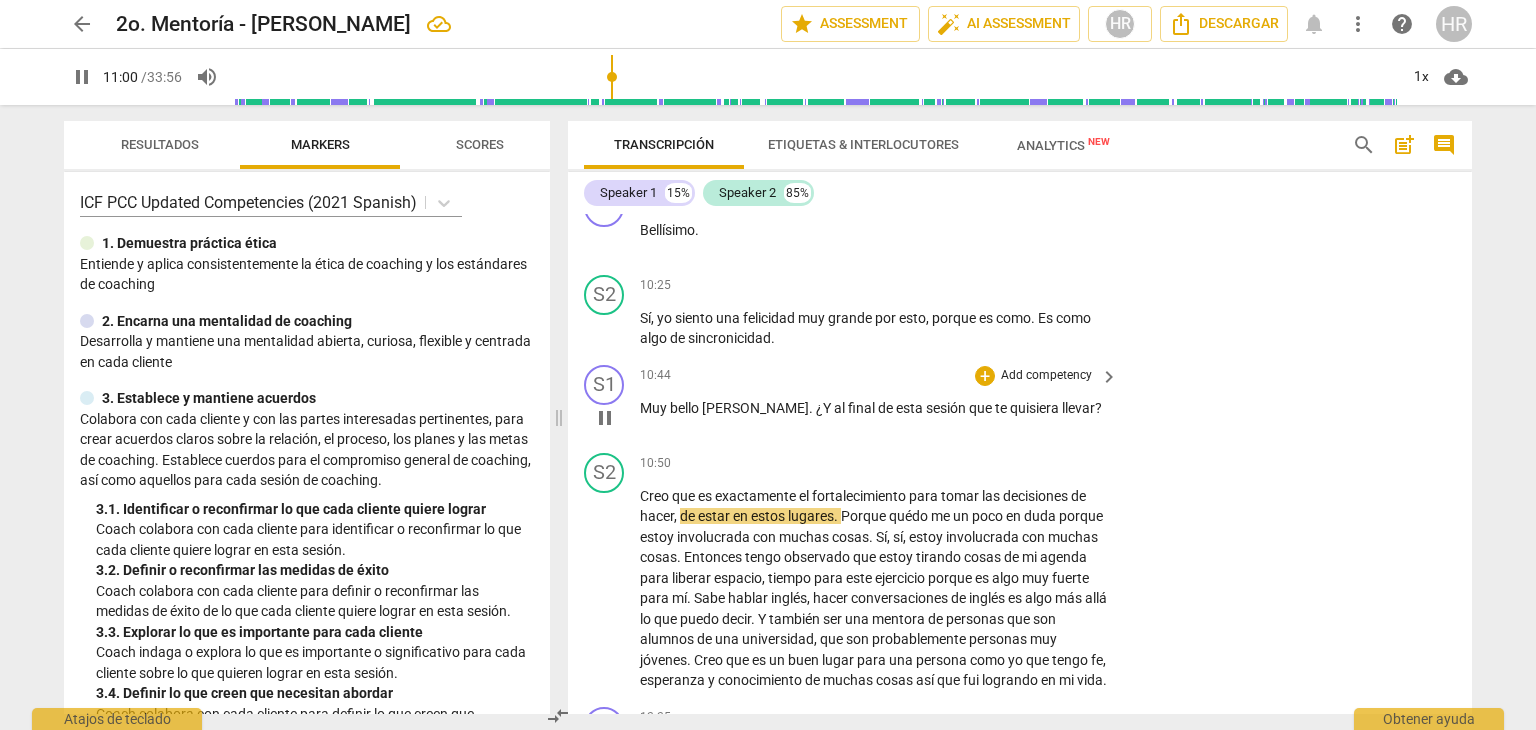 click on "Add competency" at bounding box center (1046, 376) 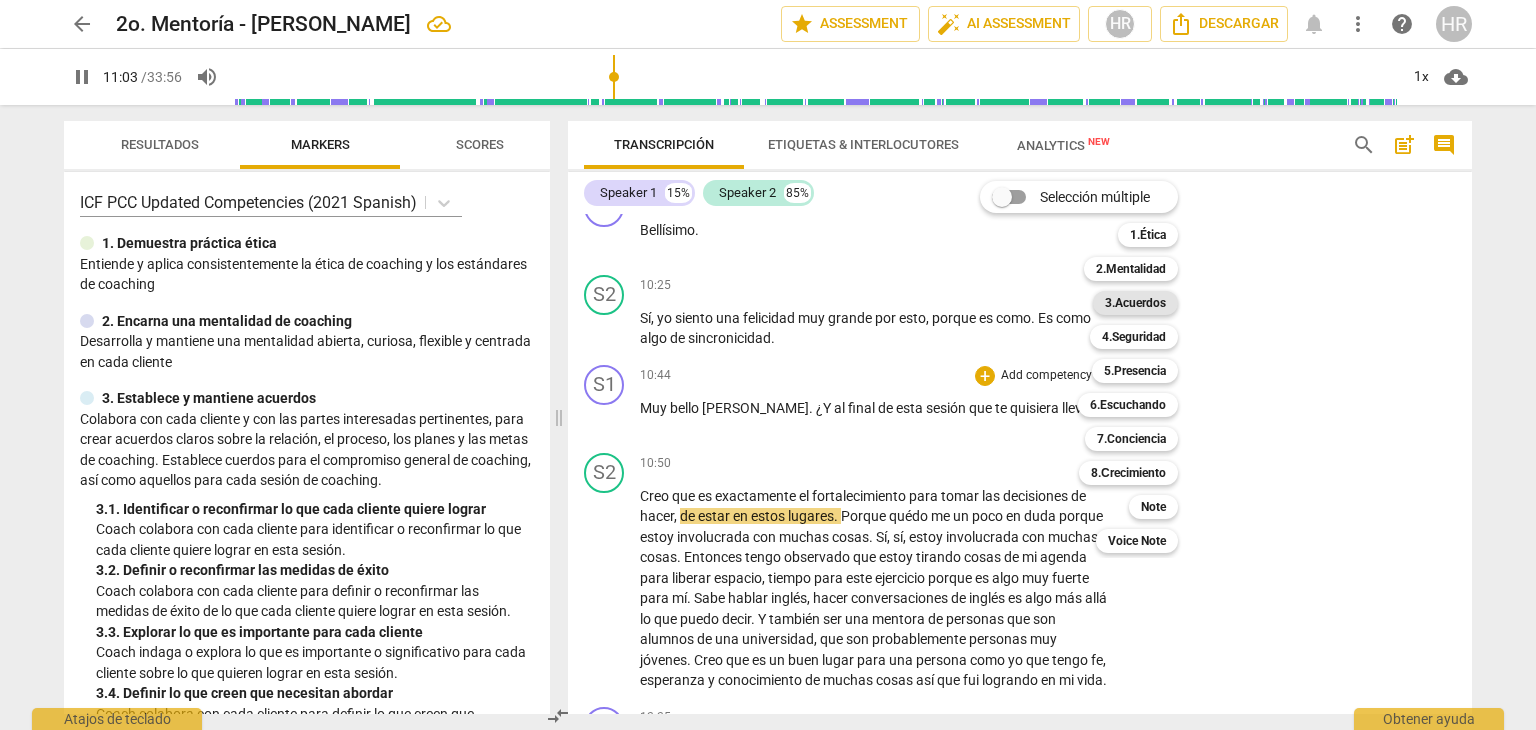 click on "3.Acuerdos" at bounding box center [1135, 303] 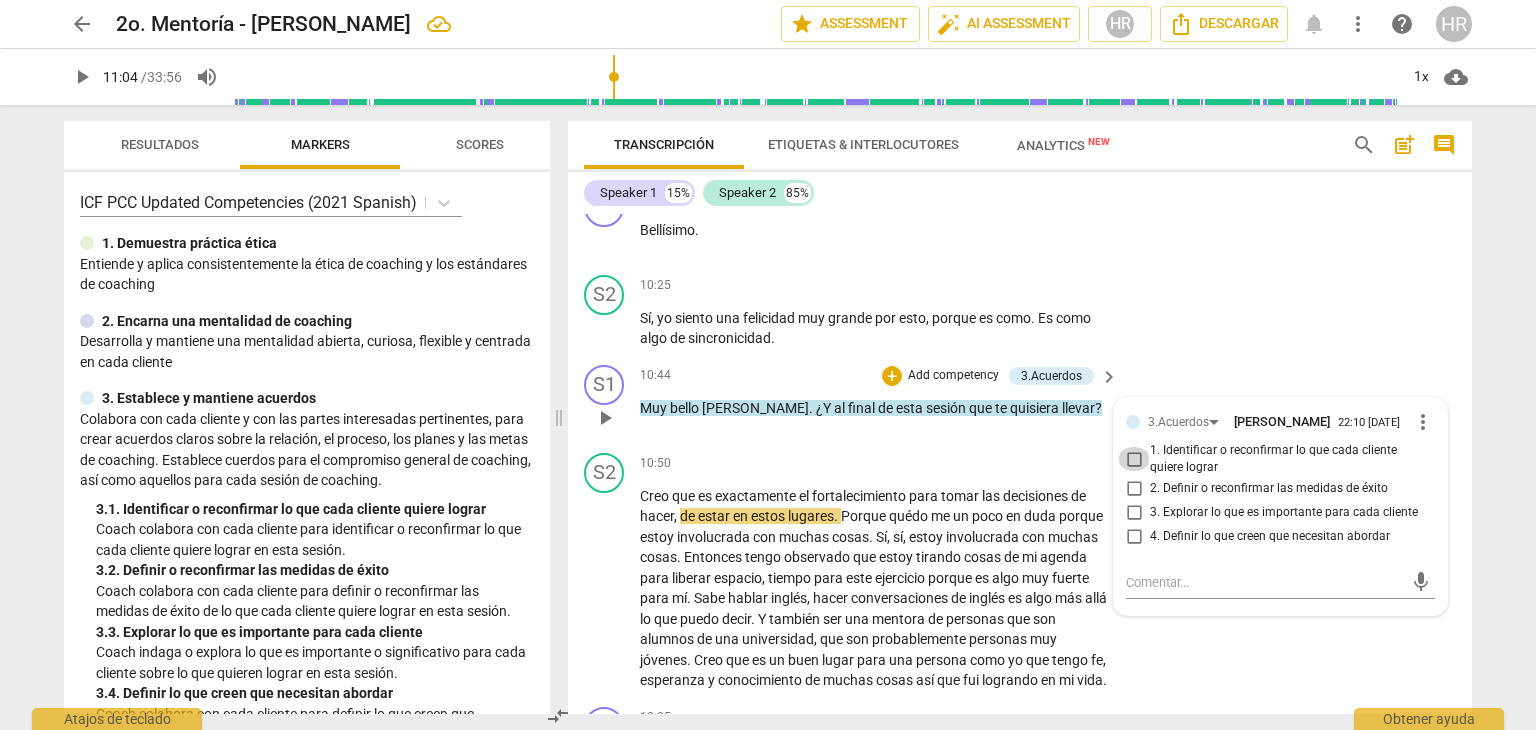 click on "1. Identificar o reconfirmar lo que cada cliente quiere lograr" at bounding box center (1134, 459) 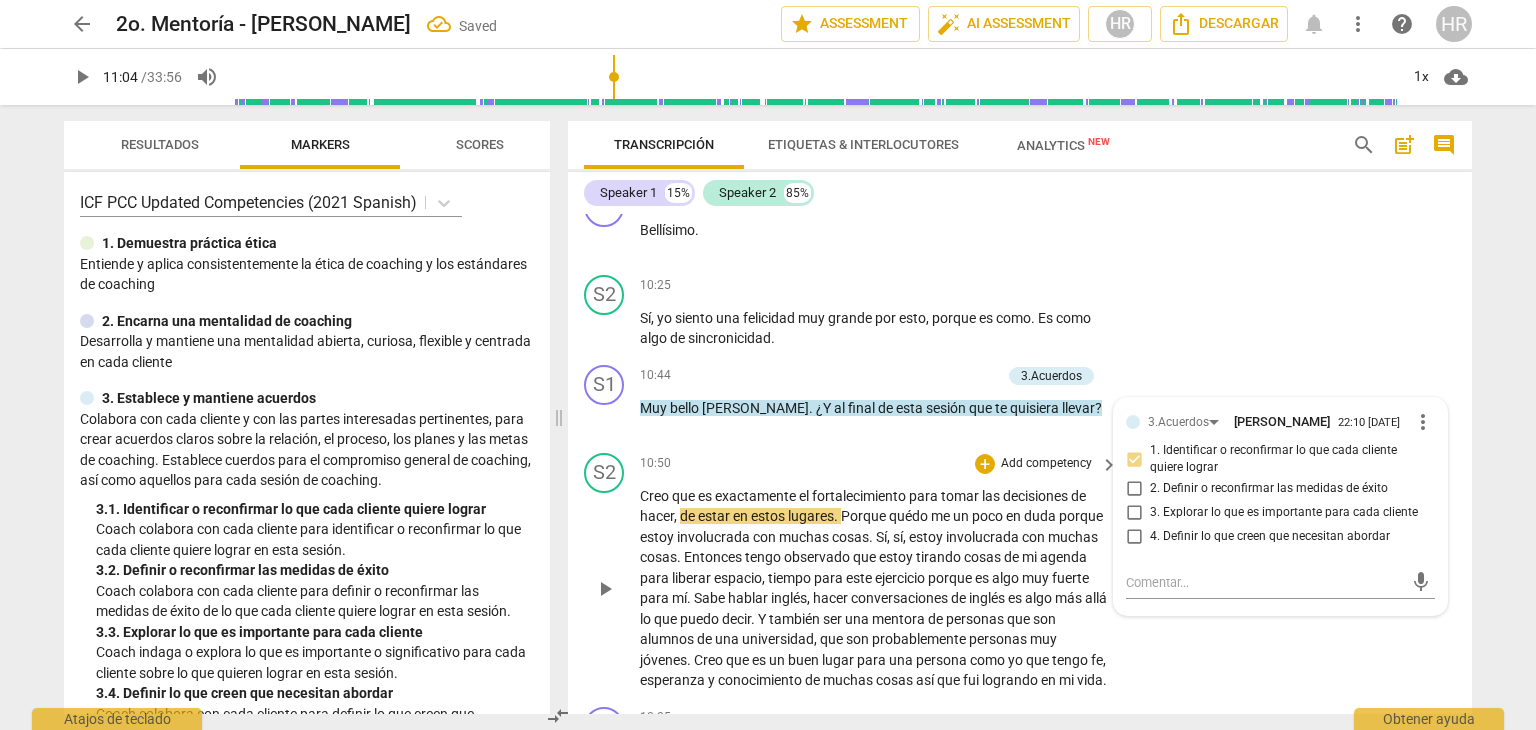 click on "10:50 + Add competency keyboard_arrow_right" at bounding box center [880, 464] 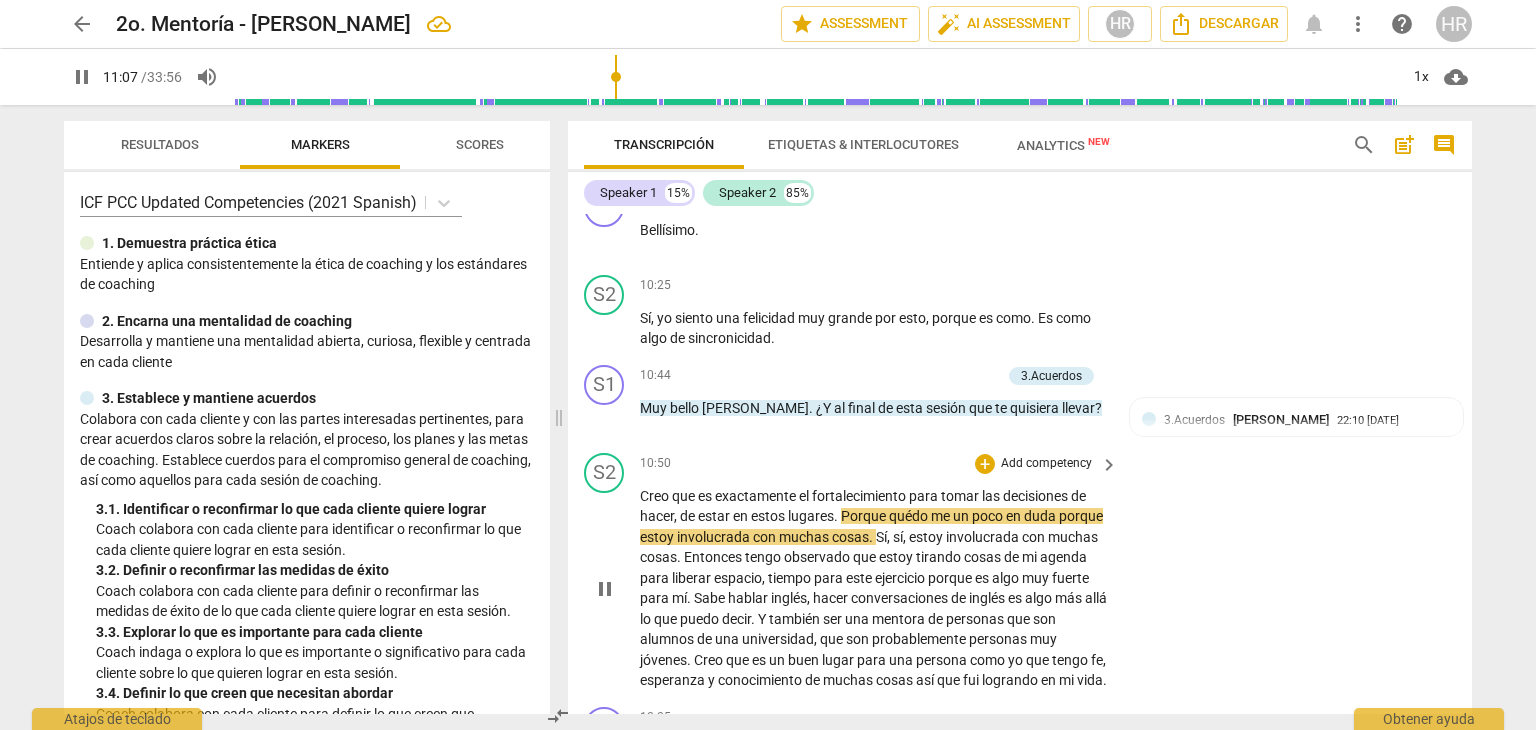 click on "Creo   que   es   exactamente   el   fortalecimiento   para   tomar   las   decisiones   de   hacer ,   de   estar   en   estos   lugares .   Porque   quédo   me   un   poco   en   duda   porque   estoy   involucrada   con   muchas   cosas .   Sí ,   sí ,   estoy   involucrada   con   muchas   cosas .   Entonces   tengo   observado   que   estoy   tirando   cosas   de   mi   agenda   para   liberar   espacio ,   tiempo   para   este   ejercicio   porque   es   algo   muy   fuerte   para   mí .   Sabe   hablar   inglés ,   hacer   conversaciones   [PERSON_NAME]   es   algo   más   allá   lo   que   puedo   decir .   Y   también   ser   una   mentora   de   personas   que   son   alumnos   de   una   universidad ,   que   son   probablemente   personas   muy   jóvenes .   Creo   que   es   un   buen   lugar   para   una   persona   como   yo   que   tengo   fe ,   esperanza   y   conocimiento   de   muchas   cosas   así   que   fui   logrando   en   mi   vida ." at bounding box center [880, 588] 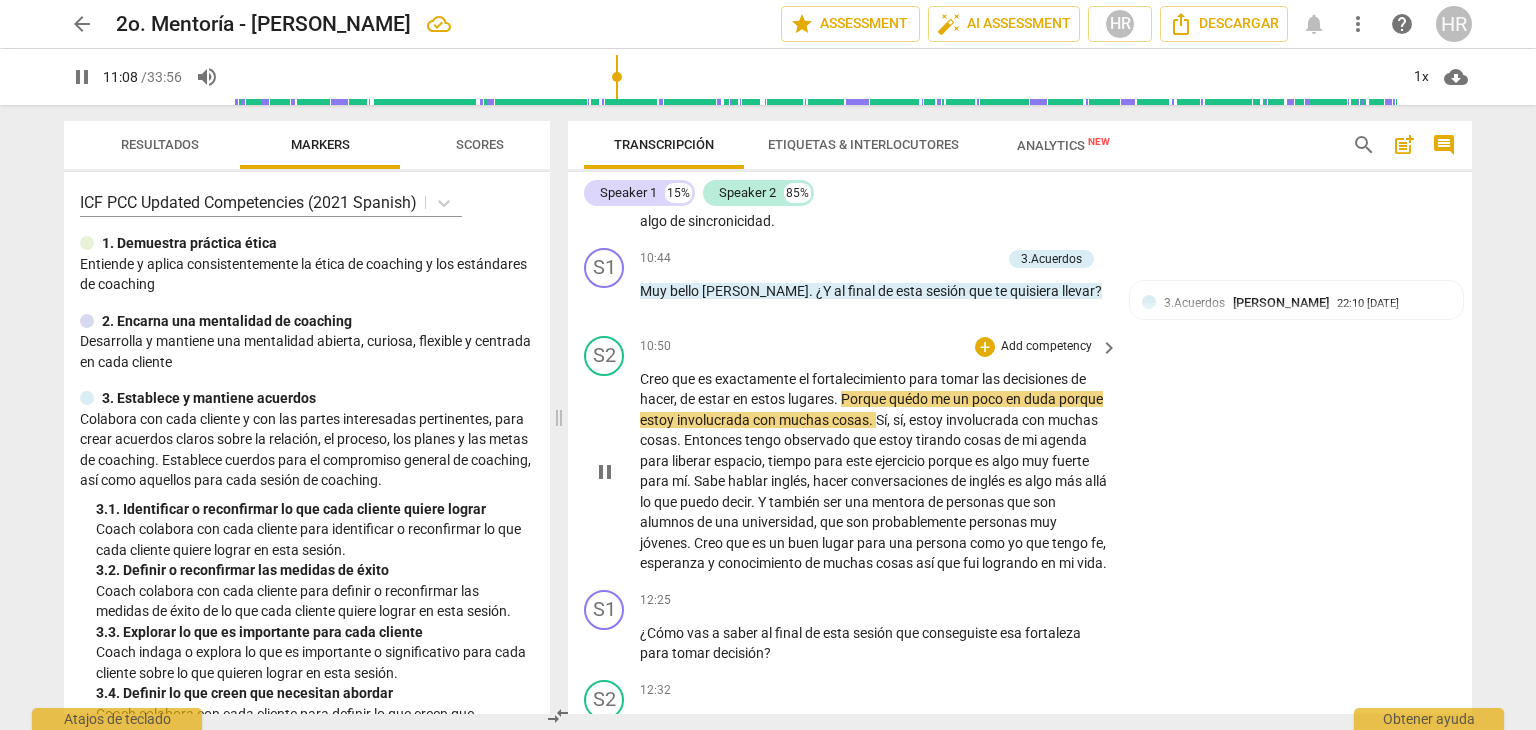 scroll, scrollTop: 2511, scrollLeft: 0, axis: vertical 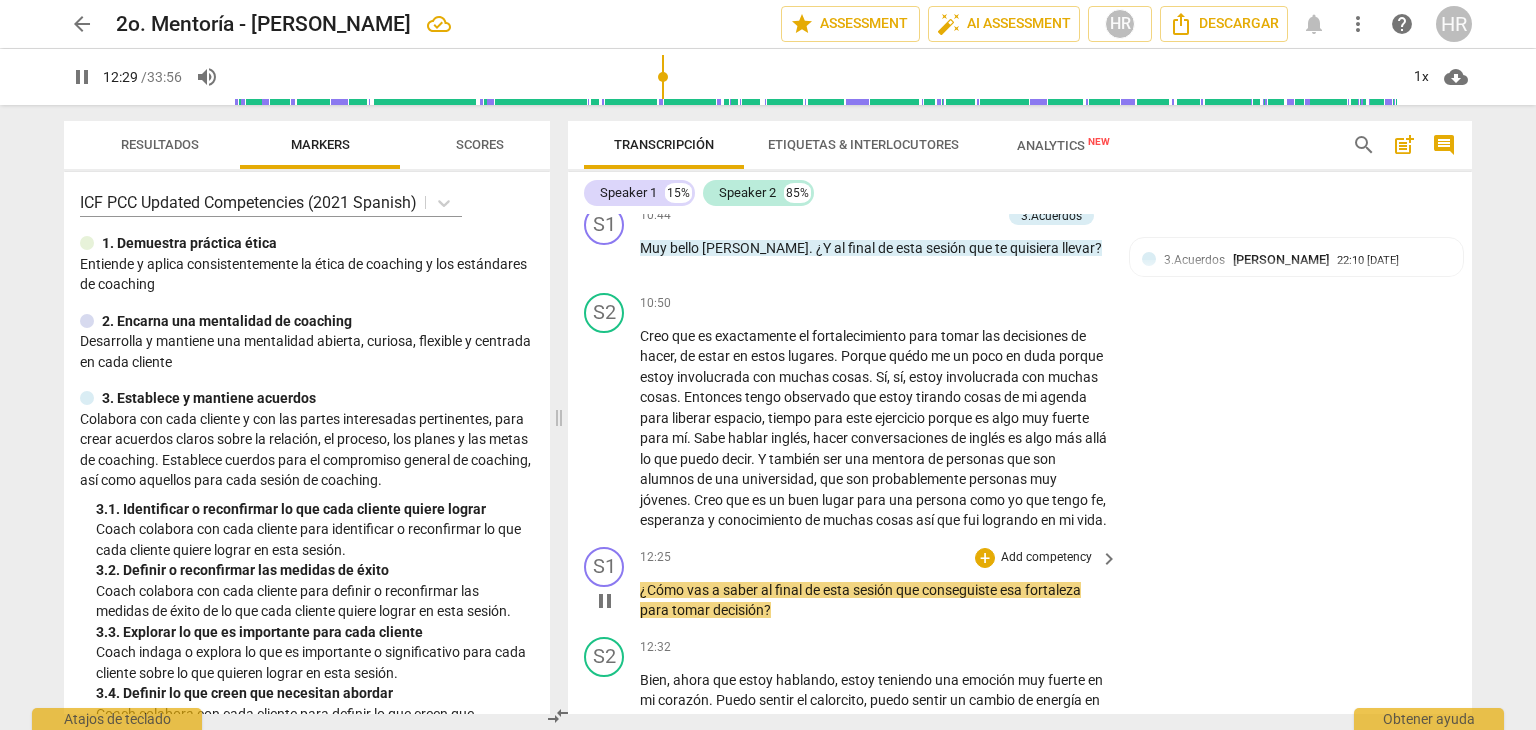 click on "Add competency" at bounding box center [1046, 558] 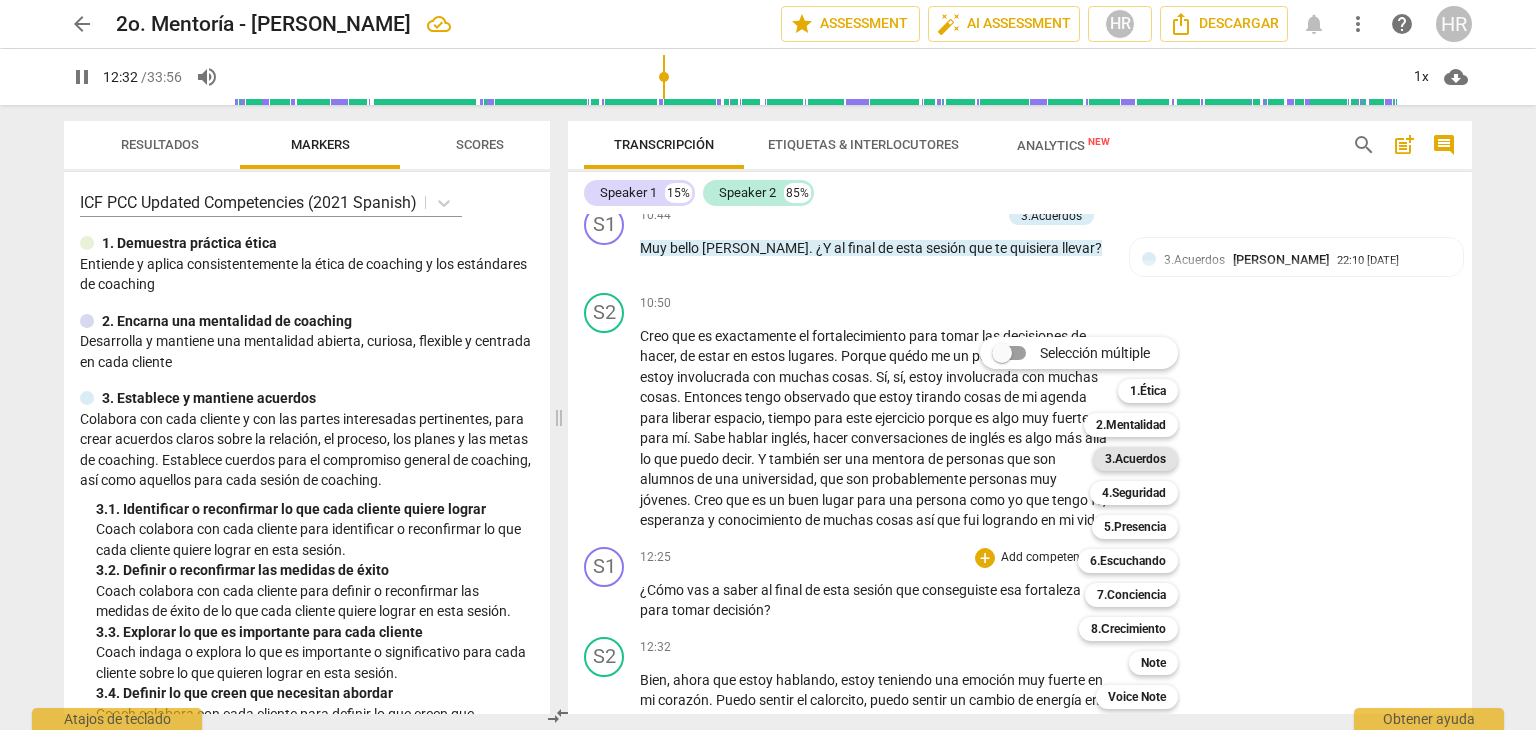 click on "3.Acuerdos" at bounding box center (1135, 459) 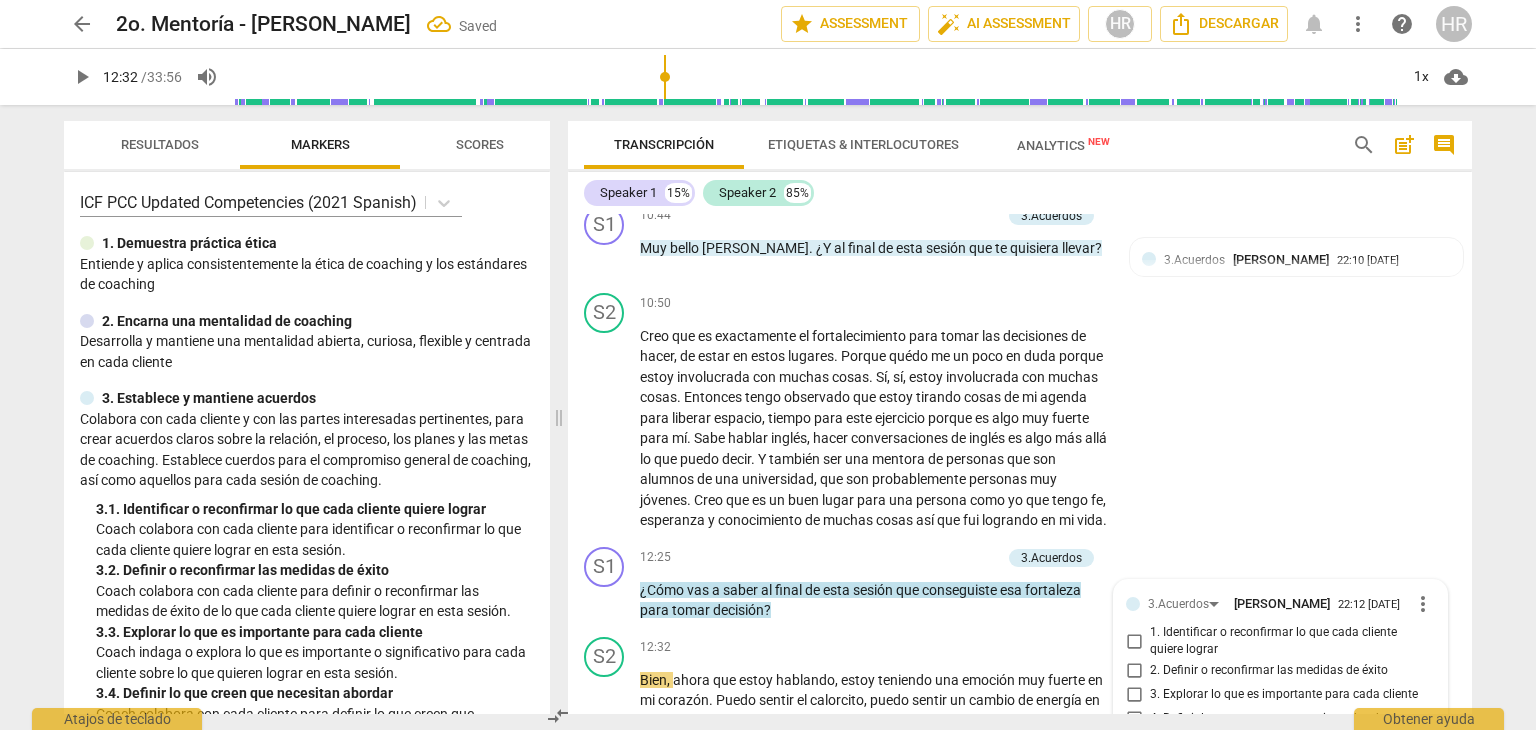 scroll, scrollTop: 2829, scrollLeft: 0, axis: vertical 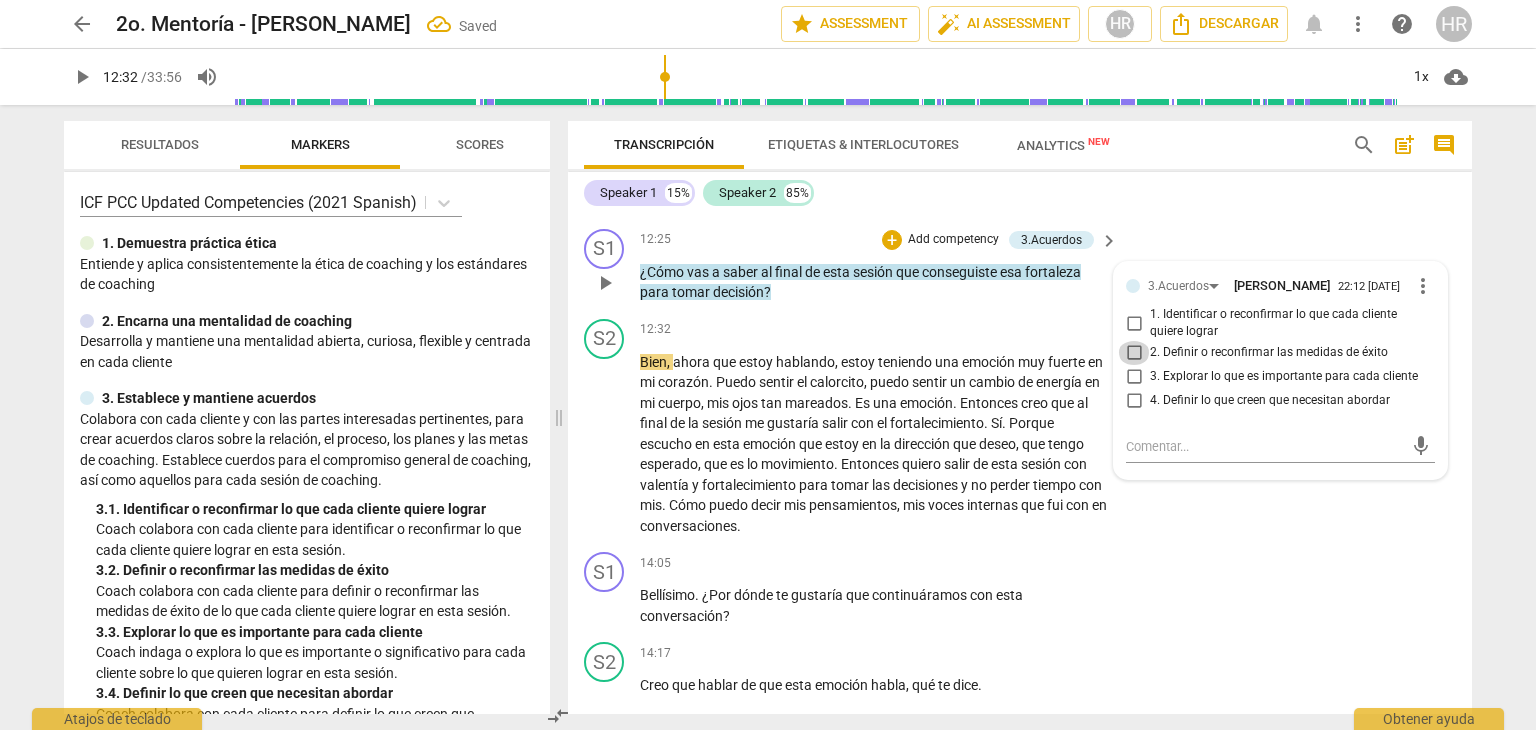 click on "2. Definir o reconfirmar las medidas de éxito" at bounding box center (1134, 353) 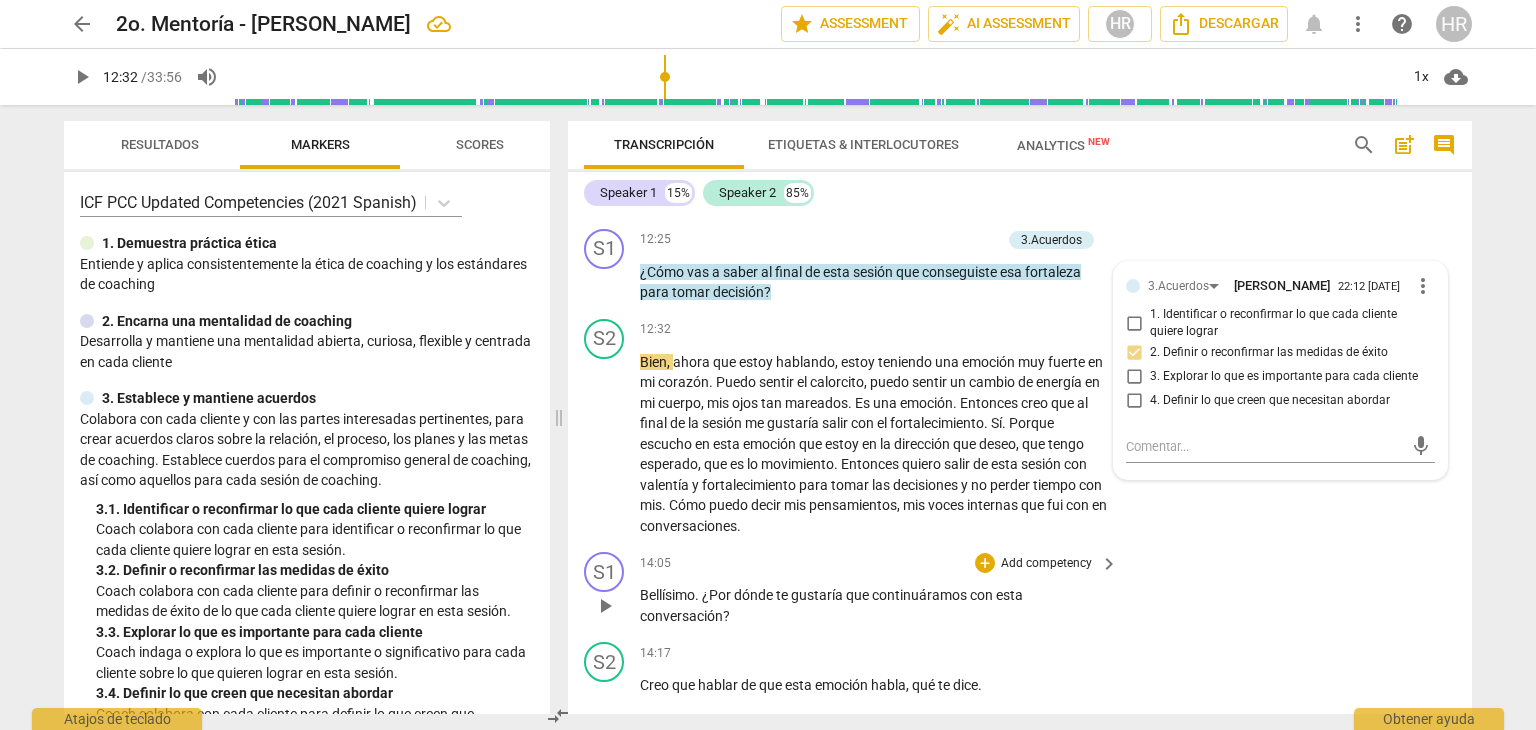 click on "14:05 + Add competency keyboard_arrow_right" at bounding box center (880, 563) 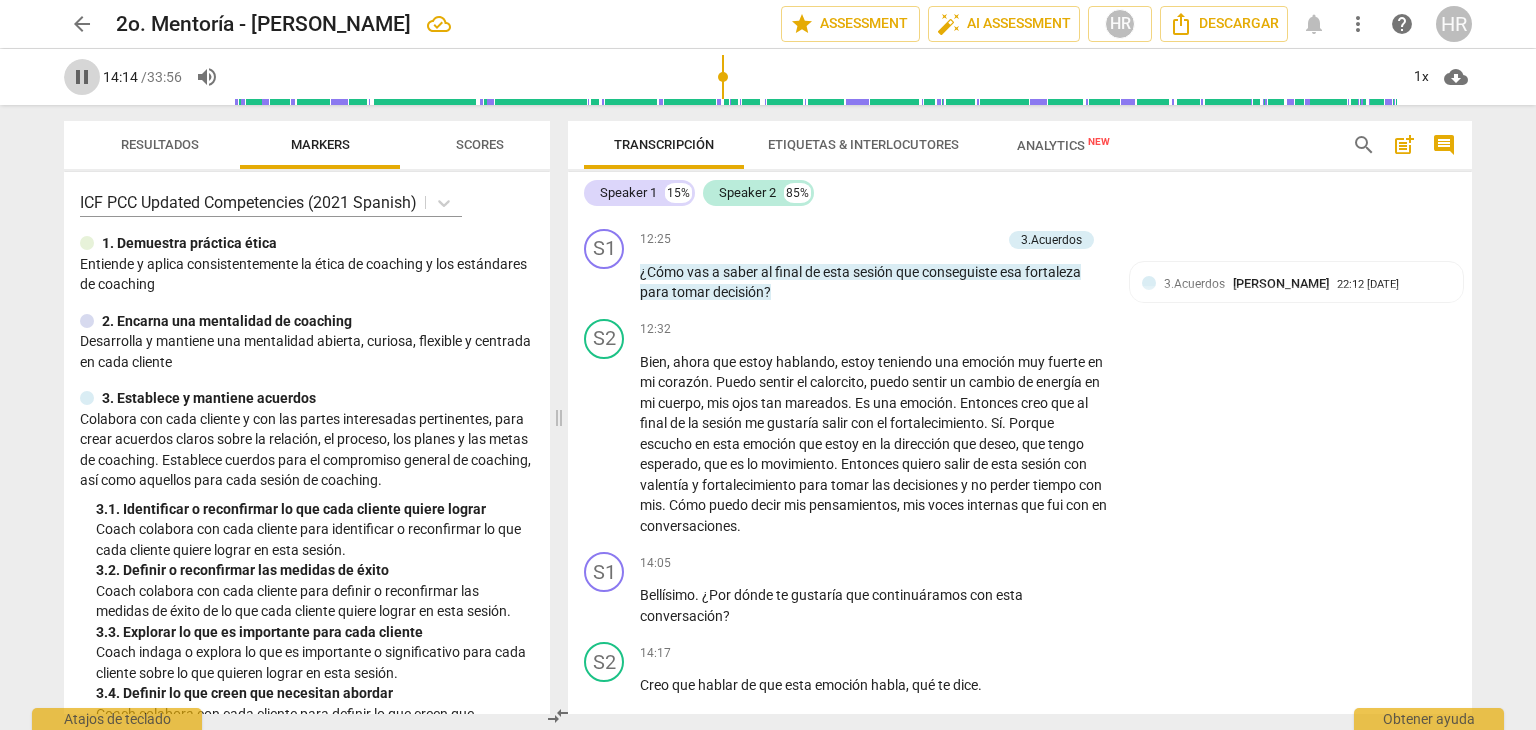 click on "pause" at bounding box center [82, 77] 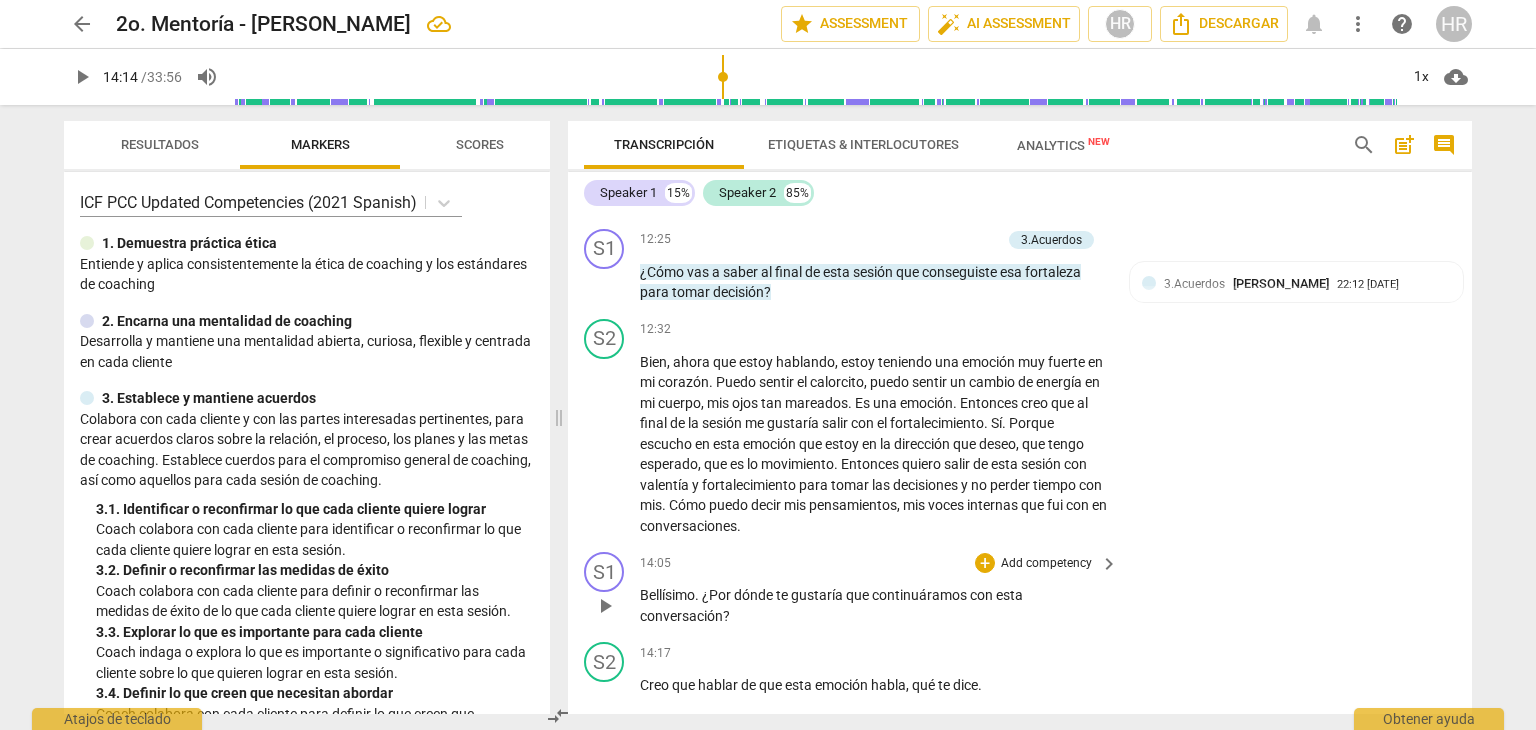 click on "Add competency" at bounding box center (1046, 564) 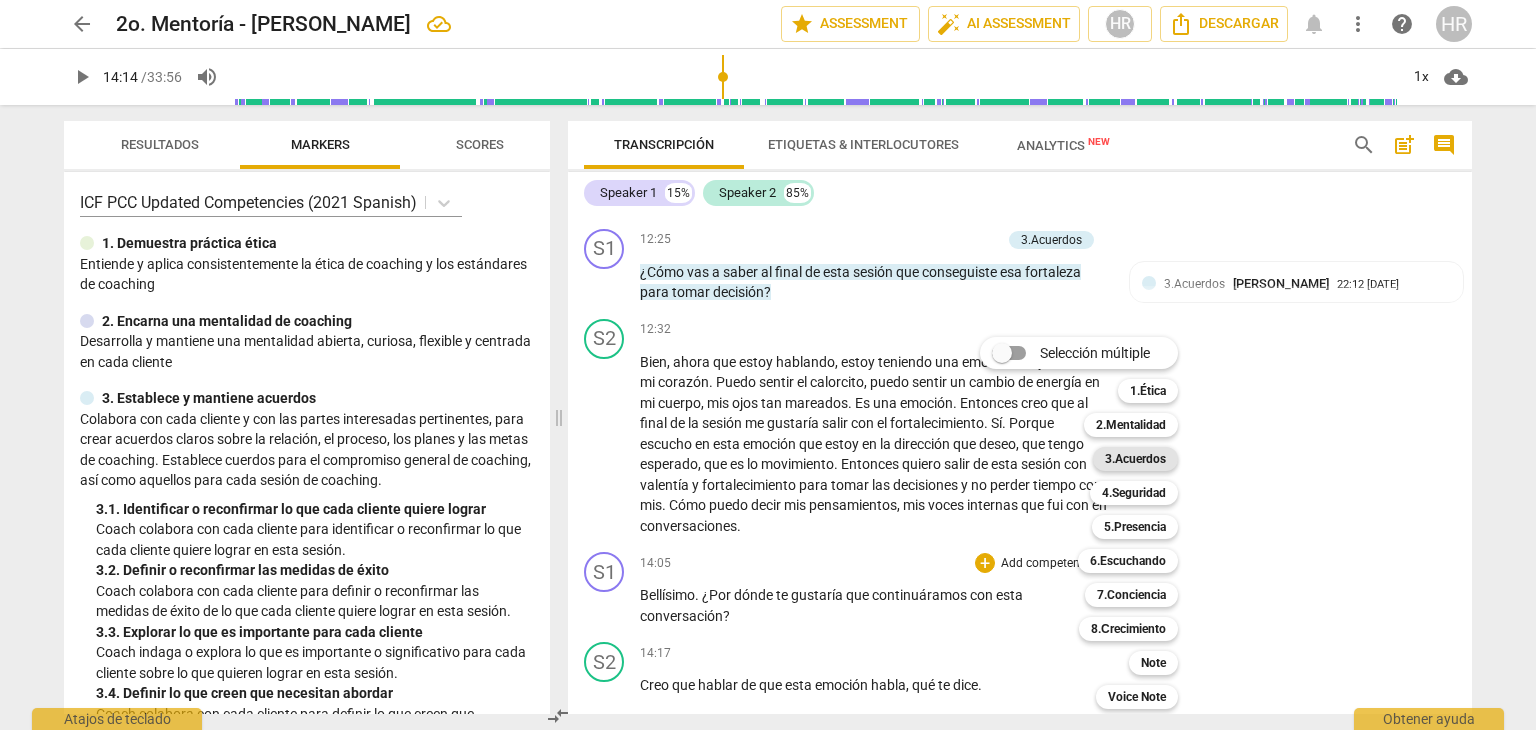 click on "3.Acuerdos" at bounding box center (1135, 459) 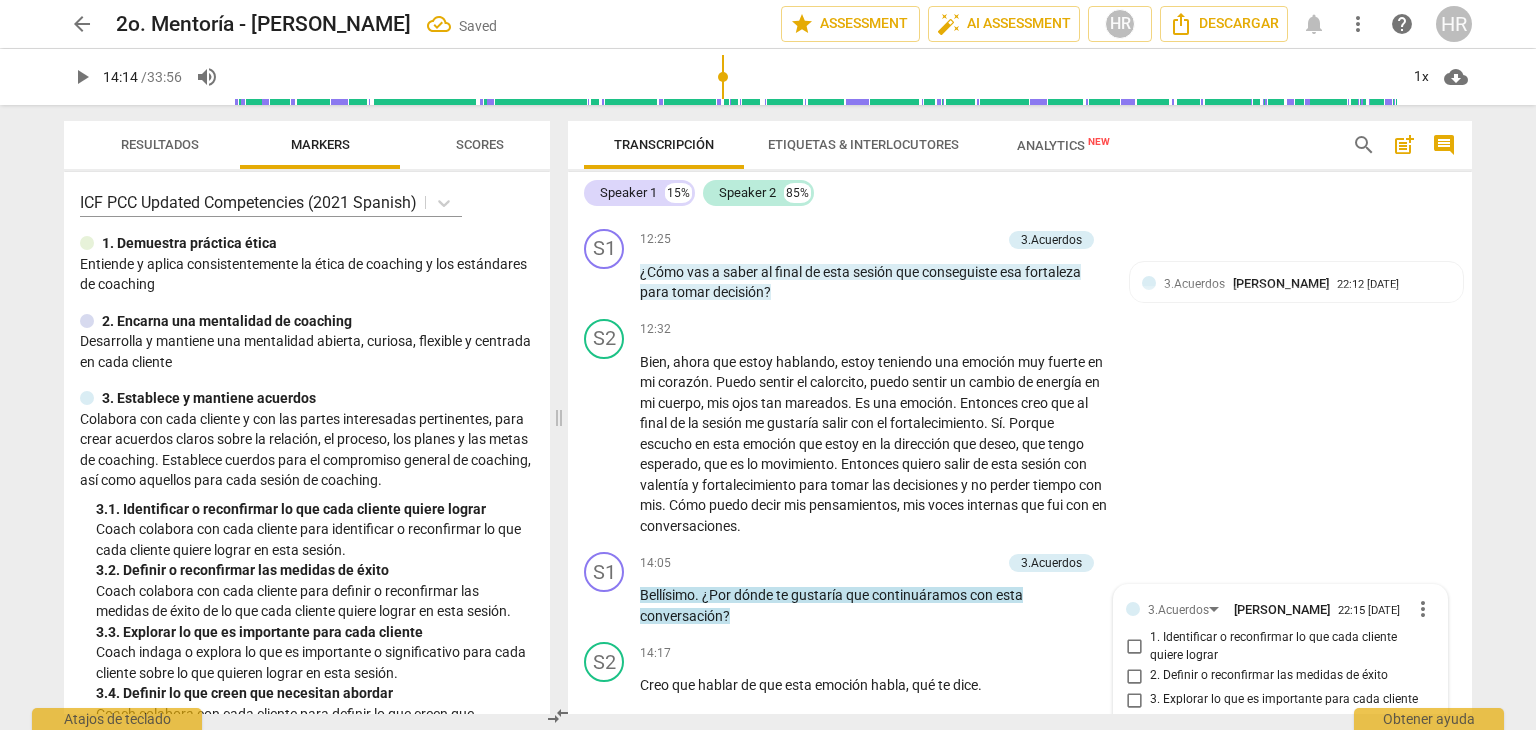 scroll, scrollTop: 3153, scrollLeft: 0, axis: vertical 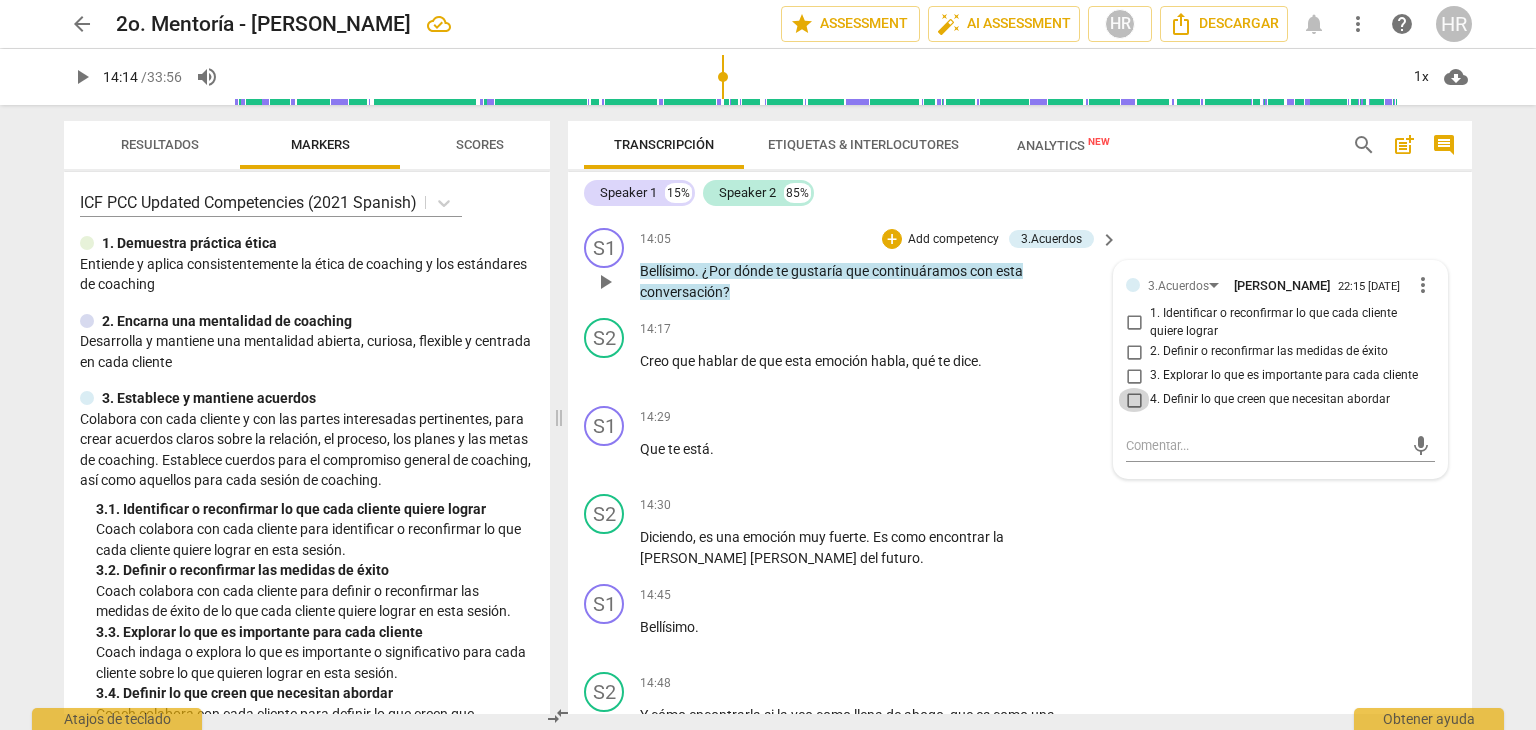 click on "4. Definir lo que creen que necesitan abordar" at bounding box center (1134, 400) 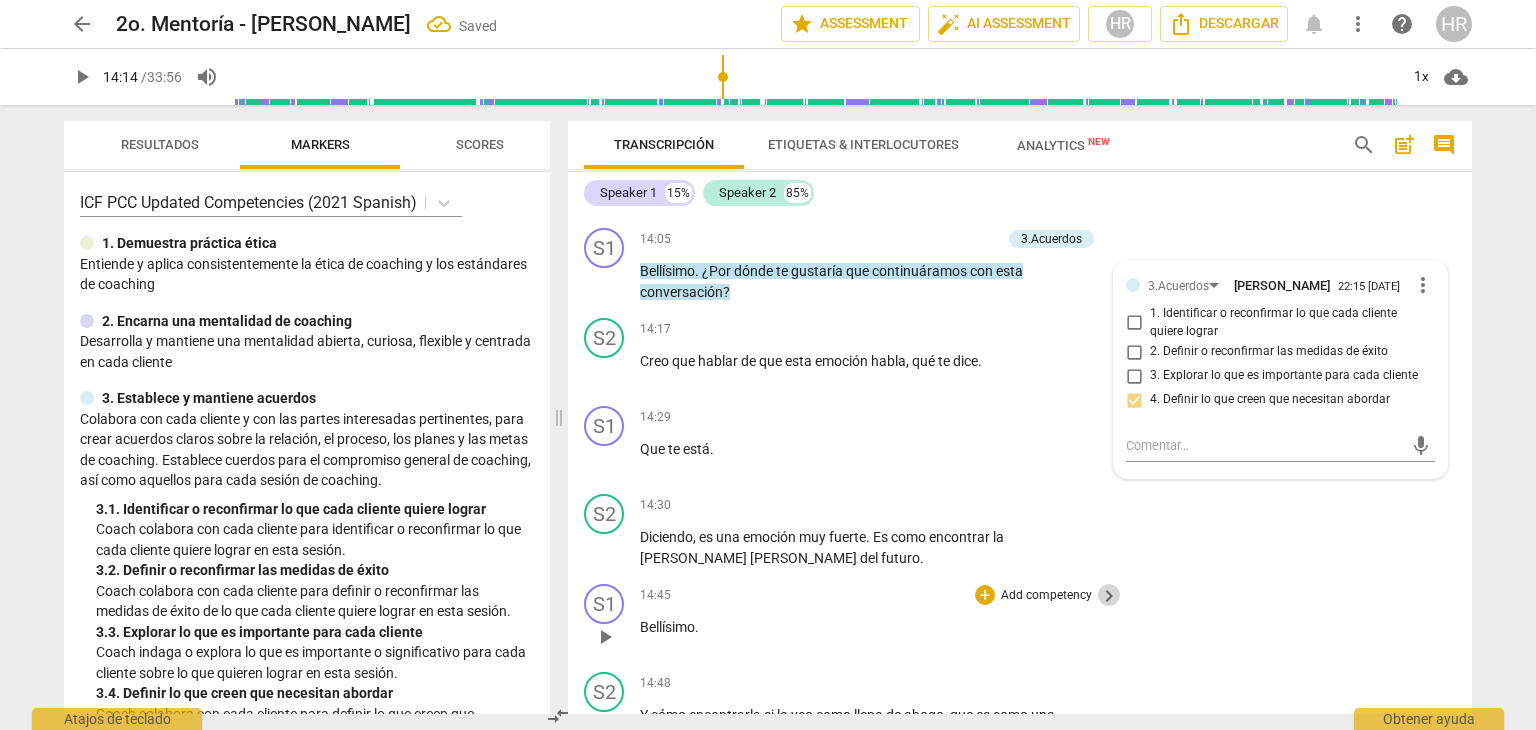 click on "keyboard_arrow_right" at bounding box center (1109, 596) 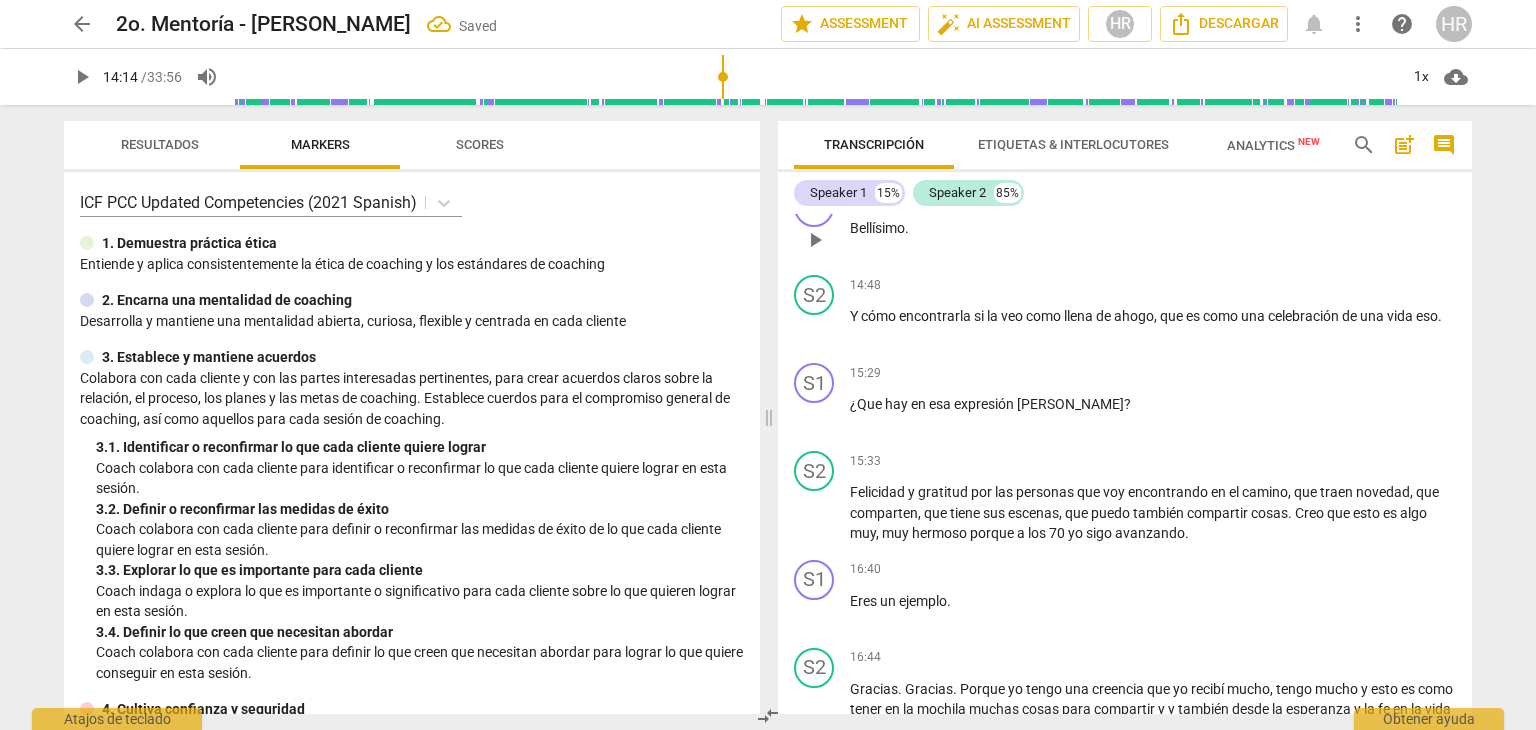 scroll, scrollTop: 2802, scrollLeft: 0, axis: vertical 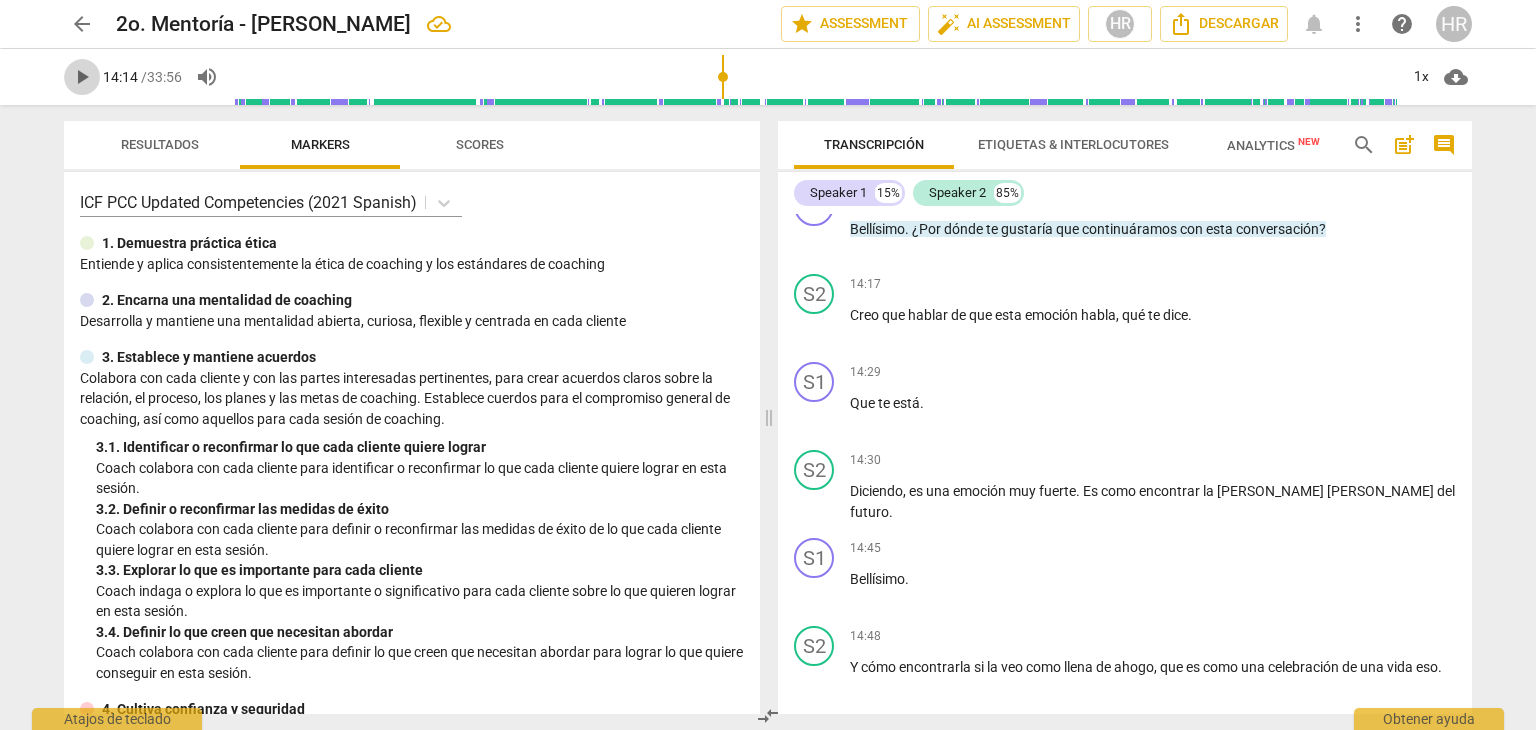 click on "play_arrow" at bounding box center (82, 77) 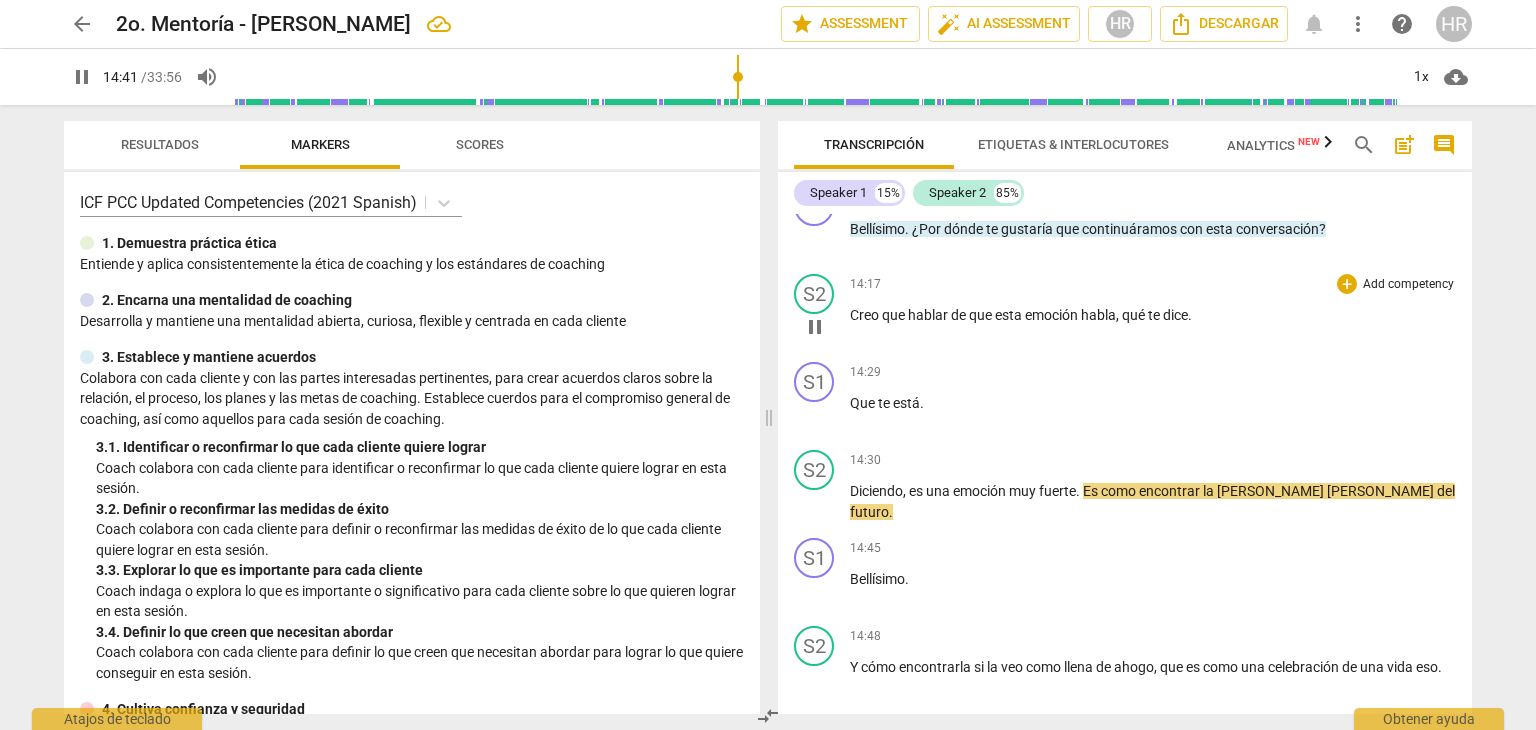 click on "Add competency" at bounding box center [1408, 285] 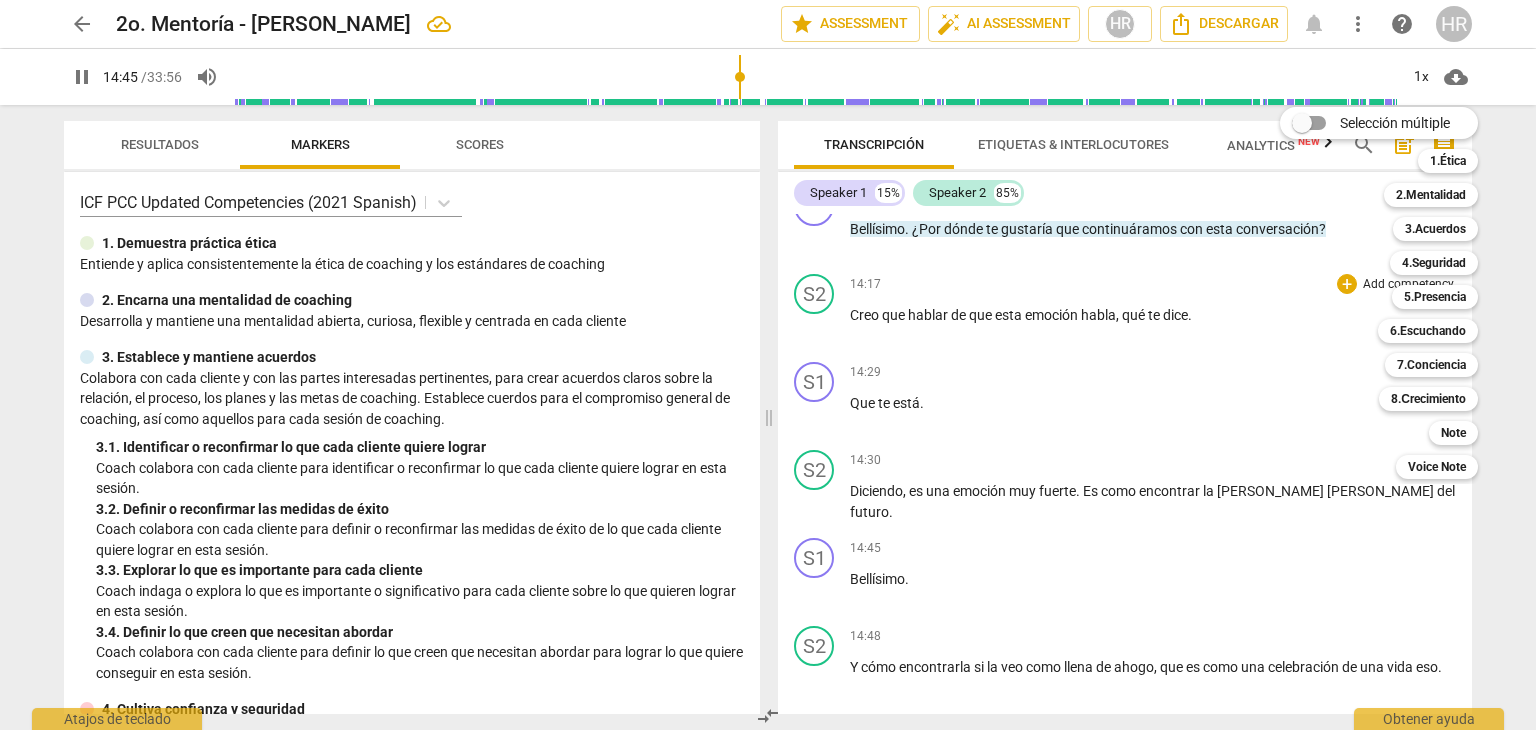 click at bounding box center [768, 365] 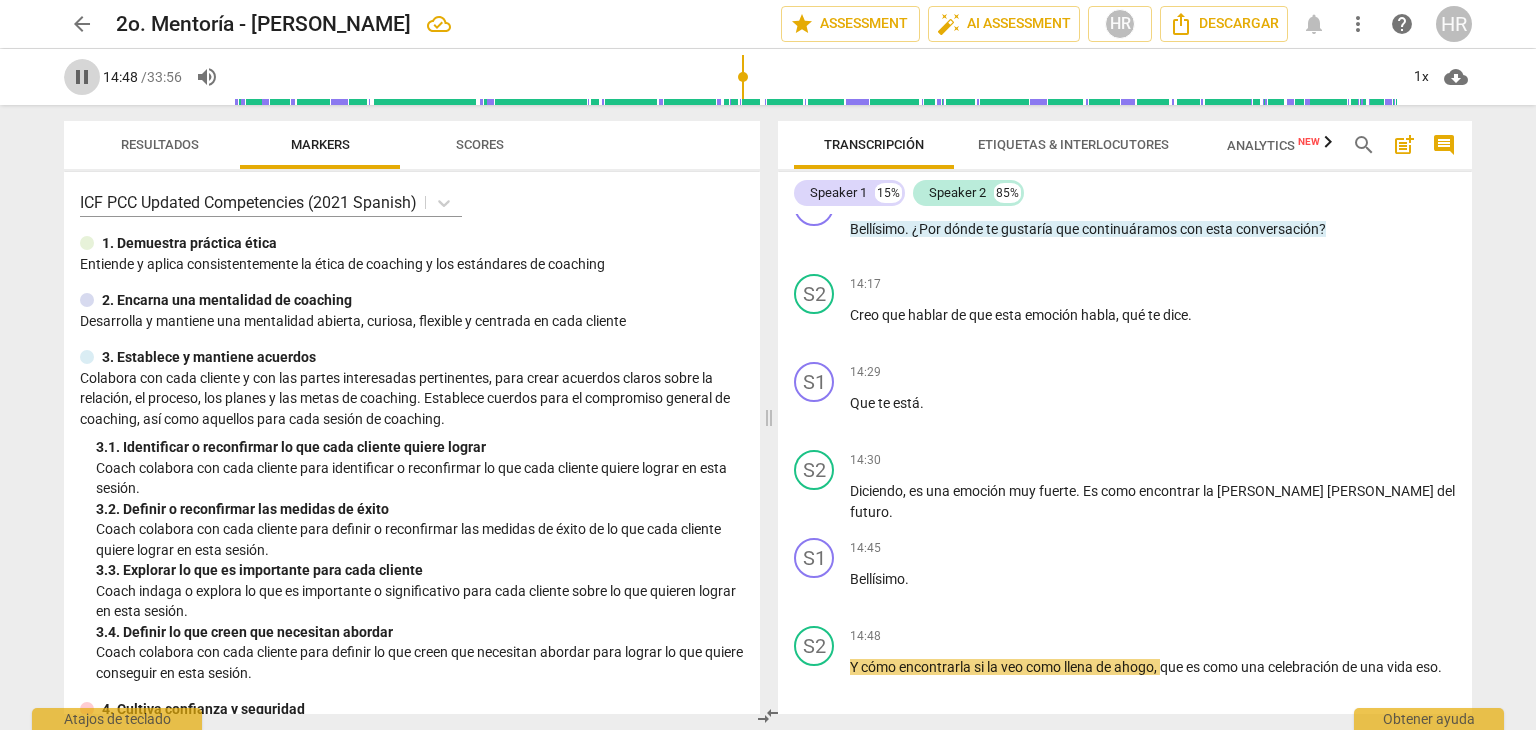 click on "pause" at bounding box center [82, 77] 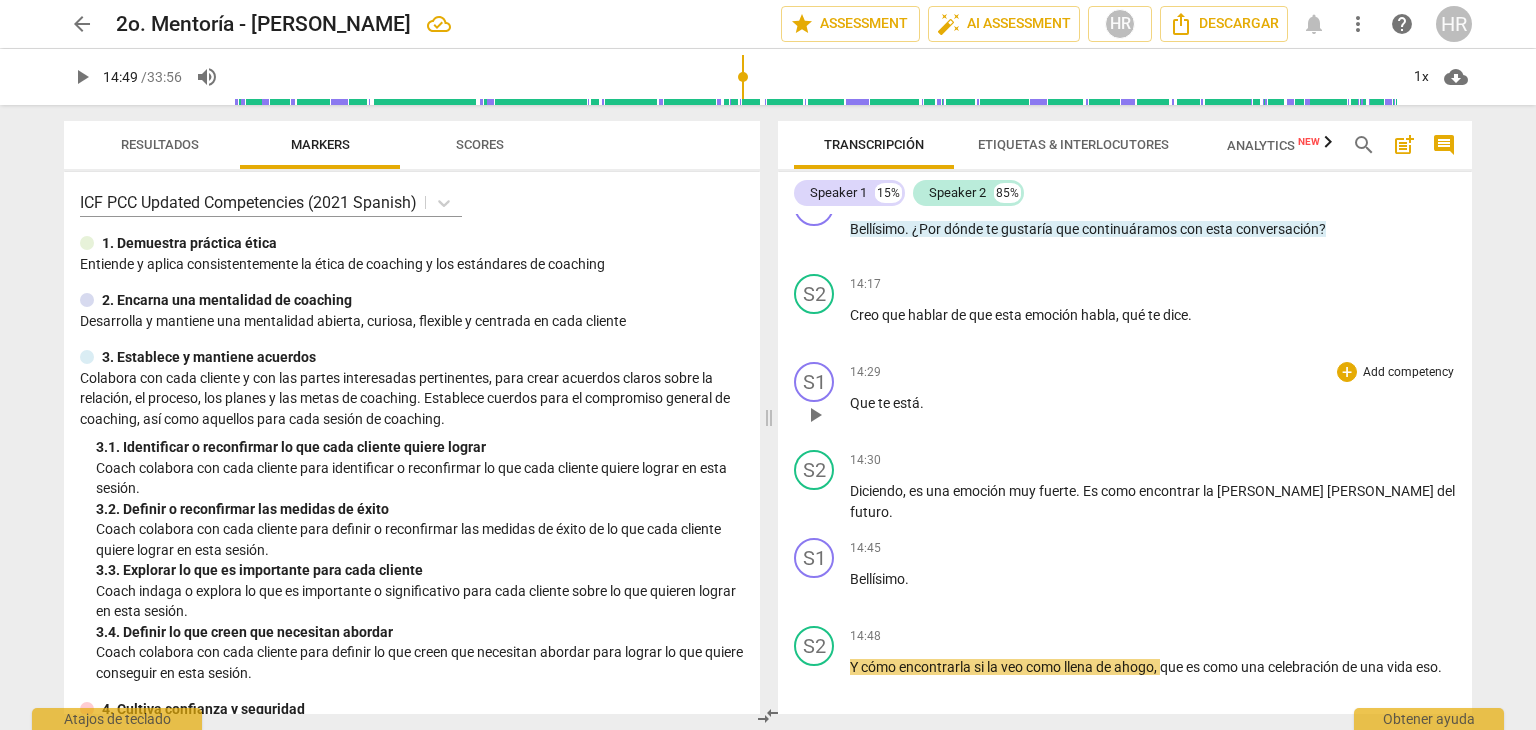 click on "Add competency" at bounding box center [1408, 373] 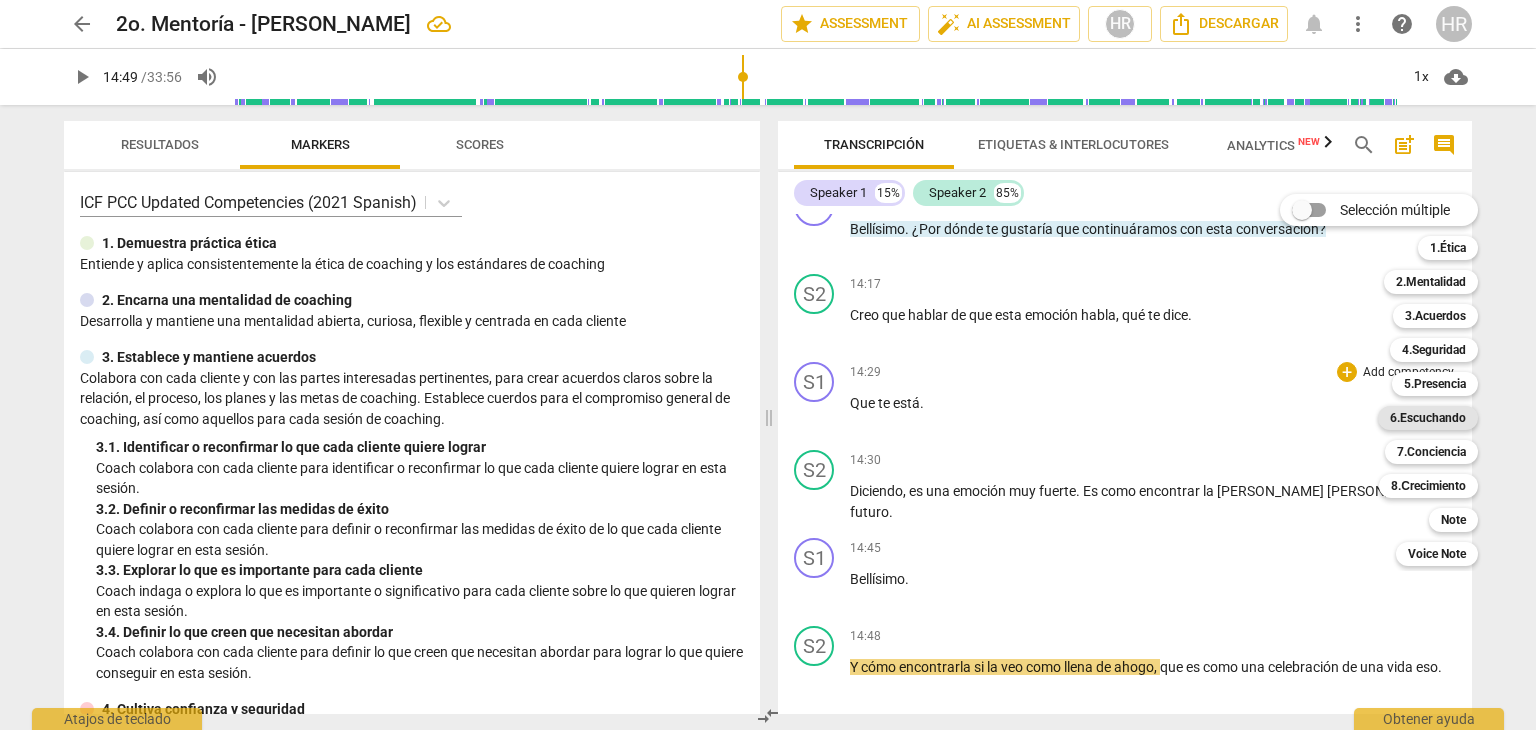 click on "6.Escuchando" at bounding box center (1428, 418) 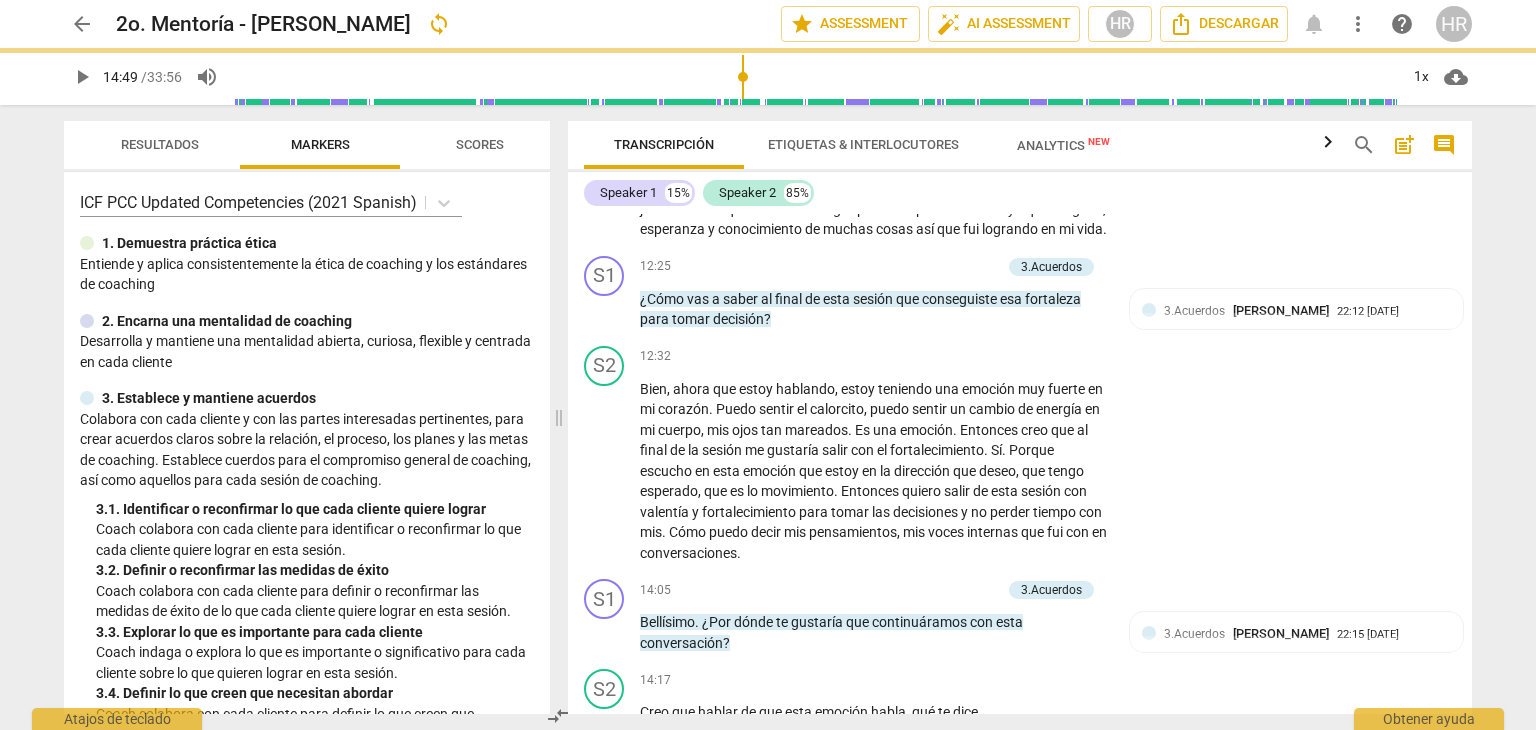 scroll, scrollTop: 3196, scrollLeft: 0, axis: vertical 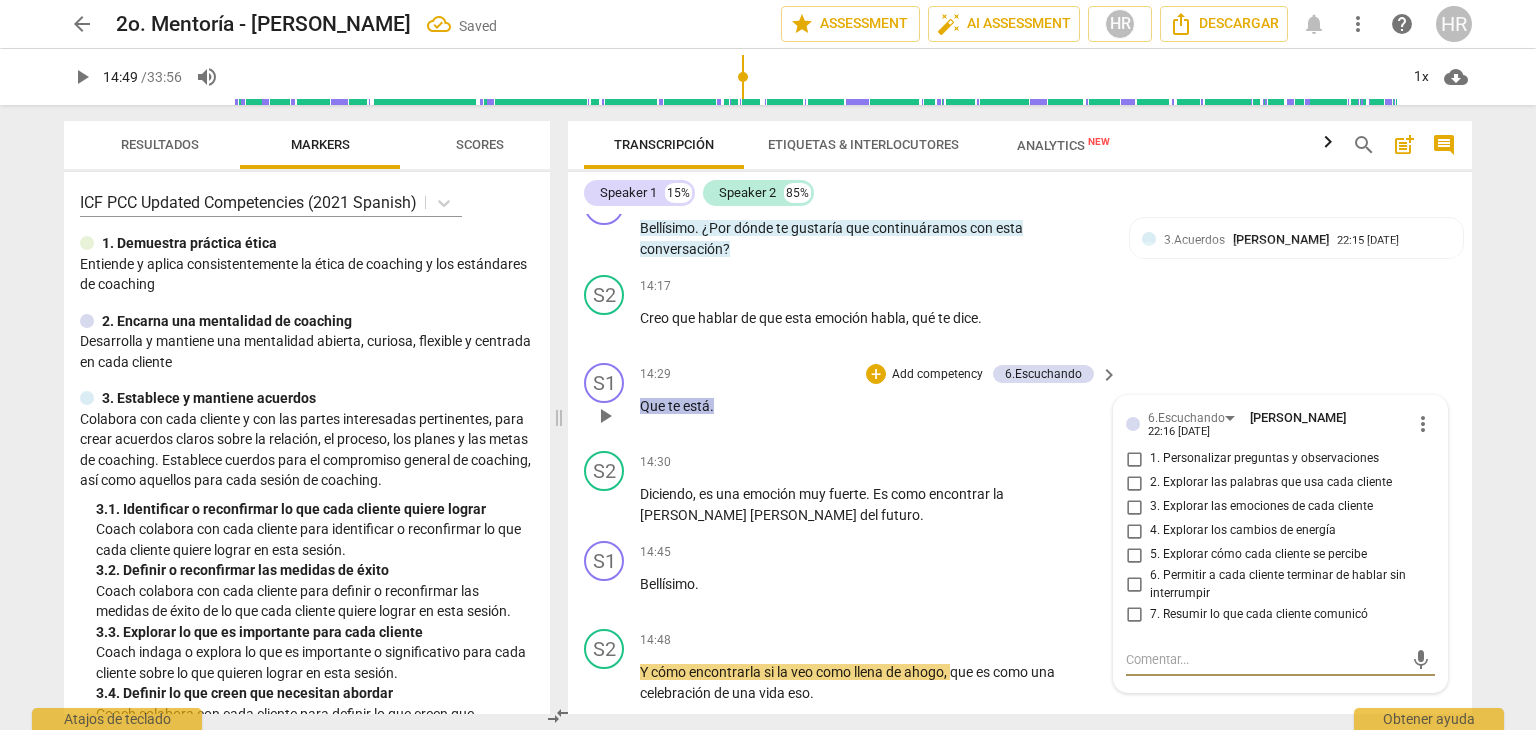 click on "3. Explorar las emociones de cada cliente" at bounding box center (1134, 507) 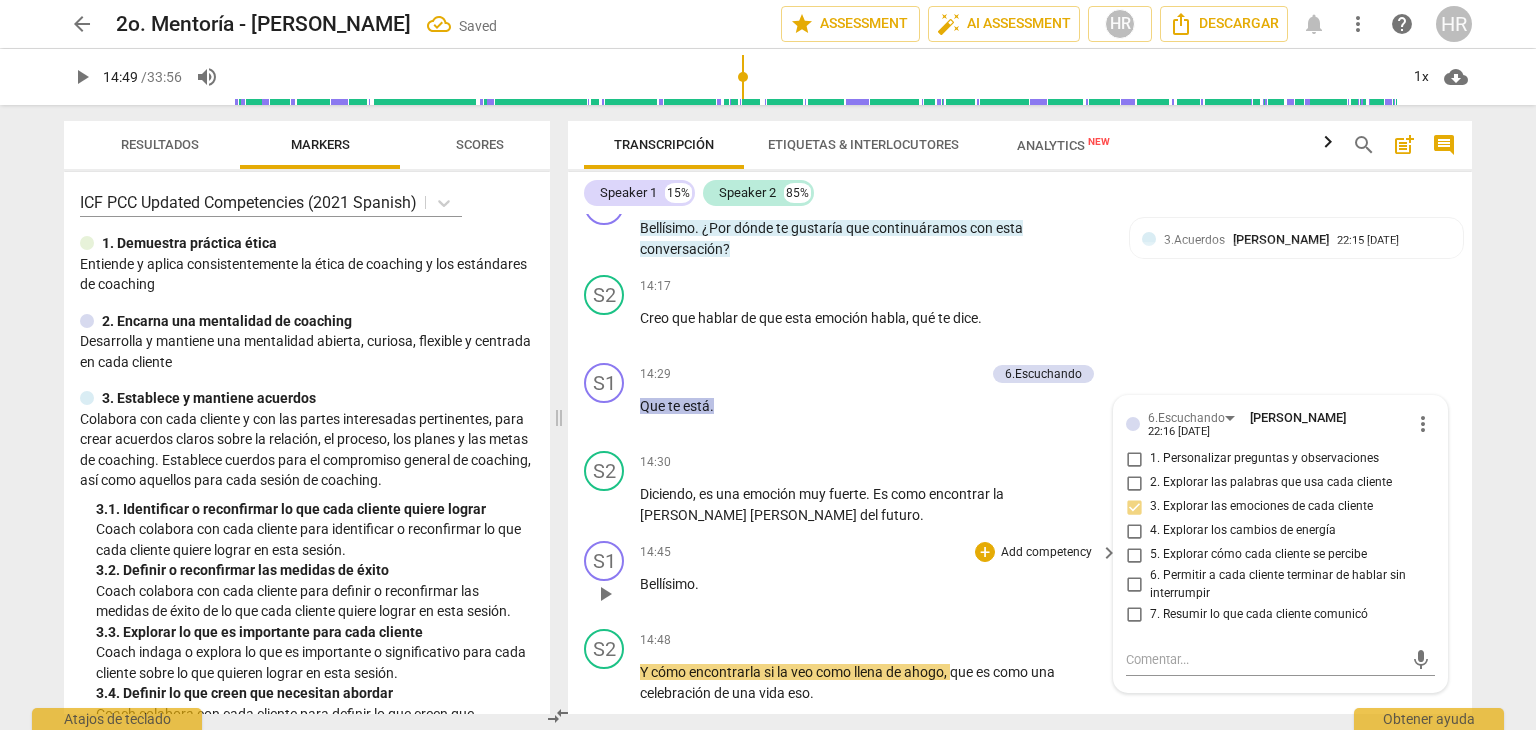 click on "Bellísimo ." at bounding box center [874, 584] 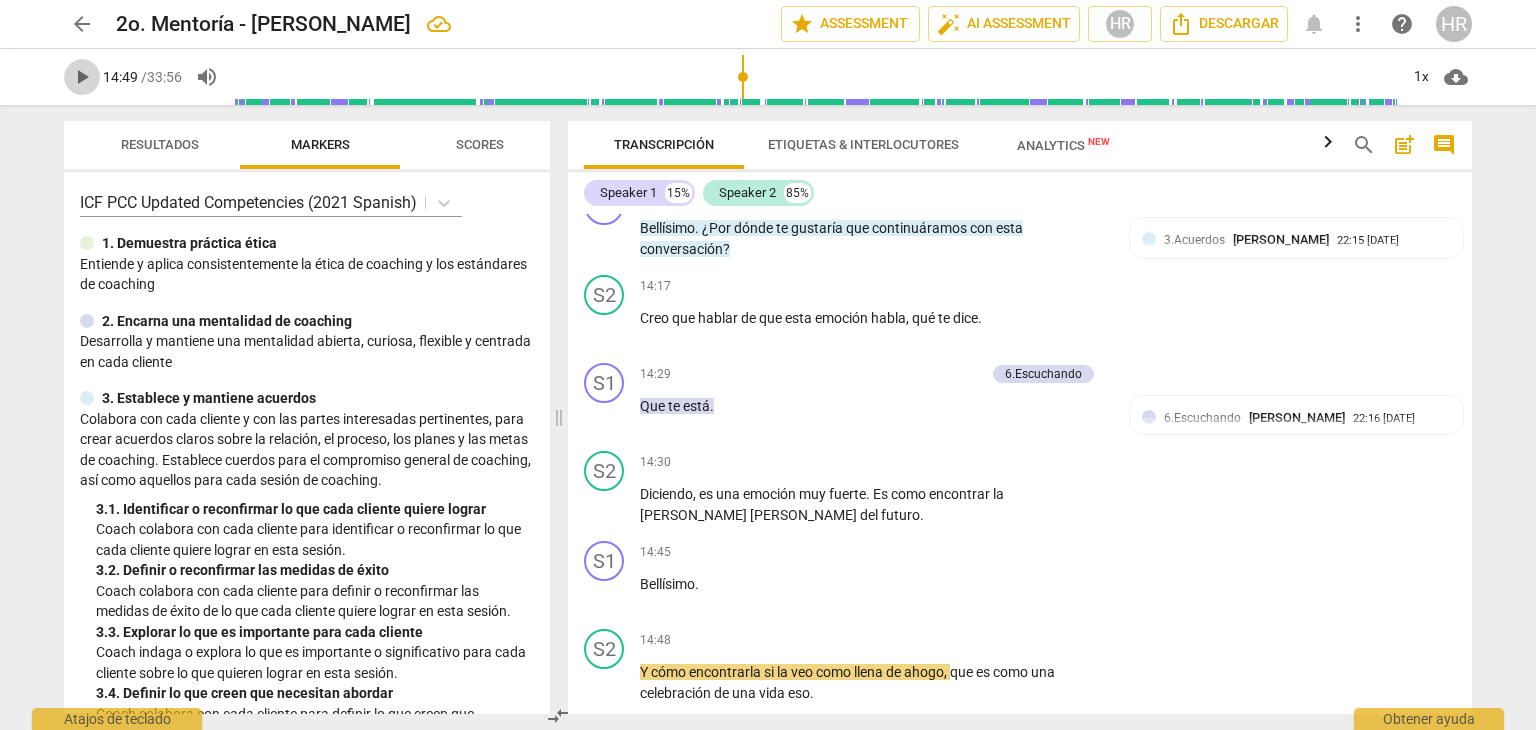 click on "play_arrow" at bounding box center [82, 77] 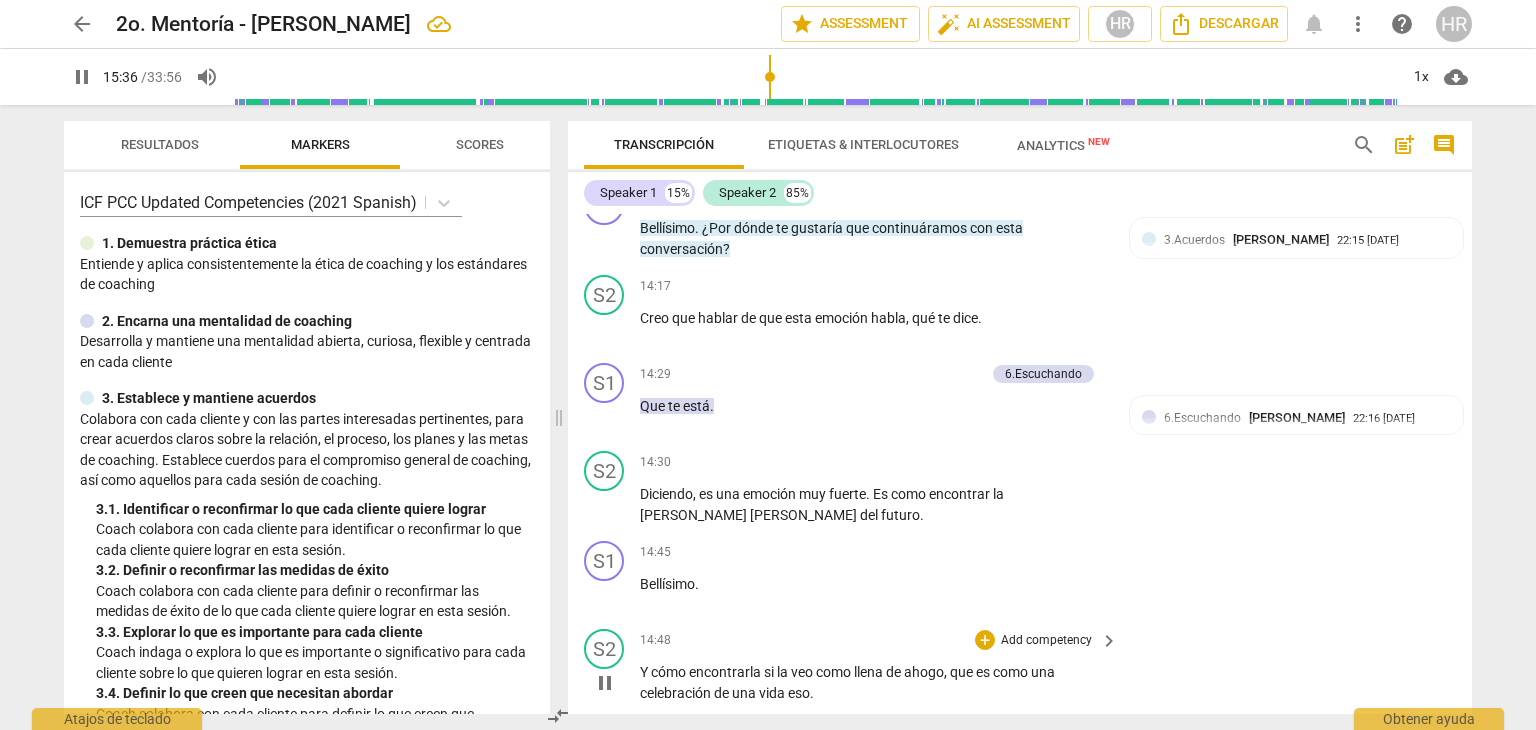 click on "Y   cómo   encontrarla   si   la   veo   como   llena   de   ahogo ,   que   es   como   una   celebración   de   una   vida   eso ." at bounding box center (880, 682) 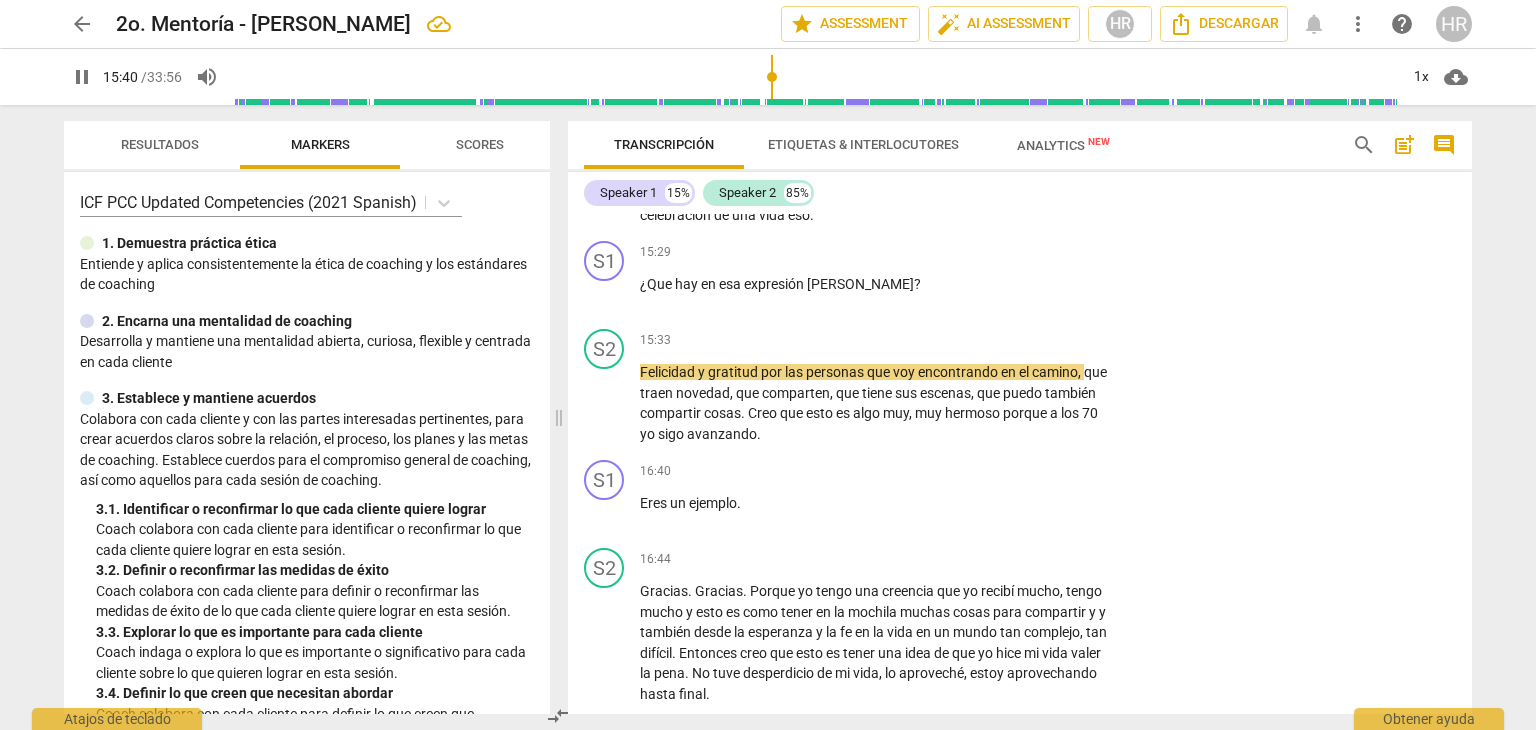 scroll, scrollTop: 3676, scrollLeft: 0, axis: vertical 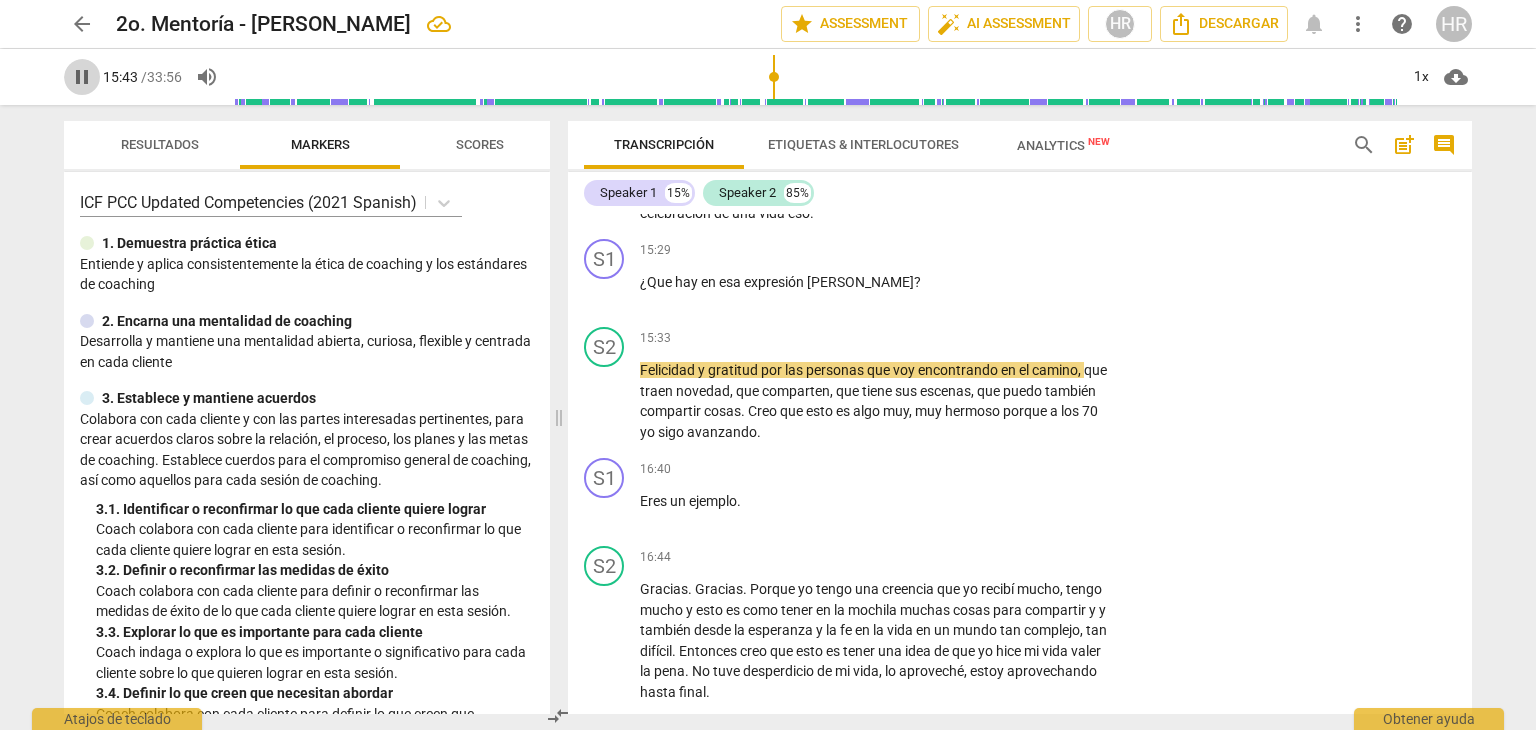click on "pause" at bounding box center [82, 77] 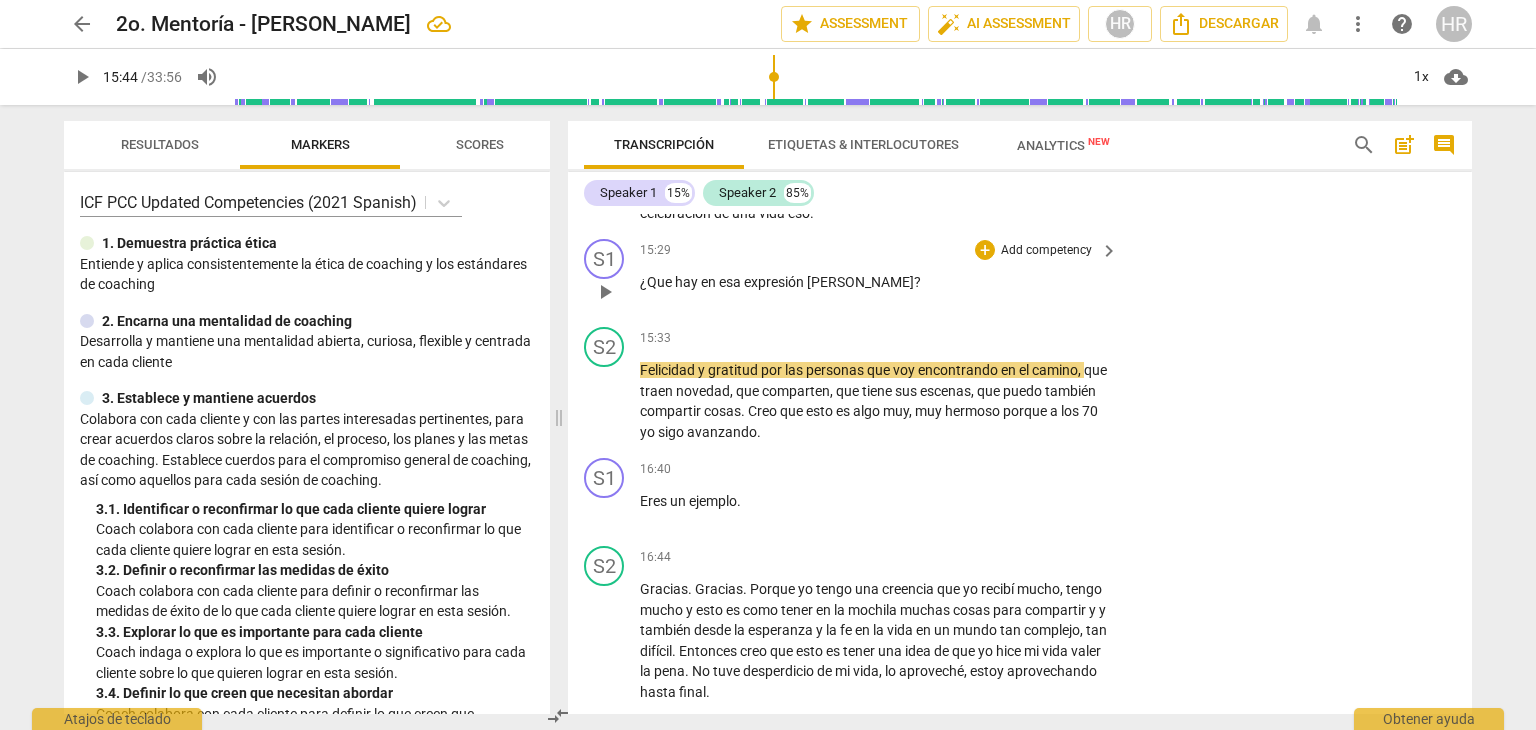 click on "Add competency" at bounding box center [1046, 251] 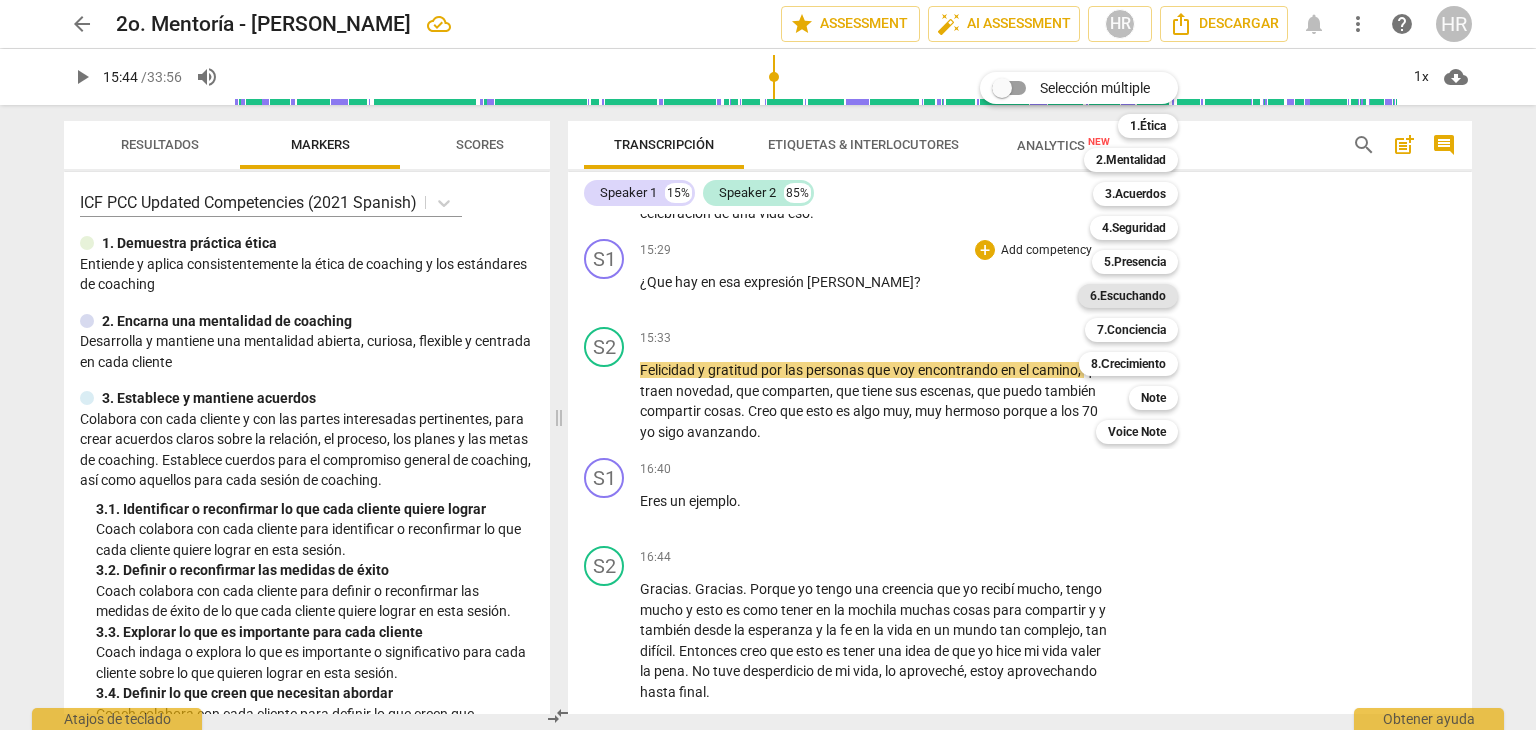 click on "6.Escuchando" at bounding box center (1128, 296) 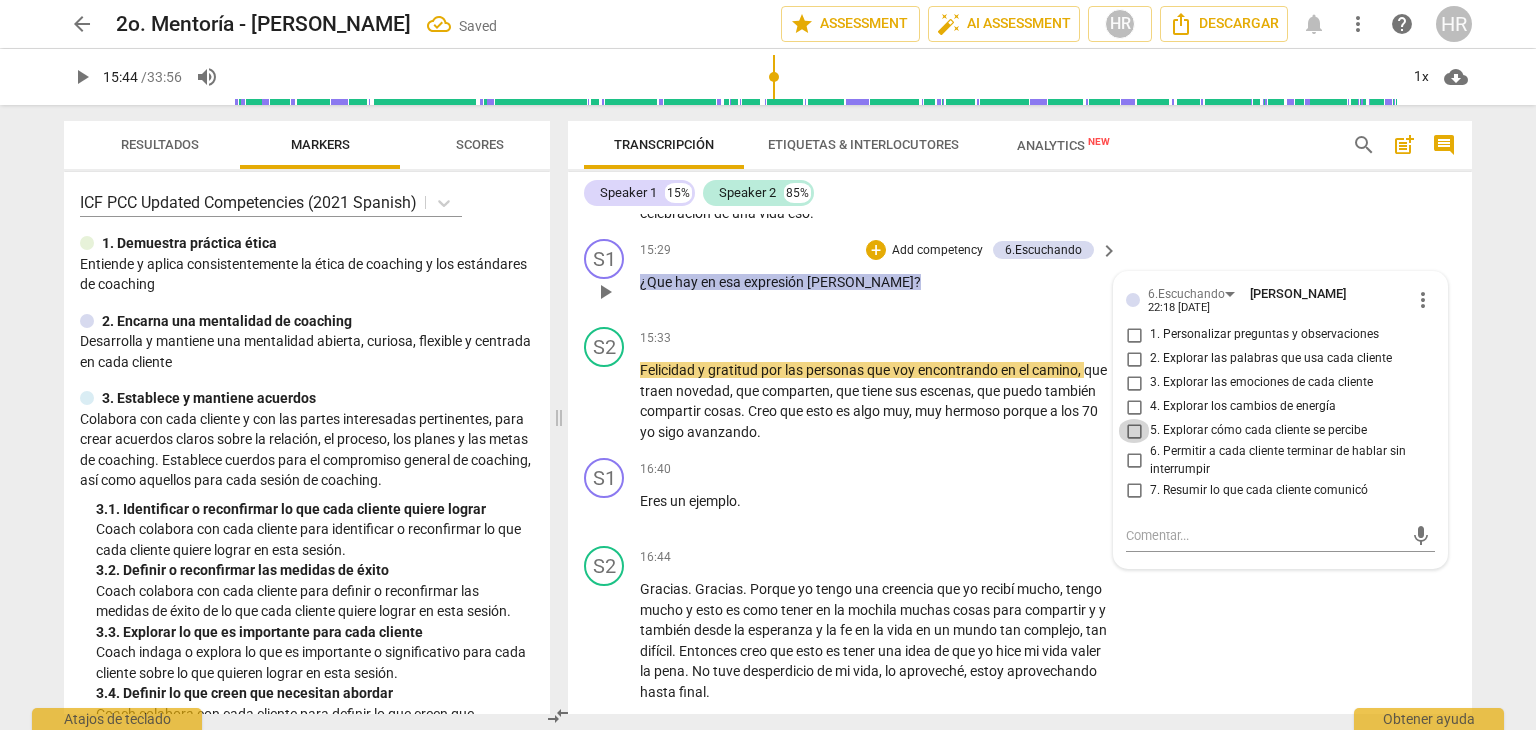 click on "5. Explorar cómo cada cliente se percibe" at bounding box center (1134, 431) 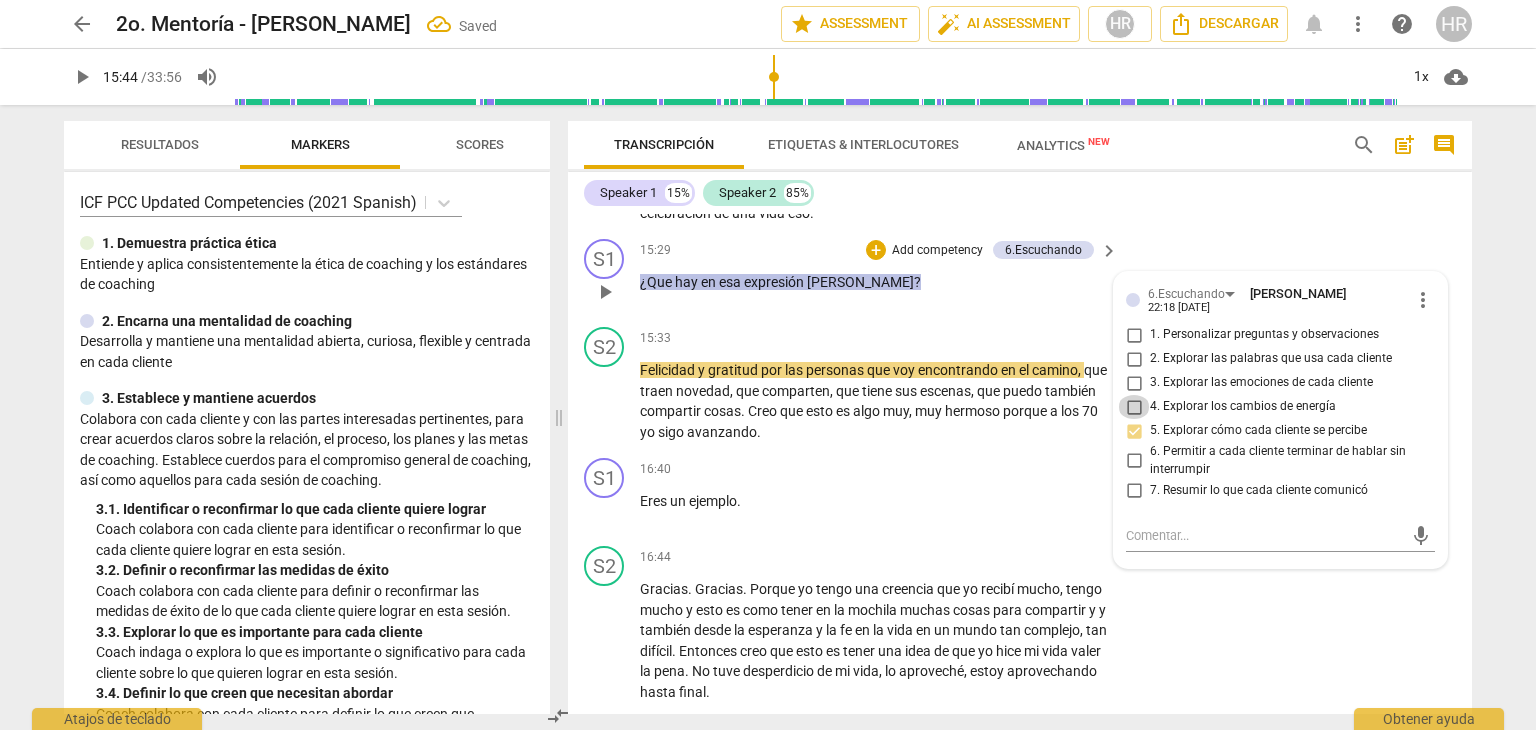 click on "4. Explorar los cambios de energía" at bounding box center (1134, 407) 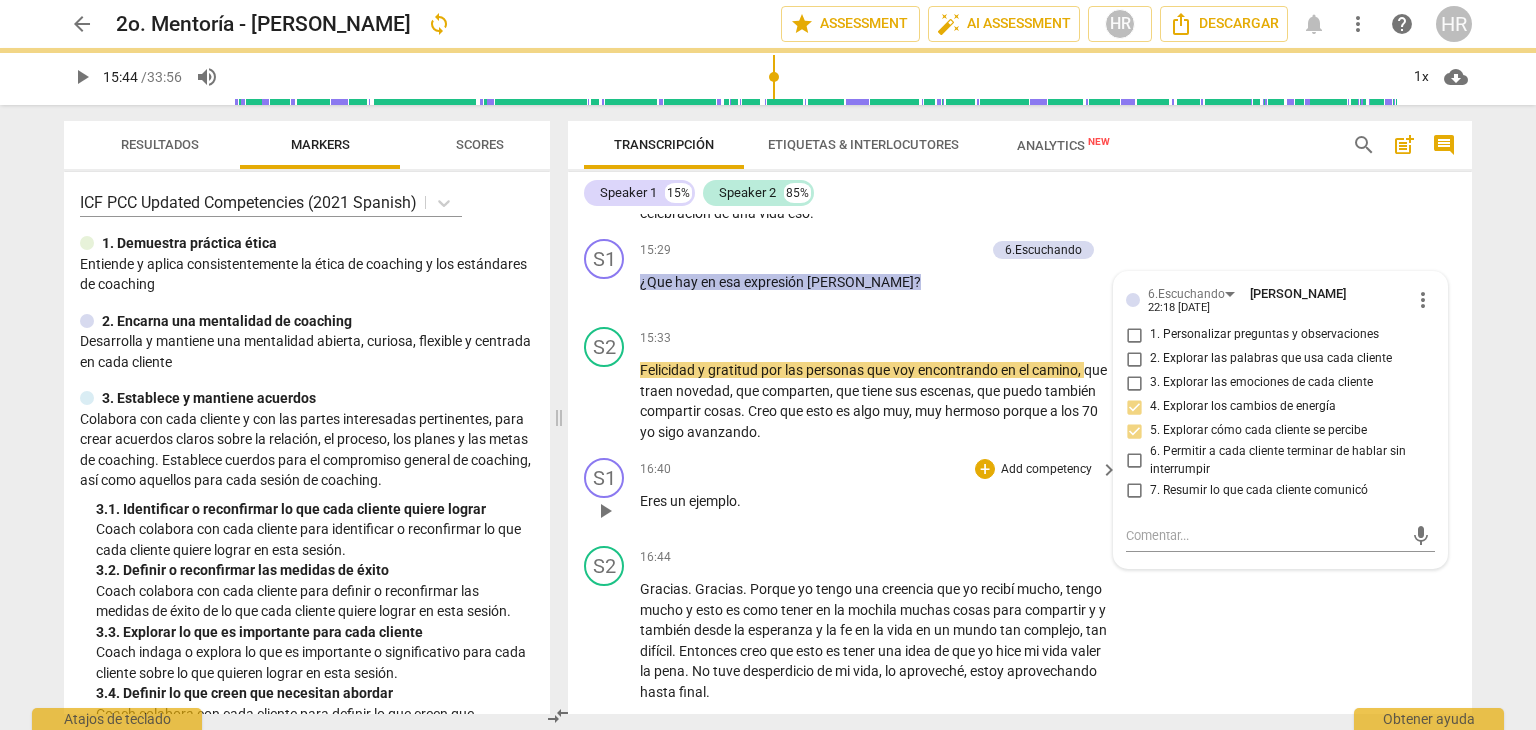 click on "16:40 + Add competency keyboard_arrow_right Eres   un   ejemplo ." at bounding box center (880, 494) 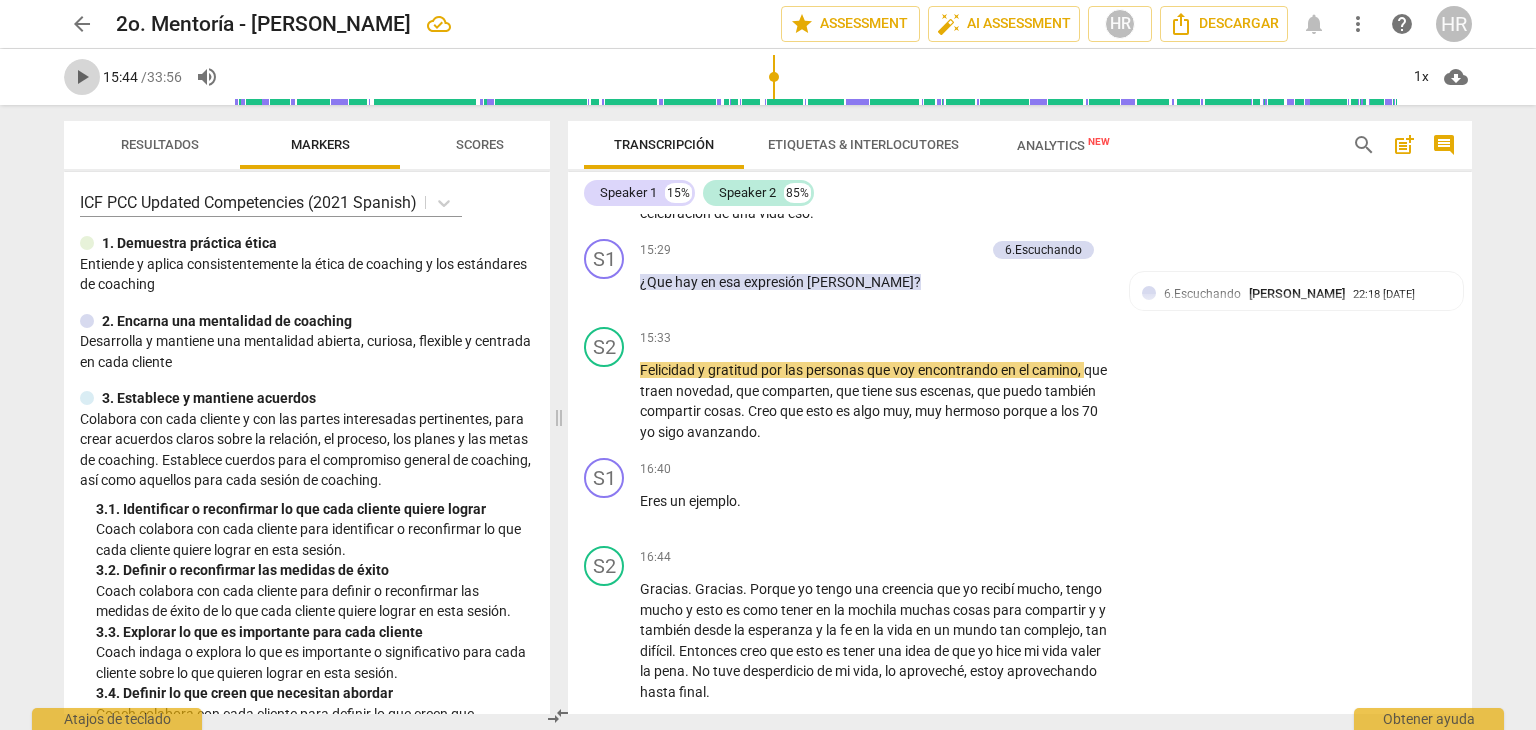 click on "play_arrow" at bounding box center (82, 77) 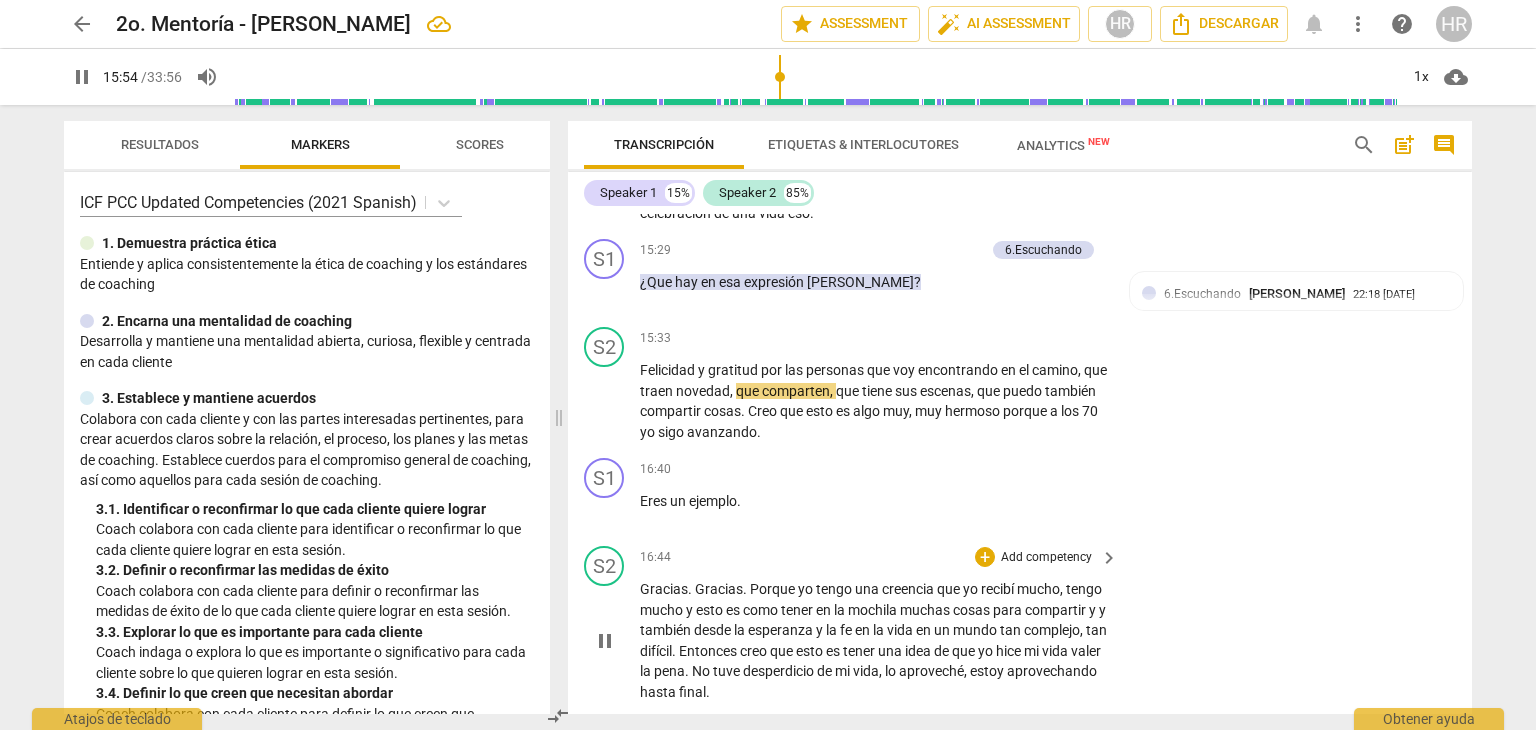 click on "S2 play_arrow pause 16:44 + Add competency keyboard_arrow_right Gracias .   Gracias .   Porque   yo   tengo   una   creencia   que   yo   recibí   mucho ,   tengo   mucho   y   esto   es   como   tener   en   la   mochila   muchas   cosas   para   compartir   y   y   también   desde   la   esperanza   y   la   [DEMOGRAPHIC_DATA]   en   la   vida   en   un   mundo   tan   complejo ,   tan   difícil .   Entonces   creo   que   esto   es   tener   una   idea   de   que   yo   hice   mi   vida   valer   la   pena .   No   tuve   desperdicio   de   mi   vida ,   lo   aproveché ,   estoy   aprovechando   hasta   final ." at bounding box center (1020, 624) 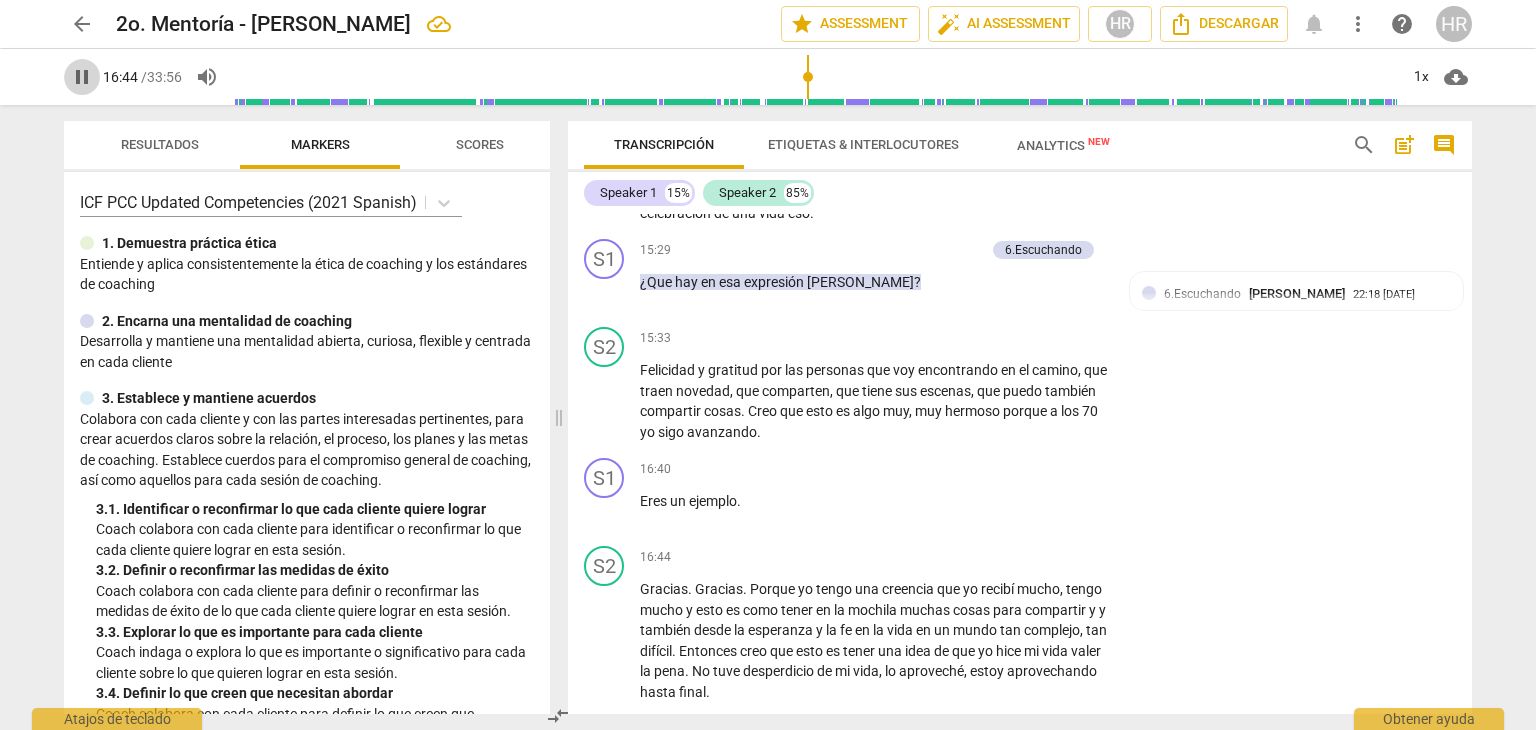 click on "pause" at bounding box center (82, 77) 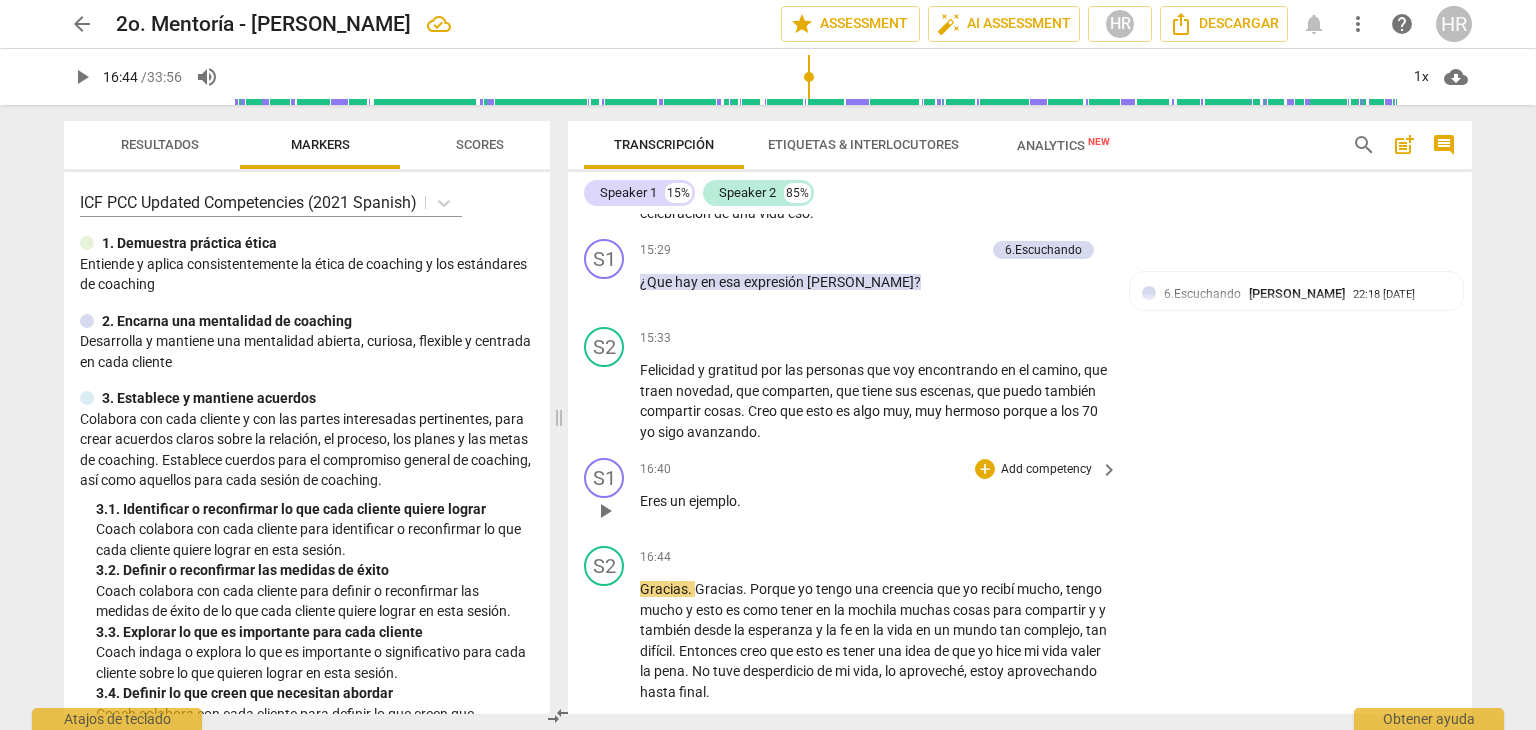 click on "Add competency" at bounding box center (1046, 470) 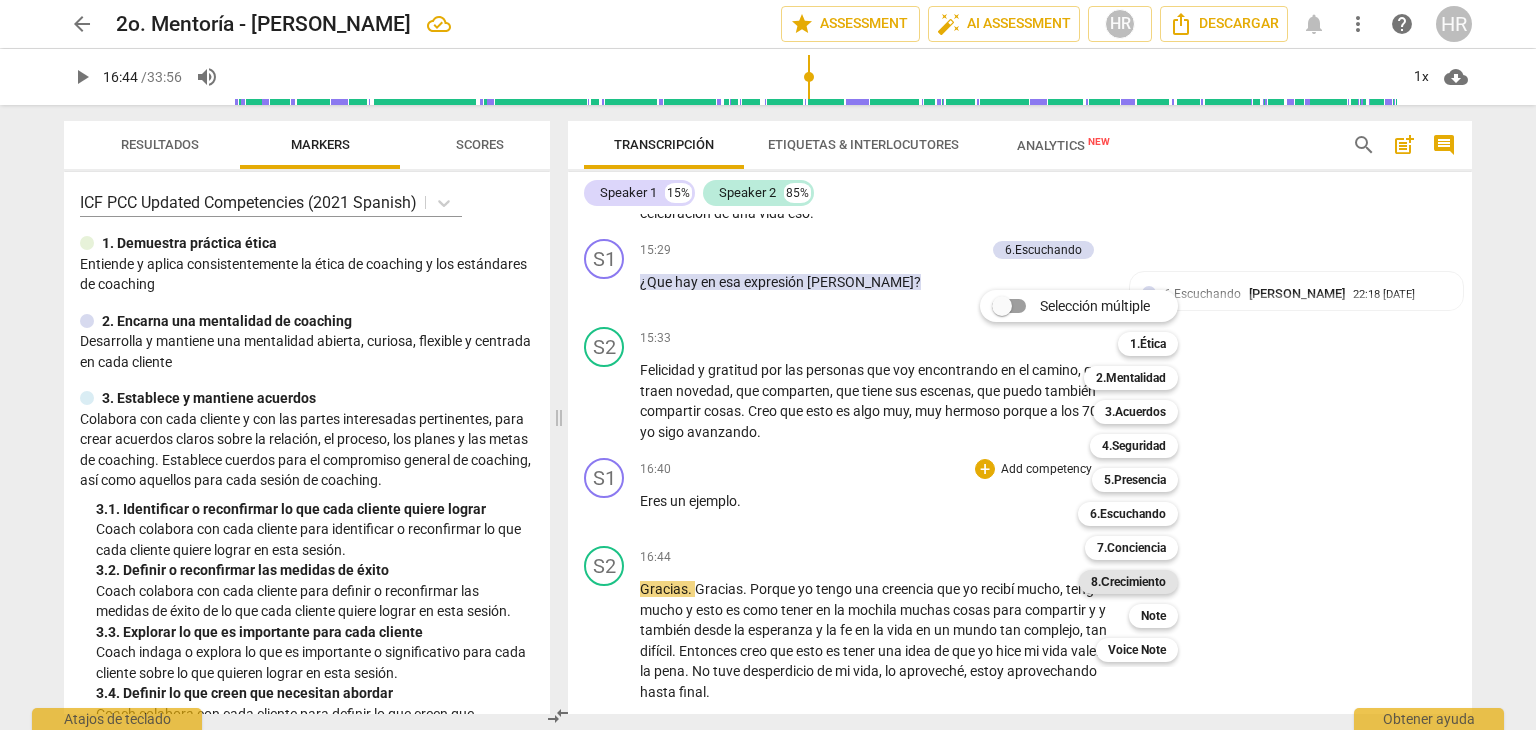 click on "8.Сrecimiento" at bounding box center (1128, 582) 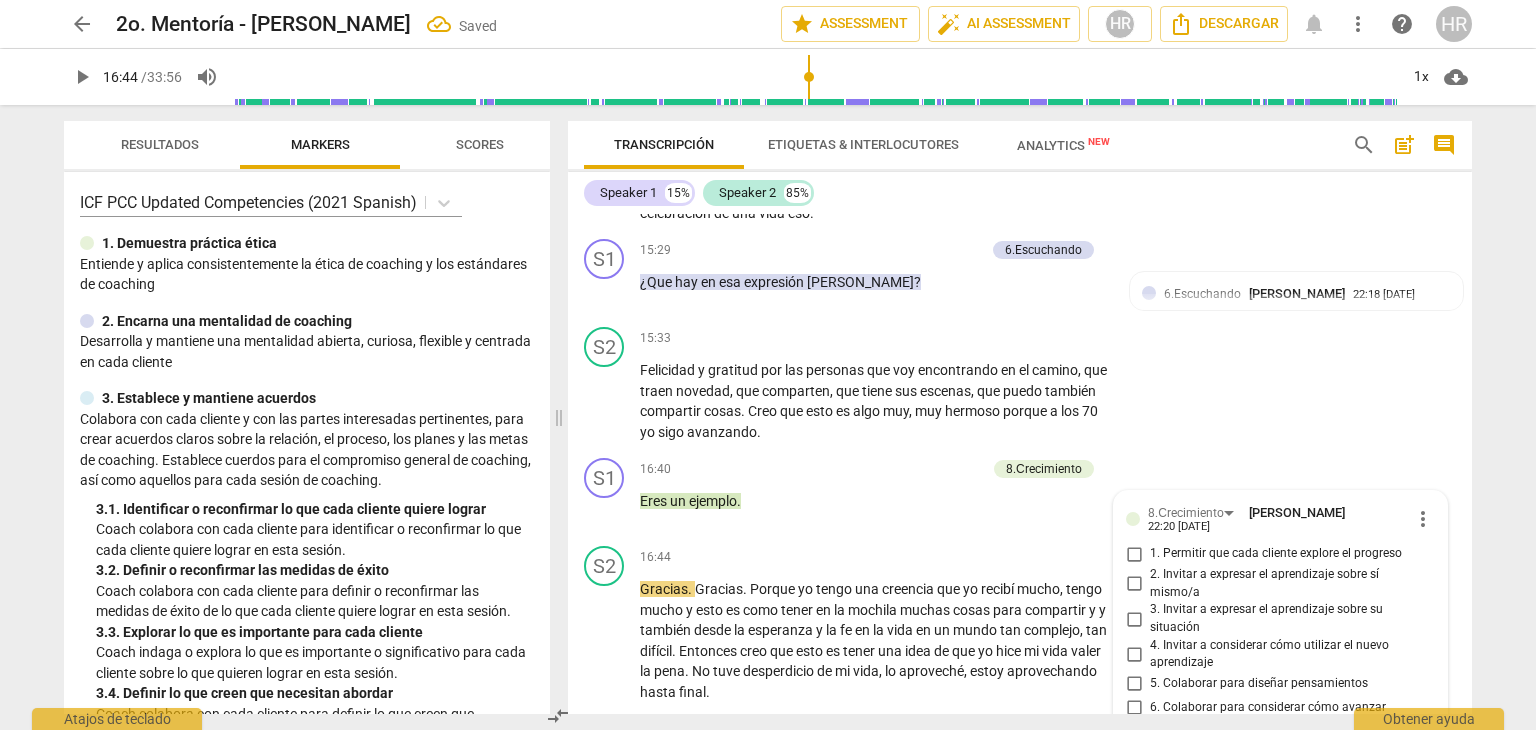 scroll, scrollTop: 4068, scrollLeft: 0, axis: vertical 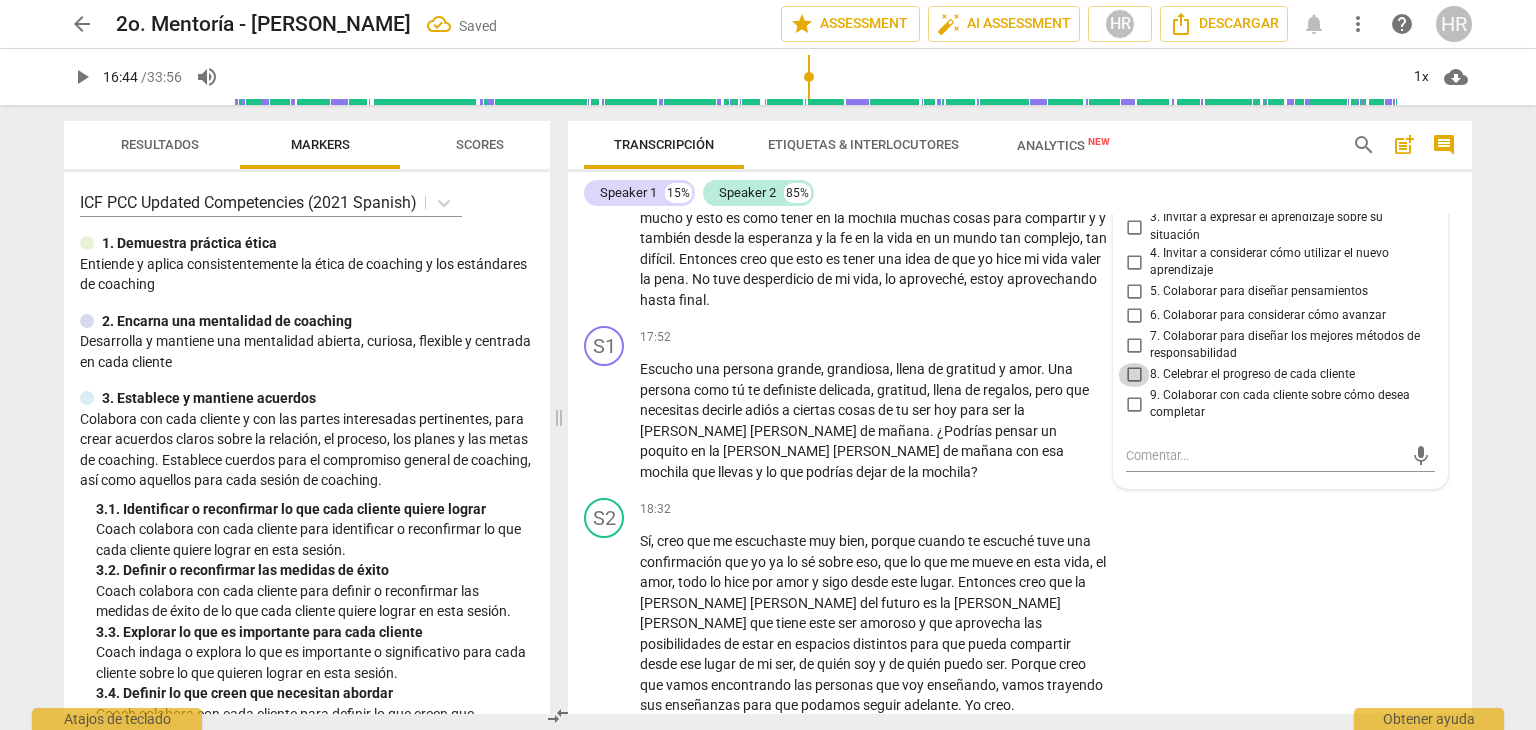 click on "8. Celebrar el progreso de cada cliente" at bounding box center [1134, 375] 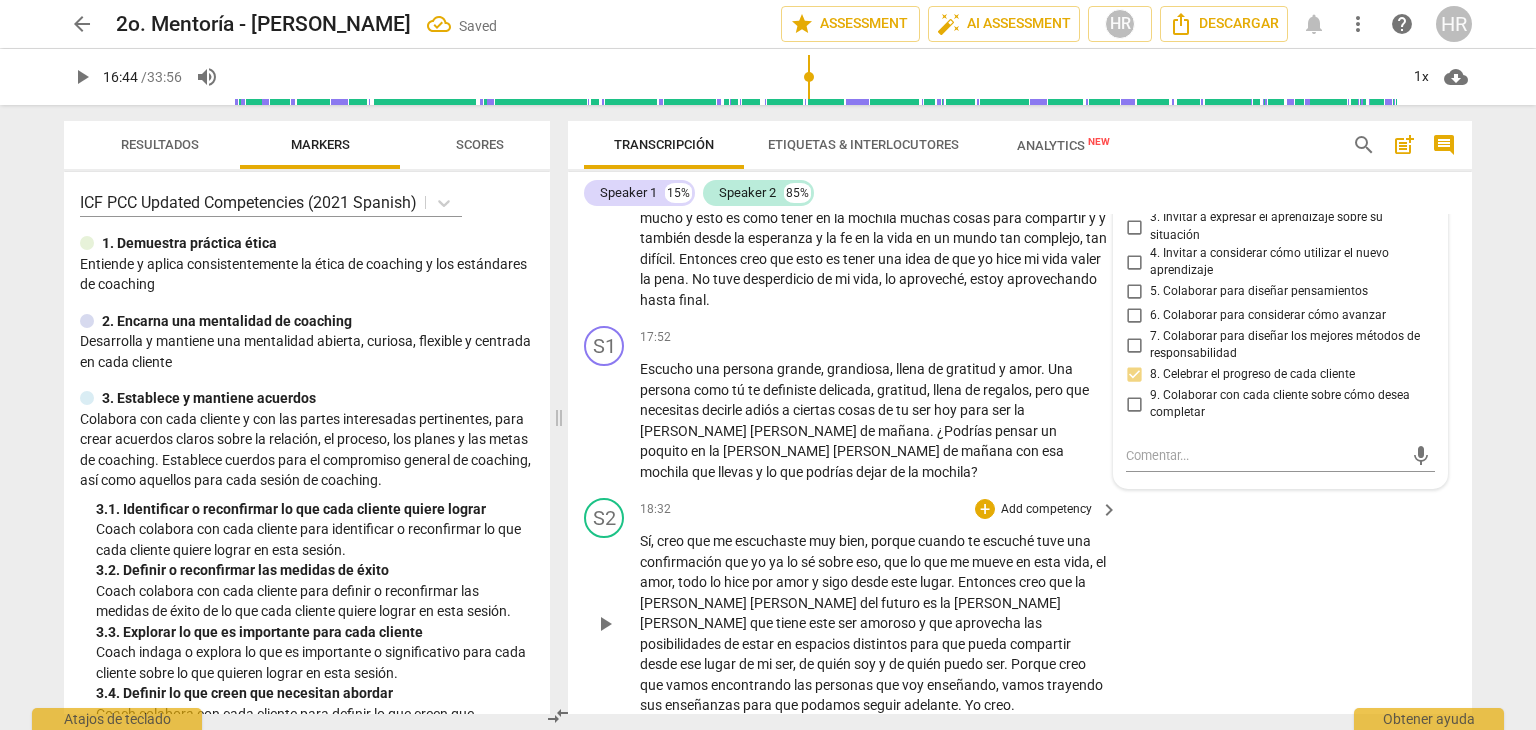 click on "Sí ,   creo   que   me   escuchaste   muy   bien ,   porque   cuando   te   escuché   tuve   una   confirmación   que   yo   ya   lo   sé   sobre   eso ,   que   lo   que   me   mueve   en   esta   vida ,   el   amor ,   todo   lo   hice   por   amor   y   sigo   desde   este   lugar .   Entonces   creo   que   la   [PERSON_NAME]   del   futuro   es   la   [PERSON_NAME]   que   tiene   este   ser   amoroso   y   que   aprovecha   las   posibilidades   de   estar   en   espacios   distintos   para   que   pueda   compartir   desde   ese   lugar   de   mi   ser ,   de   quién   soy   y   de   quién   puedo   ser .   Porque   creo   que   vamos   encontrando   las   personas   que   voy   enseñando ,   vamos   trayendo   sus   enseñanzas   para   que   podamos   seguir   adelante .   Yo   creo ." at bounding box center (874, 623) 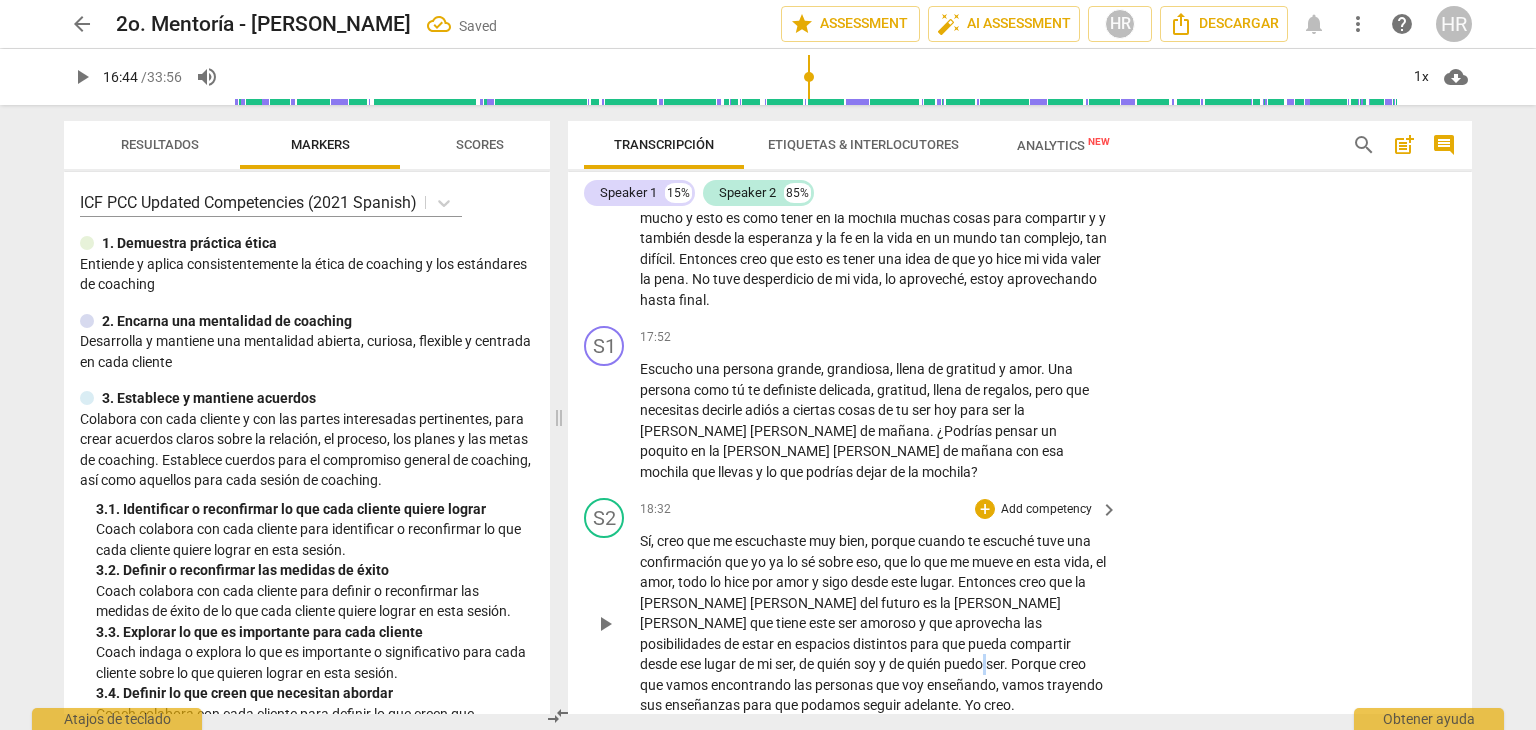 click on "Sí ,   creo   que   me   escuchaste   muy   bien ,   porque   cuando   te   escuché   tuve   una   confirmación   que   yo   ya   lo   sé   sobre   eso ,   que   lo   que   me   mueve   en   esta   vida ,   el   amor ,   todo   lo   hice   por   amor   y   sigo   desde   este   lugar .   Entonces   creo   que   la   [PERSON_NAME]   del   futuro   es   la   [PERSON_NAME]   que   tiene   este   ser   amoroso   y   que   aprovecha   las   posibilidades   de   estar   en   espacios   distintos   para   que   pueda   compartir   desde   ese   lugar   de   mi   ser ,   de   quién   soy   y   de   quién   puedo   ser .   Porque   creo   que   vamos   encontrando   las   personas   que   voy   enseñando ,   vamos   trayendo   sus   enseñanzas   para   que   podamos   seguir   adelante .   Yo   creo ." at bounding box center (874, 623) 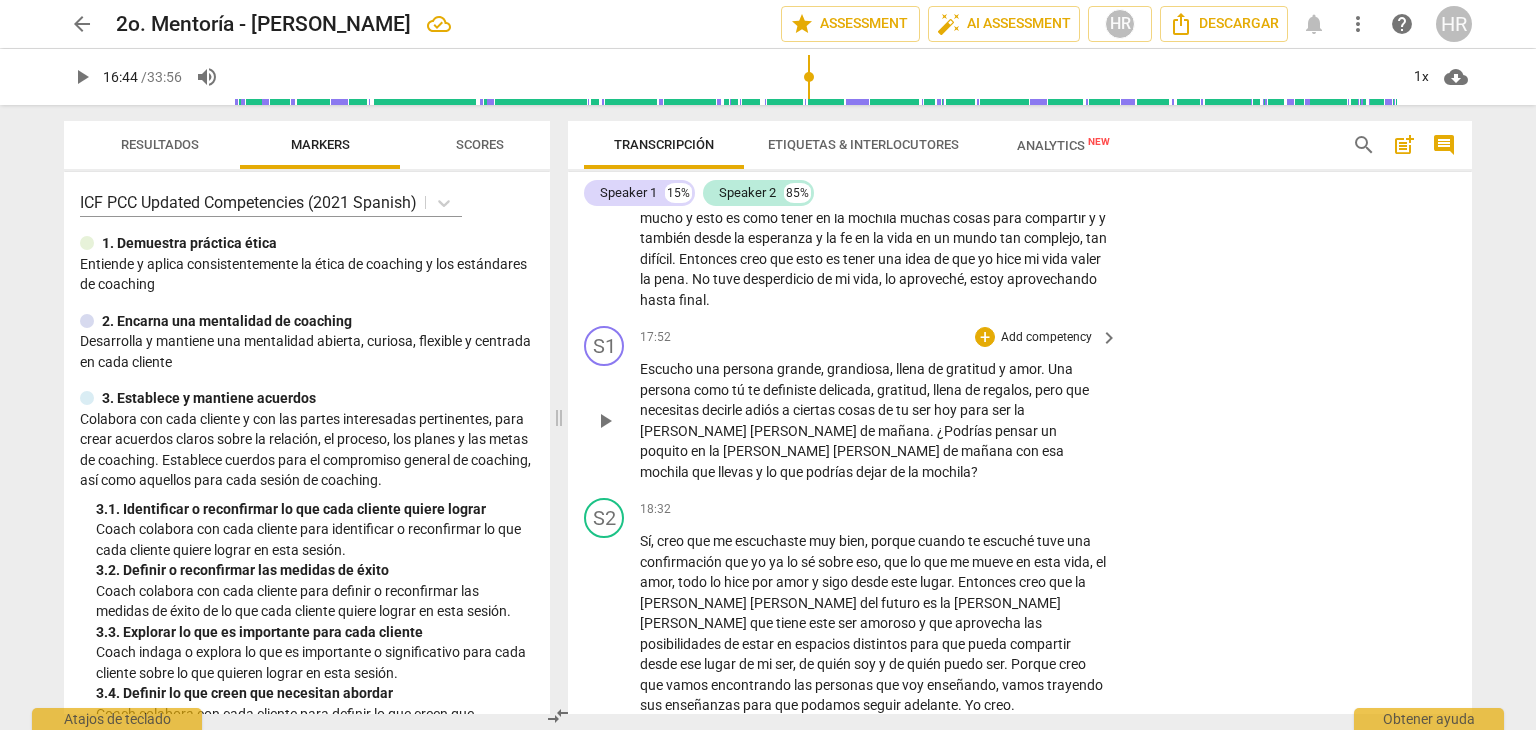 click on "S1 play_arrow pause 17:52 + Add competency keyboard_arrow_right Escucho   una   persona   grande ,   grandiosa ,   llena   de   gratitud   y   amor .   Una   persona   como   tú   te   definiste   delicada ,   gratitud ,   llena   de   regalos ,   pero   que   necesitas   decirle   adiós   a   ciertas   cosas   de   tu   ser   [DATE]   para   ser   la   [PERSON_NAME]   de   [DATE] .   ¿Podrías   pensar   un   poquito   en   la   [PERSON_NAME]   de   [DATE]   con   esa   mochila   que   llevas   y   lo   que   podrías   dejar   de   la   mochila ?" at bounding box center [1020, 404] 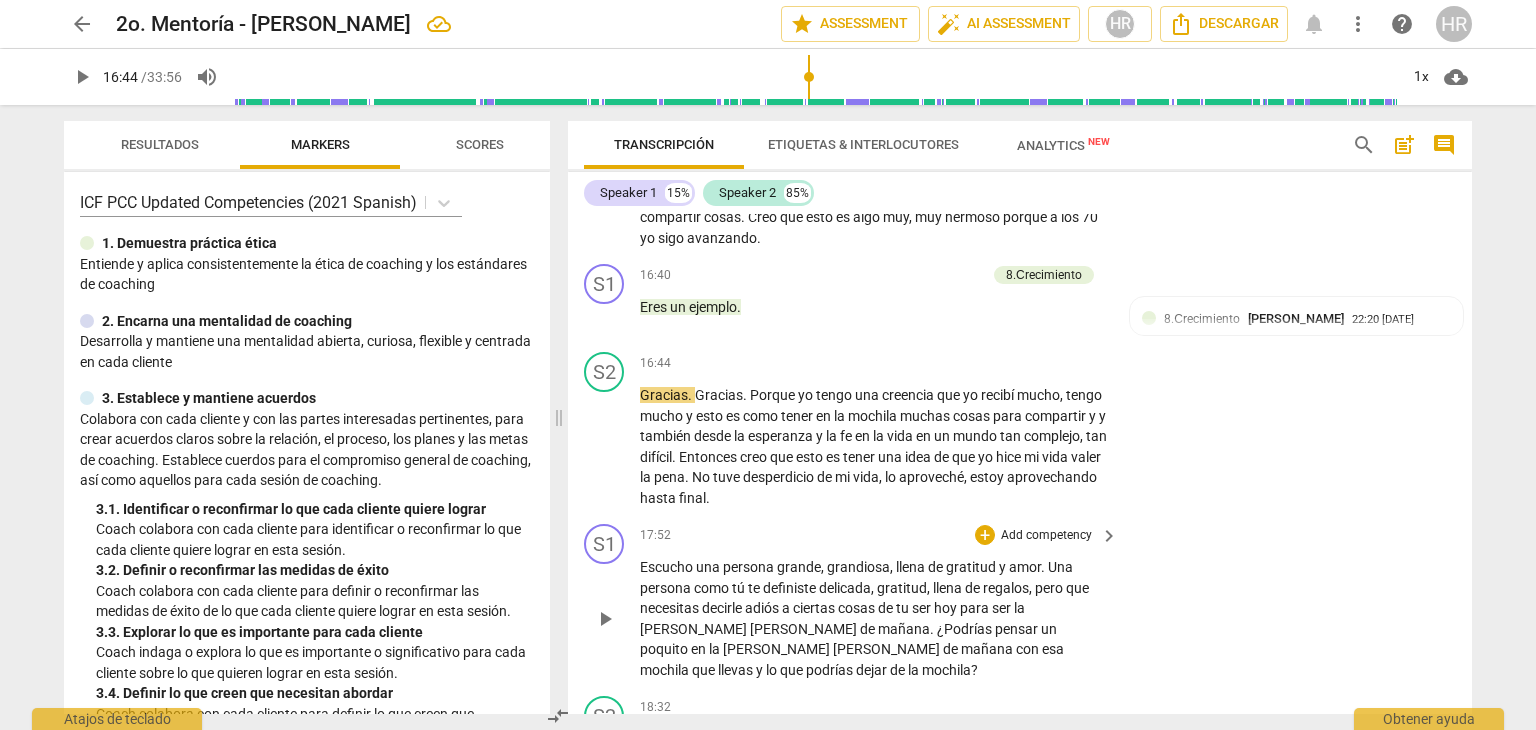 scroll, scrollTop: 3868, scrollLeft: 0, axis: vertical 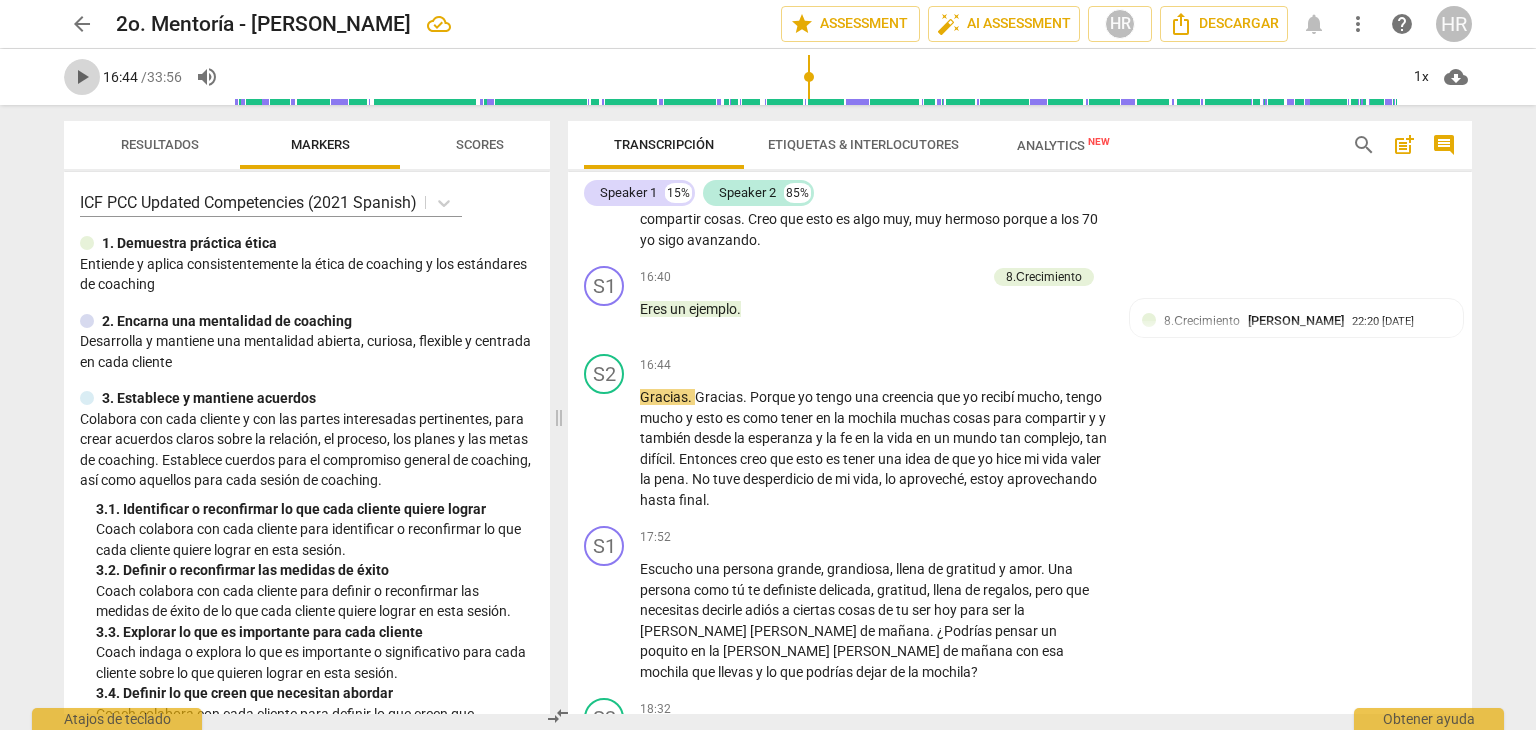 click on "play_arrow" at bounding box center [82, 77] 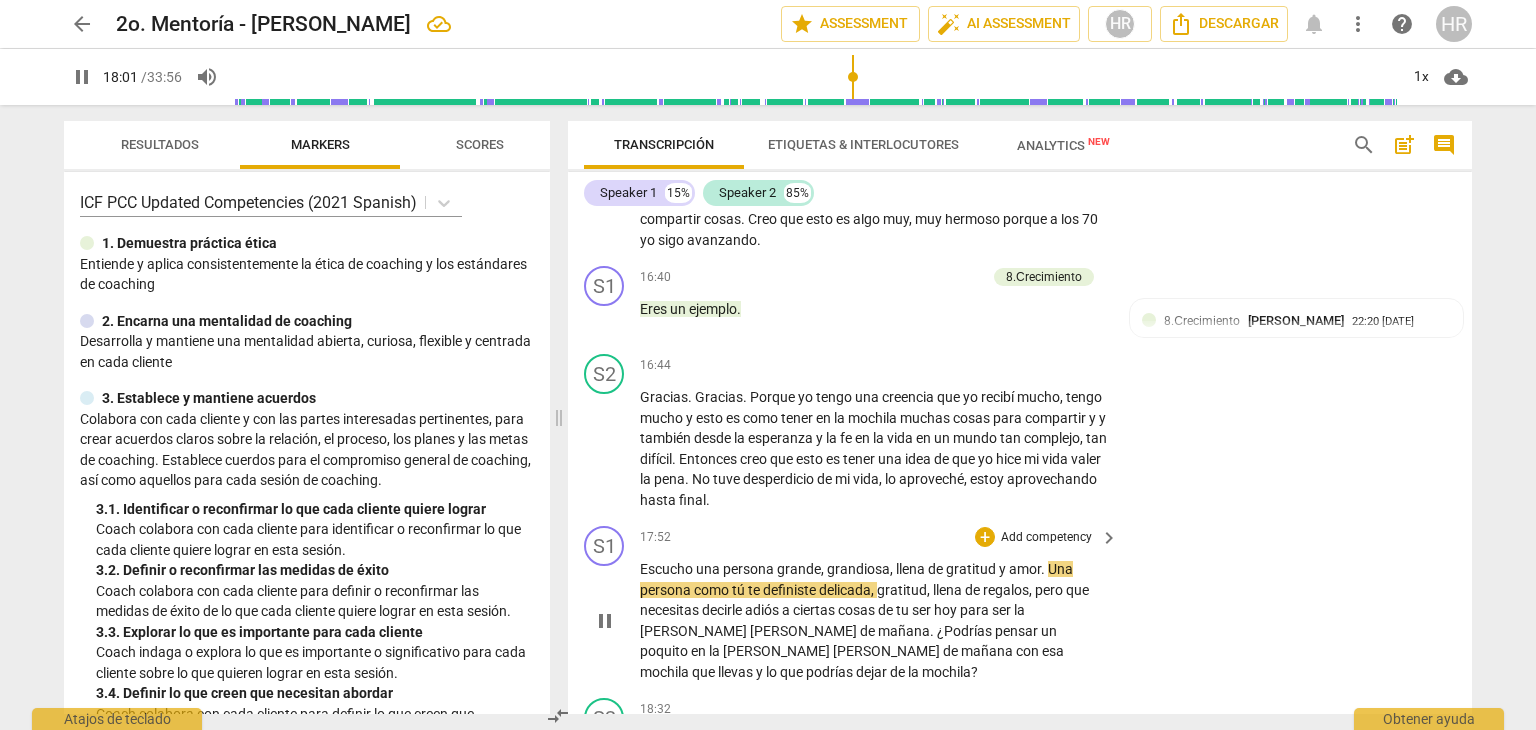click on "Escucho   una   persona   grande ,   grandiosa ,   llena   de   gratitud   y   amor .   Una   persona   como   tú   te   definiste   delicada ,   gratitud ,   llena   de   regalos ,   pero   que   necesitas   decirle   adiós   a   ciertas   cosas   de   tu   ser   [DATE]   para   ser   la   [PERSON_NAME]   de   [DATE] .   ¿Podrías   pensar   un   poquito   en   la   [PERSON_NAME]   de   [DATE]   con   esa   mochila   que   llevas   y   lo   que   podrías   dejar   de   la   mochila ?" at bounding box center (874, 620) 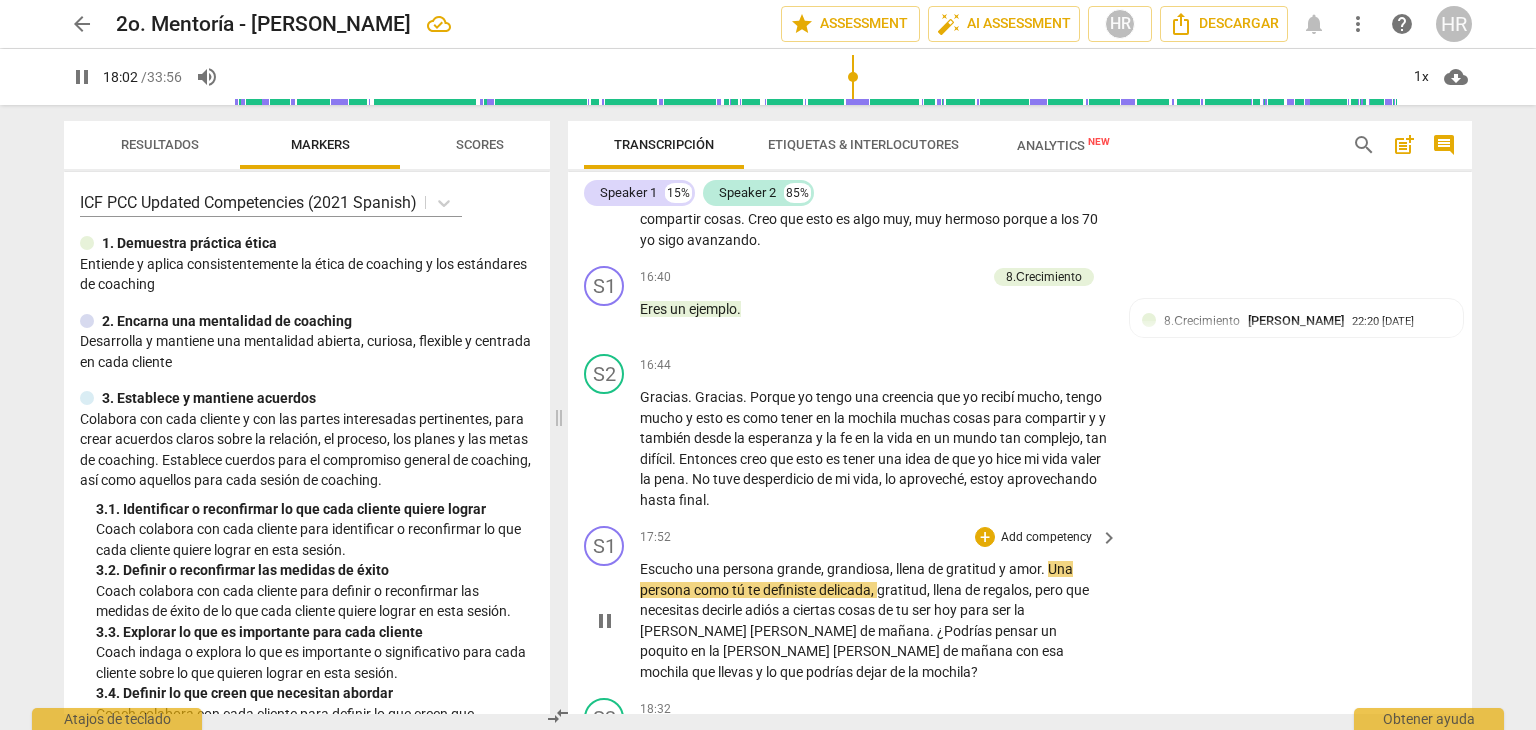 scroll, scrollTop: 4132, scrollLeft: 0, axis: vertical 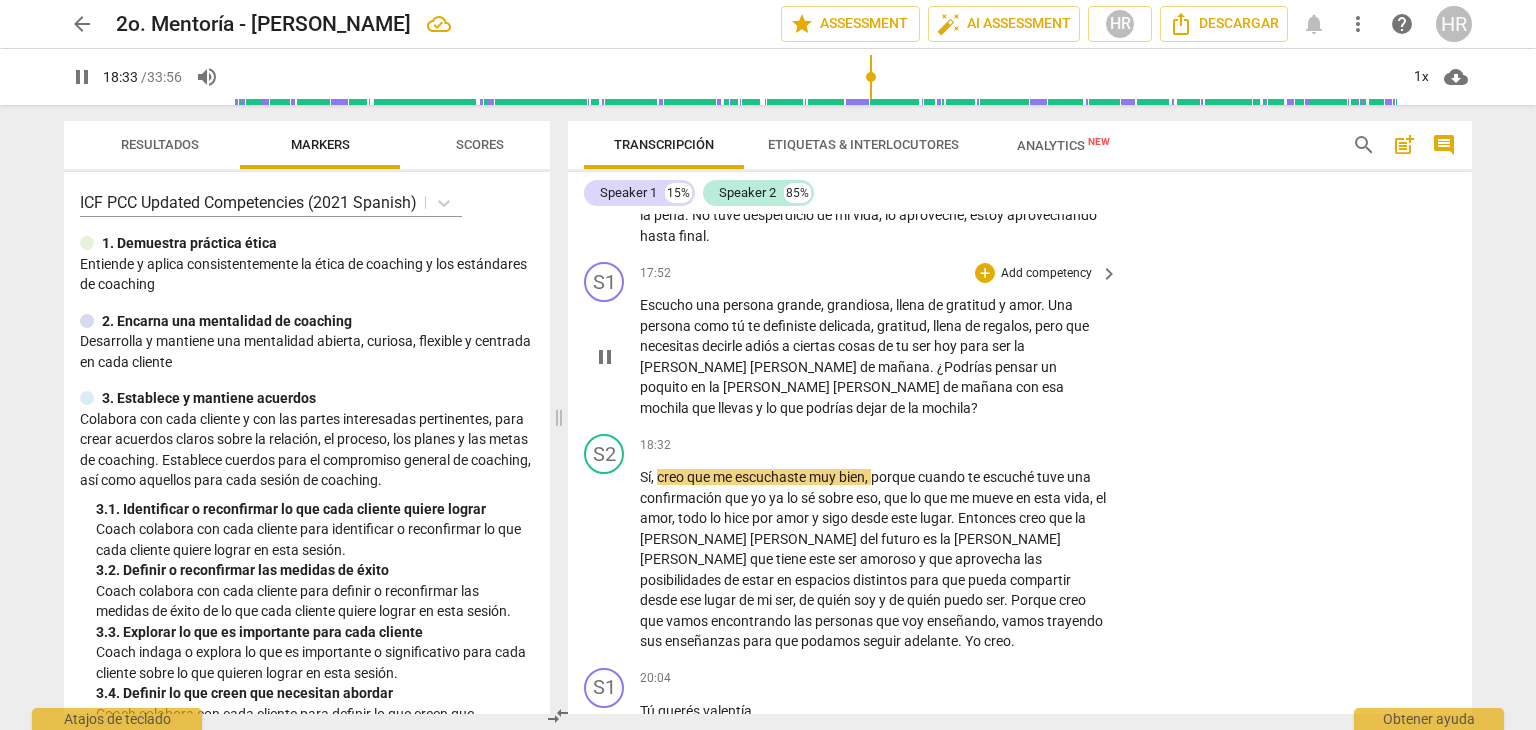 click on "Add competency" at bounding box center [1046, 274] 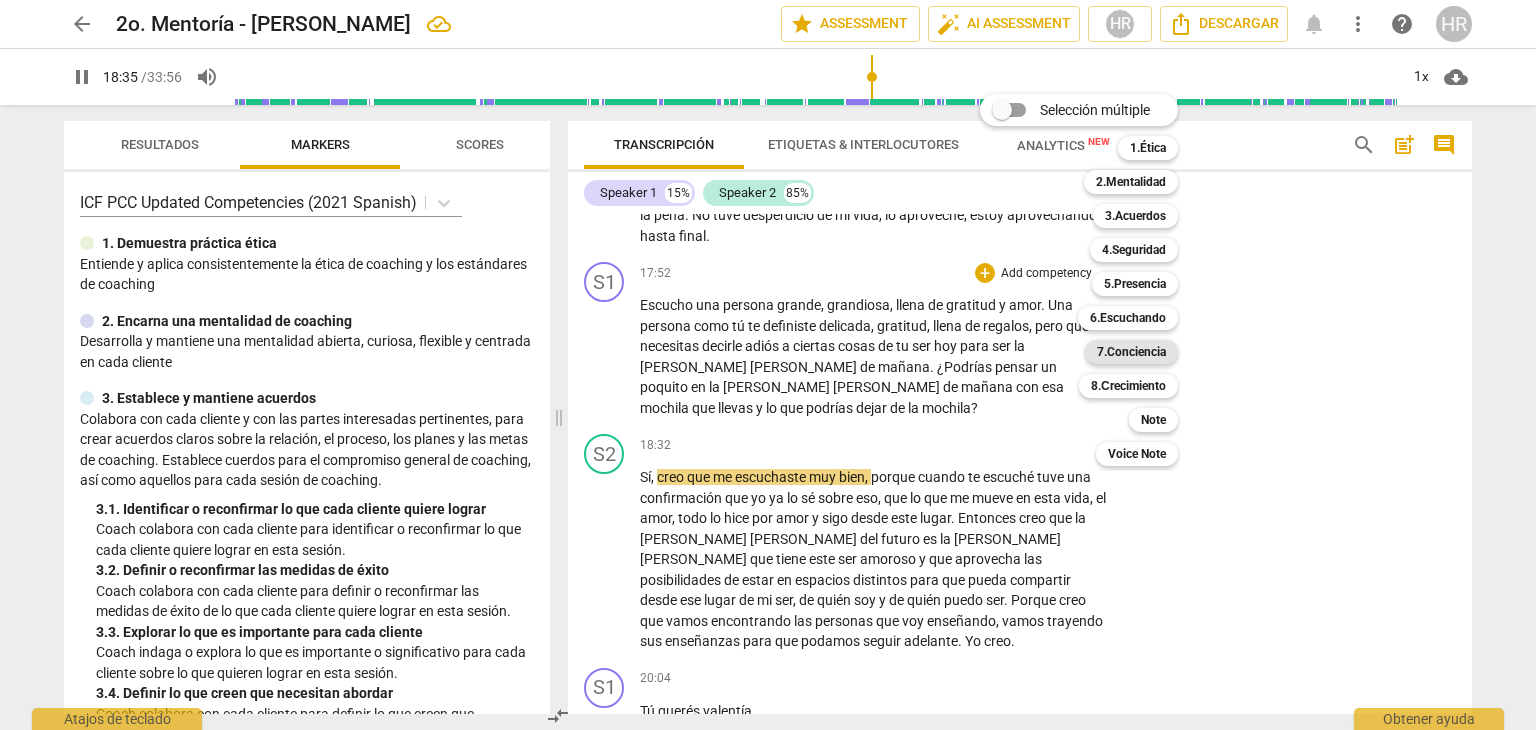 click on "7.Conciencia" at bounding box center (1131, 352) 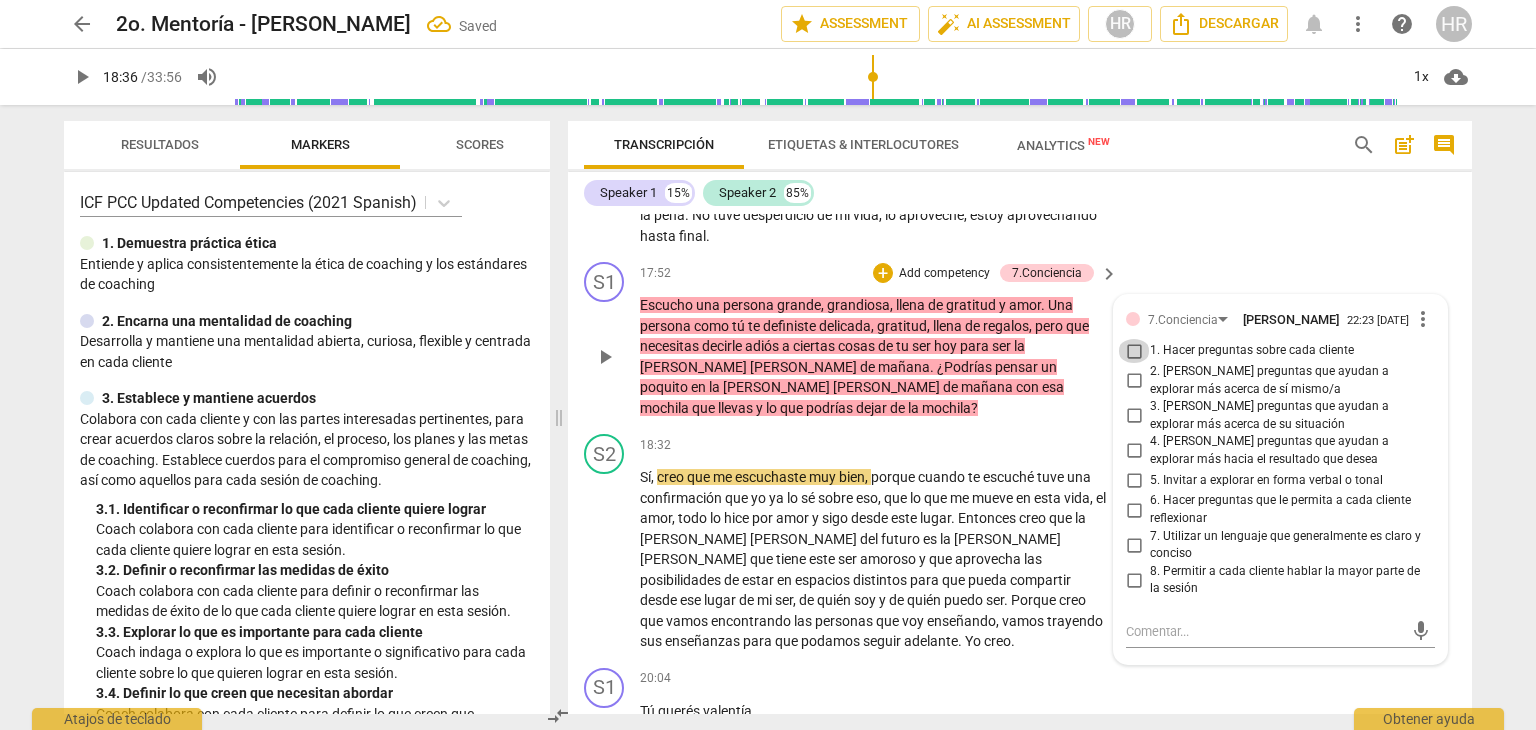 click on "1. Hacer preguntas sobre cada cliente" at bounding box center [1134, 351] 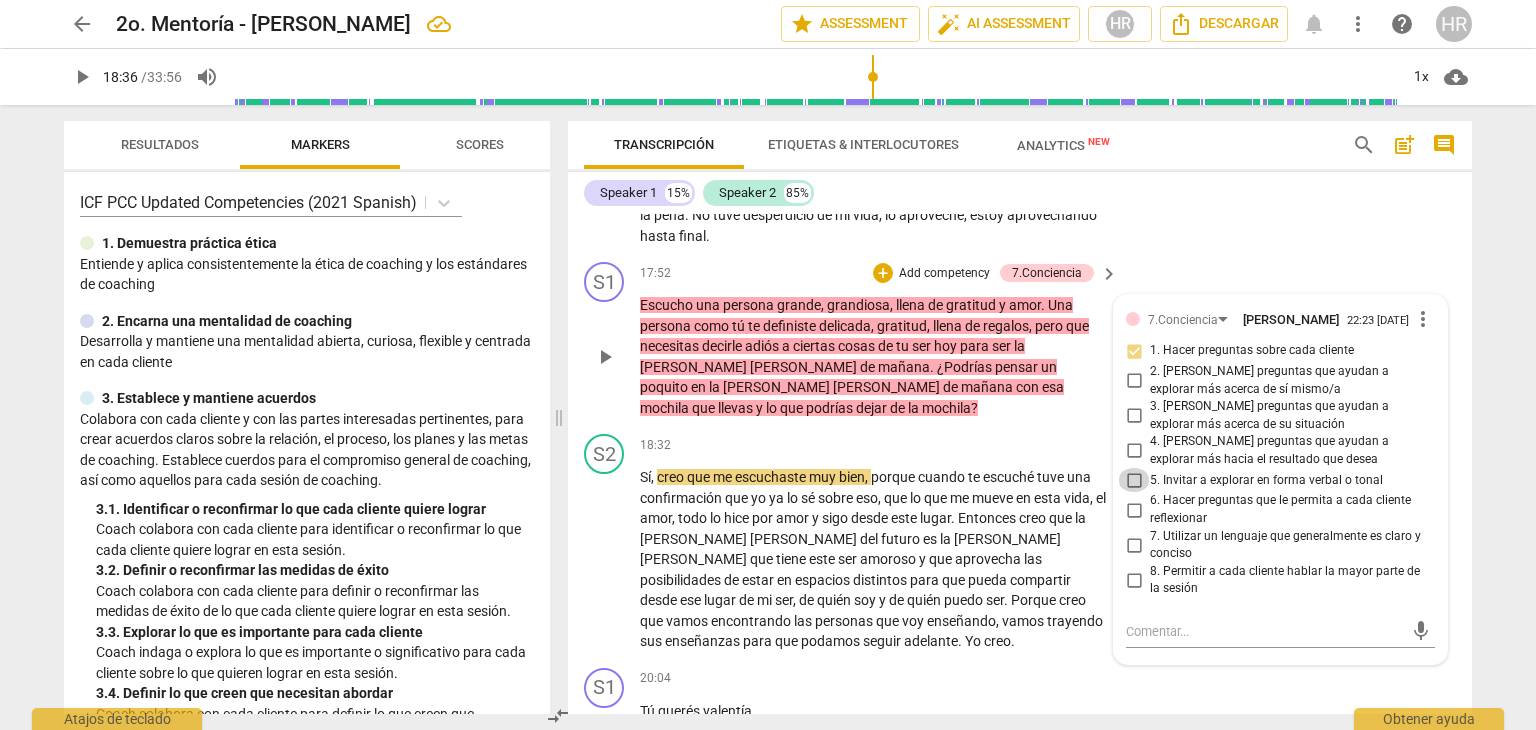click on "5. Invitar a explorar en forma verbal o tonal" at bounding box center (1134, 480) 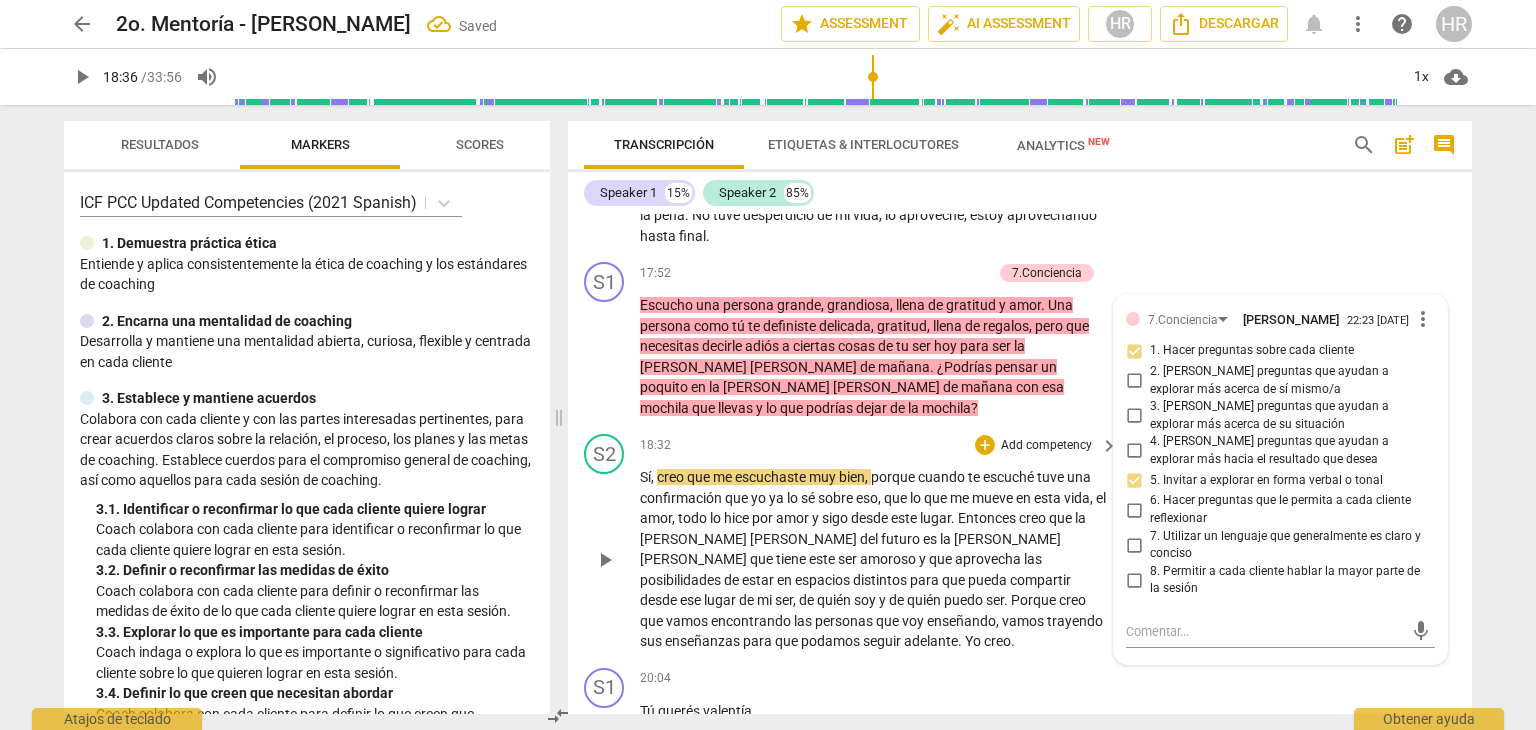 click on "Sí ,   creo   que   me   escuchaste   muy   bien ,   porque   cuando   te   escuché   tuve   una   confirmación   que   yo   ya   lo   sé   sobre   eso ,   que   lo   que   me   mueve   en   esta   vida ,   el   amor ,   todo   lo   hice   por   amor   y   sigo   desde   este   lugar .   Entonces   creo   que   la   [PERSON_NAME]   del   futuro   es   la   [PERSON_NAME]   que   tiene   este   ser   amoroso   y   que   aprovecha   las   posibilidades   de   estar   en   espacios   distintos   para   que   pueda   compartir   desde   ese   lugar   de   mi   ser ,   de   quién   soy   y   de   quién   puedo   ser .   Porque   creo   que   vamos   encontrando   las   personas   que   voy   enseñando ,   vamos   trayendo   sus   enseñanzas   para   que   podamos   seguir   adelante .   Yo   creo ." at bounding box center (874, 559) 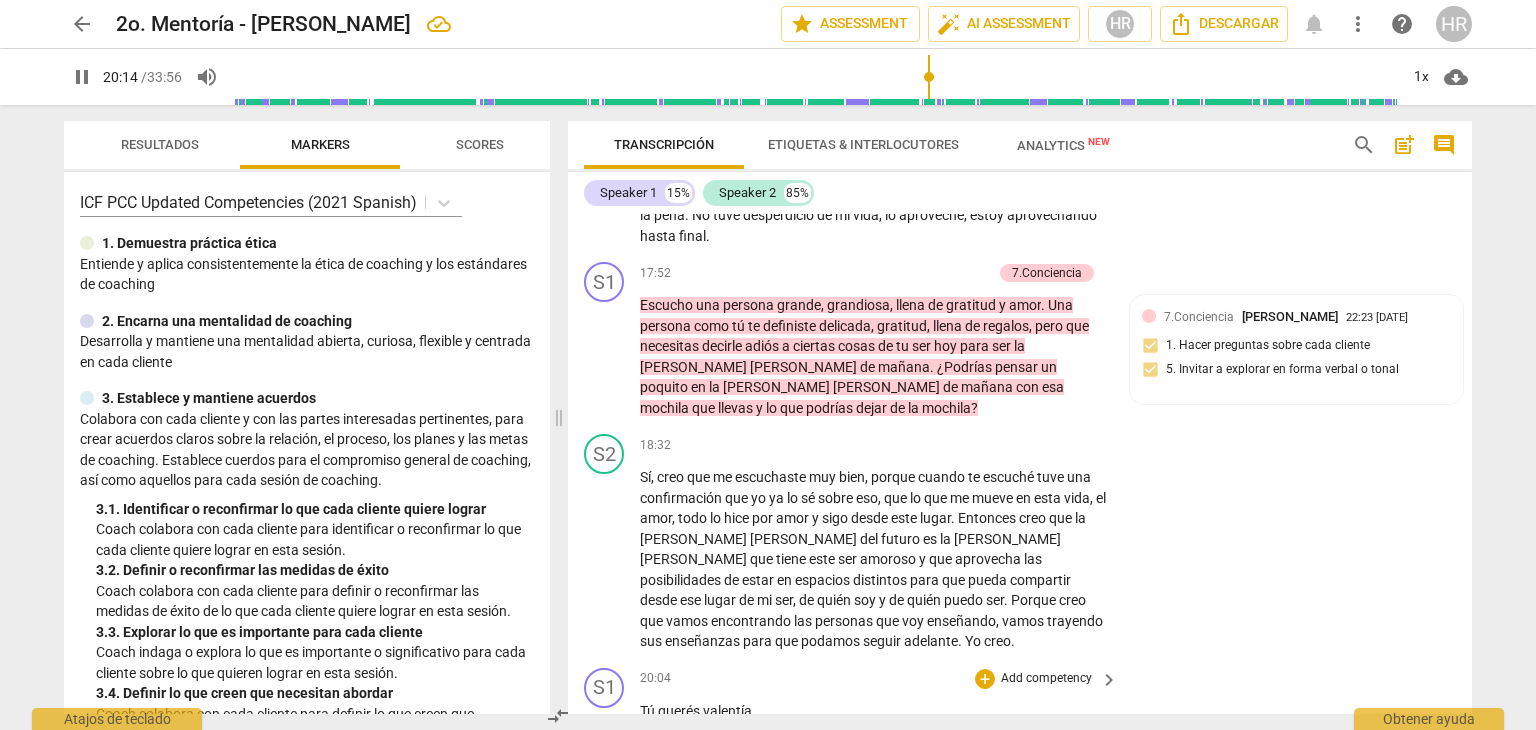 drag, startPoint x: 1102, startPoint y: 630, endPoint x: 1099, endPoint y: 697, distance: 67.06713 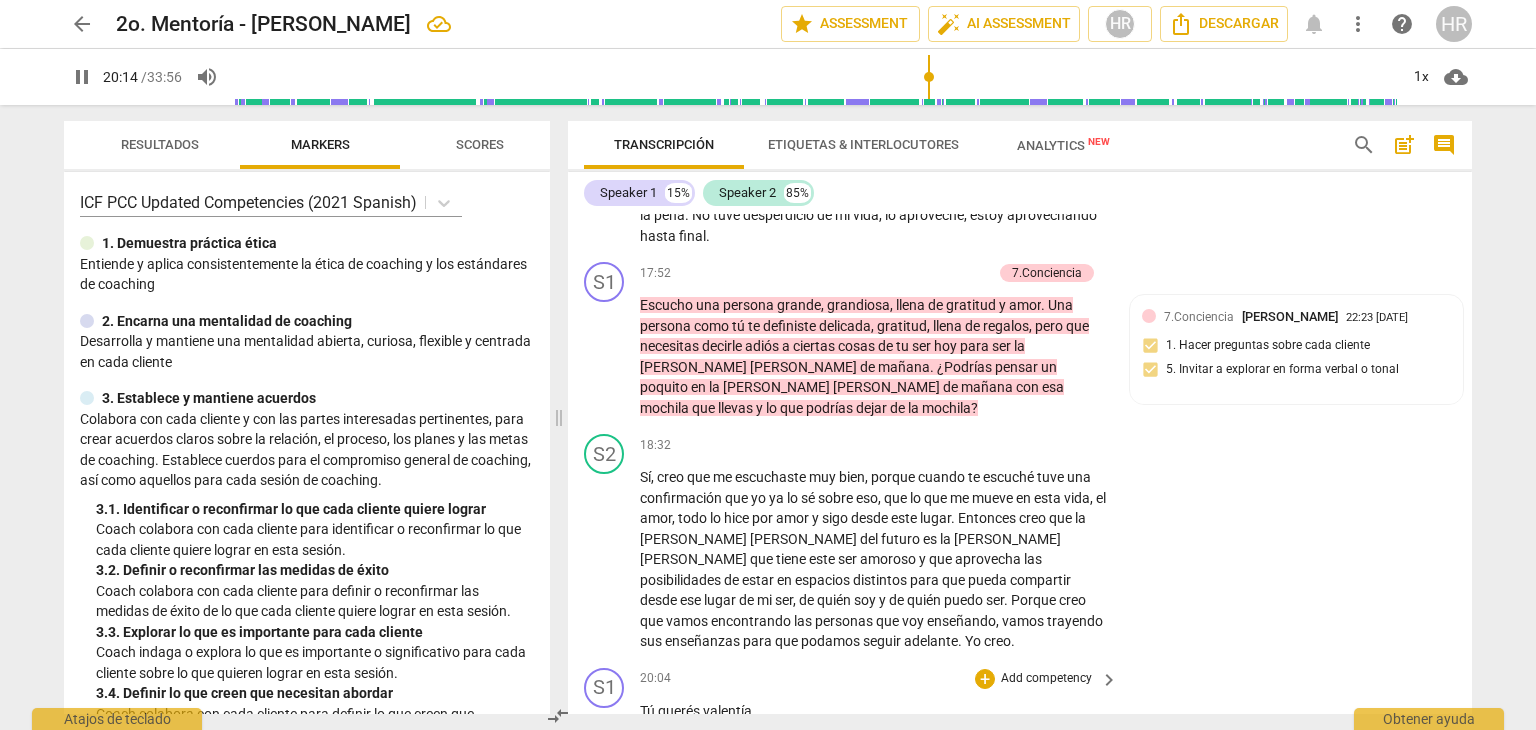 click on "S1 play_arrow pause 00:03 + Add competency 1.Ética keyboard_arrow_right [PERSON_NAME] ,   muchísimas   gracias   por   estar   aquí   conmigo ,   me   encanta   saludarte . 1.Ética [PERSON_NAME] 21:53 [DATE] Desde el saludo la Coach demuestra Compromiso y profesionalismo. S2 play_arrow pause 00:09 + Add competency keyboard_arrow_right OK ,   gracias   a   ti   por   la   oportunidad ,   muy   linda . S1 play_arrow pause 00:14 + Add competency 3.Acuerdos keyboard_arrow_right Me   gustaría   preguntarte   [PERSON_NAME] ,   ¿Qué   te   gustaría   que   trabajáramos   en   esta   sesión ? 3.Acuerdos [PERSON_NAME] 21:53 [DATE] 1. Identificar o reconfirmar lo que cada cliente quiere lograr  S2 play_arrow pause 00:22 + Add competency keyboard_arrow_right Bien ,   me   gustaría   explorar   mi   momento   de   vida ,   estoy   en   un   momento   de   expansión ,   entonces   observo   que   la   vida   está   con   varias   convocaciones   para   mi   desarrollo ,   entonces   tengo   que" at bounding box center (1020, 464) 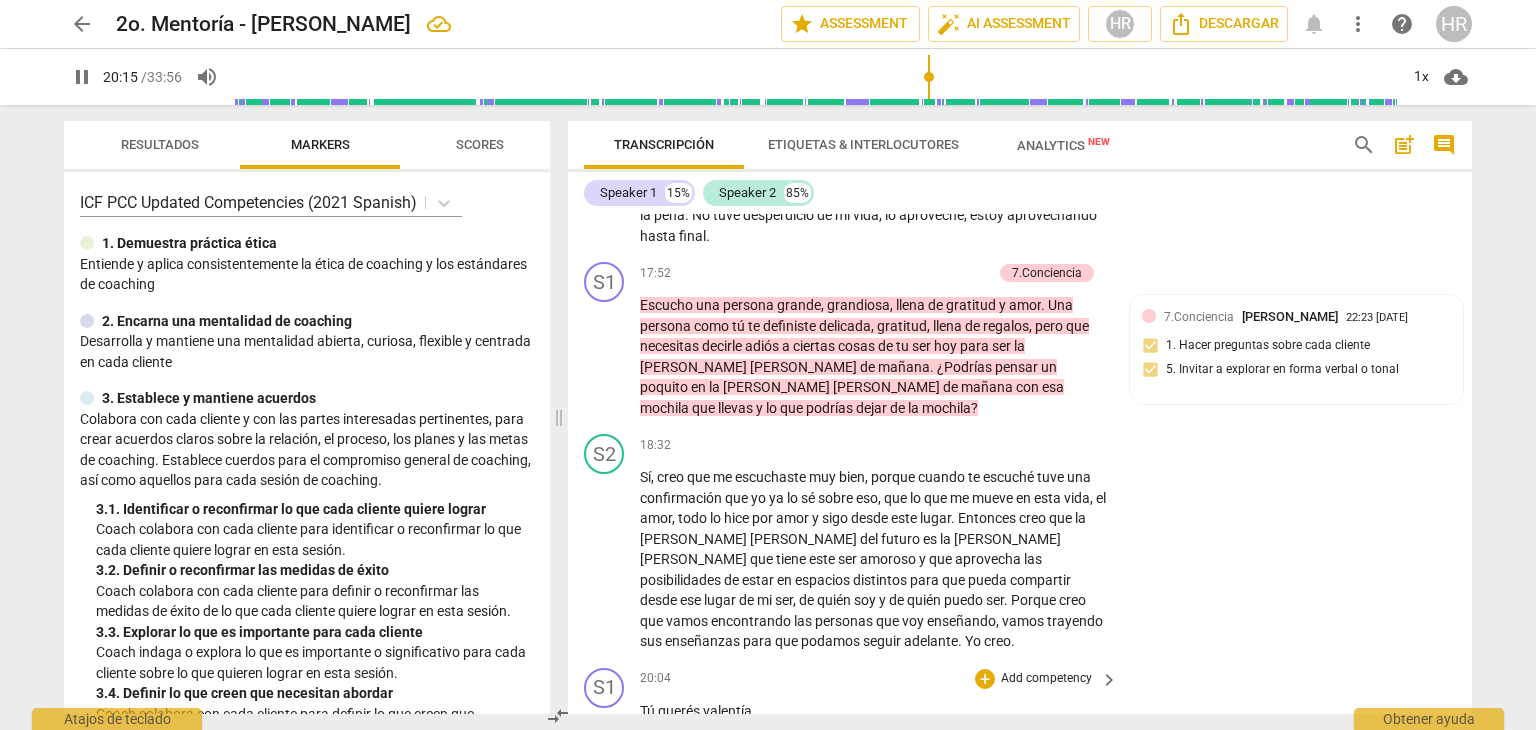click on "Tú   querés   valentía ." at bounding box center [874, 711] 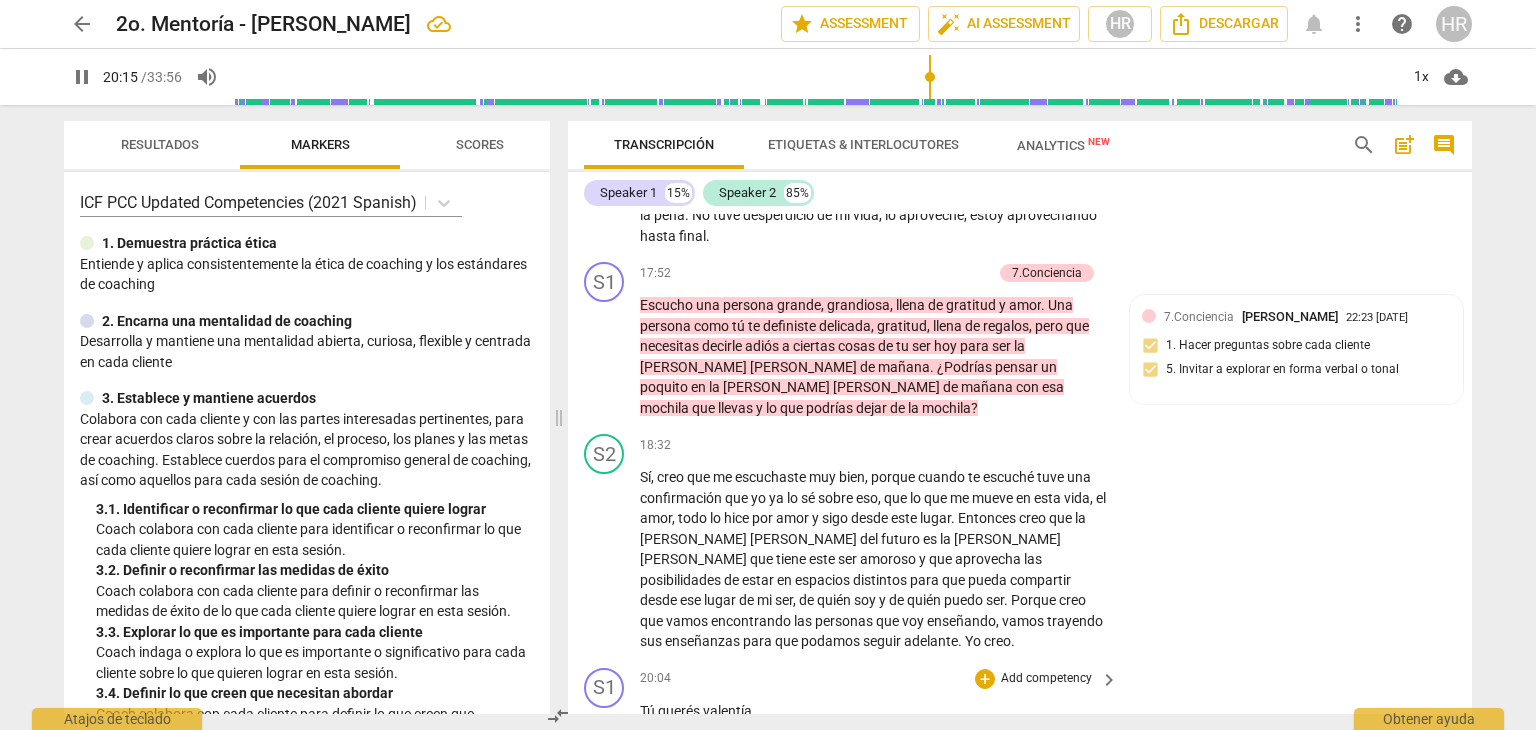 scroll, scrollTop: 4452, scrollLeft: 0, axis: vertical 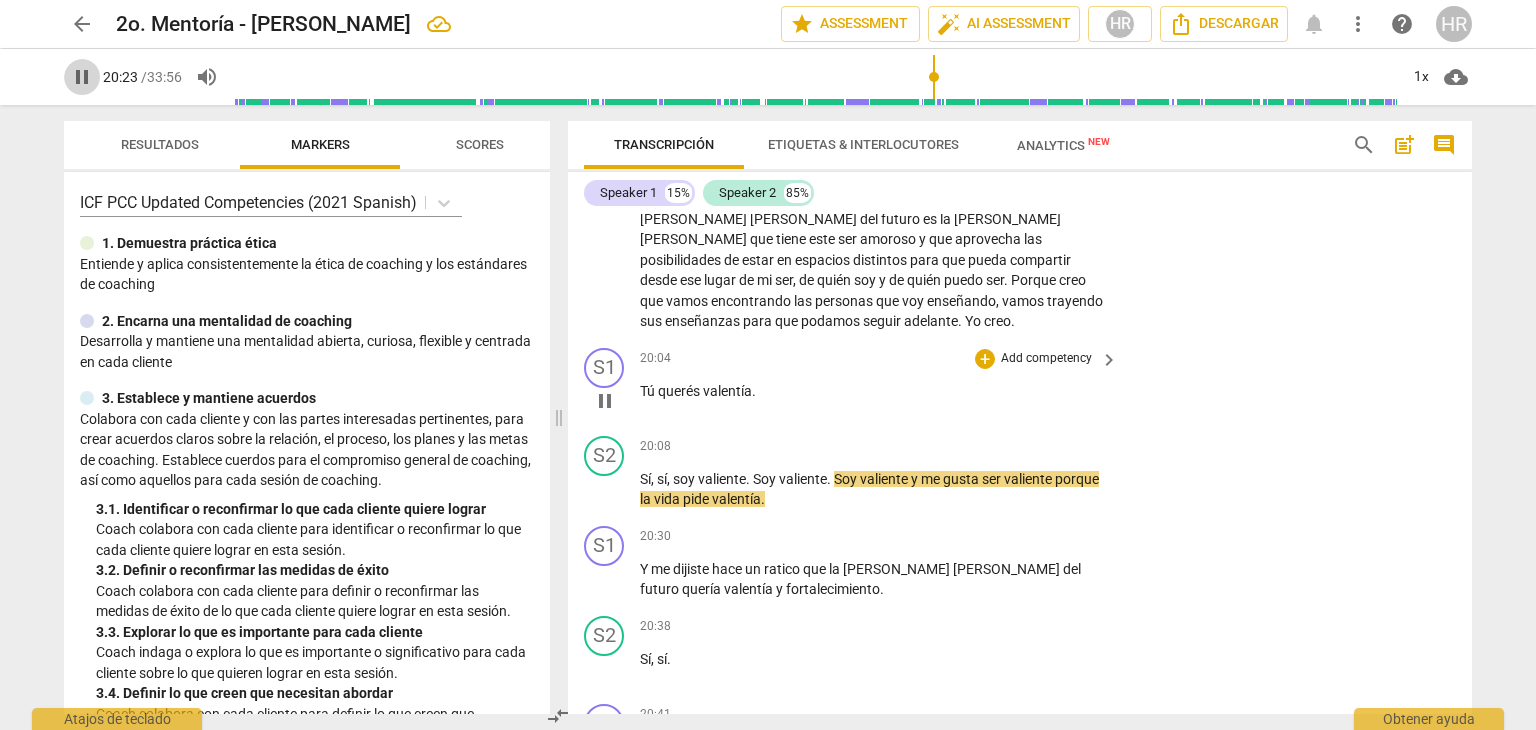 click on "pause" at bounding box center (82, 77) 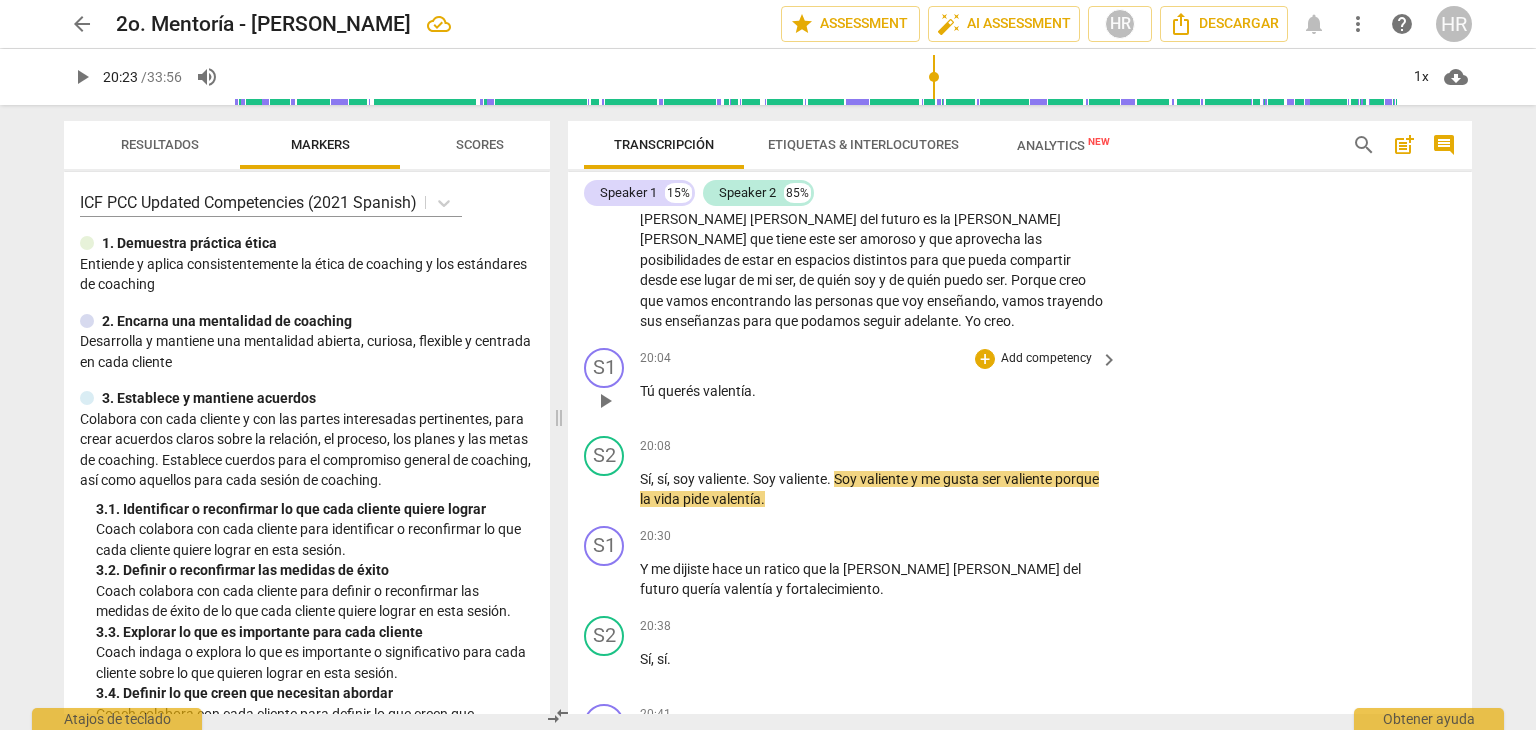 click on "Add competency" at bounding box center [1046, 359] 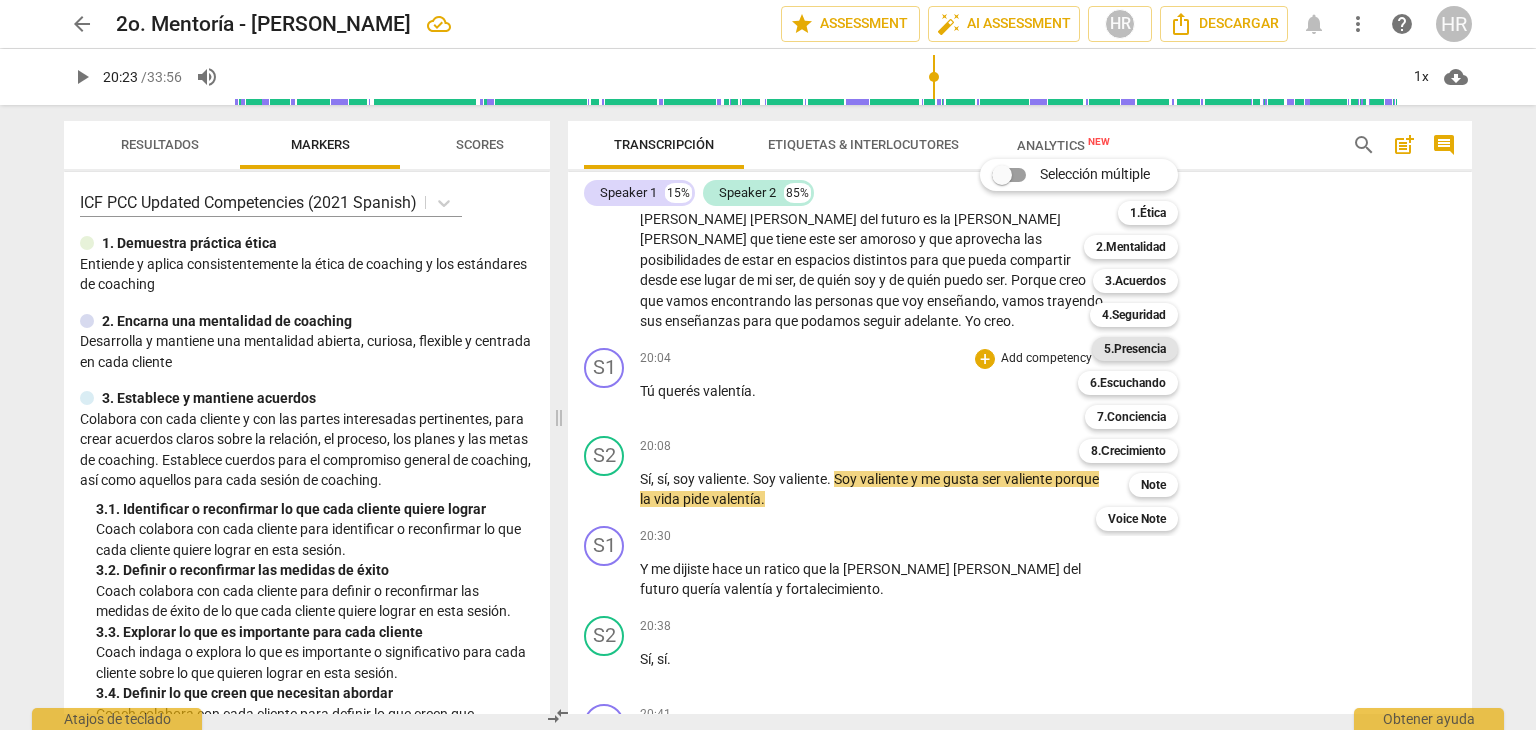 click on "5.Presencia" at bounding box center (1135, 349) 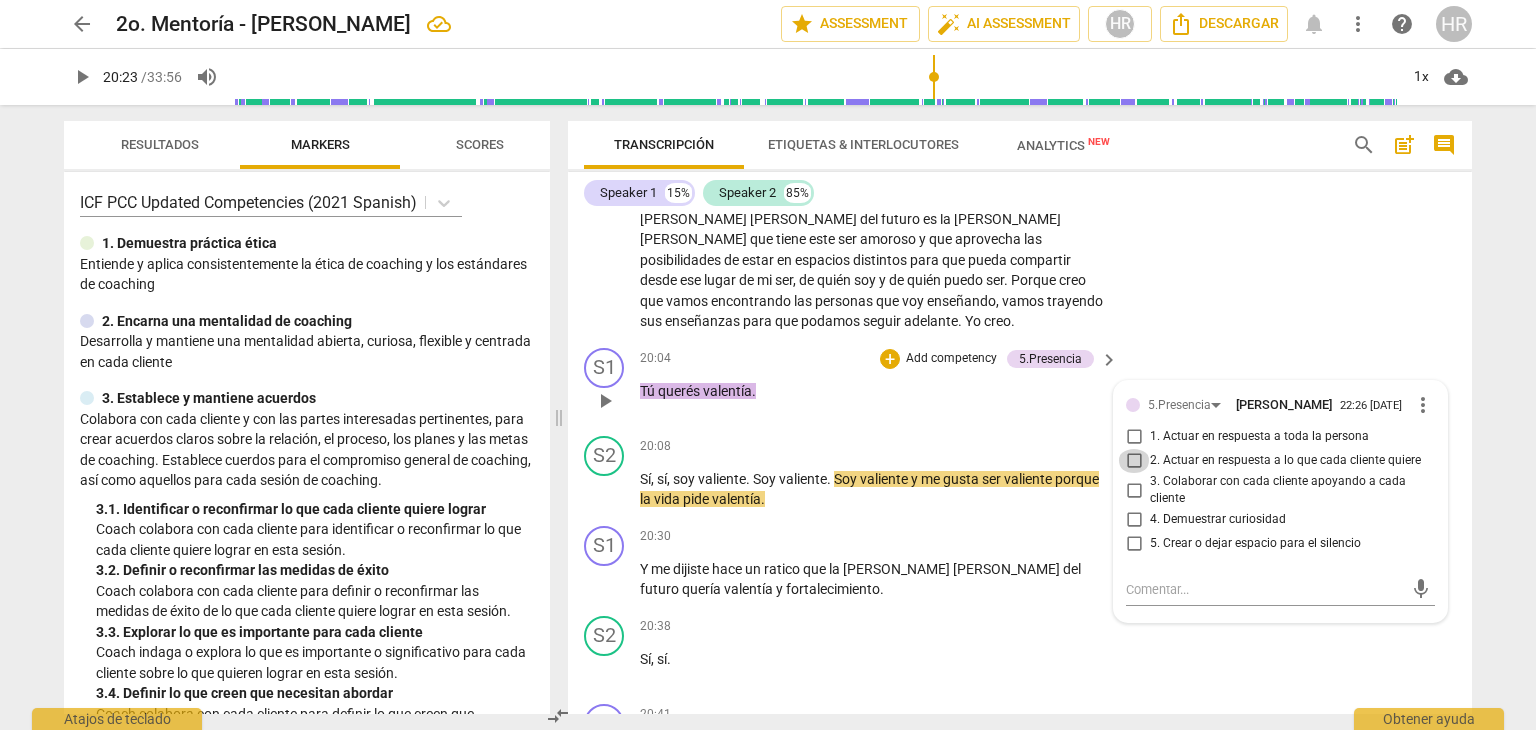 click on "2. Actuar en respuesta a lo que cada cliente quiere" at bounding box center [1134, 461] 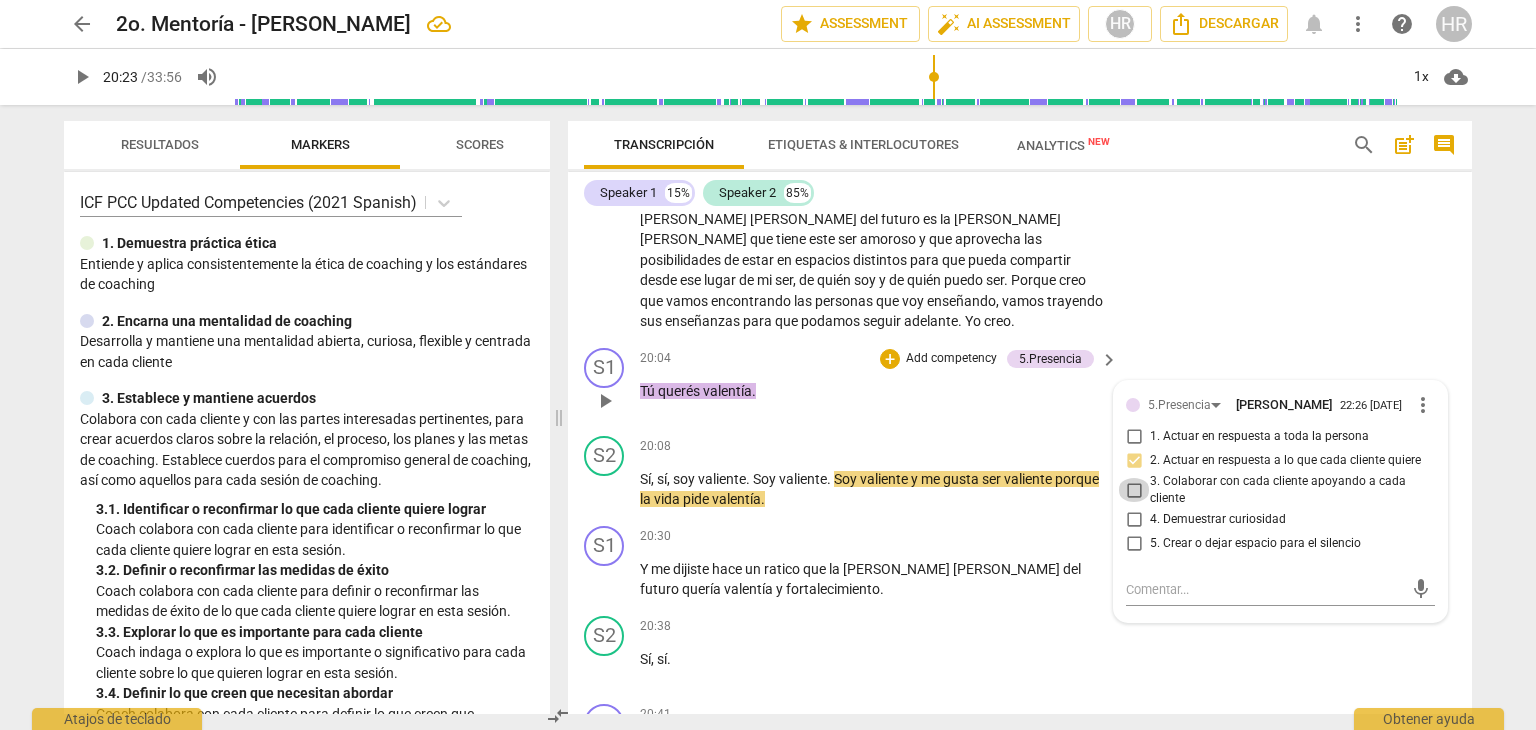click on "3. Colaborar con cada cliente apoyando a cada cliente" at bounding box center [1134, 490] 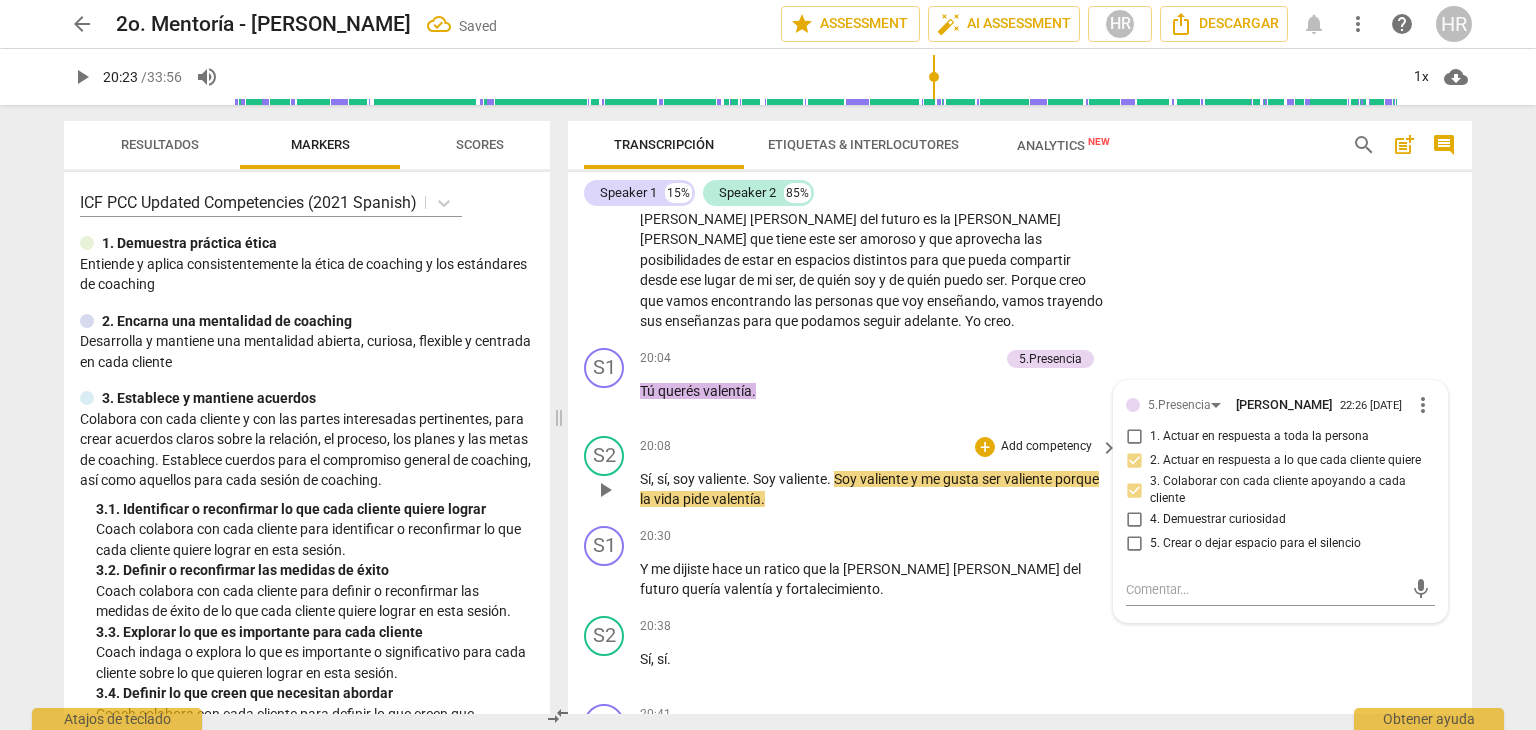 click on "Sí ,   sí ,   soy   valiente .   Soy   valiente .   Soy   valiente   y   me   gusta   ser   valiente   porque   la   vida   pide   valentía ." at bounding box center (874, 489) 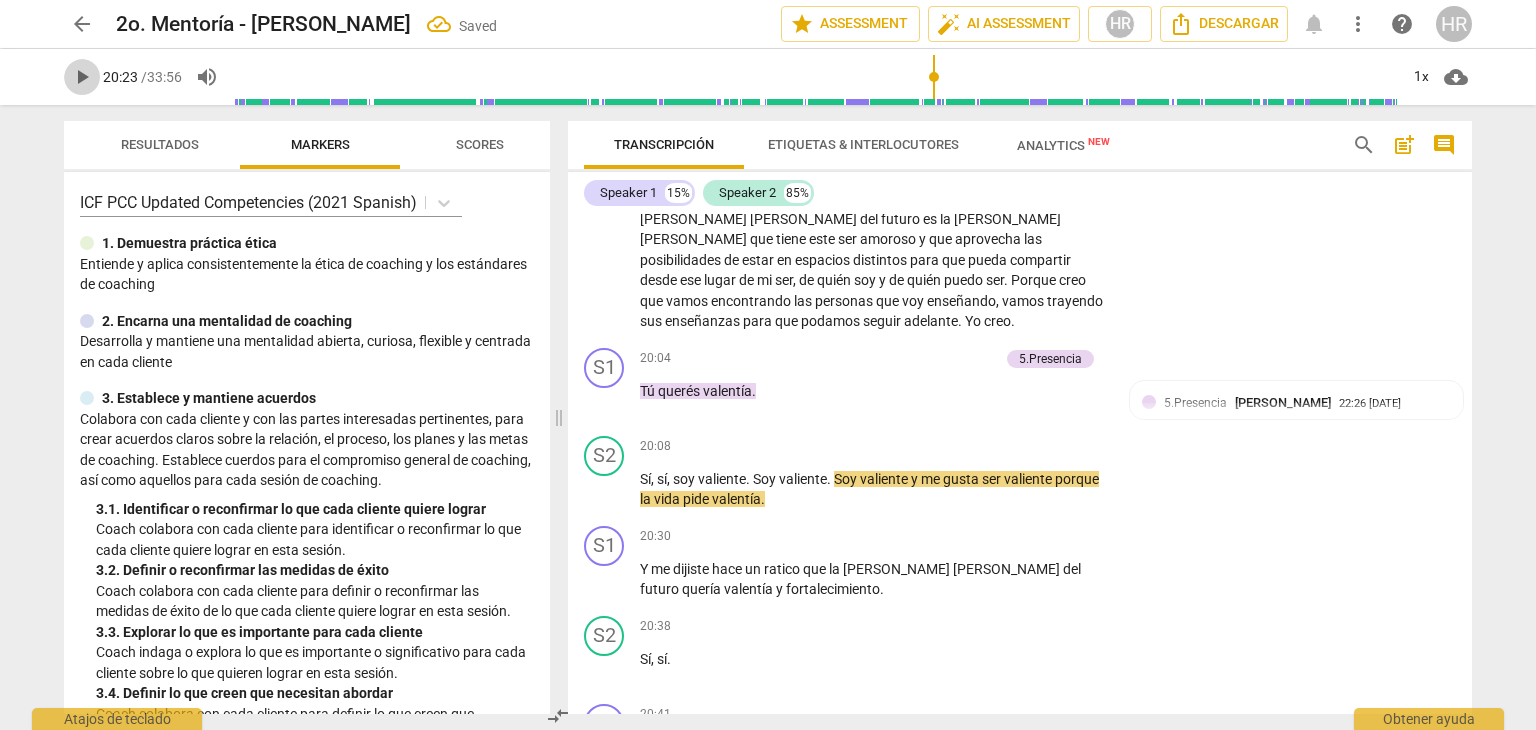 click on "play_arrow" at bounding box center (82, 77) 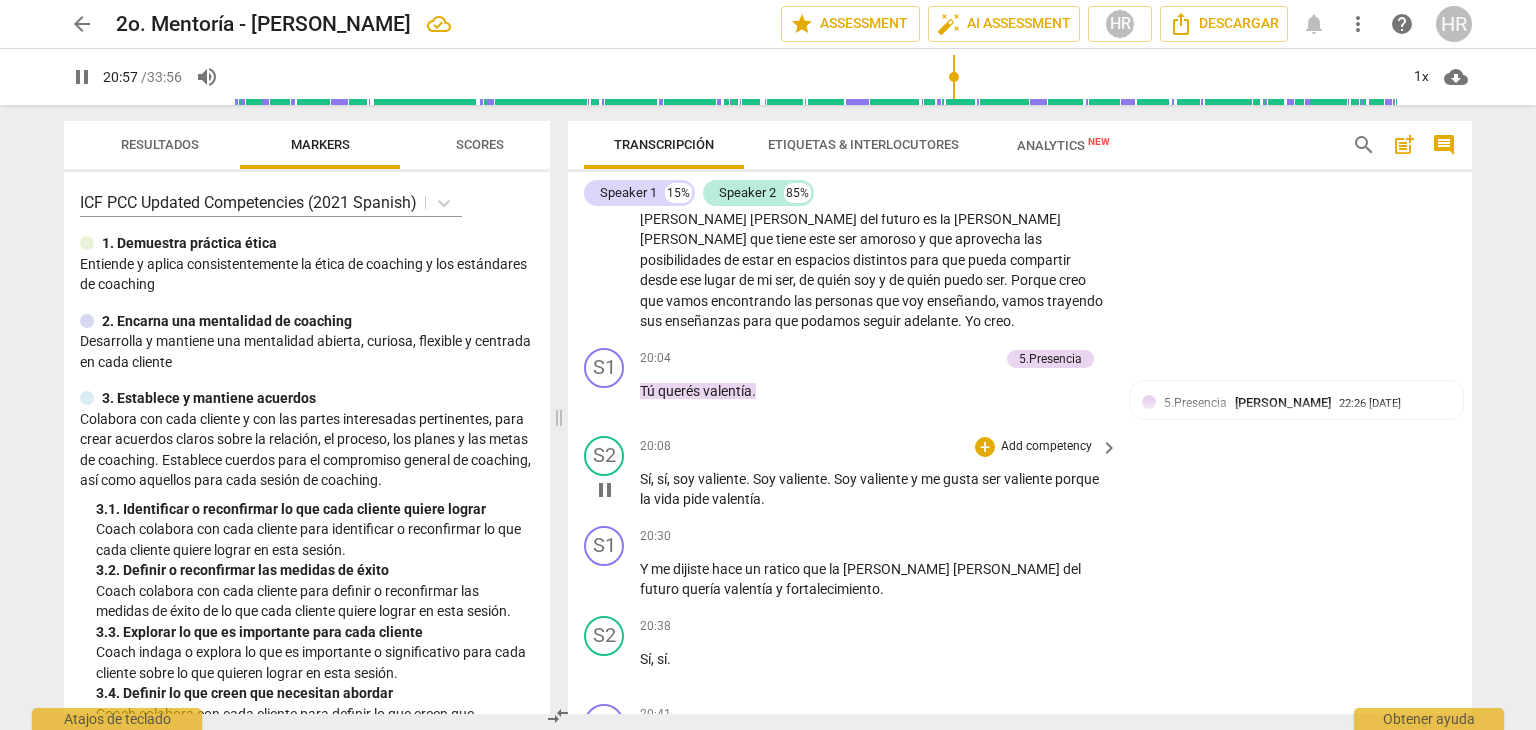 click on "Add competency" at bounding box center [1046, 447] 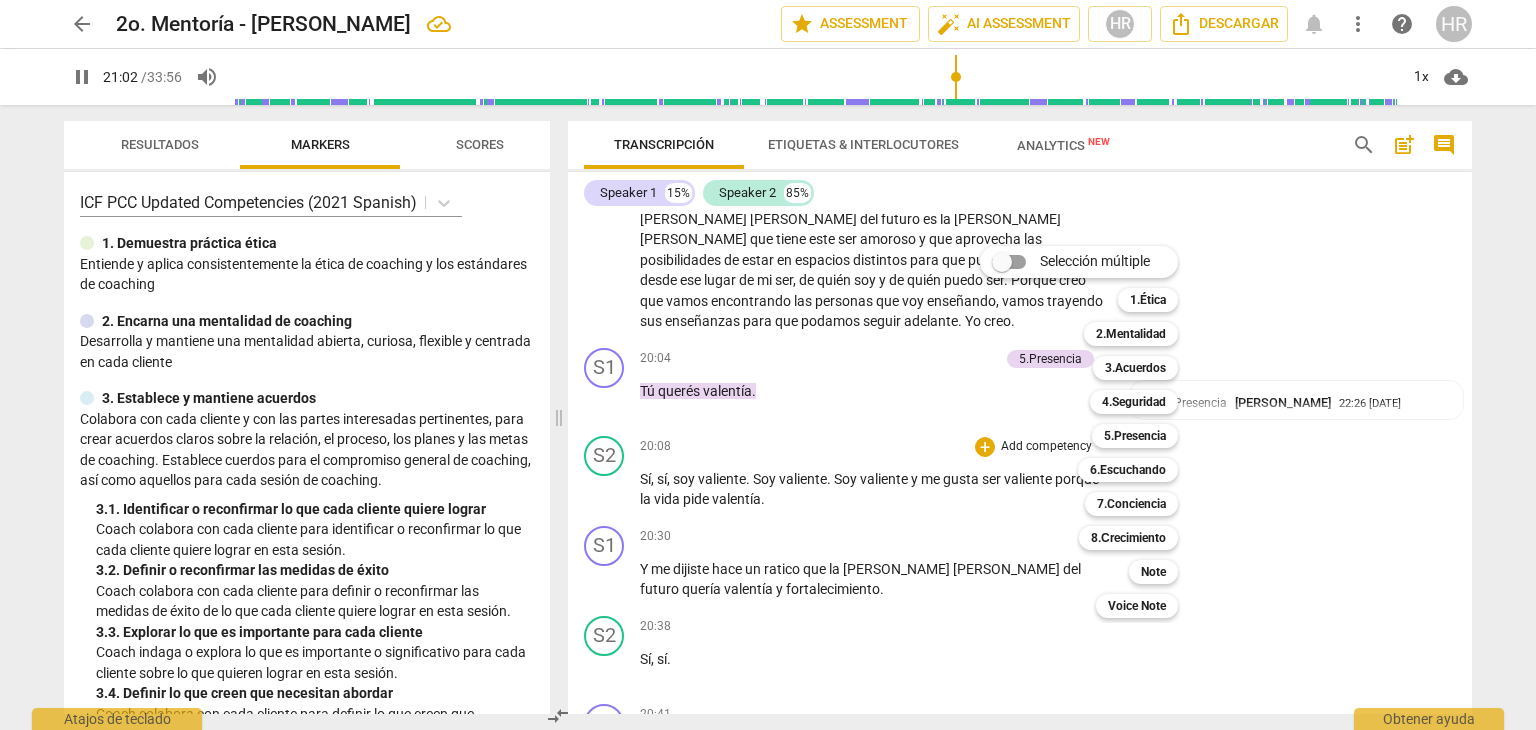 click on "Selección múltiple m 1.Ética 1 2.Mentalidad 2 3.Acuerdos 3 4.Seguridad 4 5.Presencia 5 6.Escuchando 6 7.Conciencia 7 8.Сrecimiento 8 Note 9 Voice Note 0" at bounding box center [1094, 432] 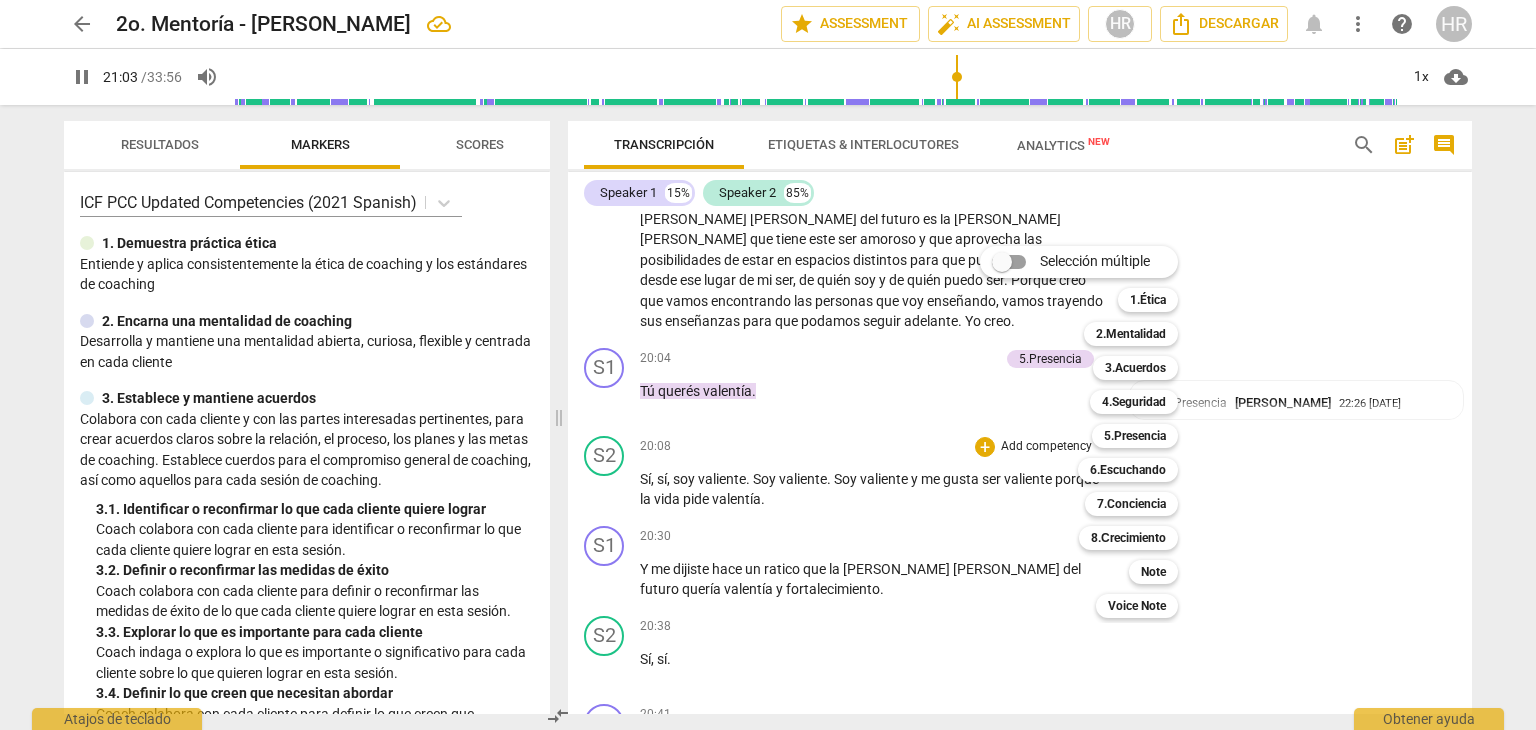 click at bounding box center [768, 365] 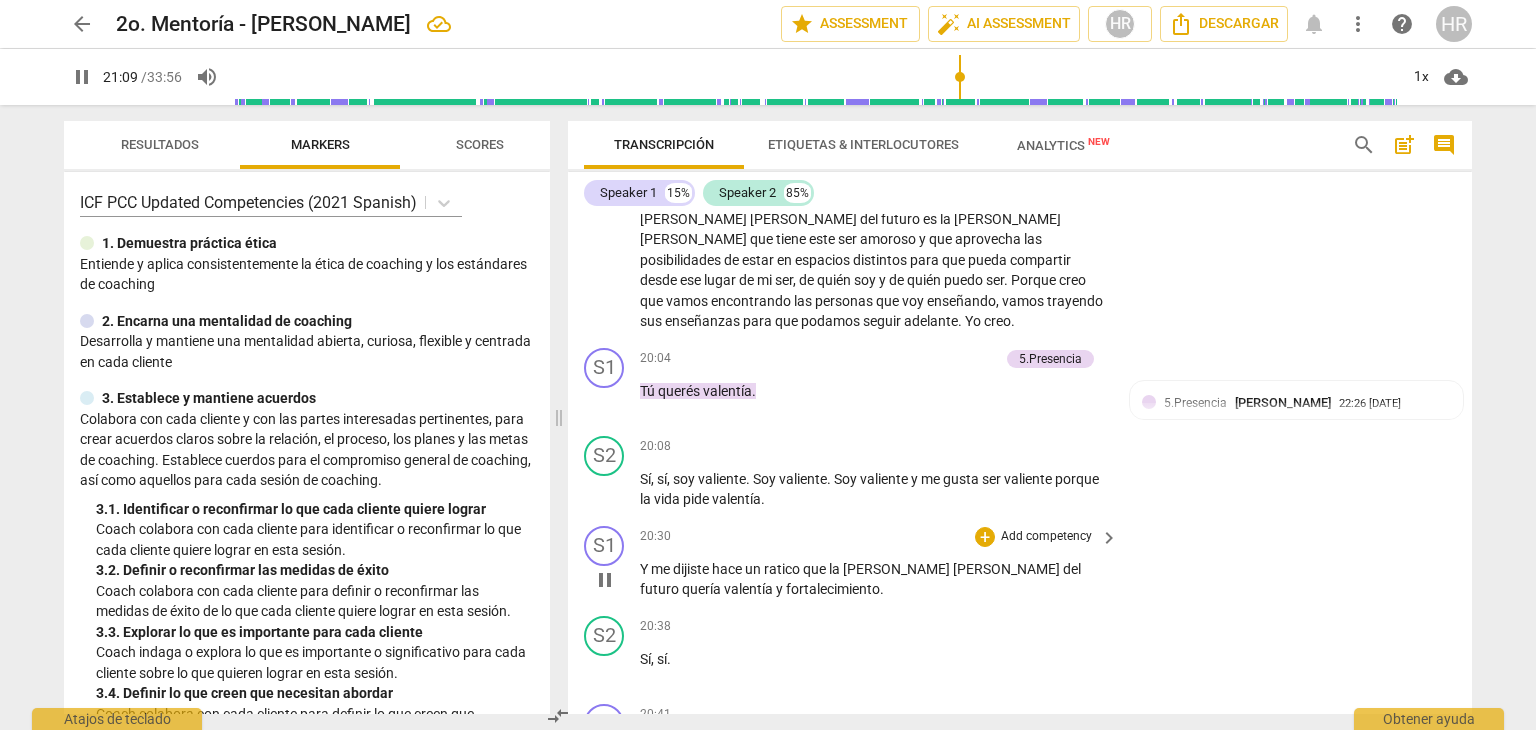 click on "Add competency" at bounding box center (1046, 537) 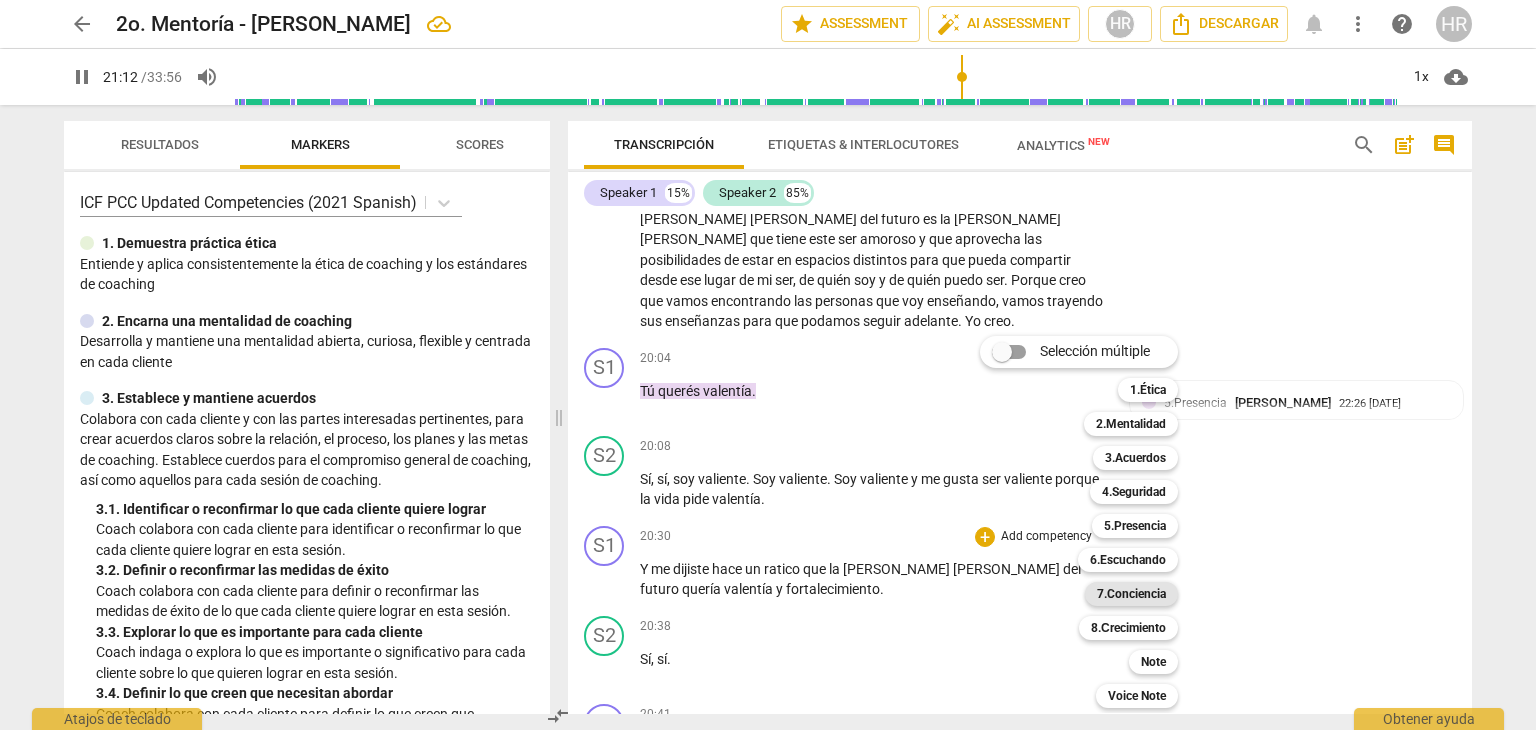 click on "7.Conciencia" at bounding box center [1131, 594] 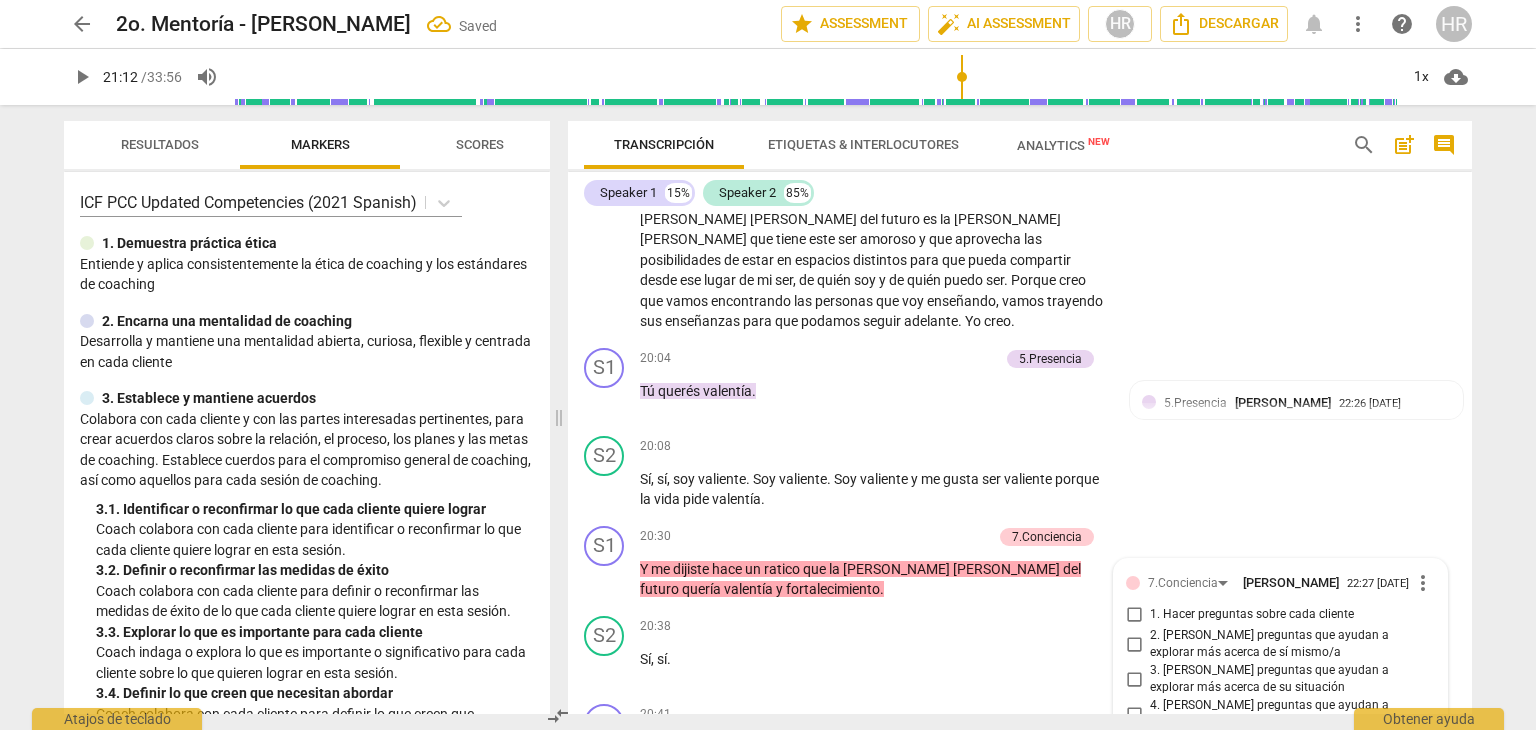 scroll, scrollTop: 4876, scrollLeft: 0, axis: vertical 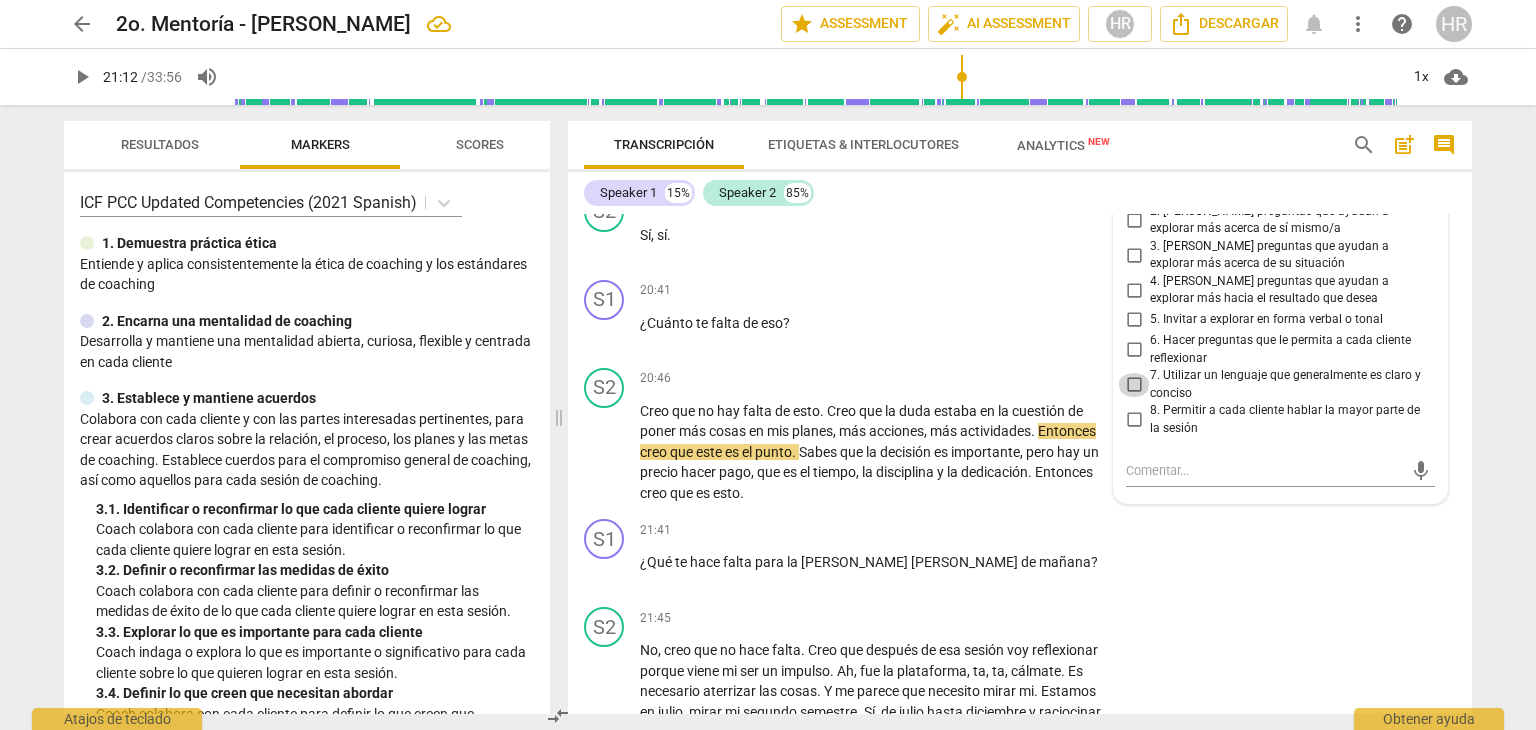 click on "7. Utilizar un lenguaje que generalmente es claro y conciso" at bounding box center [1134, 385] 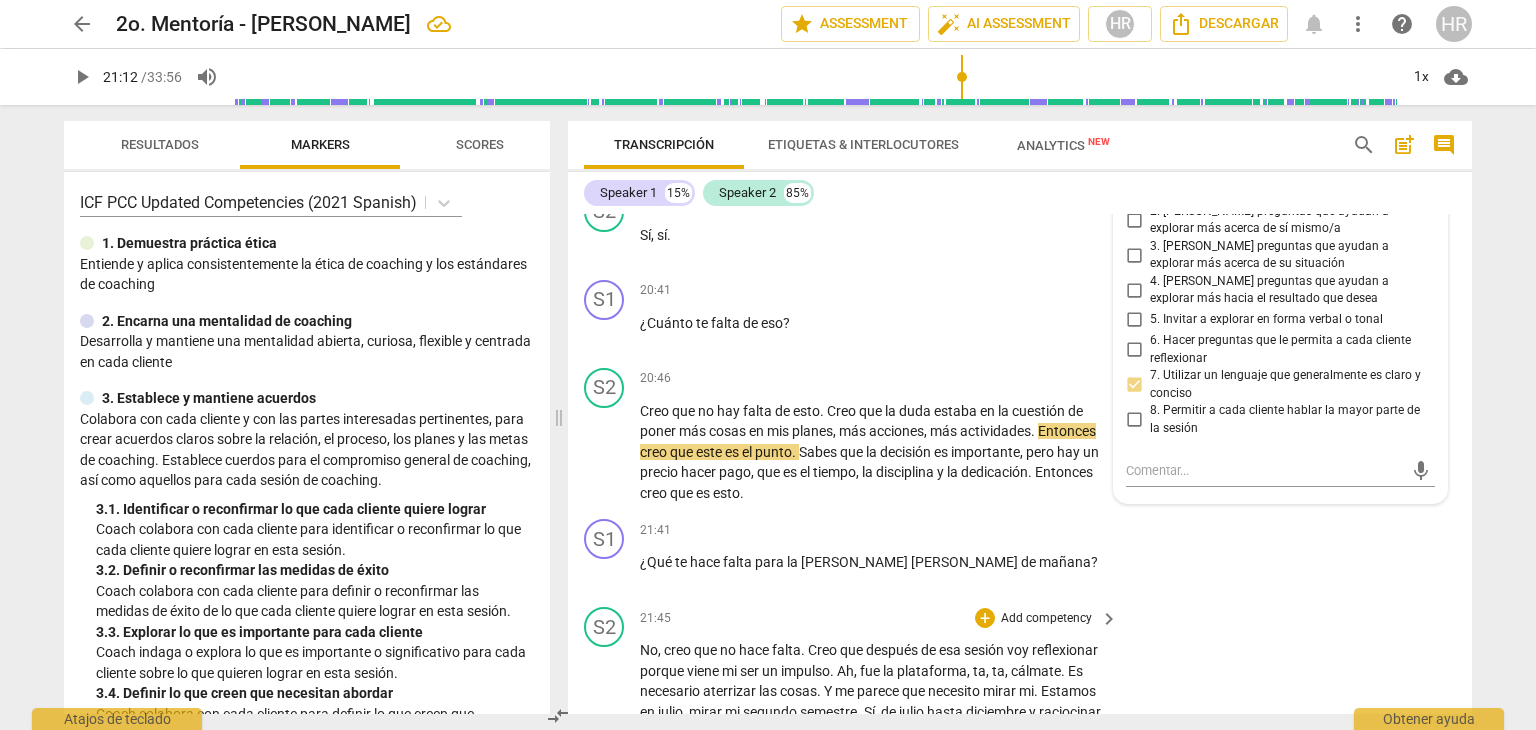 click on "S2 play_arrow pause 21:45 + Add competency keyboard_arrow_right No ,   creo   que   no   hace   falta .   Creo   que   después   de   esa   sesión   voy   reflexionar   porque   viene   mi   ser   un   impulso .   Ah ,   fue   la   plataforma ,   ta ,   ta ,   cálmate .   Es   necesario   aterrizar   las   cosas .   Y   me   parece   que   necesito   mirar   mi .   Estamos   en   julio ,   mirar   mi   segundo   semestre .   Sí ,   de   julio   hasta   diciembre   y   raciocinar   cómo   van   a   ser   los   impactos .   Y   o   que   yo   puedo   ir   diciendo   [PERSON_NAME]   porque   naturalmente   va   salir   de   mi   agenda   porque   estoy   terminando   algunas   cosas ,   algunas   Vengo ,   vengo   ahora   estoy   me   dando   cuenta   de   esto ,   vengo   haciendo   esto ,   vengo   saliendo   de   cosas .   OK ,   vengo   ya   vengo   en   este   movimiento   hace   creo   que   dos   años .   Dos   años ." at bounding box center (1020, 716) 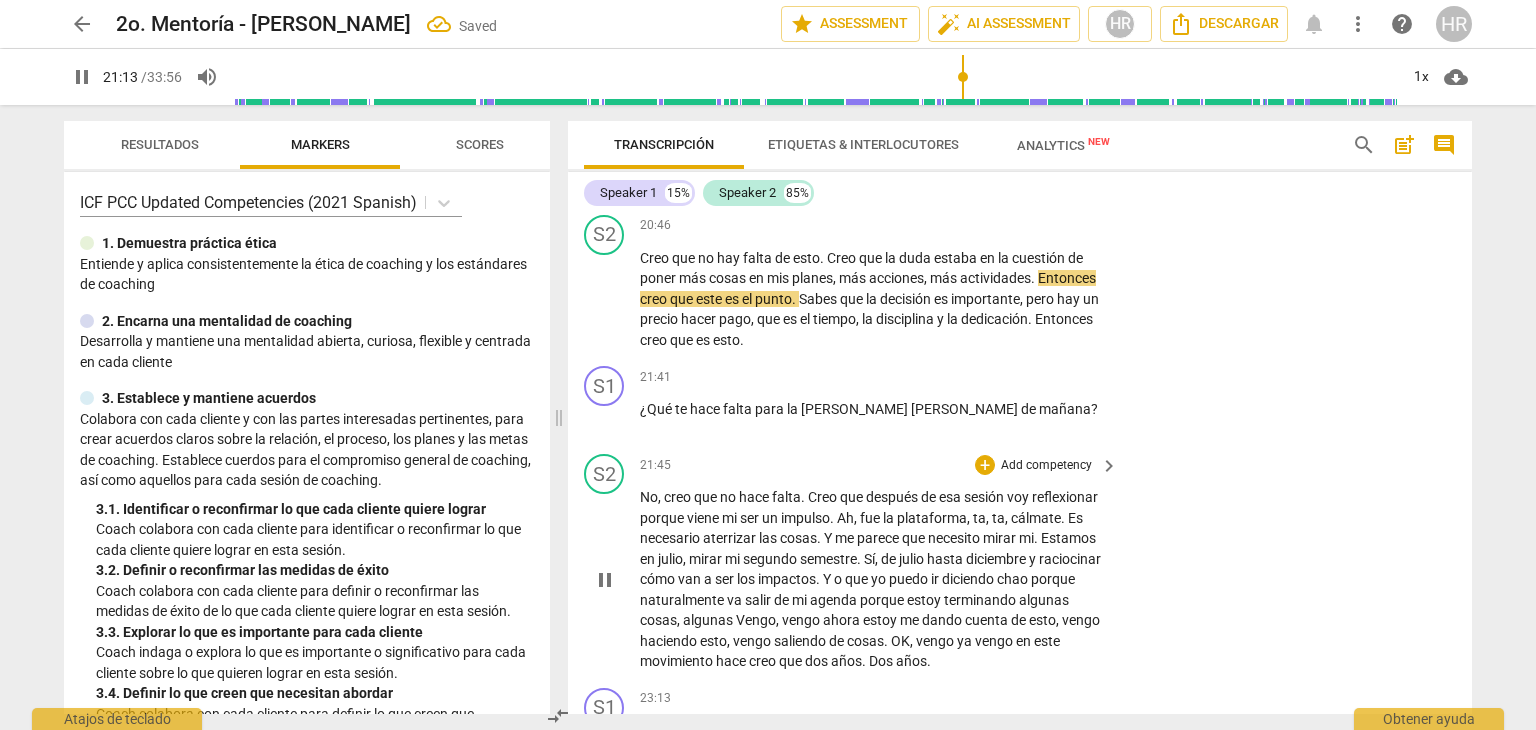 scroll, scrollTop: 5036, scrollLeft: 0, axis: vertical 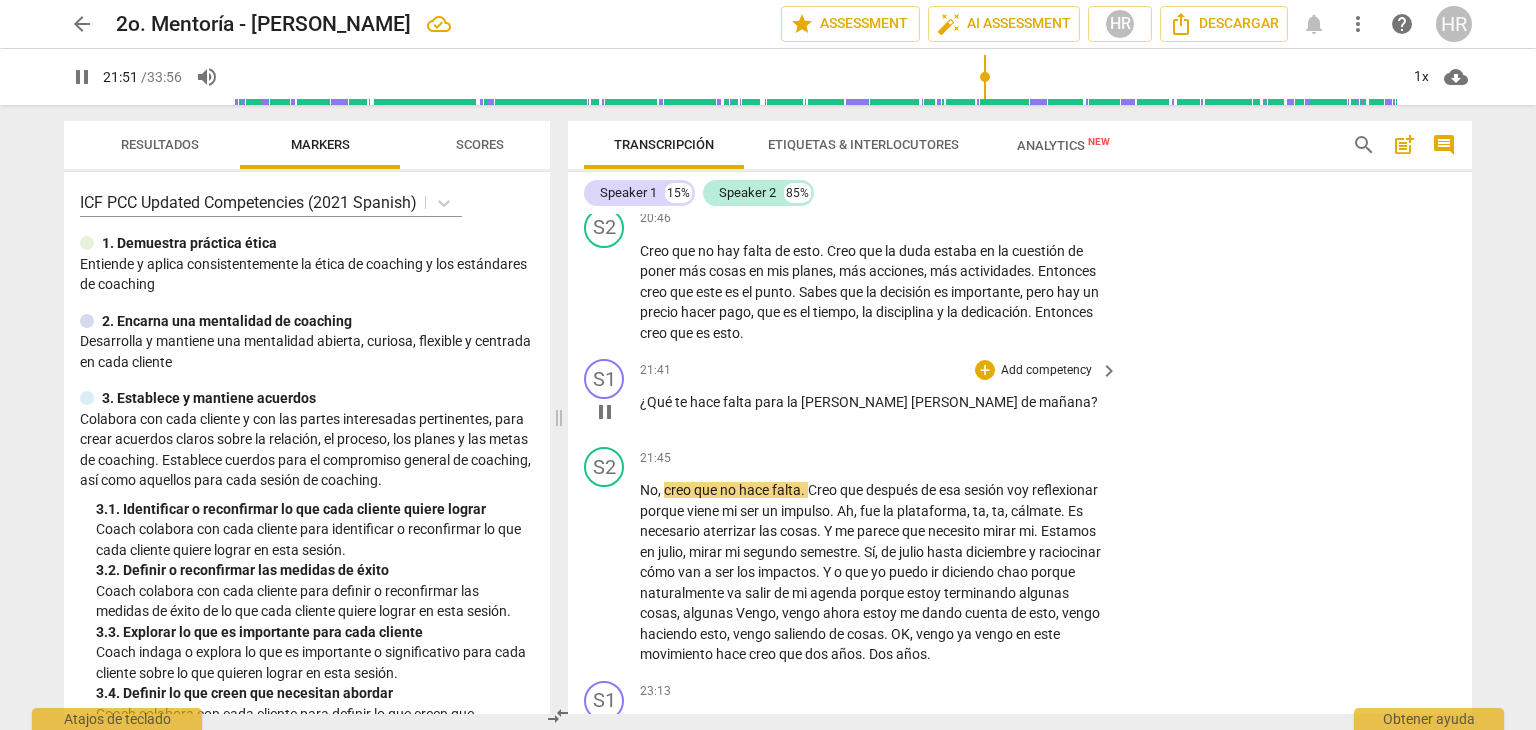 click on "Add competency" at bounding box center [1046, 371] 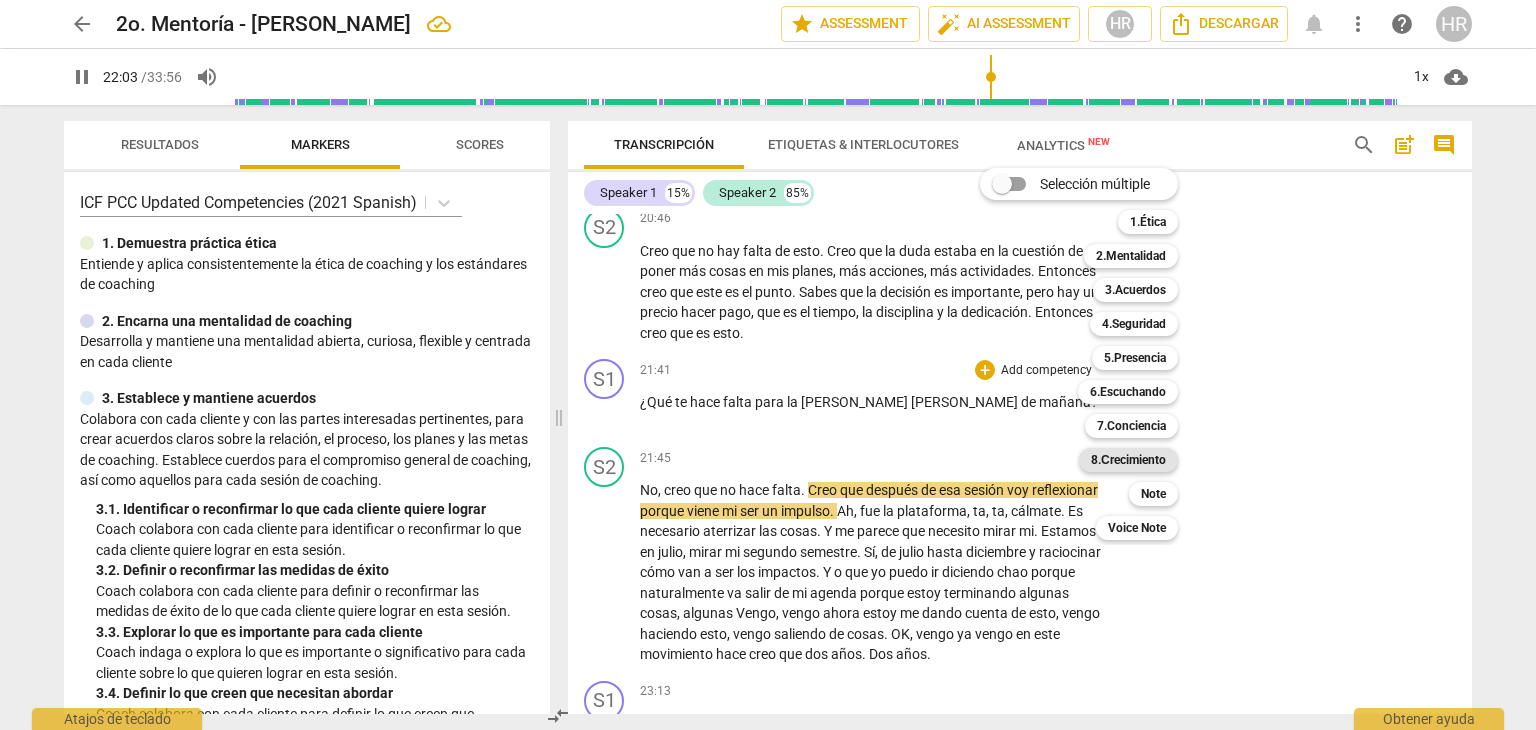 click on "8.Сrecimiento" at bounding box center [1128, 460] 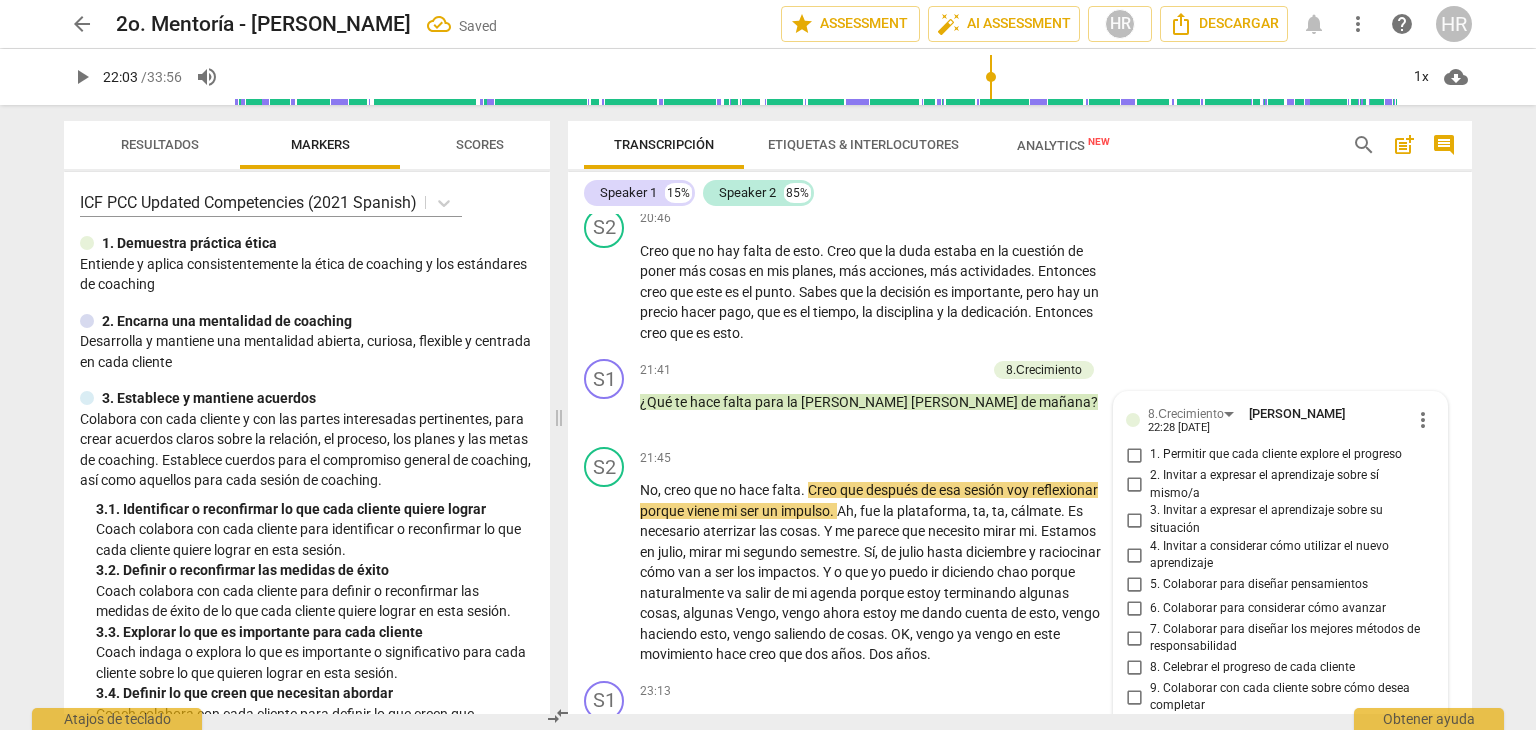 scroll, scrollTop: 5304, scrollLeft: 0, axis: vertical 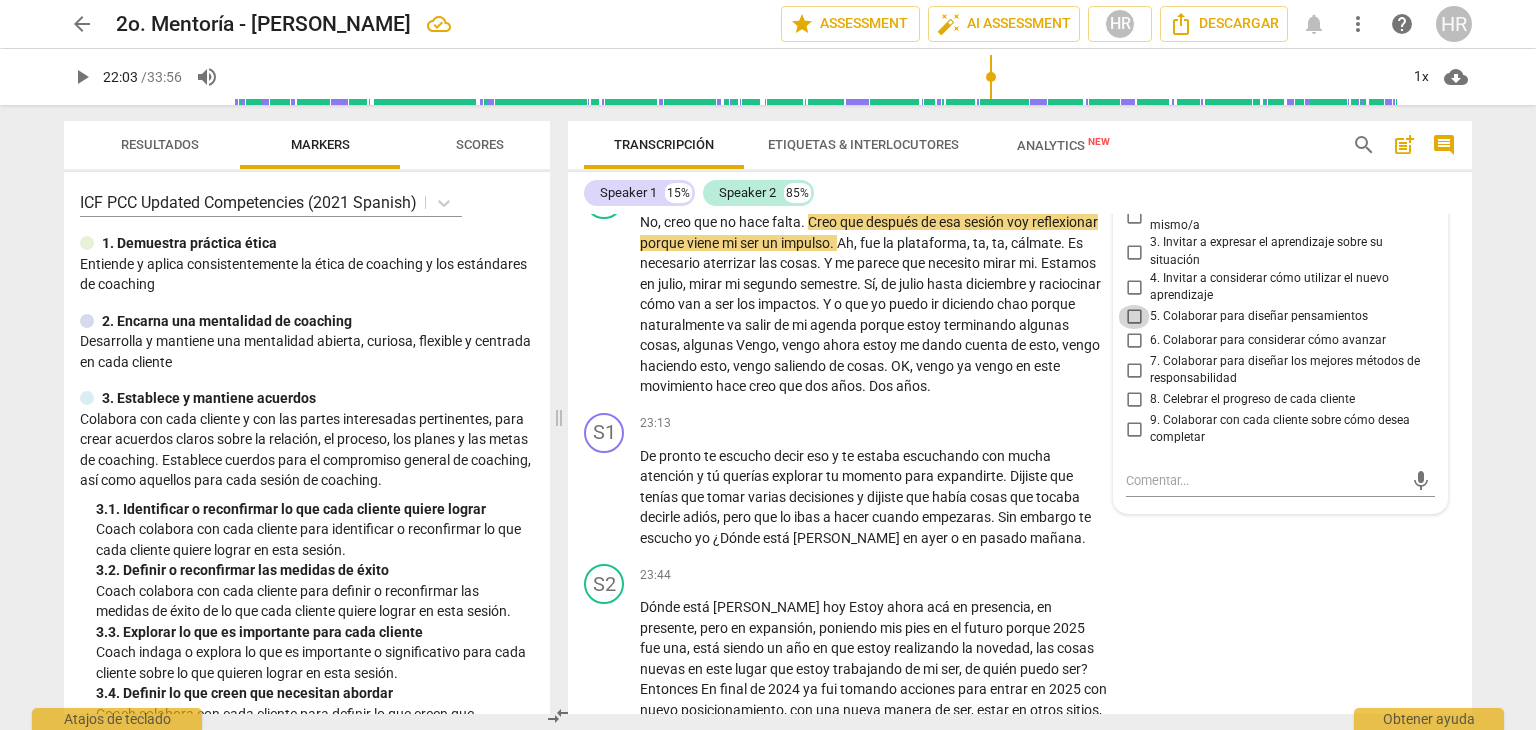 click on "5. Colaborar para diseñar pensamientos" at bounding box center [1134, 317] 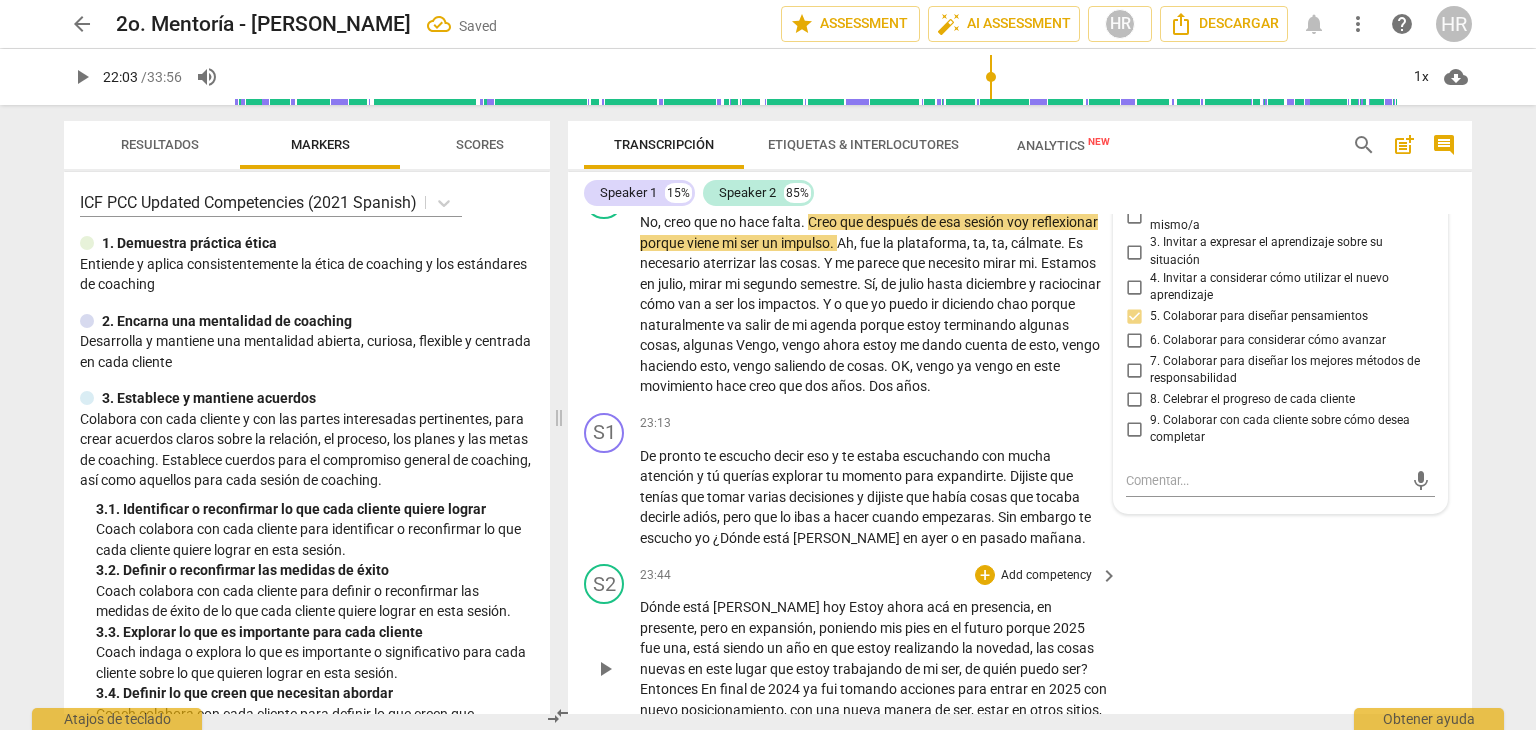 click on "S2 play_arrow pause 23:44 + Add competency keyboard_arrow_right Dónde   está   [PERSON_NAME][DATE]   ahora   acá   en   presencia ,   en   presente ,   pero   en   expansión ,   poniendo   mis   pies   en   el   futuro   porque   2025   fue   una ,   está   siendo   un   año   en   que   estoy   realizando   la   novedad ,   las   cosas   nuevas   en   este   lugar   que   estoy   trabajando   de   mi   ser ,   de   quién   puedo   ser ?   Entonces   En   final   de   2024   ya   fui   tomando   acciones   para   entrar   en   2025   con   nuevo   posicionamiento ,   con   una   nueva   manera   de   ser ,   estar   en   otros   sitios ,   con   otras   personas   también   conociendo   el   futuro .   Sí ." at bounding box center [1020, 652] 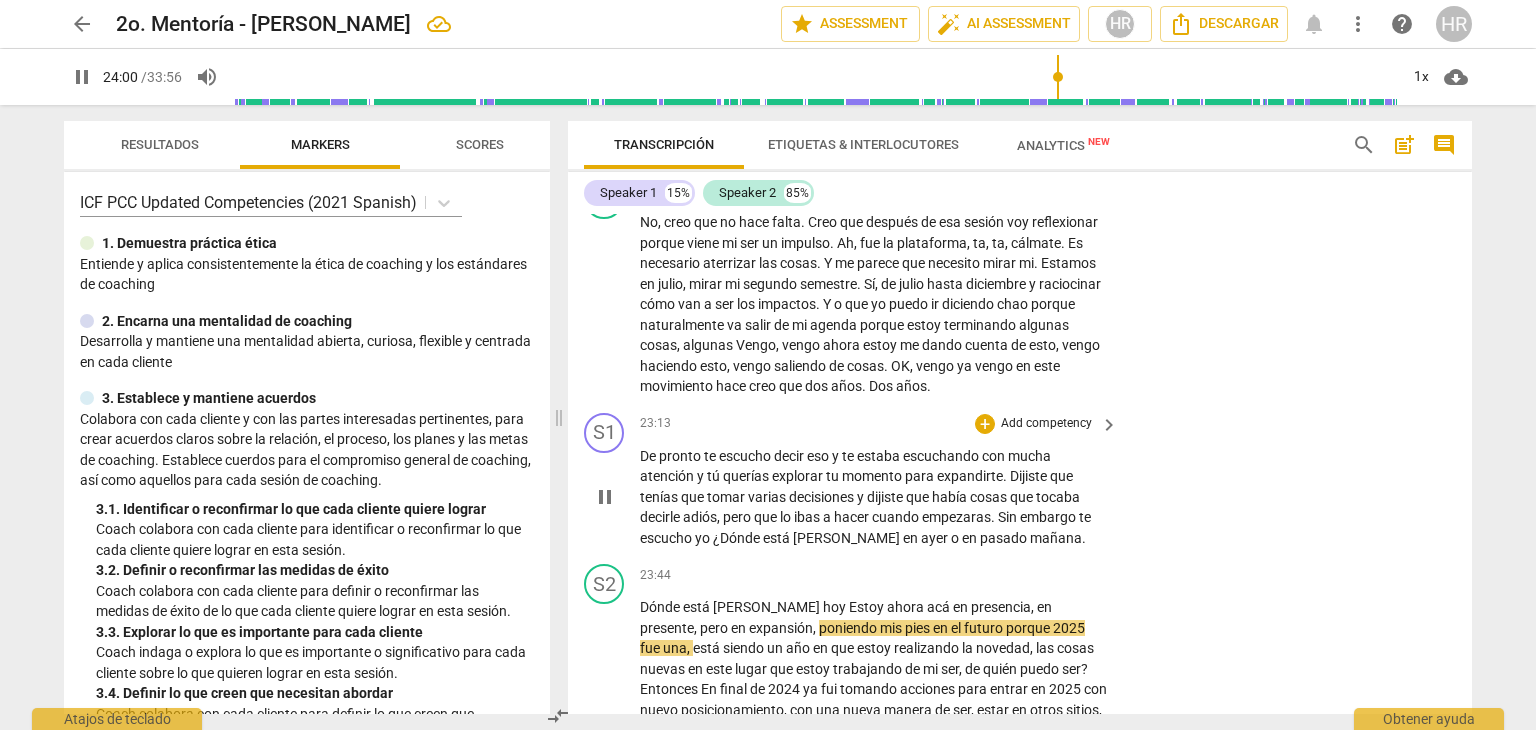 click on "Add competency" at bounding box center (1046, 424) 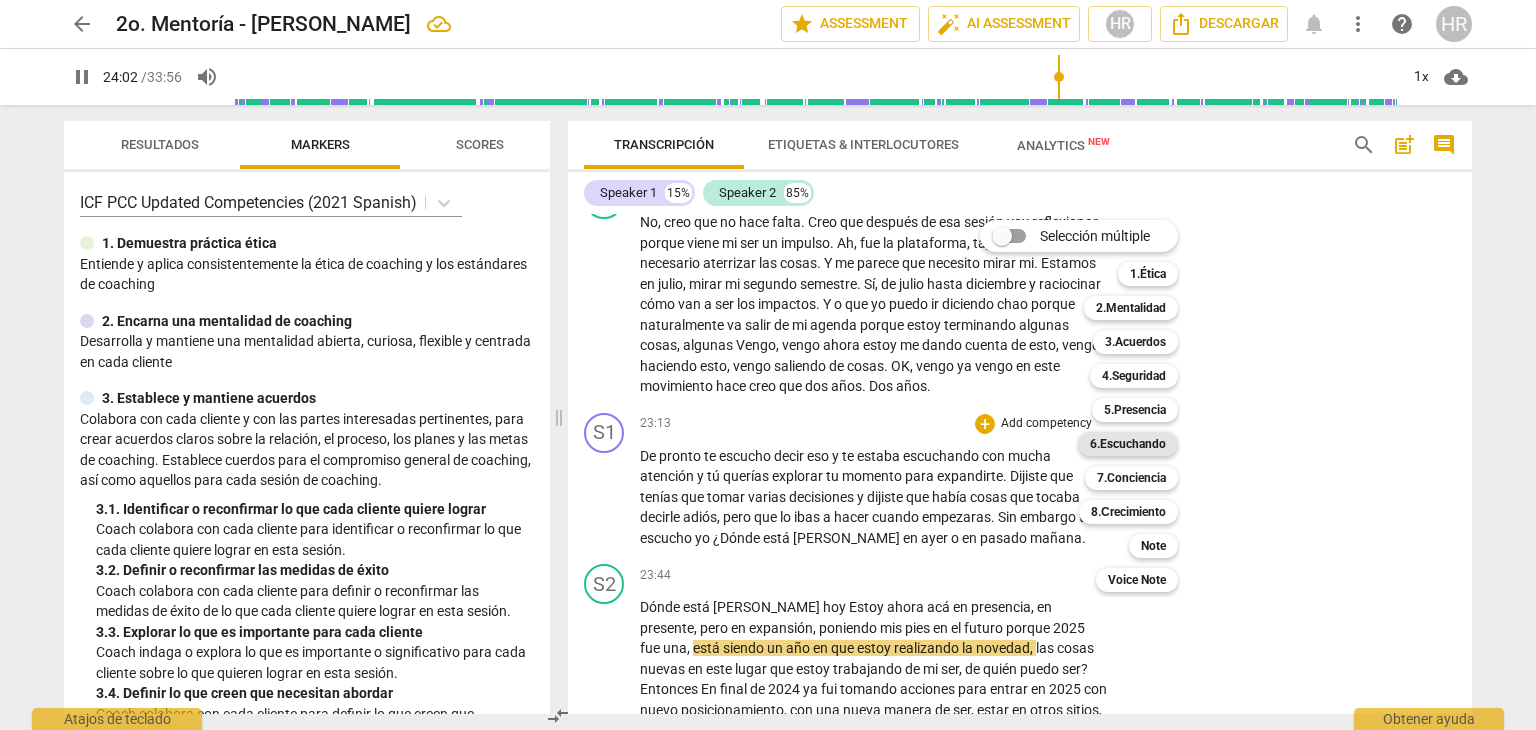 click on "6.Escuchando" at bounding box center (1128, 444) 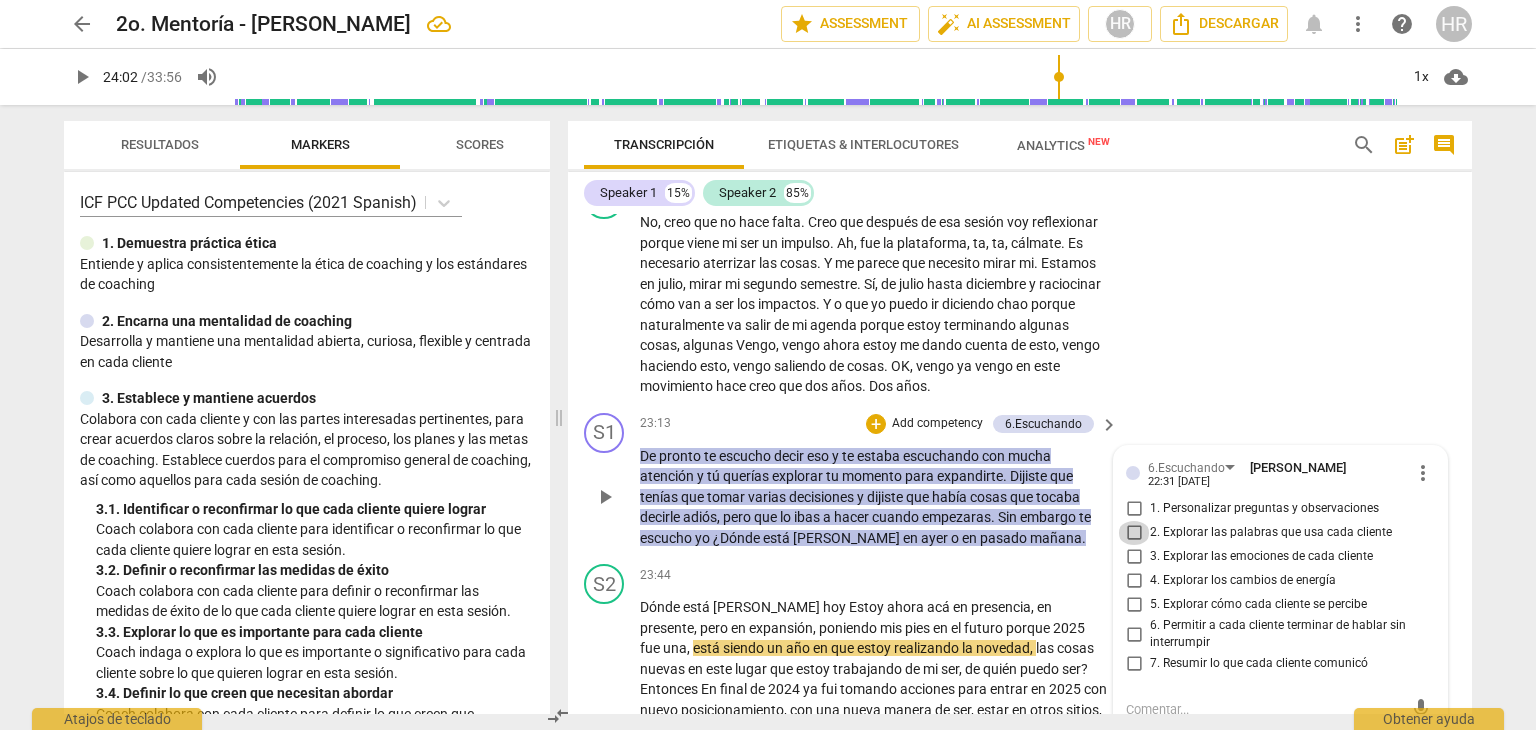 click on "2. Explorar las palabras que usa cada cliente" at bounding box center (1134, 533) 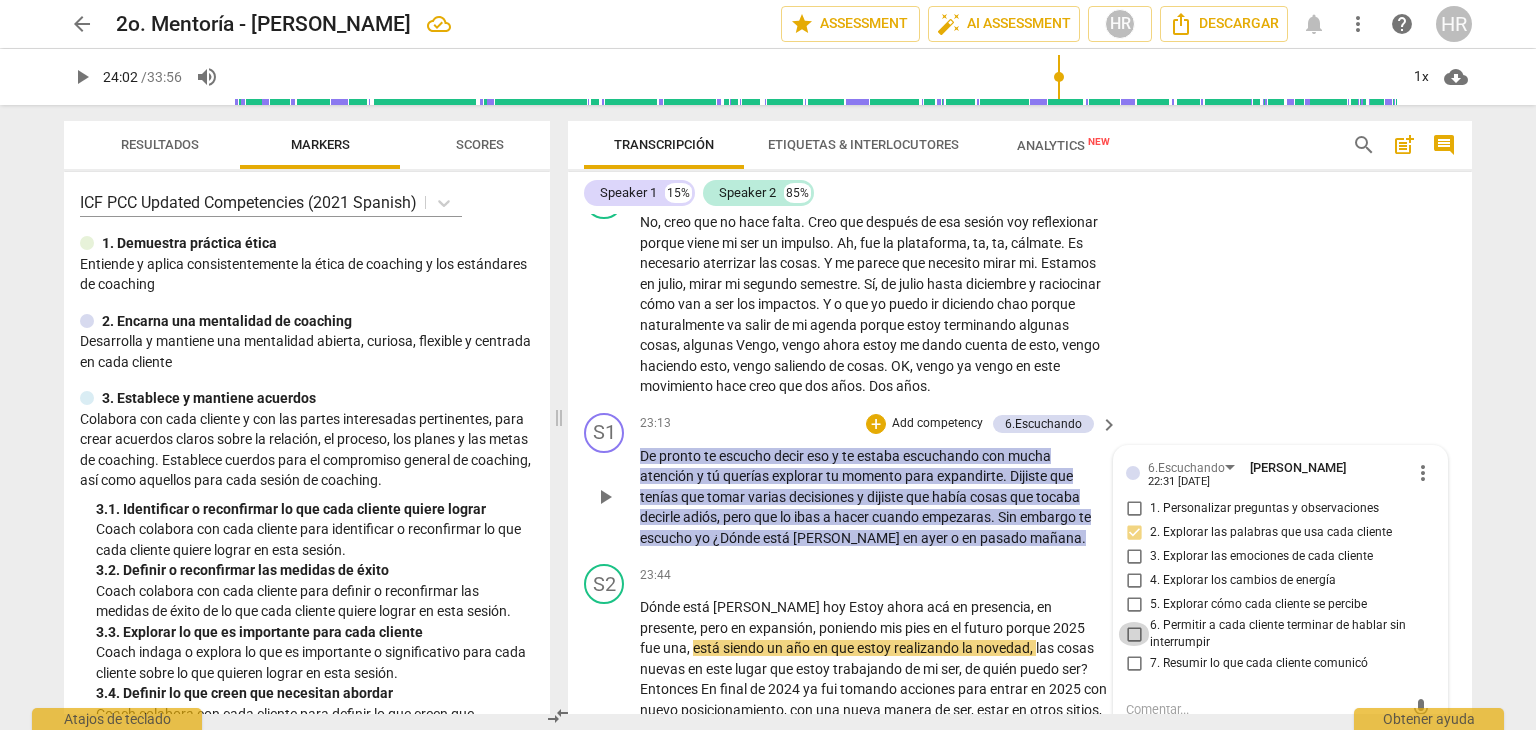 click on "6. Permitir a cada cliente terminar de hablar sin interrumpir" at bounding box center [1134, 634] 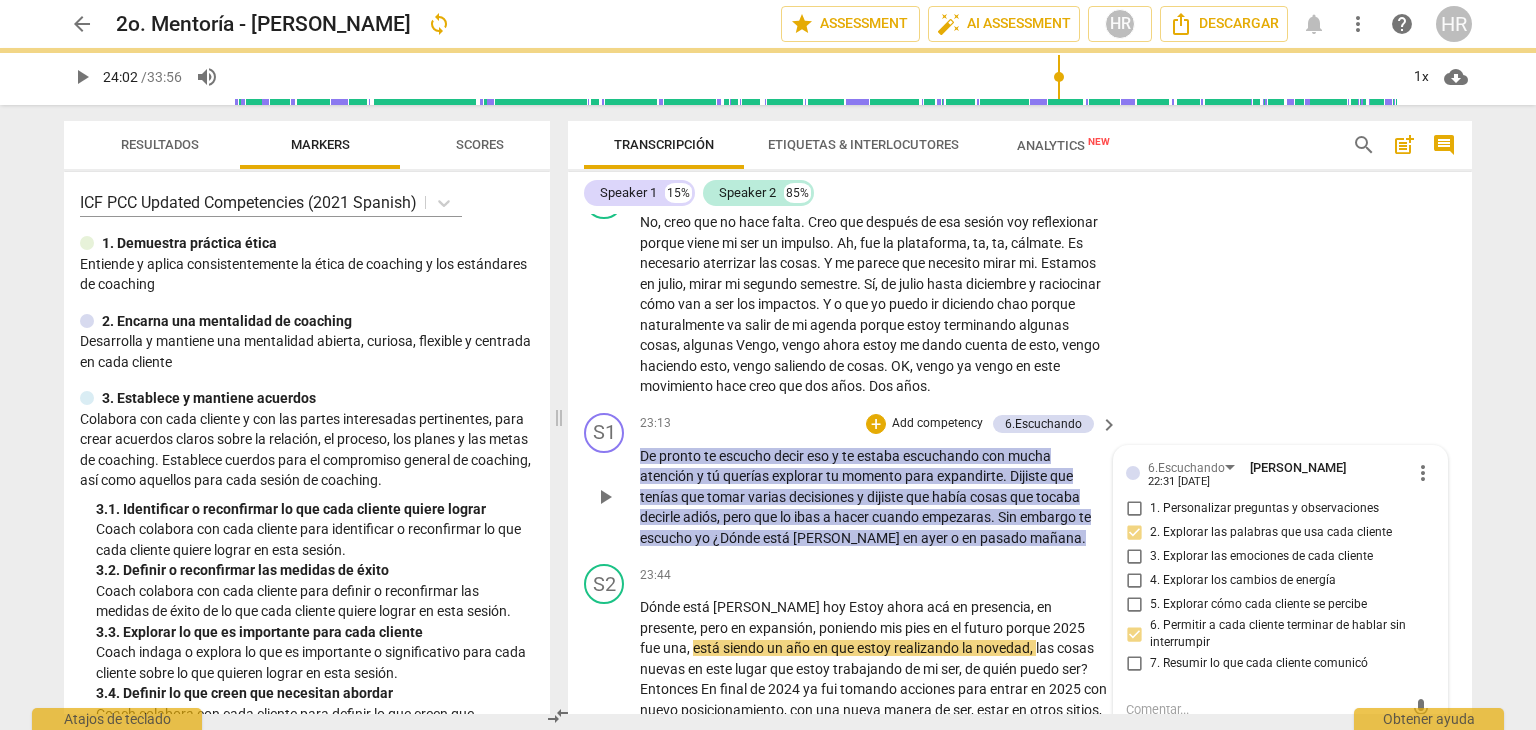 click on "S1 play_arrow pause 23:13 + Add competency 6.Escuchando keyboard_arrow_right De   pronto   te   escucho   decir   eso   y   te   estaba   escuchando   con   mucha   atención   y   tú   querías   explorar   tu   momento   para   expandirte .   Dijiste   que   tenías   que   tomar   varias   decisiones   y   dijiste   que   había   cosas   que   tocaba   decirle   adiós ,   pero   que   lo   ibas   a   hacer   cuando   empezaras .   Sin   embargo   te   escucho   yo   ¿Dónde   está   [PERSON_NAME]   en   [DATE]   o   en   pasado   [DATE] . 6.Escuchando [PERSON_NAME] 22:31 [DATE] more_vert 1. Personalizar preguntas y observaciones  2. Explorar las palabras que usa cada cliente 3. Explorar las emociones de cada cliente 4. Explorar los cambios de energía  5. Explorar cómo cada cliente se percibe 6. Permitir a cada cliente terminar de hablar sin interrumpir 7. Resumir lo que cada cliente comunicó  mic" at bounding box center (1020, 481) 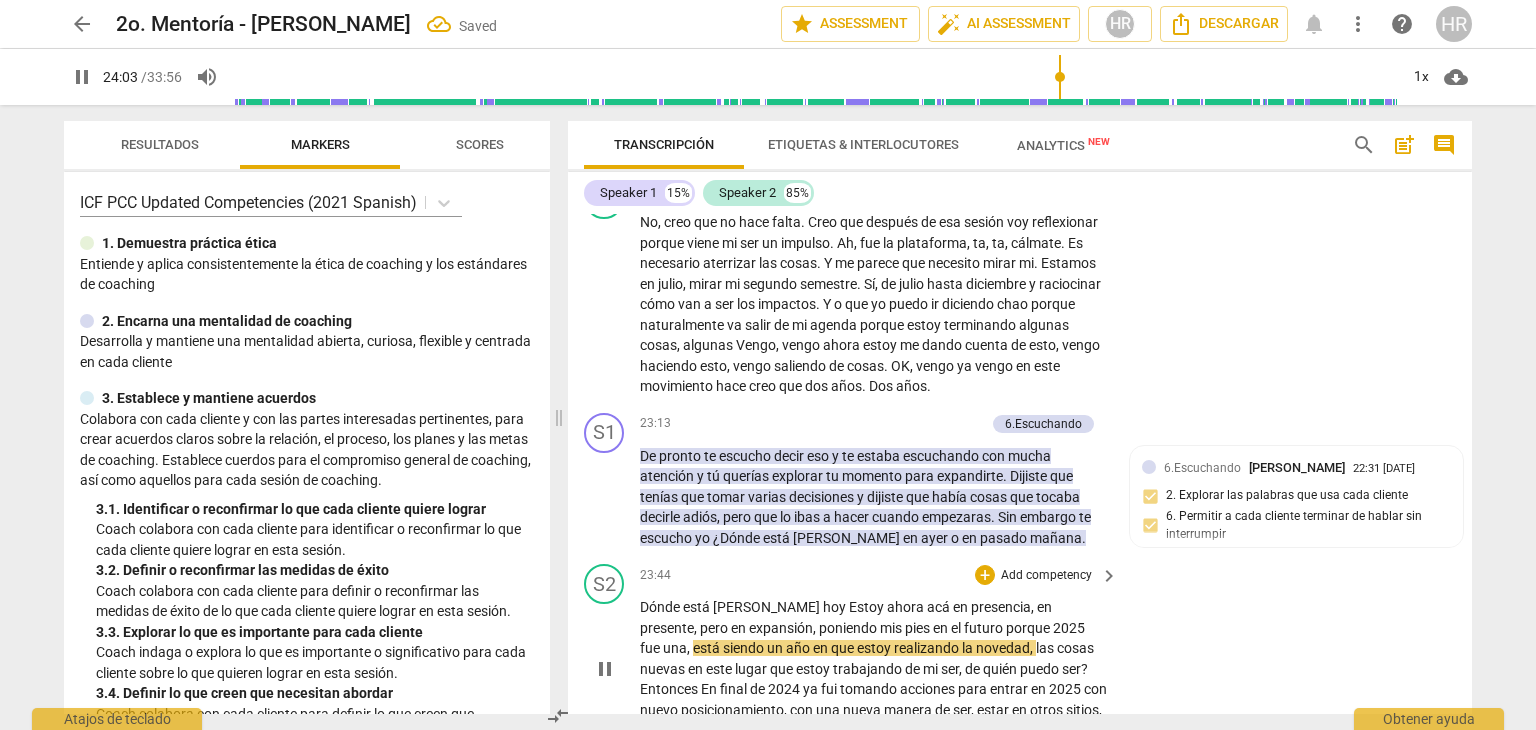 click on "Dónde   está   [PERSON_NAME][DATE]   ahora   acá   en   presencia ,   en   presente ,   pero   en   expansión ,   poniendo   mis   pies   en   el   futuro   porque   2025   fue   una ,   está   siendo   un   año   en   que   estoy   realizando   la   novedad ,   las   cosas   nuevas   en   este   lugar   que   estoy   trabajando   de   mi   ser ,   de   quién   puedo   ser ?   Entonces   En   final   de   2024   ya   fui   tomando   acciones   para   entrar   en   2025   con   nuevo   posicionamiento ,   con   una   nueva   manera   de   ser ,   estar   en   otros   sitios ,   con   otras   personas   también   conociendo   el   futuro .   Sí ." at bounding box center (874, 669) 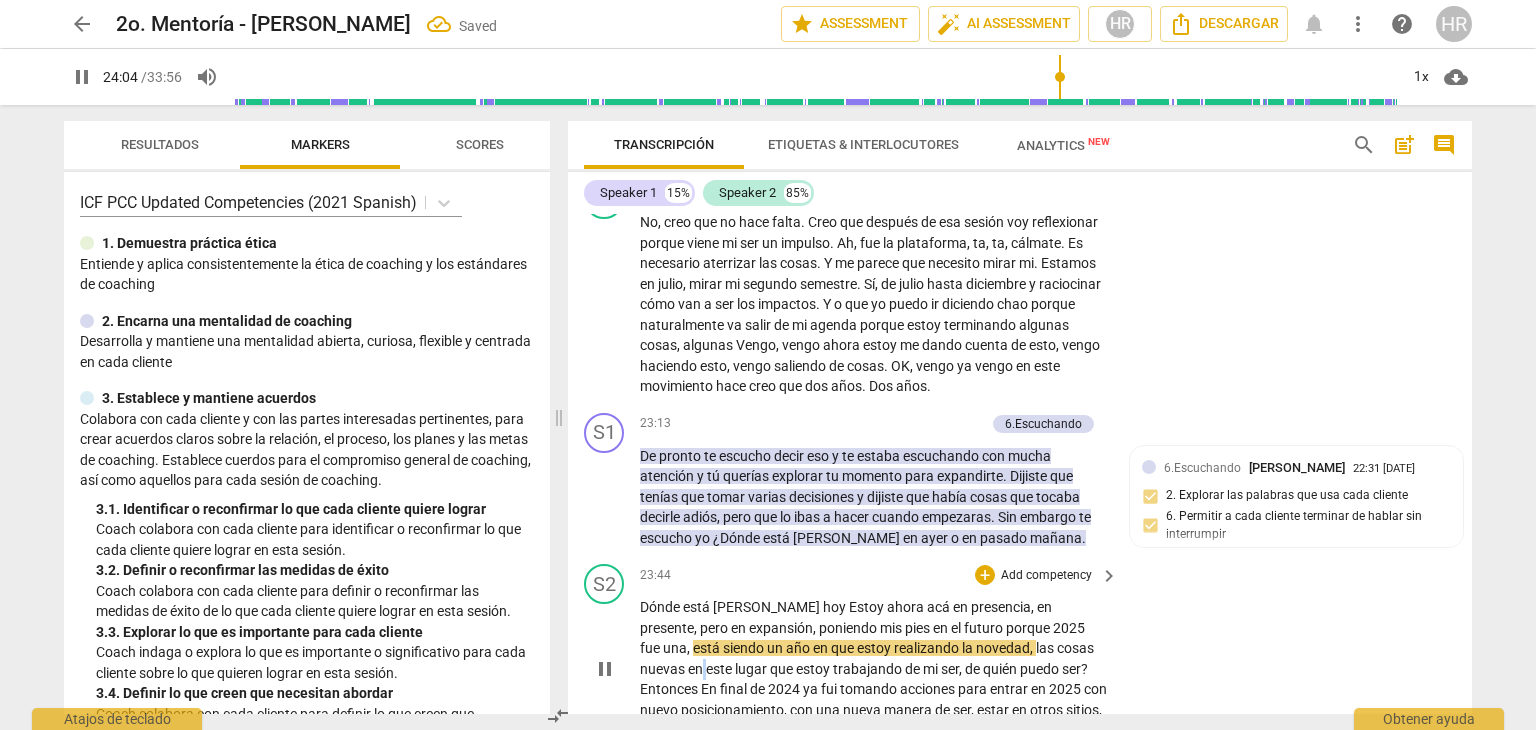click on "Dónde   está   [PERSON_NAME][DATE]   ahora   acá   en   presencia ,   en   presente ,   pero   en   expansión ,   poniendo   mis   pies   en   el   futuro   porque   2025   fue   una ,   está   siendo   un   año   en   que   estoy   realizando   la   novedad ,   las   cosas   nuevas   en   este   lugar   que   estoy   trabajando   de   mi   ser ,   de   quién   puedo   ser ?   Entonces   En   final   de   2024   ya   fui   tomando   acciones   para   entrar   en   2025   con   nuevo   posicionamiento ,   con   una   nueva   manera   de   ser ,   estar   en   otros   sitios ,   con   otras   personas   también   conociendo   el   futuro .   Sí ." at bounding box center (874, 669) 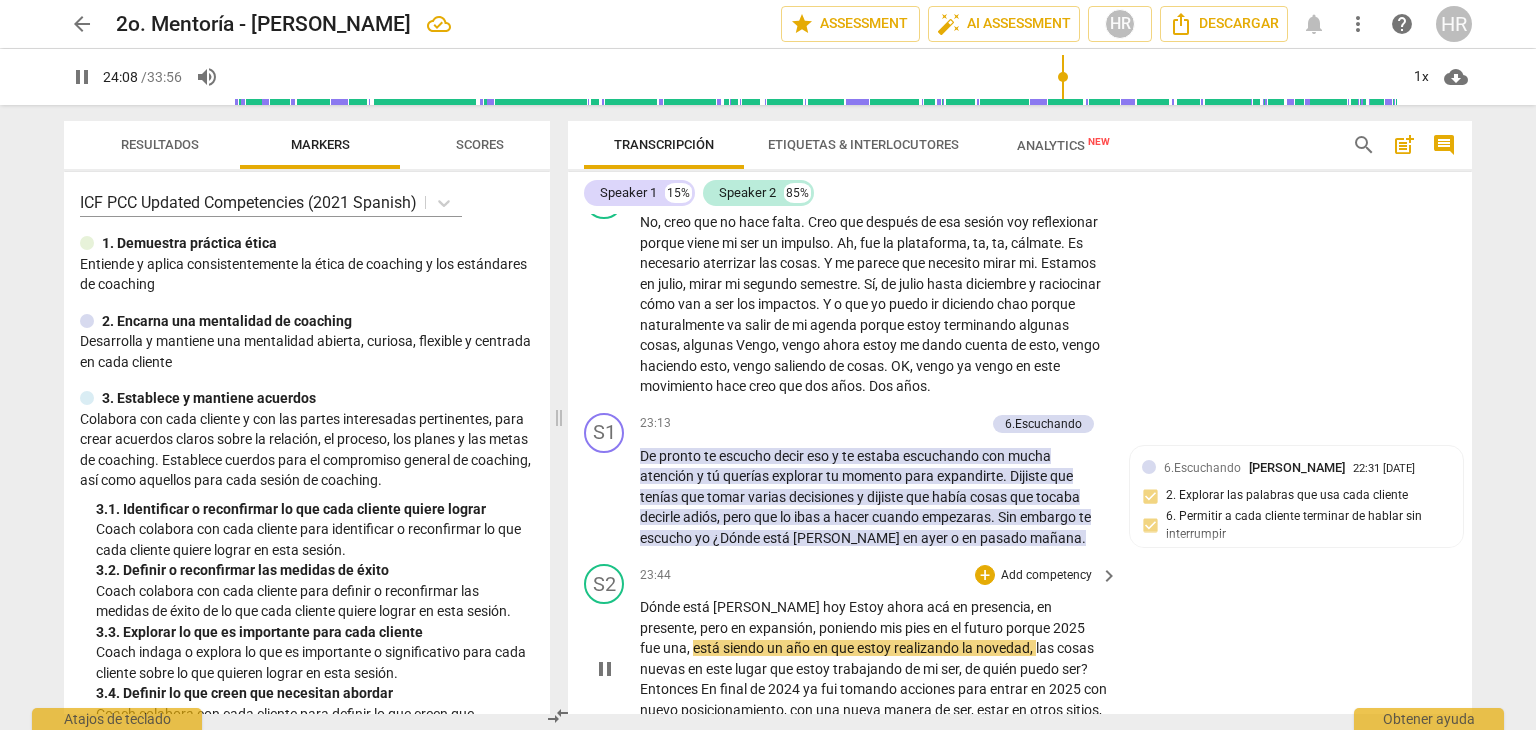 click on "Dónde   está   [PERSON_NAME][DATE]   ahora   acá   en   presencia ,   en   presente ,   pero   en   expansión ,   poniendo   mis   pies   en   el   futuro   porque   2025   fue   una ,   está   siendo   un   año   en   que   estoy   realizando   la   novedad ,   las   cosas   nuevas   en   este   lugar   que   estoy   trabajando   de   mi   ser ,   de   quién   puedo   ser ?   Entonces   En   final   de   2024   ya   fui   tomando   acciones   para   entrar   en   2025   con   nuevo   posicionamiento ,   con   una   nueva   manera   de   ser ,   estar   en   otros   sitios ,   con   otras   personas   también   conociendo   el   futuro .   Sí ." at bounding box center (880, 669) 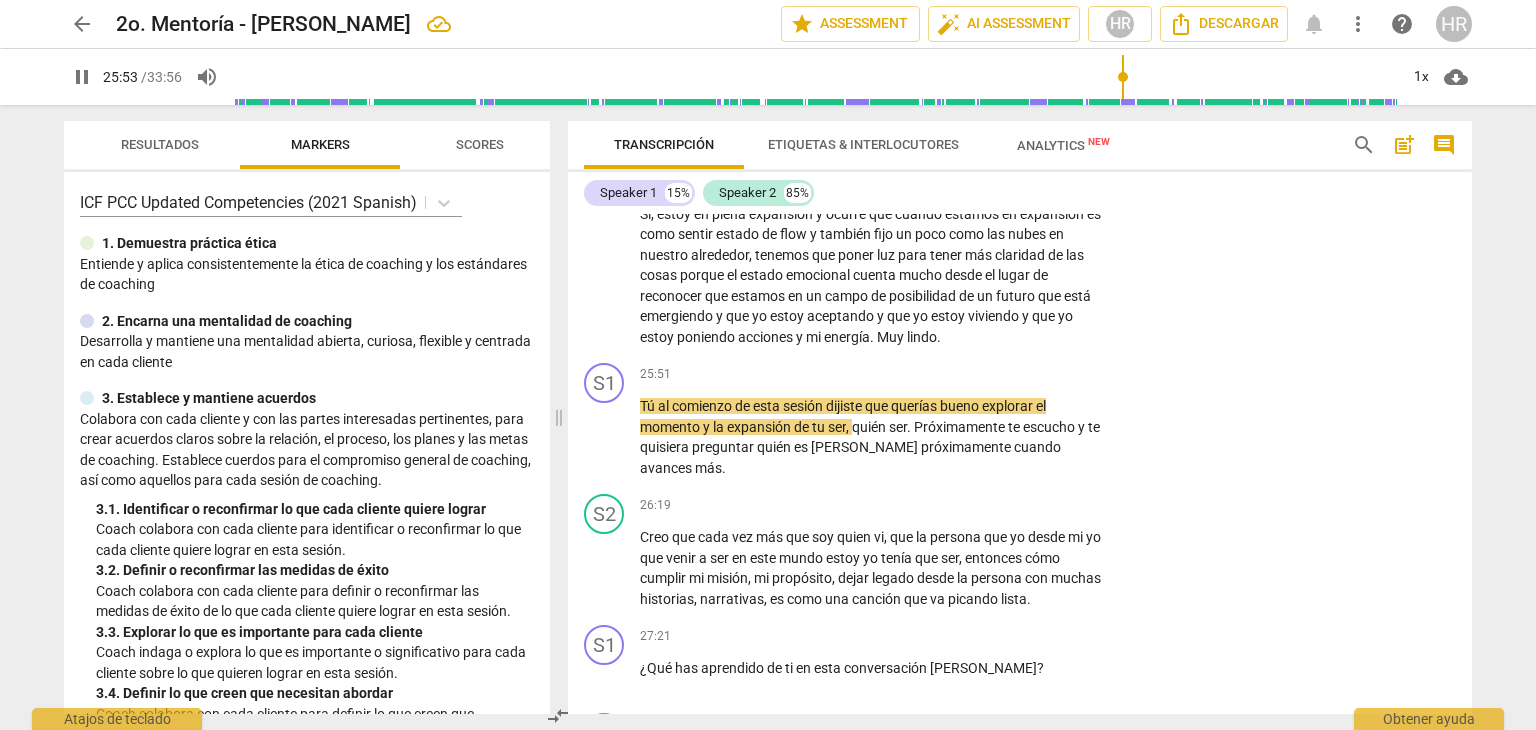 scroll, scrollTop: 5984, scrollLeft: 0, axis: vertical 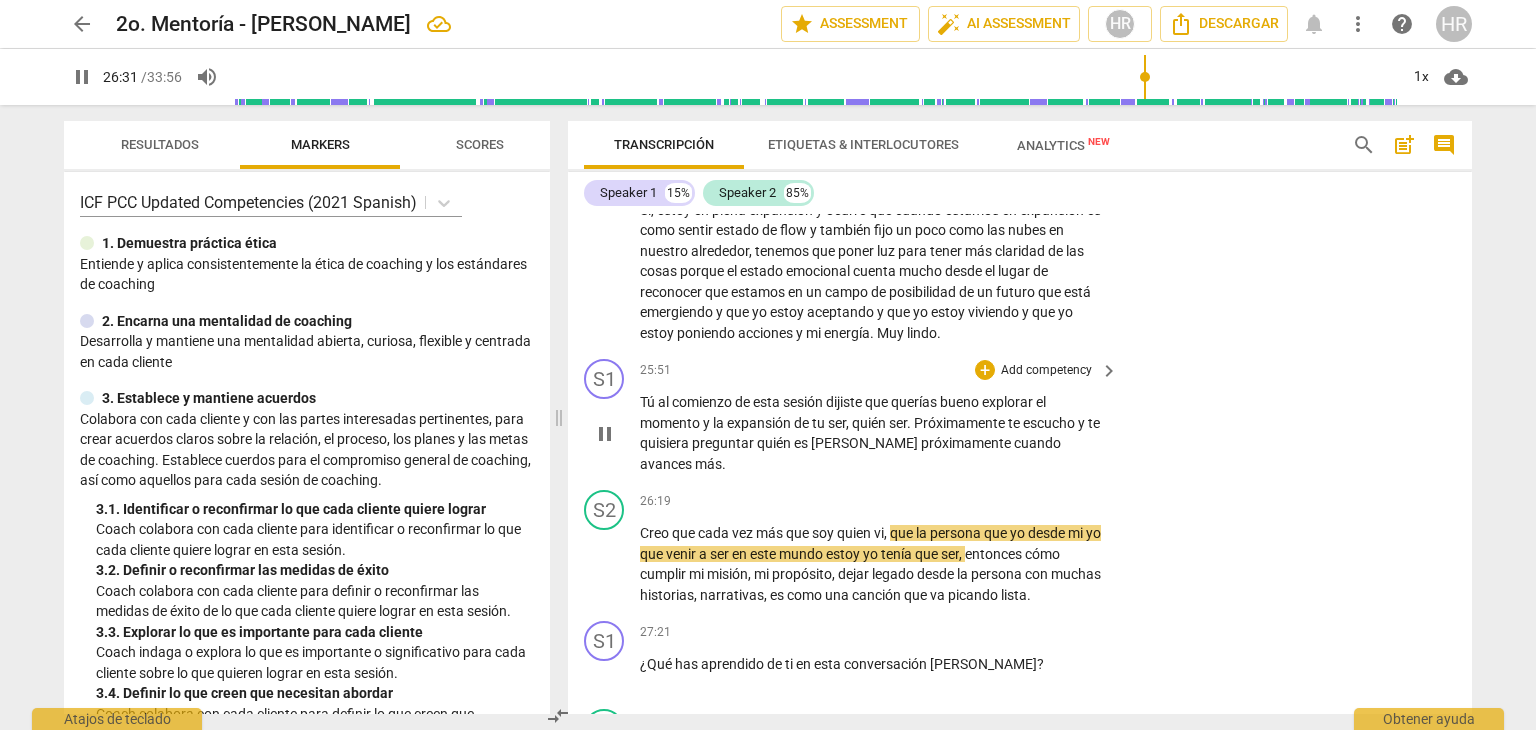 click on "Add competency" at bounding box center (1046, 371) 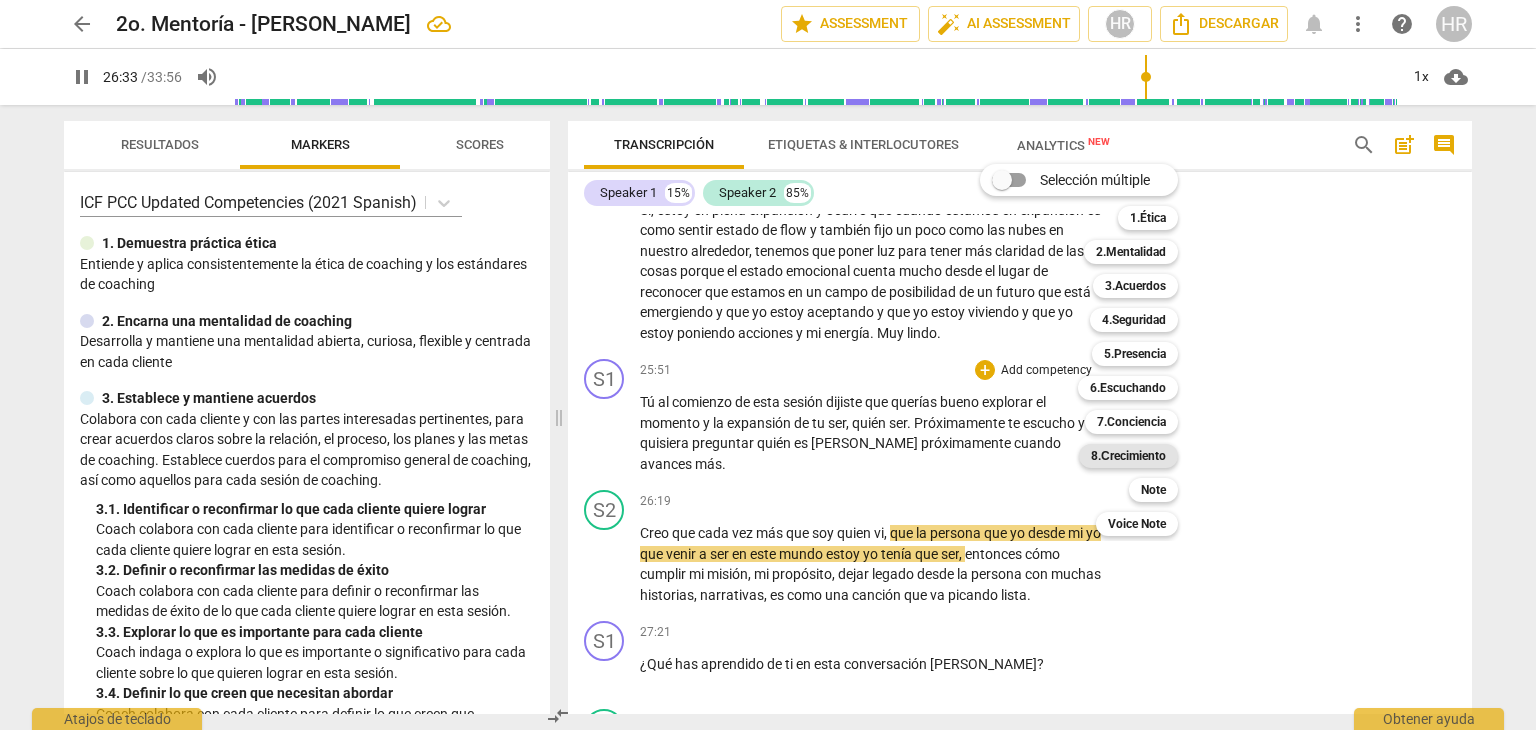 click on "8.Сrecimiento" at bounding box center (1128, 456) 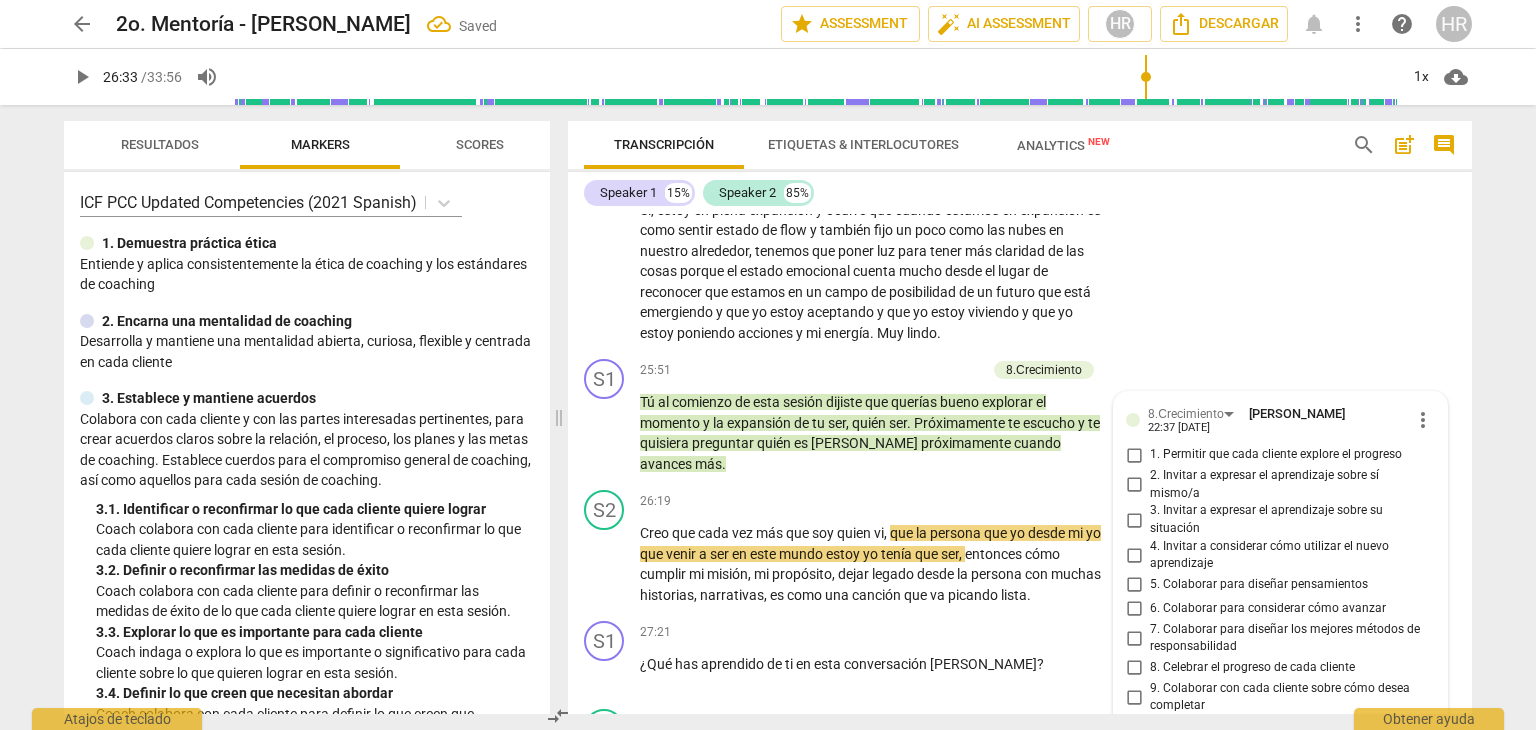 scroll, scrollTop: 6249, scrollLeft: 0, axis: vertical 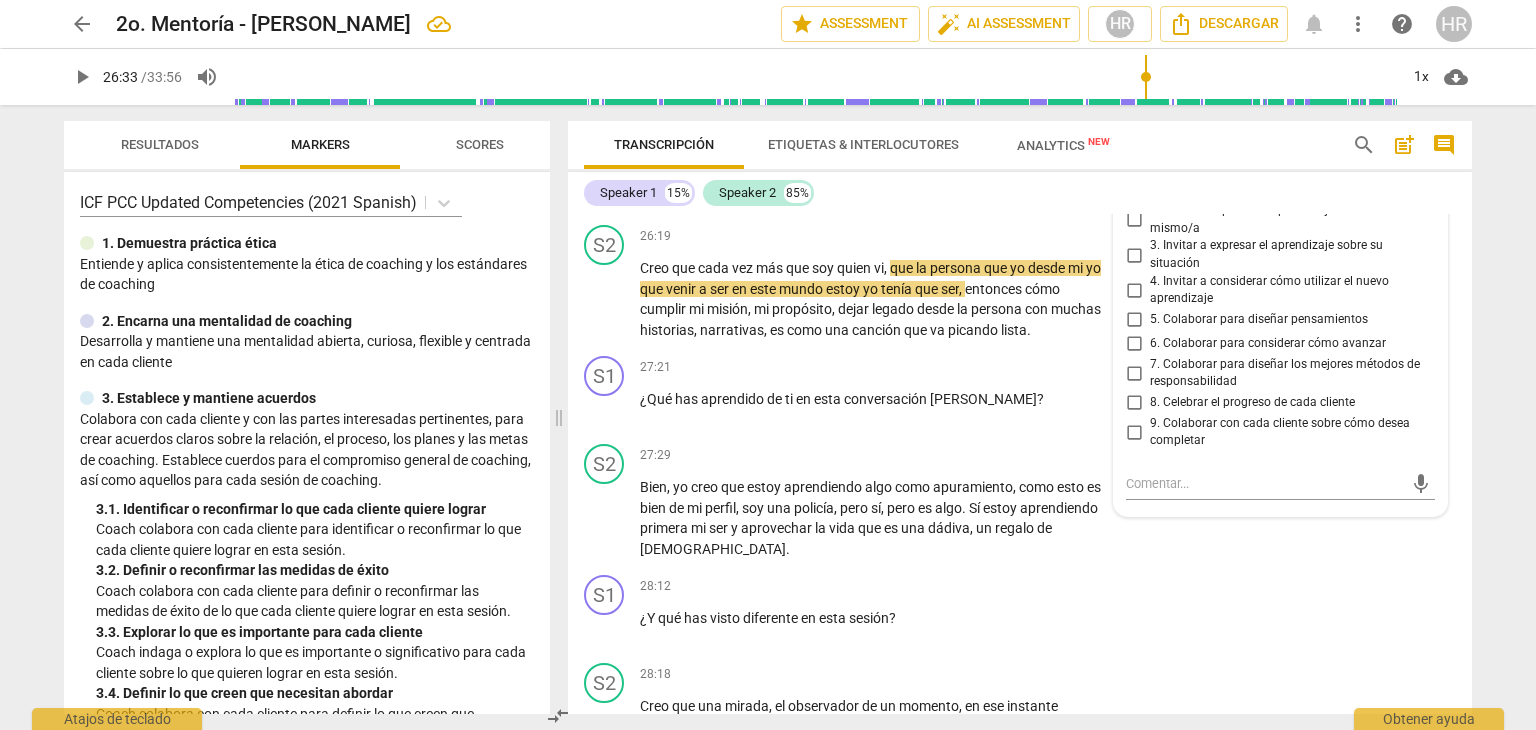click on "8.Сrecimiento [PERSON_NAME] 22:37 [DATE] more_vert 1. Permitir que cada cliente explore el progreso 2. Invitar a expresar el aprendizaje sobre sí mismo/a 3. Invitar a expresar el aprendizaje sobre su situación  4. Invitar a considerar cómo utilizar el nuevo aprendizaje 5. Colaborar para diseñar pensamientos 6. Colaborar para considerar cómo avanzar 7. Colaborar para diseñar los mejores métodos de responsabilidad 8. Celebrar el progreso de cada cliente 9. Colaborar con cada cliente sobre cómo desea completar mic" at bounding box center [1280, 321] 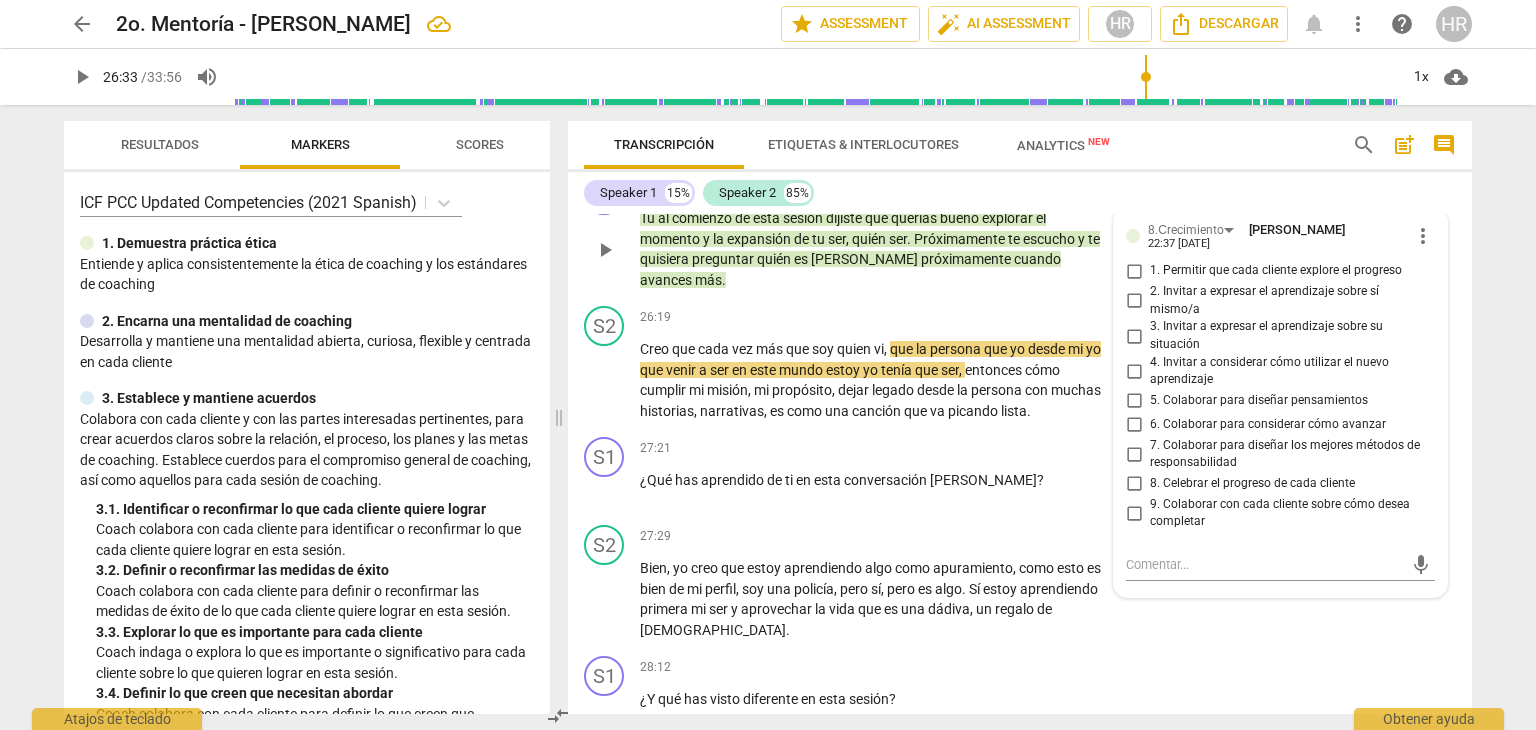 scroll, scrollTop: 6129, scrollLeft: 0, axis: vertical 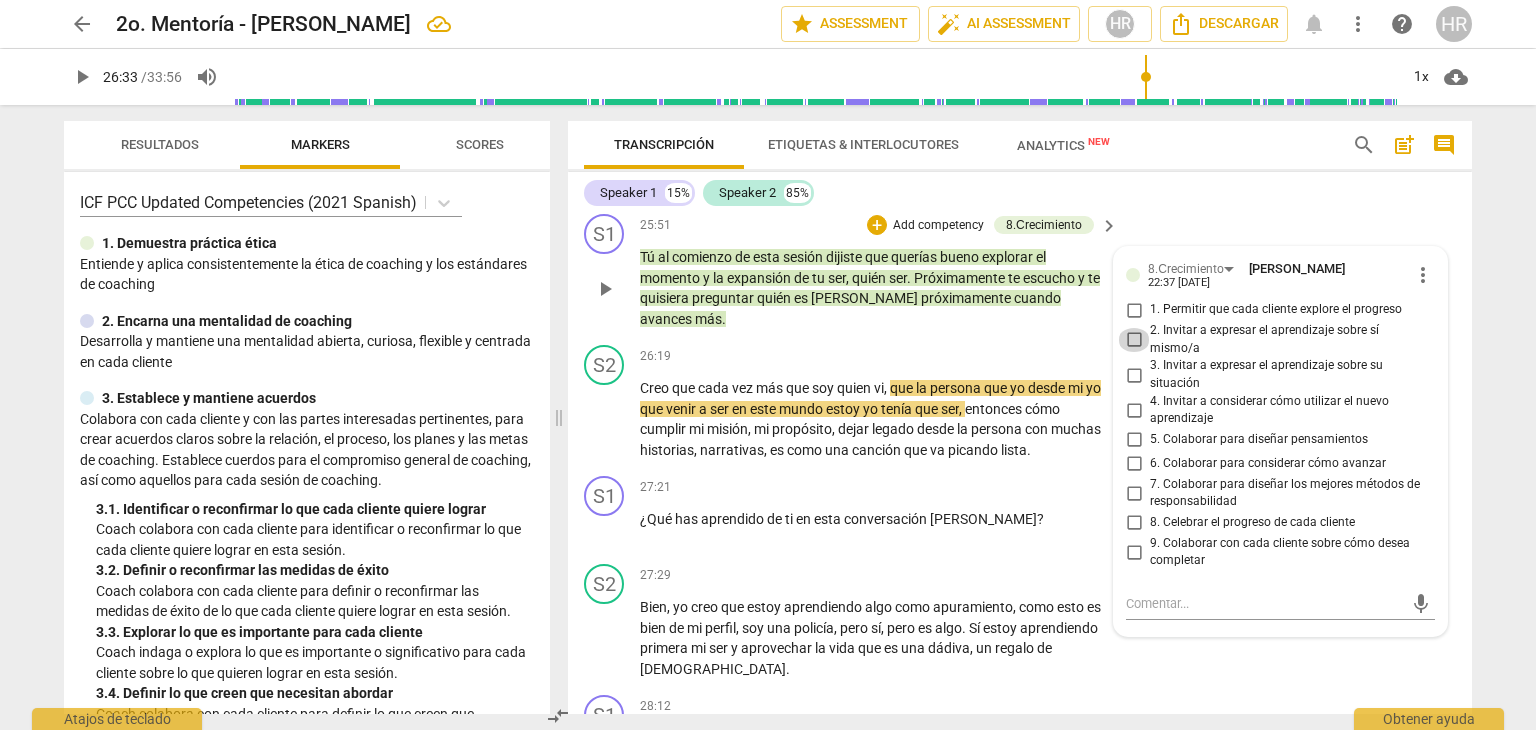 click on "2. Invitar a expresar el aprendizaje sobre sí mismo/a" at bounding box center (1134, 340) 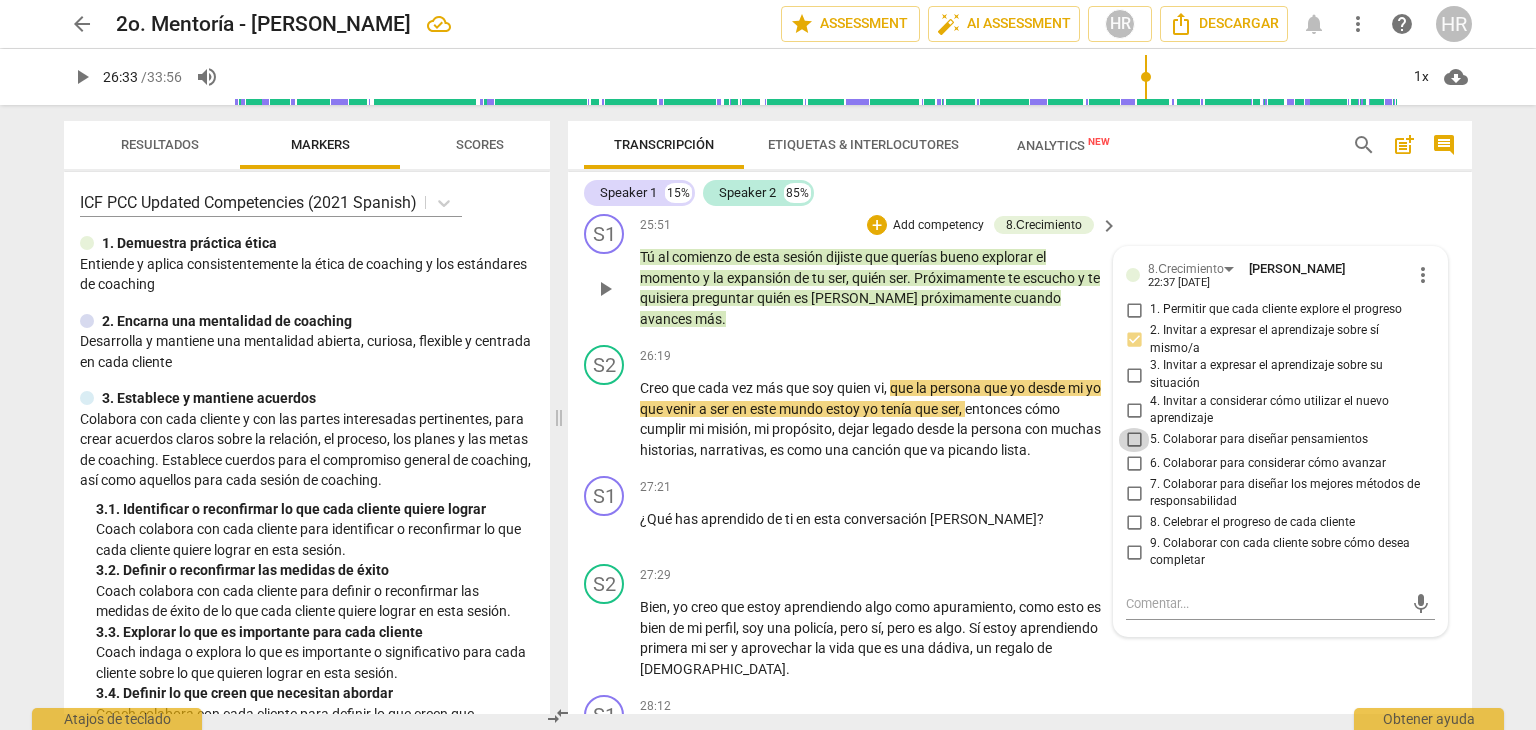 click on "5. Colaborar para diseñar pensamientos" at bounding box center (1134, 440) 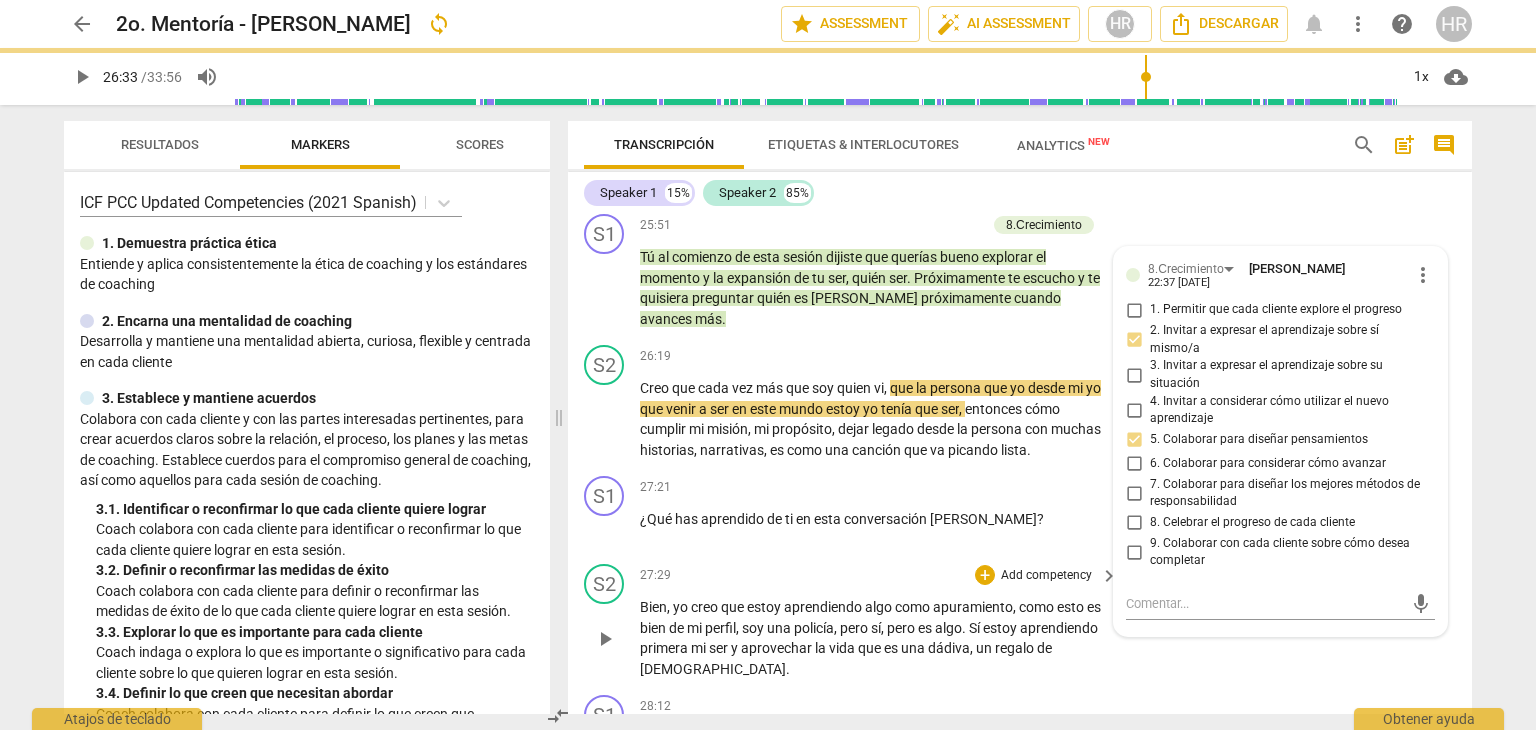 click on "S2 play_arrow pause 27:29 + Add competency keyboard_arrow_right Bien ,   yo   creo   que   estoy   aprendiendo   algo   como   apuramiento ,   como   esto   es   bien   de   mi   perfil ,   soy   una   policía ,   pero   sí ,   pero   es   algo .   Sí   estoy   aprendiendo   primera   mi   ser   y   aprovechar   la   vida   que   es   una   dádiva ,   un   regalo   de   [DEMOGRAPHIC_DATA] ." at bounding box center (1020, 621) 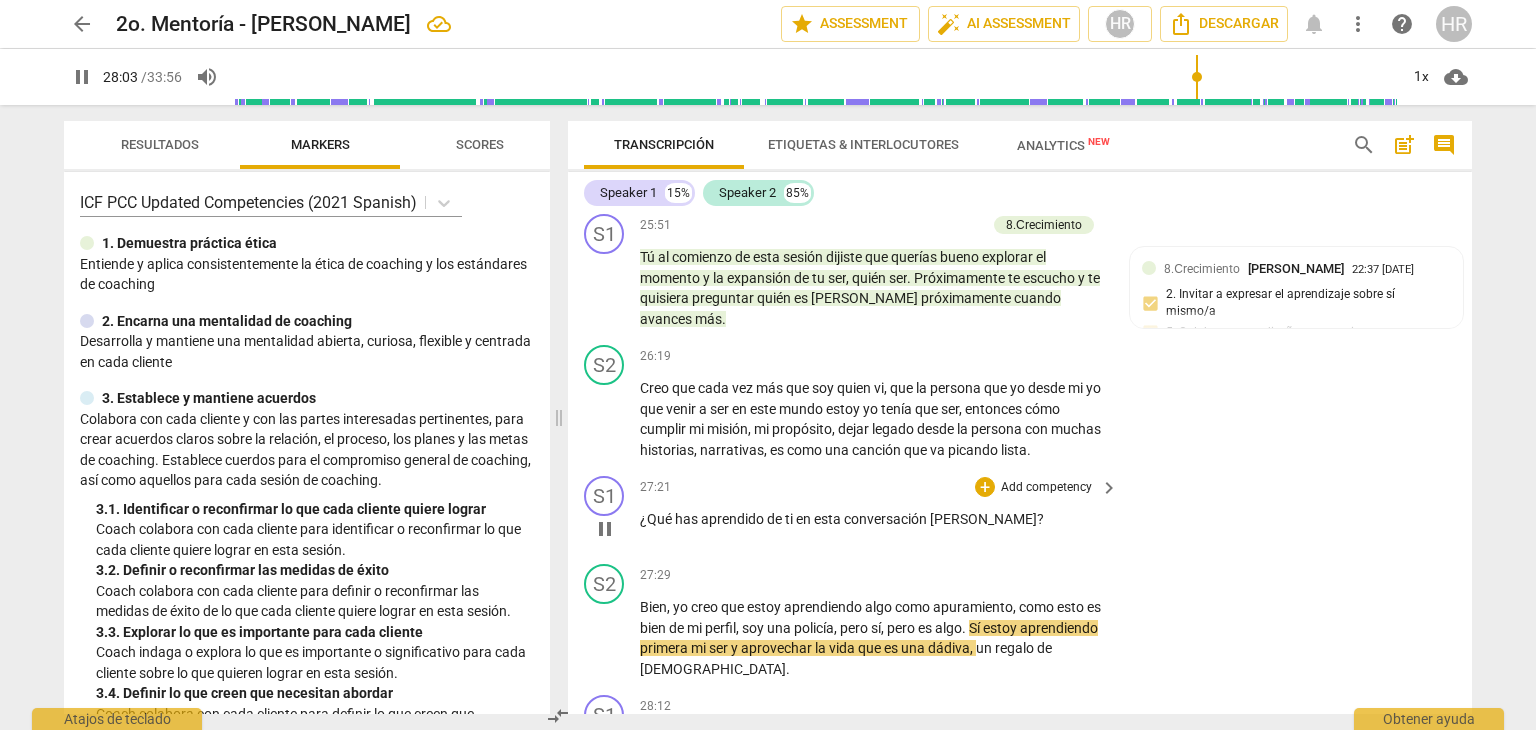 click on "Add competency" at bounding box center (1046, 488) 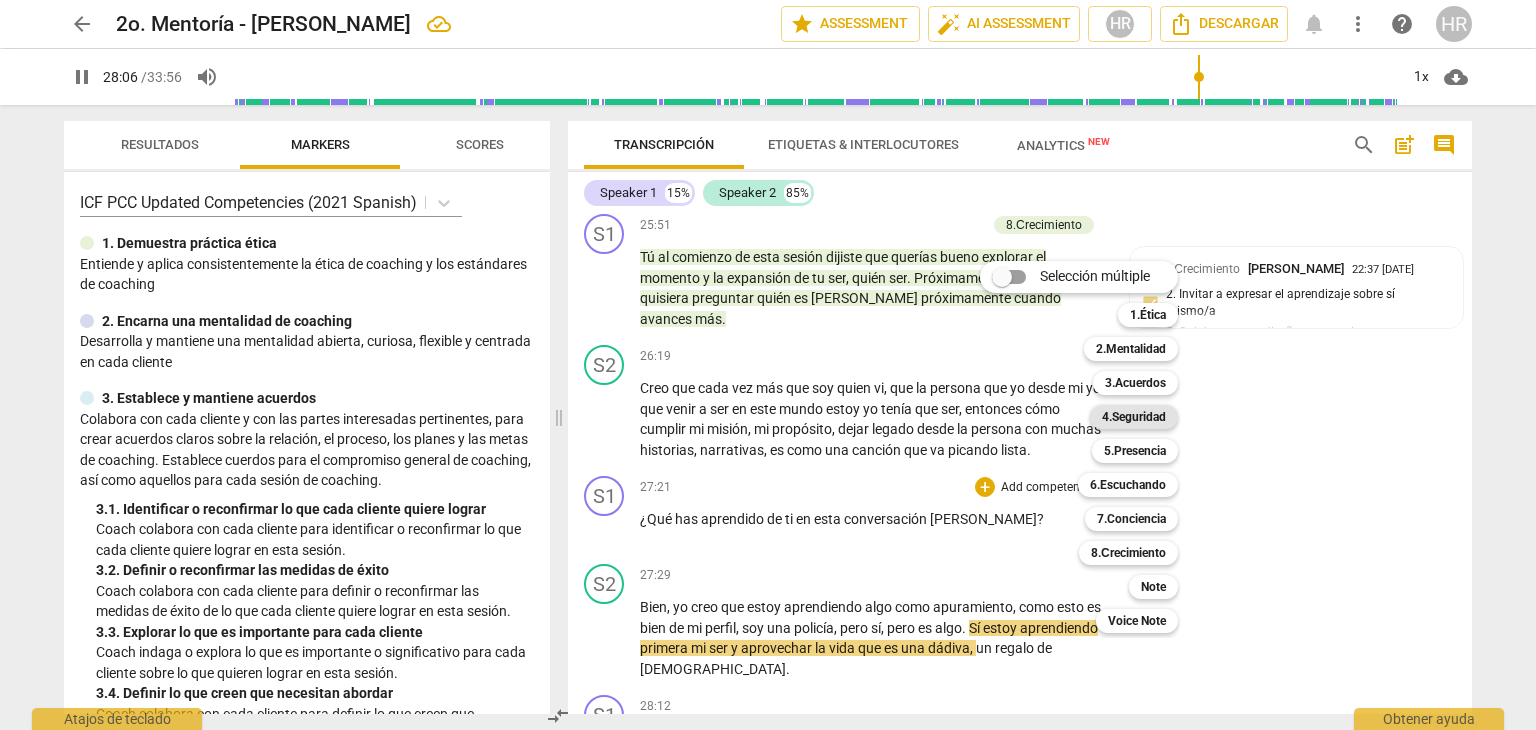 click on "4.Seguridad" at bounding box center [1134, 417] 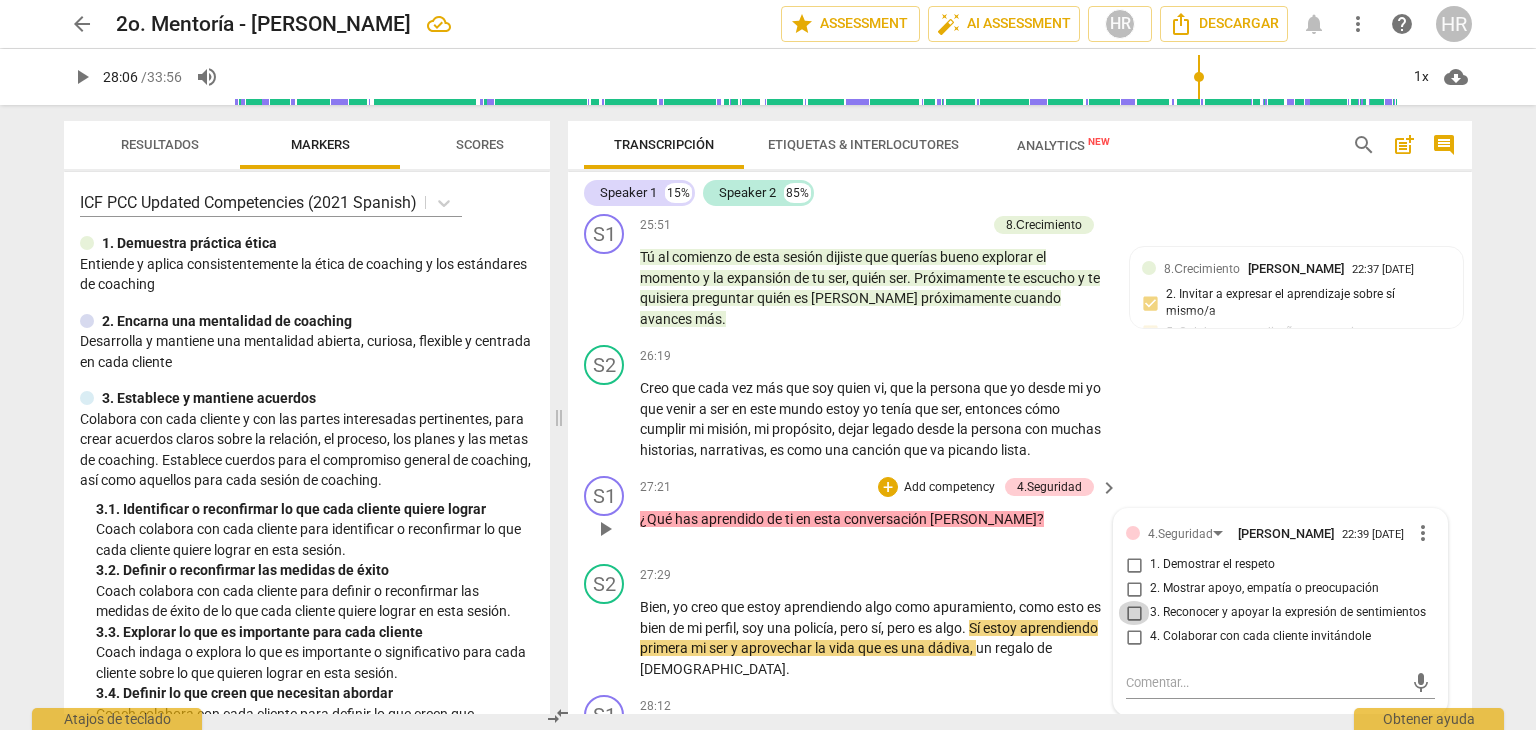click on "3. Reconocer y apoyar la expresión de sentimientos" at bounding box center [1134, 613] 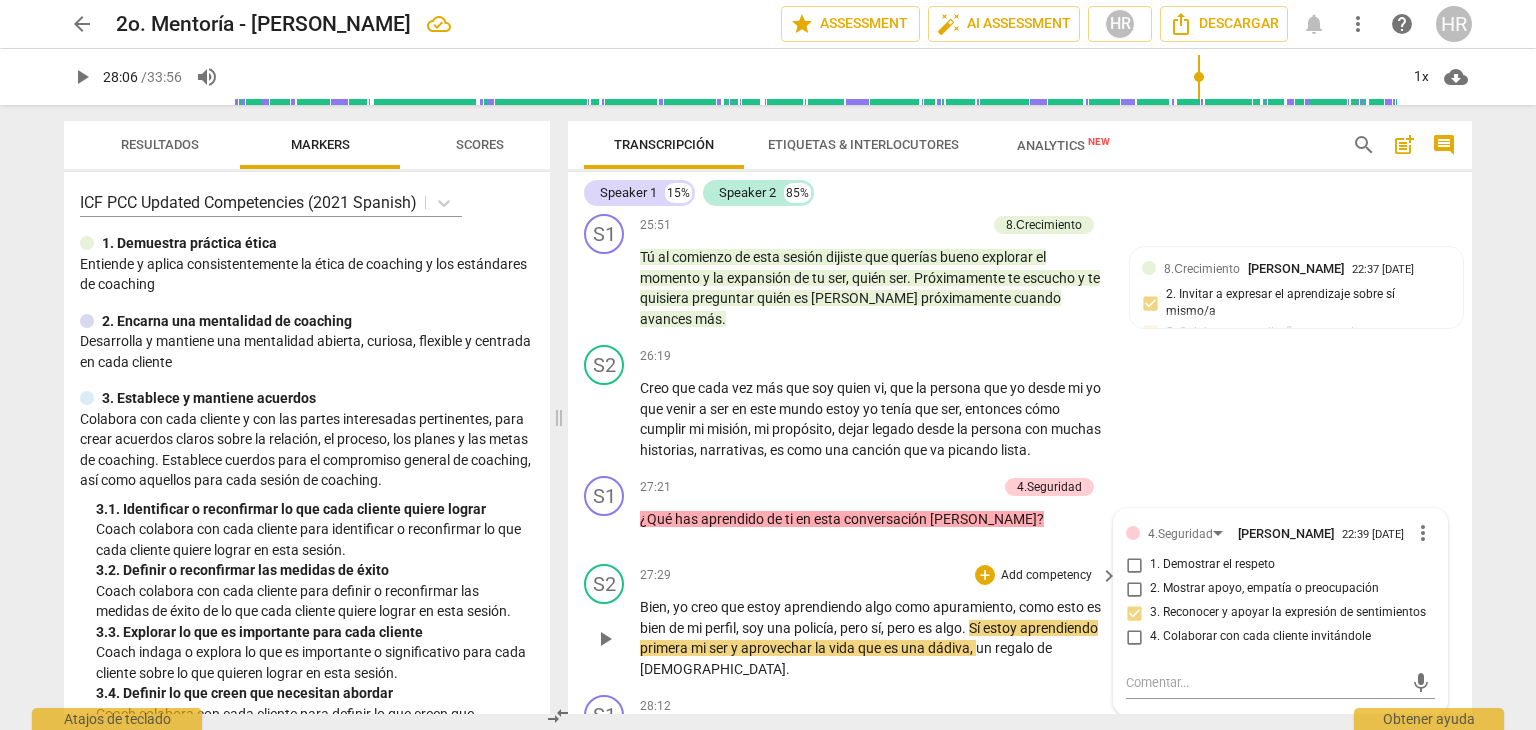 click on "Bien ,   yo   creo   que   estoy   aprendiendo   algo   como   apuramiento ,   como   esto   es   bien   de   mi   perfil ,   soy   una   policía ,   pero   sí ,   pero   es   algo .   Sí   estoy   aprendiendo   primera   mi   ser   y   aprovechar   la   vida   que   es   una   dádiva ,   un   regalo   de   [DEMOGRAPHIC_DATA] ." at bounding box center [874, 638] 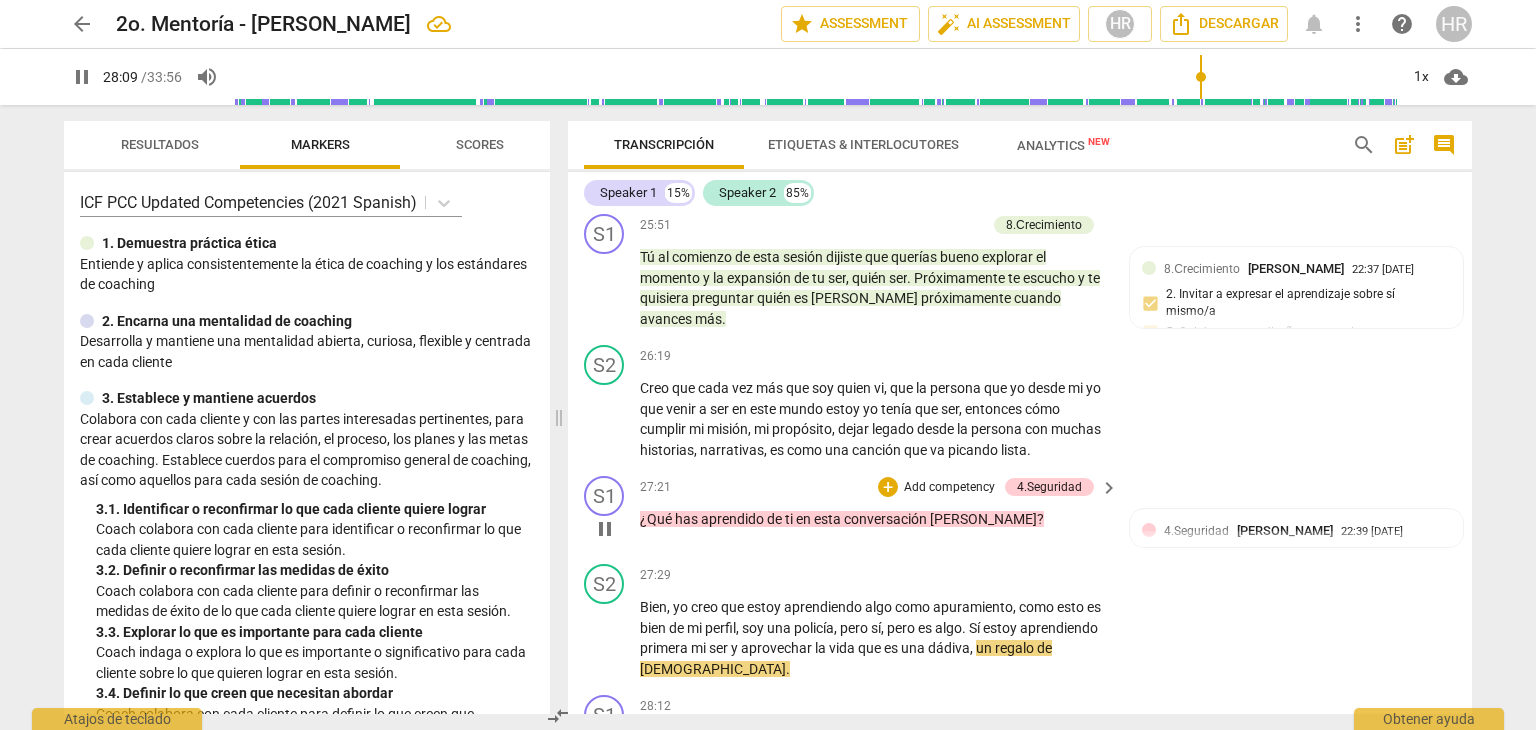 click on "Add competency" at bounding box center [949, 488] 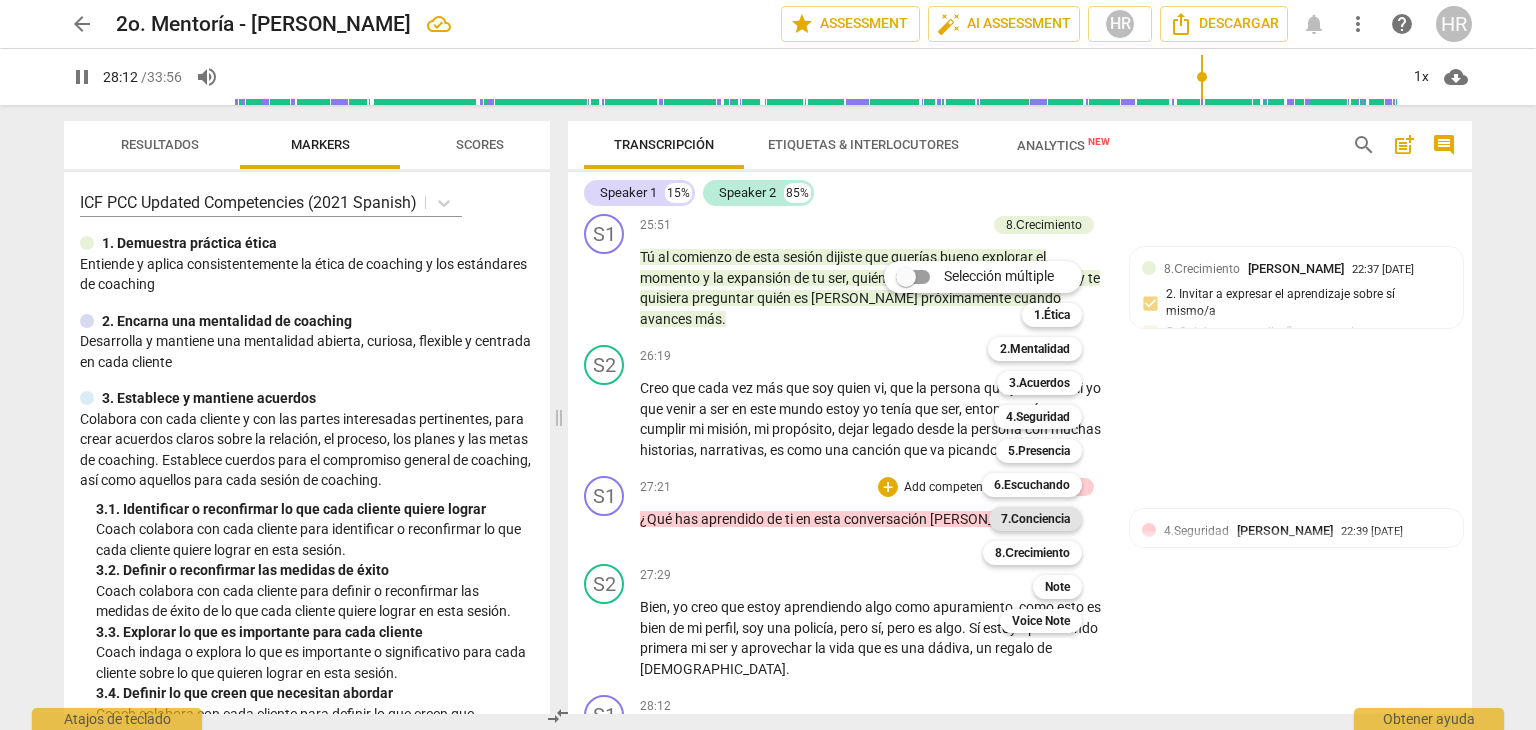 click on "7.Conciencia" at bounding box center (1035, 519) 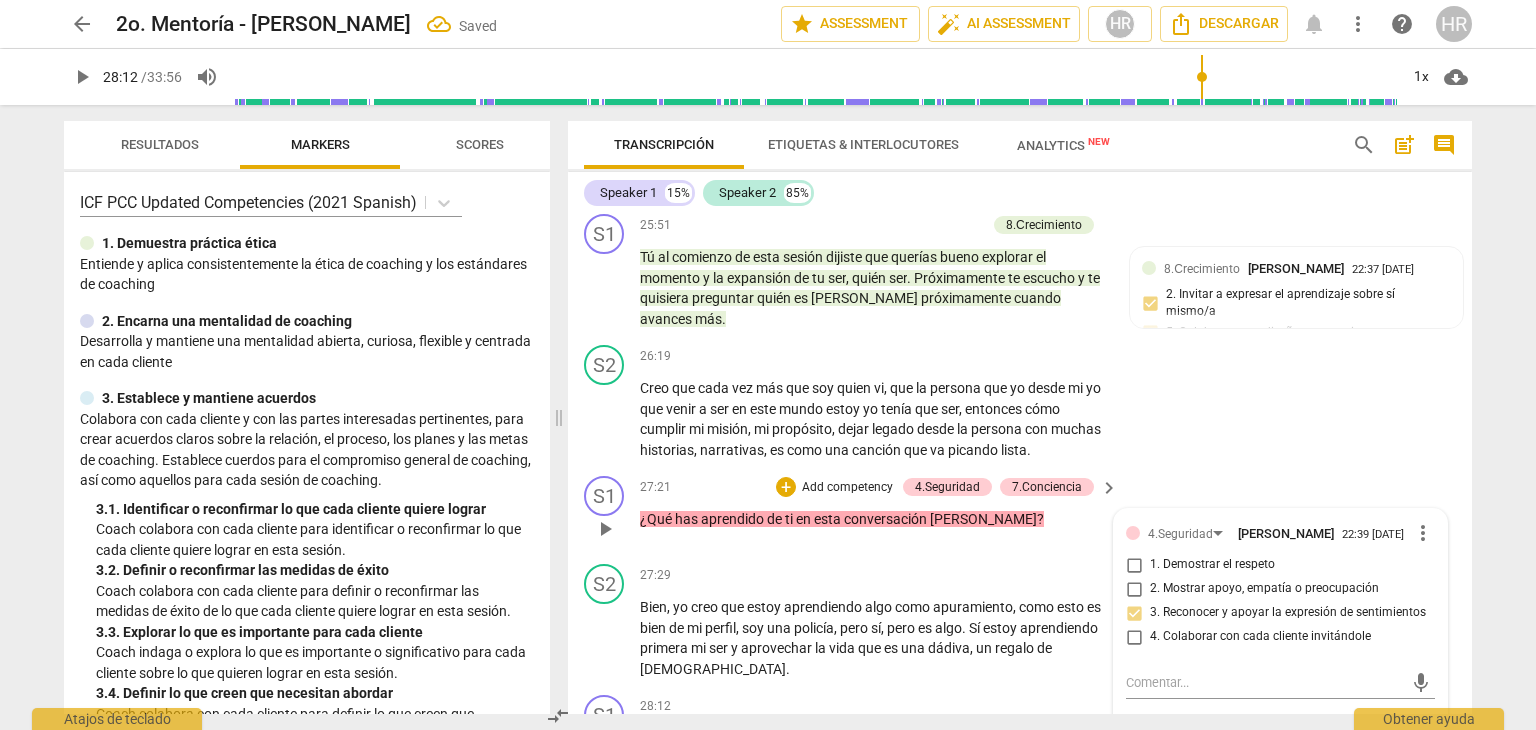 click on "mic" at bounding box center [1280, 681] 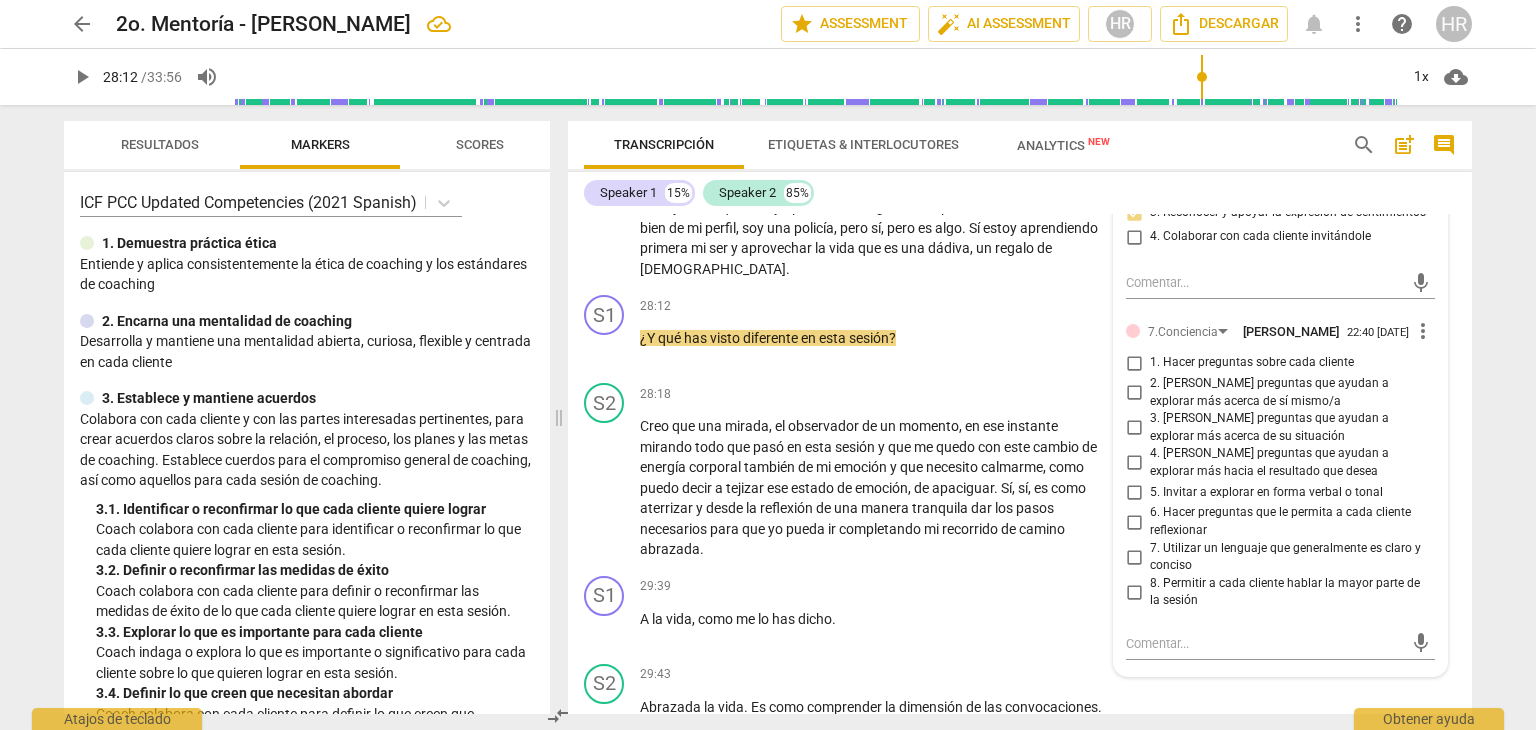 scroll, scrollTop: 6569, scrollLeft: 0, axis: vertical 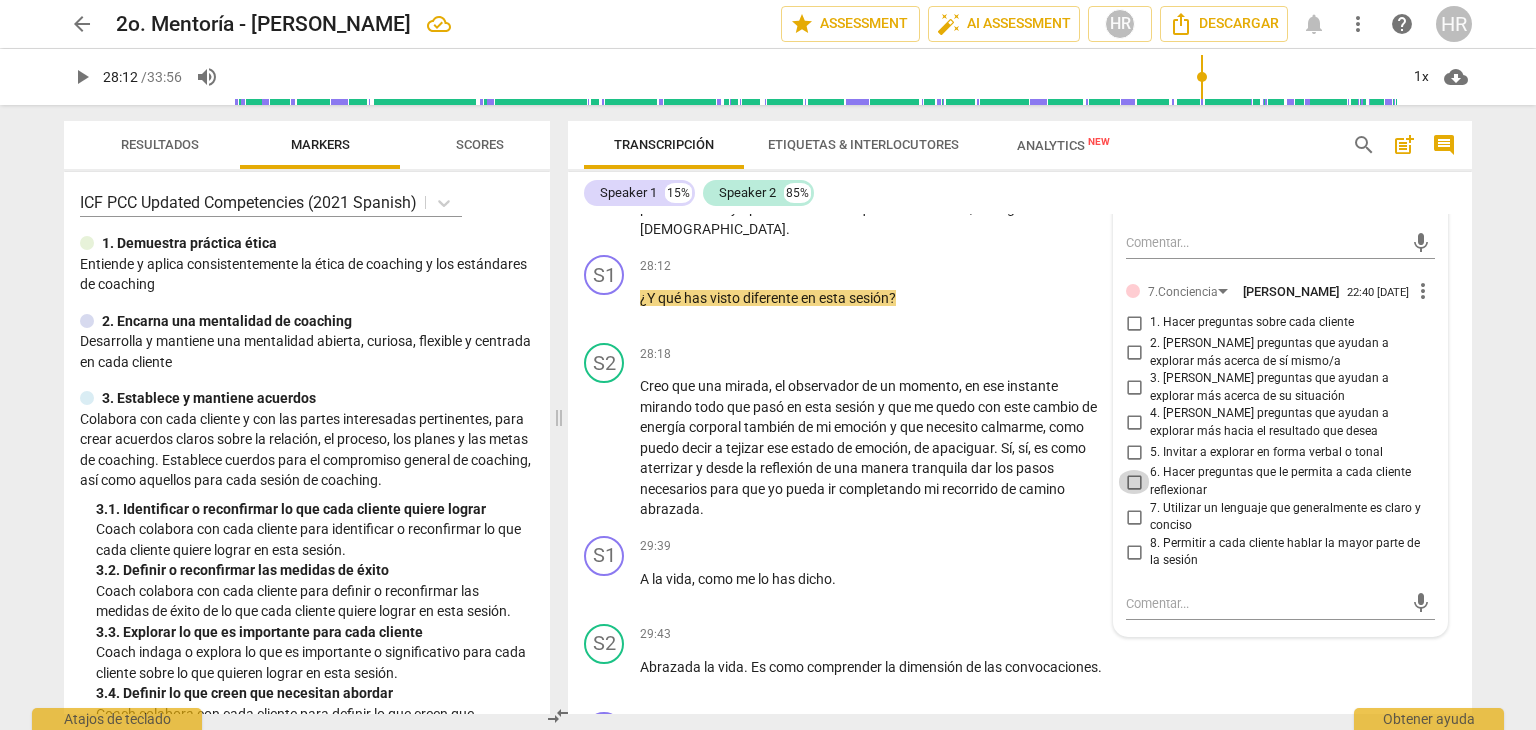 click on "6. Hacer preguntas que le permita a cada cliente reflexionar" at bounding box center [1134, 482] 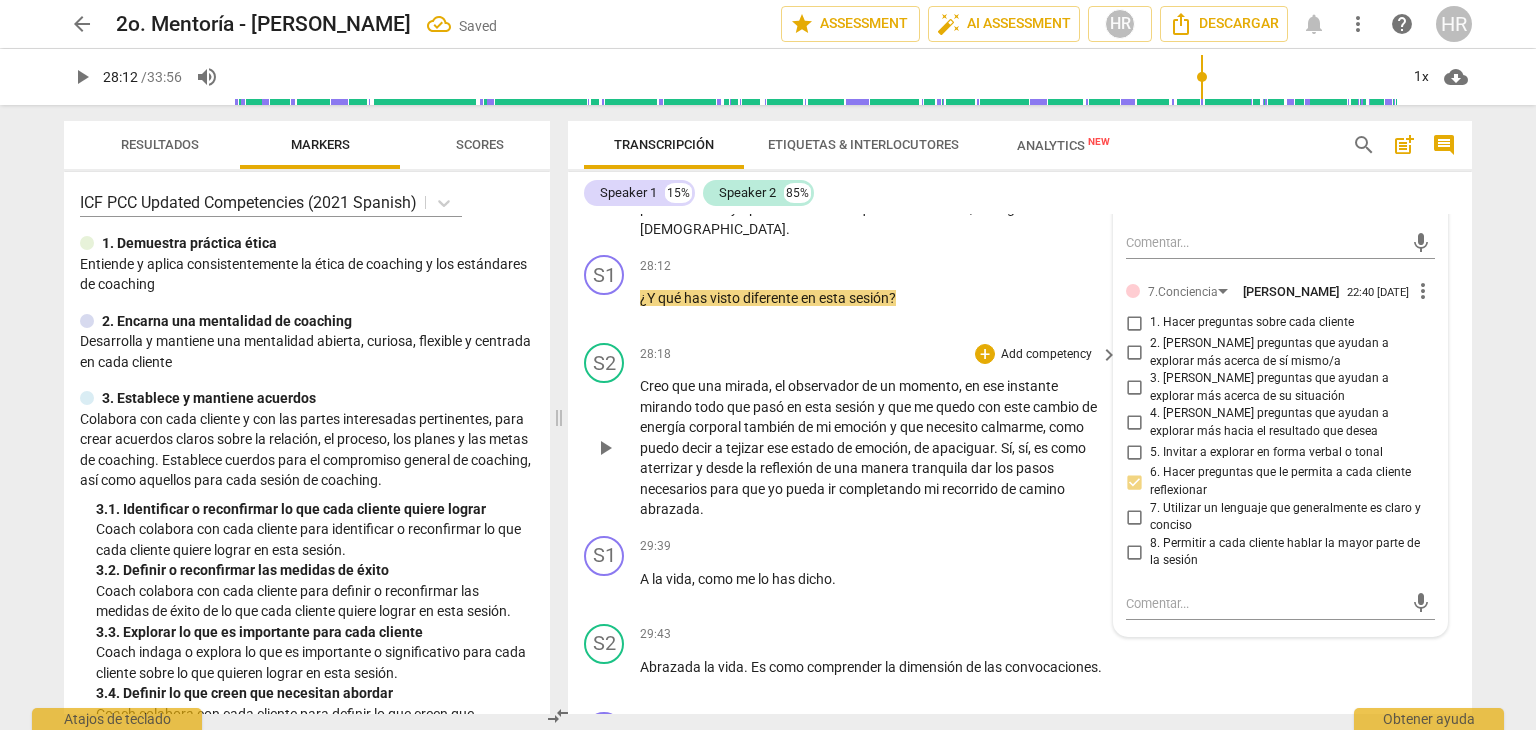 click on "Creo   que   una   mirada ,   el   observador   de   un   momento ,   en   ese   instante   mirando   todo   que   pasó   en   esta   sesión   y   que   me   quedo   con   este   cambio   de   energía   corporal   también   de   mi   emoción   y   que   necesito   calmarme ,   como   puedo   decir   a   tejizar   ese   estado   de   emoción ,   de   apaciguar .   Sí ,   sí ,   es   como   aterrizar   y   desde   la   reflexión   de   una   manera   tranquila   dar   los   pasos   necesarios   para   que   yo   pueda   ir   completando   mi   recorrido   de   camino   abrazada ." at bounding box center [874, 448] 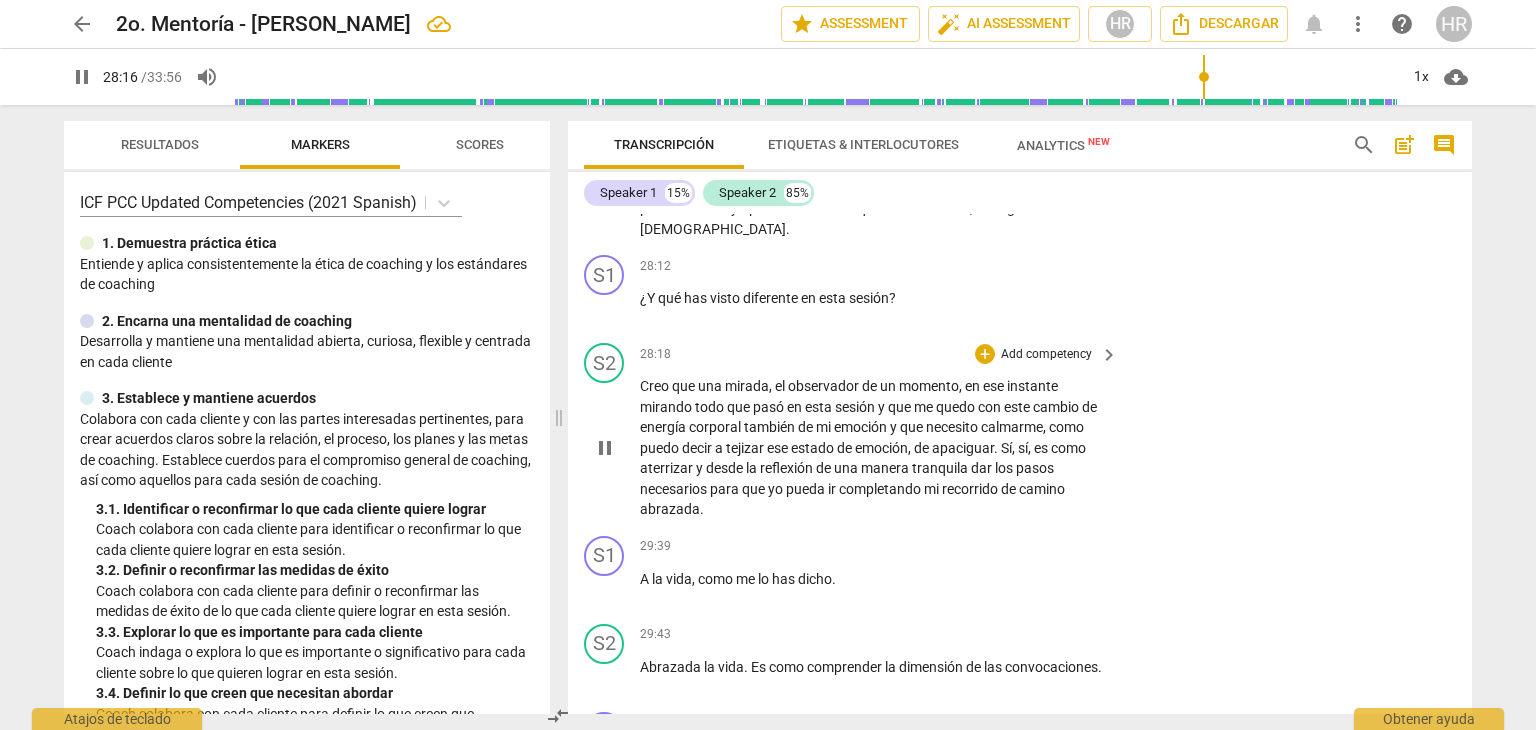 click on "Creo   que   una   mirada ,   el   observador   de   un   momento ,   en   ese   instante   mirando   todo   que   pasó   en   esta   sesión   y   que   me   quedo   con   este   cambio   de   energía   corporal   también   de   mi   emoción   y   que   necesito   calmarme ,   como   puedo   decir   a   tejizar   ese   estado   de   emoción ,   de   apaciguar .   Sí ,   sí ,   es   como   aterrizar   y   desde   la   reflexión   de   una   manera   tranquila   dar   los   pasos   necesarios   para   que   yo   pueda   ir   completando   mi   recorrido   de   camino   abrazada ." at bounding box center (874, 448) 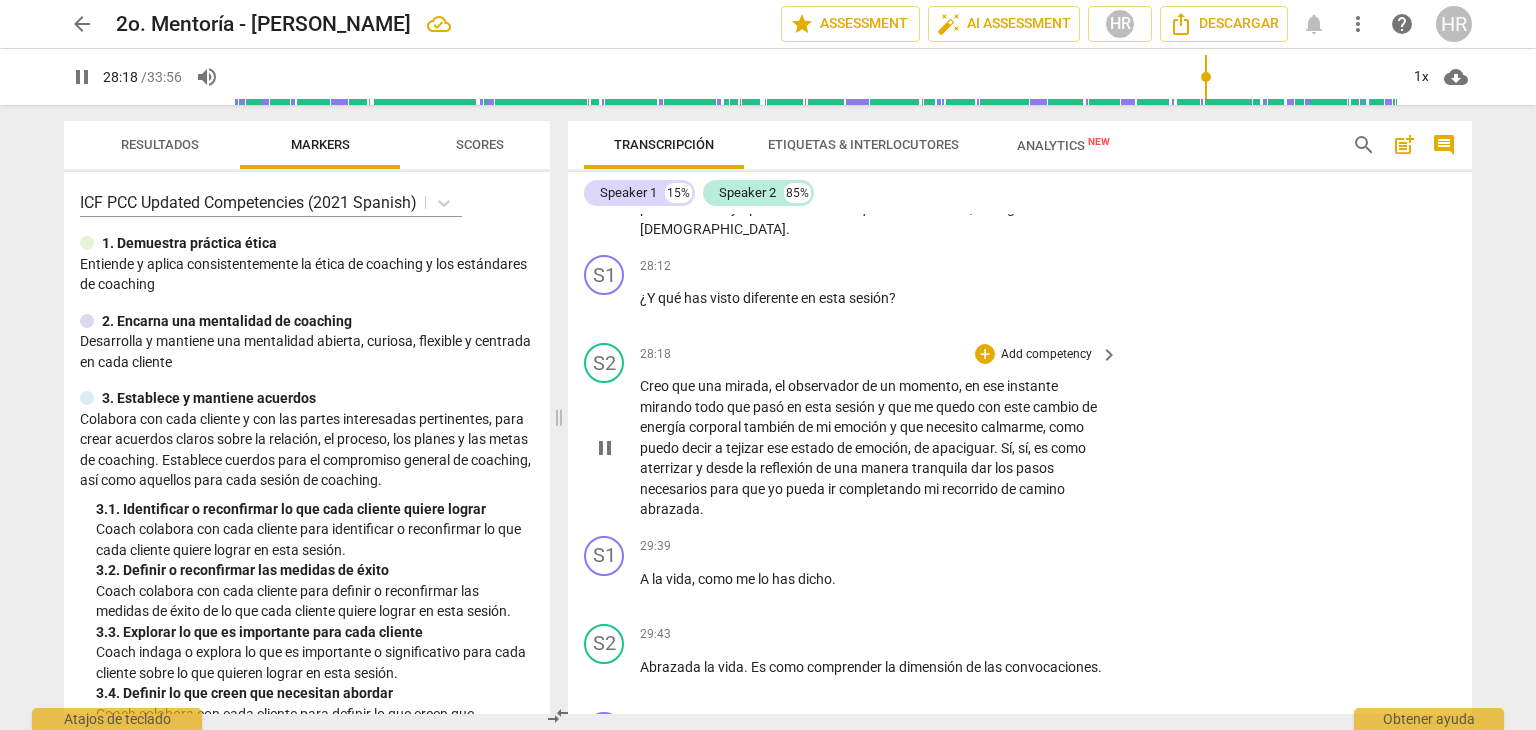 click on "Creo   que   una   mirada ,   el   observador   de   un   momento ,   en   ese   instante   mirando   todo   que   pasó   en   esta   sesión   y   que   me   quedo   con   este   cambio   de   energía   corporal   también   de   mi   emoción   y   que   necesito   calmarme ,   como   puedo   decir   a   tejizar   ese   estado   de   emoción ,   de   apaciguar .   Sí ,   sí ,   es   como   aterrizar   y   desde   la   reflexión   de   una   manera   tranquila   dar   los   pasos   necesarios   para   que   yo   pueda   ir   completando   mi   recorrido   de   camino   abrazada ." at bounding box center [880, 448] 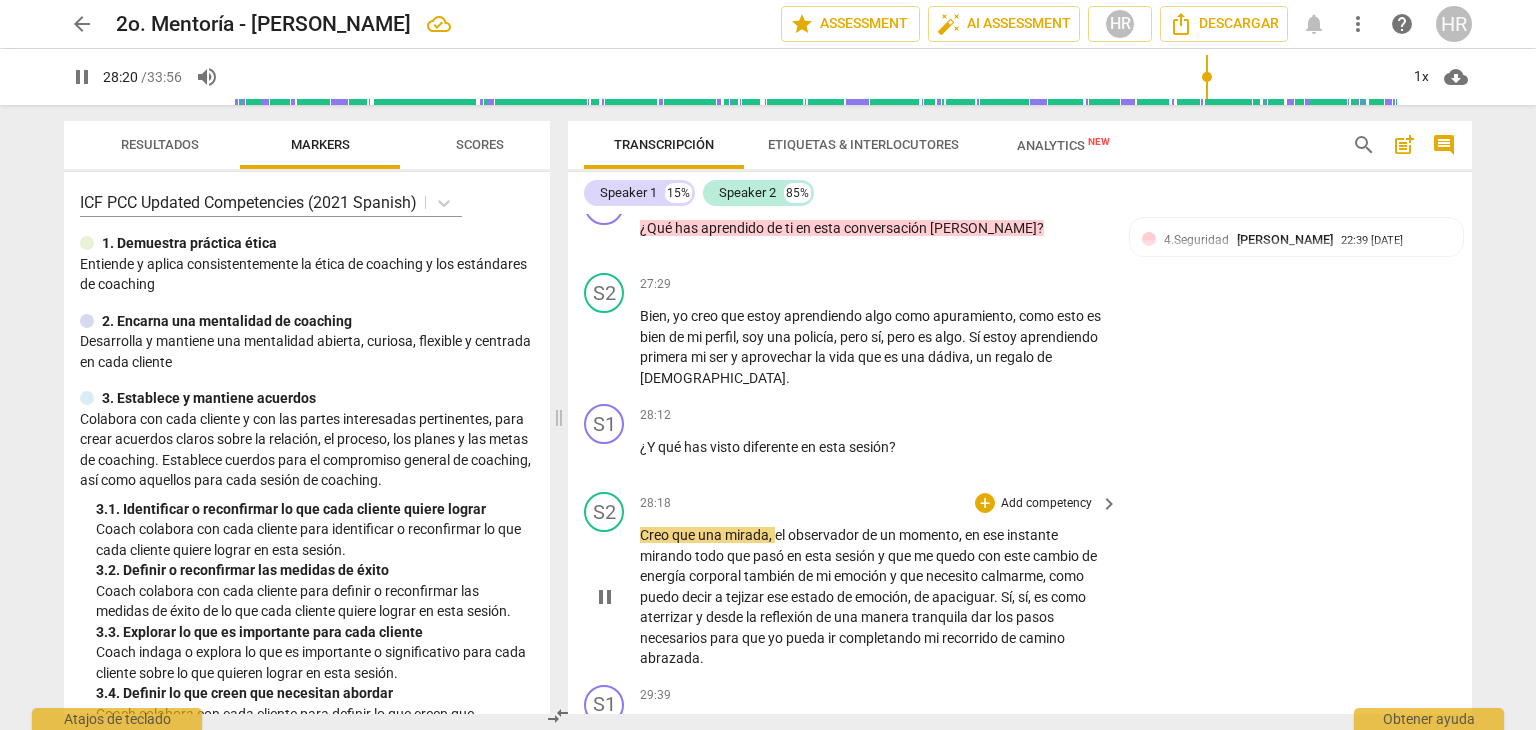 scroll, scrollTop: 6409, scrollLeft: 0, axis: vertical 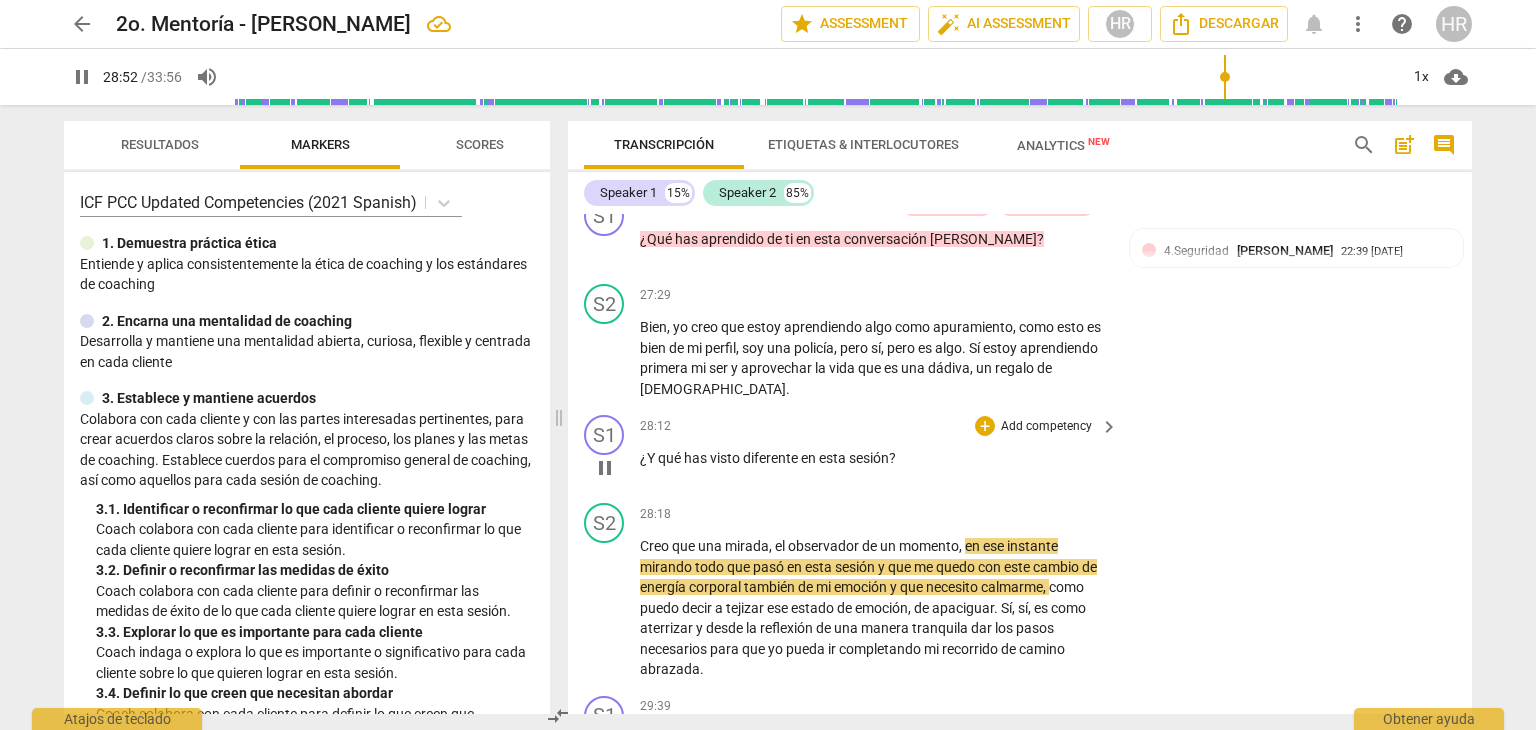 click on "Add competency" at bounding box center (1046, 427) 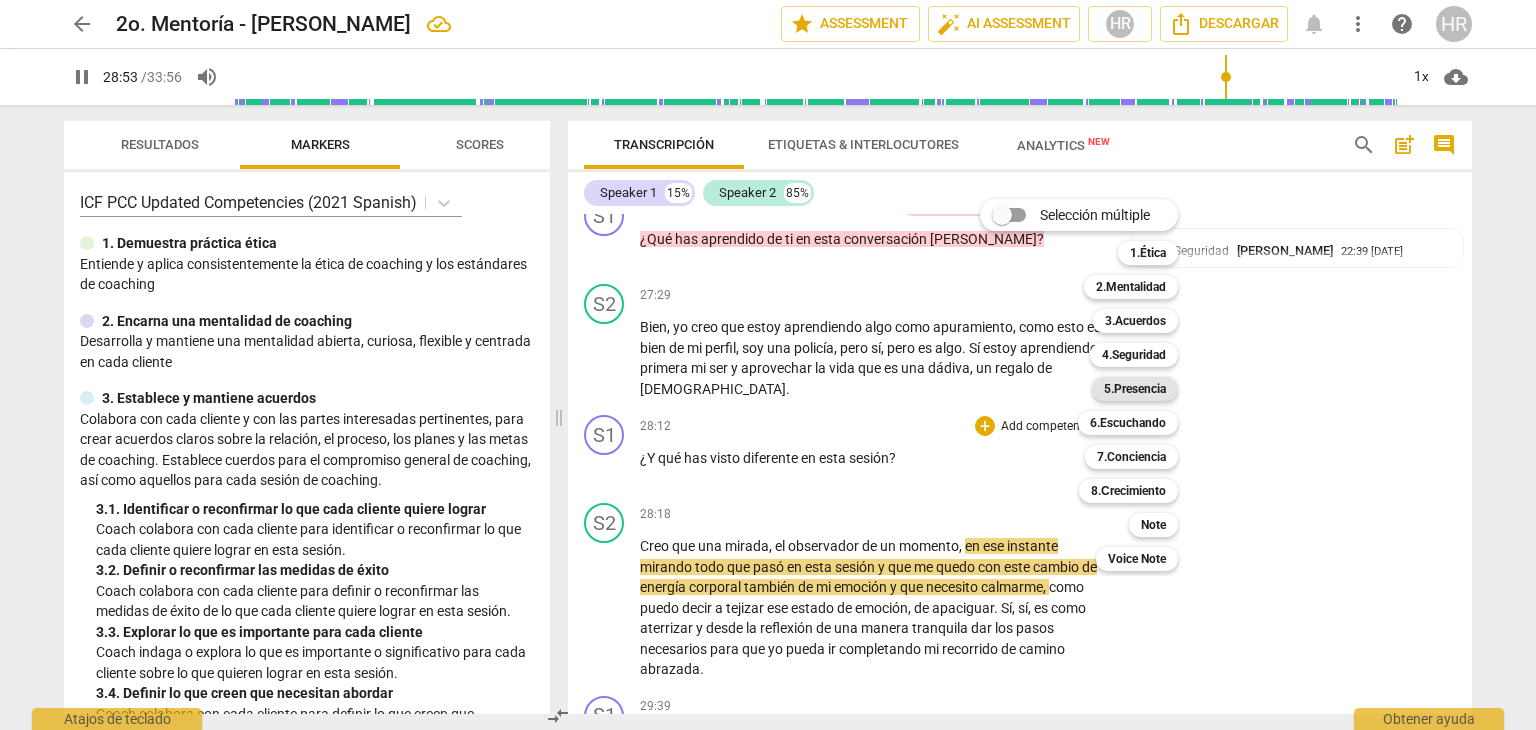 click on "5.Presencia" at bounding box center [1135, 389] 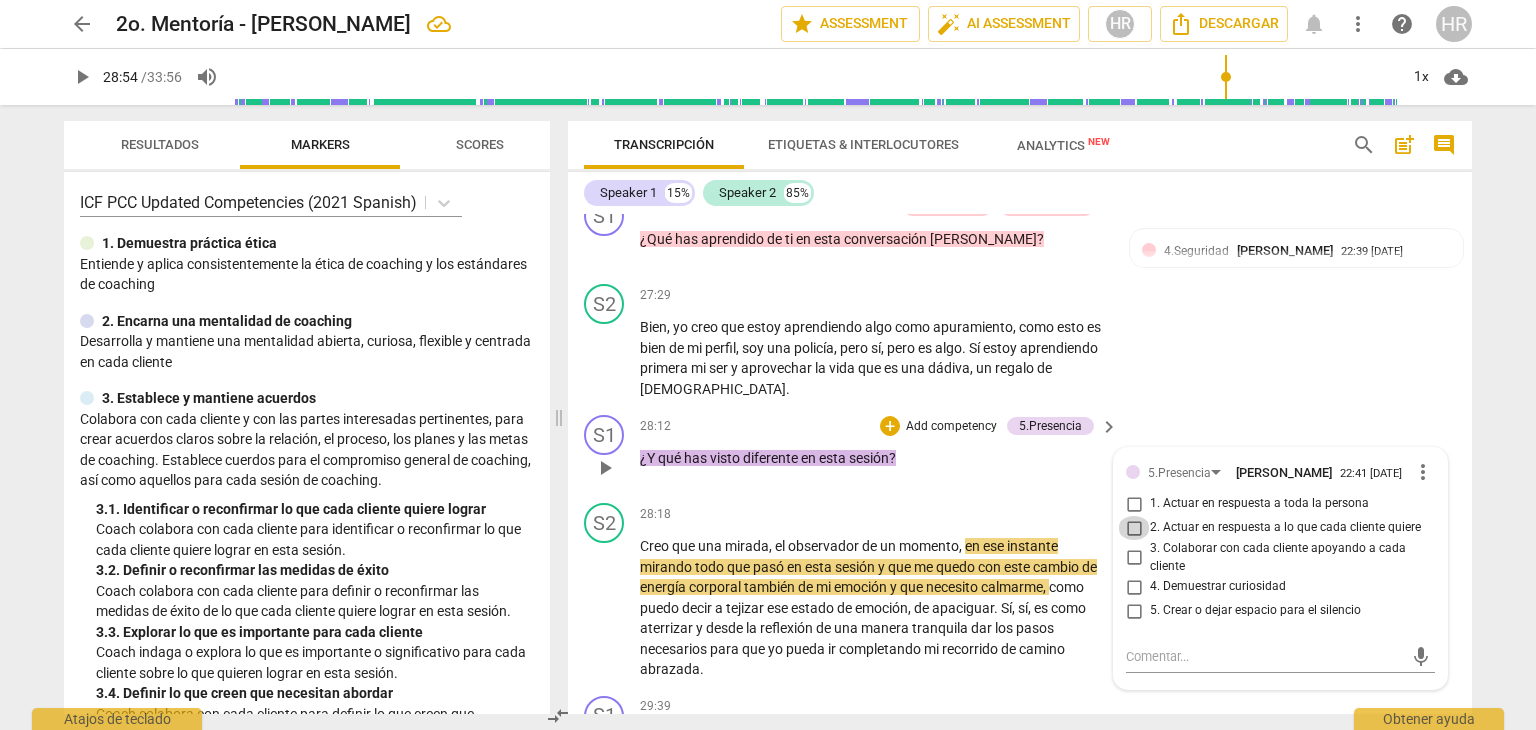 click on "2. Actuar en respuesta a lo que cada cliente quiere" at bounding box center (1134, 528) 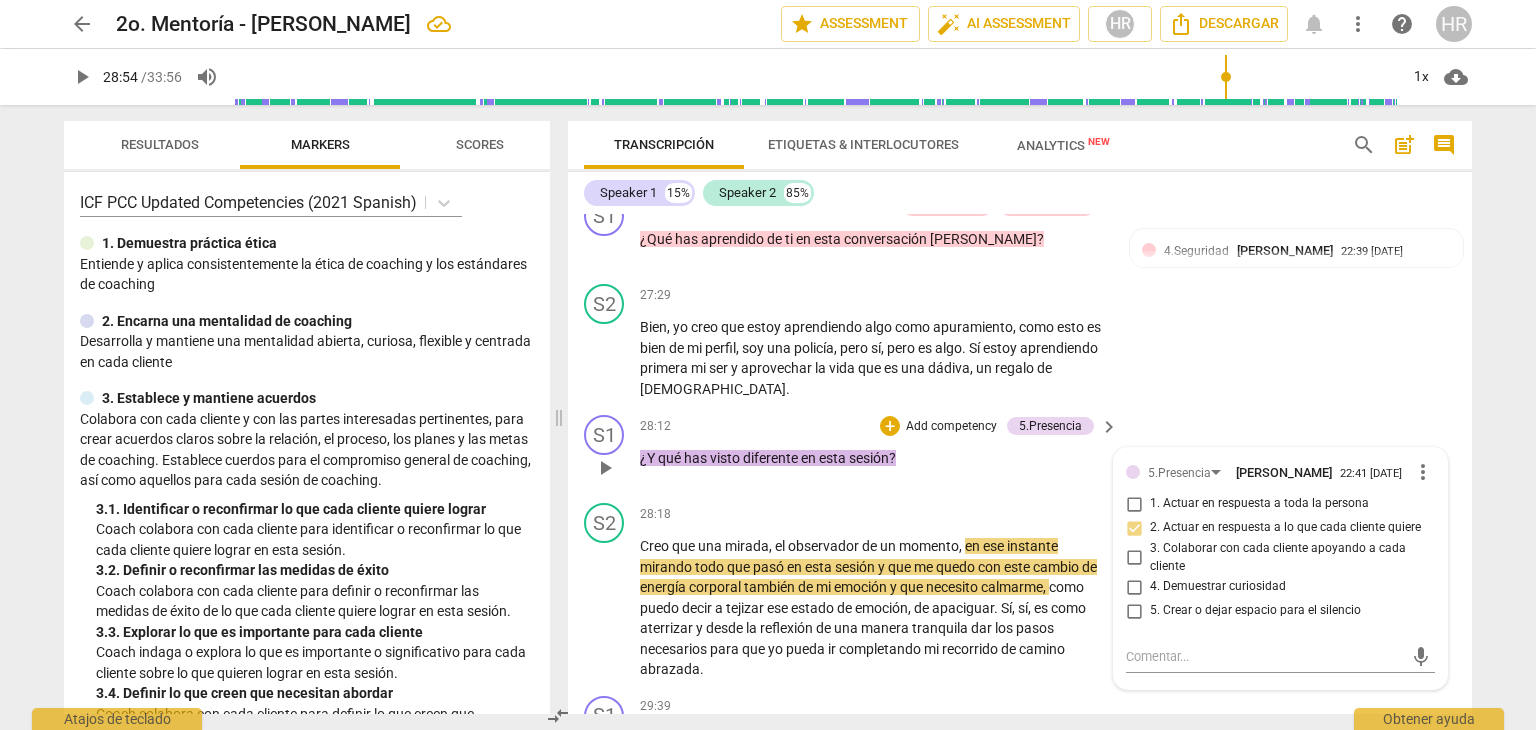 click on "Add competency" at bounding box center [951, 427] 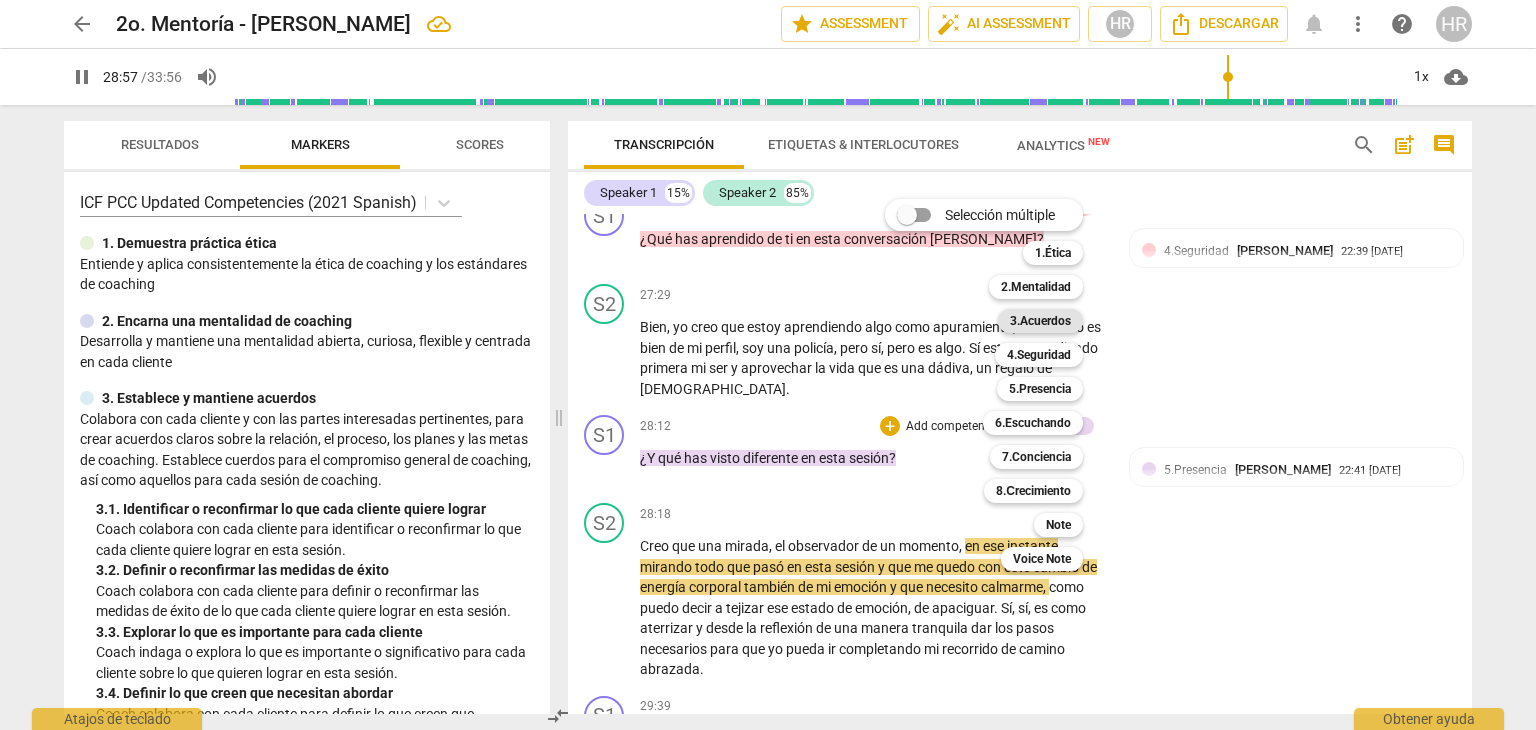 click on "3.Acuerdos" at bounding box center [1040, 321] 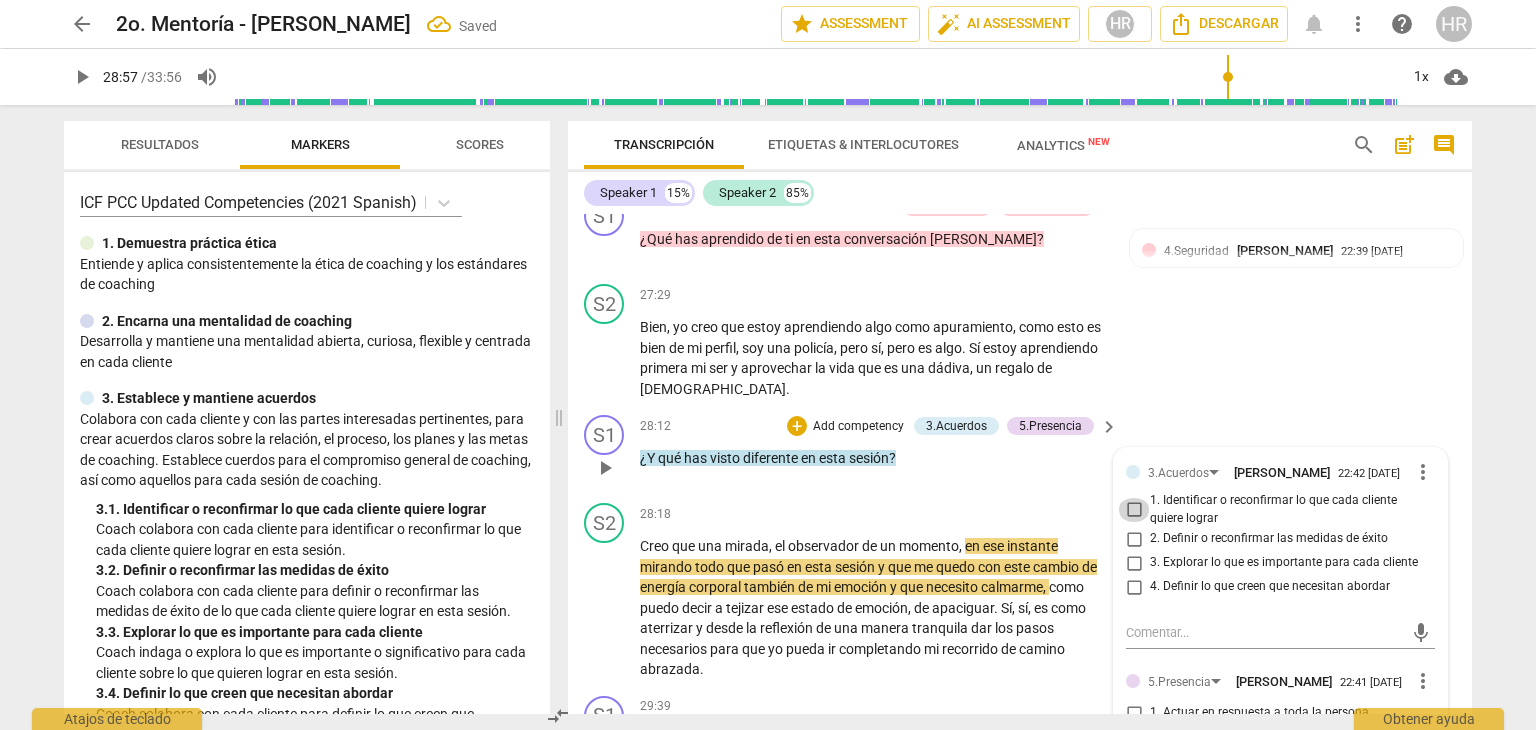 click on "1. Identificar o reconfirmar lo que cada cliente quiere lograr" at bounding box center [1134, 510] 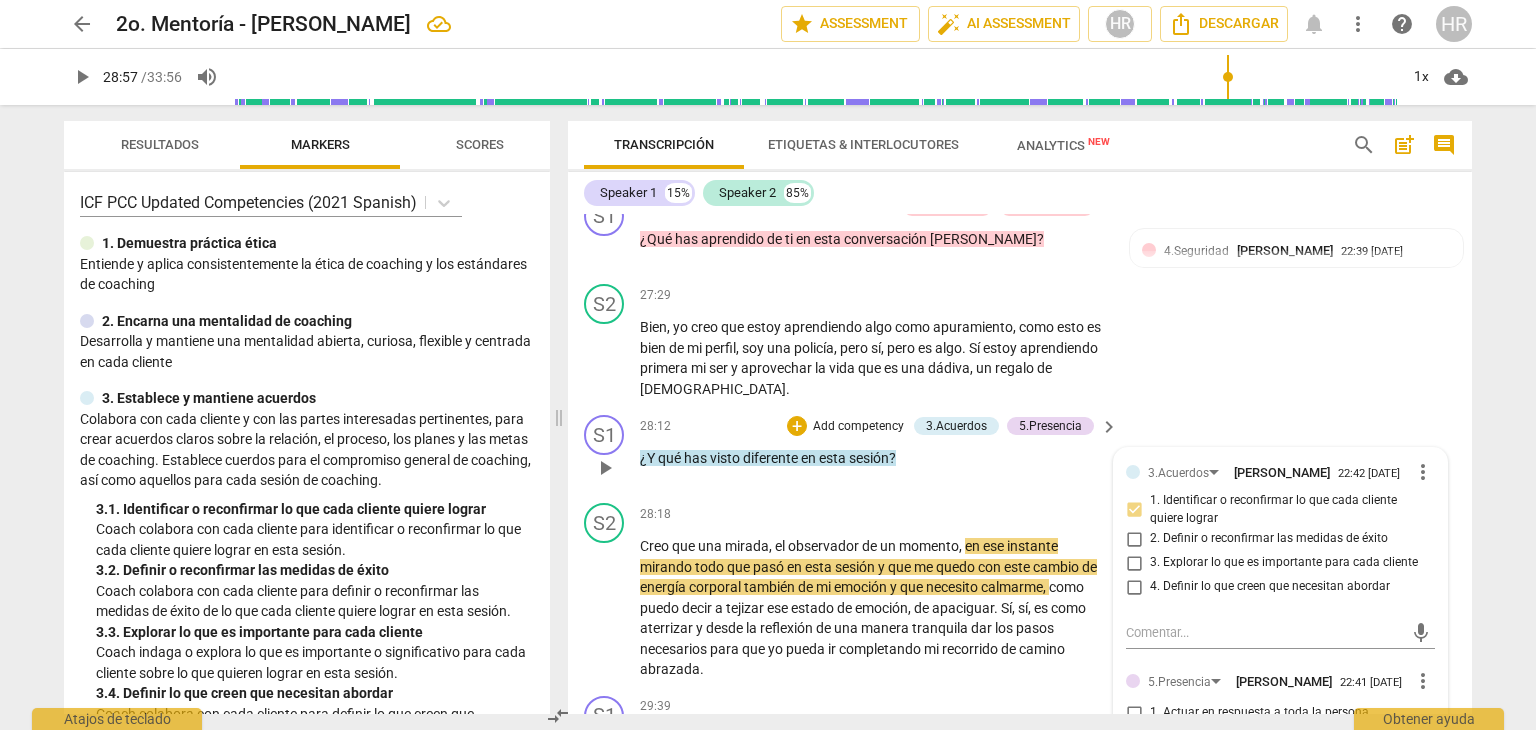 click on "28:12 + Add competency 3.Acuerdos 5.Presencia keyboard_arrow_right ¿Y   qué   has   visto   diferente   en   esta   sesión ?" at bounding box center [880, 451] 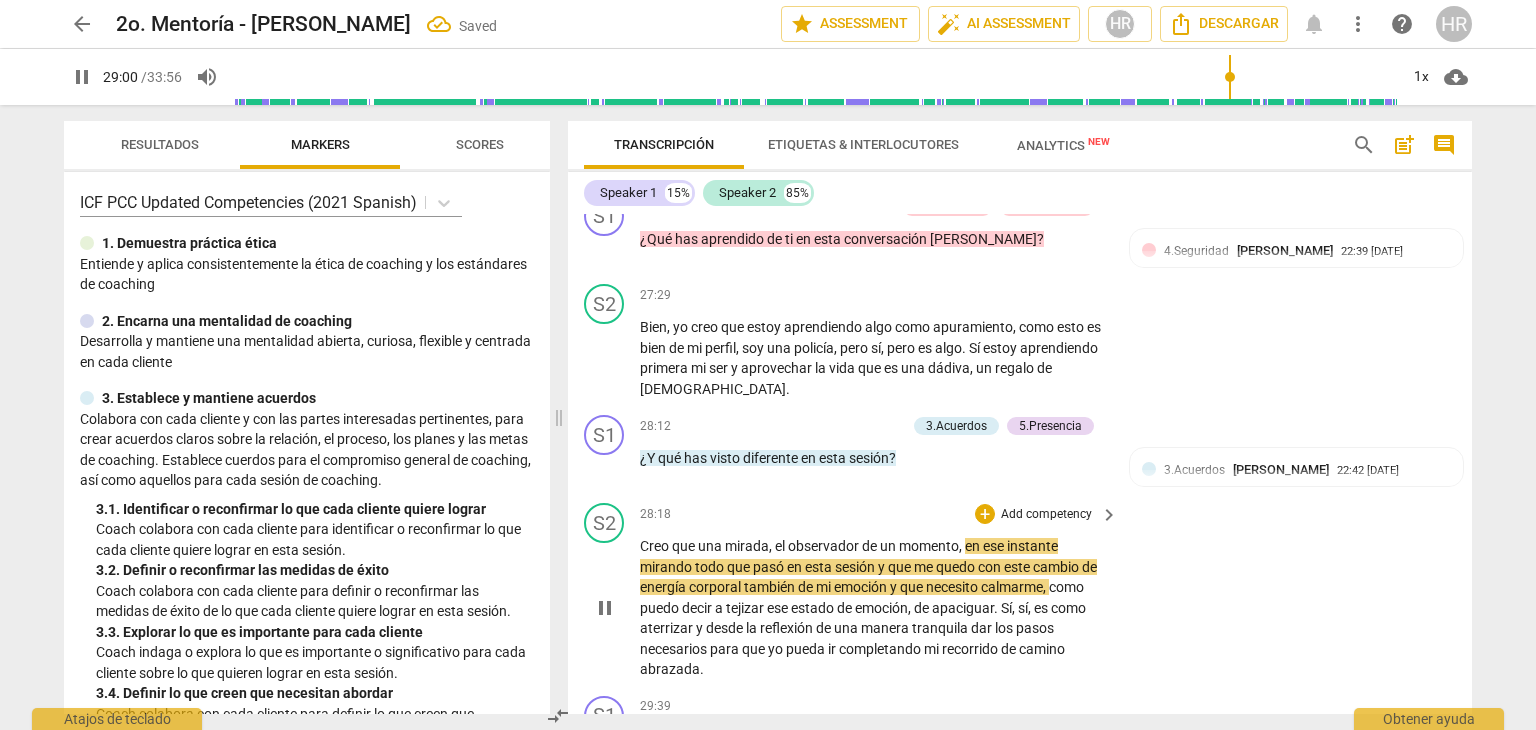 click on "S2 play_arrow pause 28:18 + Add competency keyboard_arrow_right Creo   que   una   mirada ,   el   observador   de   un   momento ,   en   ese   instante   mirando   todo   que   pasó   en   esta   sesión   y   que   me   quedo   con   este   cambio   de   energía   corporal   también   de   mi   emoción   y   que   necesito   calmarme ,   como   puedo   decir   a   tejizar   ese   estado   de   emoción ,   de   apaciguar .   Sí ,   sí ,   es   como   aterrizar   y   desde   la   reflexión   de   una   manera   tranquila   dar   los   pasos   necesarios   para   que   yo   pueda   ir   completando   mi   recorrido   de   camino   abrazada ." at bounding box center [1020, 591] 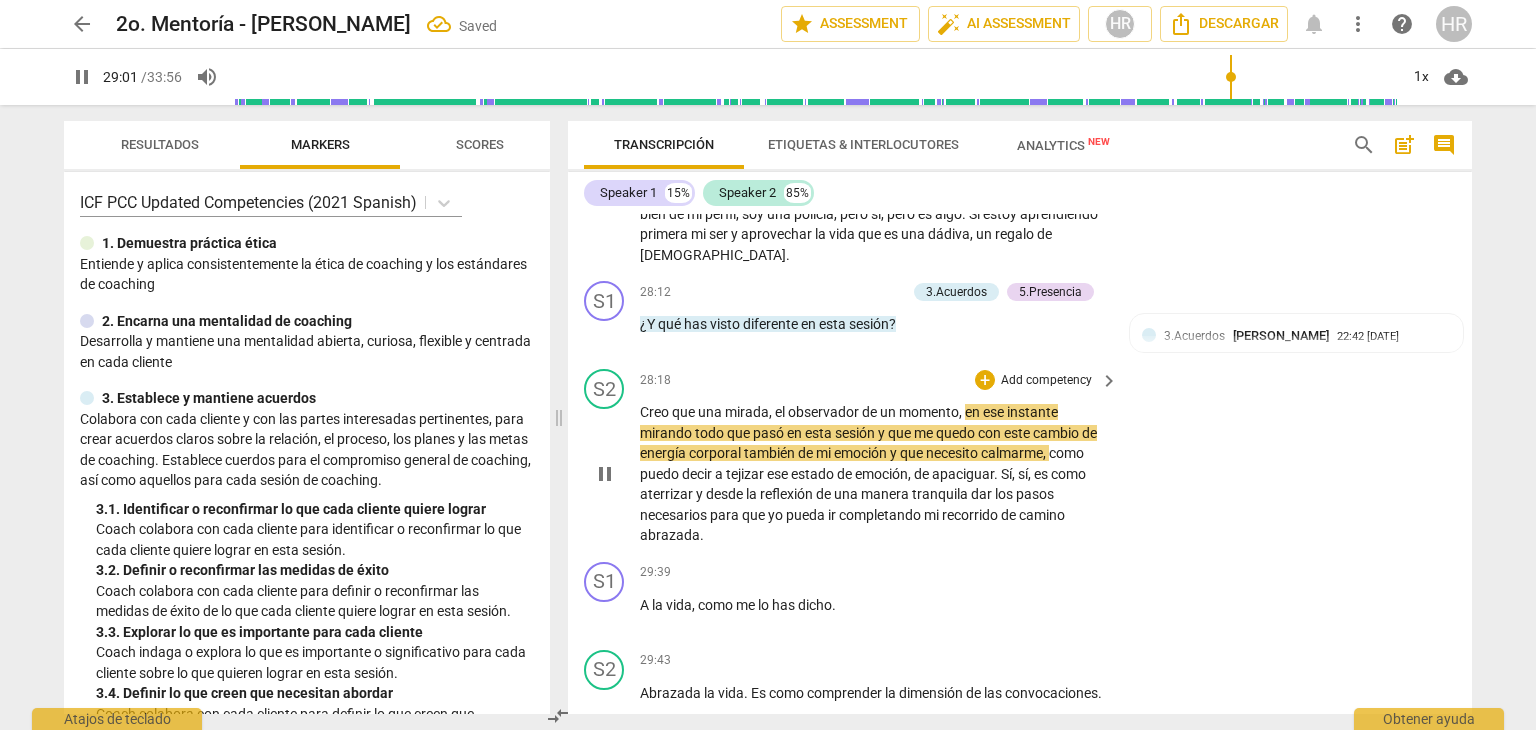 scroll, scrollTop: 6569, scrollLeft: 0, axis: vertical 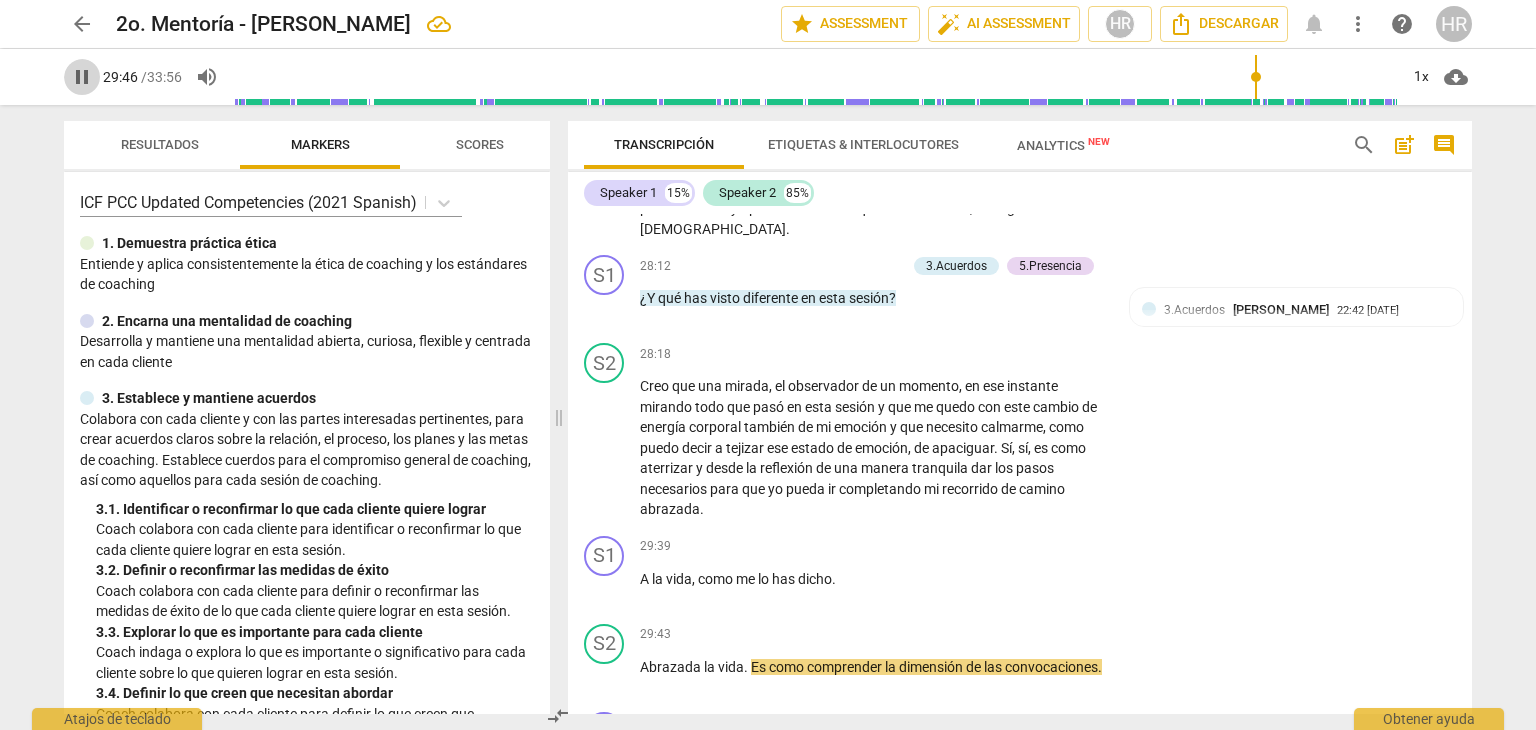 click on "pause" at bounding box center [82, 77] 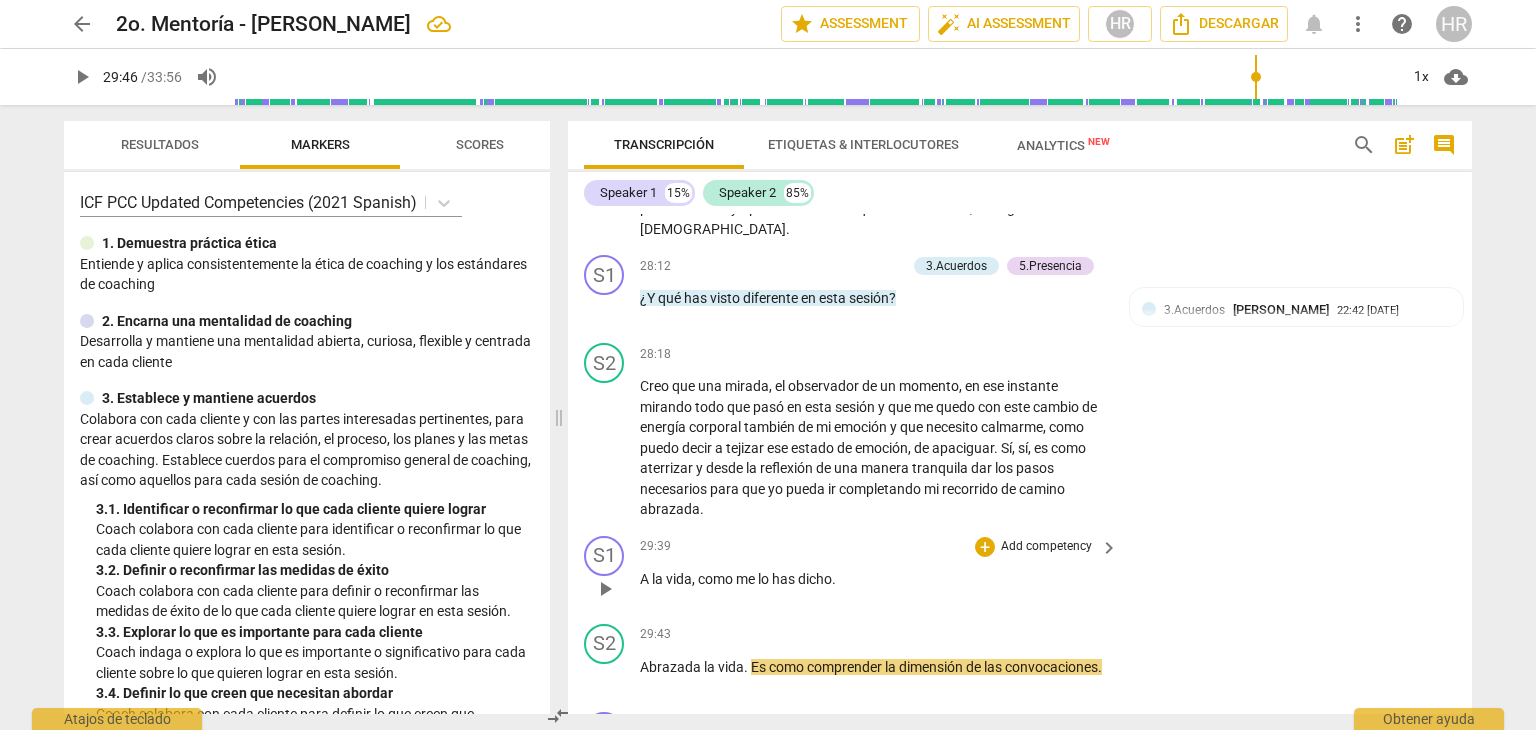 click on "Add competency" at bounding box center [1046, 547] 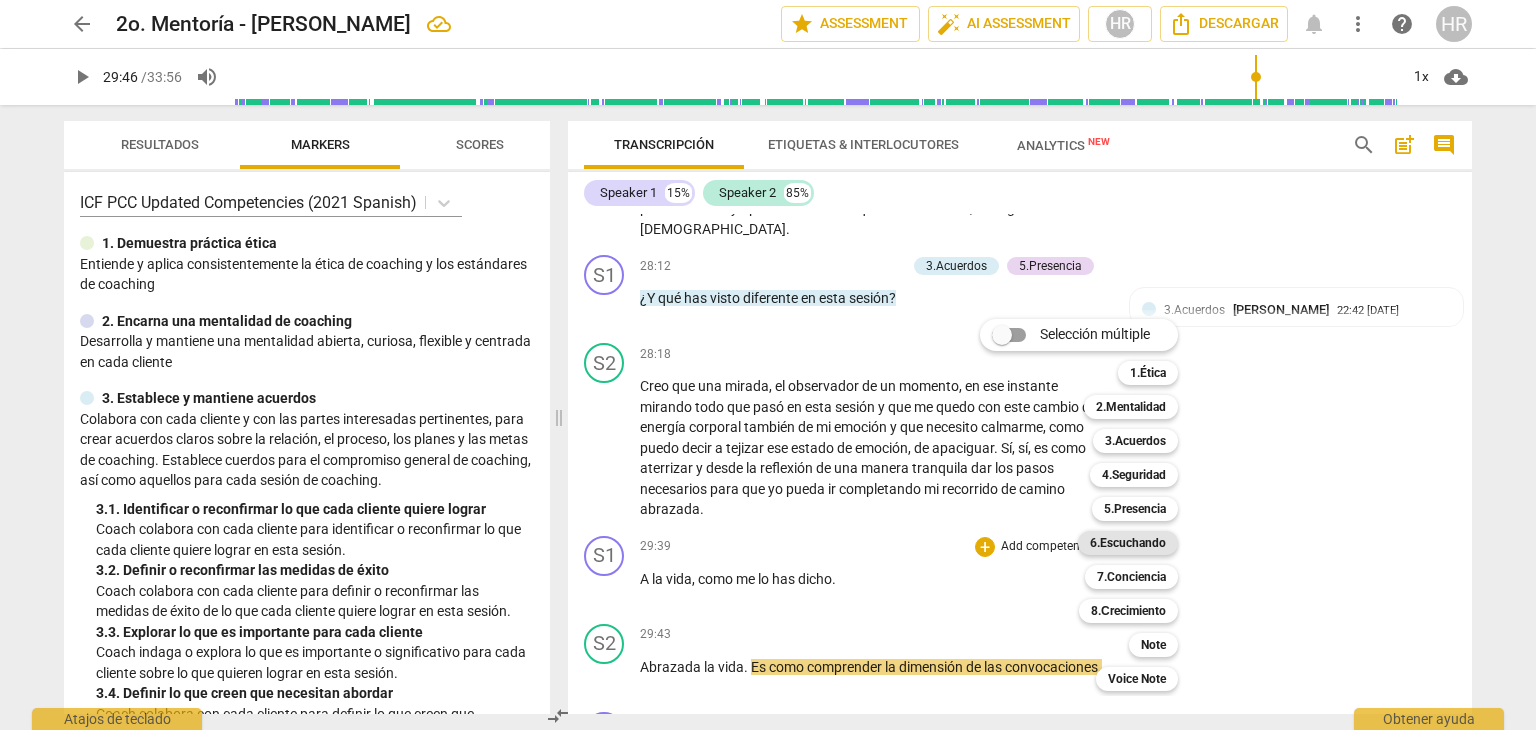 click on "6.Escuchando" at bounding box center [1128, 543] 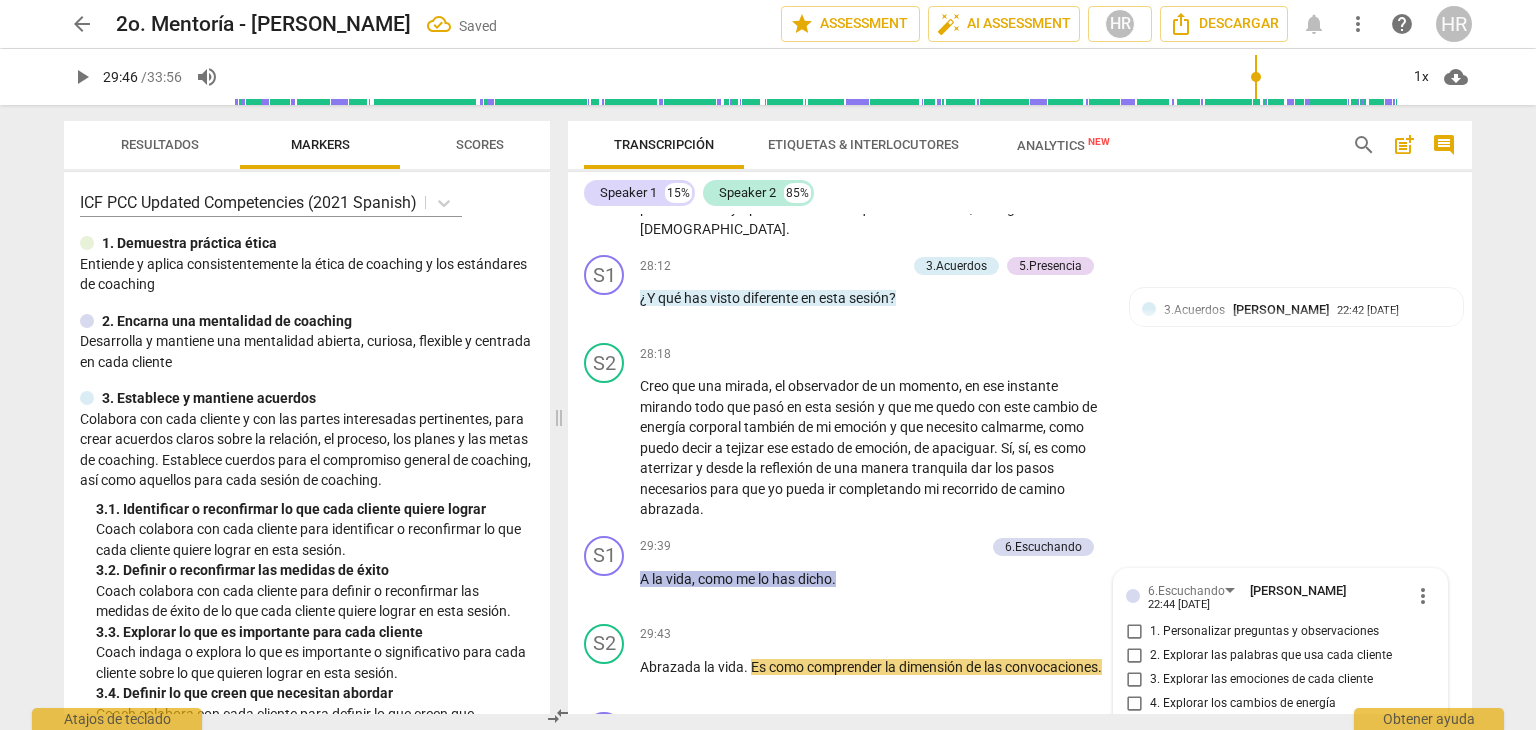 scroll, scrollTop: 6896, scrollLeft: 0, axis: vertical 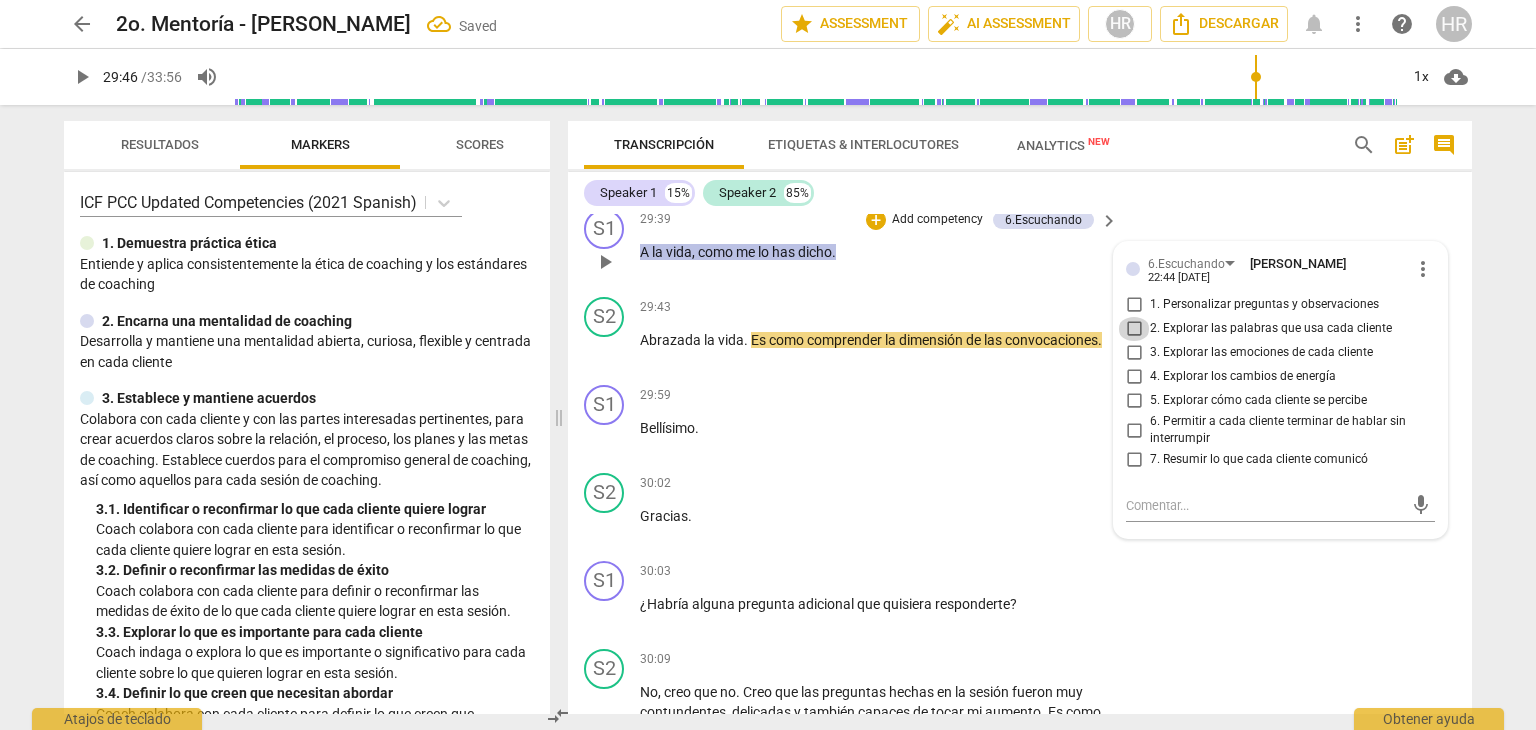 click on "2. Explorar las palabras que usa cada cliente" at bounding box center (1134, 329) 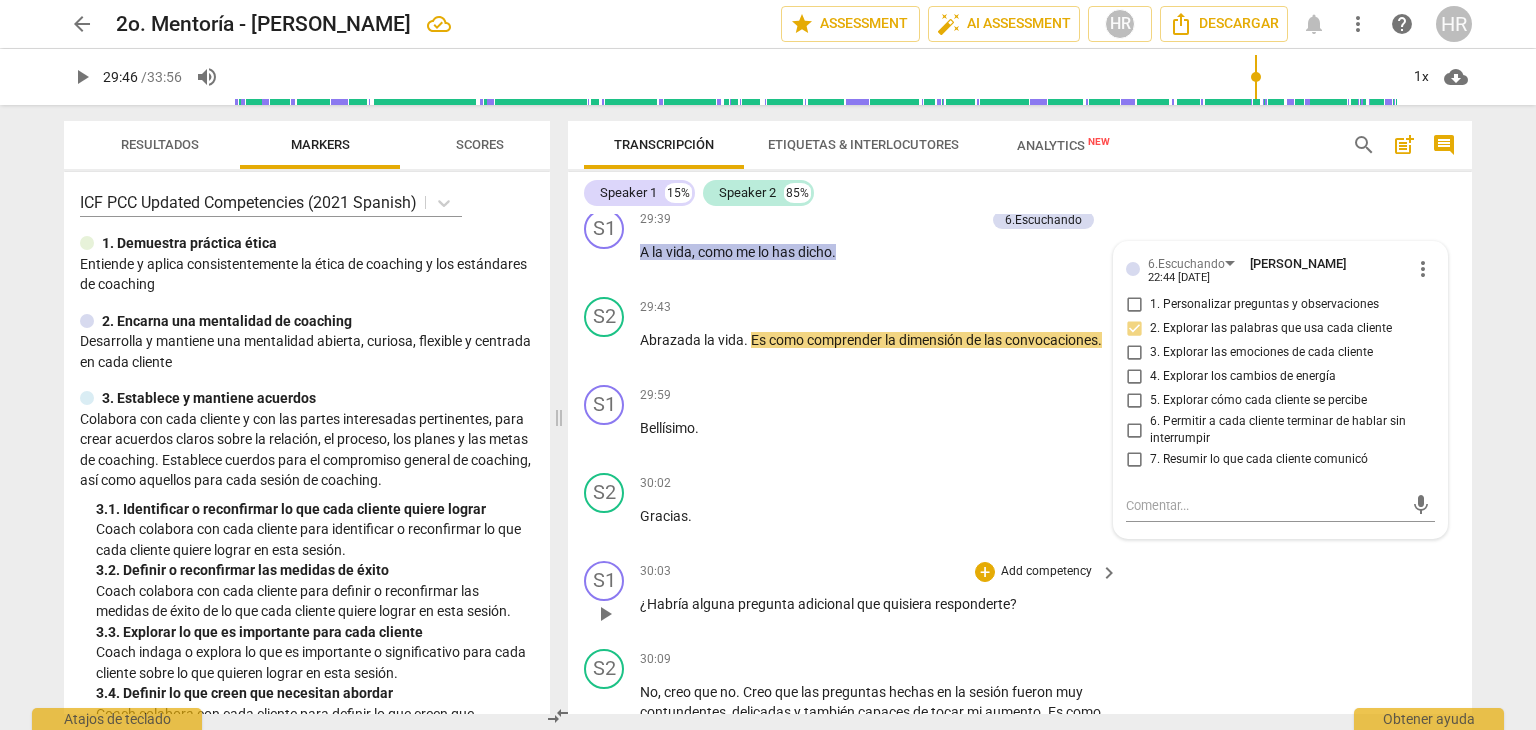 click on "30:03 + Add competency keyboard_arrow_right ¿Habría   alguna   pregunta   adicional   que   quisiera   responderte ?" at bounding box center [880, 597] 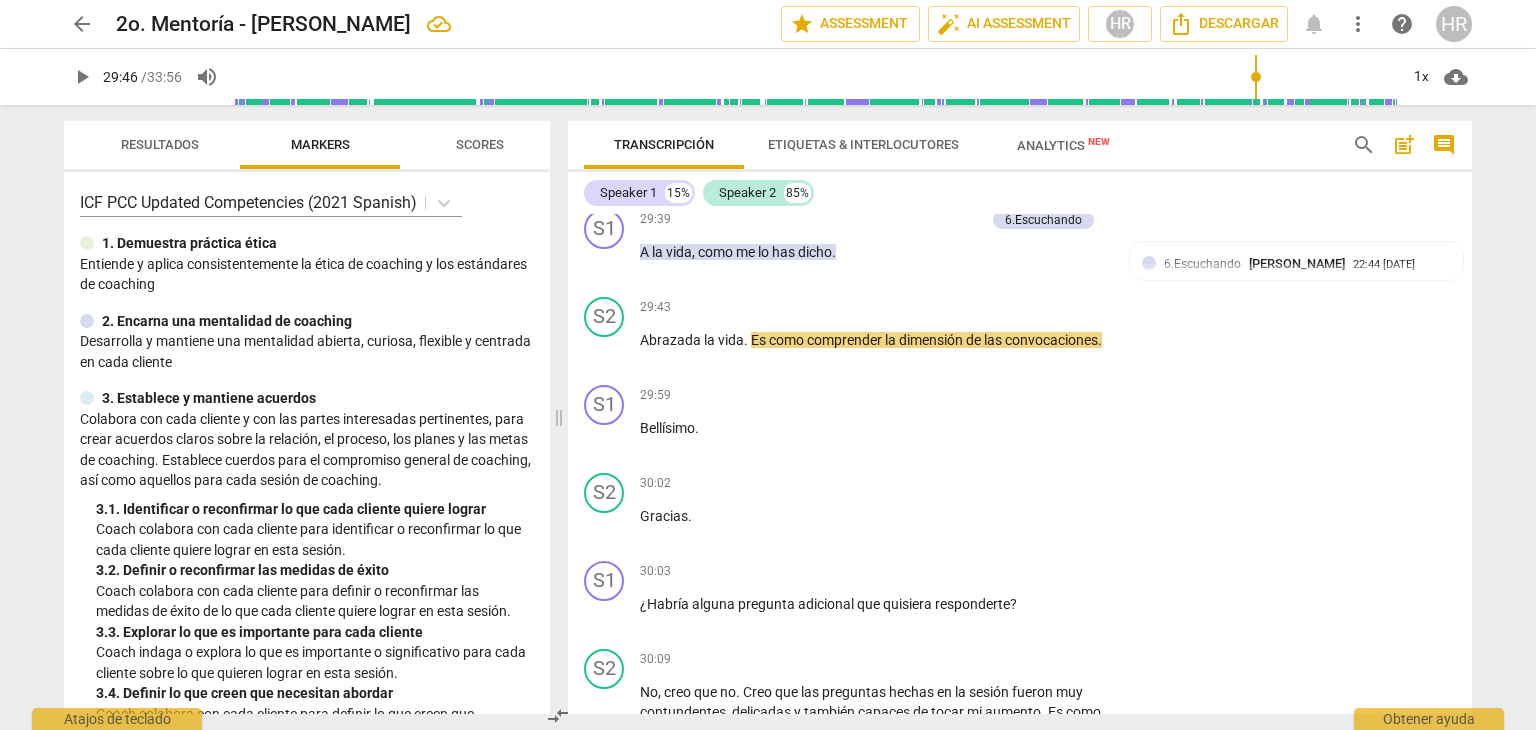 click on "play_arrow" at bounding box center [82, 77] 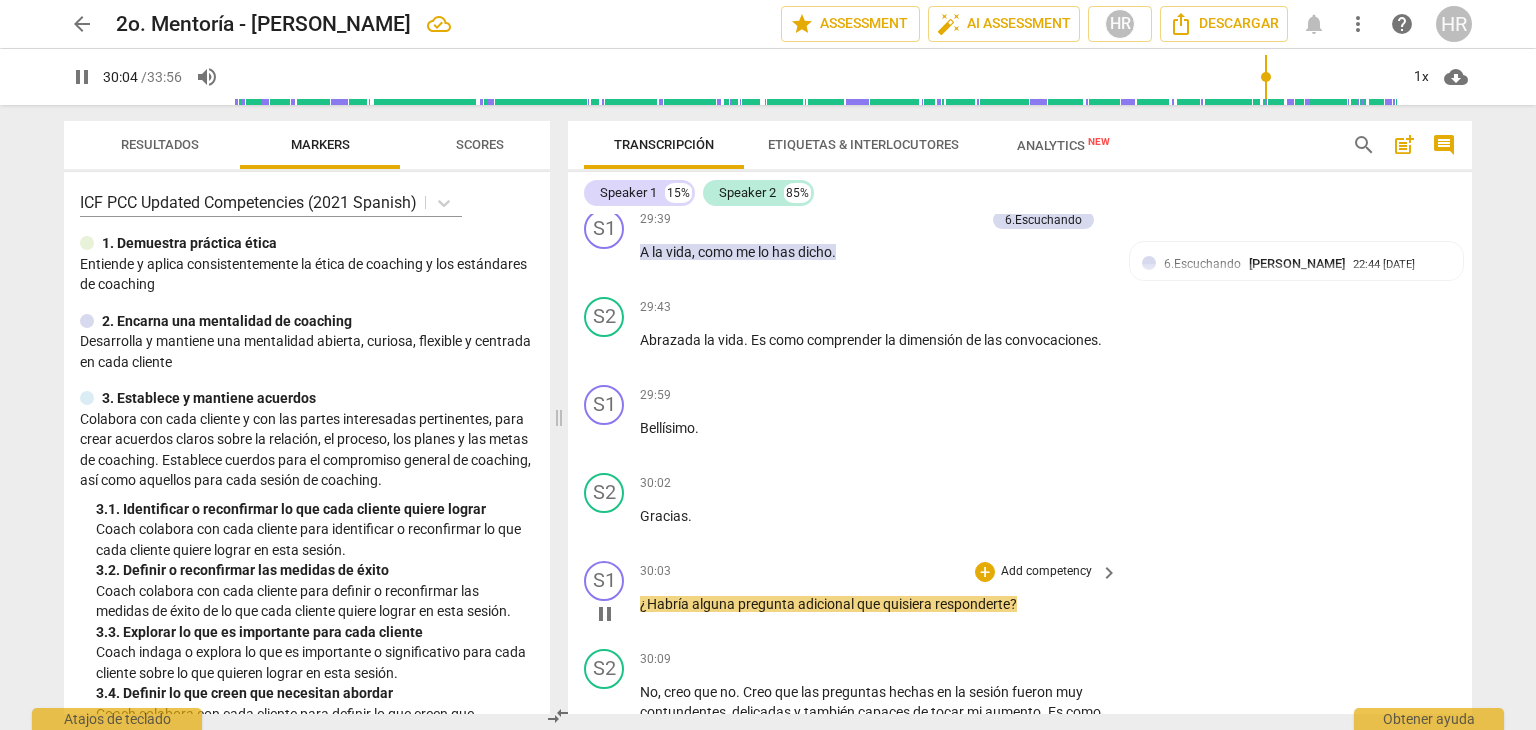 click on "S1 play_arrow pause 30:03 + Add competency keyboard_arrow_right ¿Habría   alguna   pregunta   adicional   que   quisiera   responderte ?" at bounding box center [1020, 597] 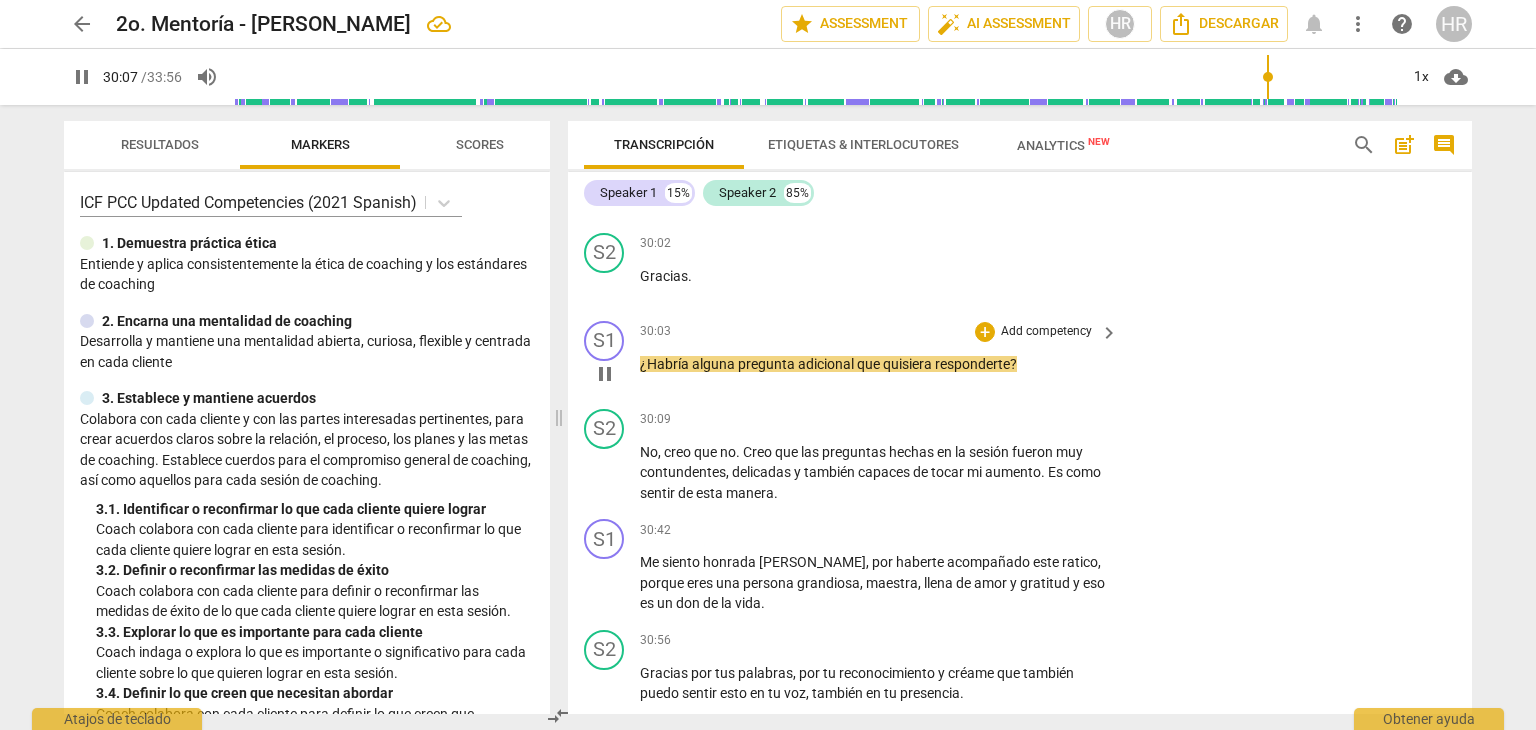 scroll, scrollTop: 7176, scrollLeft: 0, axis: vertical 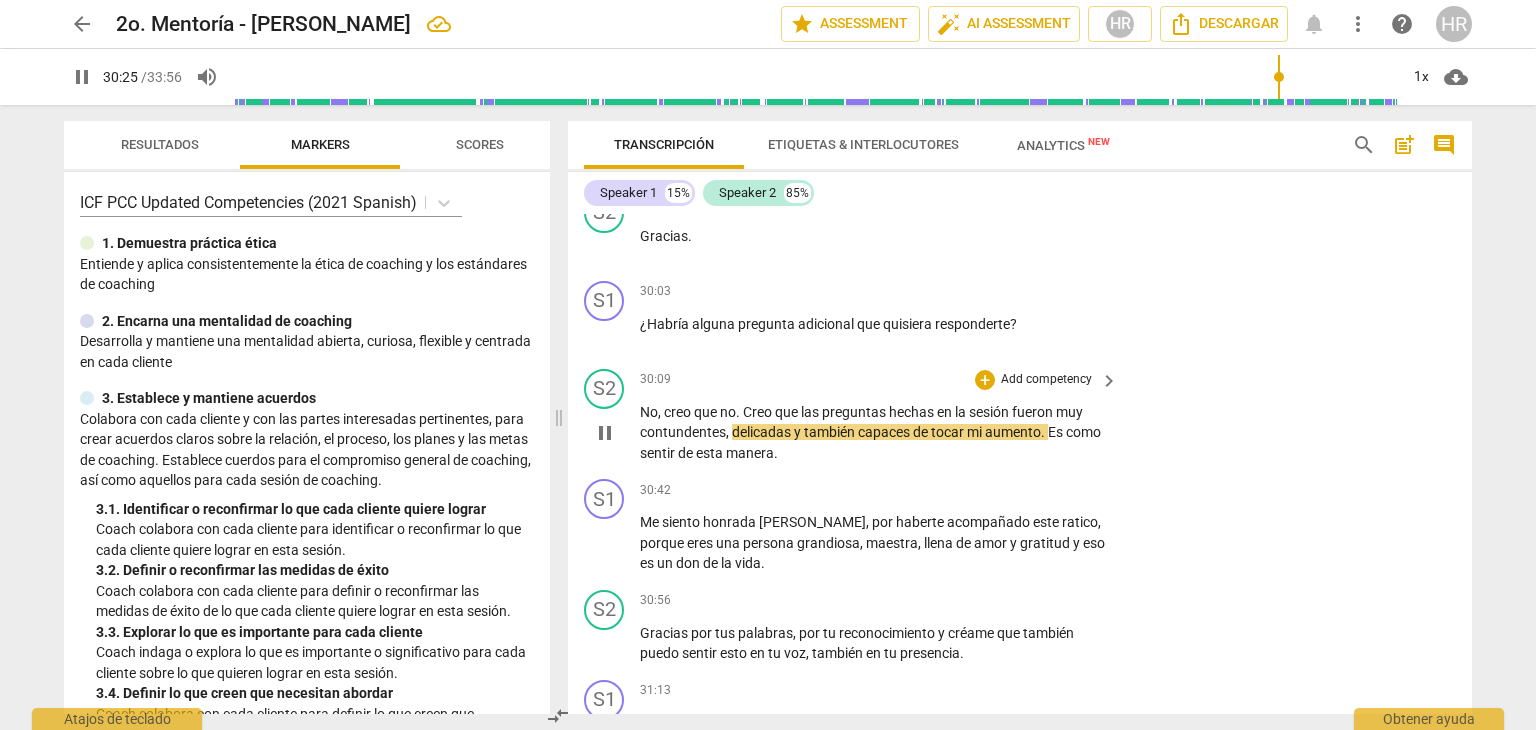 click on "Add competency" at bounding box center (1046, 380) 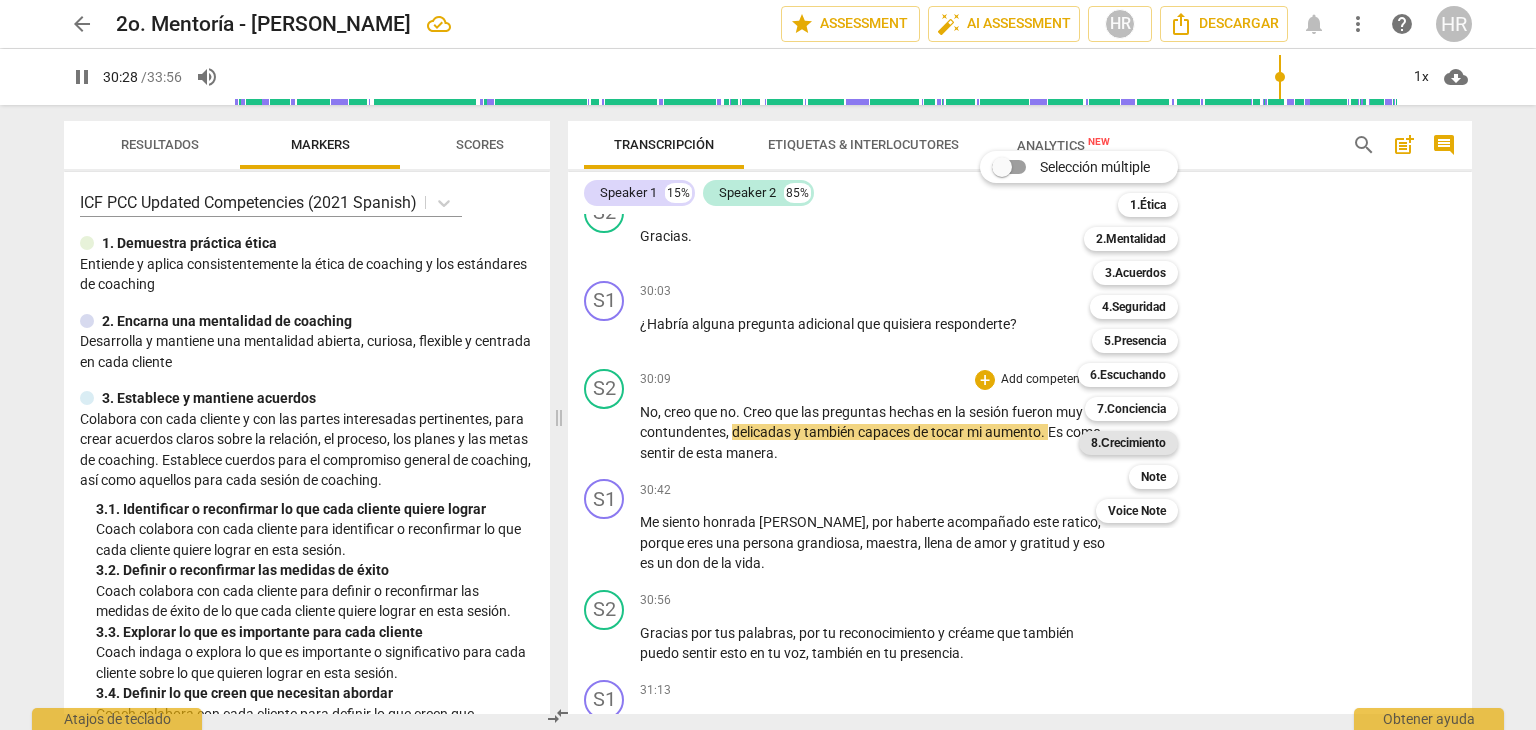 click on "8.Сrecimiento" at bounding box center [1128, 443] 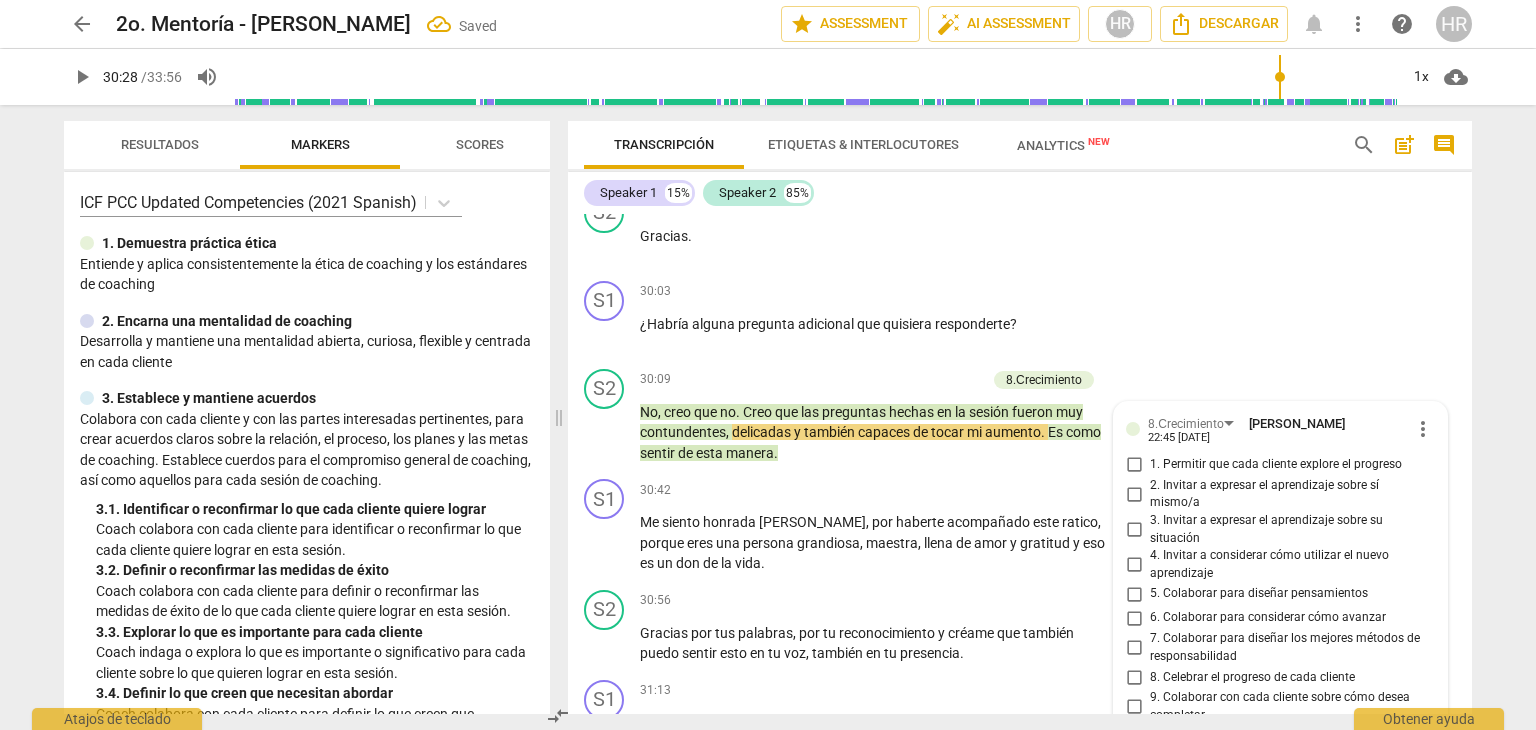 scroll, scrollTop: 7185, scrollLeft: 0, axis: vertical 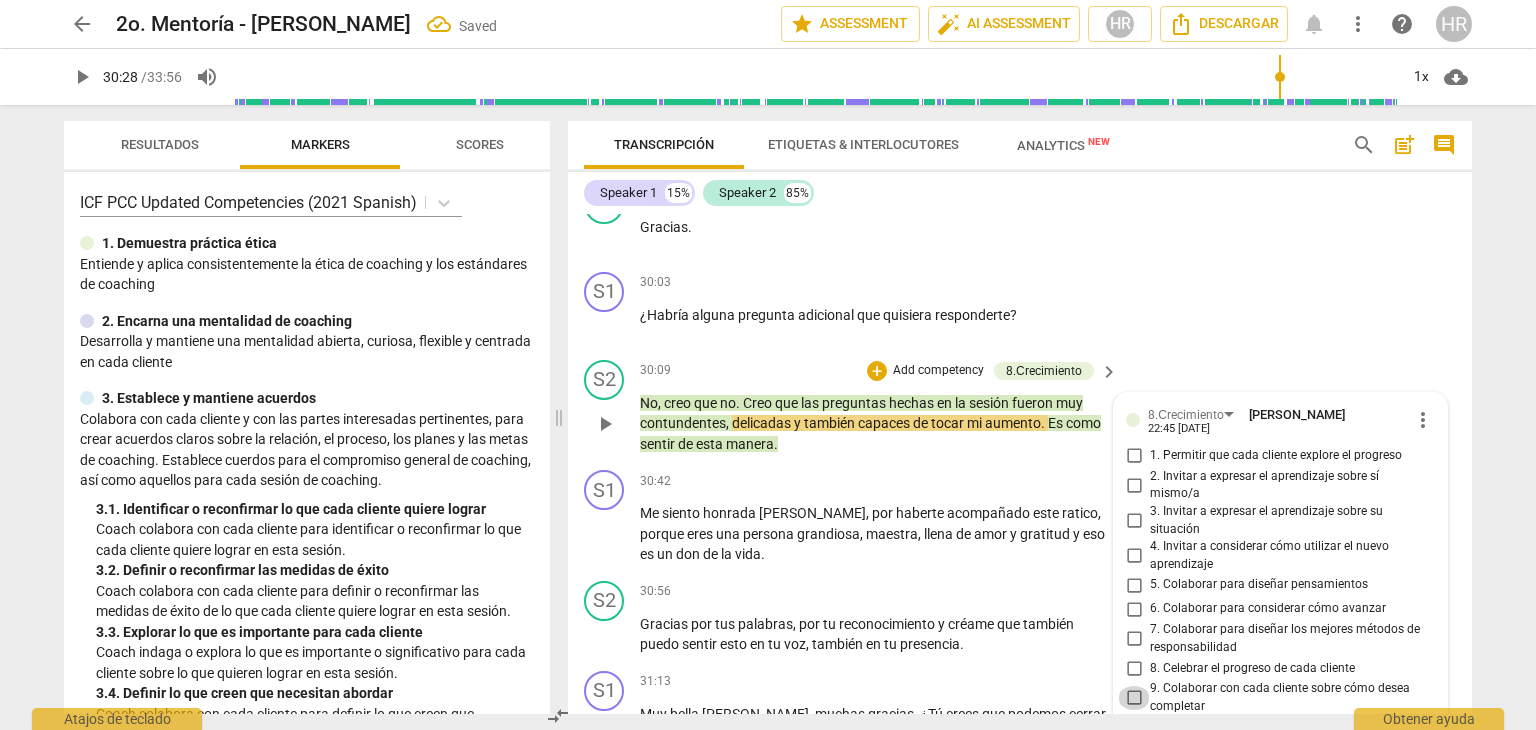 click on "9. Colaborar con cada cliente sobre cómo desea completar" at bounding box center (1134, 698) 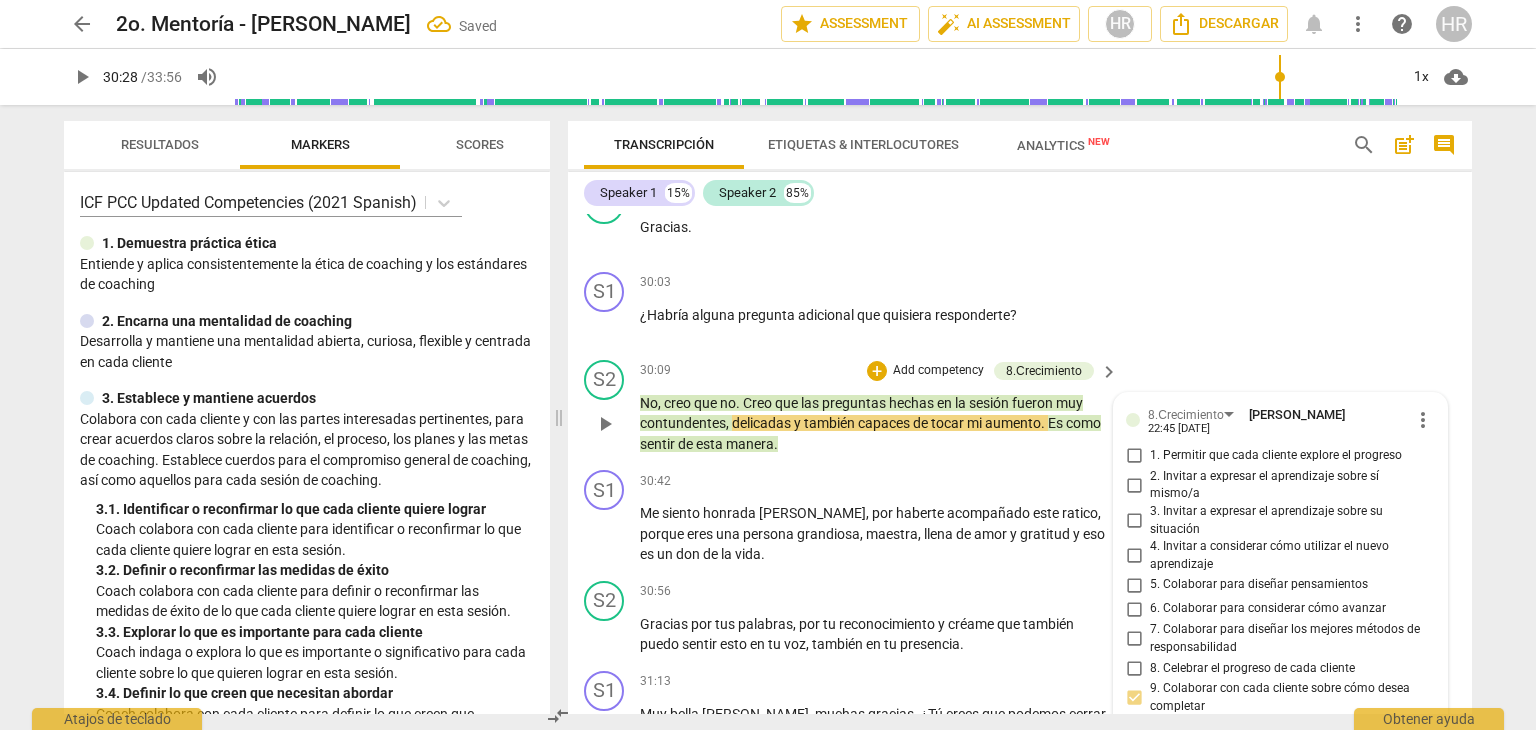 click on "No ,   creo   que   no .   Creo   que   las   preguntas   hechas   en   la   sesión   fueron   muy   contundentes ,   delicadas   y   también   capaces   de   tocar   mi   aumento .   Es   como   sentir   de   esta   manera ." at bounding box center [874, 424] 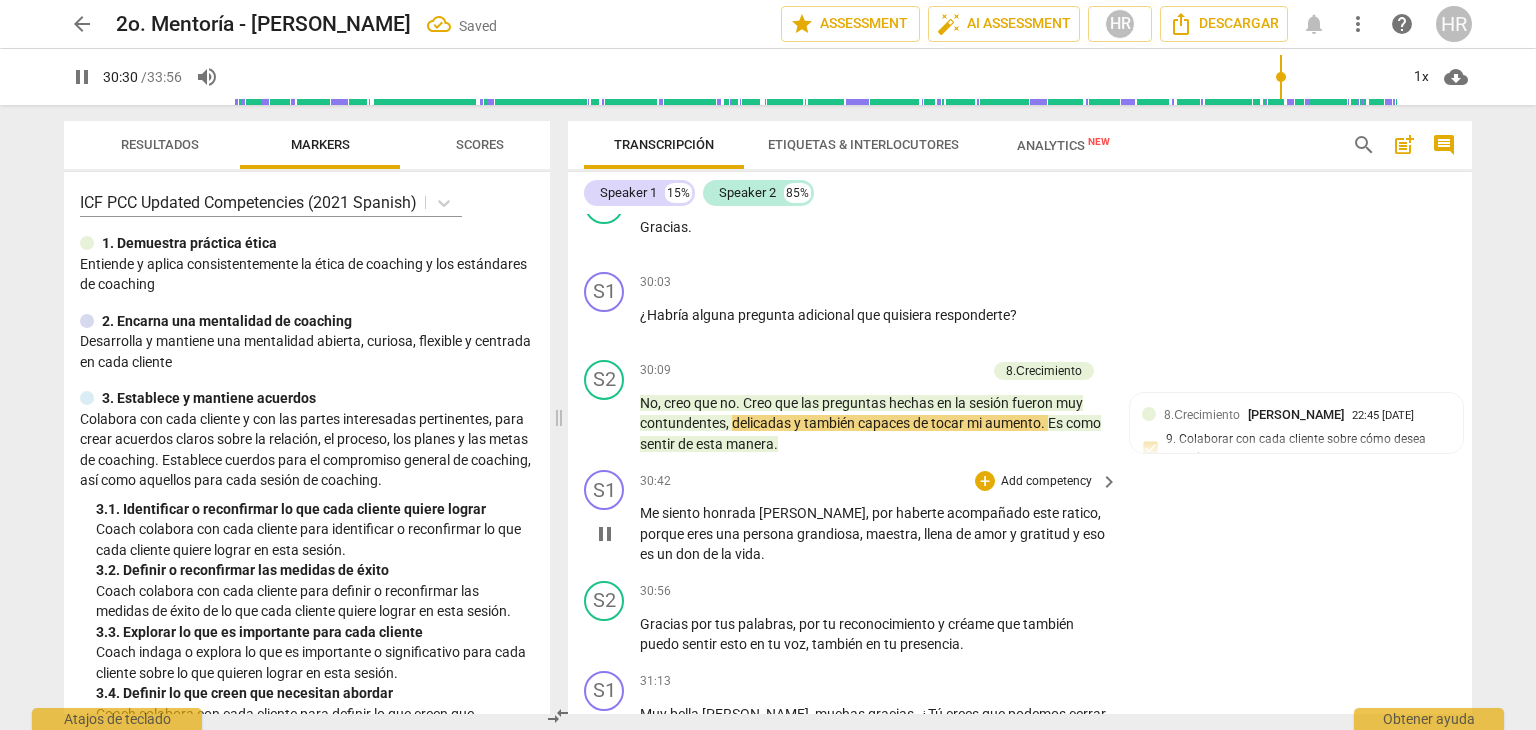 click on "S1 play_arrow pause 30:42 + Add competency keyboard_arrow_right Me   siento   honrada   [PERSON_NAME] ,   por   haberte   acompañado   este   ratico ,   porque   eres   una   persona   grandiosa ,   maestra ,   llena   de   amor   y   gratitud   y   eso   es   un   don   de   la   vida ." at bounding box center (1020, 517) 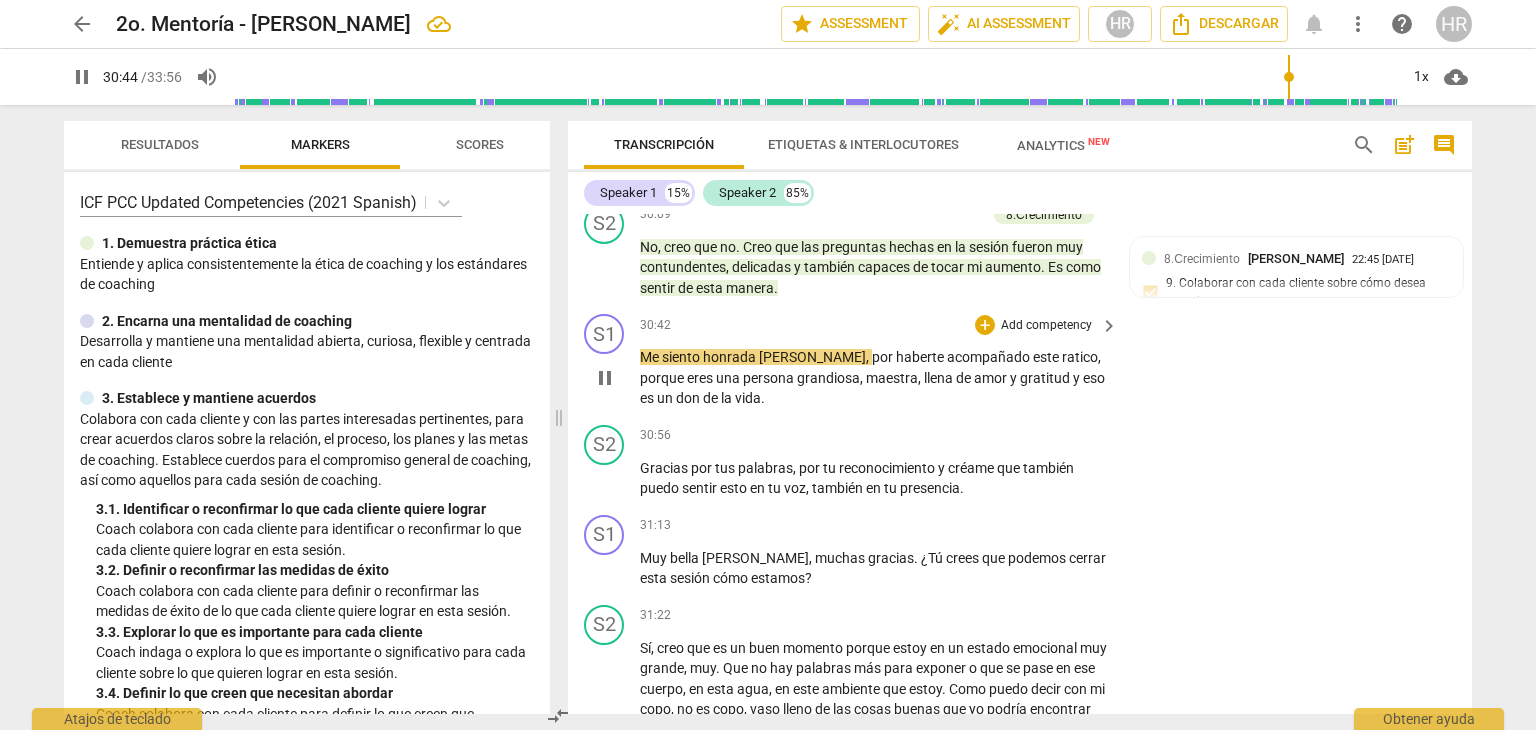 scroll, scrollTop: 7345, scrollLeft: 0, axis: vertical 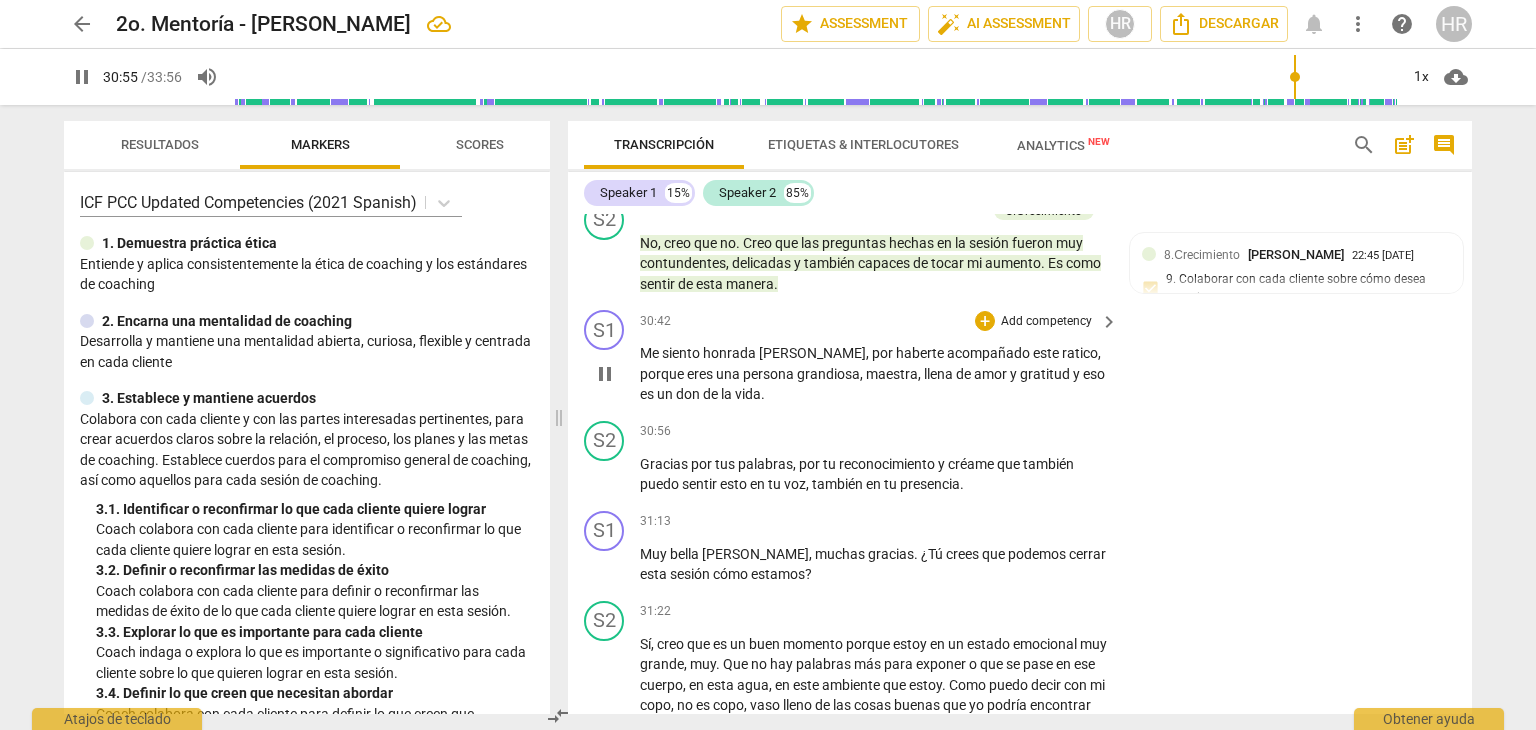 click on "Add competency" at bounding box center [1046, 322] 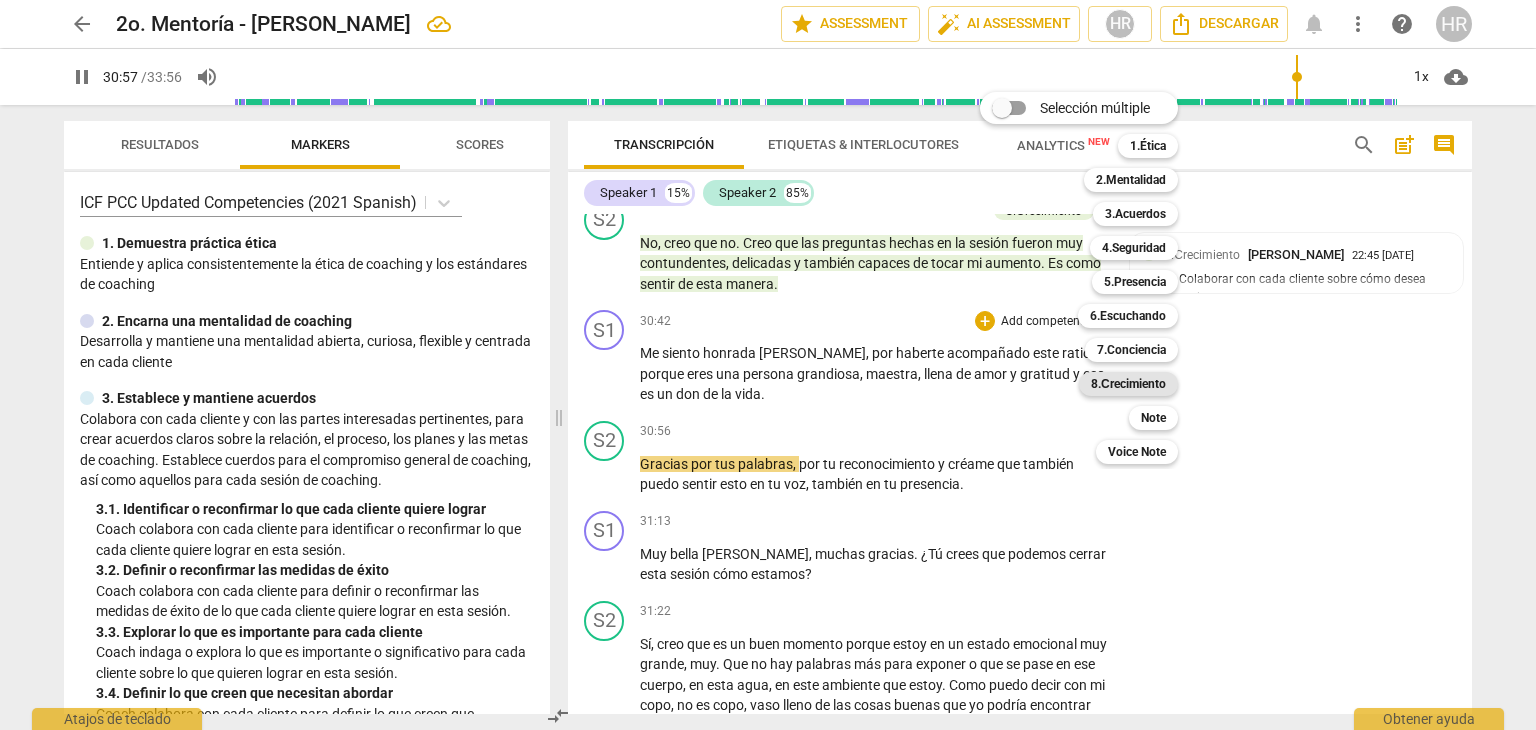 click on "8.Сrecimiento" at bounding box center (1128, 384) 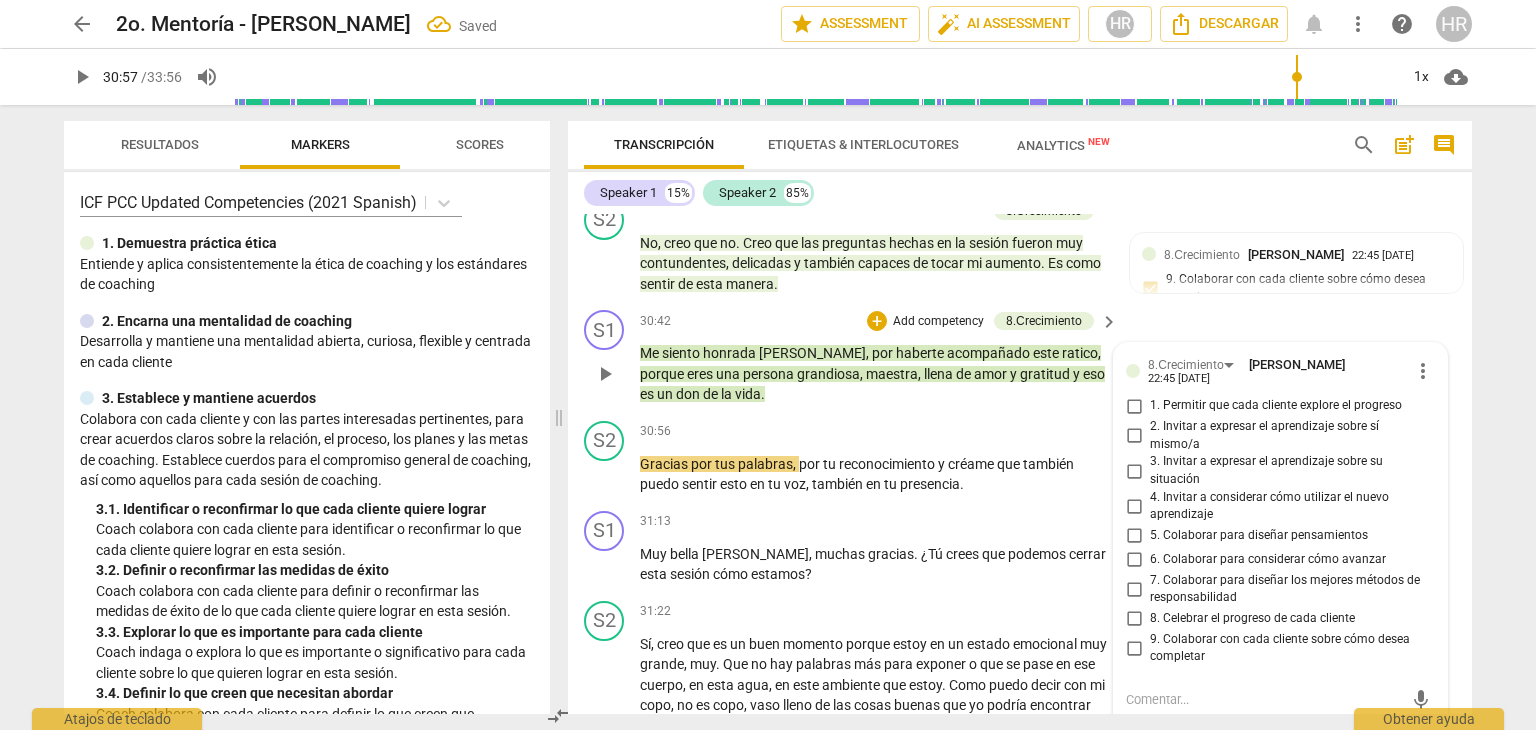 click on "8. Celebrar el progreso de cada cliente" at bounding box center [1134, 619] 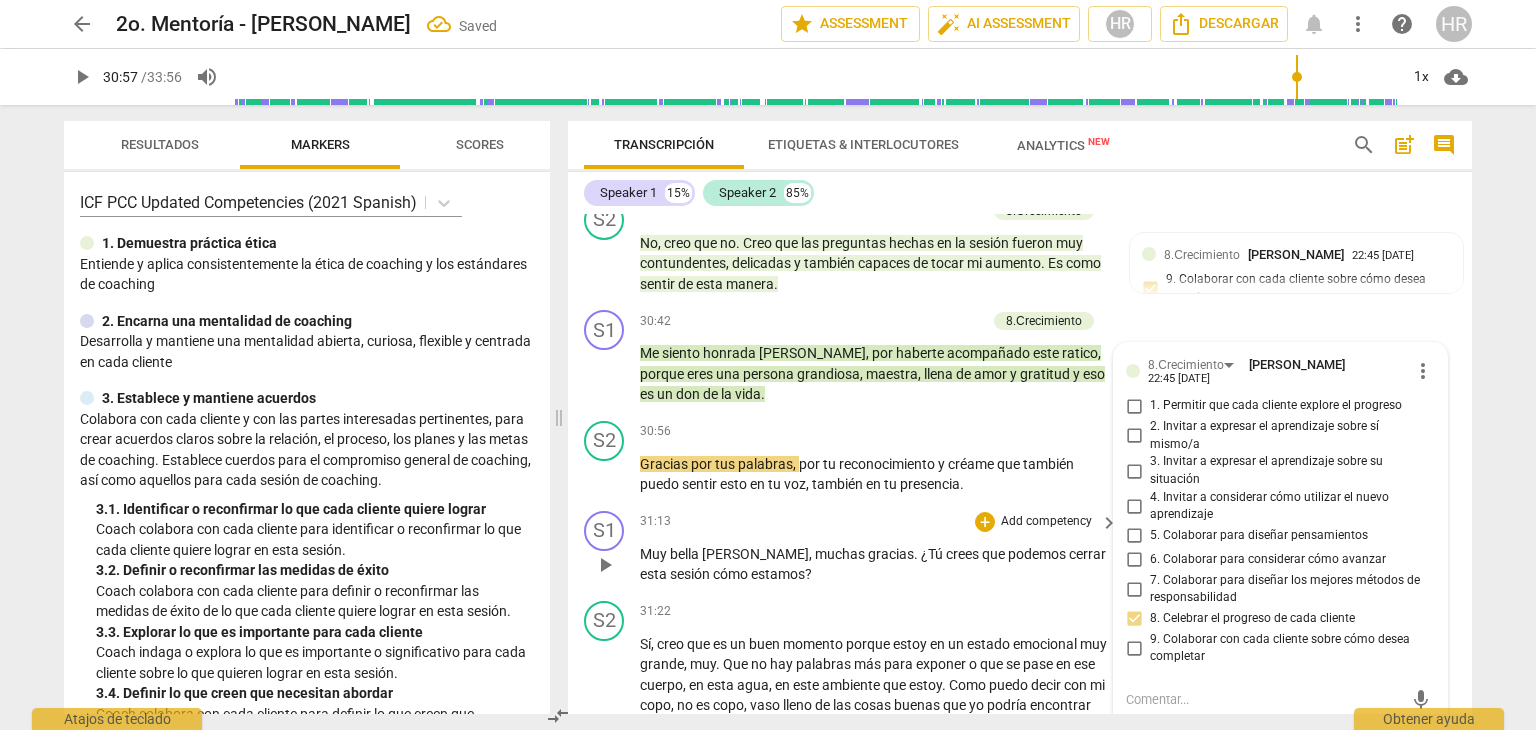 click on "[PERSON_NAME] ,   muchas   gracias .   ¿Tú   crees   que   podemos   cerrar   esta   sesión   cómo   estamos ?" at bounding box center [880, 564] 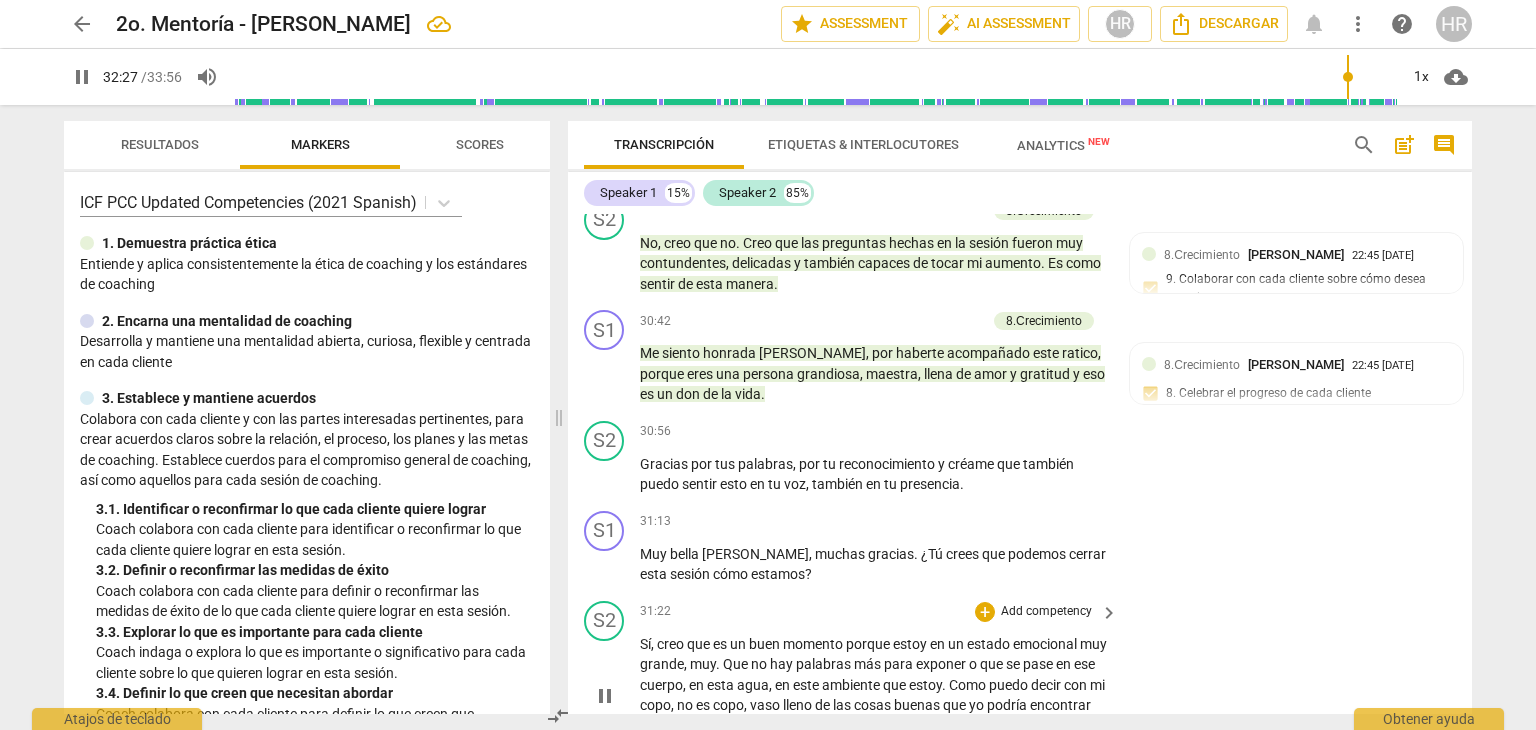 click on "S2 play_arrow pause 31:22 + Add competency keyboard_arrow_right Sí ,   creo   que   es   un   buen   momento   porque   estoy   en   un   estado   emocional   muy   grande ,   muy .   Que   no   hay   palabras   más   para   exponer   o   que   se   pase   en   ese   cuerpo ,   en   esta   agua ,   en   este   ambiente   que   estoy .   Como   puedo   decir   con   mi   copo ,   no   es   copo ,   vaso   lleno   de   las   cosas   buenas   que   yo   podría   encontrar   en   esta   sesión   y   que   me   llevo   para   primero   sentir ,   contemplarlos ,   agradecer   y   después   que   venga   o   que   venga   porque   Estaré   lista .   Grandioso ." at bounding box center (1020, 679) 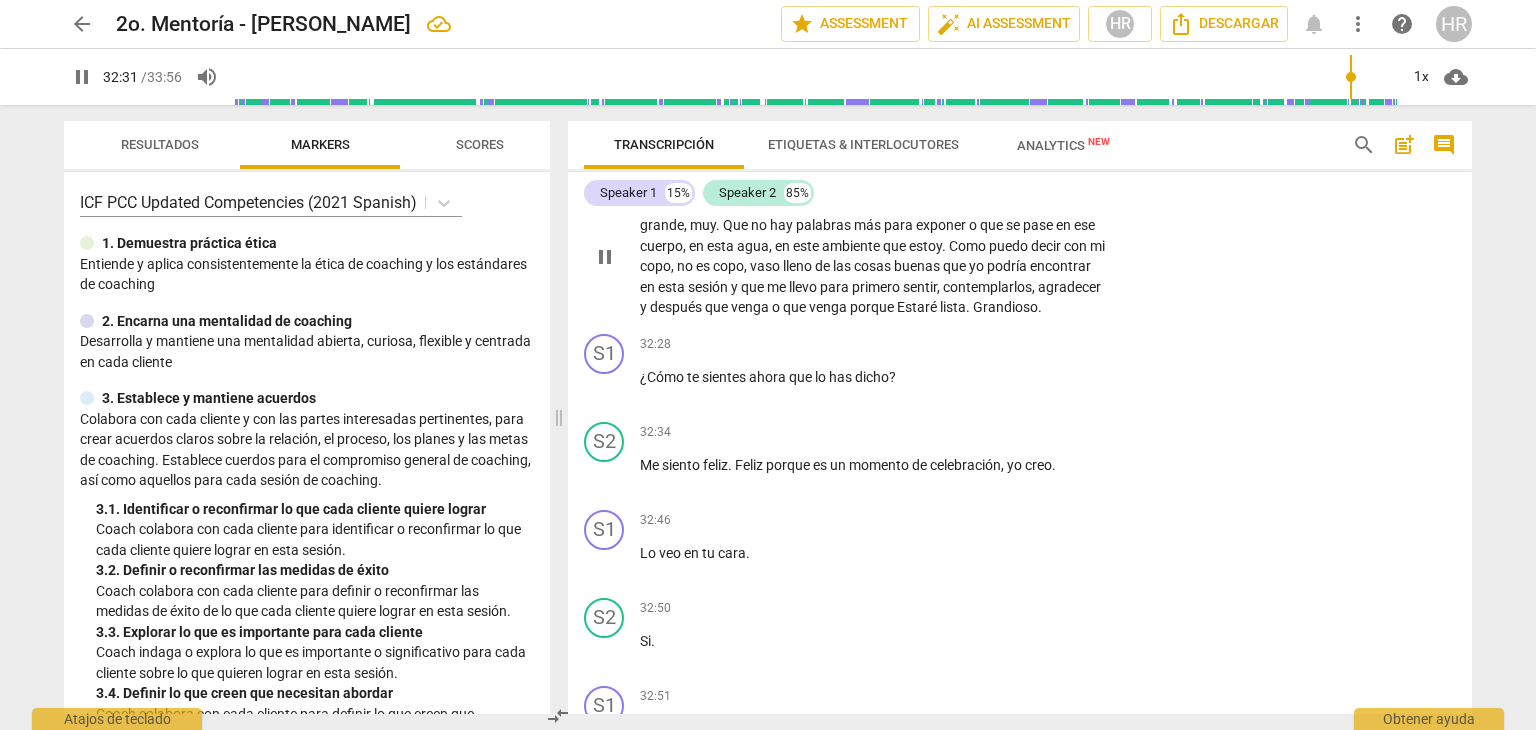 scroll, scrollTop: 7785, scrollLeft: 0, axis: vertical 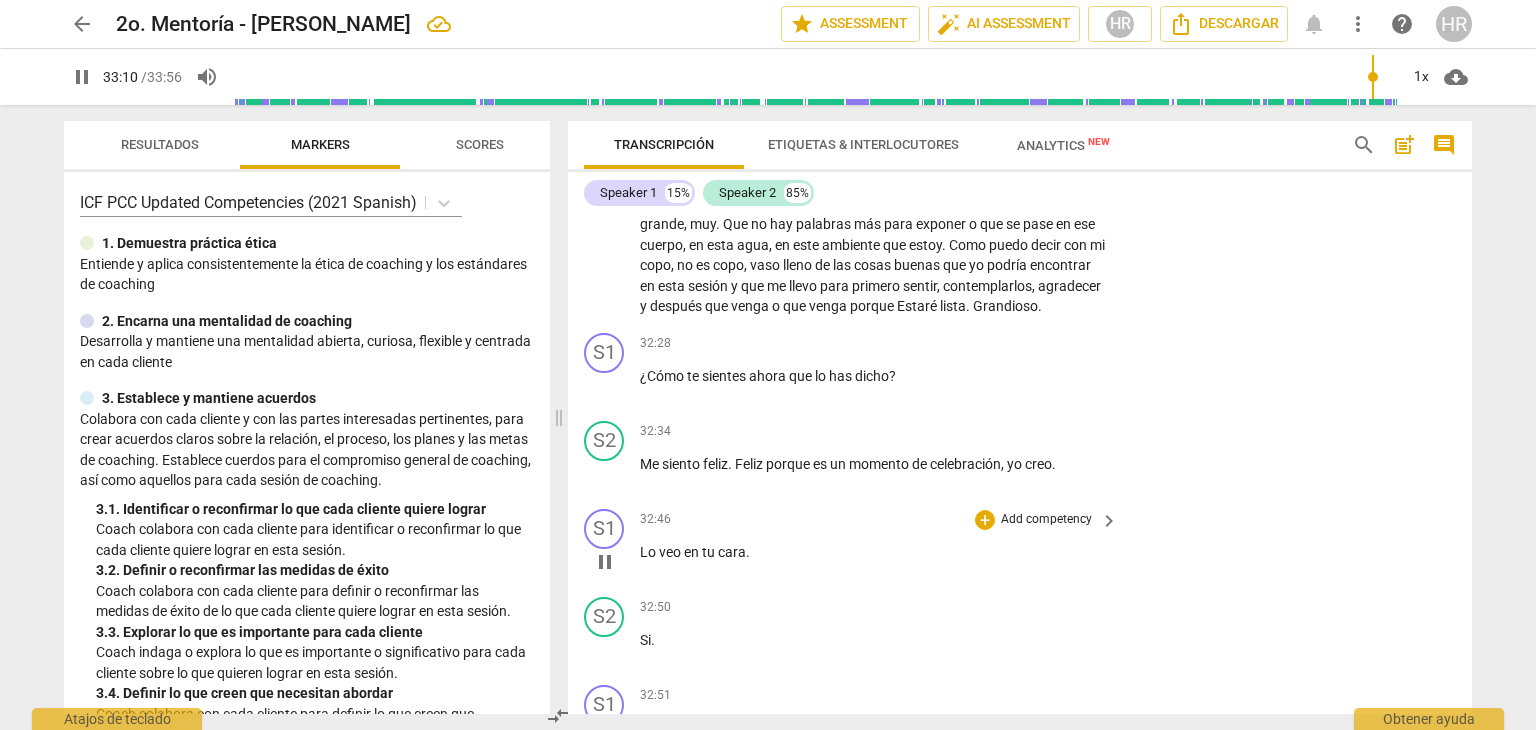 click on "Add competency" at bounding box center [1046, 520] 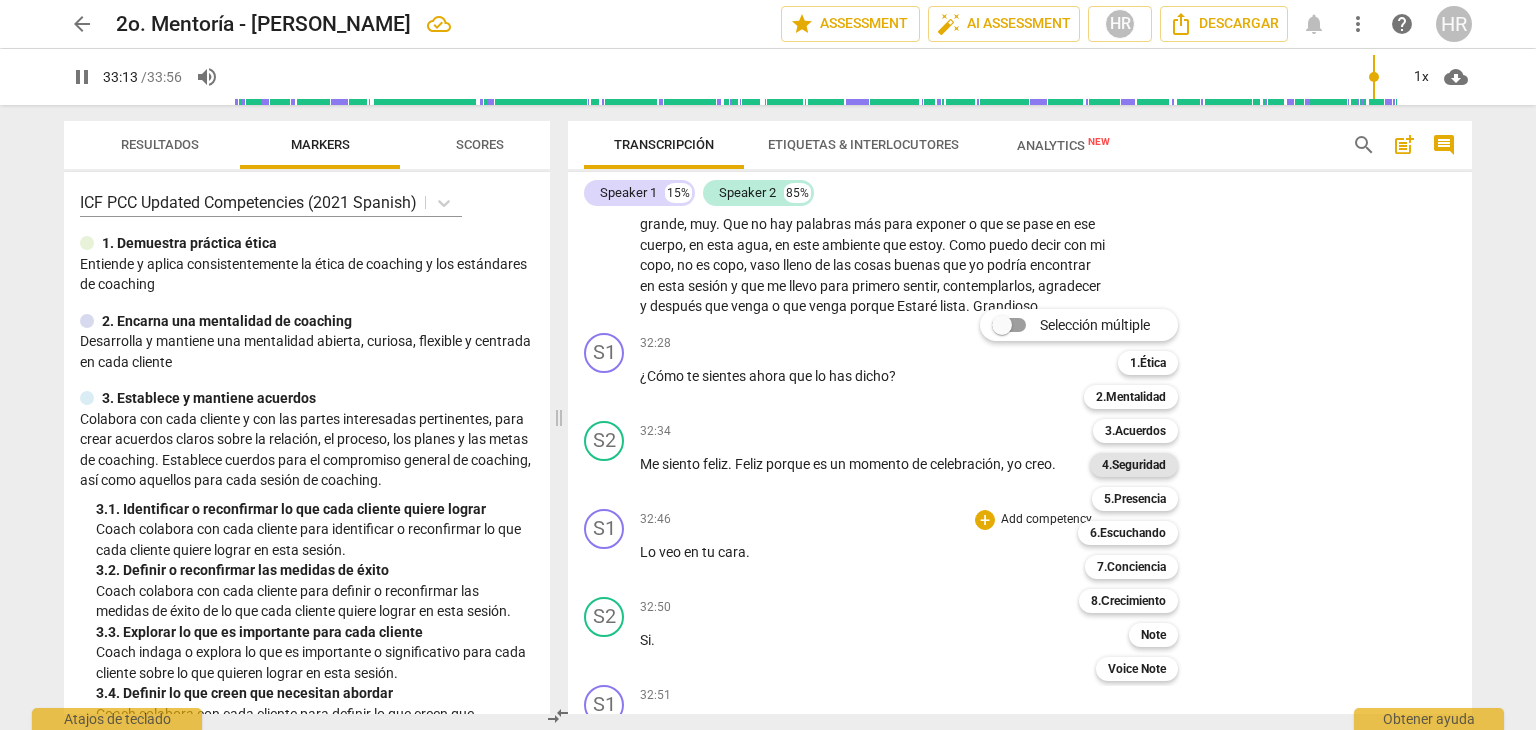 click on "4.Seguridad" at bounding box center [1134, 465] 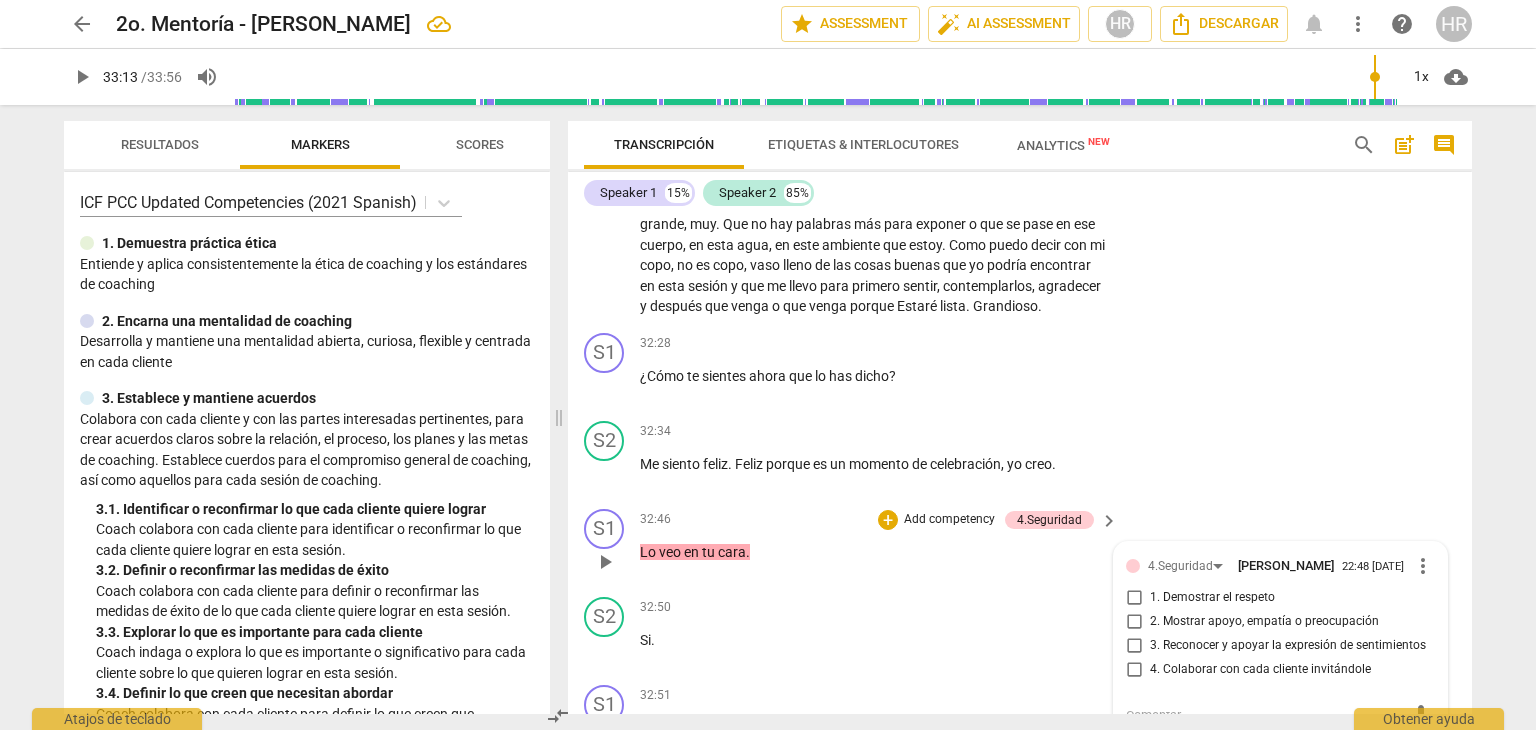 click on "1. Demostrar el respeto" at bounding box center (1134, 598) 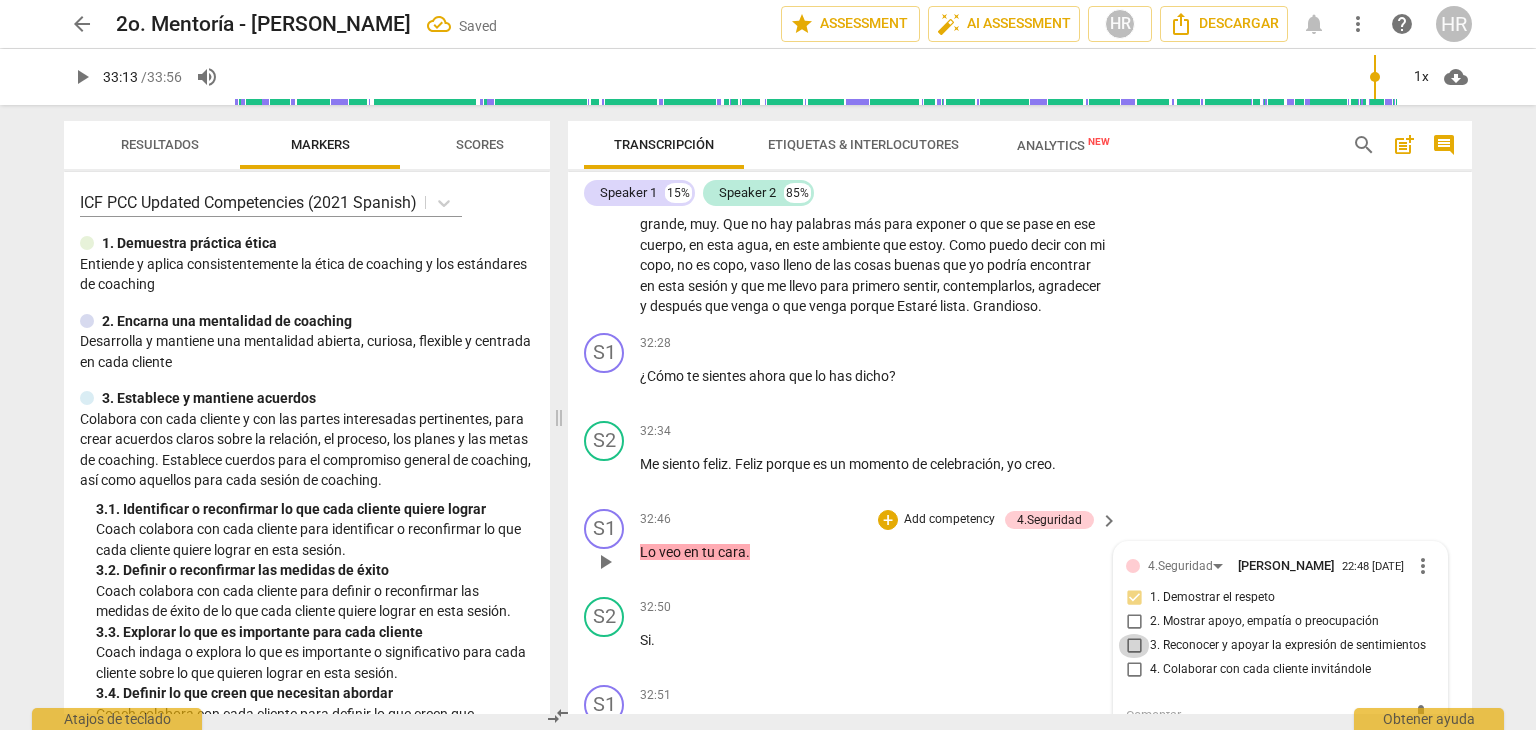 click on "3. Reconocer y apoyar la expresión de sentimientos" at bounding box center [1134, 646] 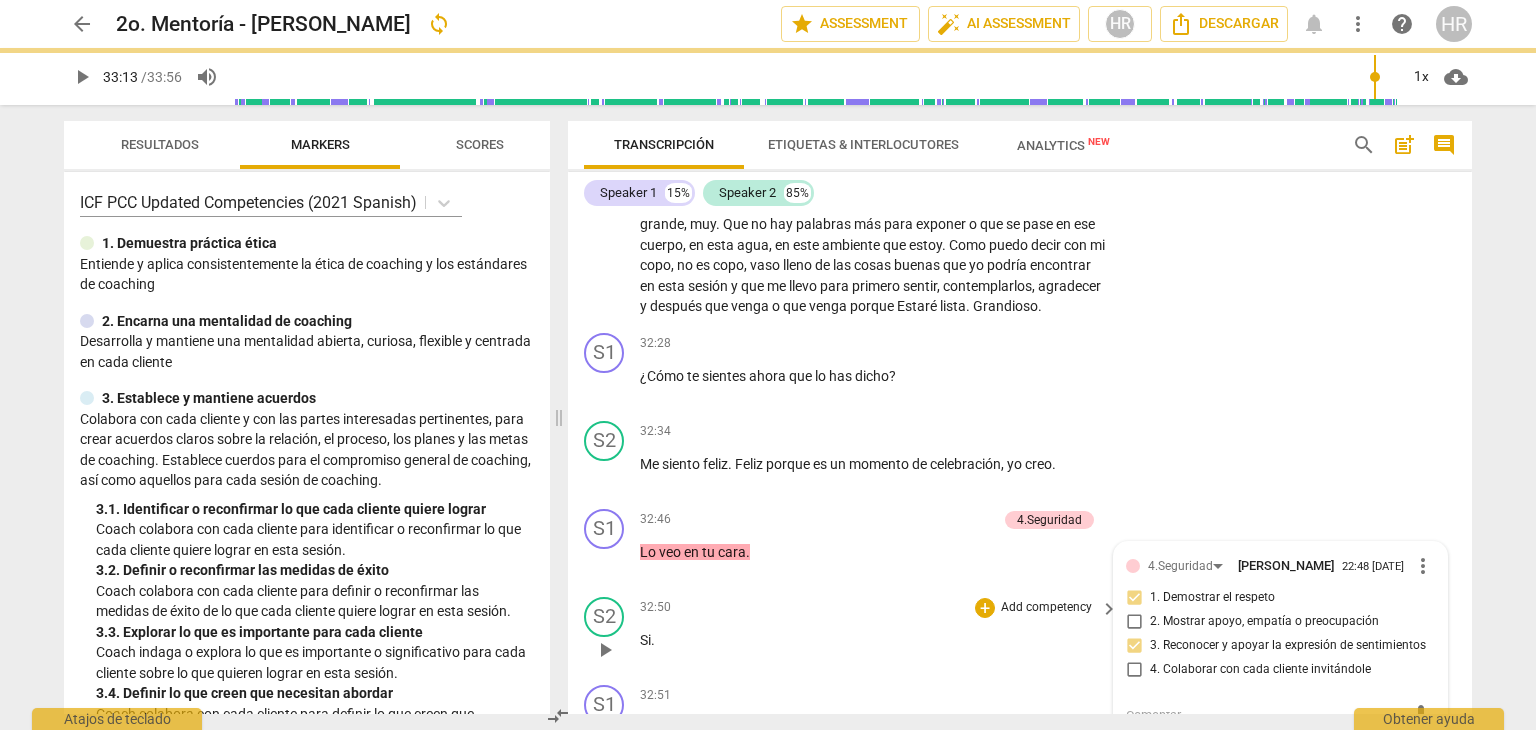 click on "S2 play_arrow pause 32:50 + Add competency keyboard_arrow_right Si ." at bounding box center [1020, 633] 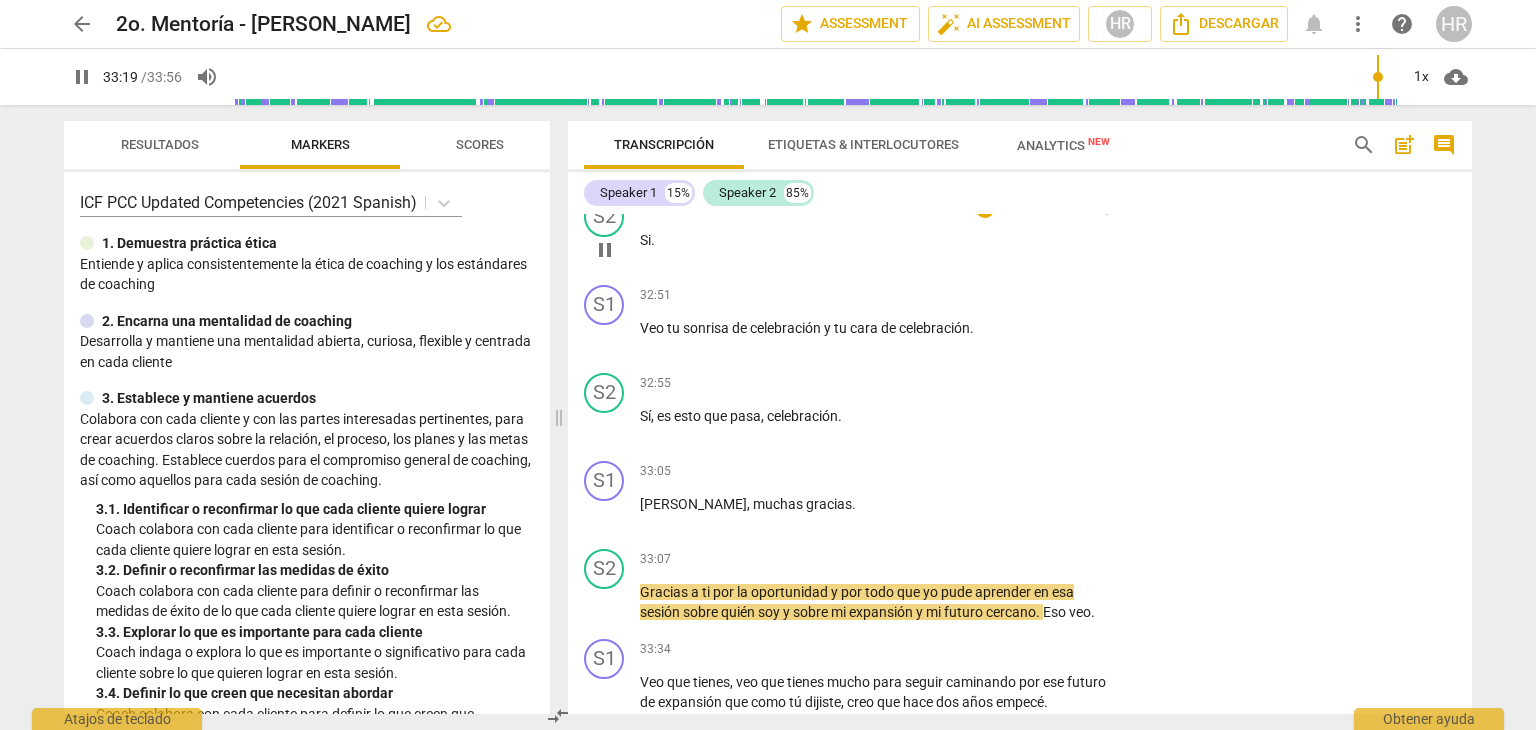 scroll, scrollTop: 8225, scrollLeft: 0, axis: vertical 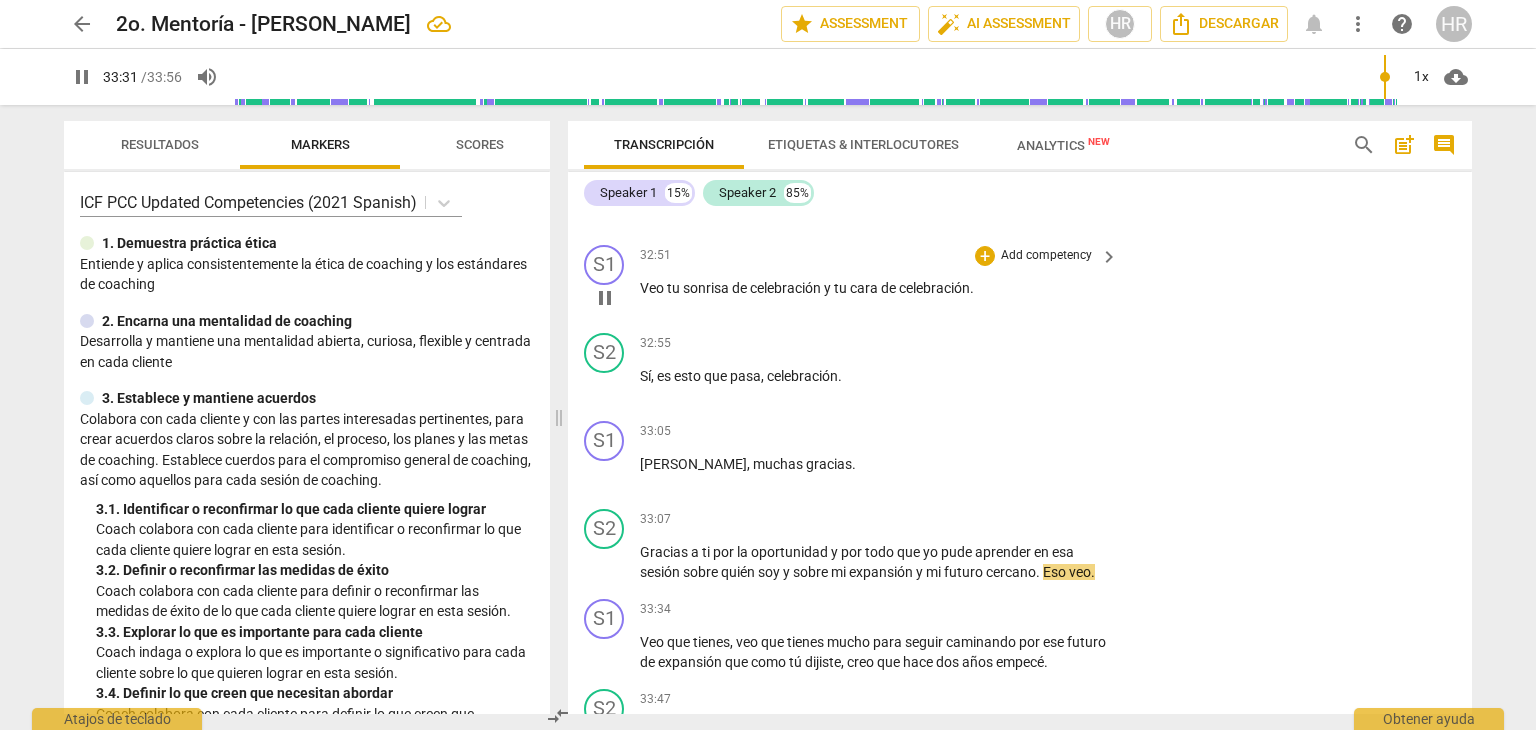 click on "Add competency" at bounding box center (1046, 256) 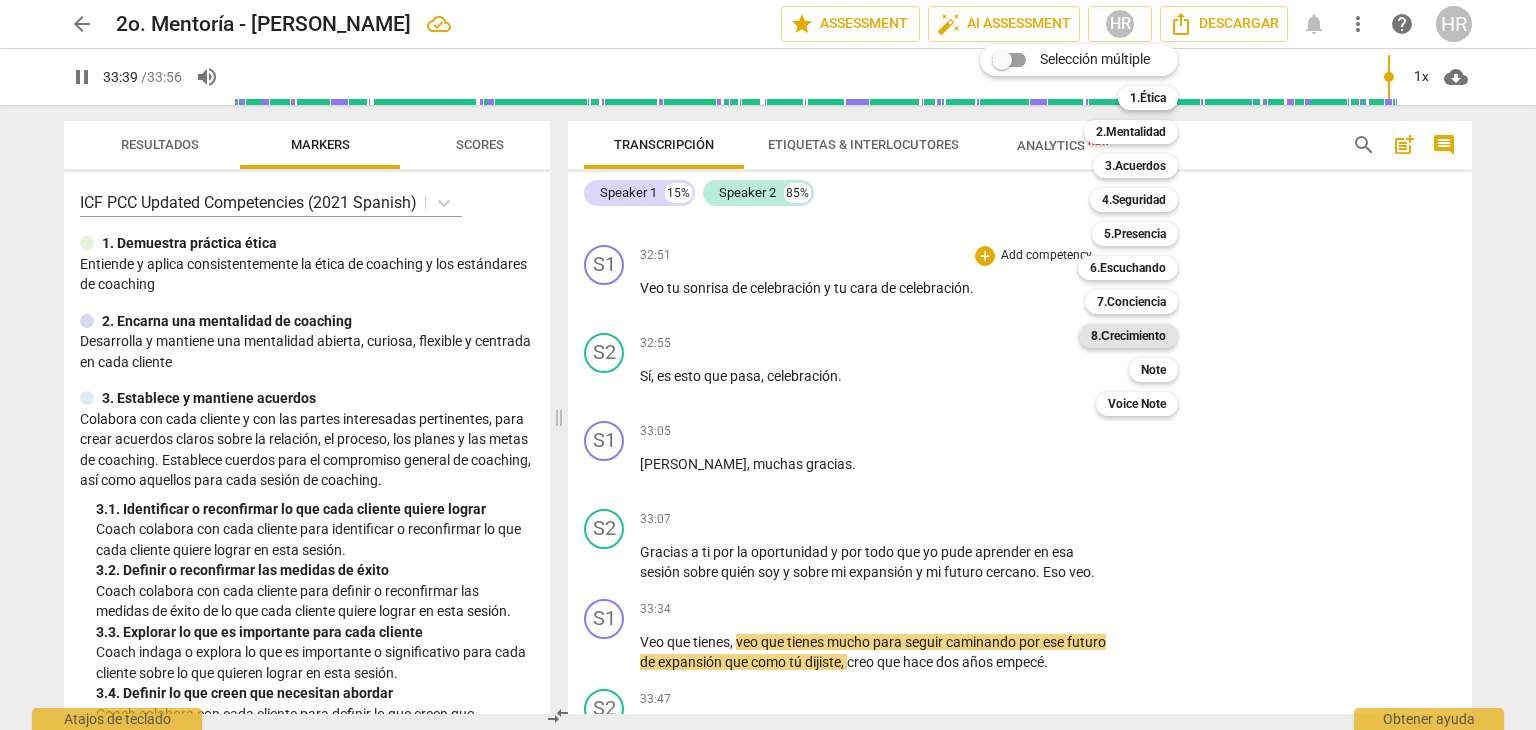 click on "8.Сrecimiento" at bounding box center (1128, 336) 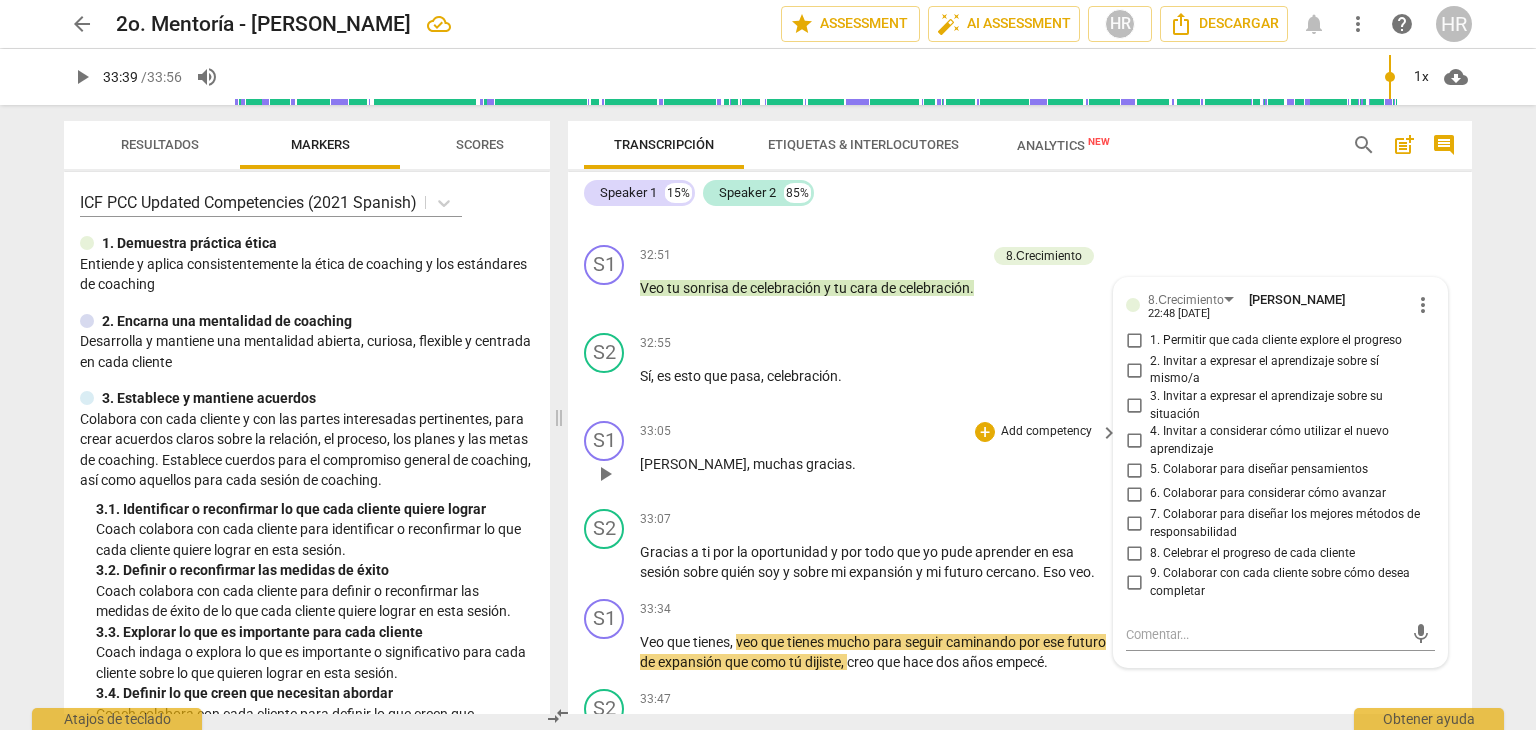 click on "33:05 + Add competency keyboard_arrow_right [PERSON_NAME] ,   muchas   gracias ." at bounding box center (880, 457) 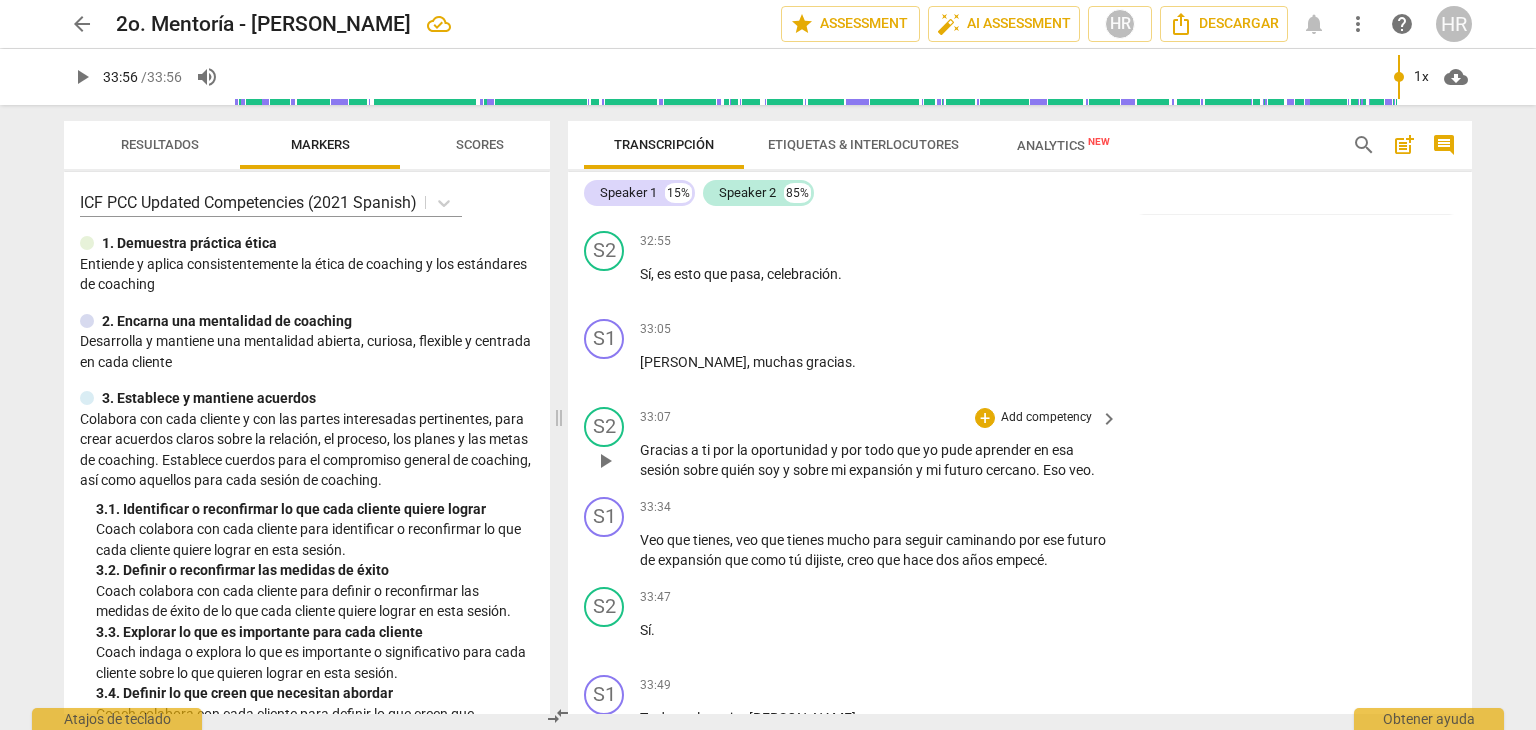 scroll, scrollTop: 8299, scrollLeft: 0, axis: vertical 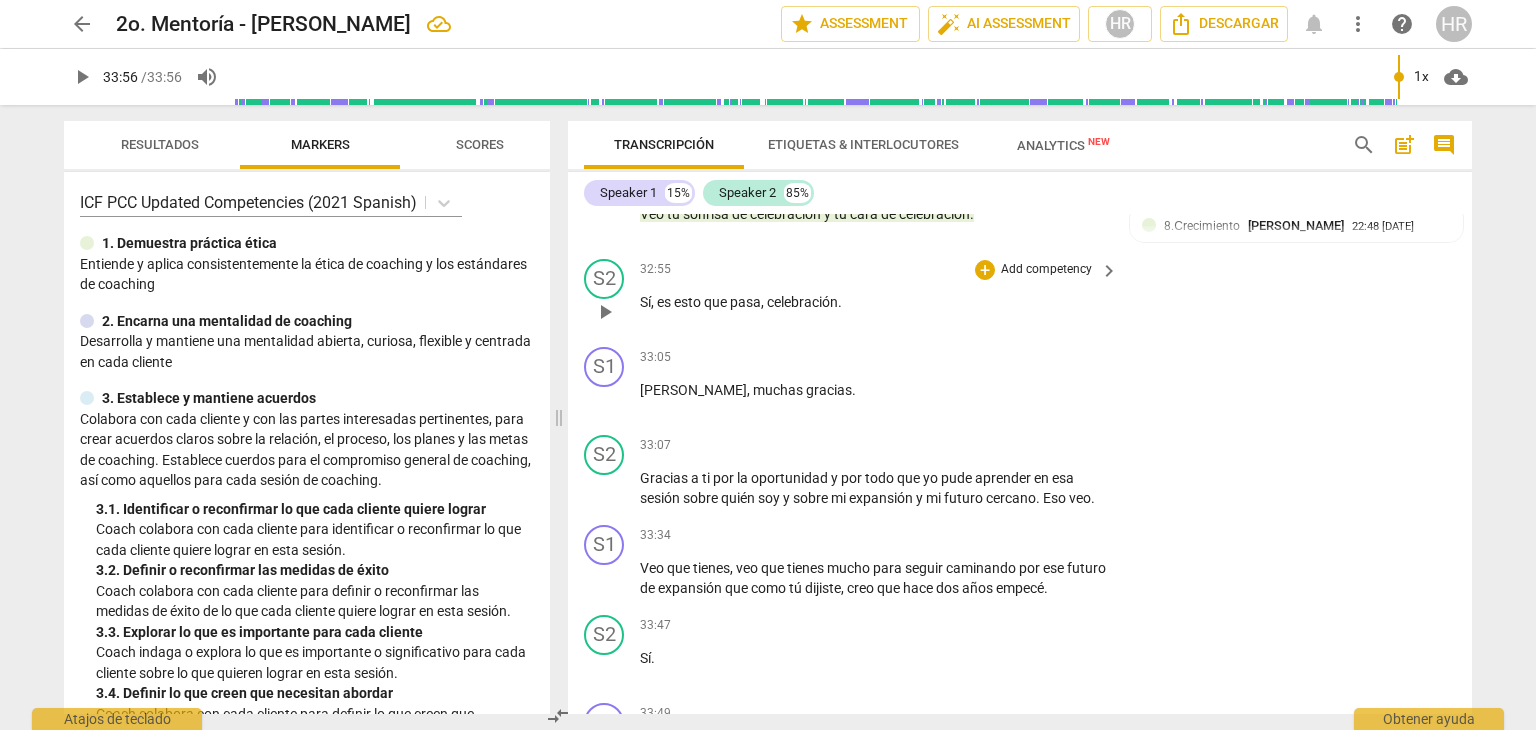 click on "Add competency" at bounding box center (1046, 270) 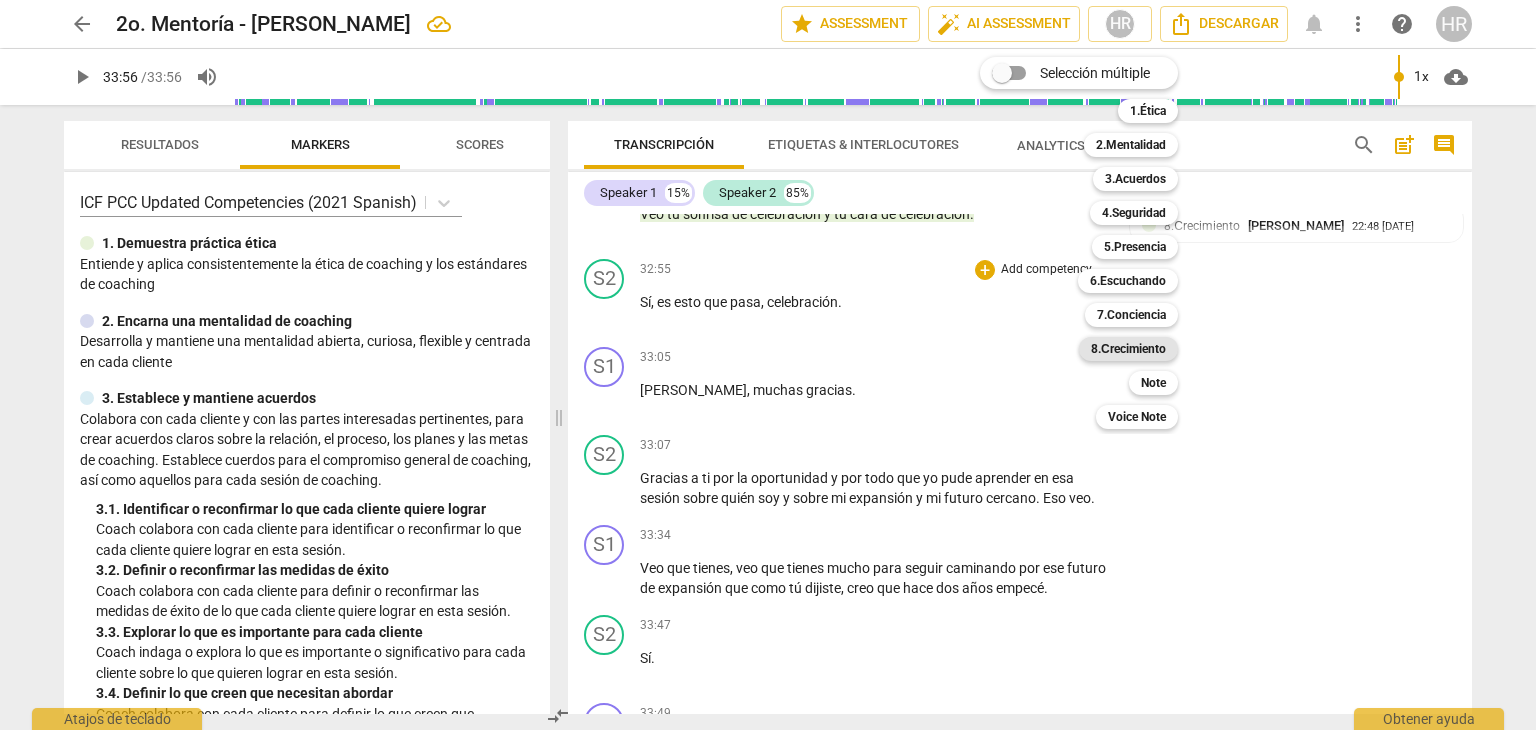 click on "8.Сrecimiento" at bounding box center [1128, 349] 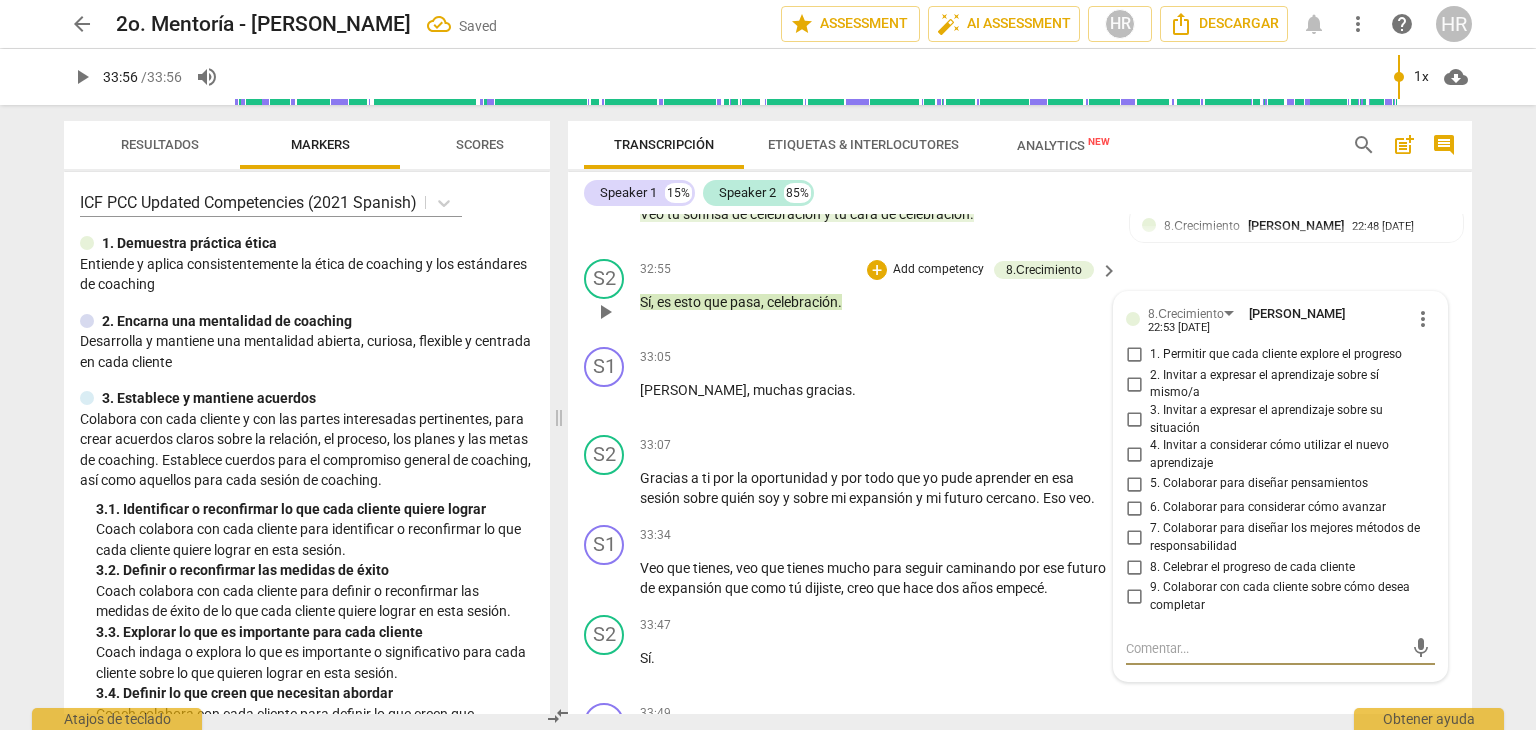 click on "8. Celebrar el progreso de cada cliente" at bounding box center (1134, 567) 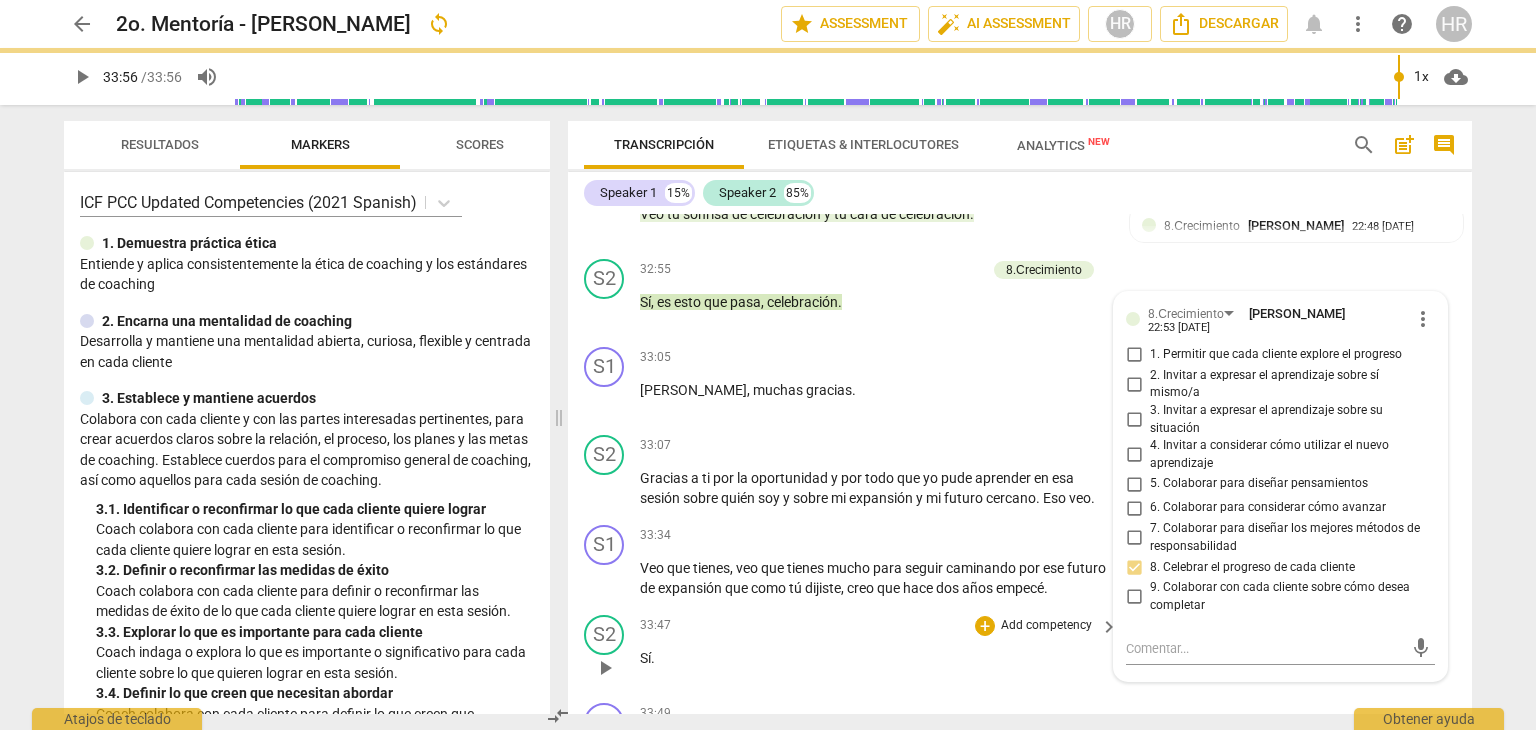 click on "Sí ." at bounding box center (874, 658) 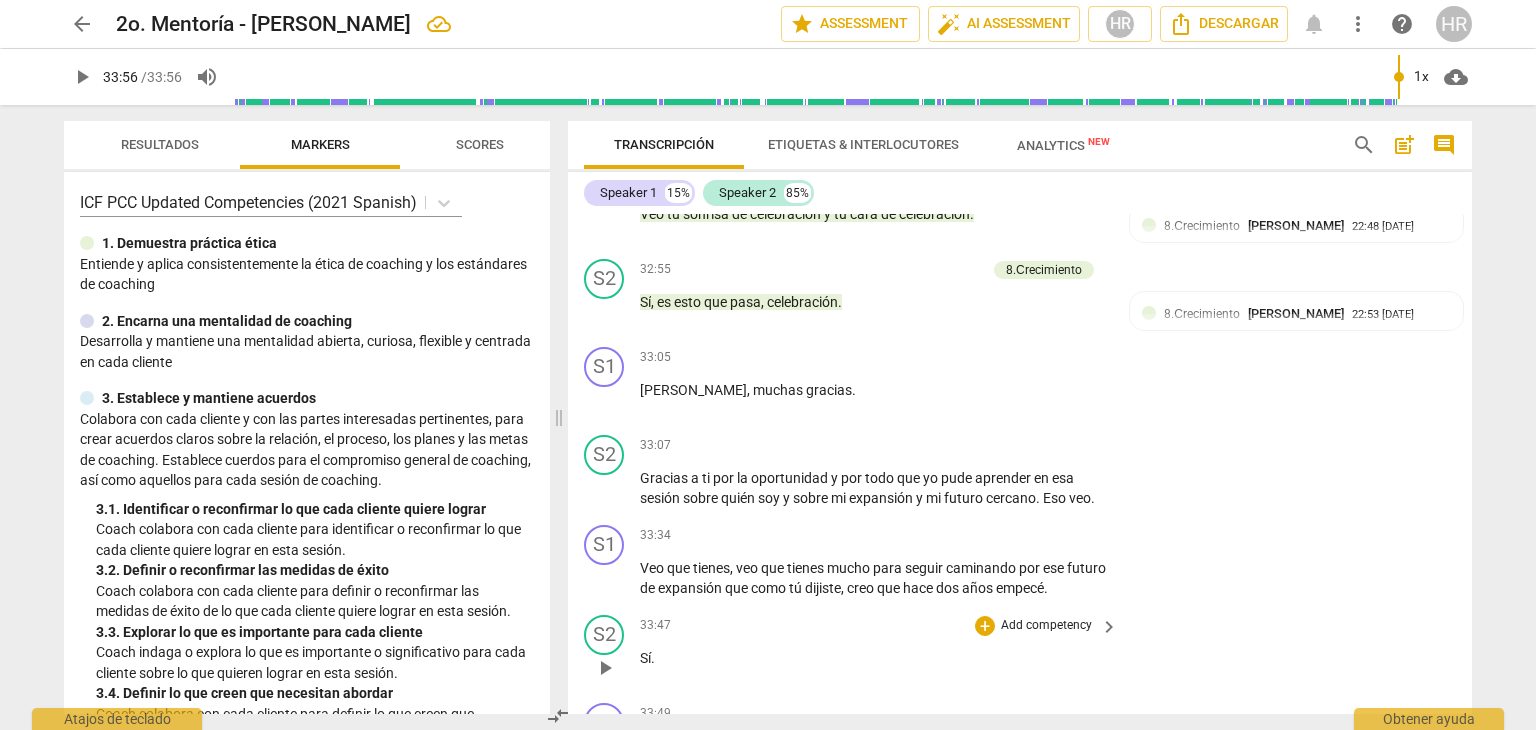 click on "S2 play_arrow pause 33:47 + Add competency keyboard_arrow_right Sí ." at bounding box center [1020, 651] 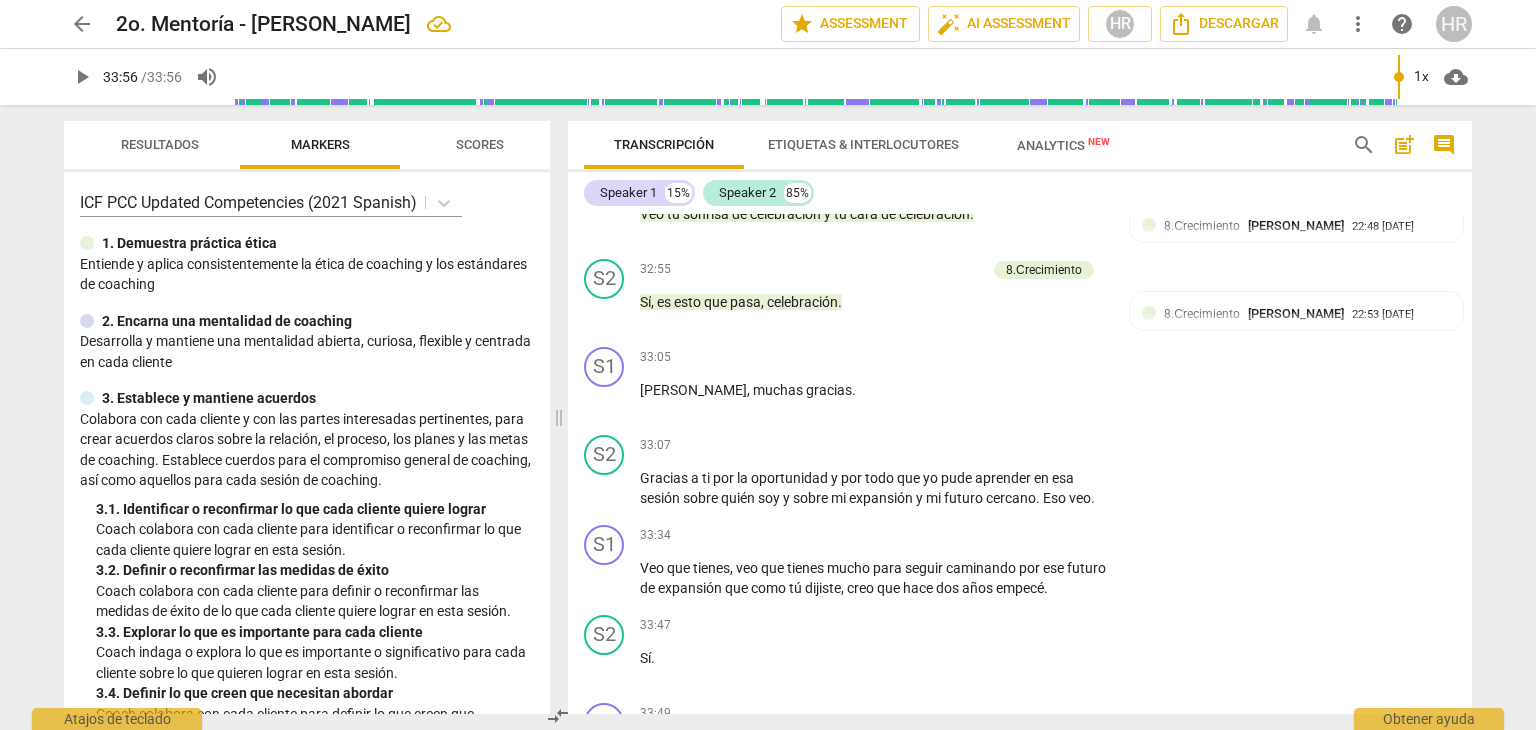 click on "play_arrow" at bounding box center [82, 77] 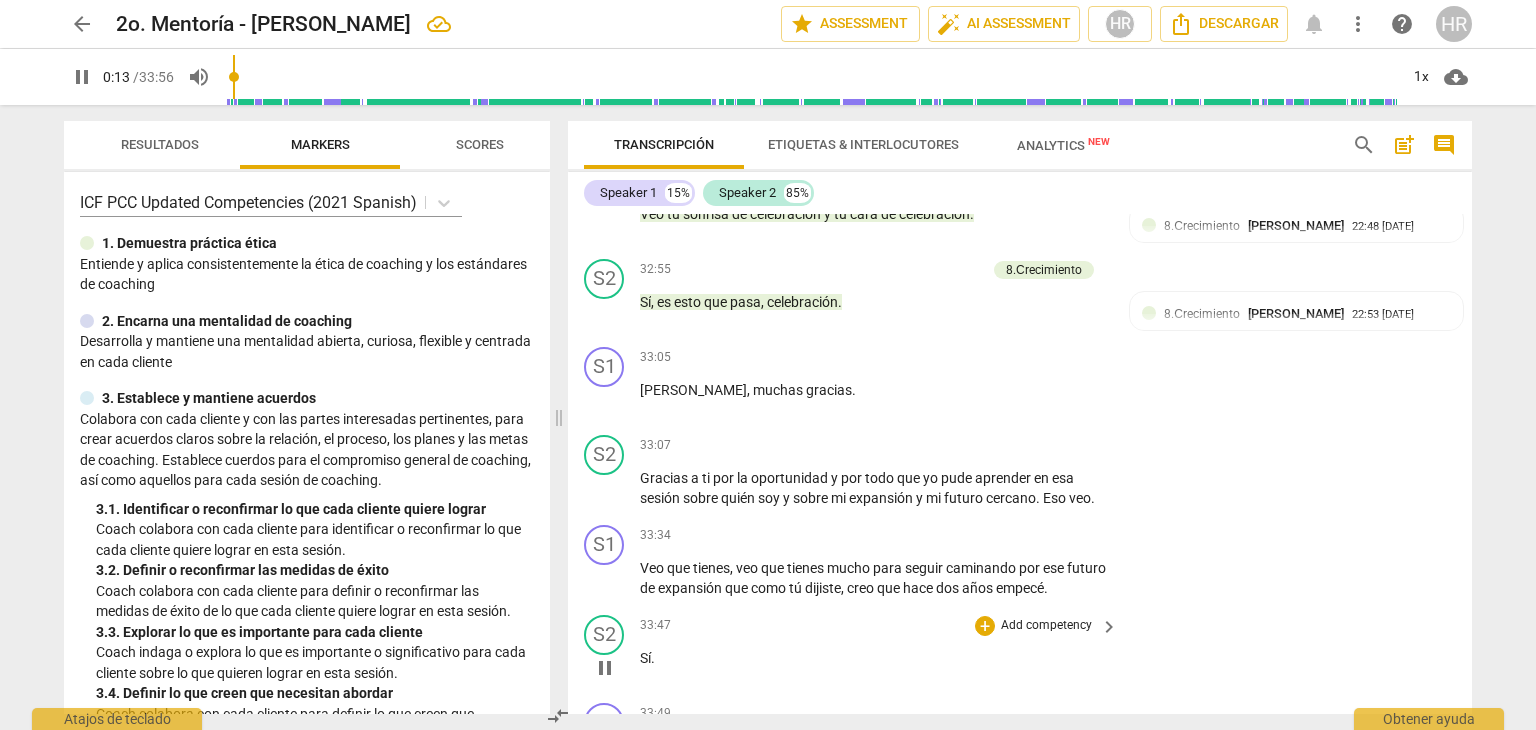 click on "S2 play_arrow pause 33:47 + Add competency keyboard_arrow_right Sí ." at bounding box center [1020, 651] 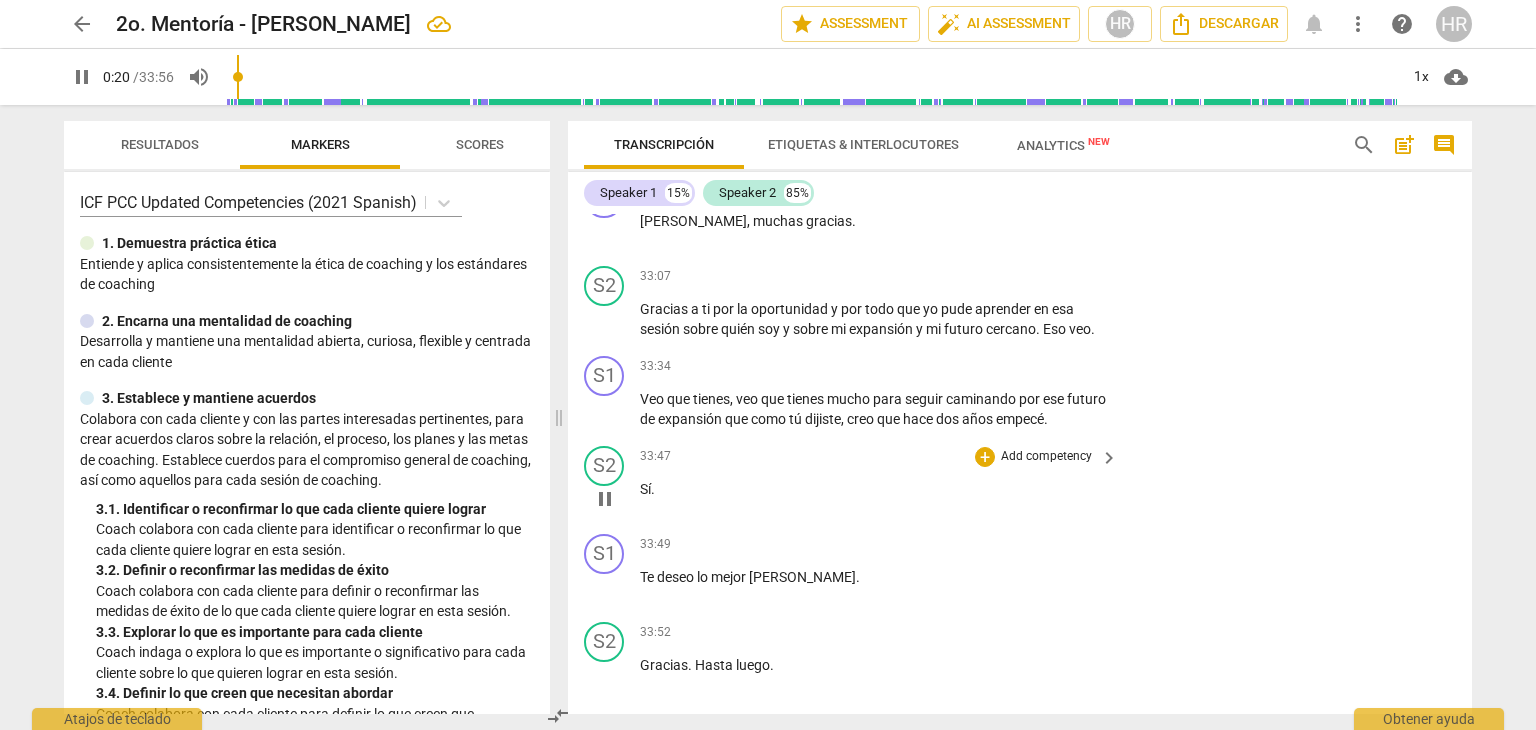 scroll, scrollTop: 8499, scrollLeft: 0, axis: vertical 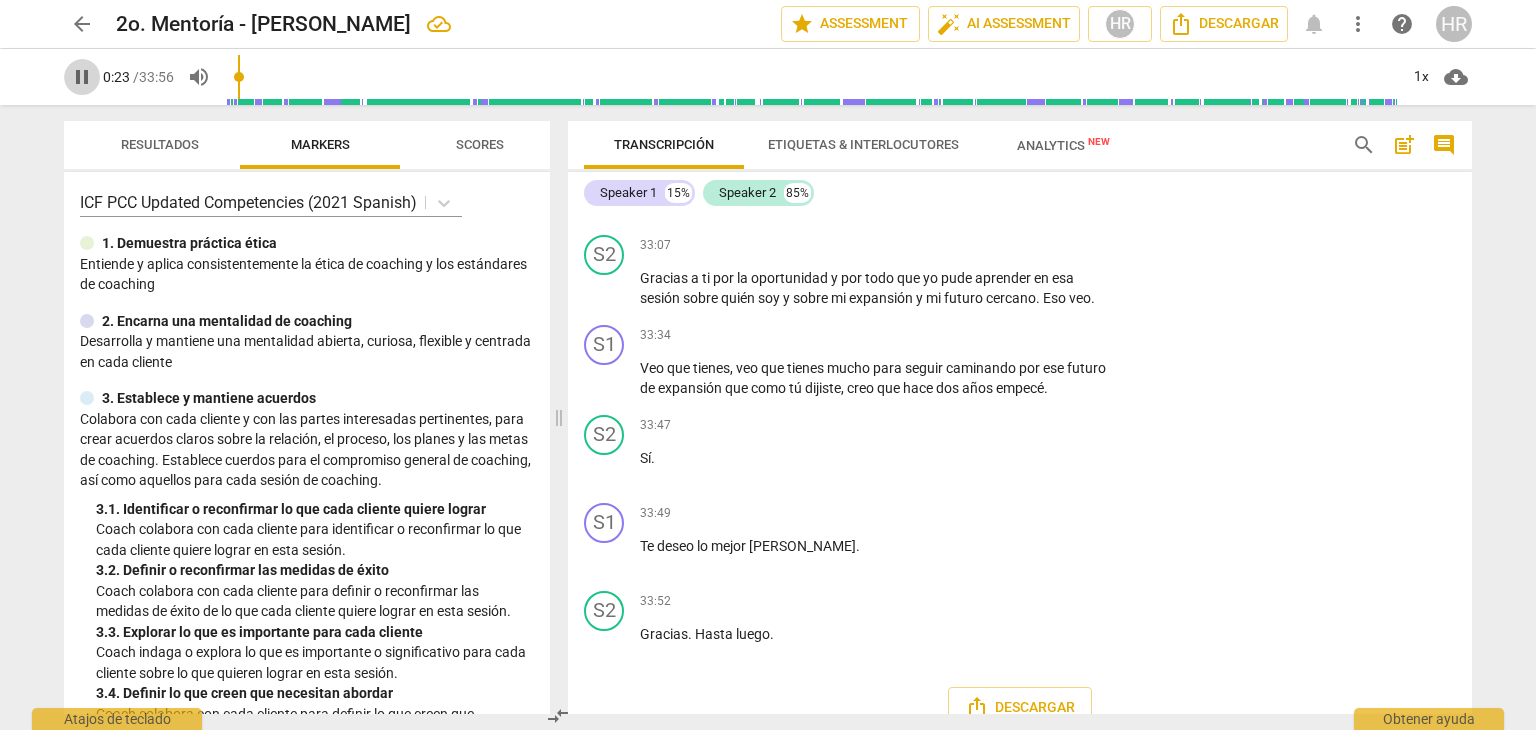 click on "pause" at bounding box center (82, 77) 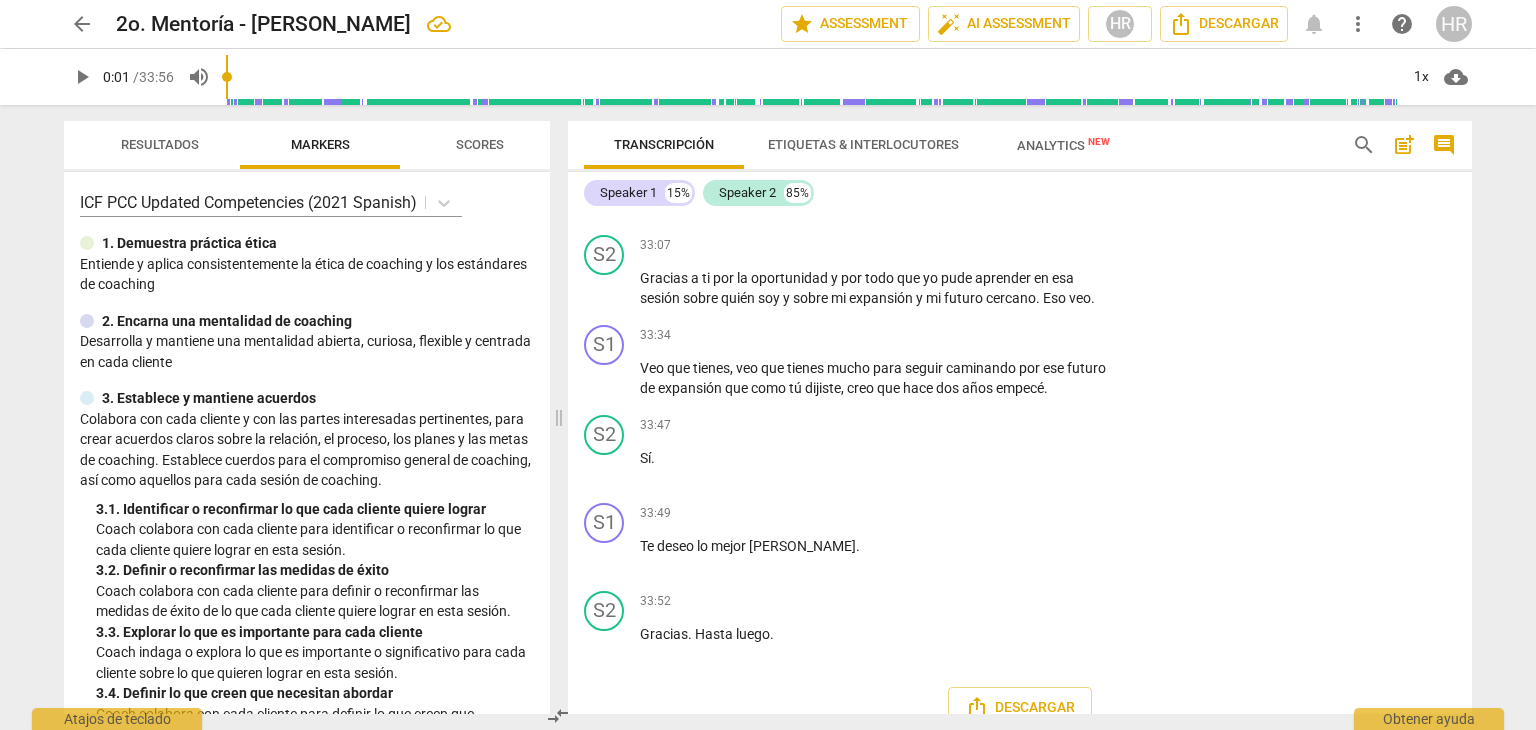 click at bounding box center [811, 77] 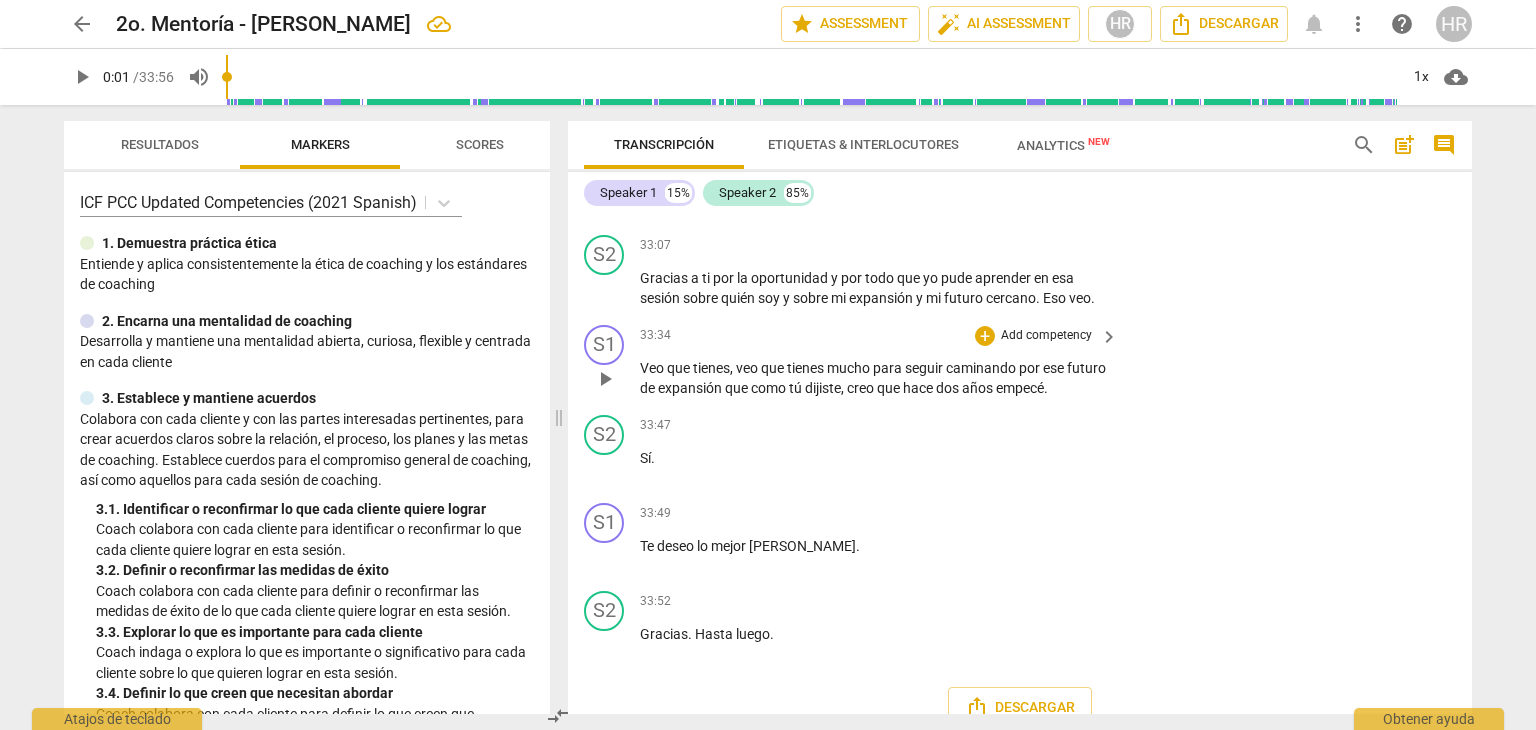 click on "Add competency" at bounding box center (1046, 336) 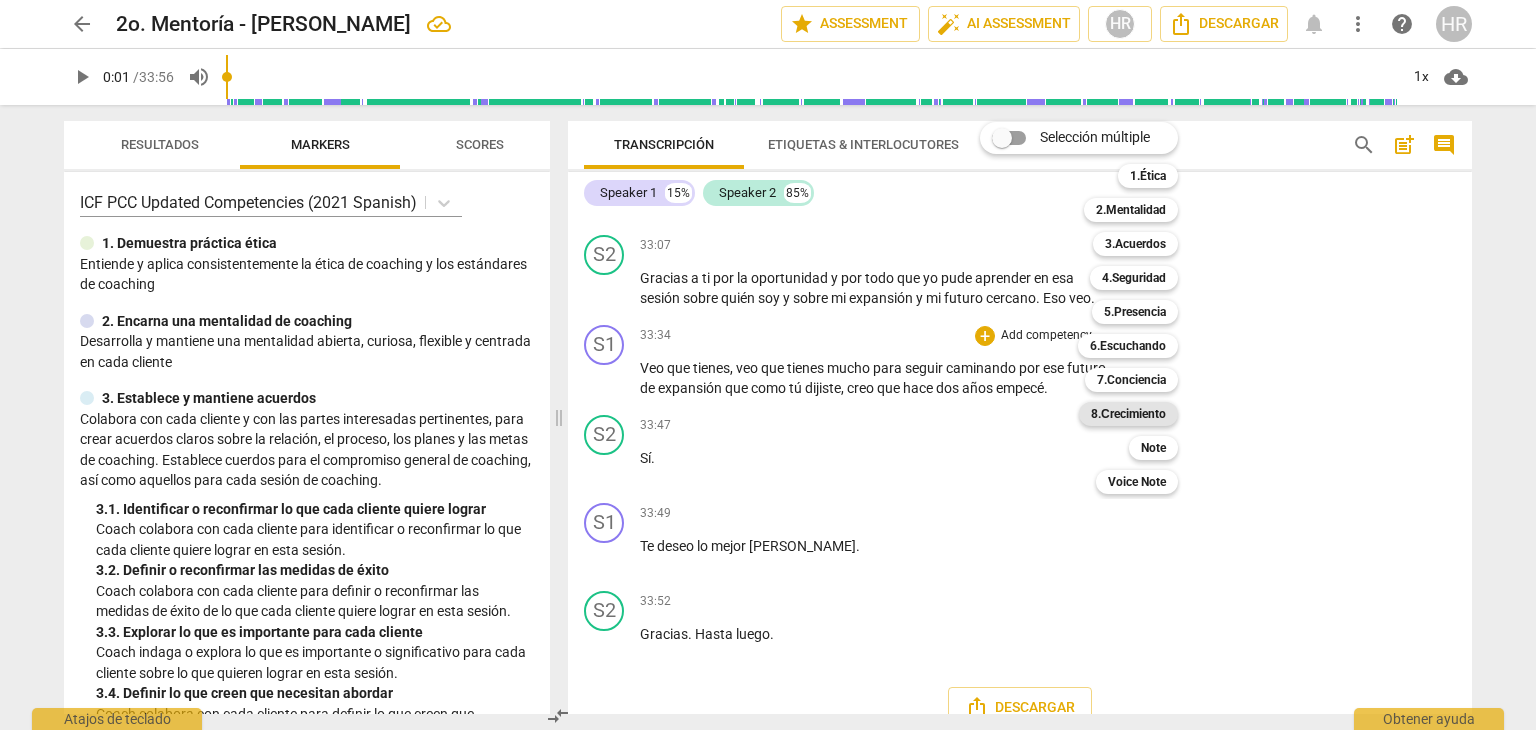 click on "8.Сrecimiento" at bounding box center (1128, 414) 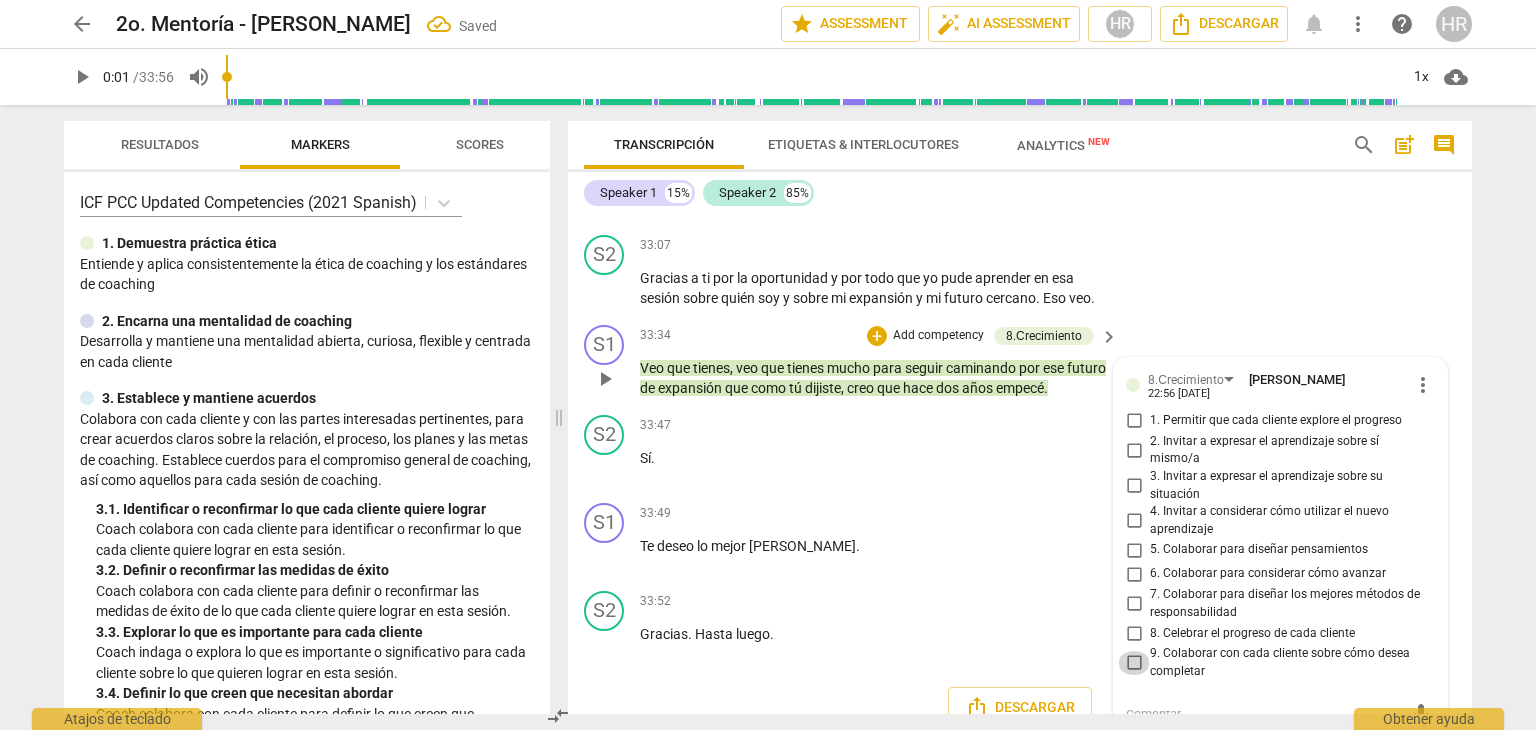 click on "9. Colaborar con cada cliente sobre cómo desea completar" at bounding box center (1134, 663) 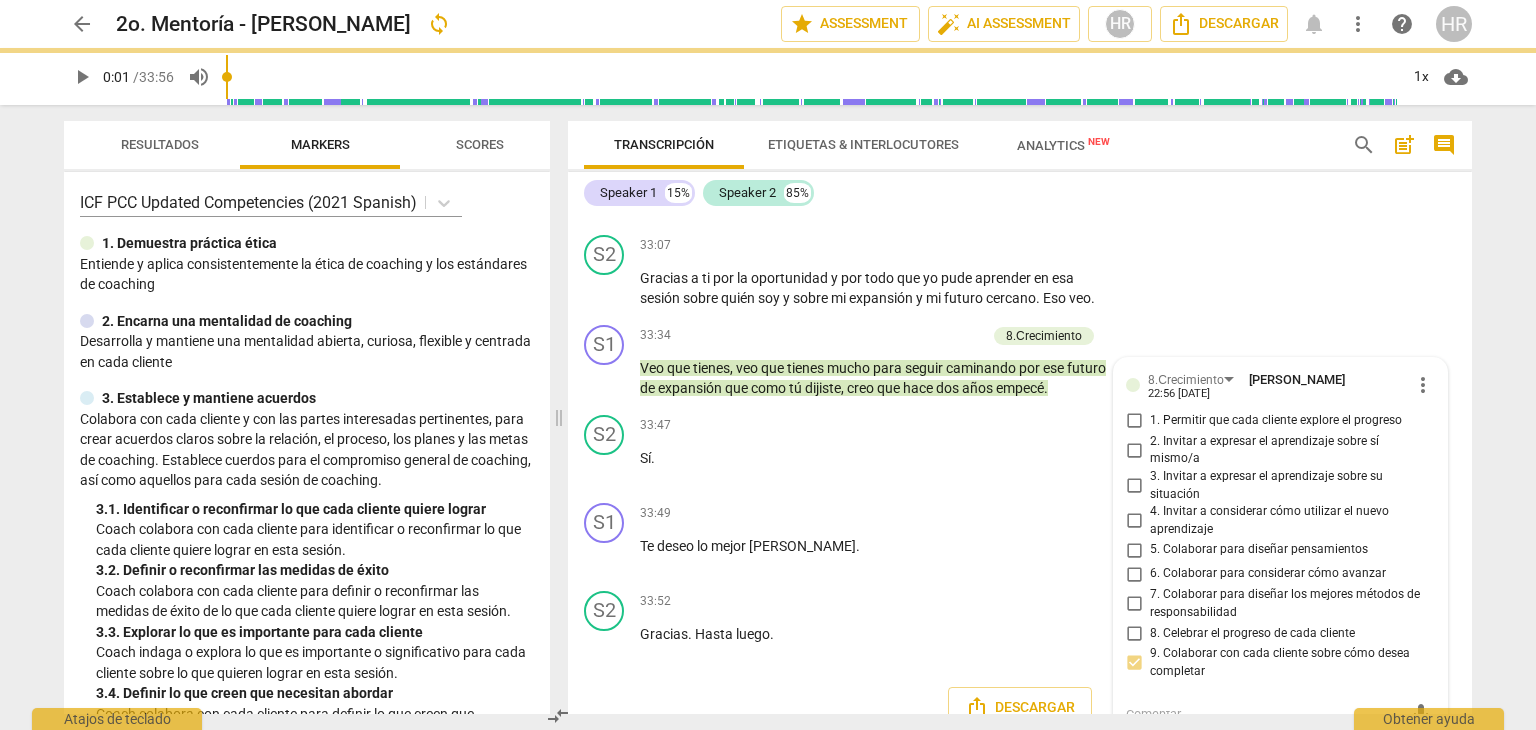 click on "Descargar" at bounding box center (1020, 708) 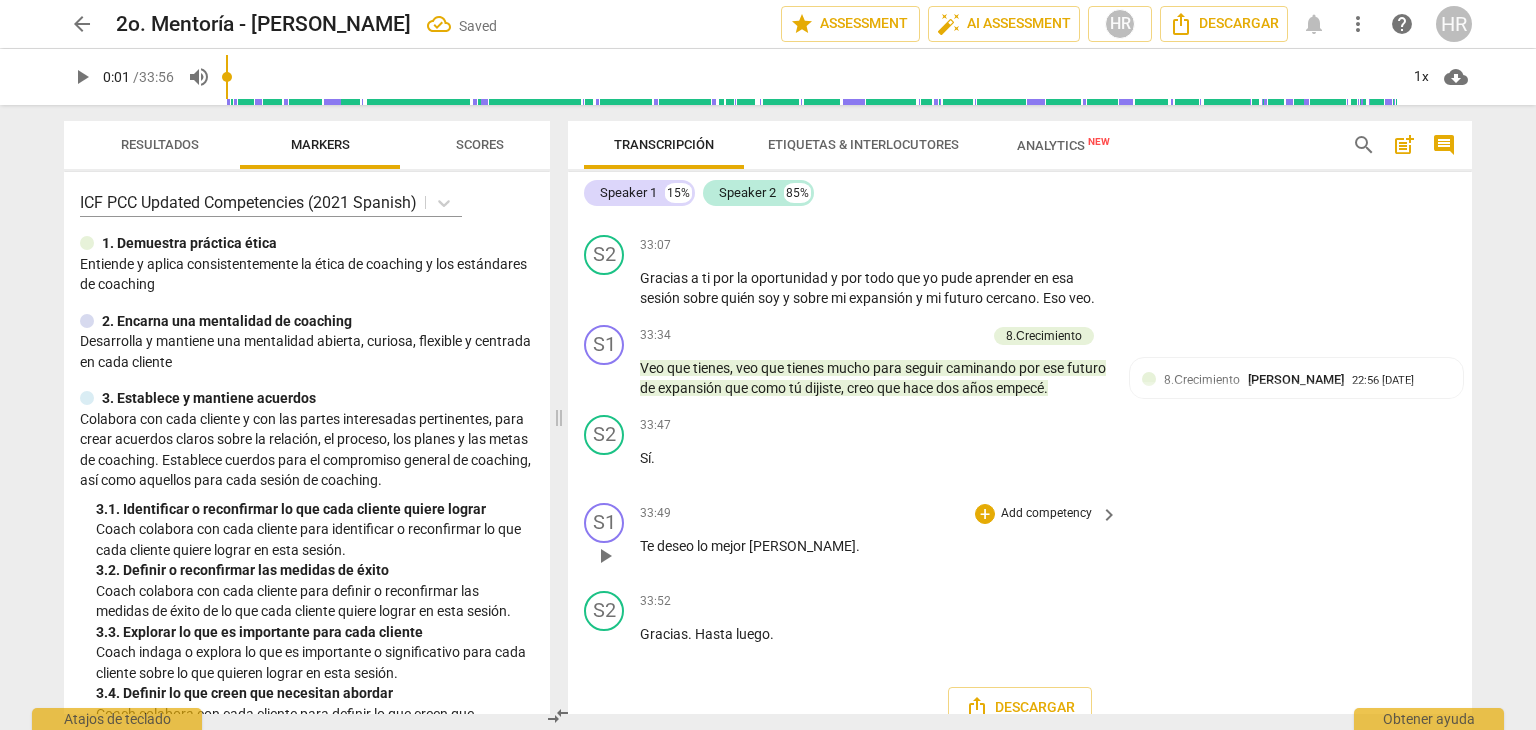 click on "S1 play_arrow pause 33:49 + Add competency keyboard_arrow_right Te   deseo   lo   mejor   [PERSON_NAME] ." at bounding box center [1020, 539] 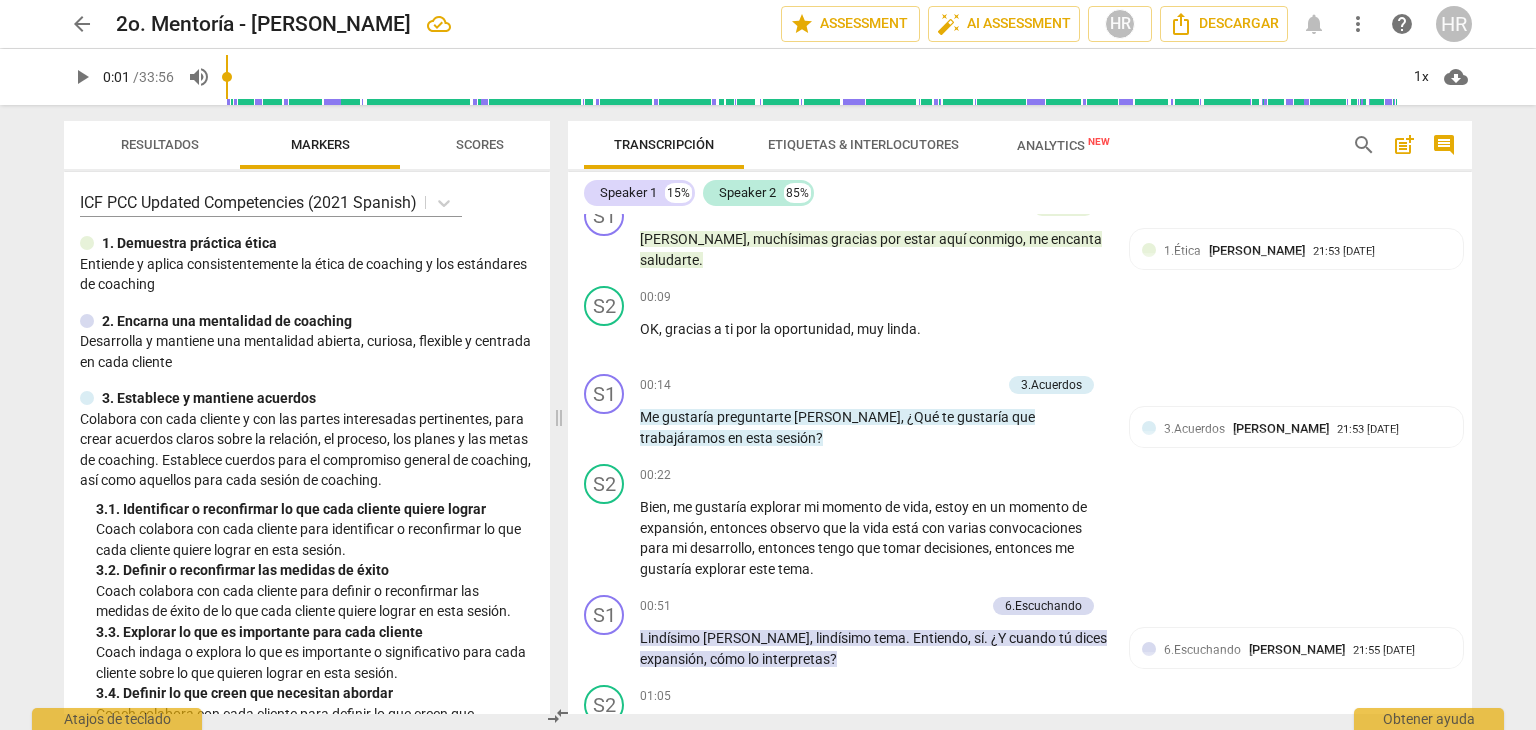 scroll, scrollTop: 0, scrollLeft: 0, axis: both 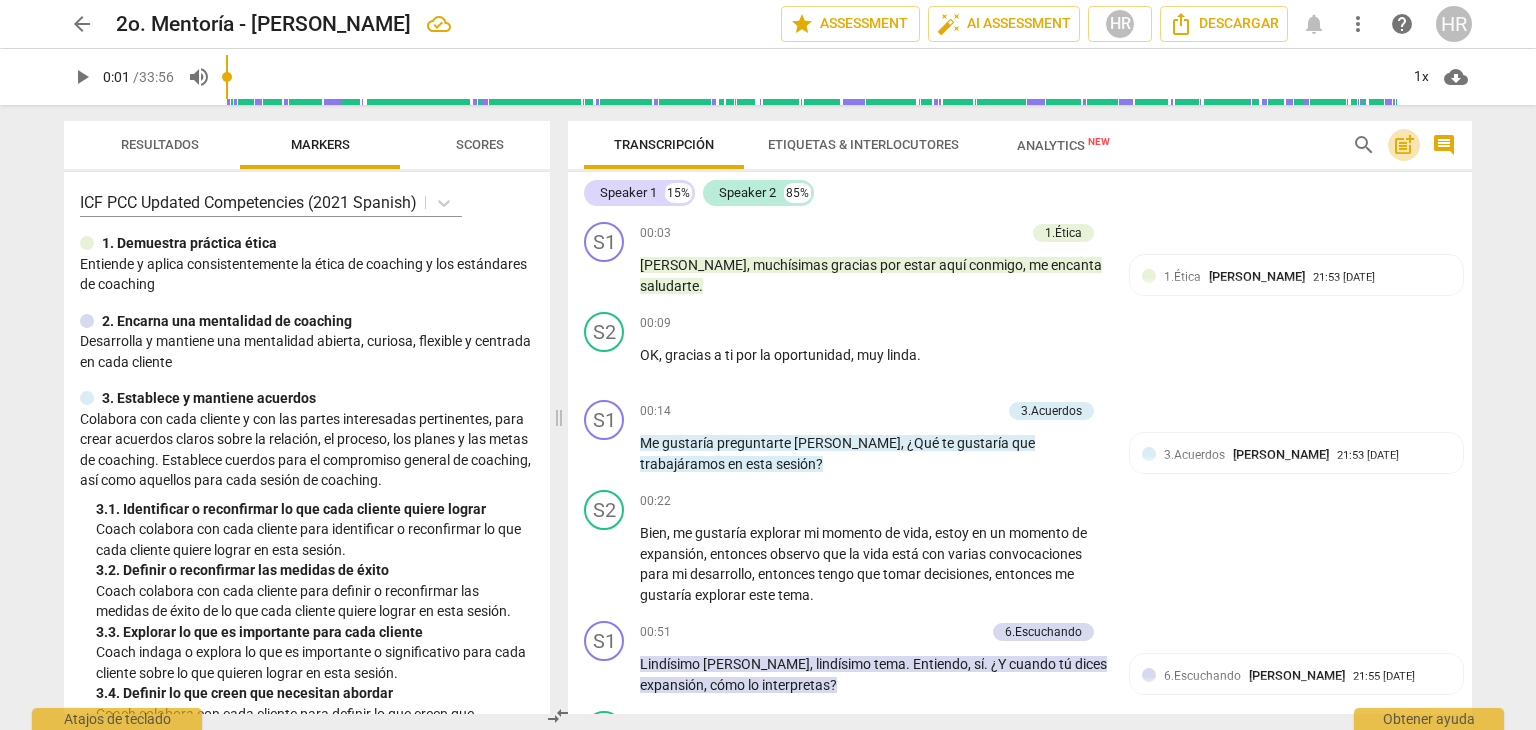 click on "post_add" at bounding box center [1404, 145] 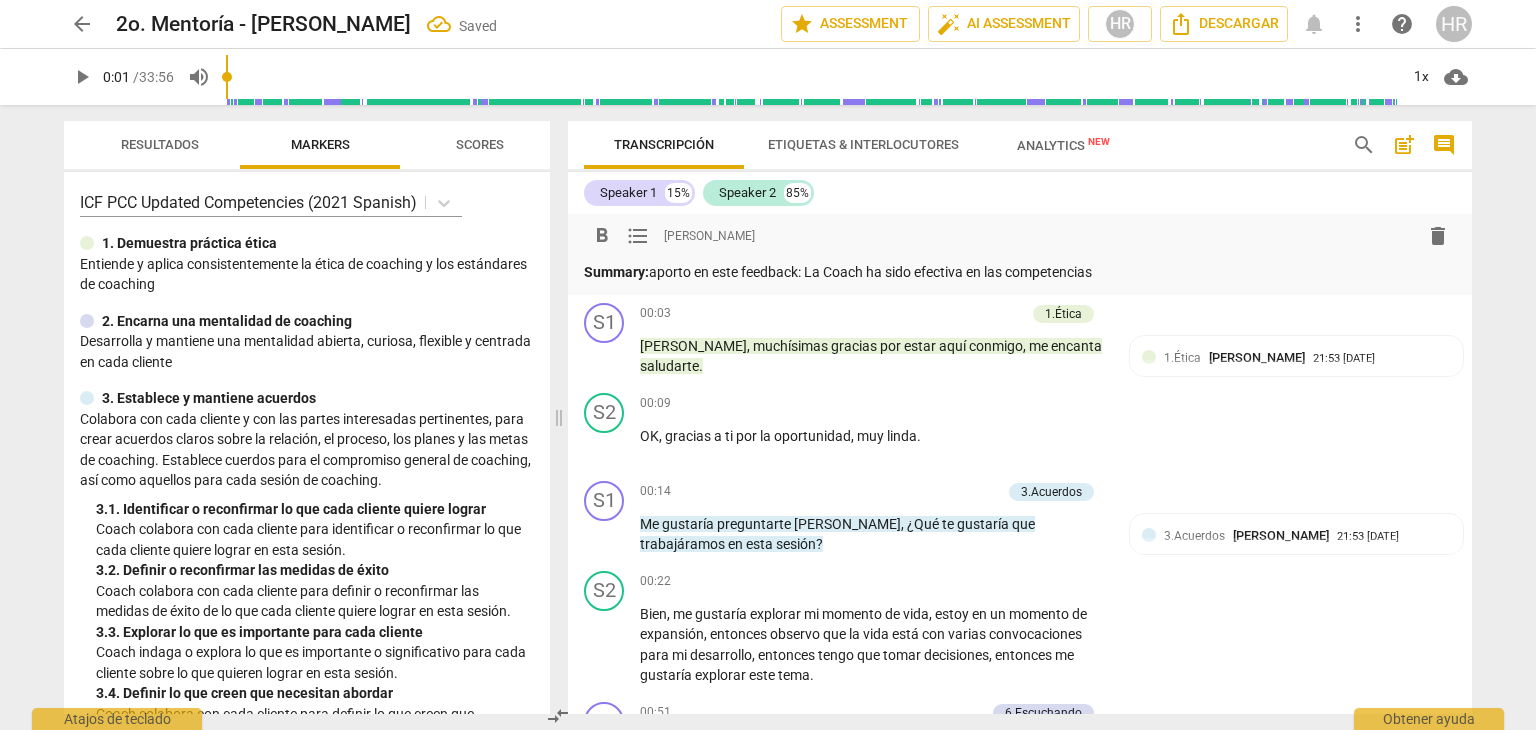 click on "Summary:   aporto en este feedback: La Coach ha sido efectiva en las competencias" at bounding box center (1020, 272) 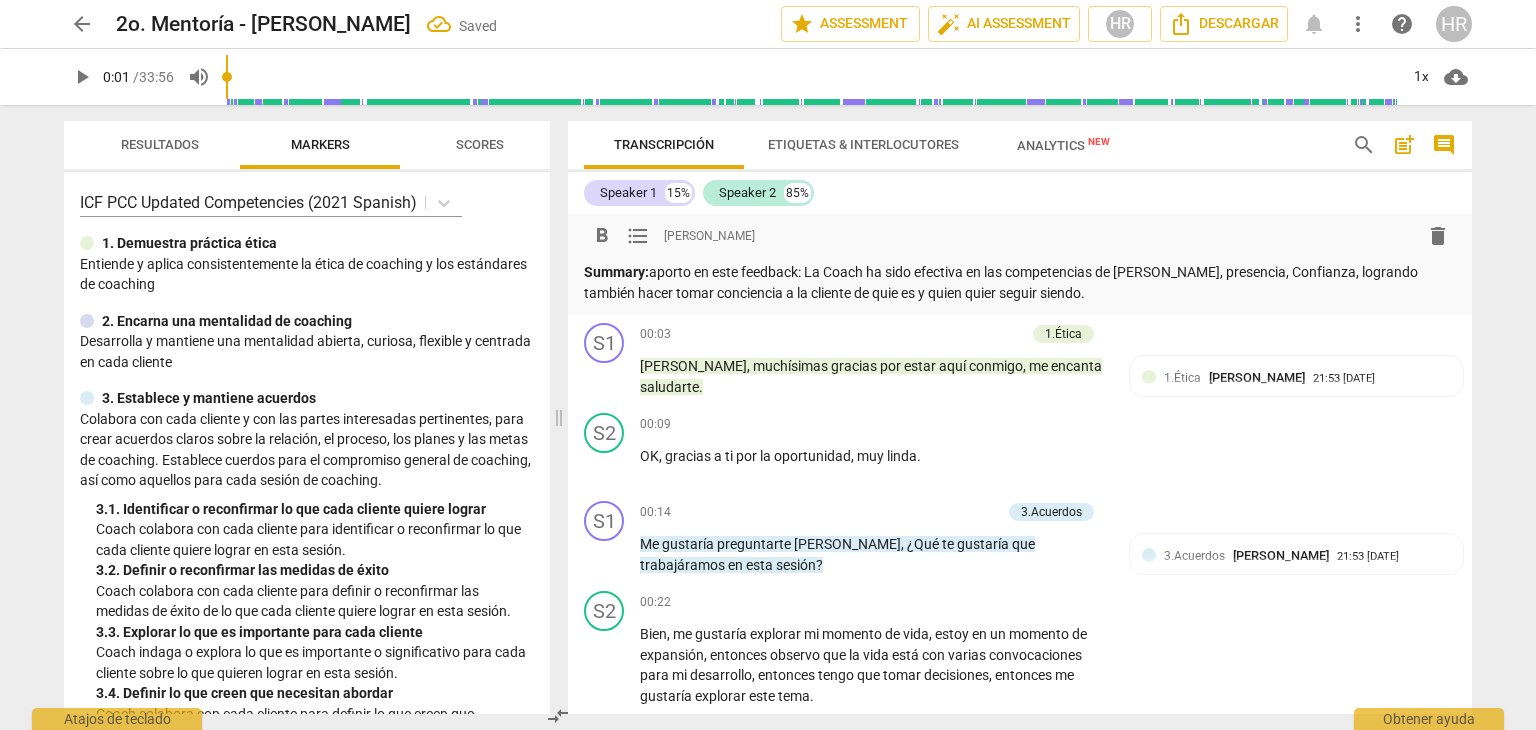 click on "Summary:   aporto en este feedback: La Coach ha sido efectiva en las competencias de [PERSON_NAME], presencia, Confianza, logrando también hacer tomar conciencia a la cliente de quie es y quien quier seguir siendo." at bounding box center [1020, 282] 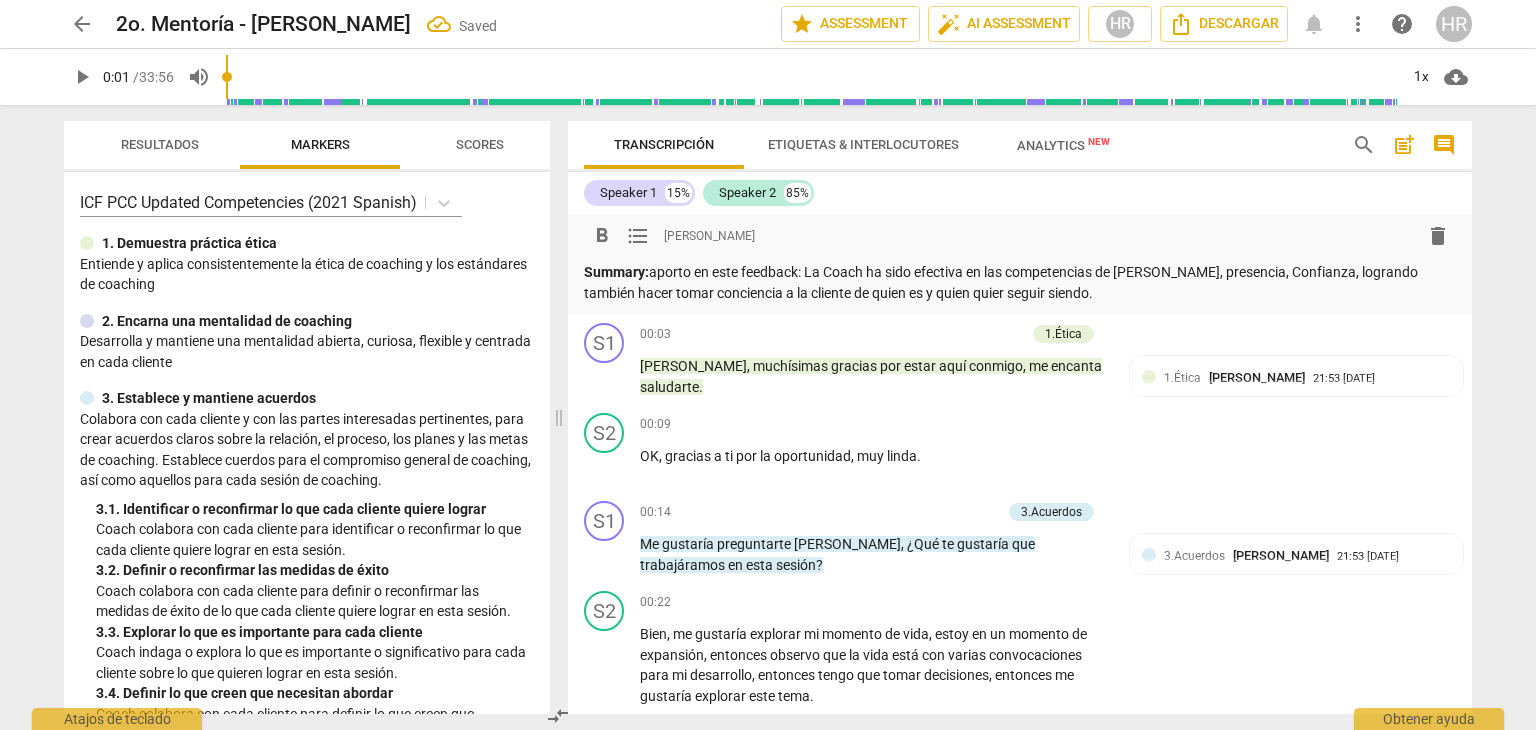 click on "Summary:   aporto en este feedback: La Coach ha sido efectiva en las competencias de [PERSON_NAME], presencia, Confianza, logrando también hacer tomar conciencia a la cliente de quien es y quien quier seguir siendo." at bounding box center (1020, 282) 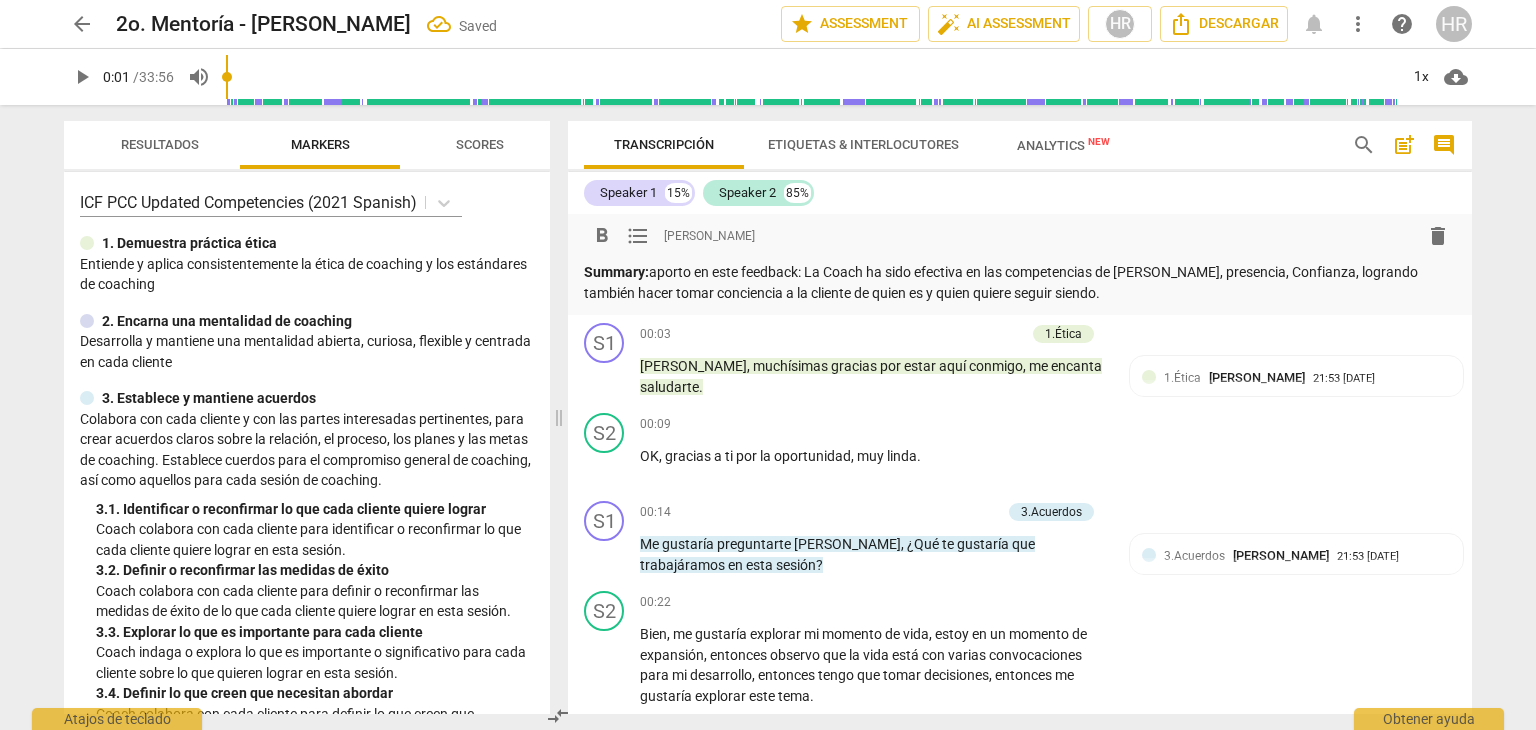 click on "Summary:   aporto en este feedback: La Coach ha sido efectiva en las competencias de [PERSON_NAME], presencia, Confianza, logrando también hacer tomar conciencia a la cliente de quien es y quien quiere seguir siendo." at bounding box center (1020, 282) 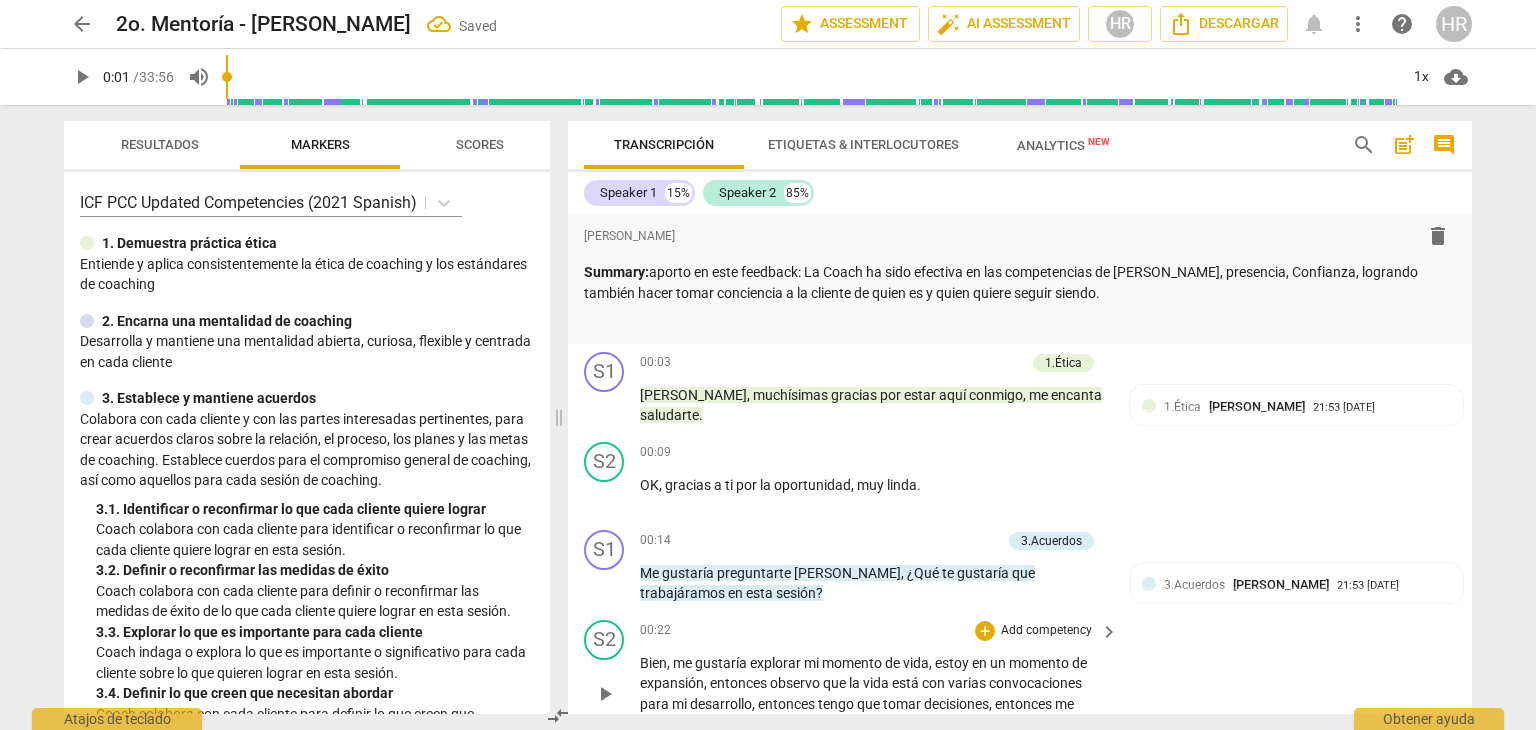 click on "S2 play_arrow pause 00:22 + Add competency keyboard_arrow_right Bien ,   me   gustaría   explorar   mi   momento   de   vida ,   estoy   en   un   momento   de   expansión ,   entonces   observo   que   la   vida   está   con   varias   convocaciones   para   mi   desarrollo ,   entonces   tengo   que   tomar   decisiones ,   entonces   me   gustaría   explorar   este   tema ." at bounding box center [1020, 677] 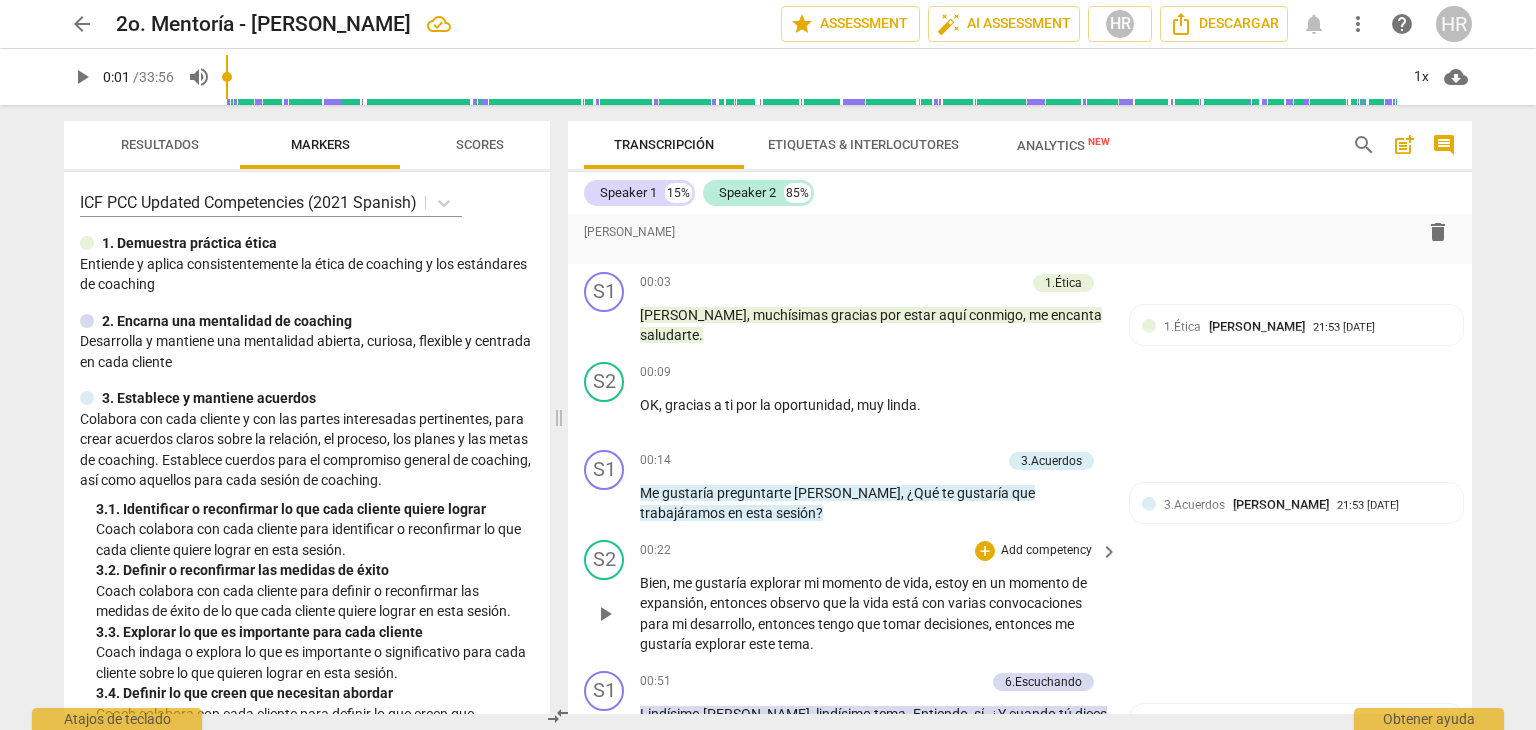 scroll, scrollTop: 0, scrollLeft: 0, axis: both 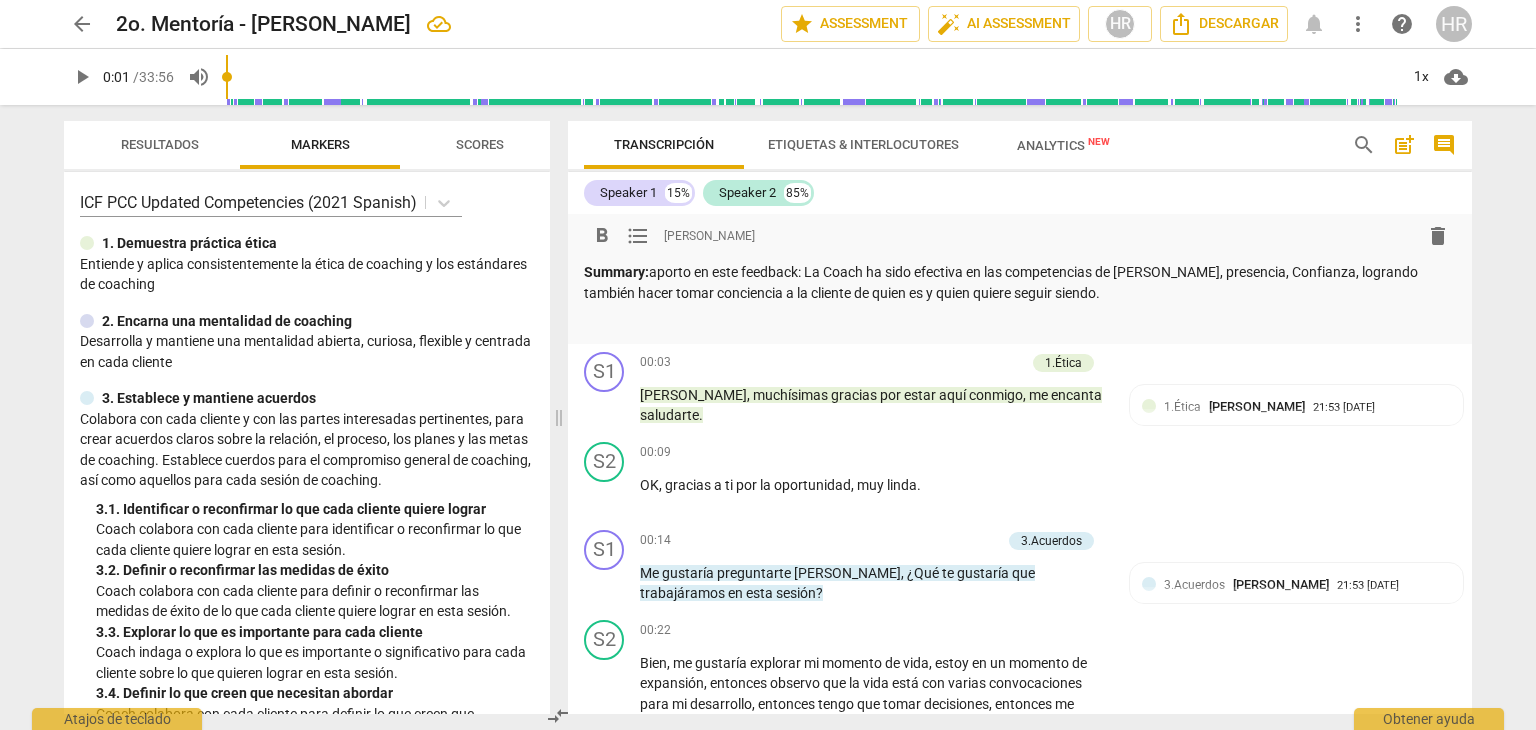 click on "Summary:   aporto en este feedback: La Coach ha sido efectiva en las competencias de [PERSON_NAME], presencia, Confianza, logrando también hacer tomar conciencia a la cliente de quien es y quien quiere seguir siendo." at bounding box center (1020, 282) 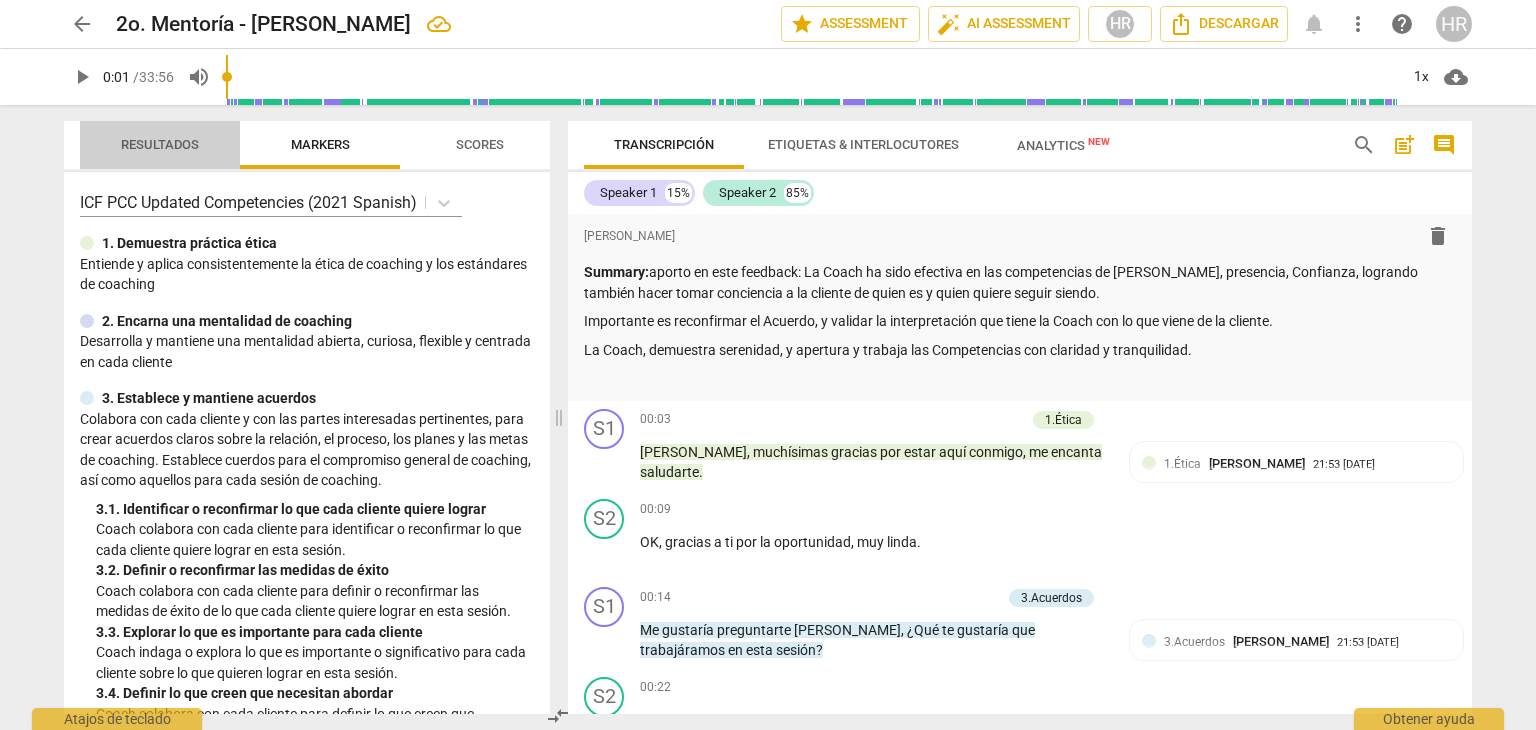 click on "Resultados" at bounding box center [160, 144] 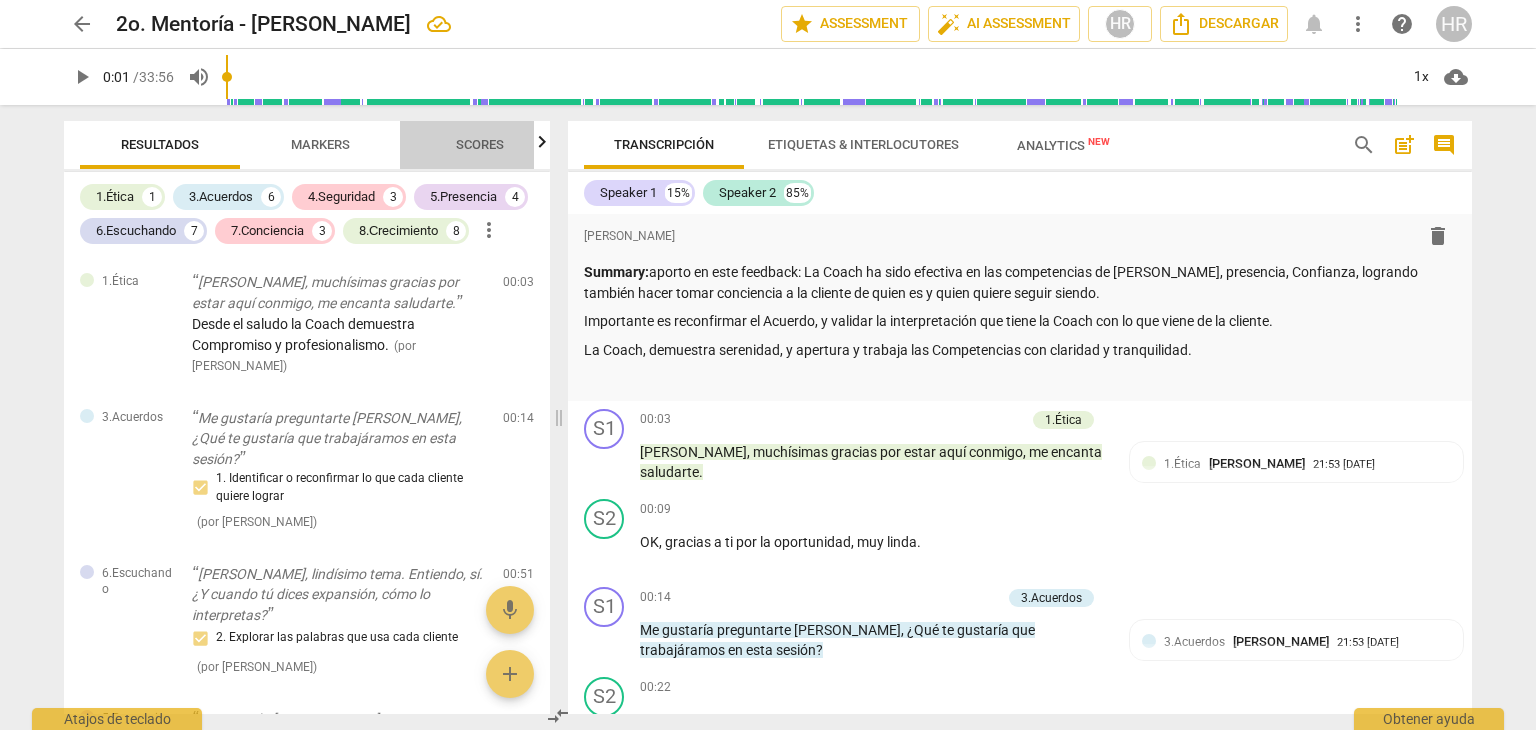 click on "Scores" at bounding box center (480, 144) 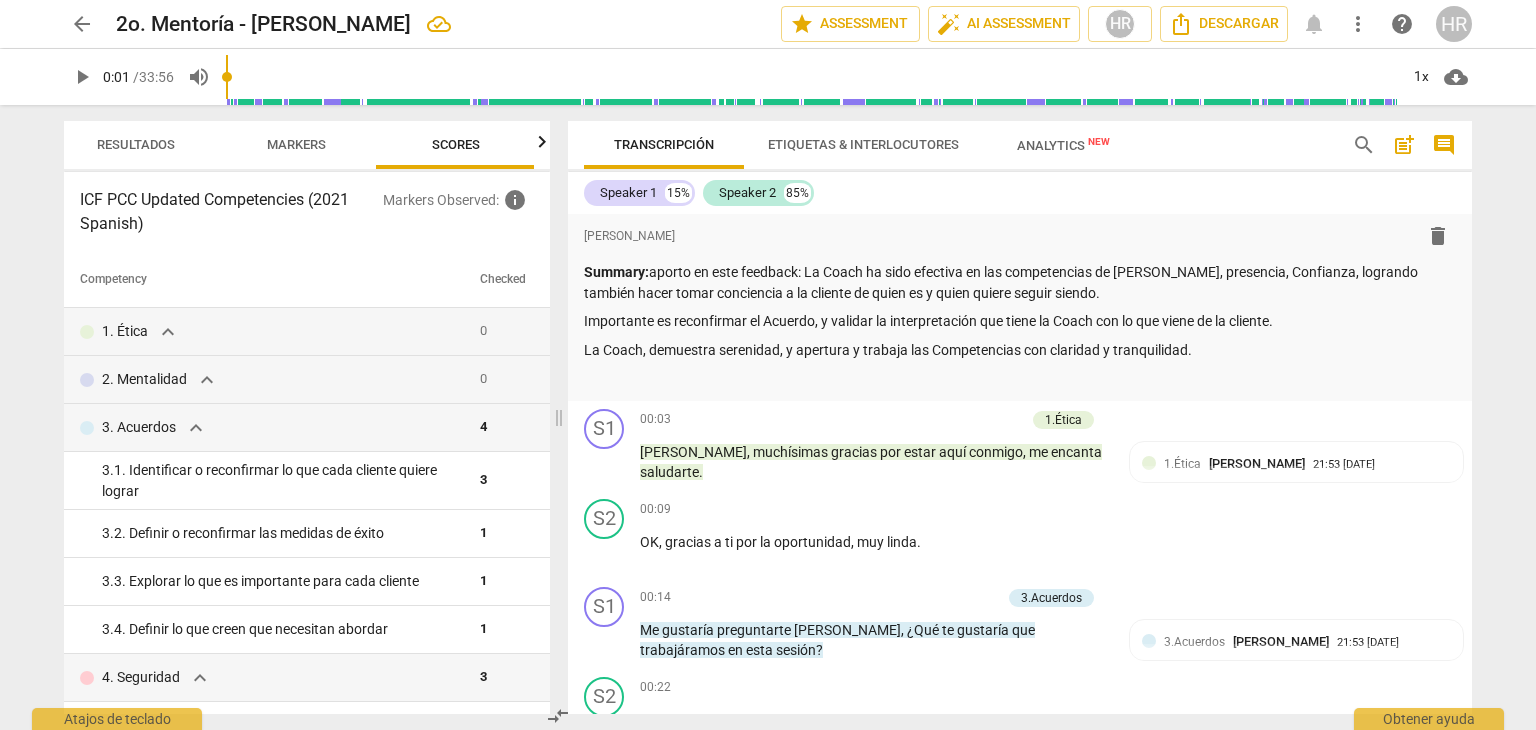 scroll, scrollTop: 0, scrollLeft: 25, axis: horizontal 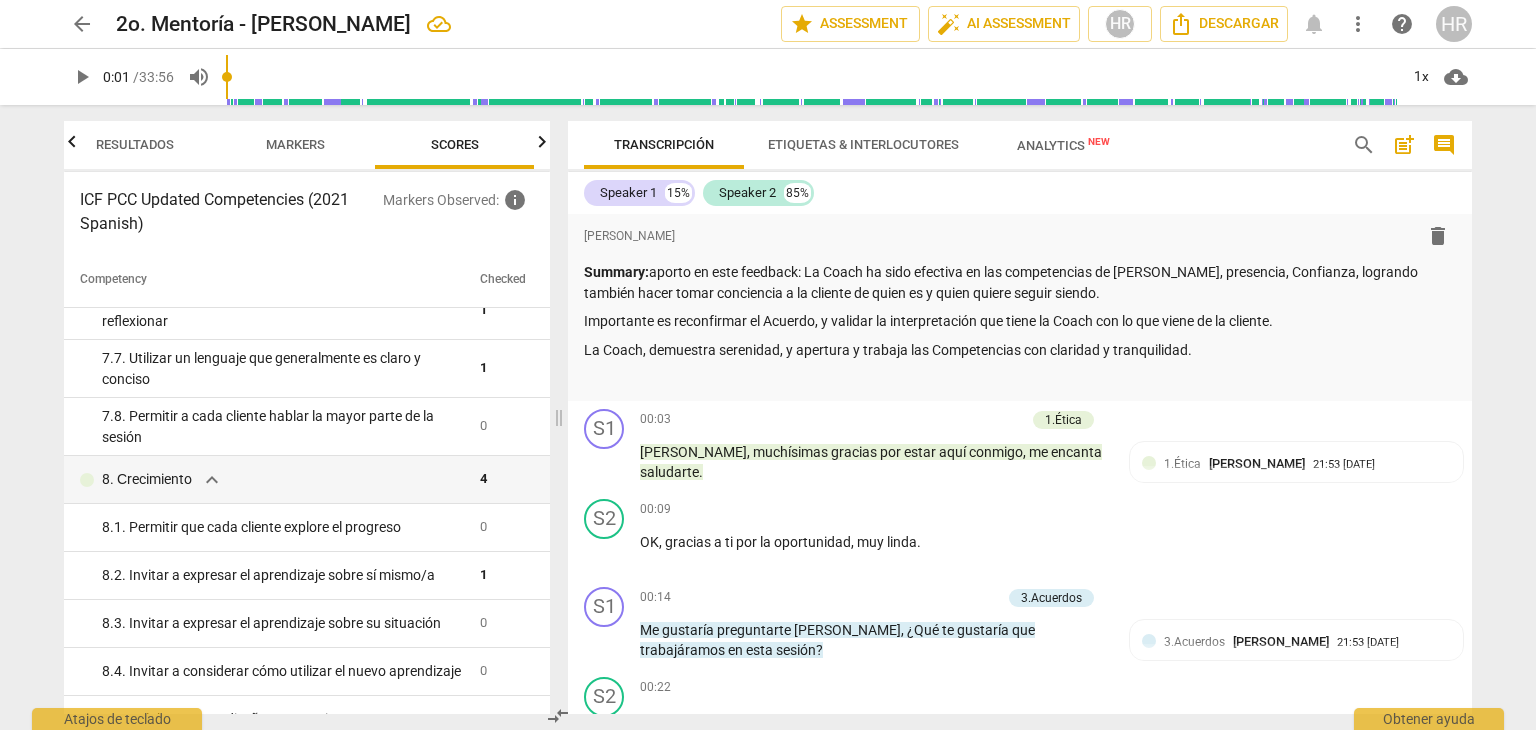 click on "Resultados Markers Scores ICF PCC Updated Competencies (2021 Spanish) Markers Observed : info Competency Checked 1. Ética expand_more 0     2. Mentalidad expand_more 0     3. Acuerdos expand_more 4     3. 1. Identificar o reconfirmar lo que cada cliente quiere lograr  3     3. 2. Definir o reconfirmar las medidas de éxito  1     3. 3. Explorar lo que es importante para cada cliente  1     3. 4. Definir lo que creen que necesitan abordar  1     4. Seguridad expand_more 3     4. 1. Demostrar el respeto 2     4. 2. Mostrar apoyo, empatía o preocupación 0     4. 3. Reconocer y apoyar la expresión de sentimientos 2     4. 4. Colaborar con cada cliente invitándole  1     5. Presencia expand_more 5     5. 1. Actuar en respuesta a toda la persona  1     5. 2. Actuar en respuesta a lo que cada cliente quiere 2     5. 3. Colaborar con cada cliente apoyando a cada cliente 1     5. 4. Demuestrar curiosidad 1     5. 5. Crear o dejar espacio para el silencio 1     6. Escuchando expand_more 6     6. 1     6. 3     6." at bounding box center (303, 417) 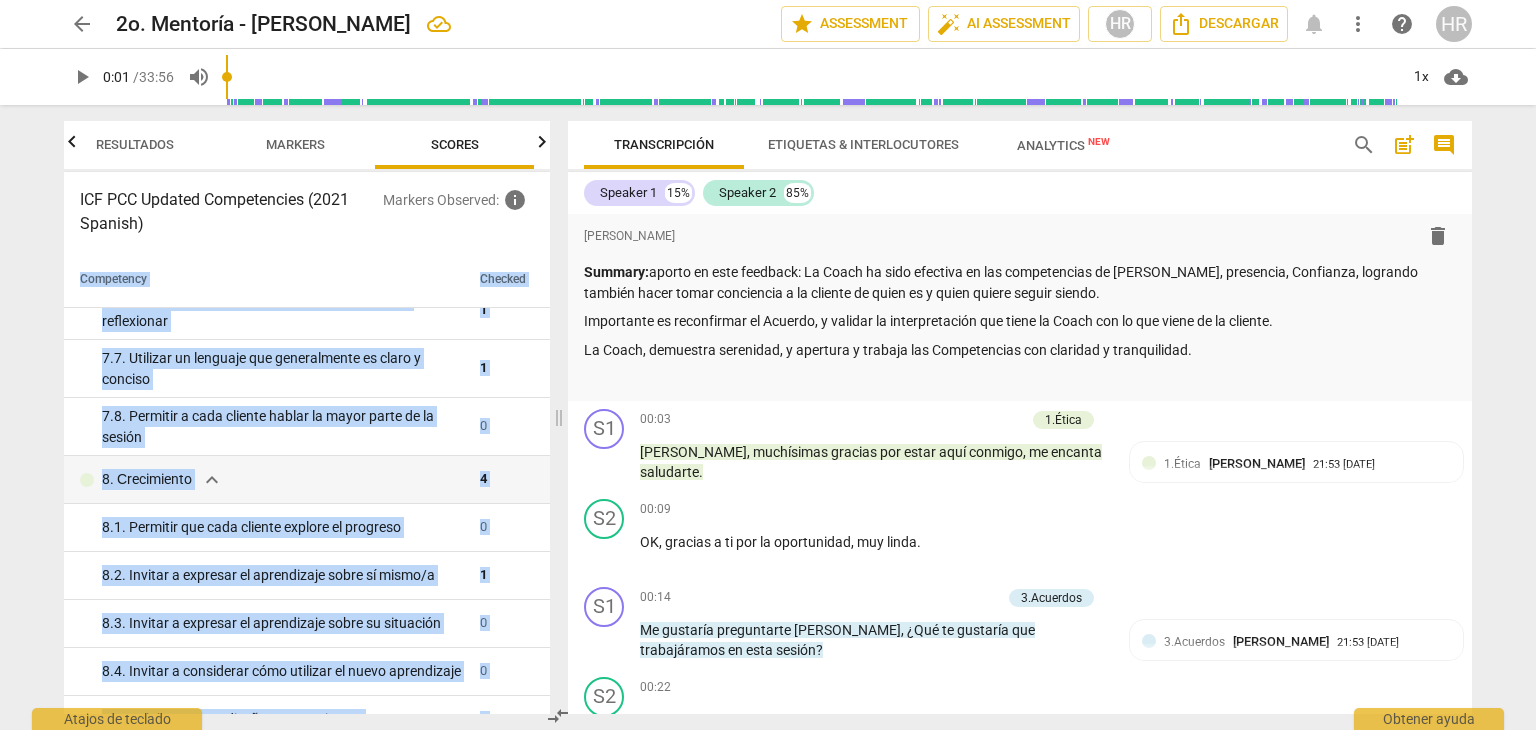 click on "Resultados Markers Scores ICF PCC Updated Competencies (2021 Spanish) Markers Observed : info Competency Checked 1. Ética expand_more 0     2. Mentalidad expand_more 0     3. Acuerdos expand_more 4     3. 1. Identificar o reconfirmar lo que cada cliente quiere lograr  3     3. 2. Definir o reconfirmar las medidas de éxito  1     3. 3. Explorar lo que es importante para cada cliente  1     3. 4. Definir lo que creen que necesitan abordar  1     4. Seguridad expand_more 3     4. 1. Demostrar el respeto 2     4. 2. Mostrar apoyo, empatía o preocupación 0     4. 3. Reconocer y apoyar la expresión de sentimientos 2     4. 4. Colaborar con cada cliente invitándole  1     5. Presencia expand_more 5     5. 1. Actuar en respuesta a toda la persona  1     5. 2. Actuar en respuesta a lo que cada cliente quiere 2     5. 3. Colaborar con cada cliente apoyando a cada cliente 1     5. 4. Demuestrar curiosidad 1     5. 5. Crear o dejar espacio para el silencio 1     6. Escuchando expand_more 6     6. 1     6. 3     6." at bounding box center [303, 417] 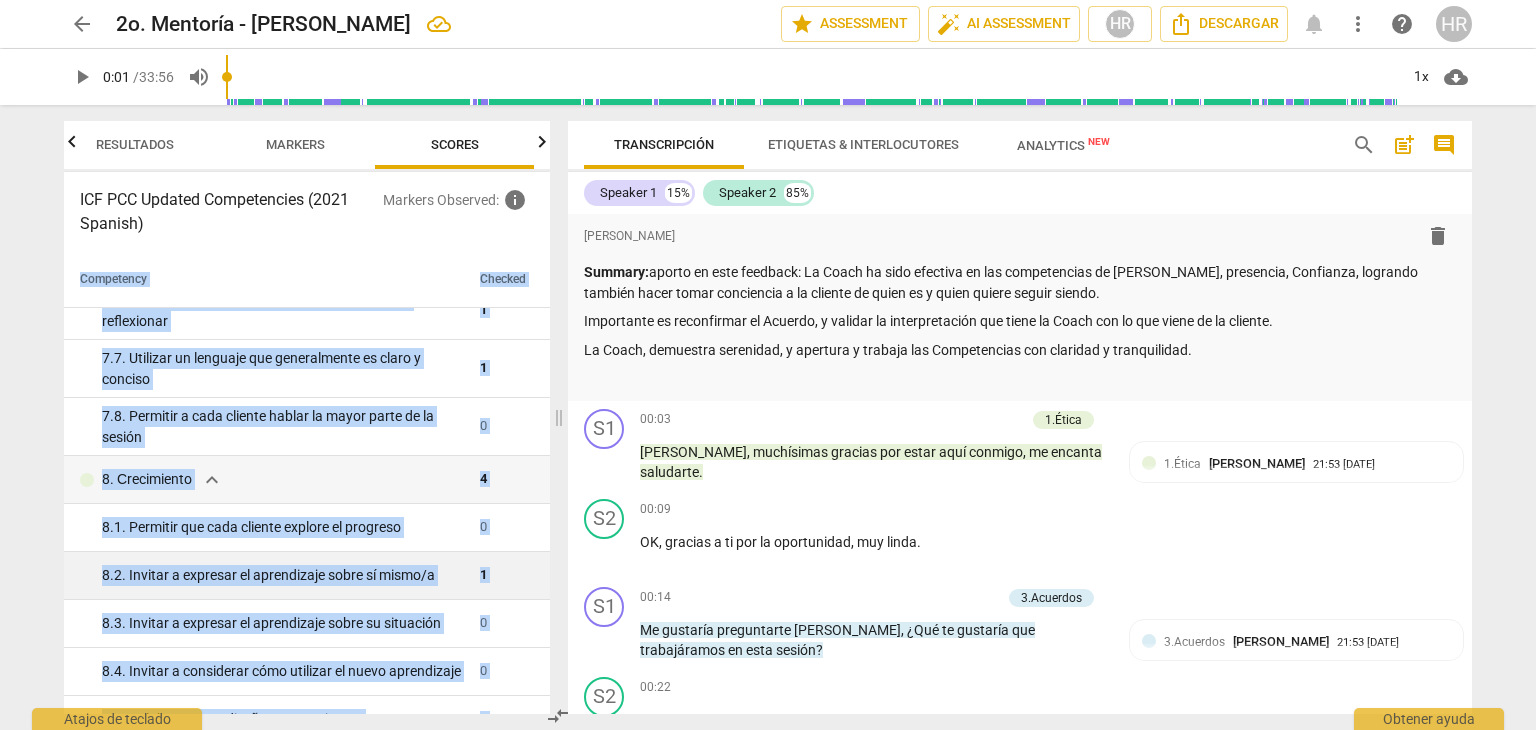 click at bounding box center [542, 576] 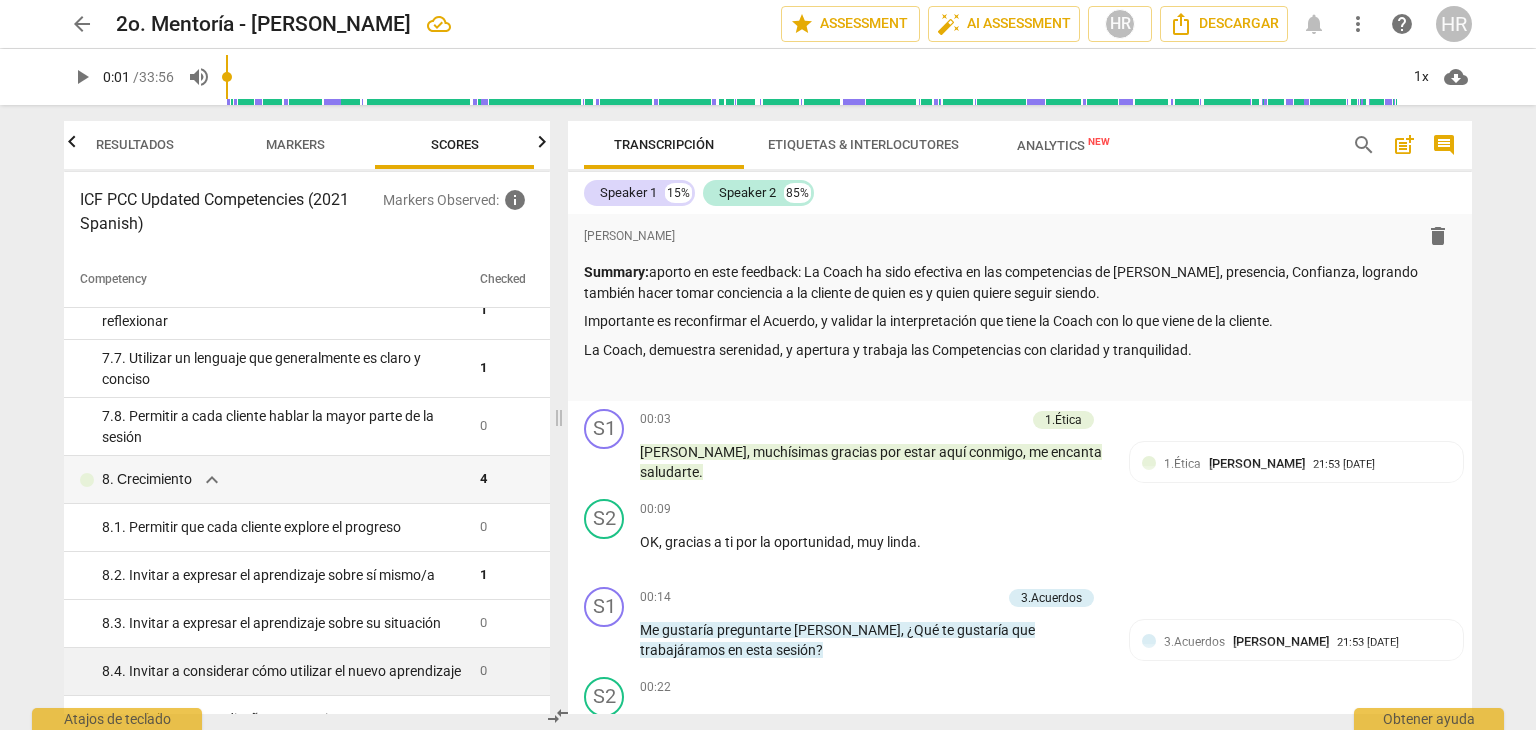 click on "8. 4. Invitar a considerar cómo utilizar el nuevo aprendizaje" at bounding box center [283, 671] 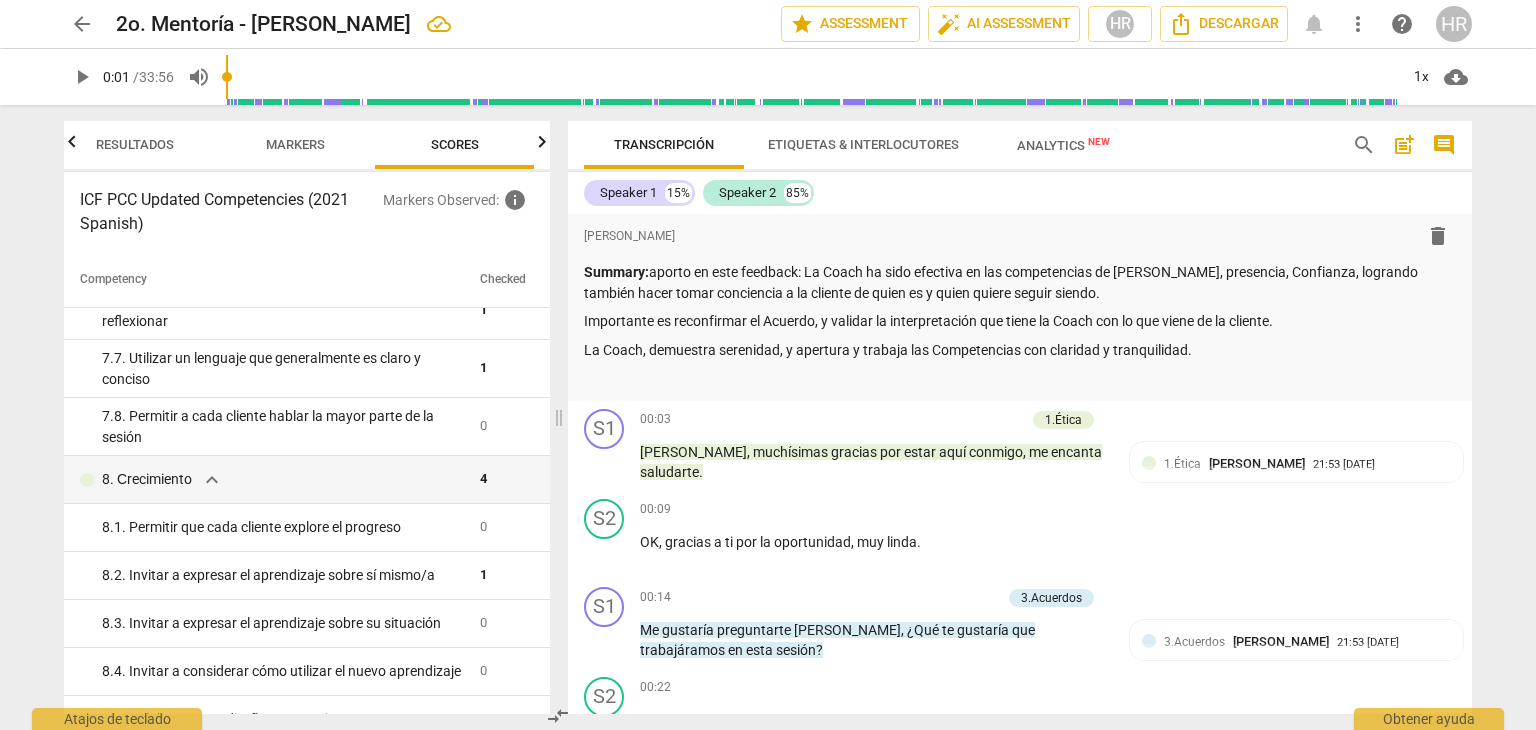 scroll, scrollTop: 1862, scrollLeft: 0, axis: vertical 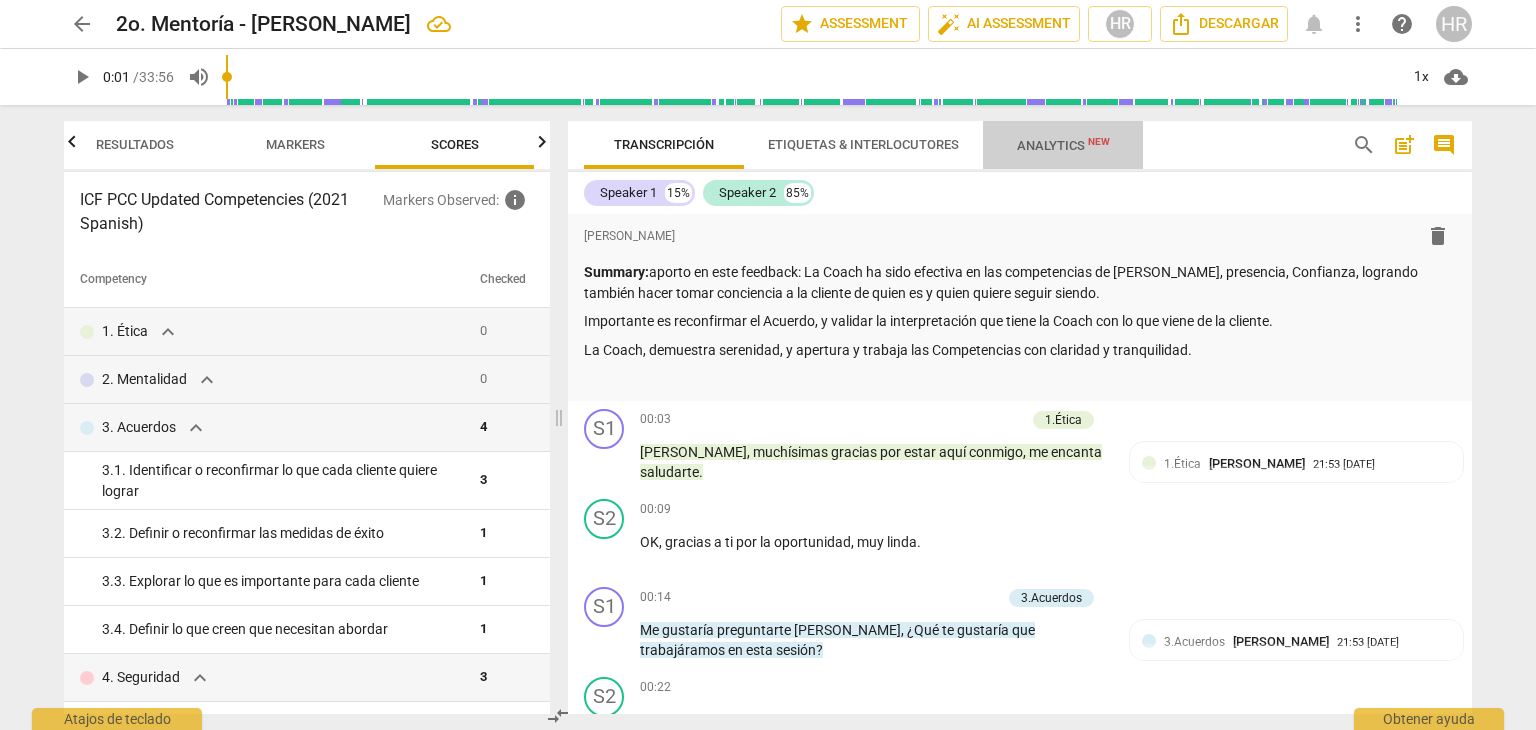 click on "Analytics   New" at bounding box center [1063, 145] 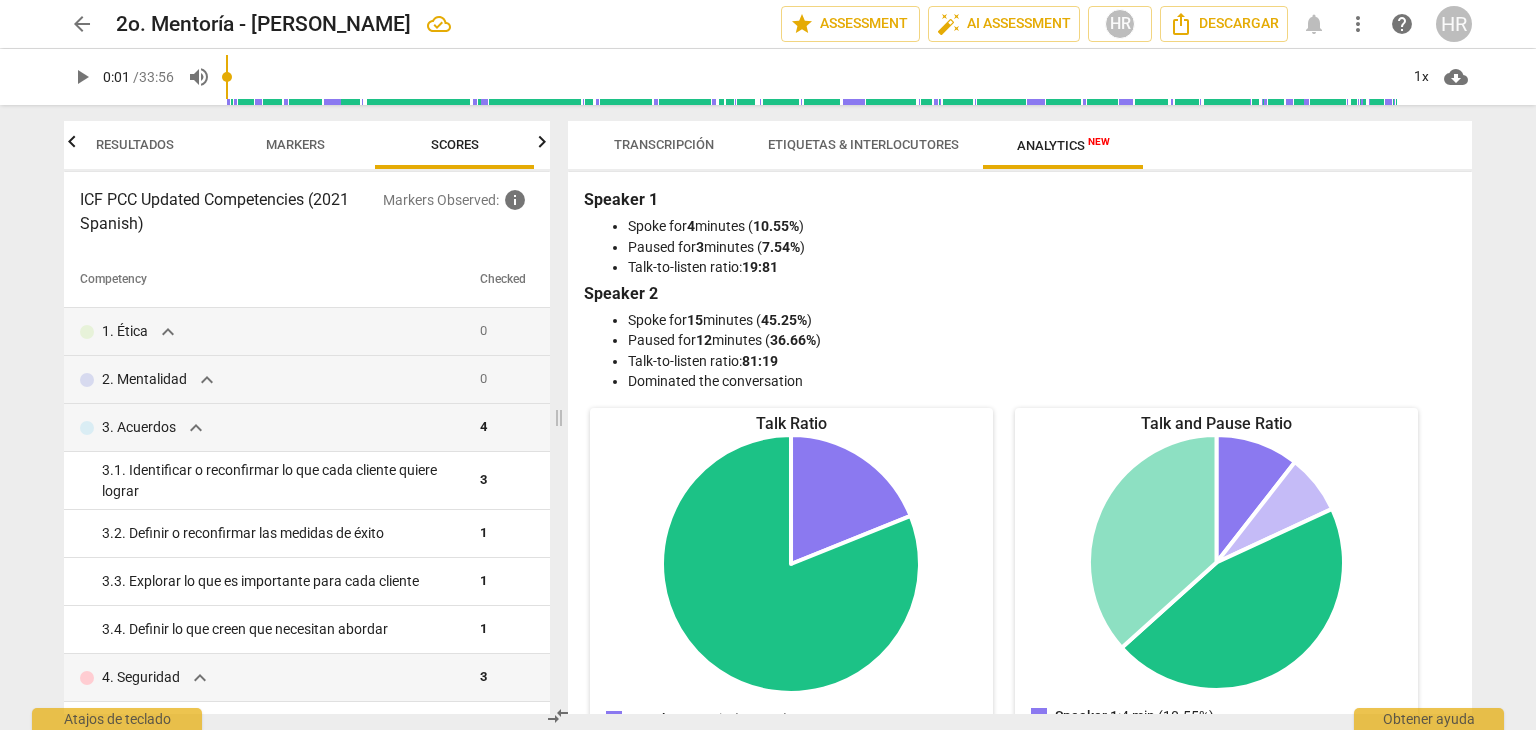 click on "Transcripción Etiquetas & Interlocutores Analytics   New Speaker 1 15% Speaker 2 85% format_bold format_list_bulleted [PERSON_NAME] delete Summary:   aporto en este feedback: La Coach ha sido efectiva en las competencias de Escucha, presencia, Confianza, logrando también hacer tomar conciencia a la cliente de quien es y quien quiere seguir siendo. Importante es reconfirmar el Acuerdo, y validar la interpretación que tiene la Coach con lo que viene de la cliente. La Coach, demuestra serenidad, y apertura y trabaja las Competencias con claridad y tranquilidad. S1 play_arrow pause 00:03 + Add competency 1.Ética keyboard_arrow_right [PERSON_NAME] ,   muchísimas   gracias   por   estar   aquí   conmigo ,   me   encanta   saludarte . 1.Ética [PERSON_NAME] 21:53 [DATE] Desde el saludo la Coach demuestra Compromiso y profesionalismo. S2 play_arrow pause 00:09 + Add competency keyboard_arrow_right OK ,   gracias   a   ti   por   la   oportunidad ,   muy   linda . S1 play_arrow pause 00:14 + Me" at bounding box center [1024, 417] 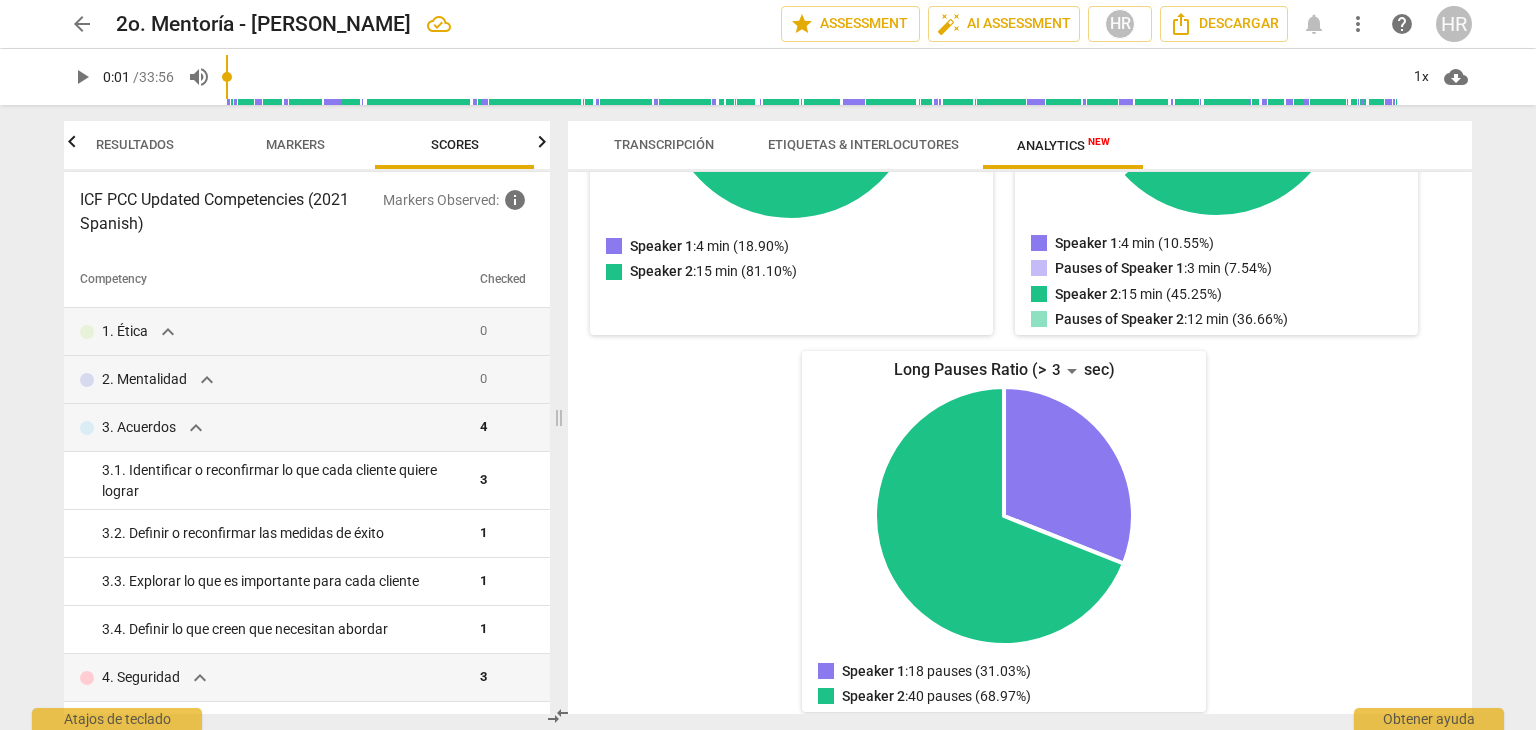 scroll, scrollTop: 0, scrollLeft: 0, axis: both 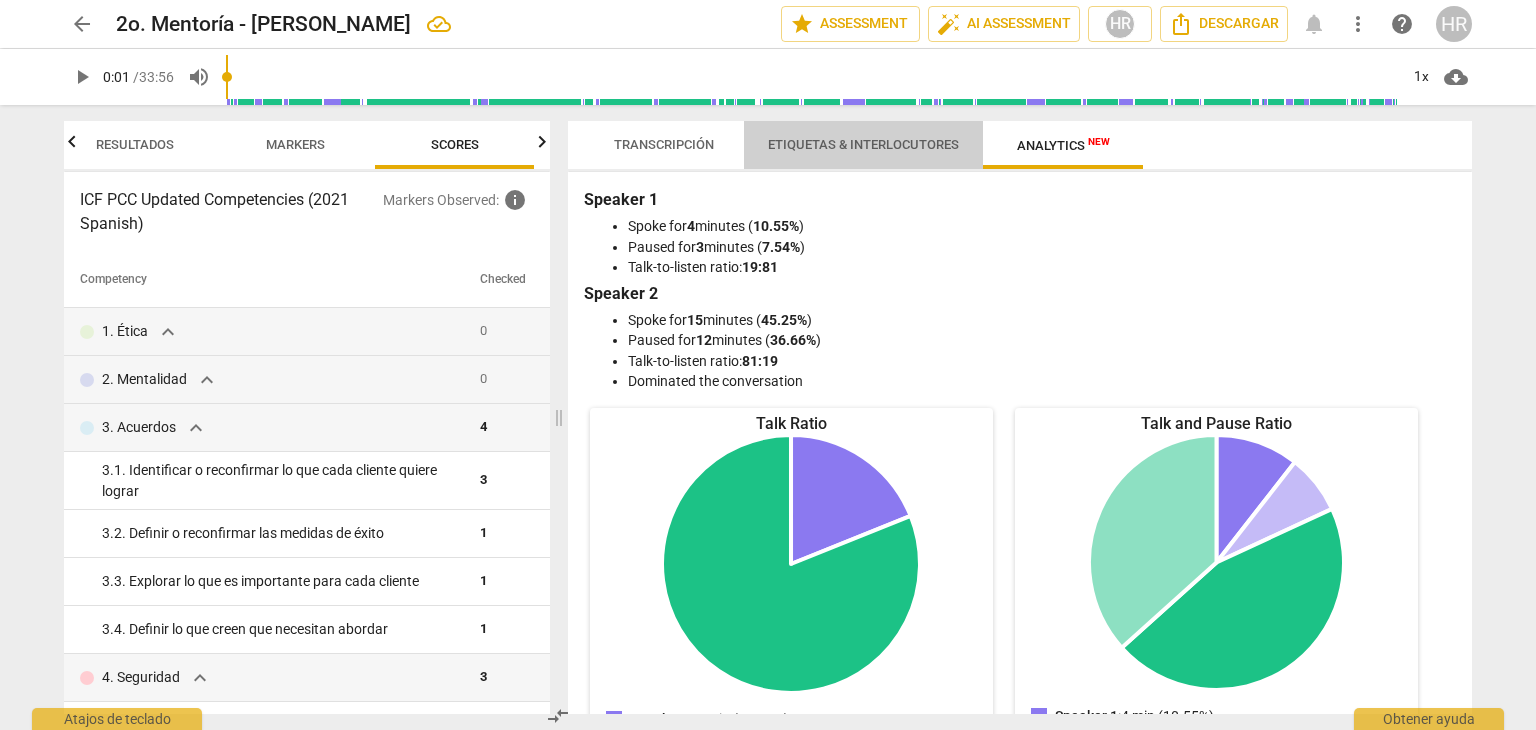 click on "Etiquetas & Interlocutores" at bounding box center [863, 144] 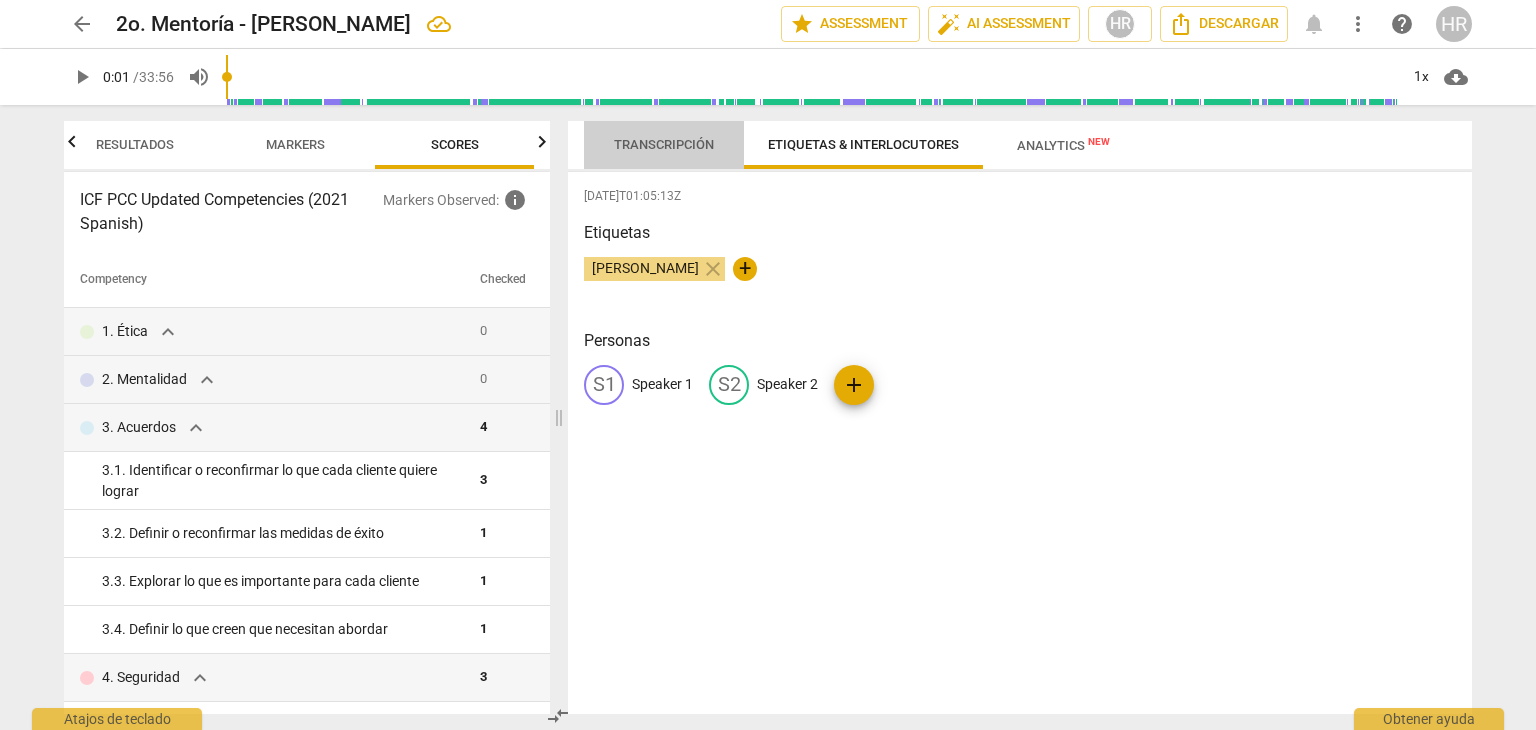 click on "Transcripción" at bounding box center (664, 144) 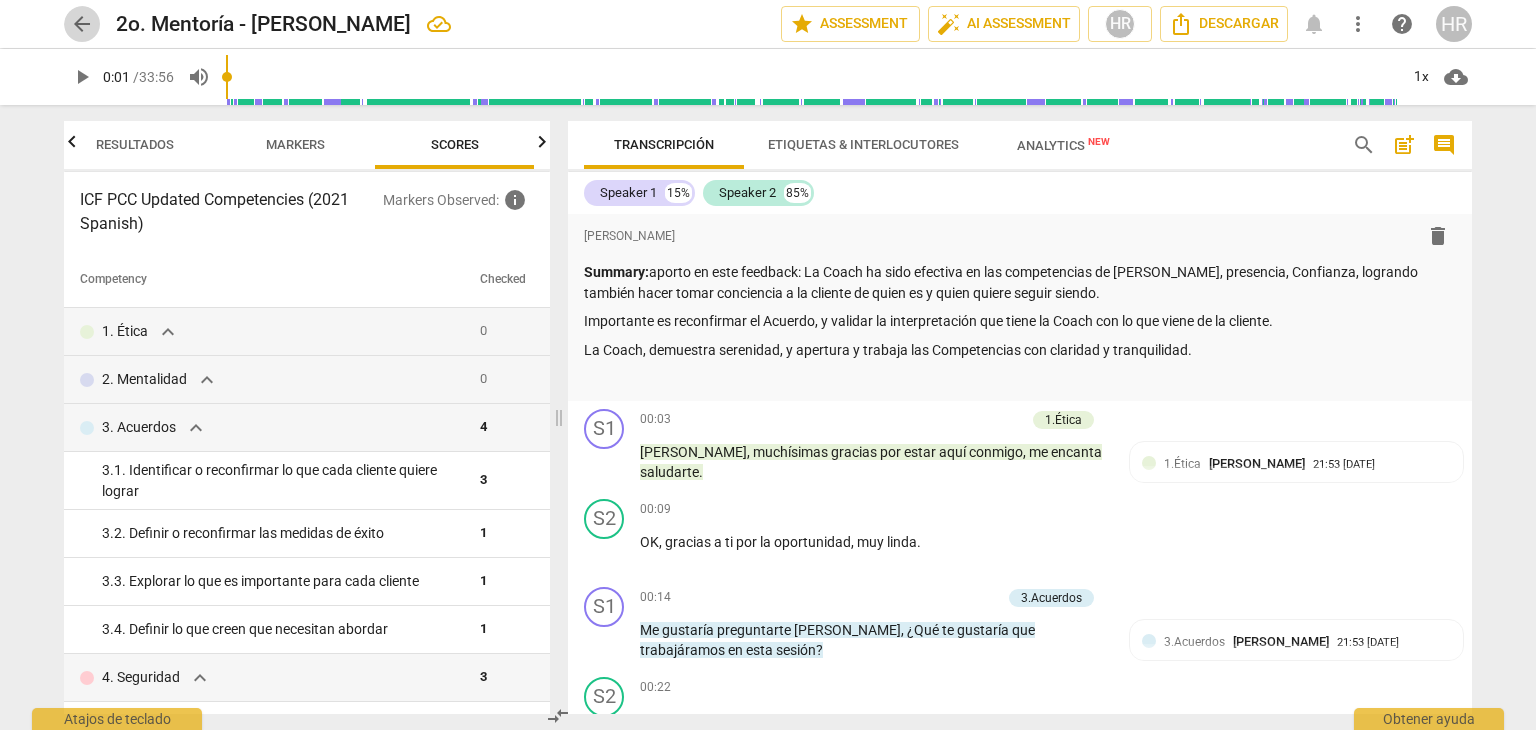 click on "arrow_back" at bounding box center (82, 24) 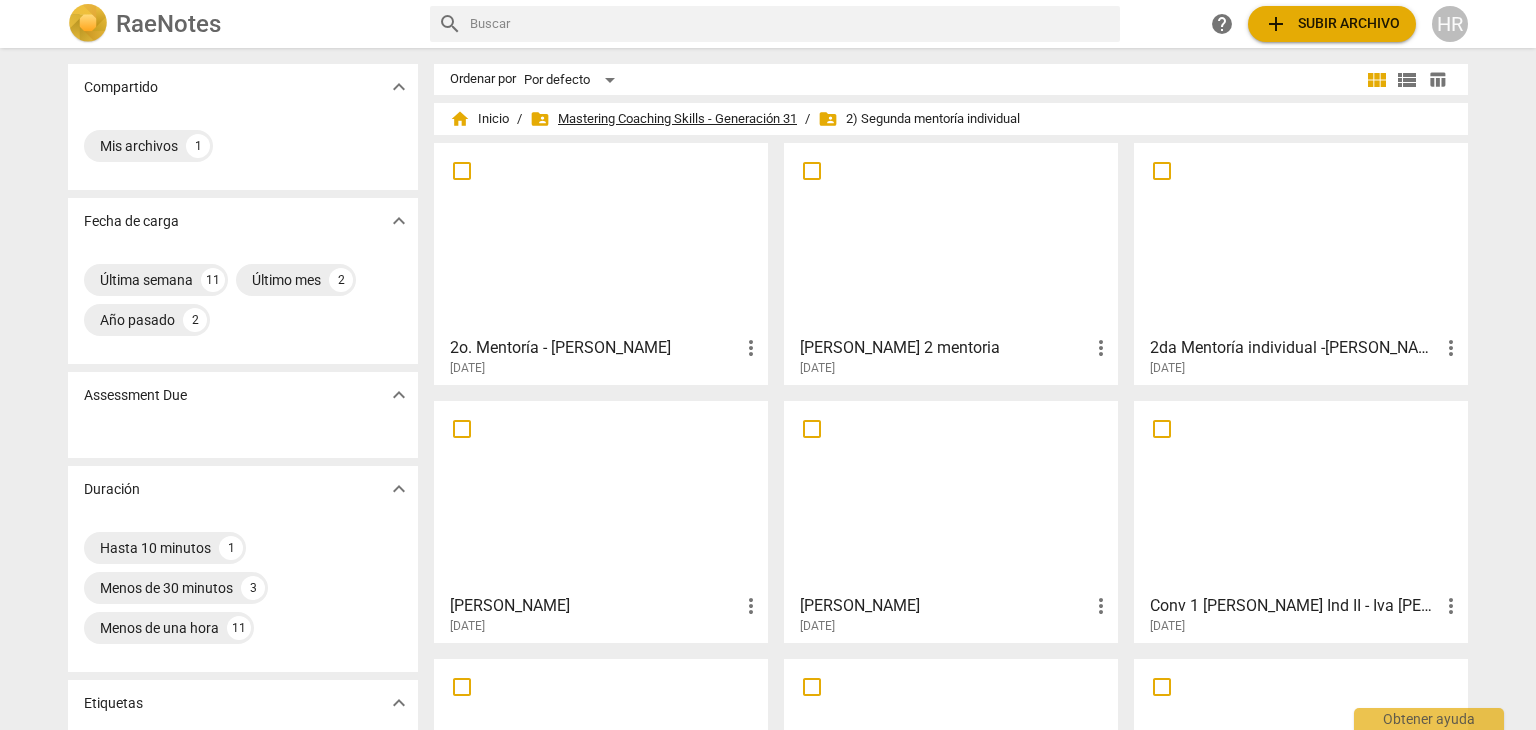 click on "folder_shared Mastering Coaching Skills - Generación 31" at bounding box center (663, 119) 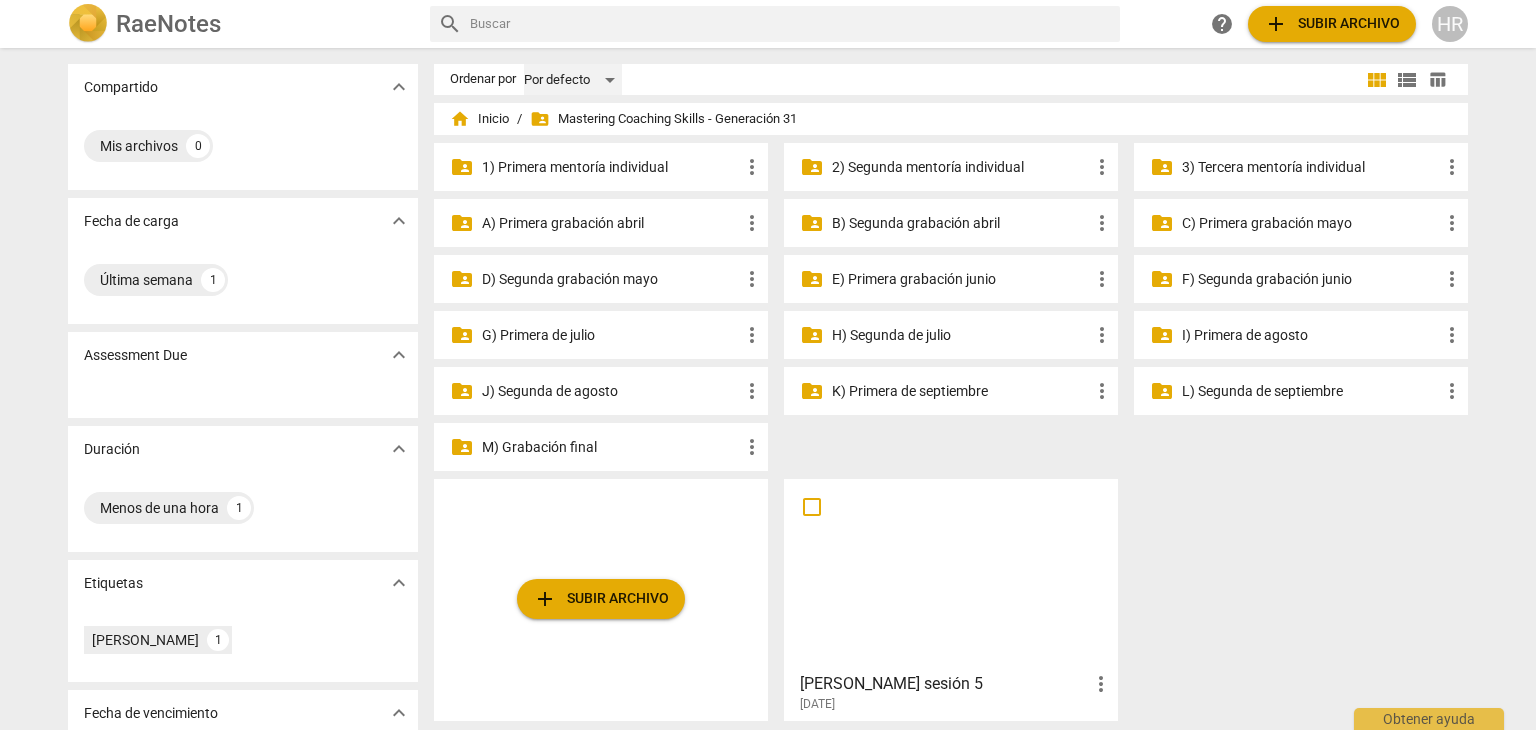 click on "Por defecto" at bounding box center (573, 80) 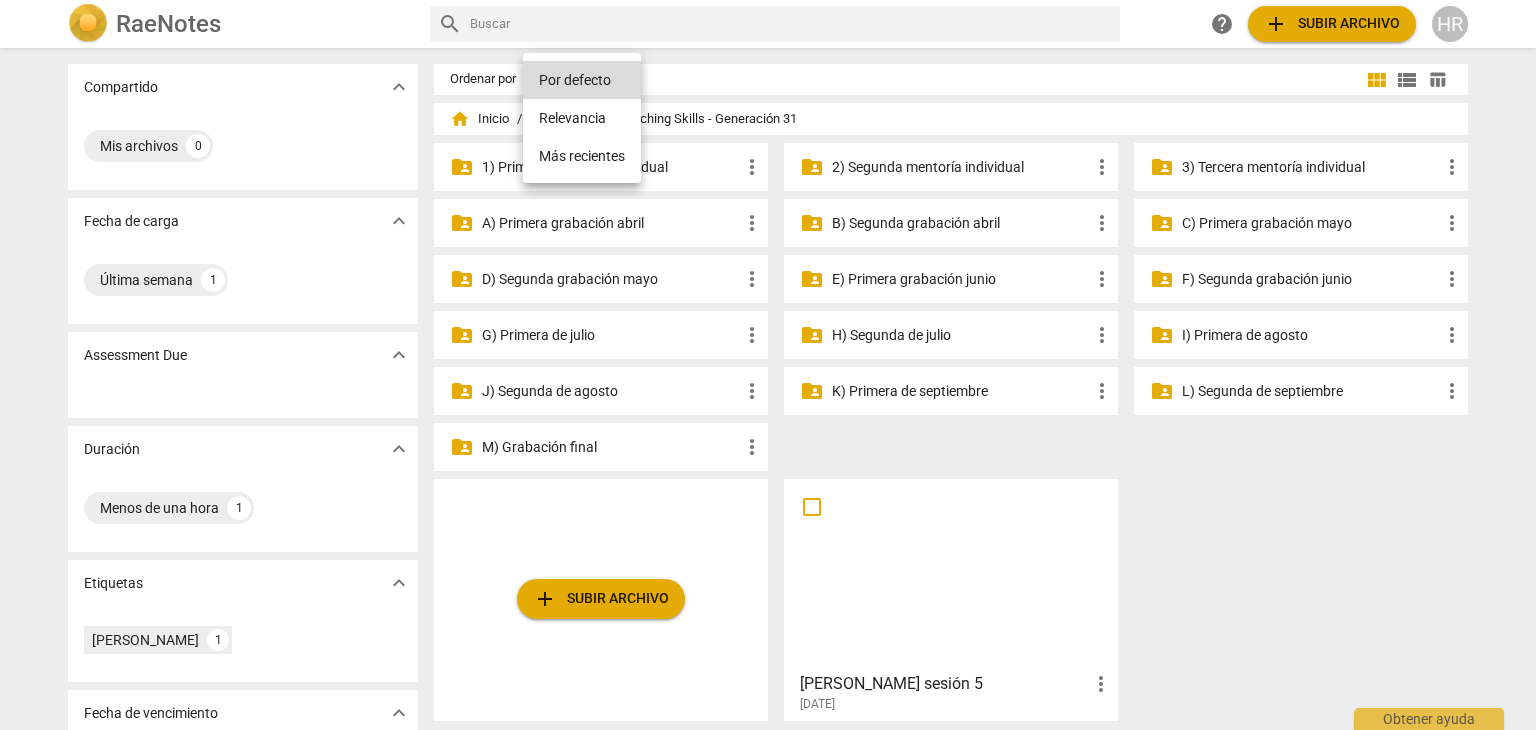 click at bounding box center (768, 365) 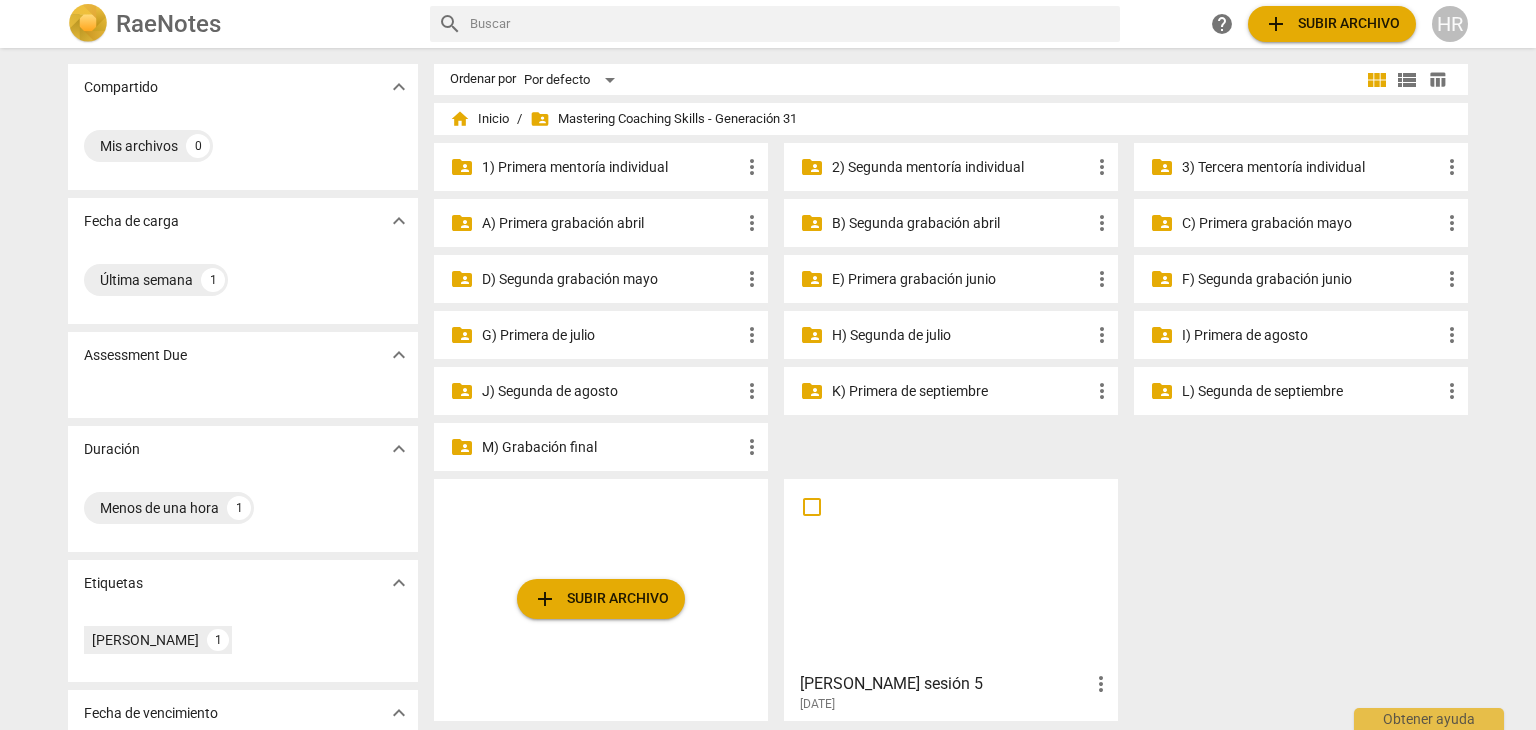 click on "folder_shared Mastering Coaching Skills - Generación 31" at bounding box center [663, 119] 